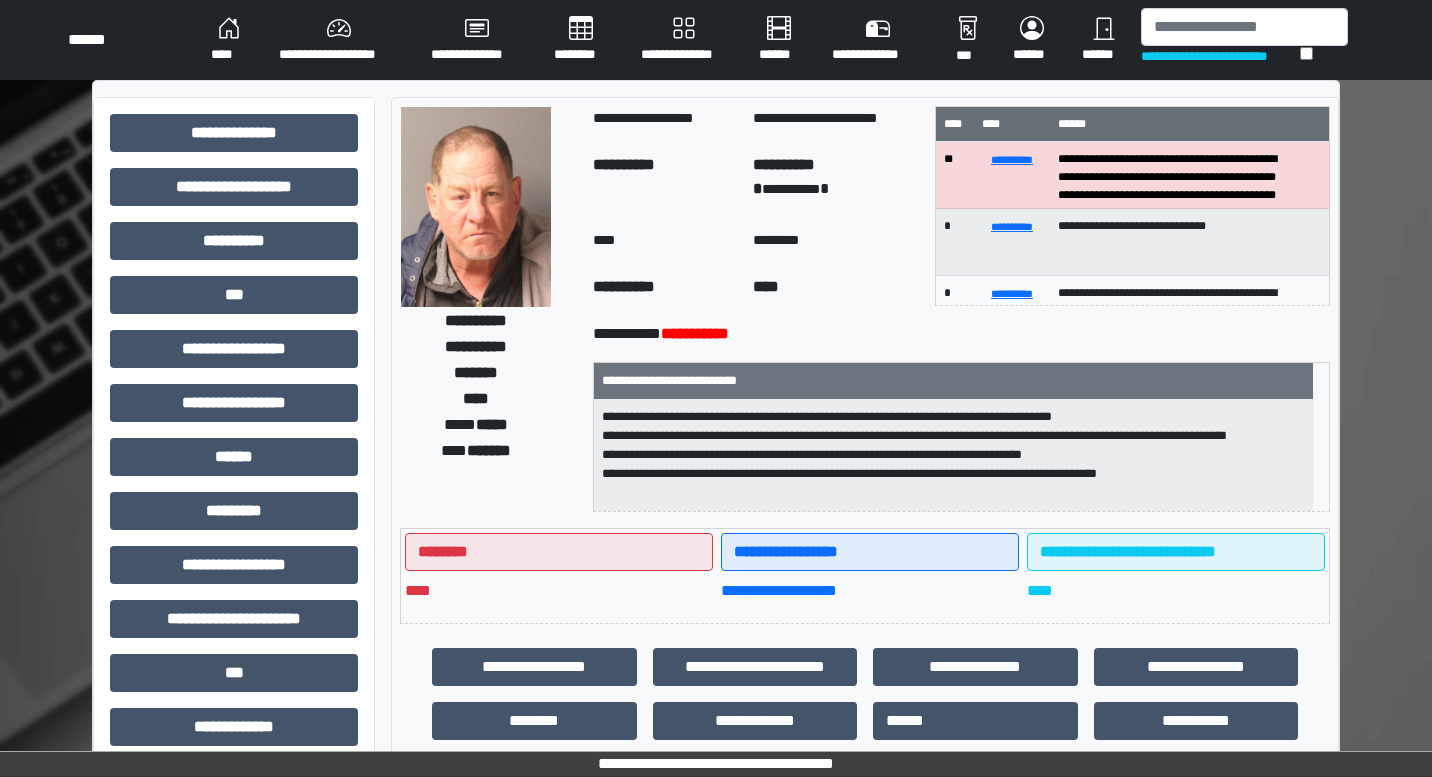 scroll, scrollTop: 221, scrollLeft: 0, axis: vertical 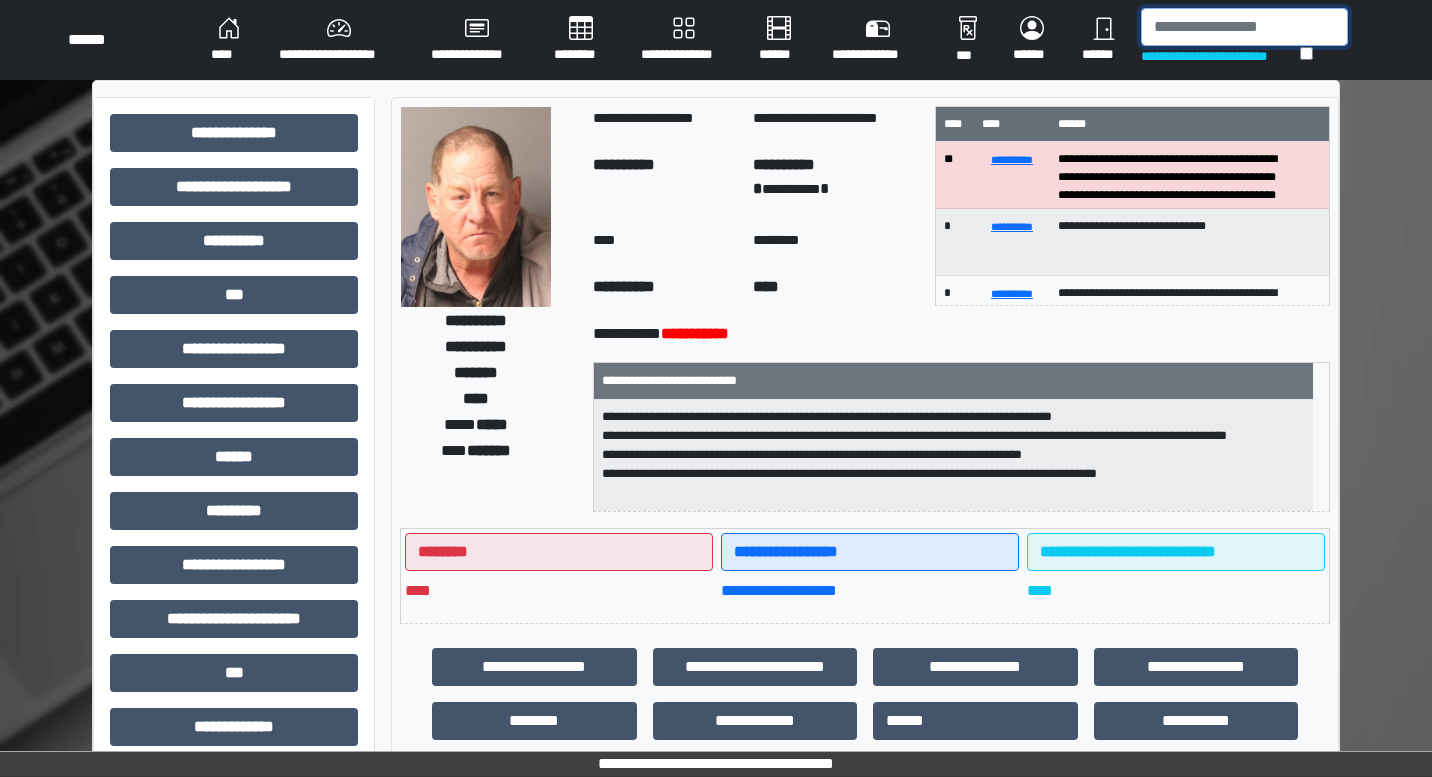click at bounding box center [1244, 27] 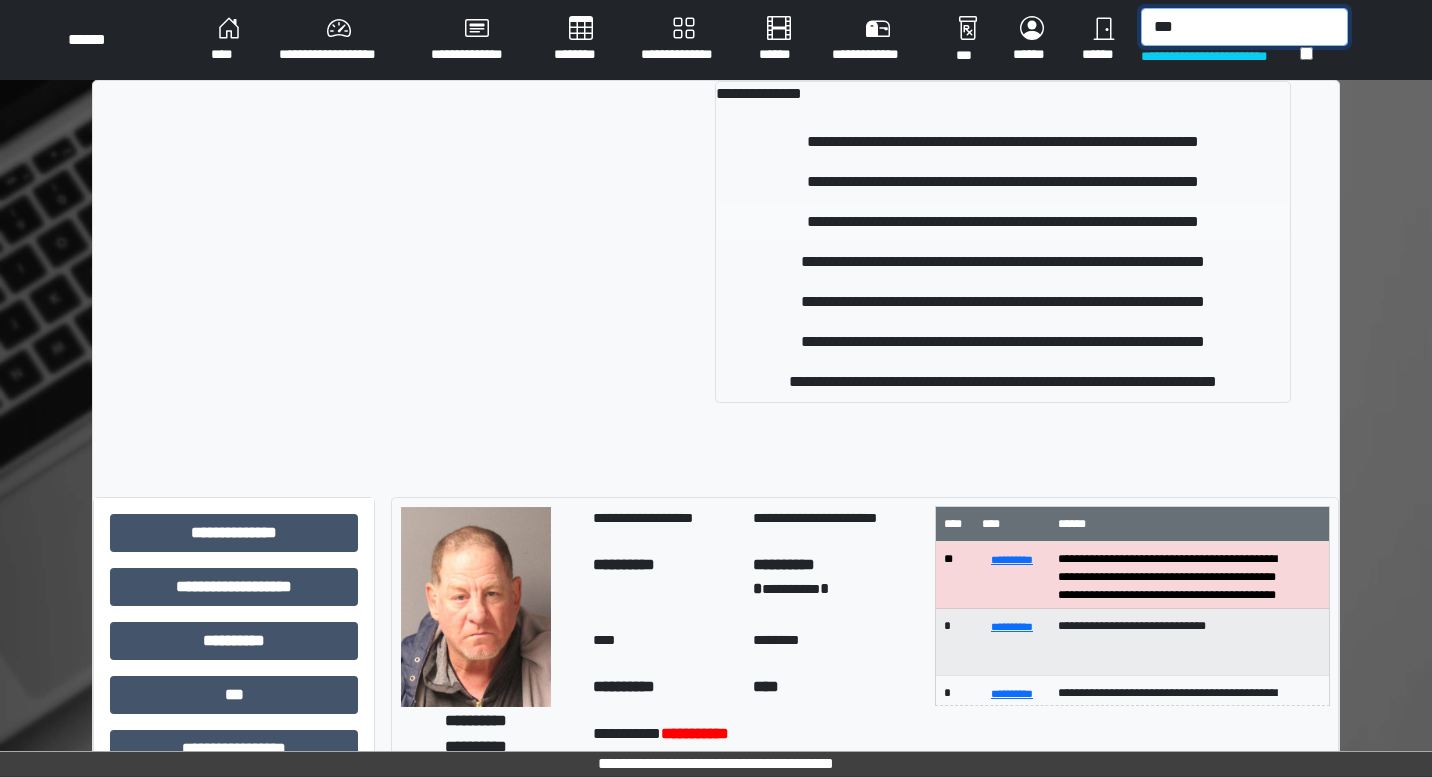 type on "***" 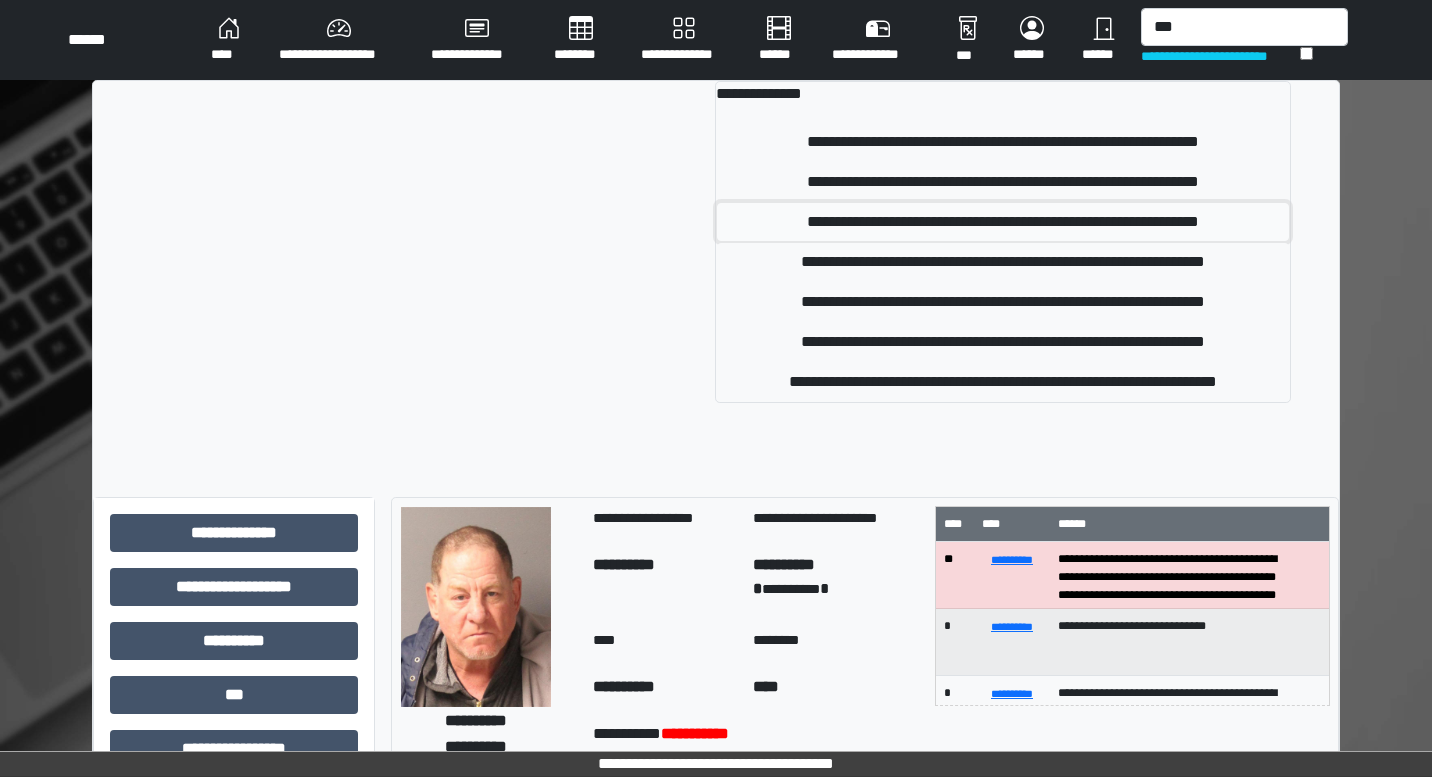 click on "**********" at bounding box center (1003, 222) 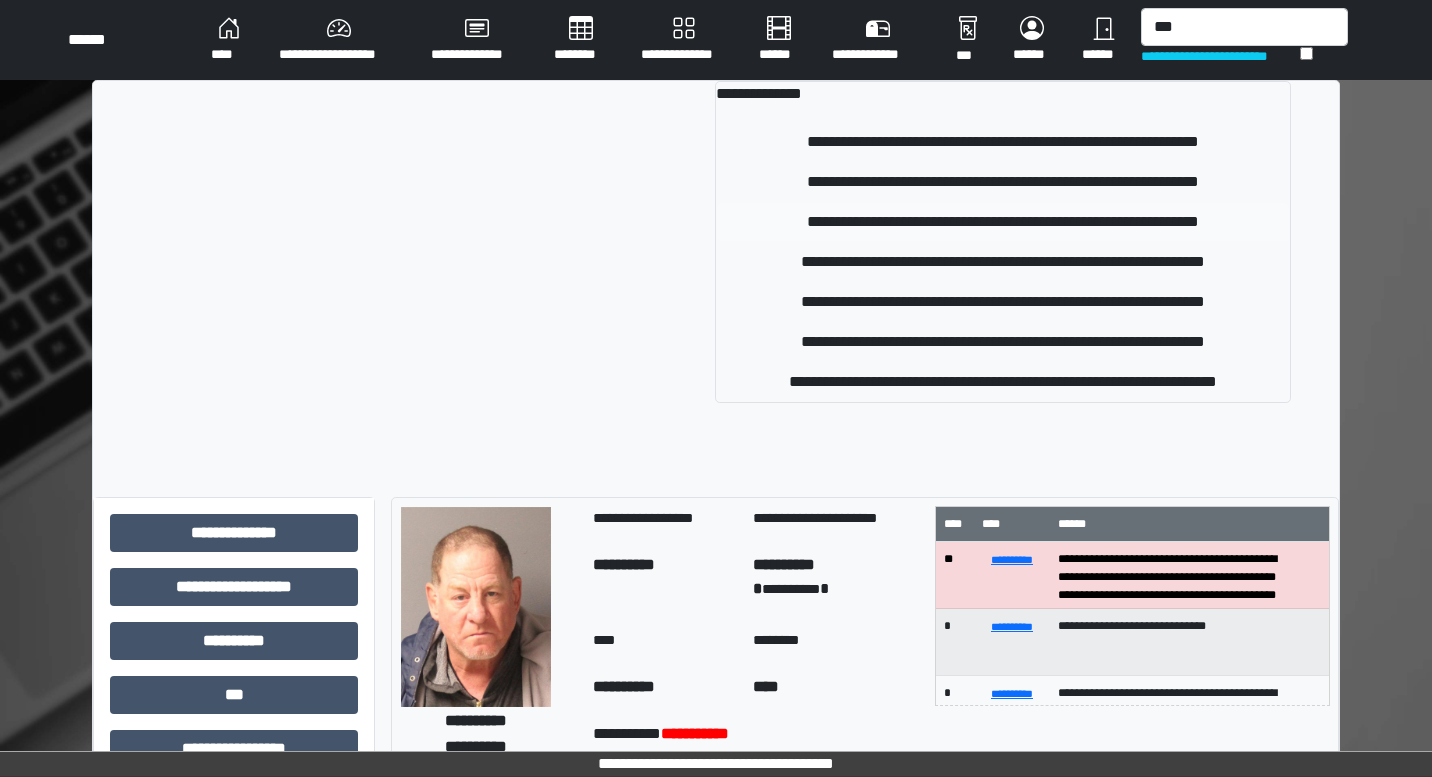 type 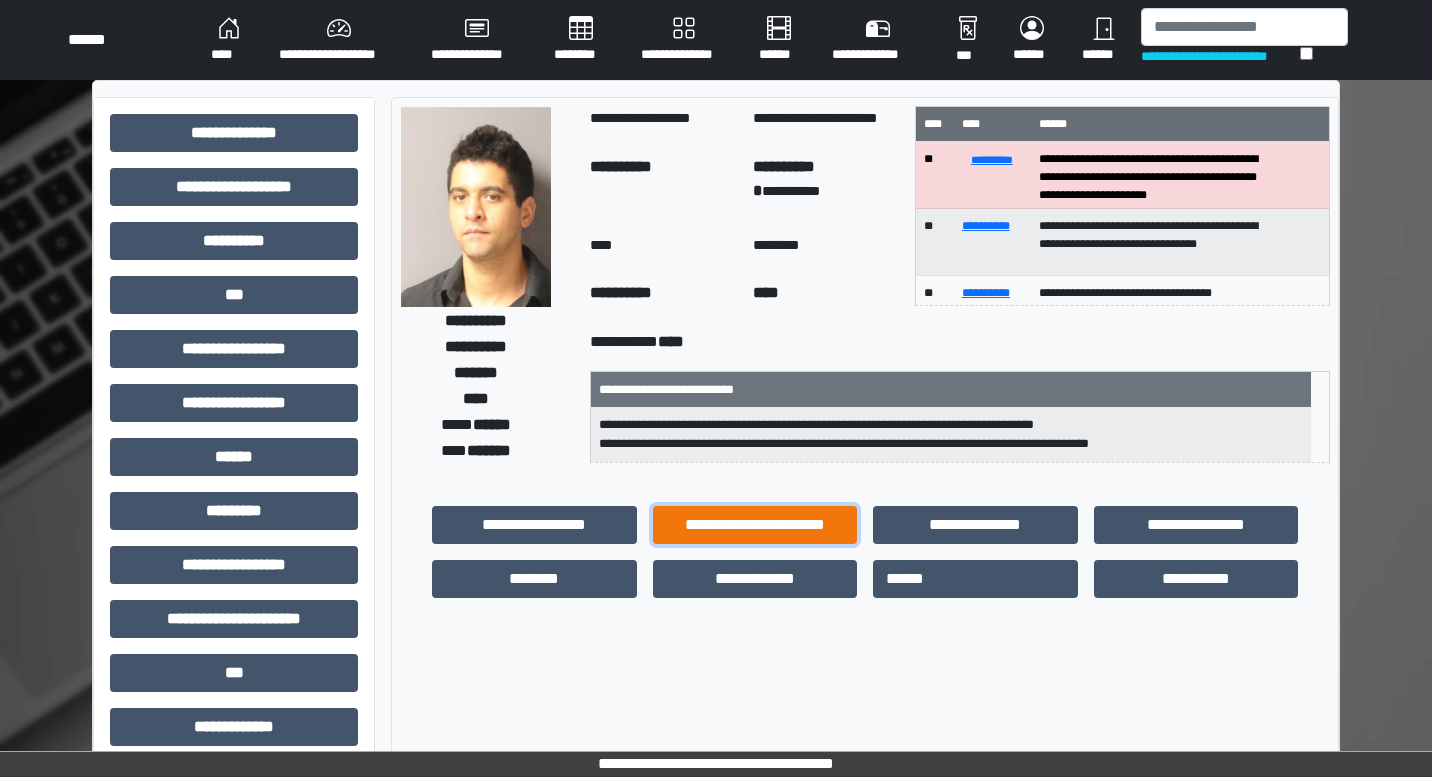click on "**********" at bounding box center (755, 525) 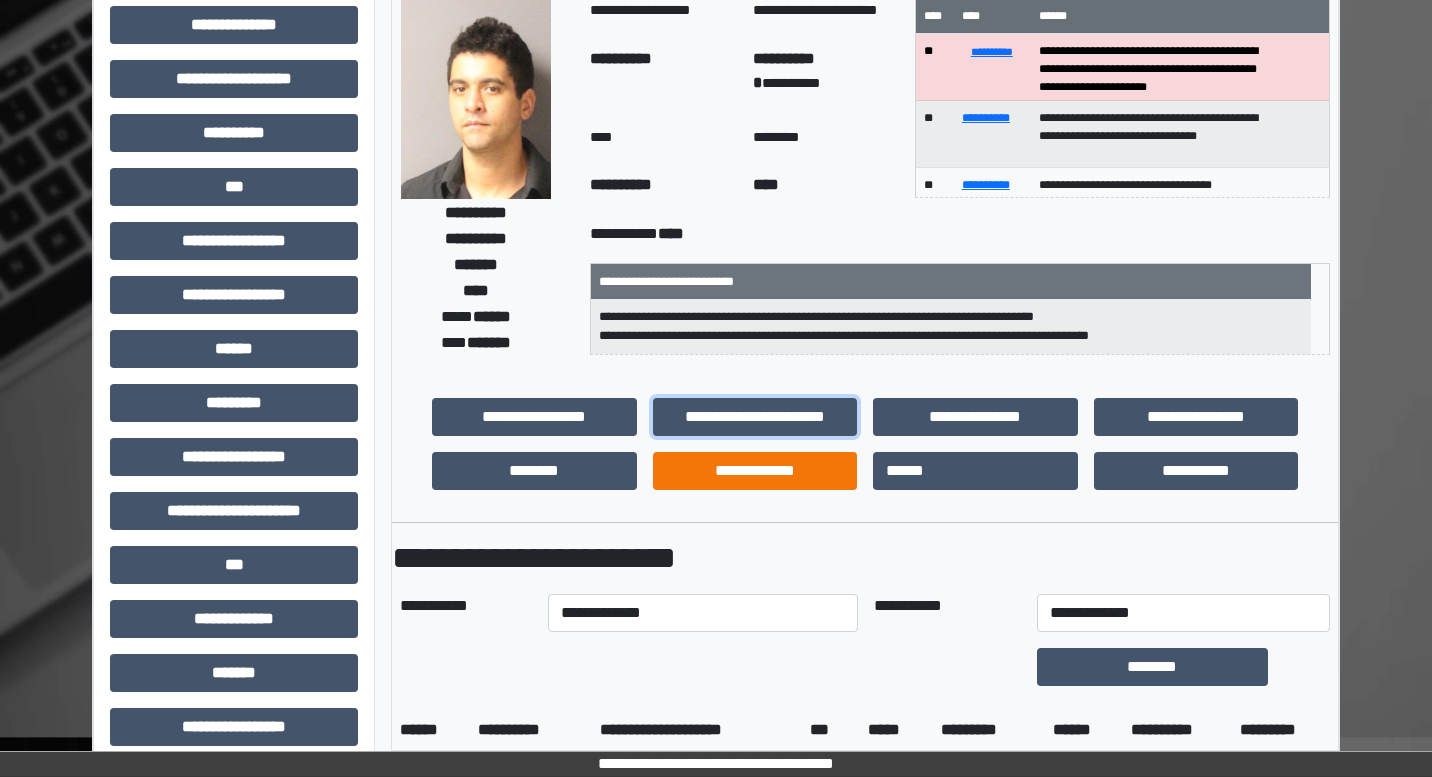 scroll, scrollTop: 300, scrollLeft: 0, axis: vertical 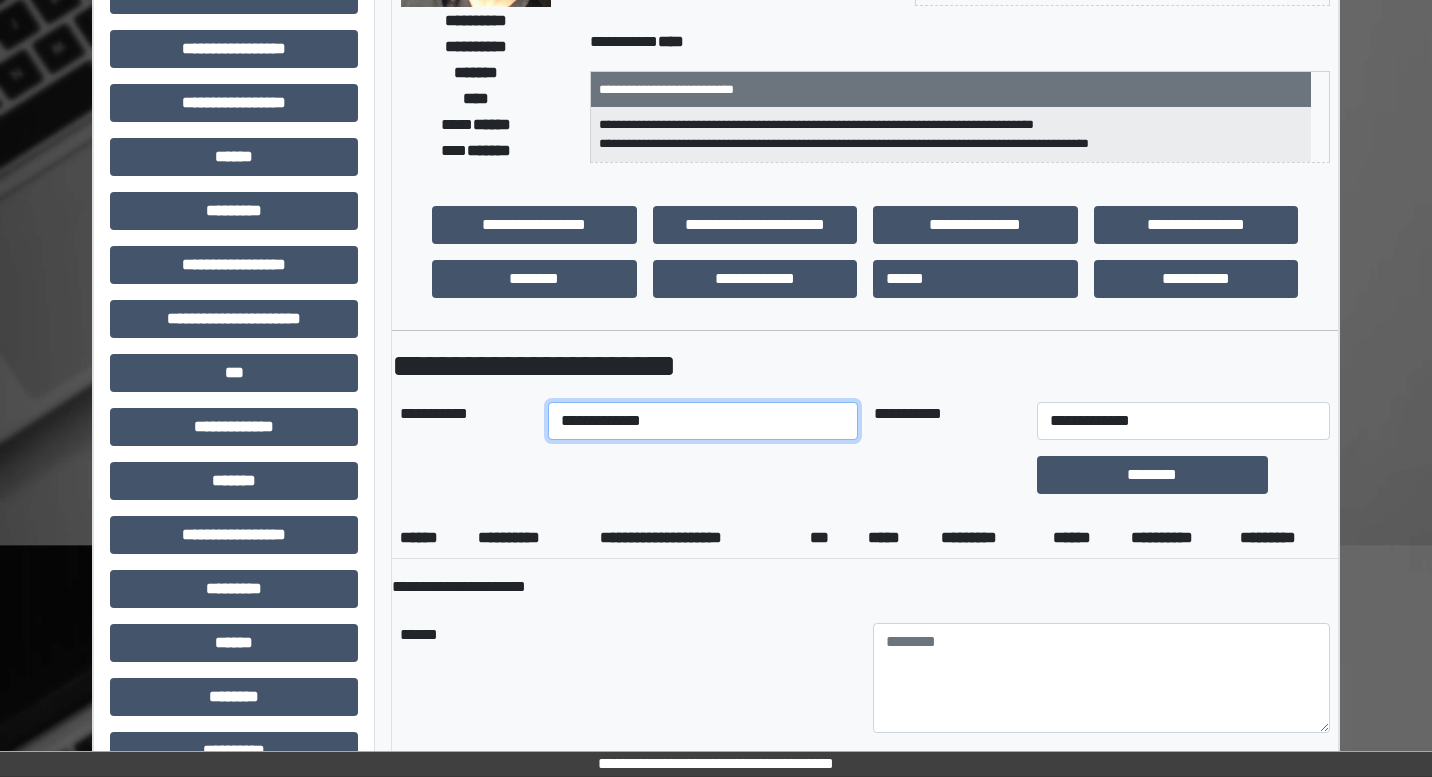click on "**********" at bounding box center [702, 421] 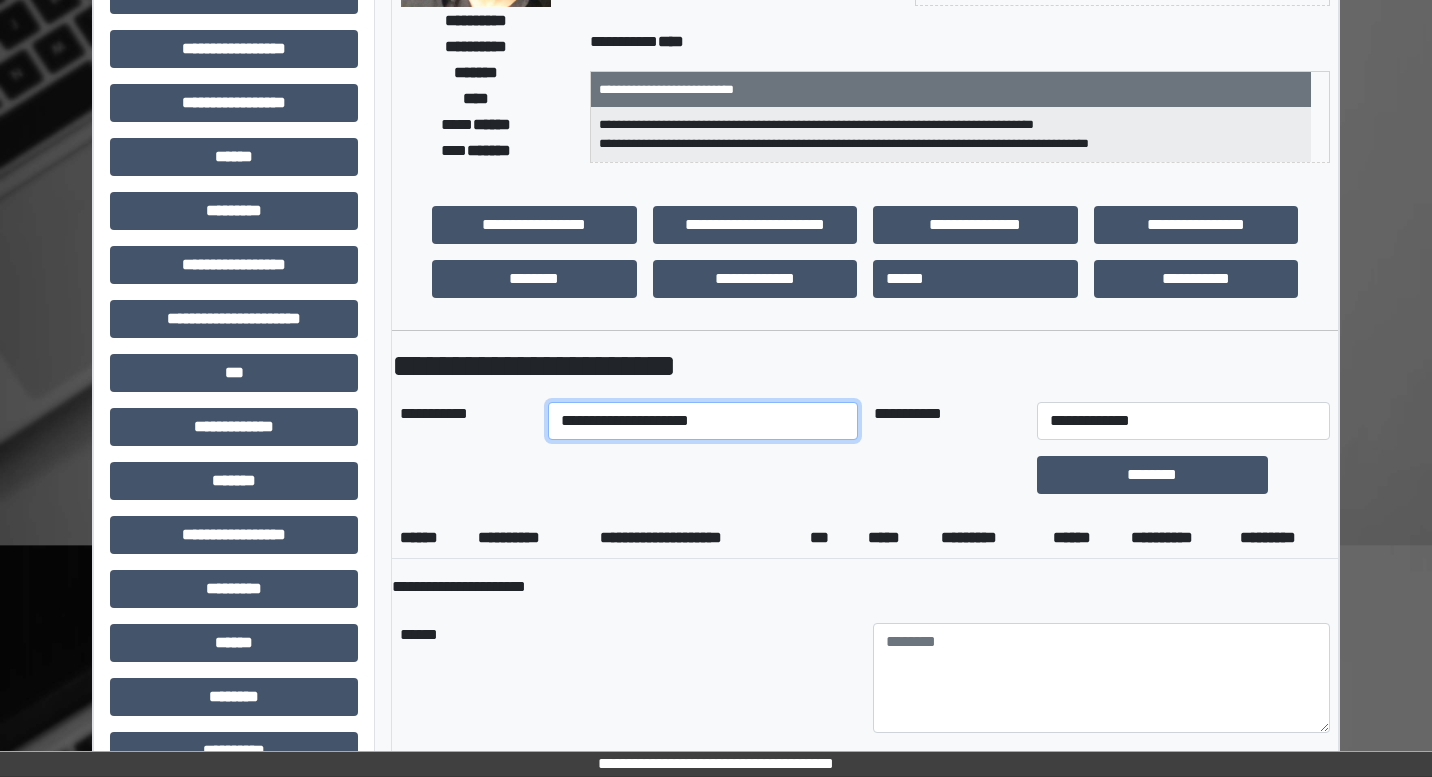 click on "**********" at bounding box center (702, 421) 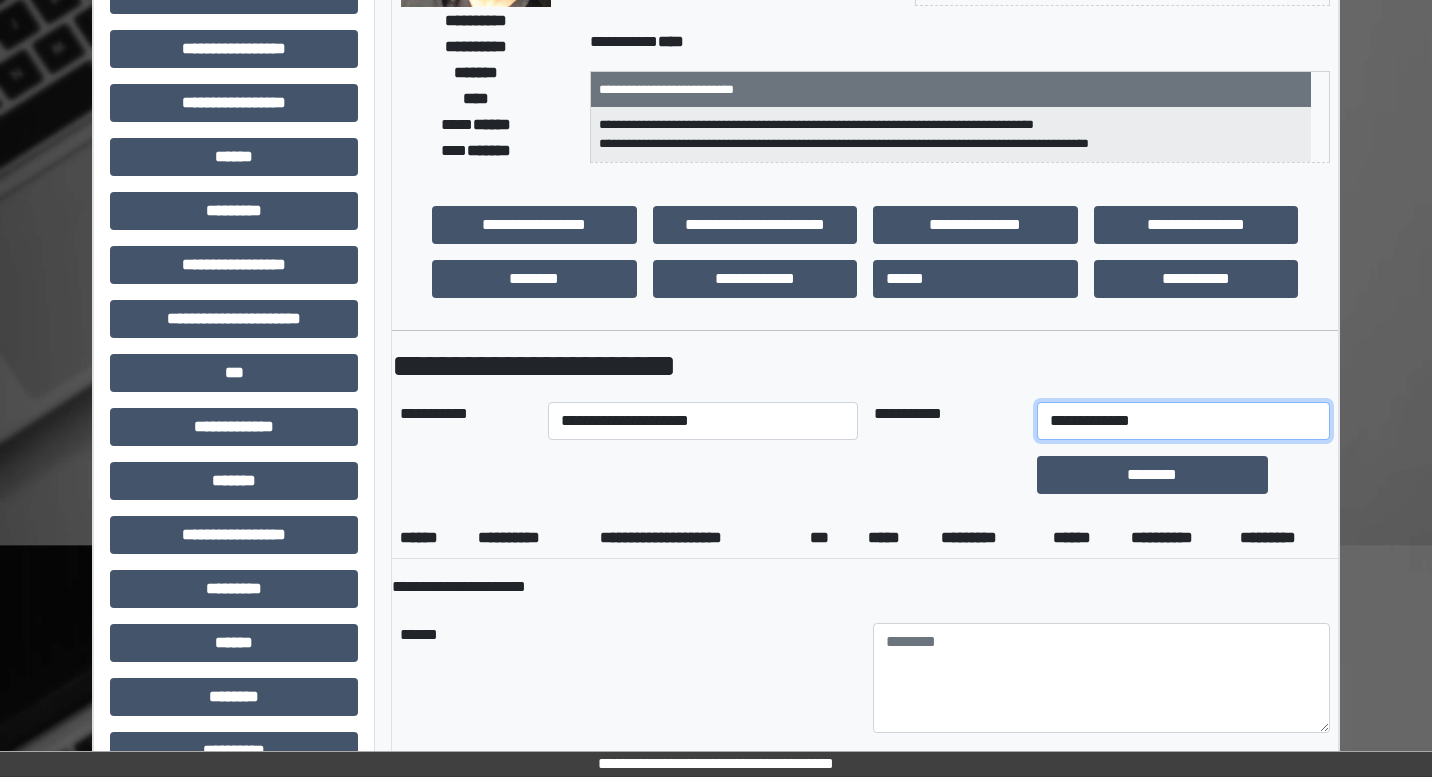 click on "**********" at bounding box center [1183, 421] 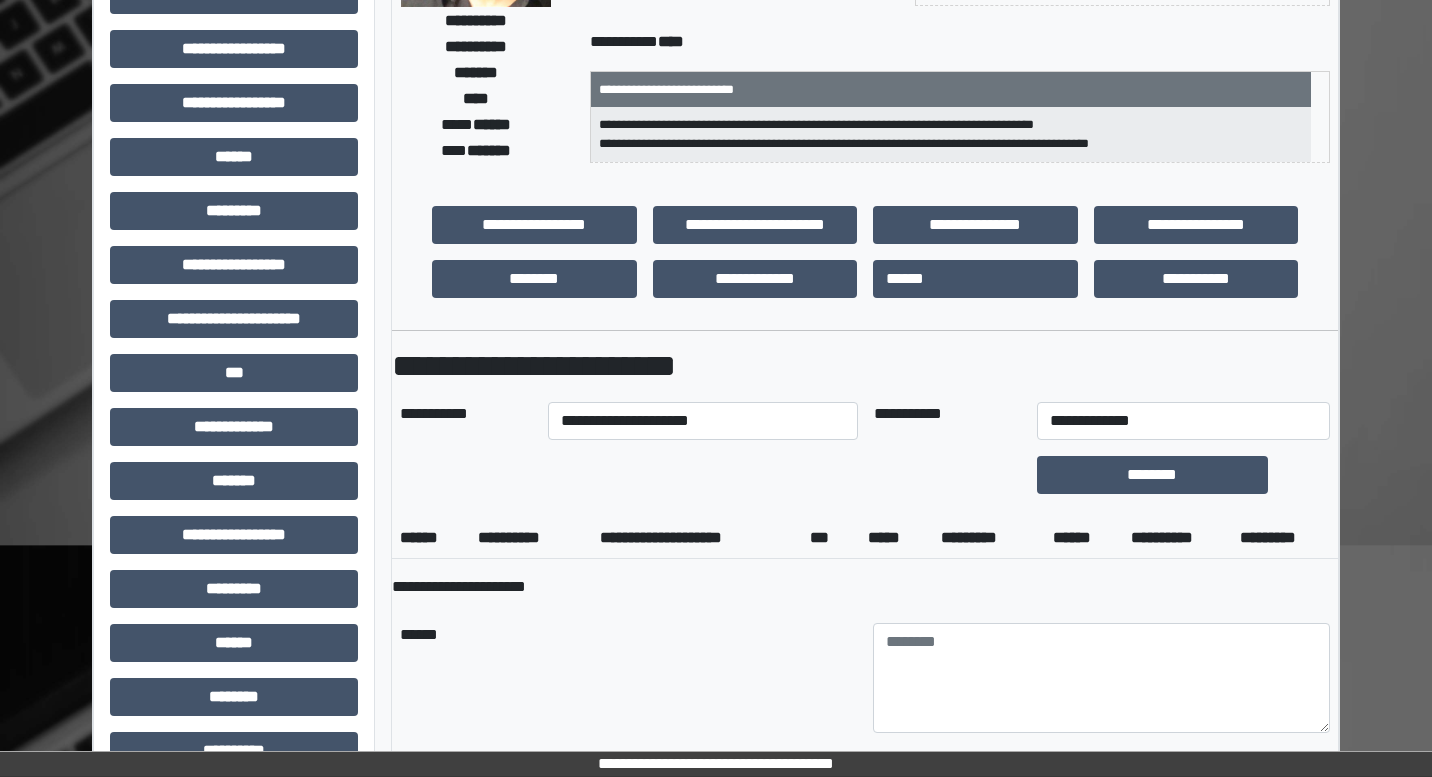 click on "******" at bounding box center (628, 678) 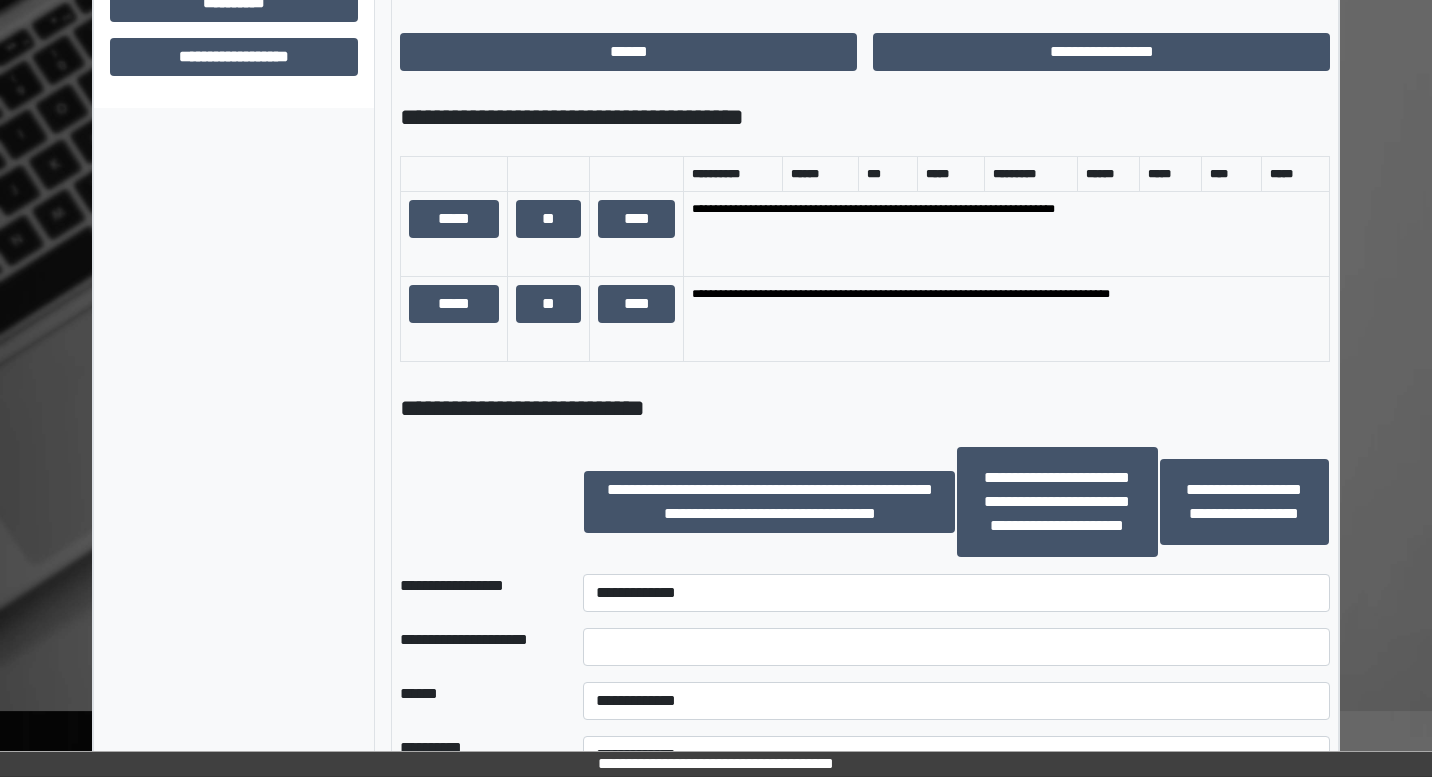 scroll, scrollTop: 1300, scrollLeft: 0, axis: vertical 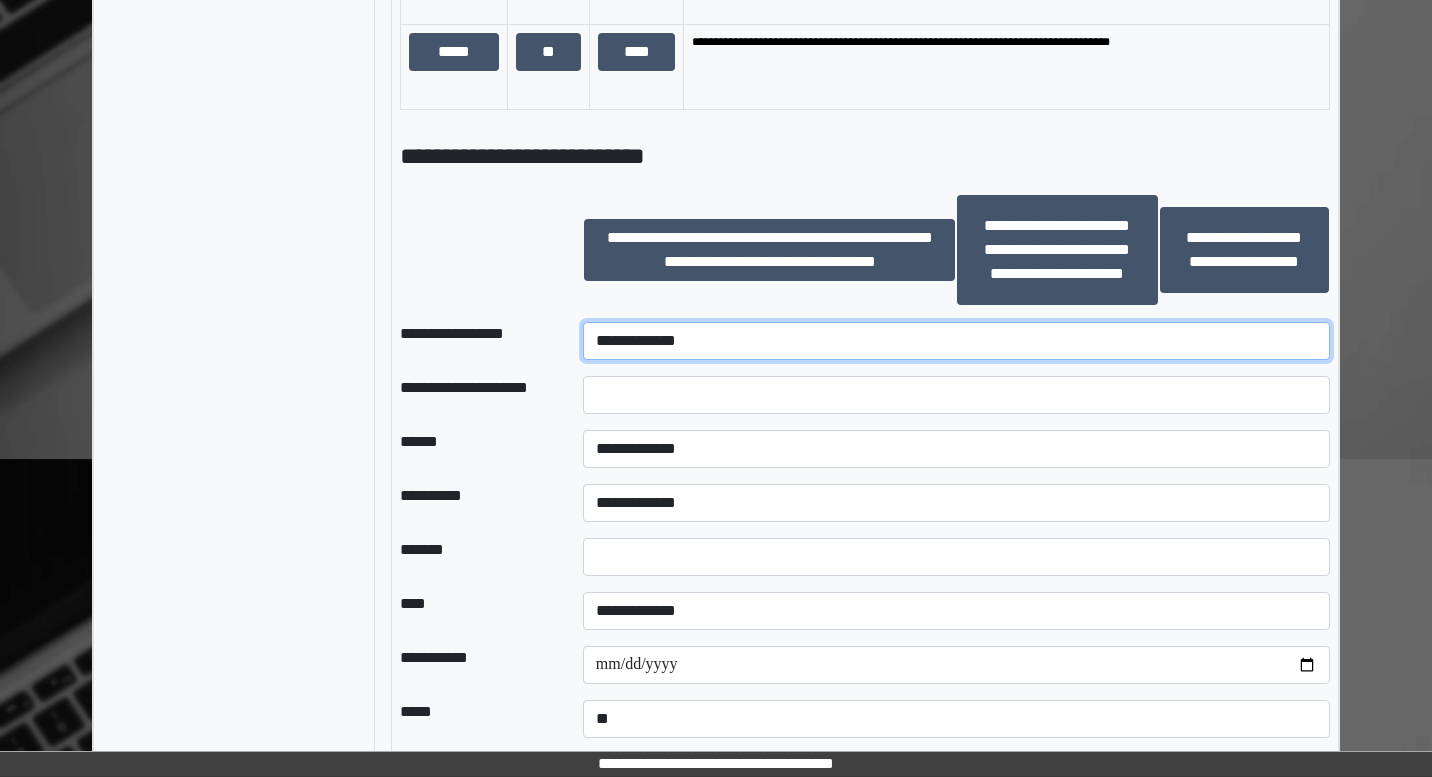 click on "**********" at bounding box center (956, 341) 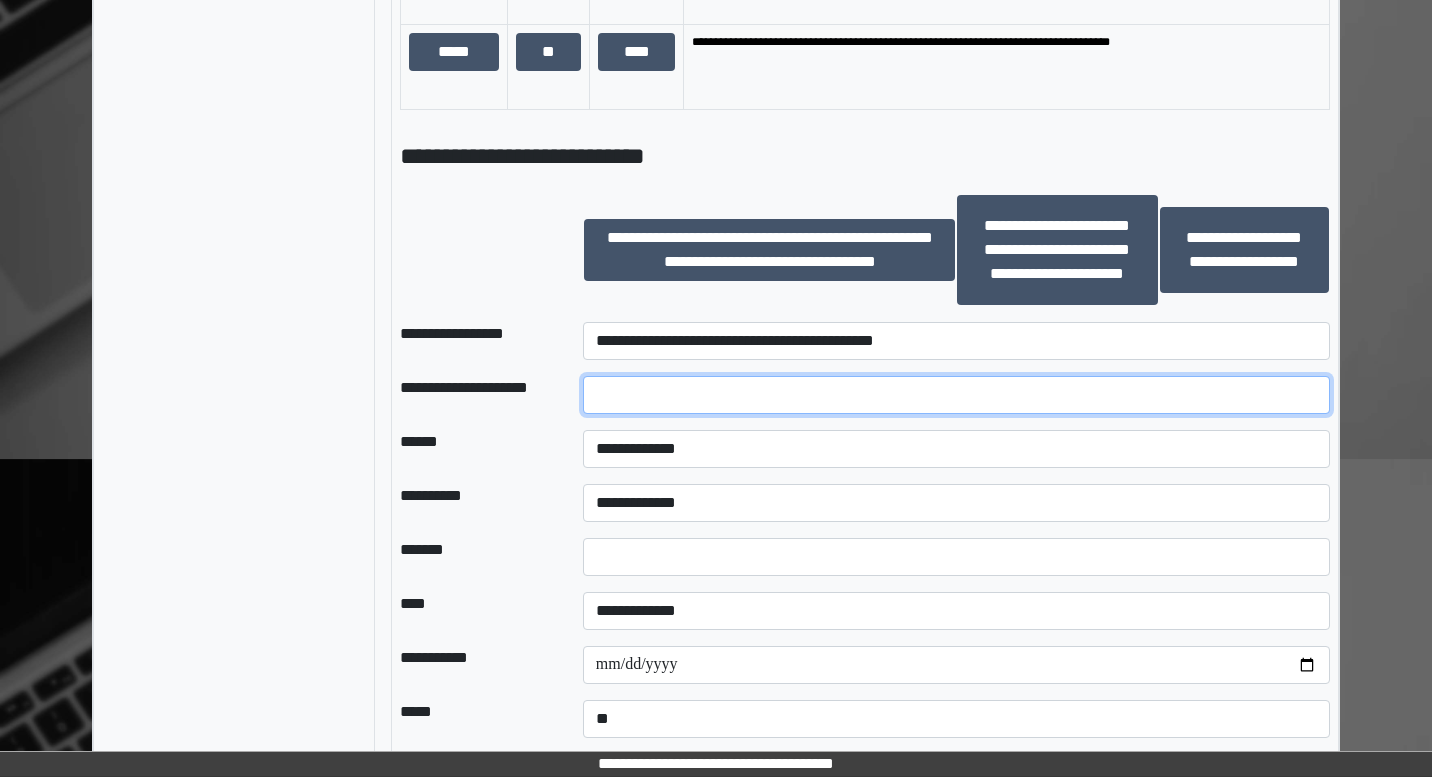 click at bounding box center [956, 395] 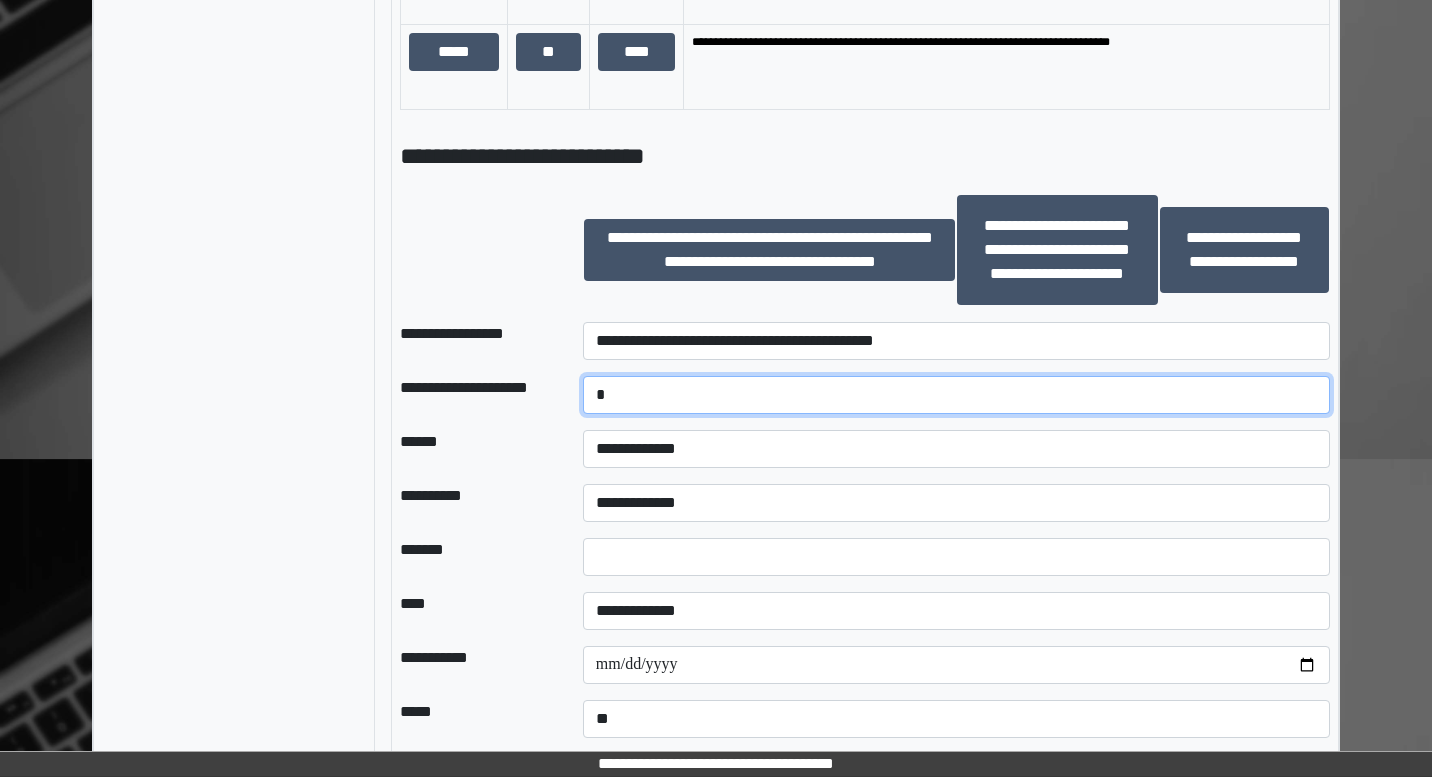 type on "*" 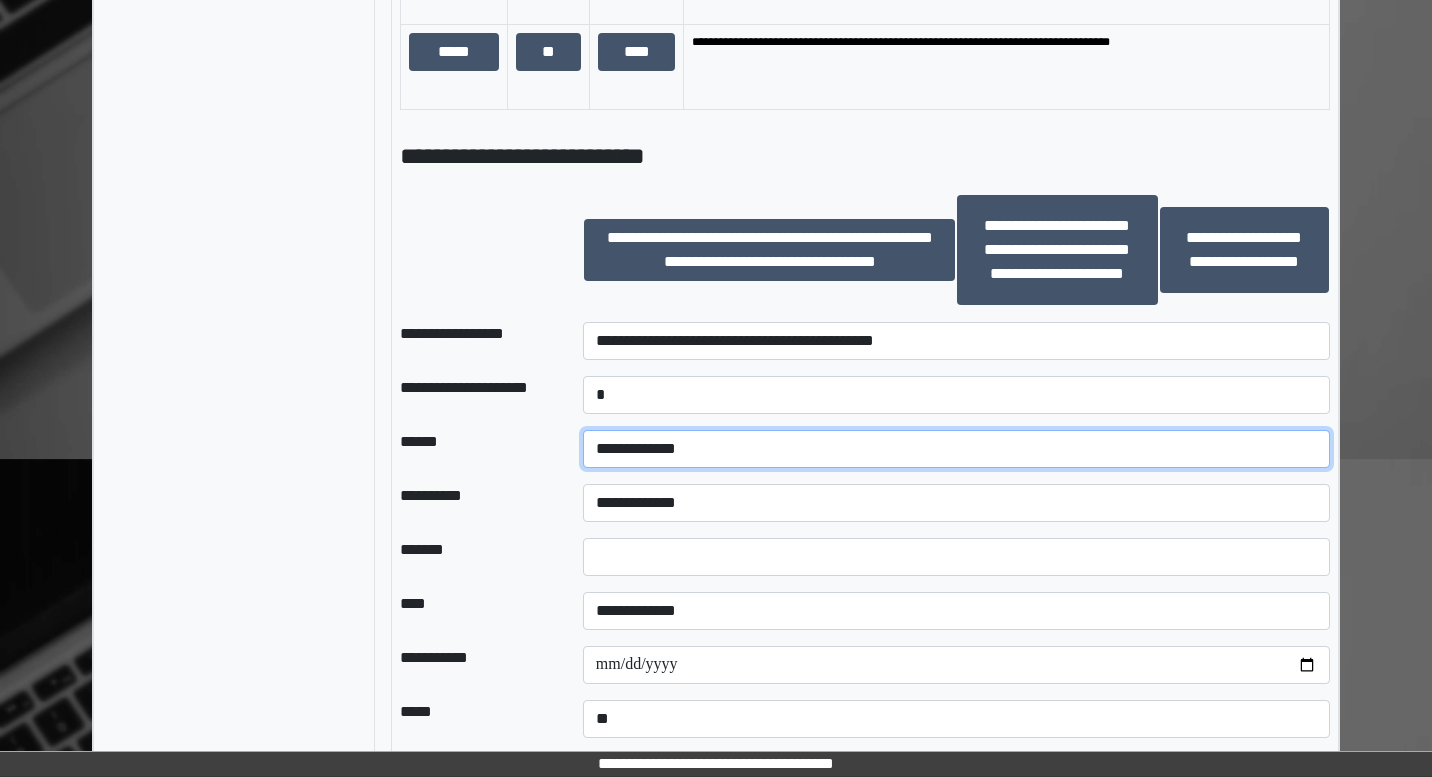 click on "**********" at bounding box center (956, 449) 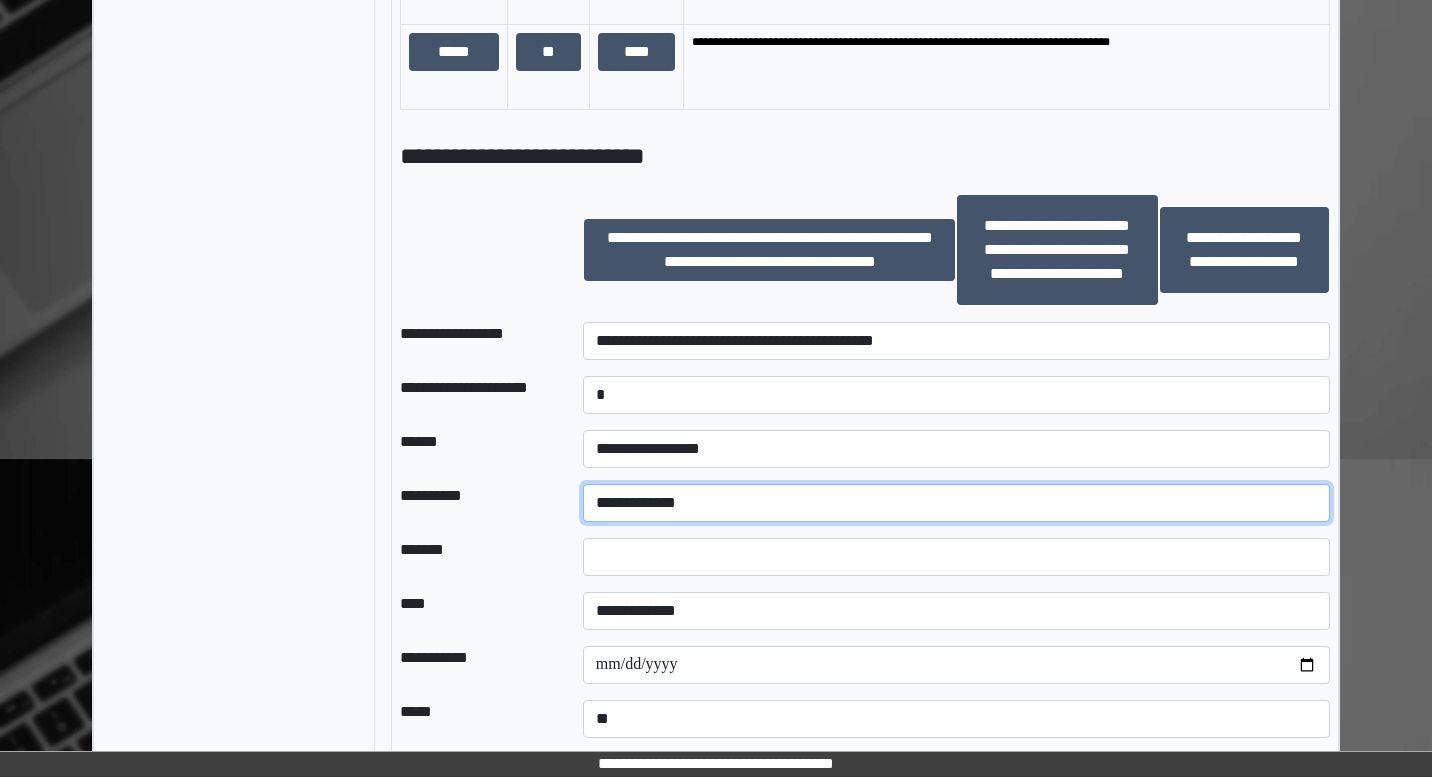click on "**********" at bounding box center [956, 503] 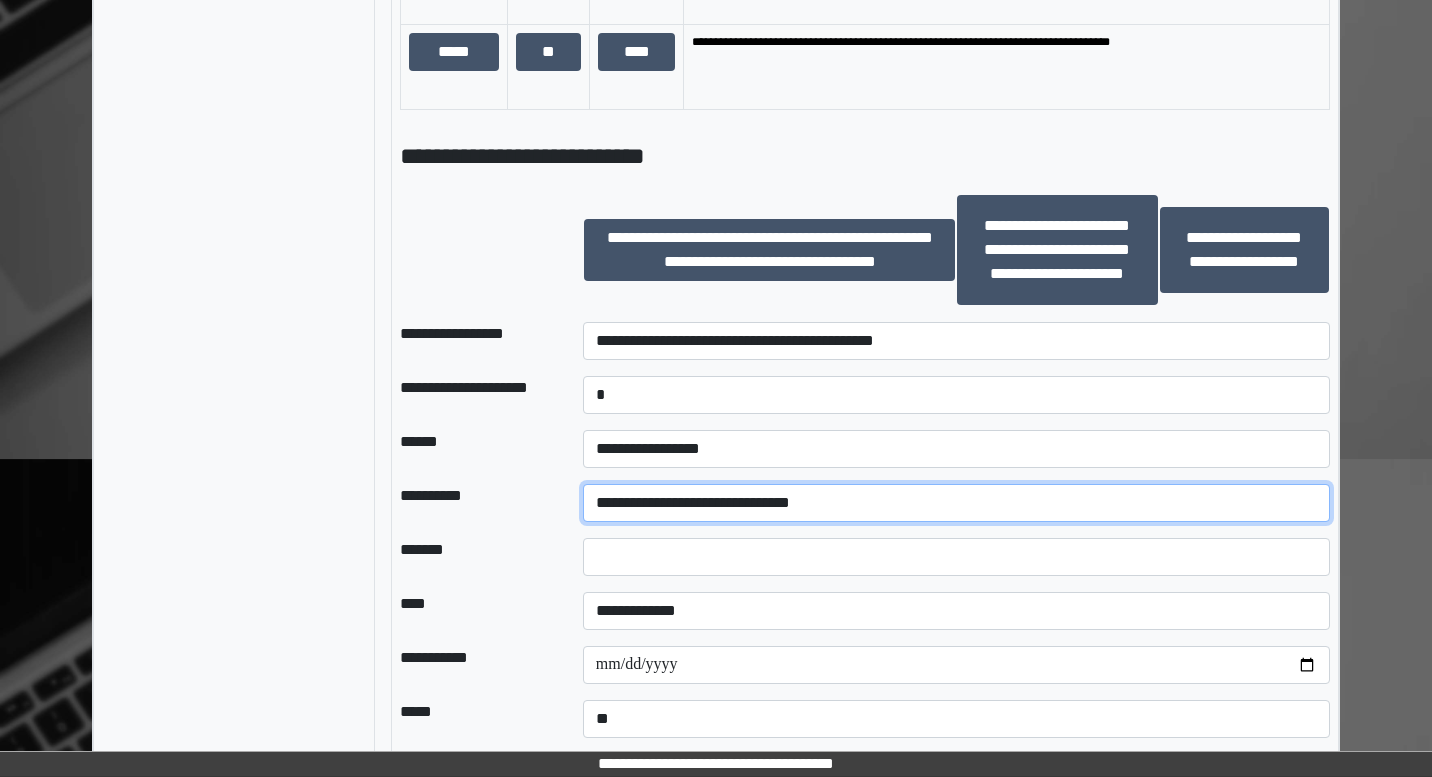 click on "**********" at bounding box center (956, 503) 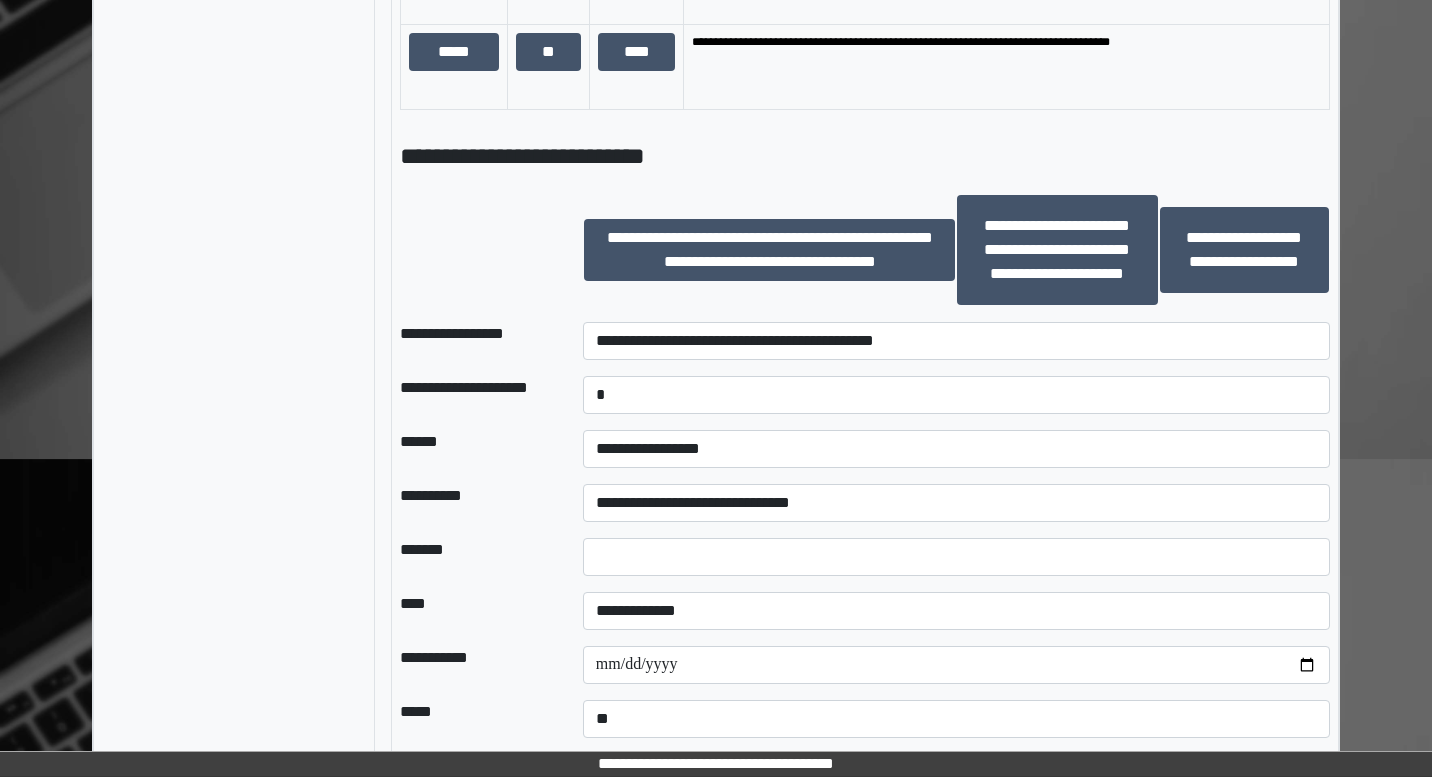 click at bounding box center (956, 557) 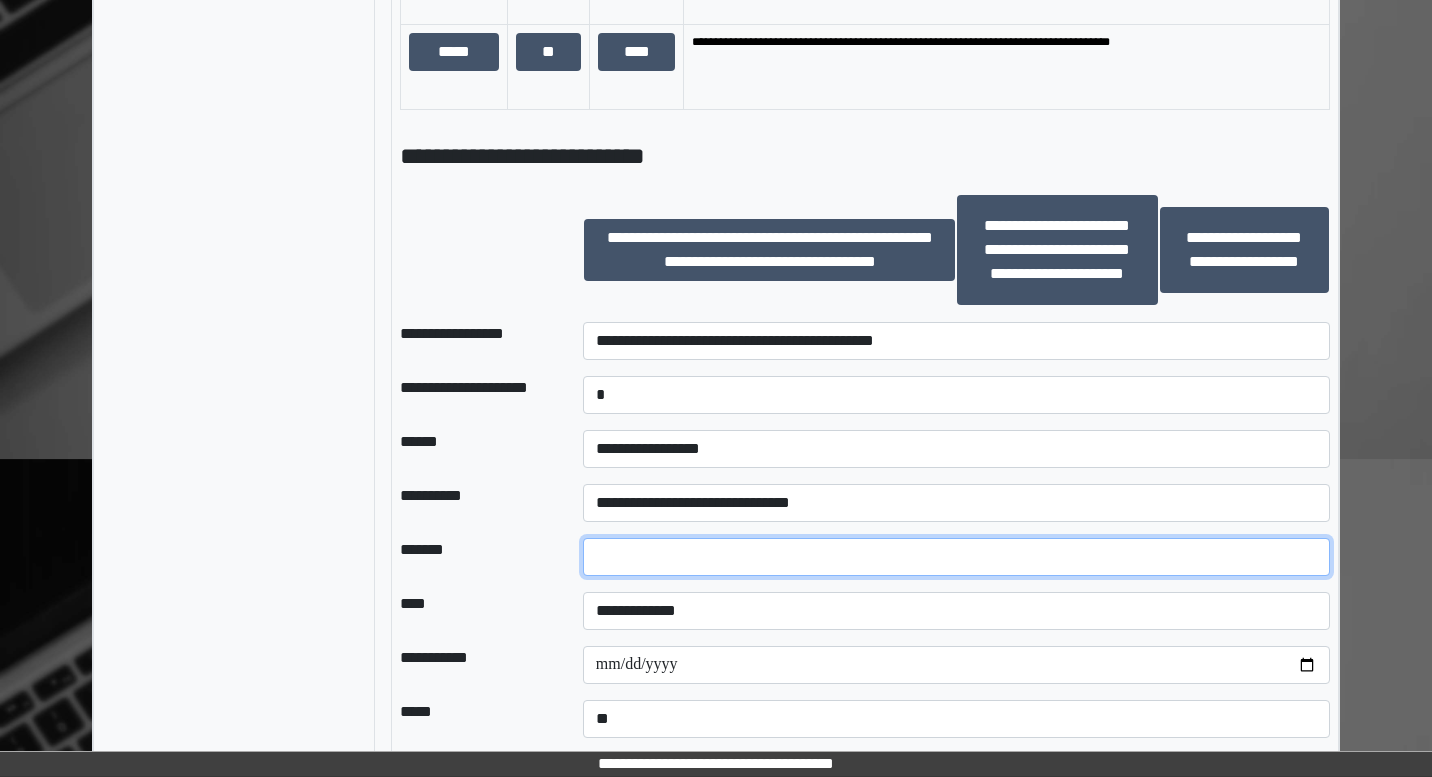 click at bounding box center [956, 557] 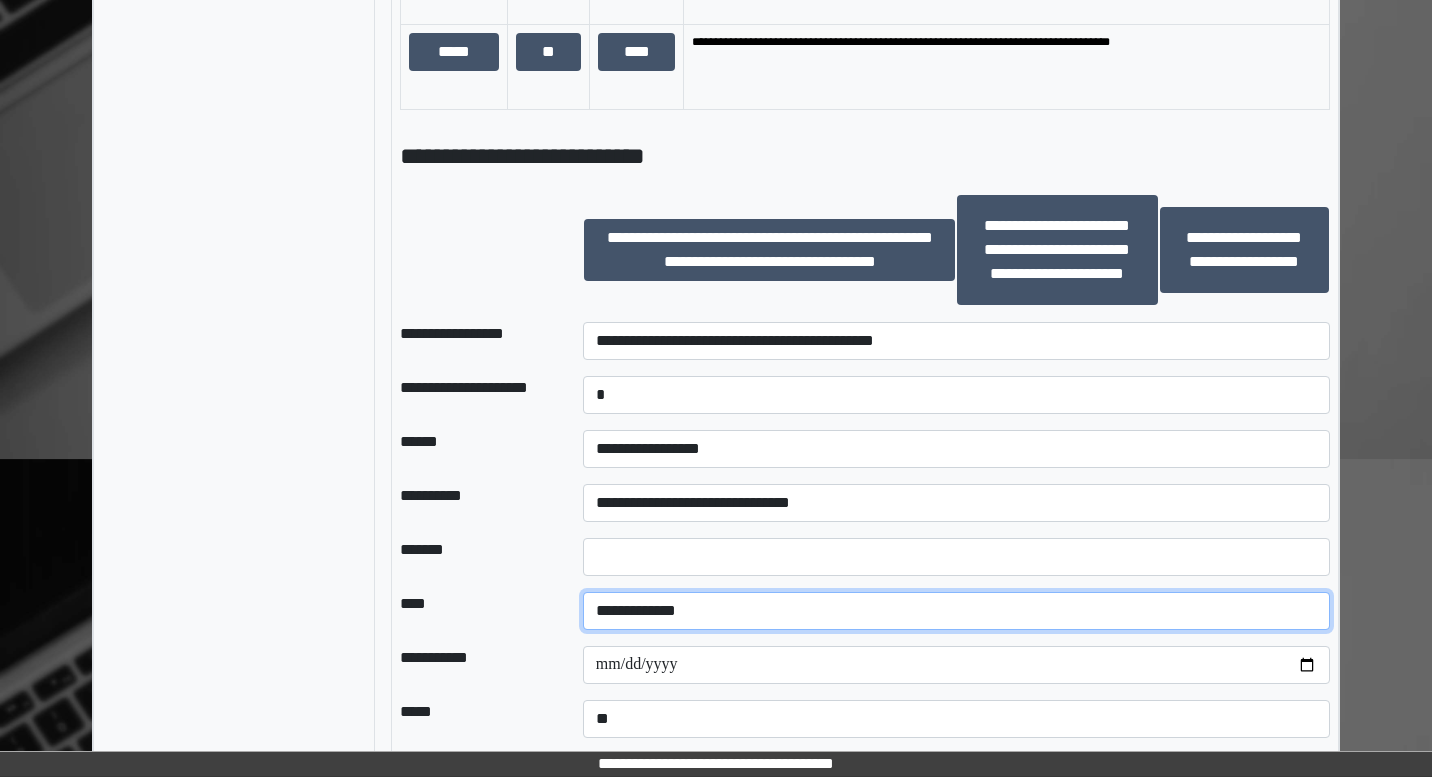 click on "**********" at bounding box center [956, 611] 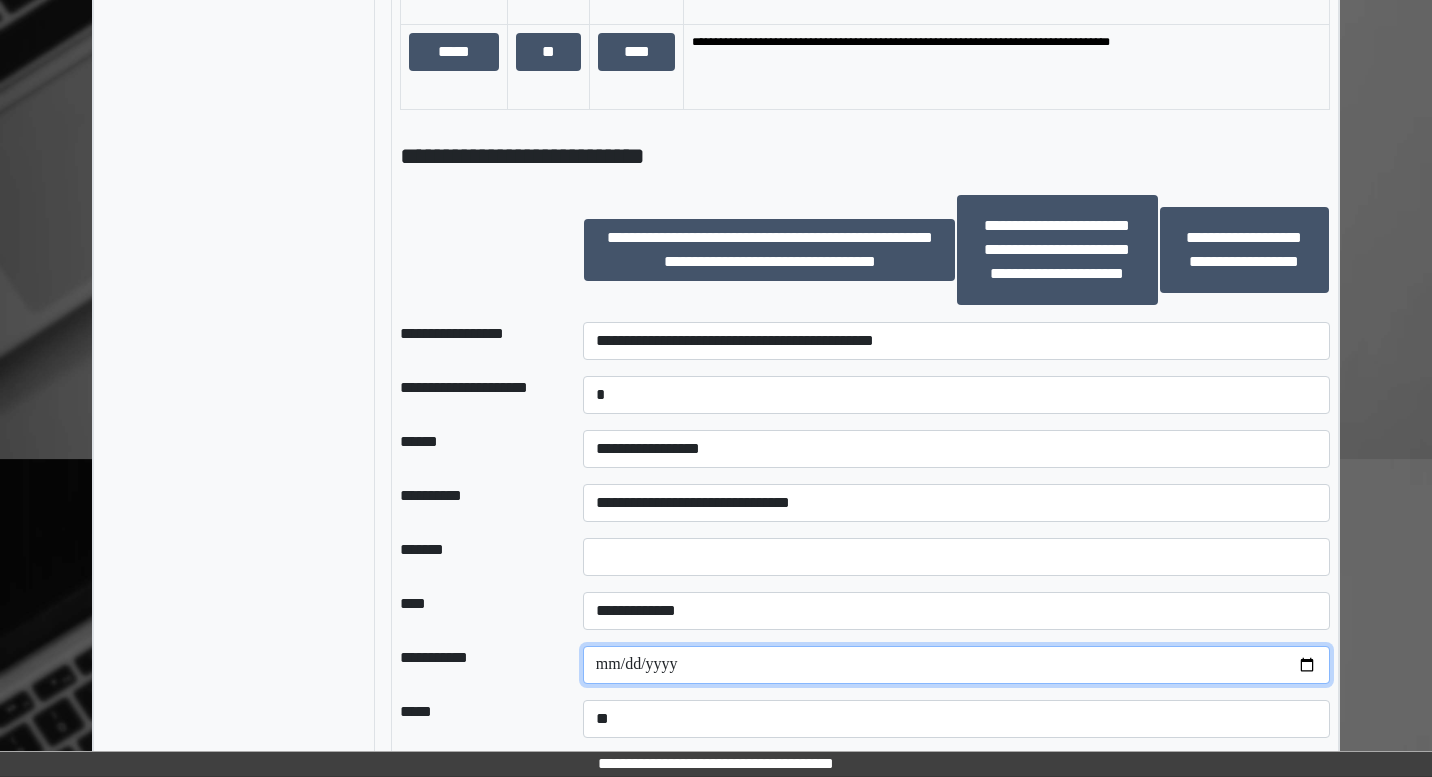 click at bounding box center [956, 665] 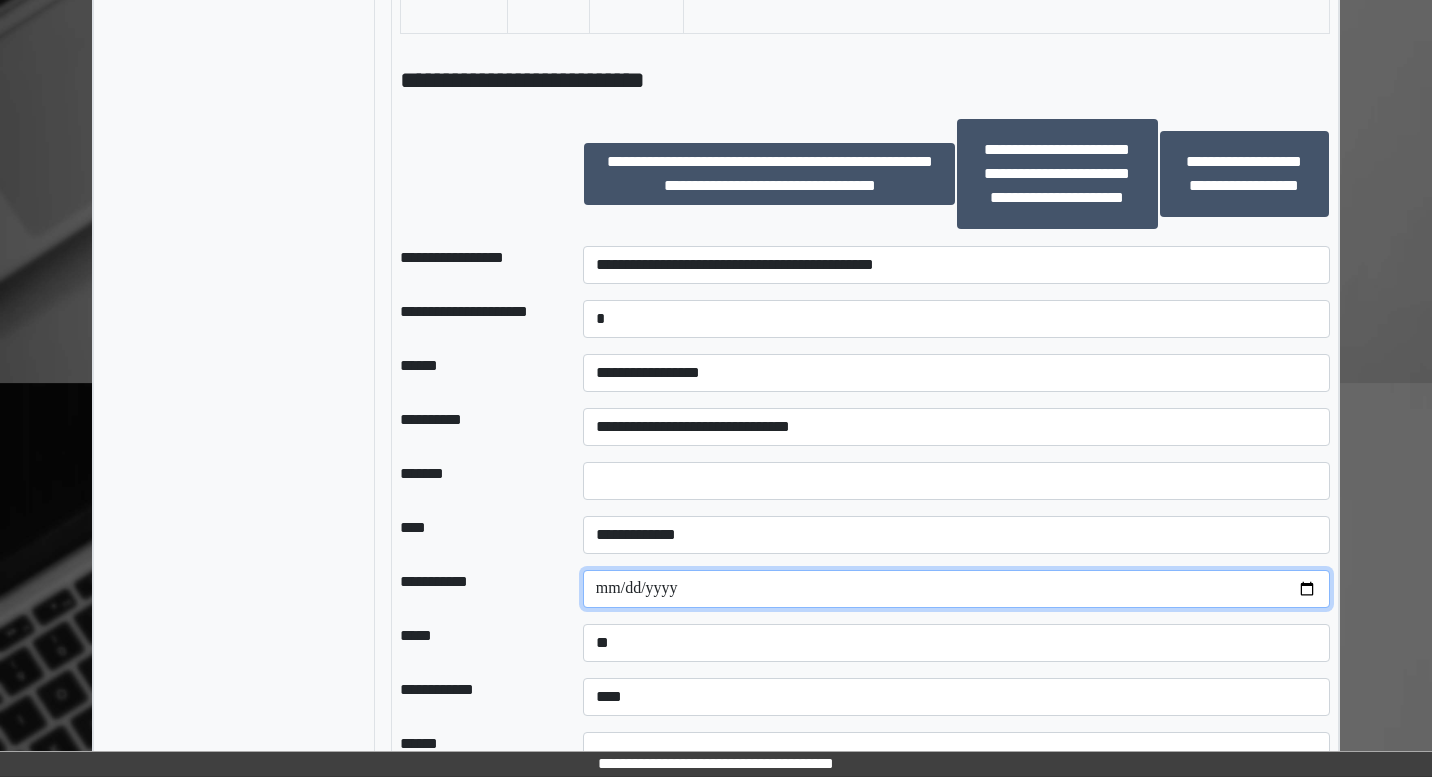 scroll, scrollTop: 1465, scrollLeft: 0, axis: vertical 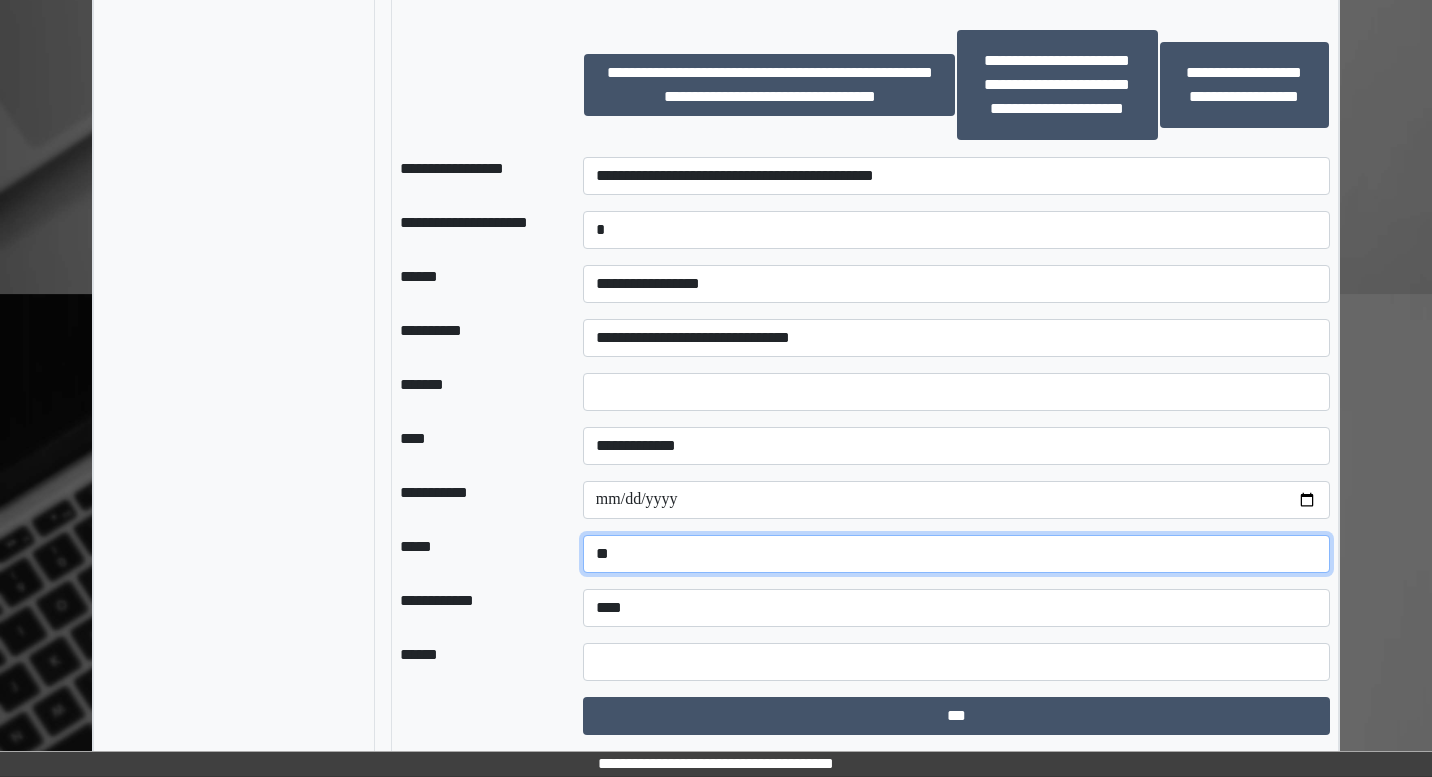 click on "**********" at bounding box center (956, 554) 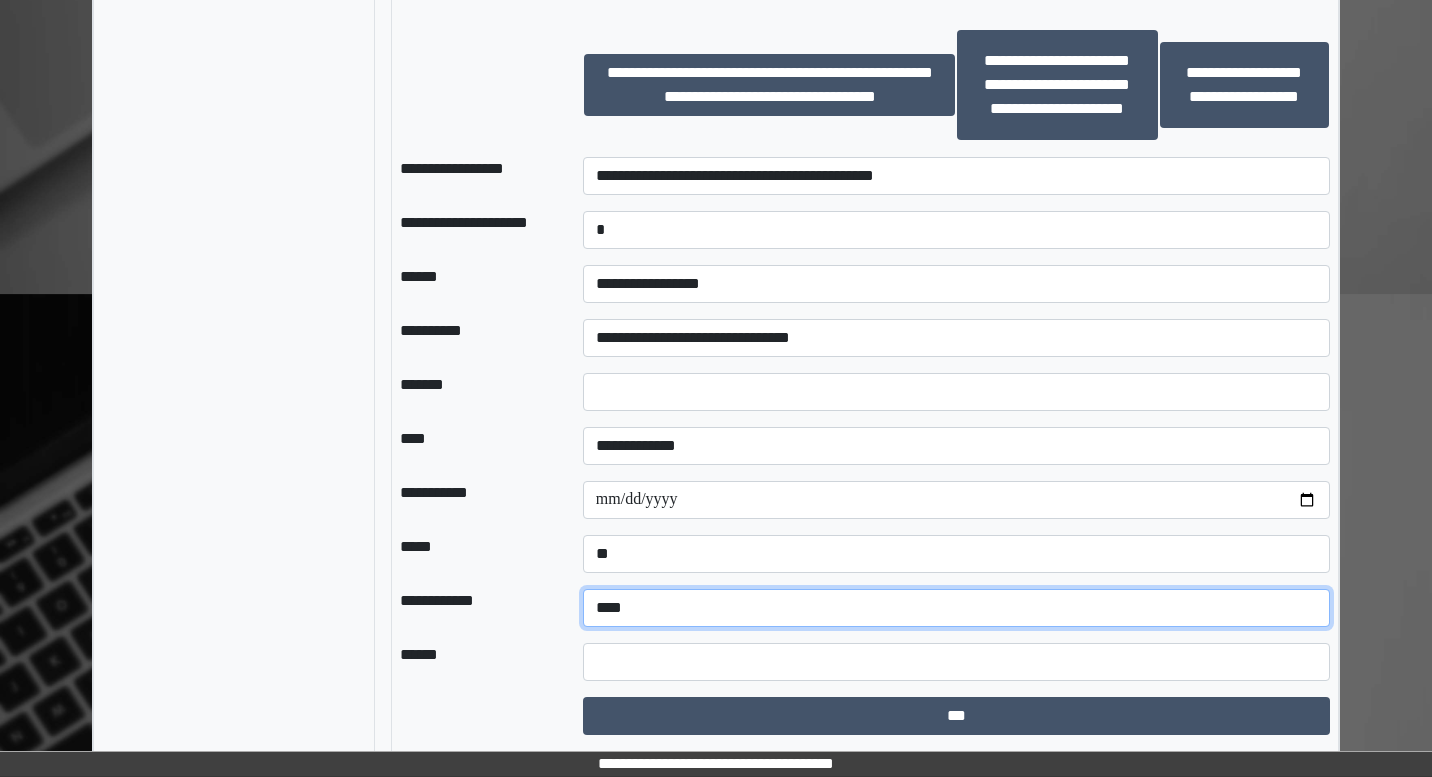 click on "**********" at bounding box center [956, 608] 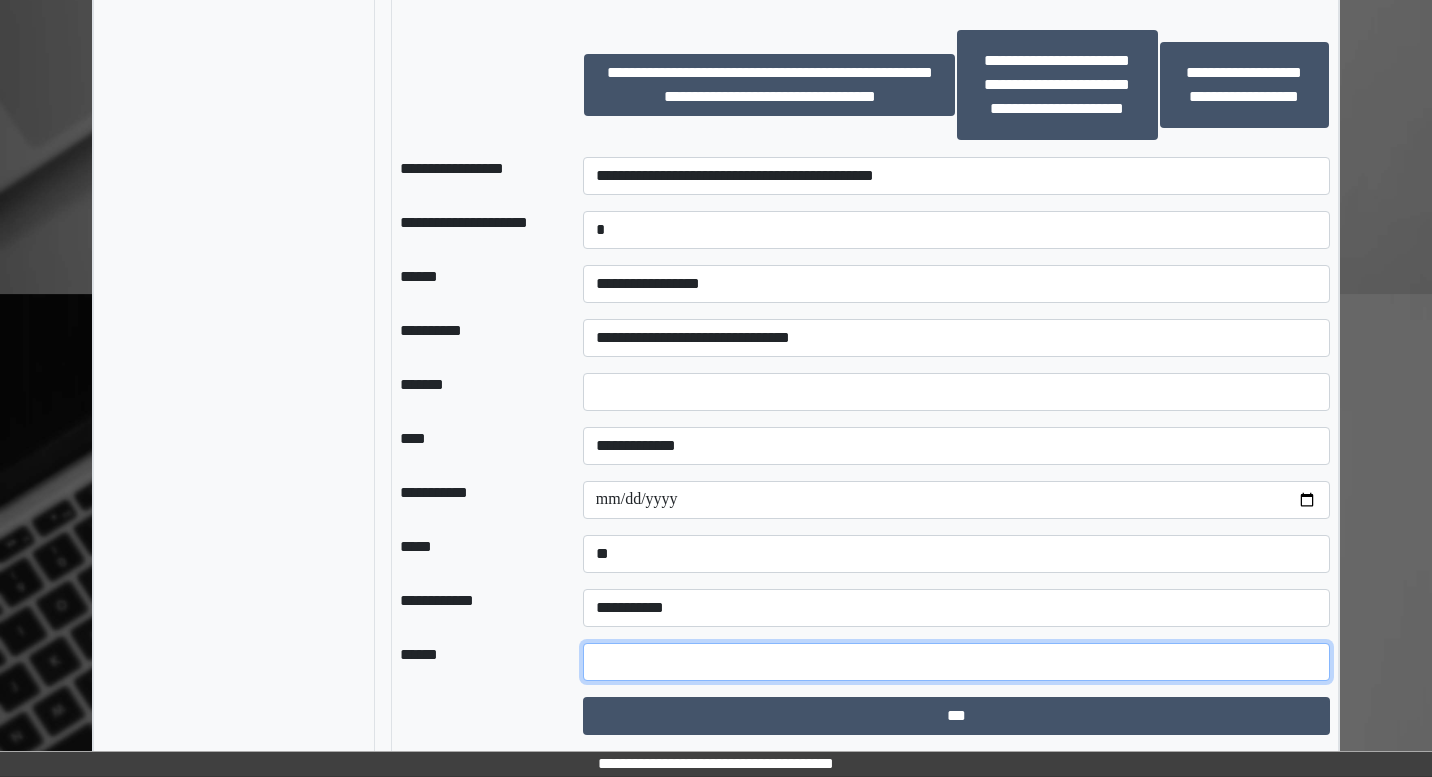 click at bounding box center [956, 662] 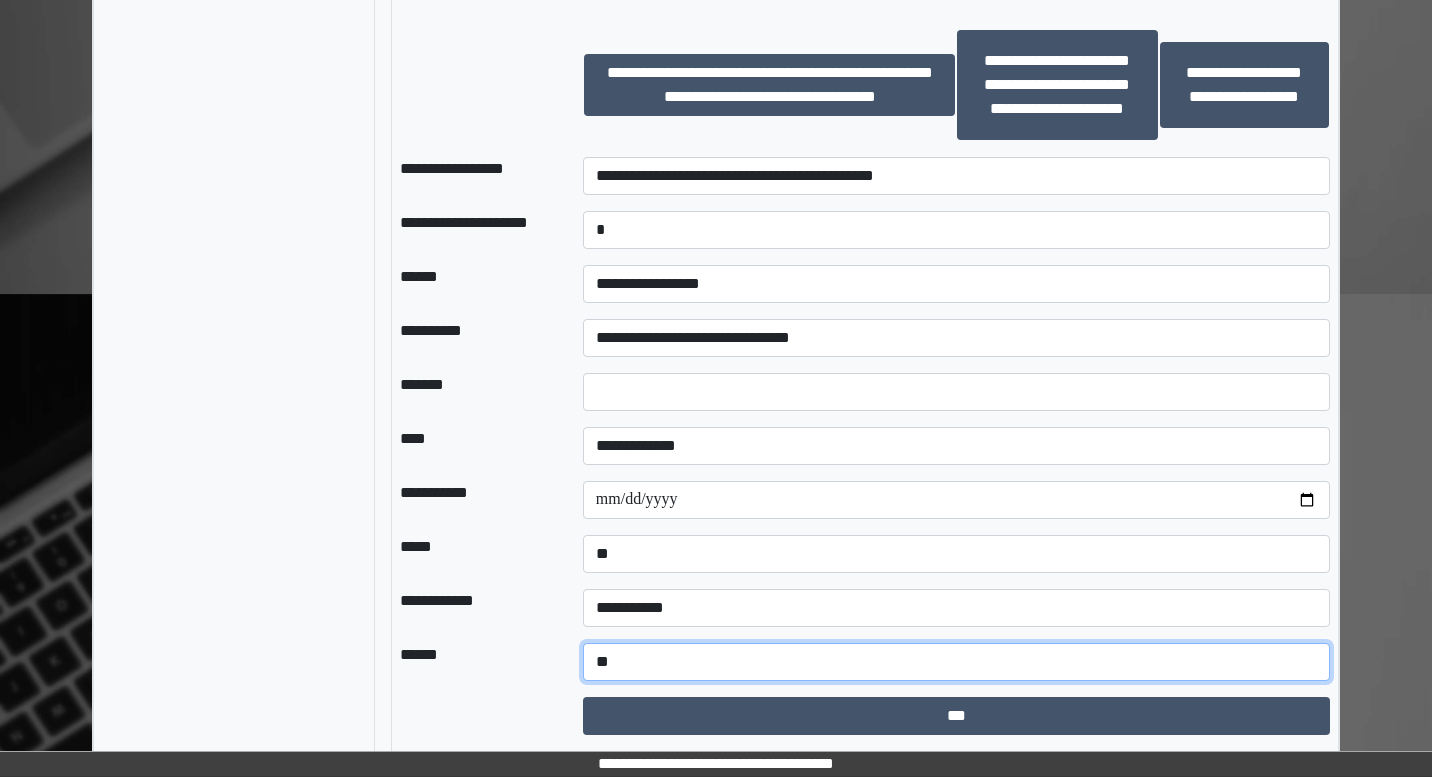 type on "*" 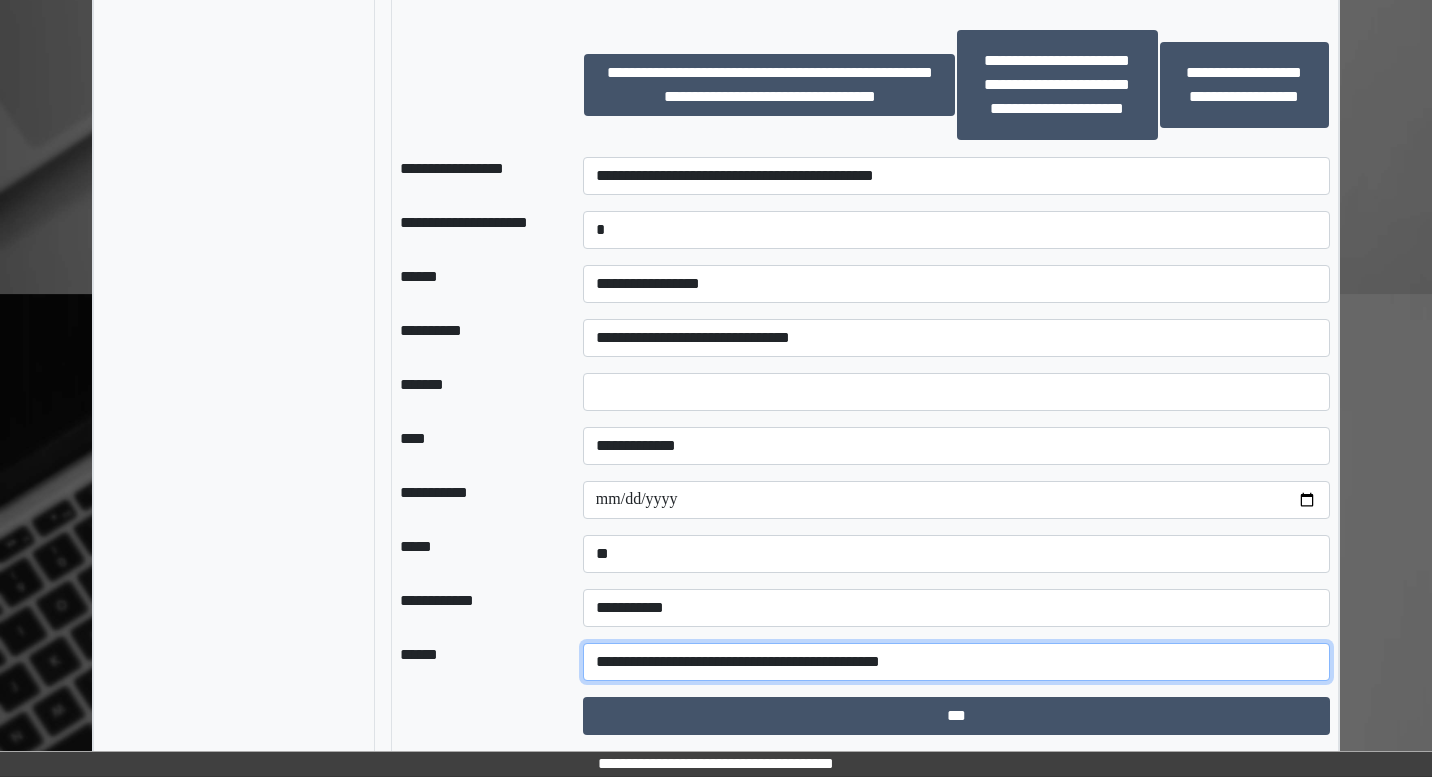 drag, startPoint x: 910, startPoint y: 664, endPoint x: 845, endPoint y: 683, distance: 67.72001 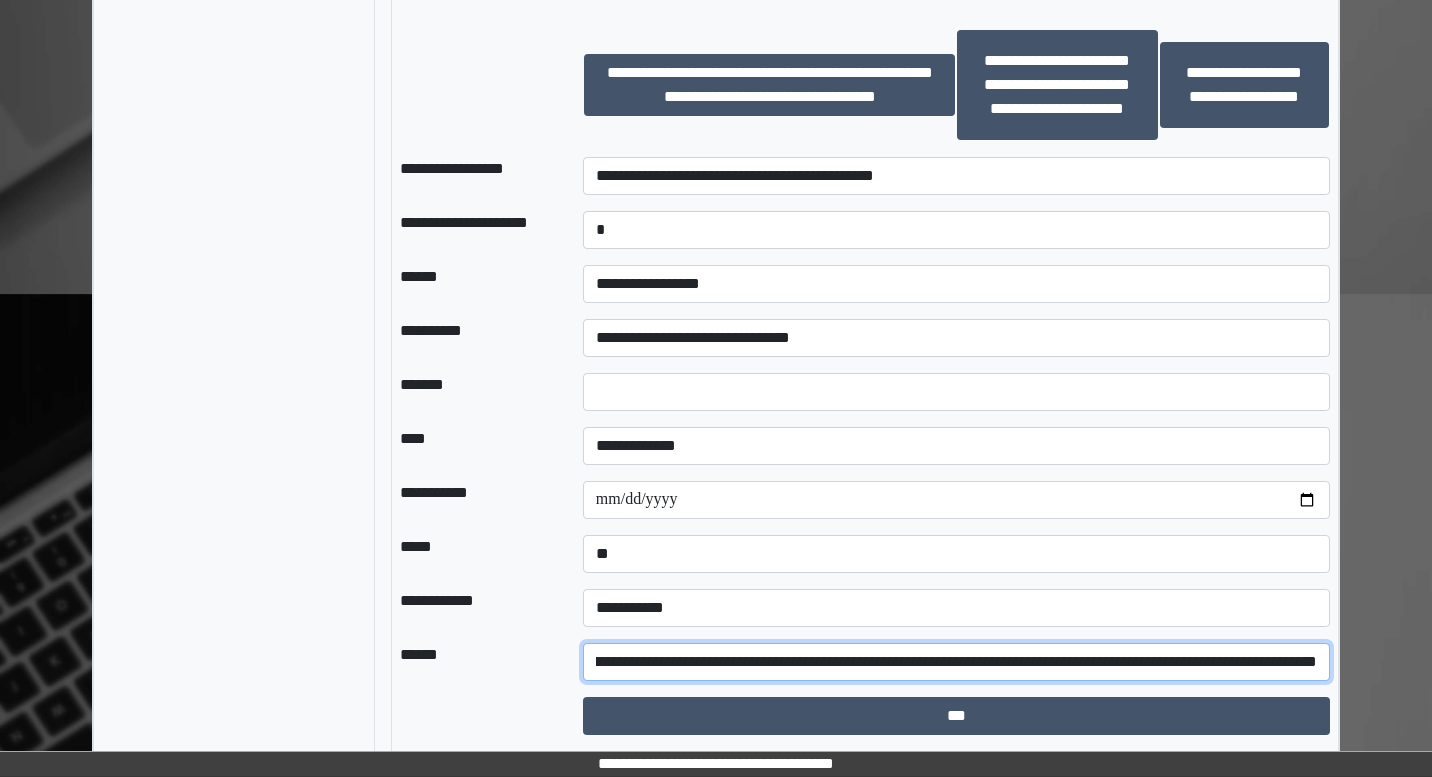 scroll, scrollTop: 0, scrollLeft: 307, axis: horizontal 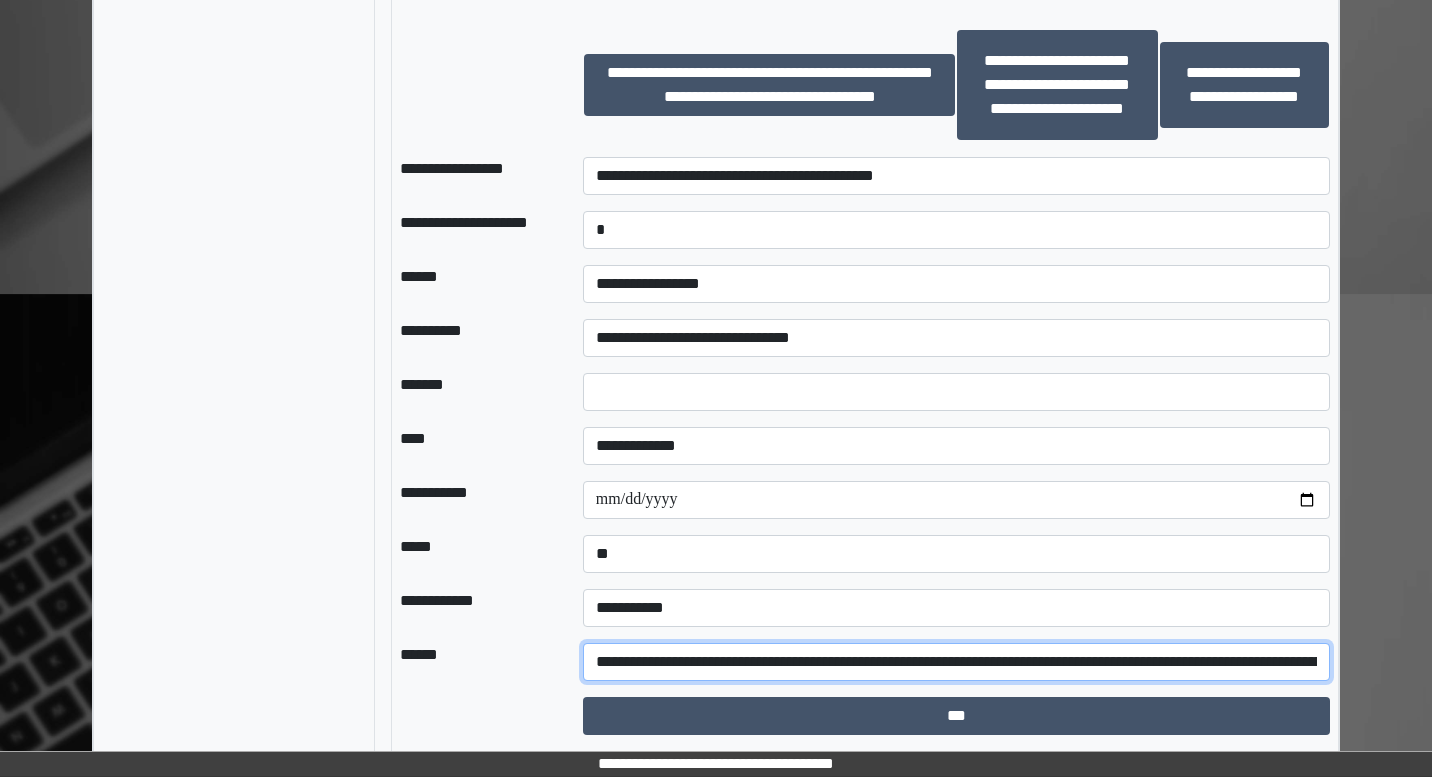 drag, startPoint x: 736, startPoint y: 660, endPoint x: 505, endPoint y: 664, distance: 231.03462 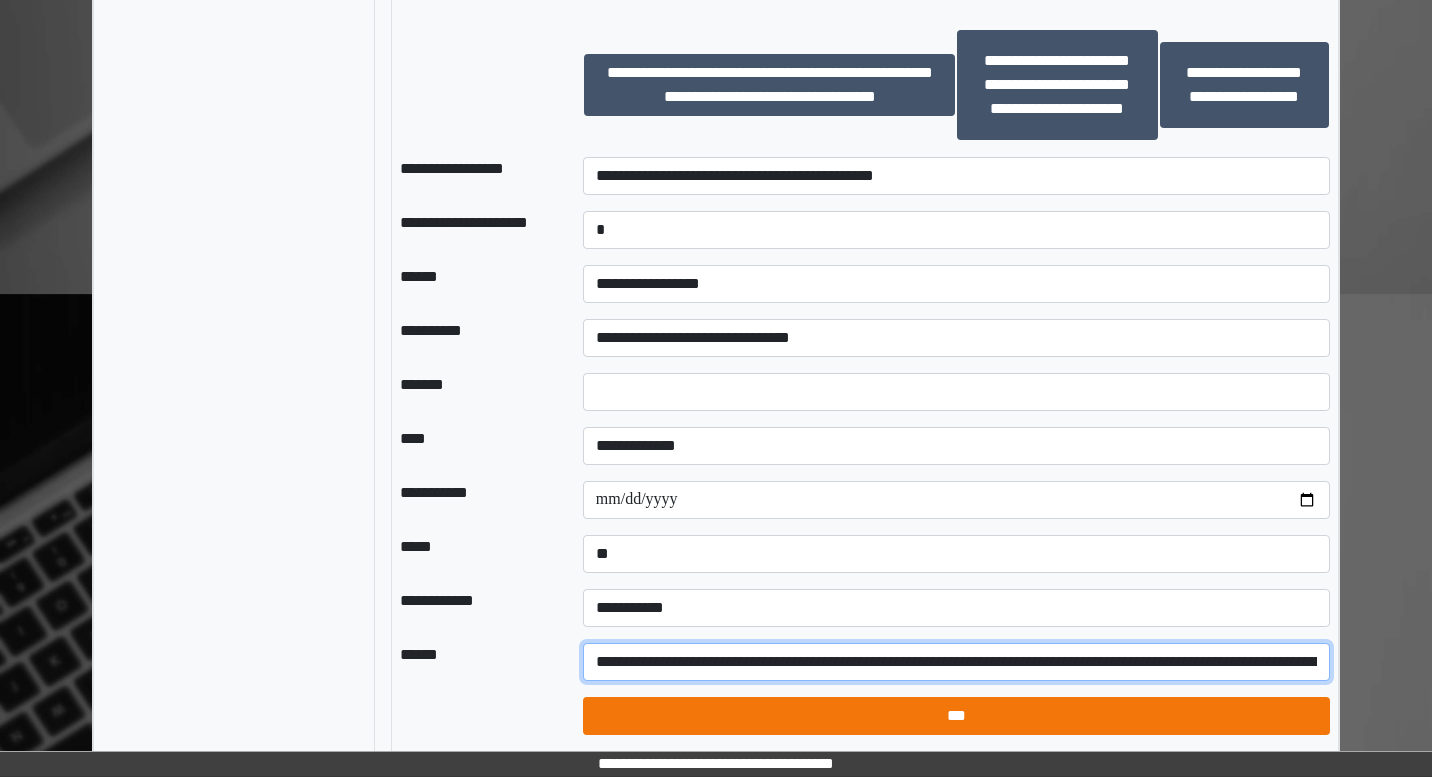 type on "**********" 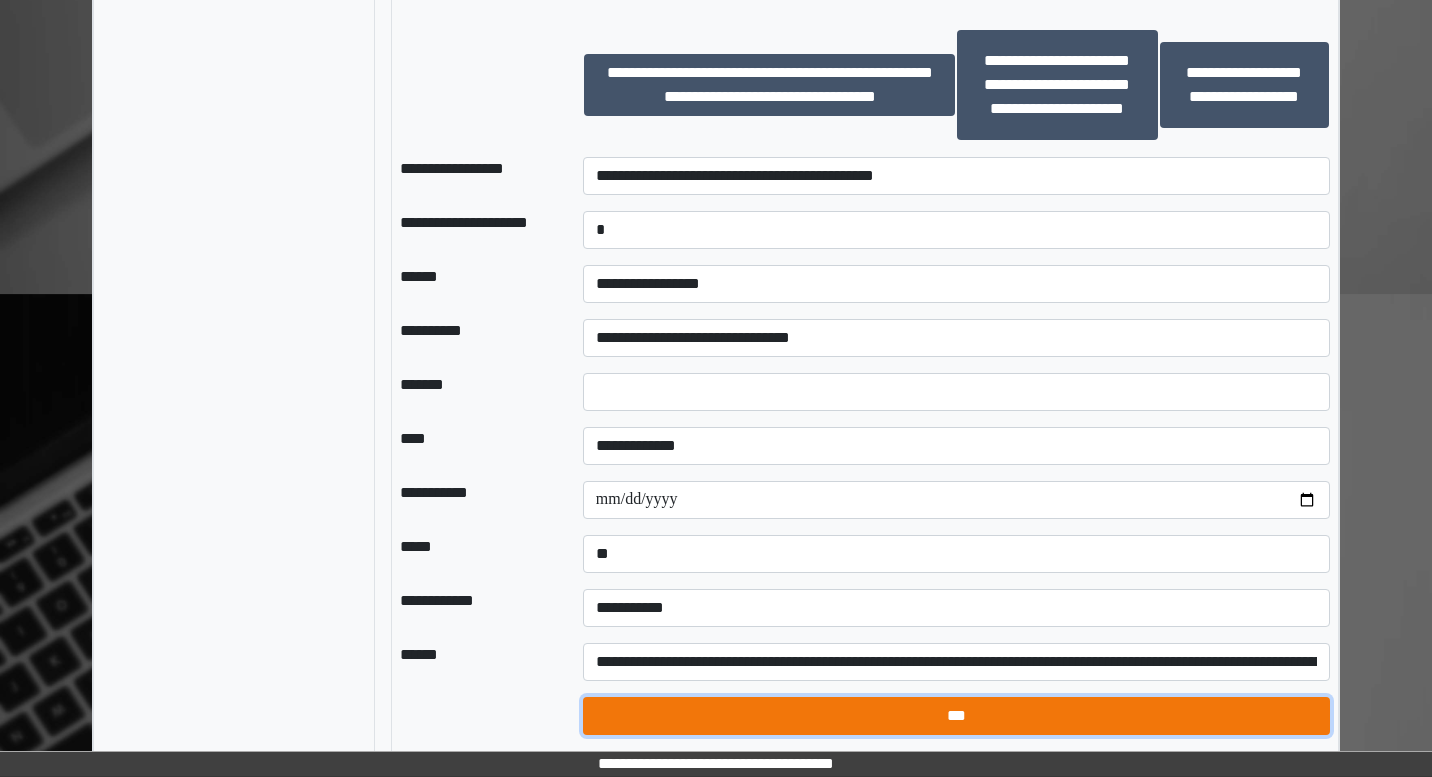 click on "***" at bounding box center [956, 716] 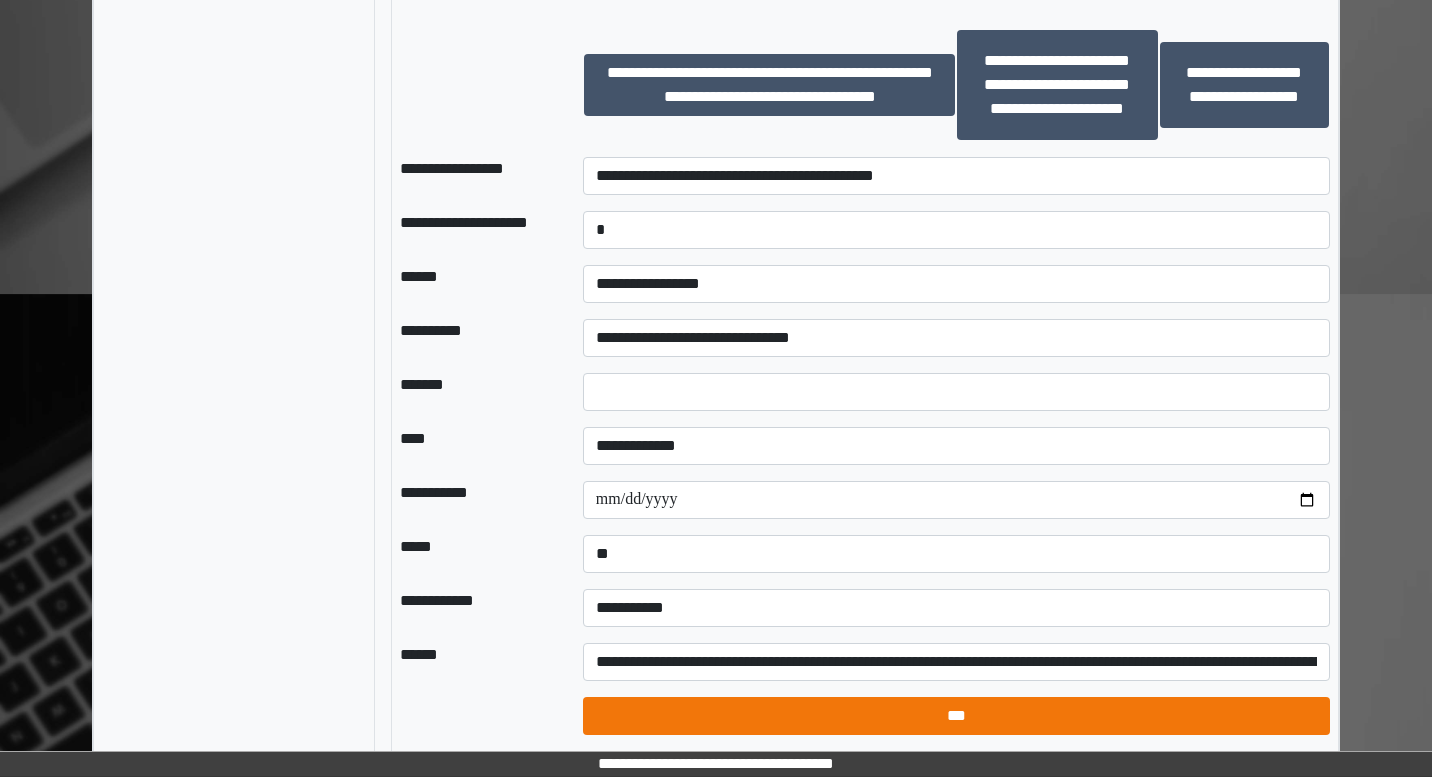 select on "*" 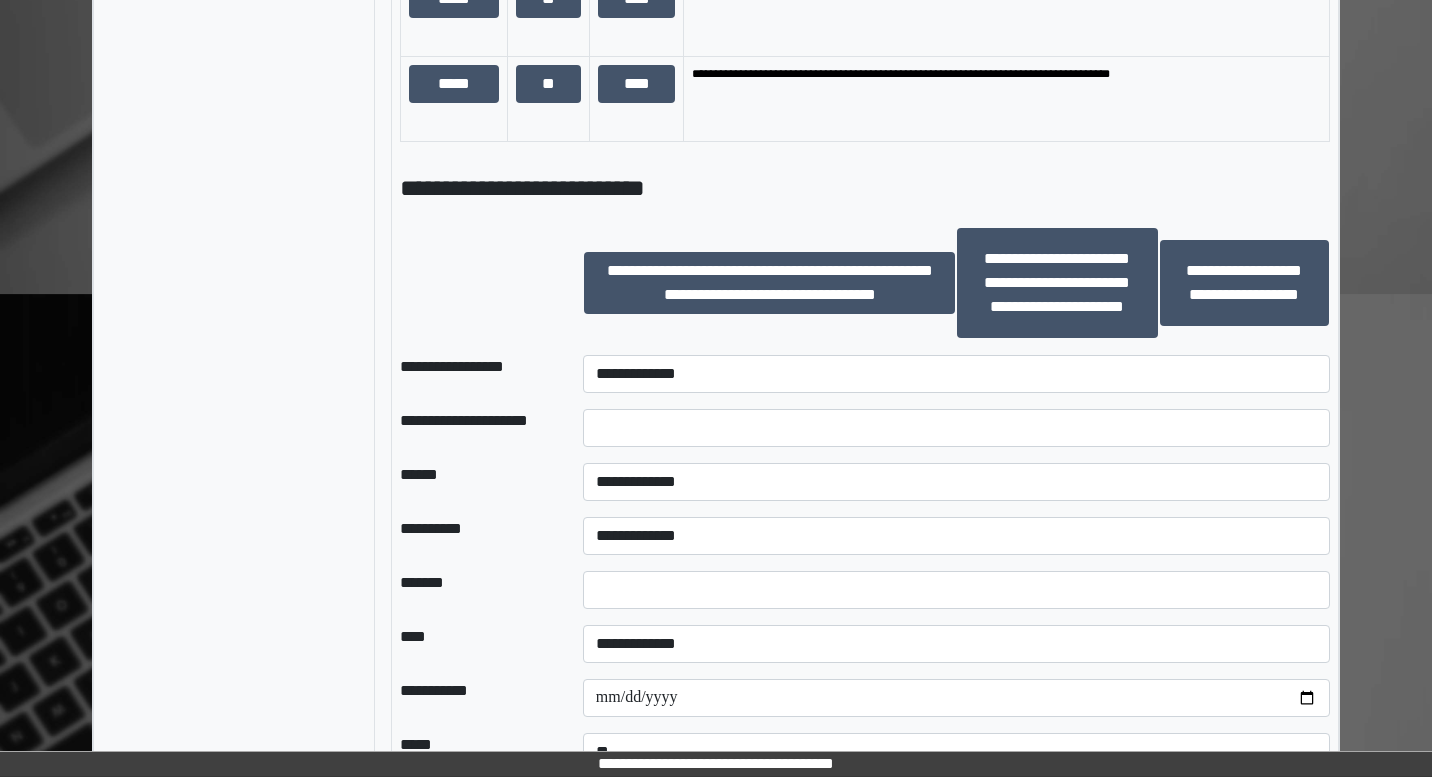 scroll, scrollTop: 865, scrollLeft: 0, axis: vertical 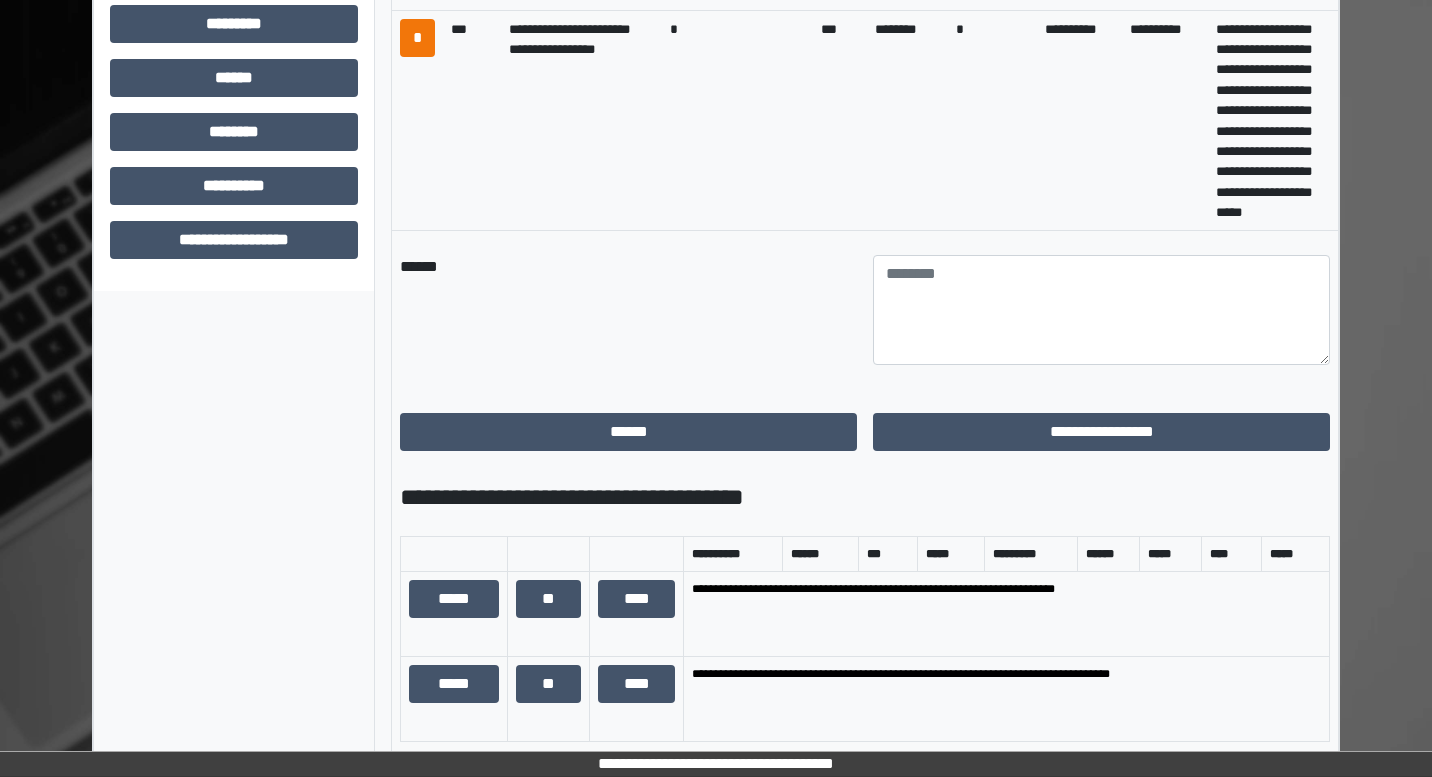 click on "**********" at bounding box center (1101, 432) 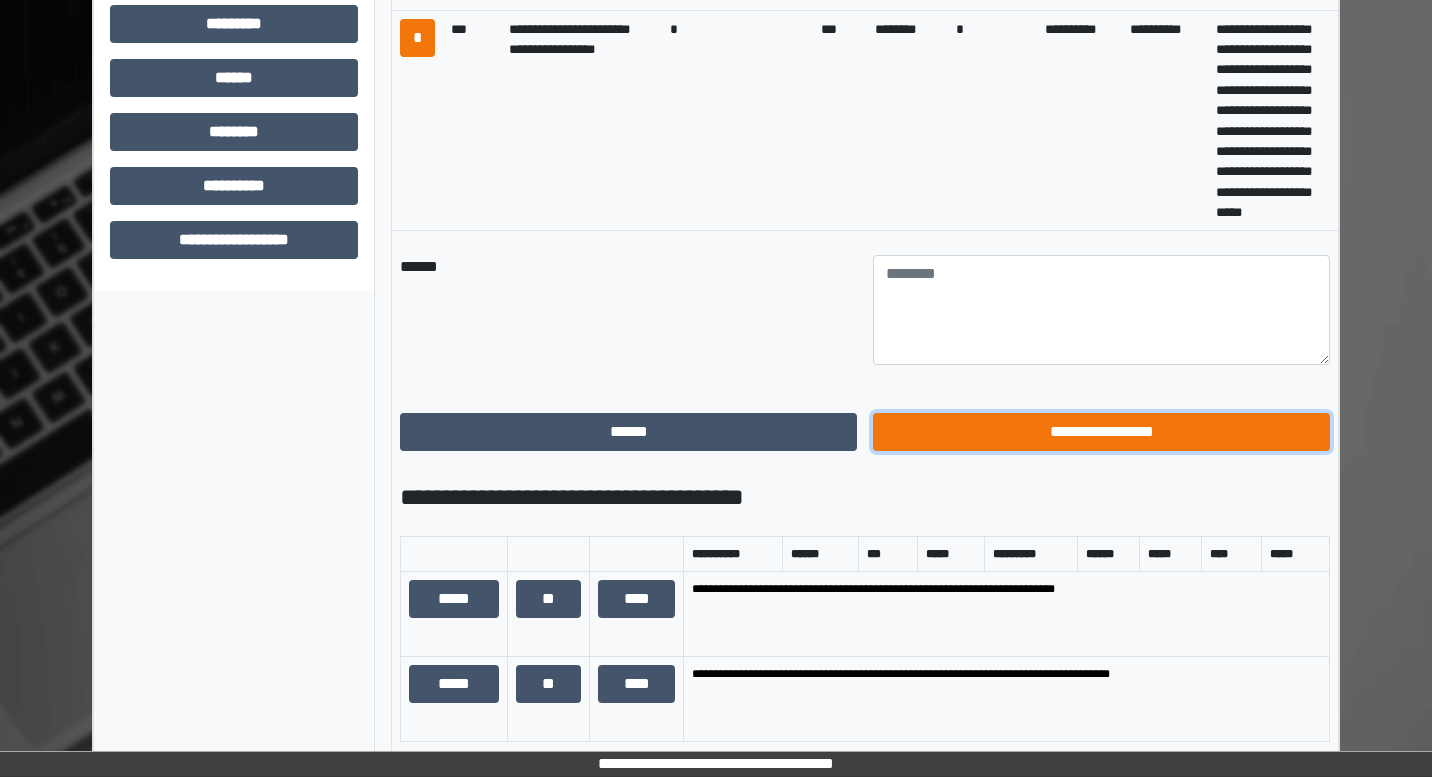 click on "**********" at bounding box center (1101, 432) 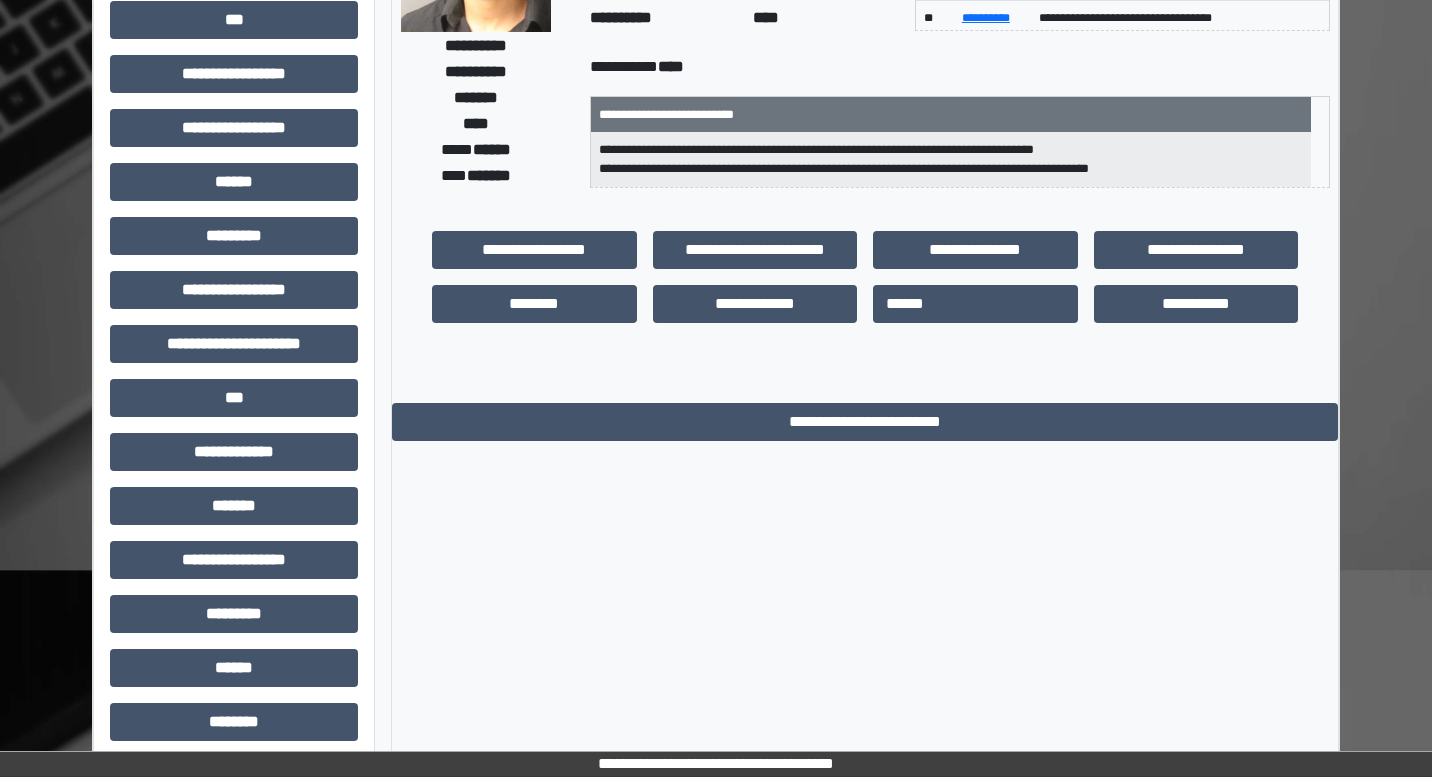 scroll, scrollTop: 0, scrollLeft: 0, axis: both 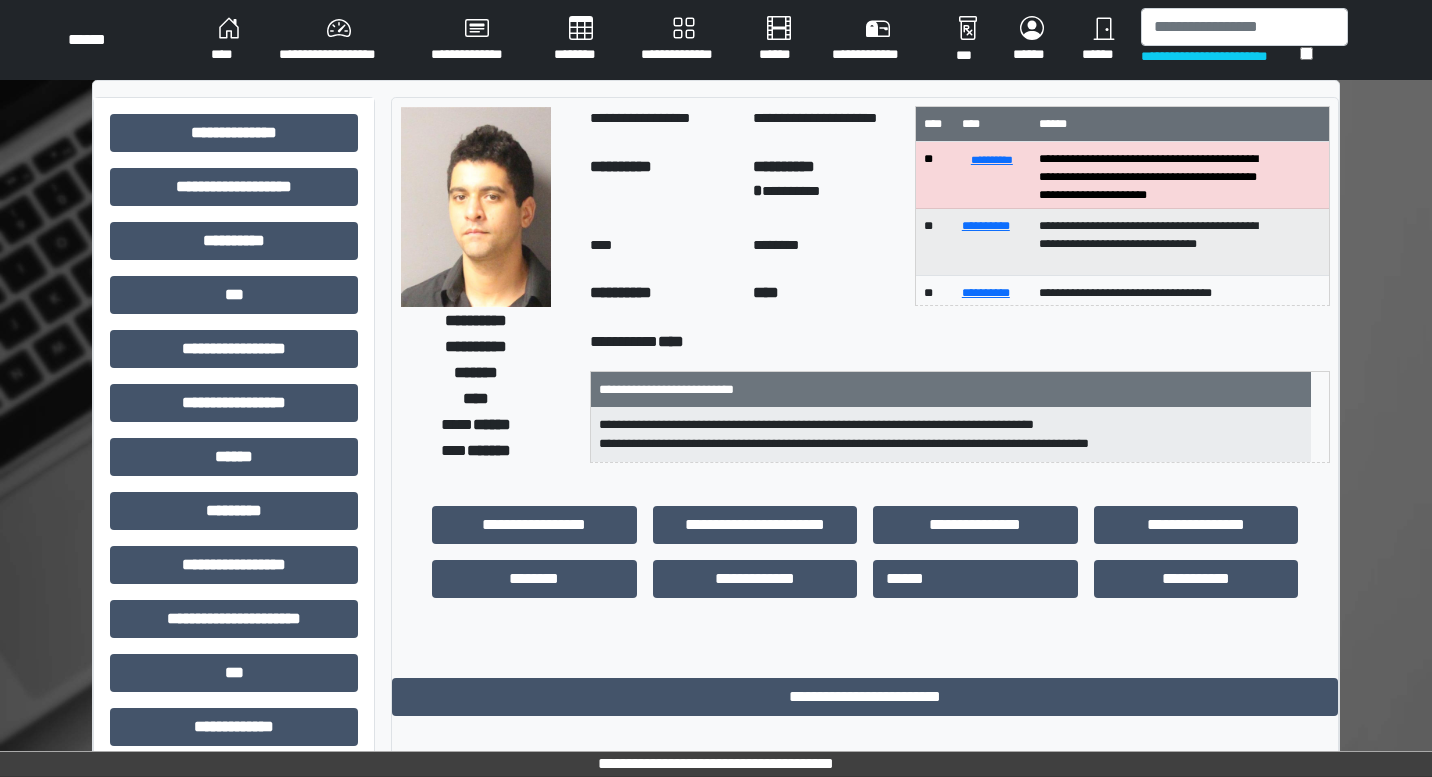 click on "****" at bounding box center [229, 40] 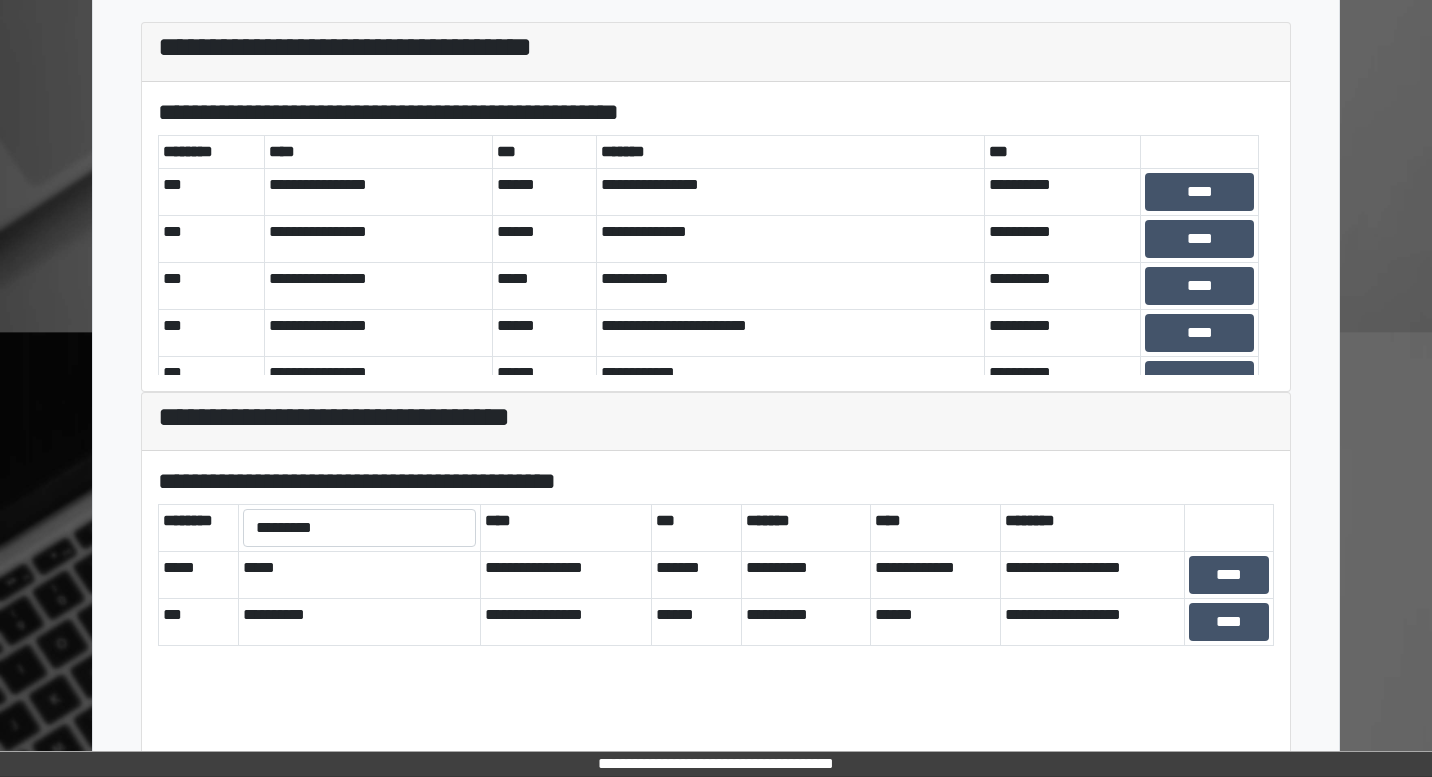 scroll, scrollTop: 538, scrollLeft: 0, axis: vertical 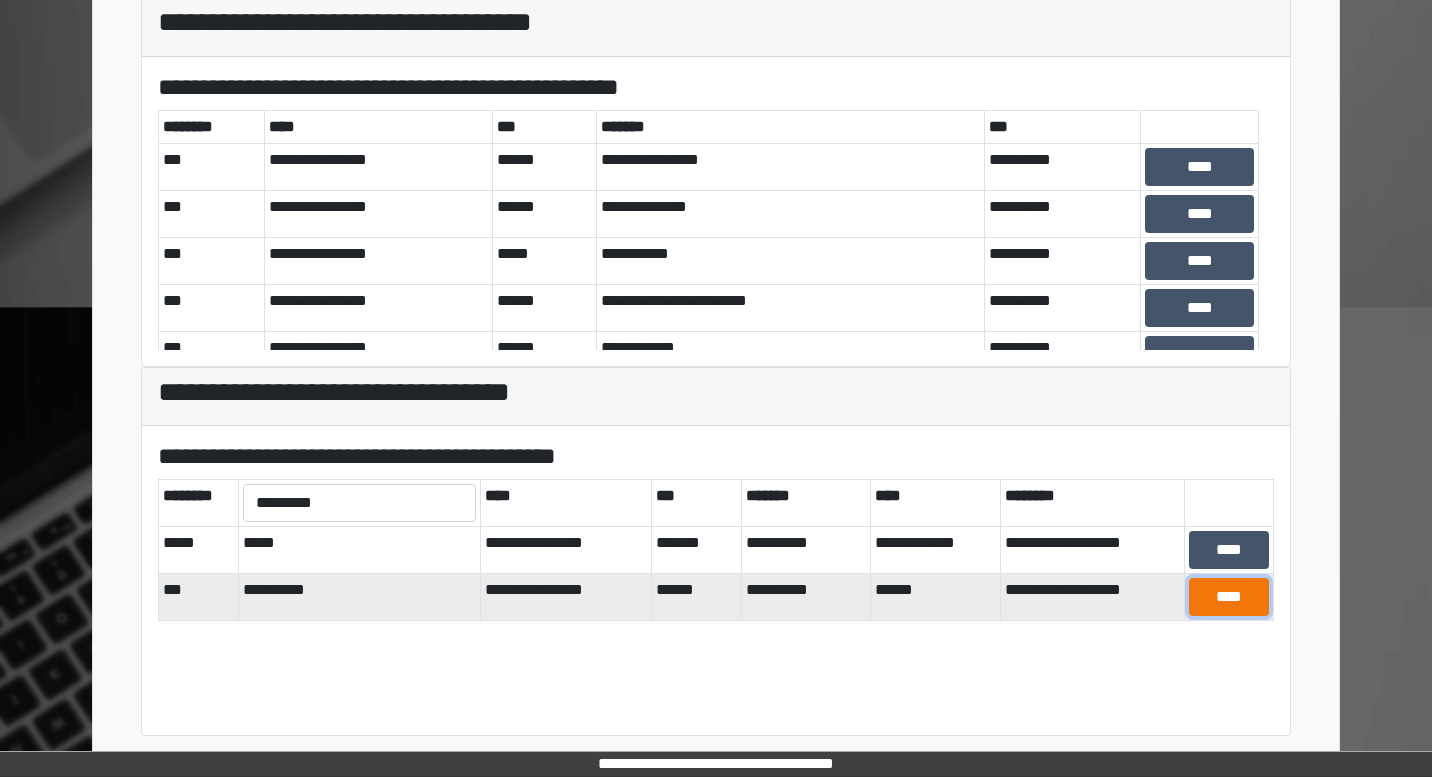 click on "****" at bounding box center [1229, 597] 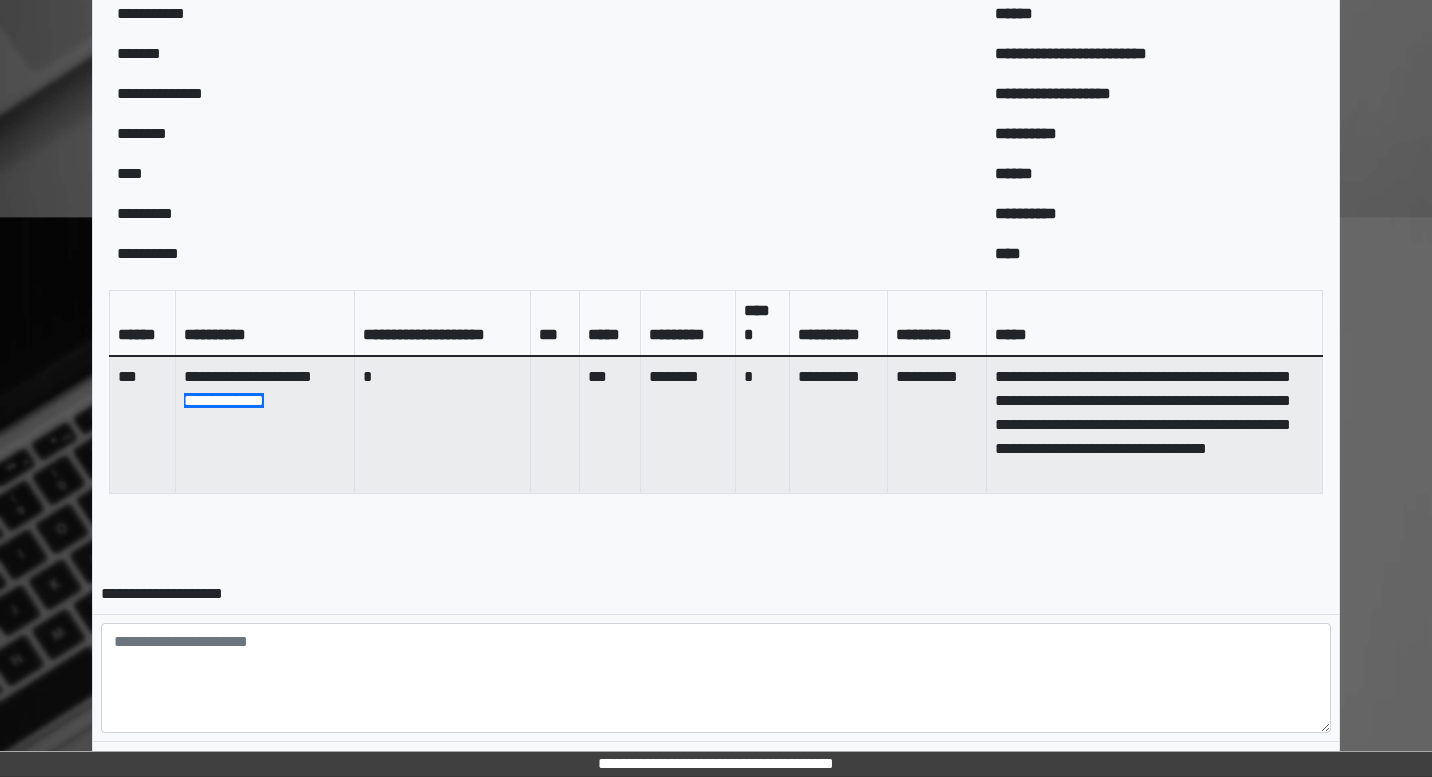 scroll, scrollTop: 746, scrollLeft: 0, axis: vertical 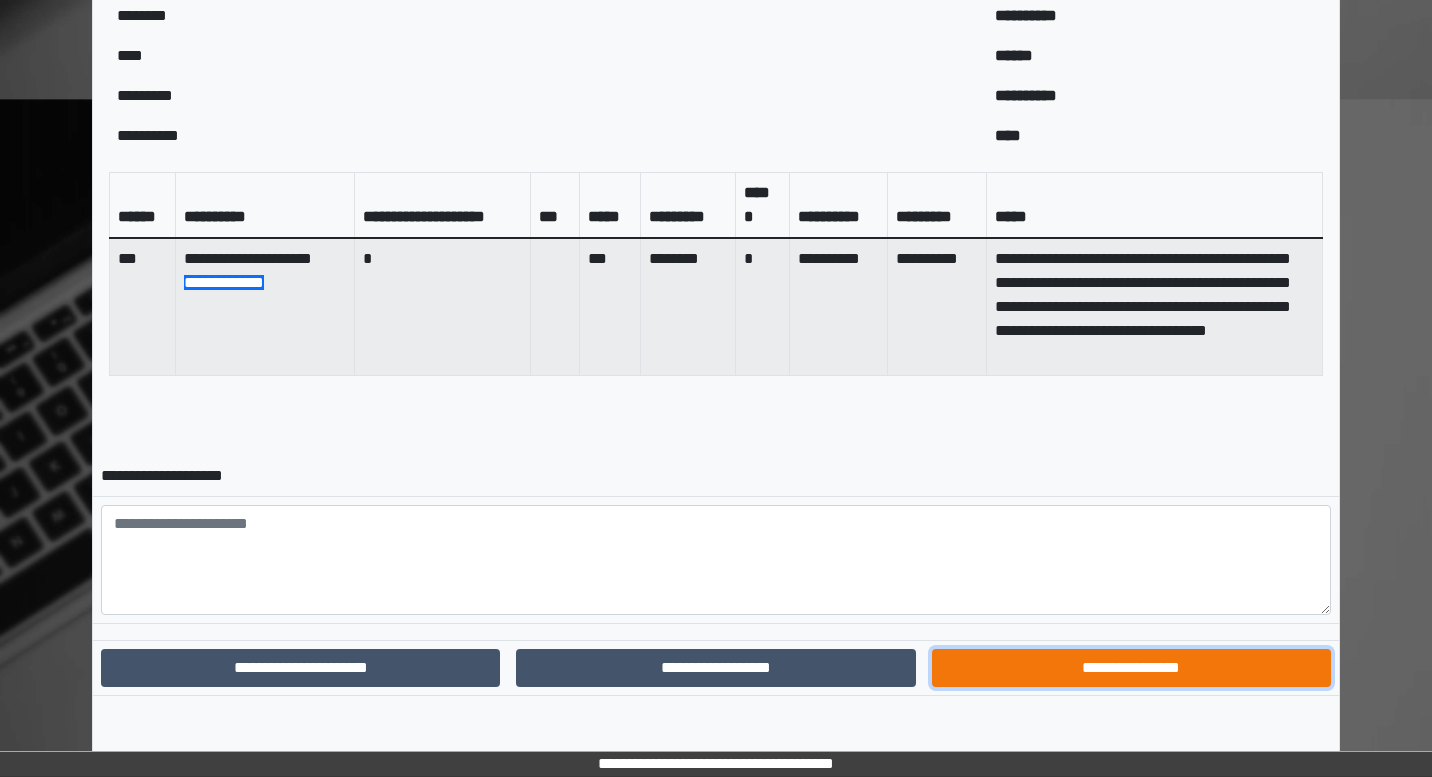 click on "**********" at bounding box center (1131, 668) 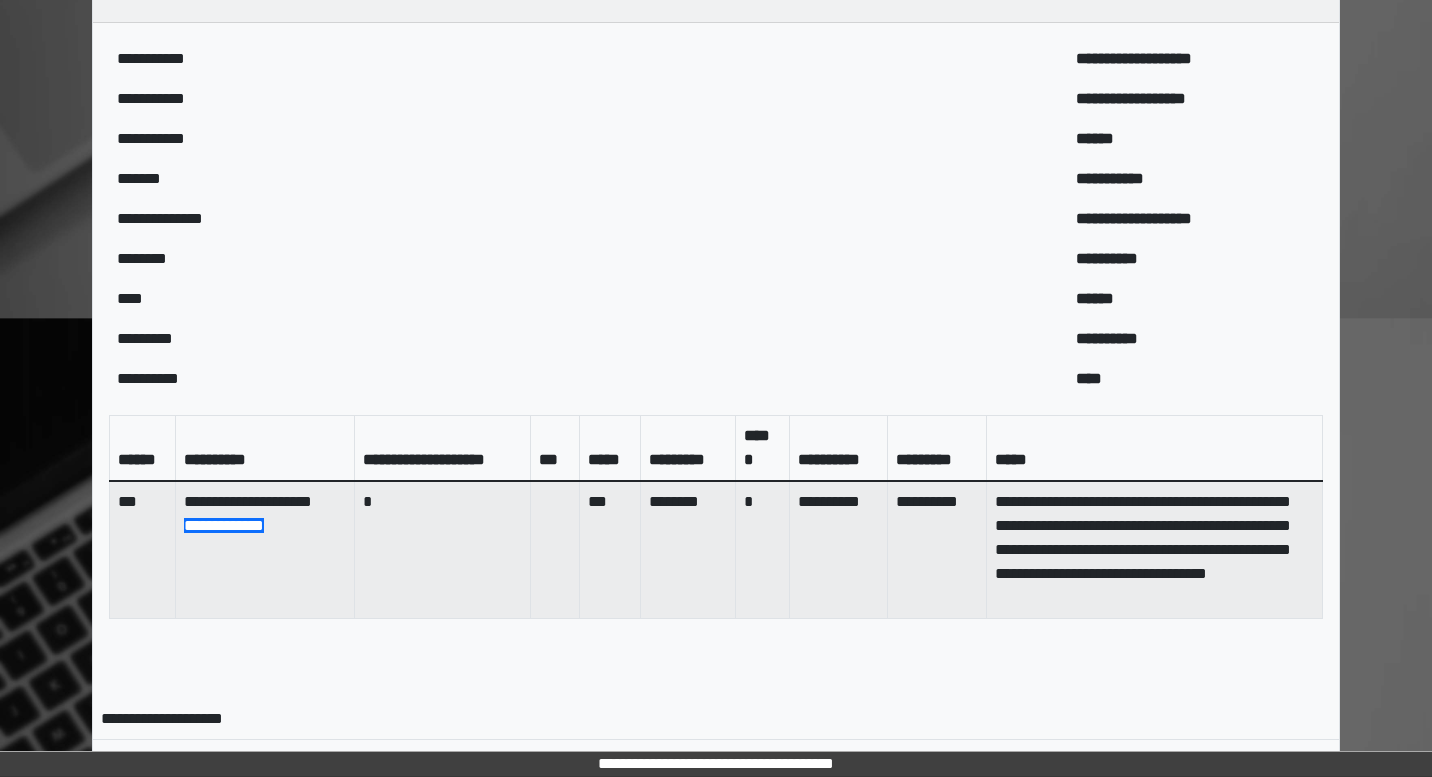 scroll, scrollTop: 643, scrollLeft: 0, axis: vertical 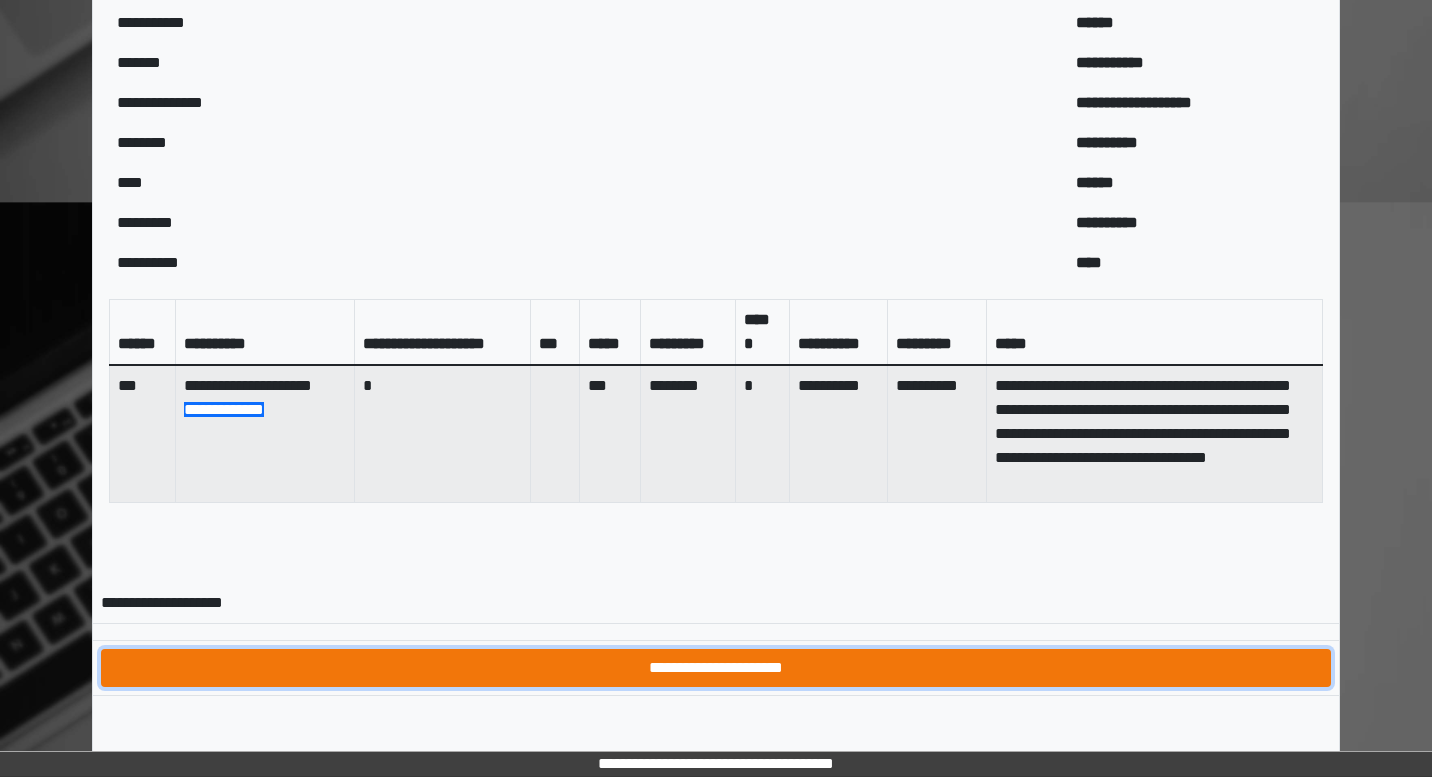 click on "**********" at bounding box center (716, 668) 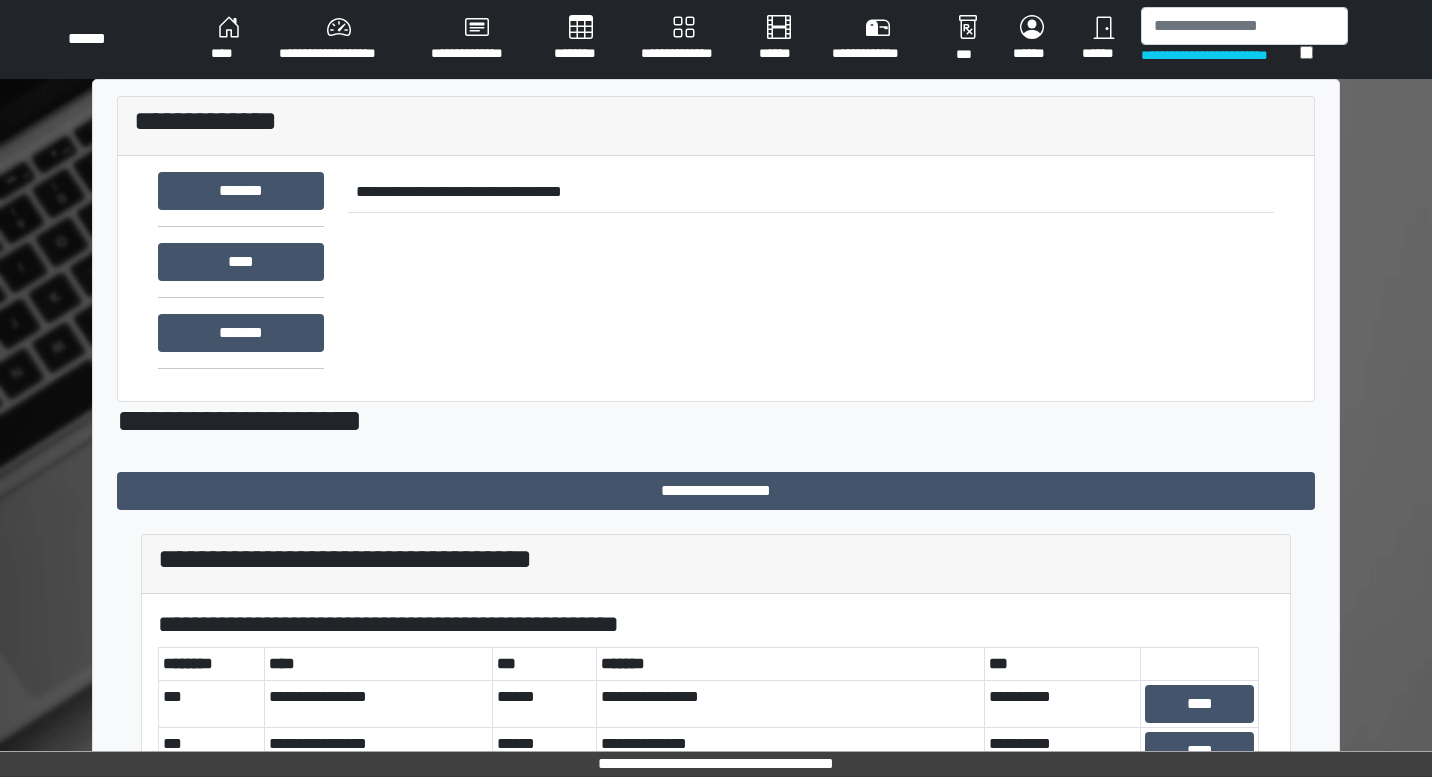 scroll, scrollTop: 0, scrollLeft: 0, axis: both 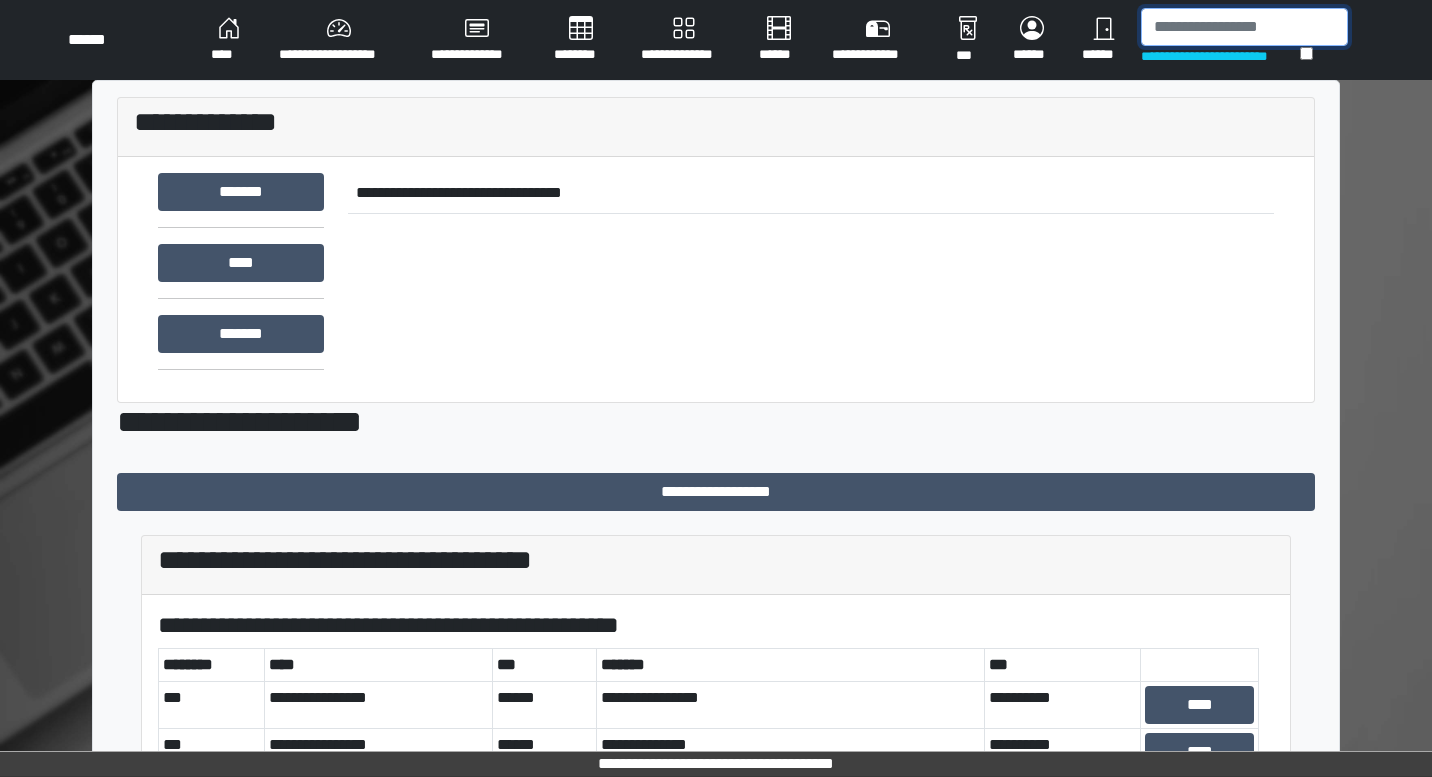 click at bounding box center (1244, 27) 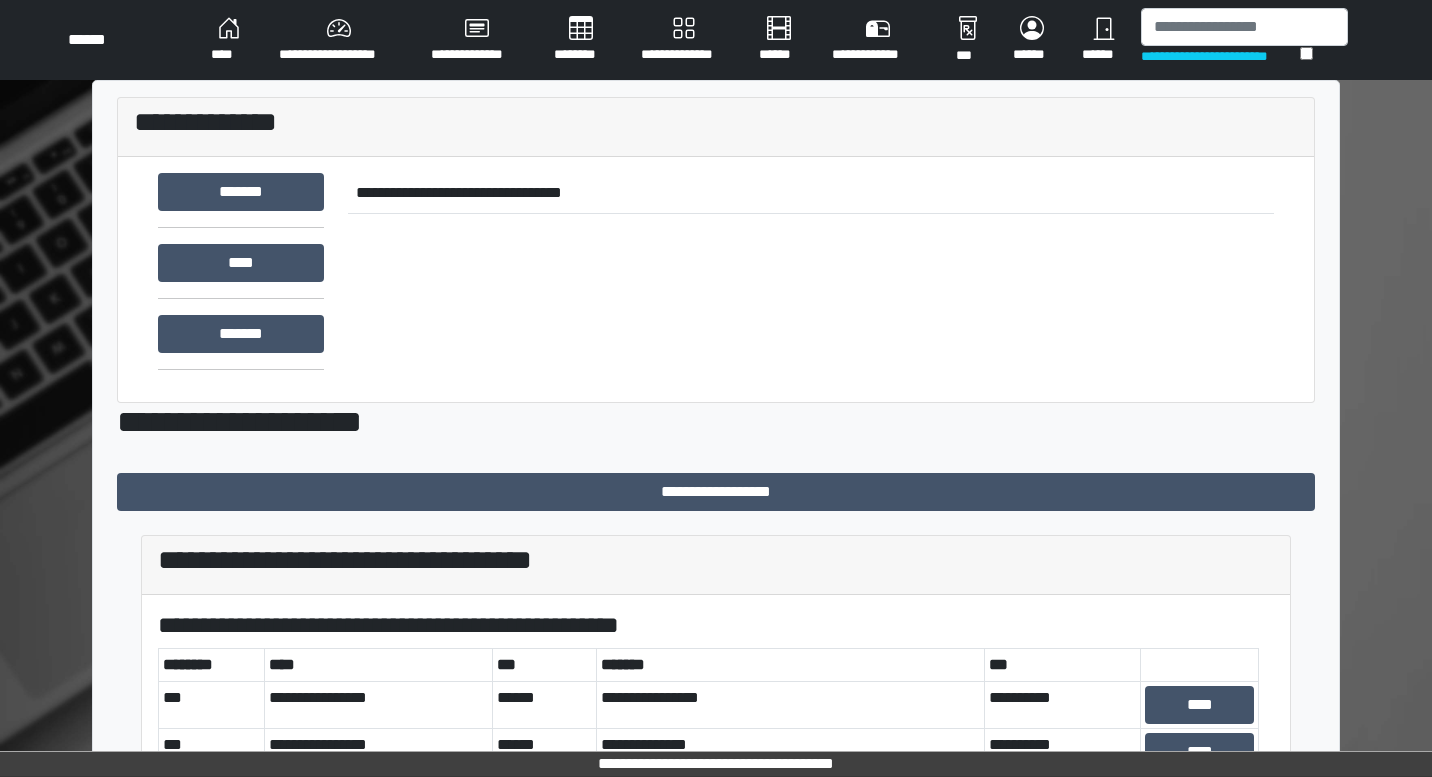 drag, startPoint x: 735, startPoint y: 78, endPoint x: 1203, endPoint y: 330, distance: 531.5336 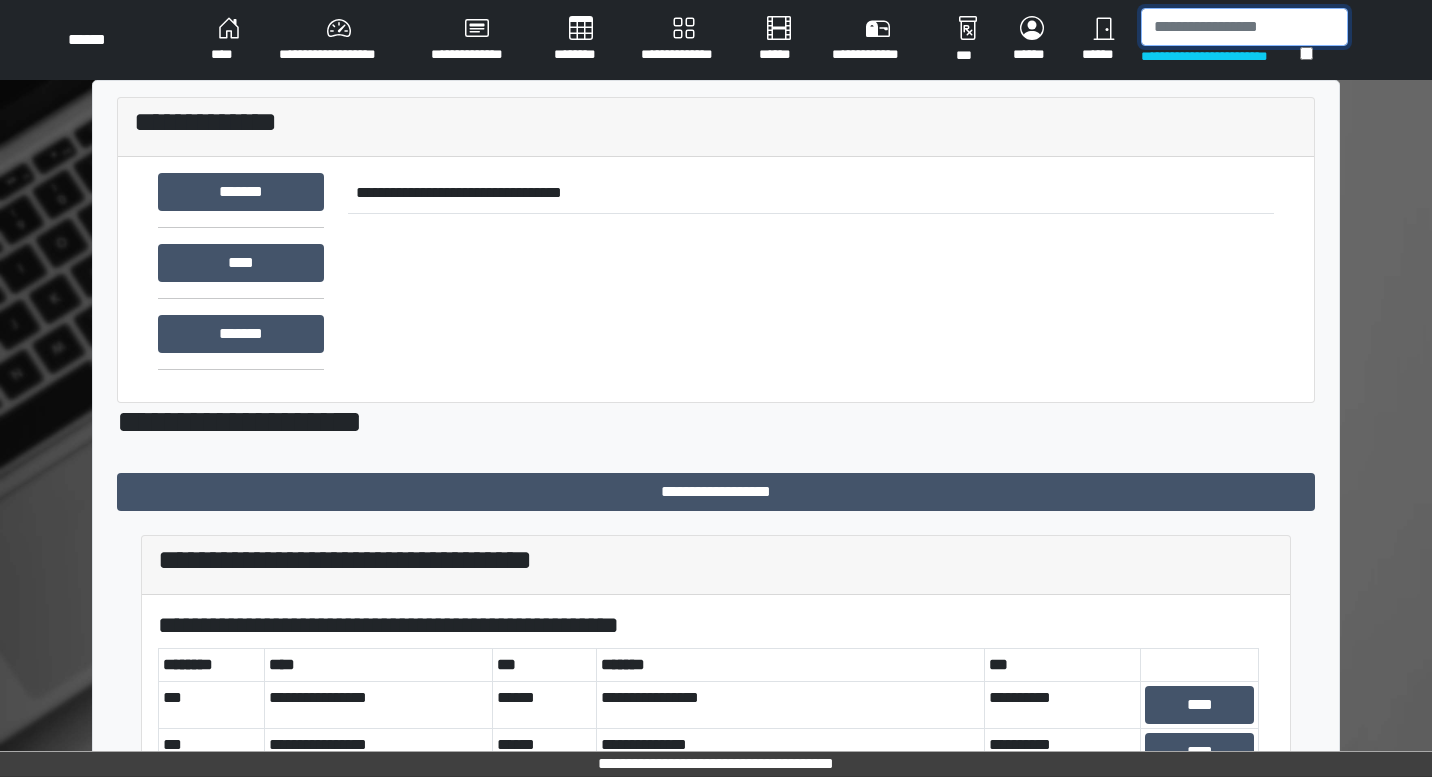 click at bounding box center (1244, 27) 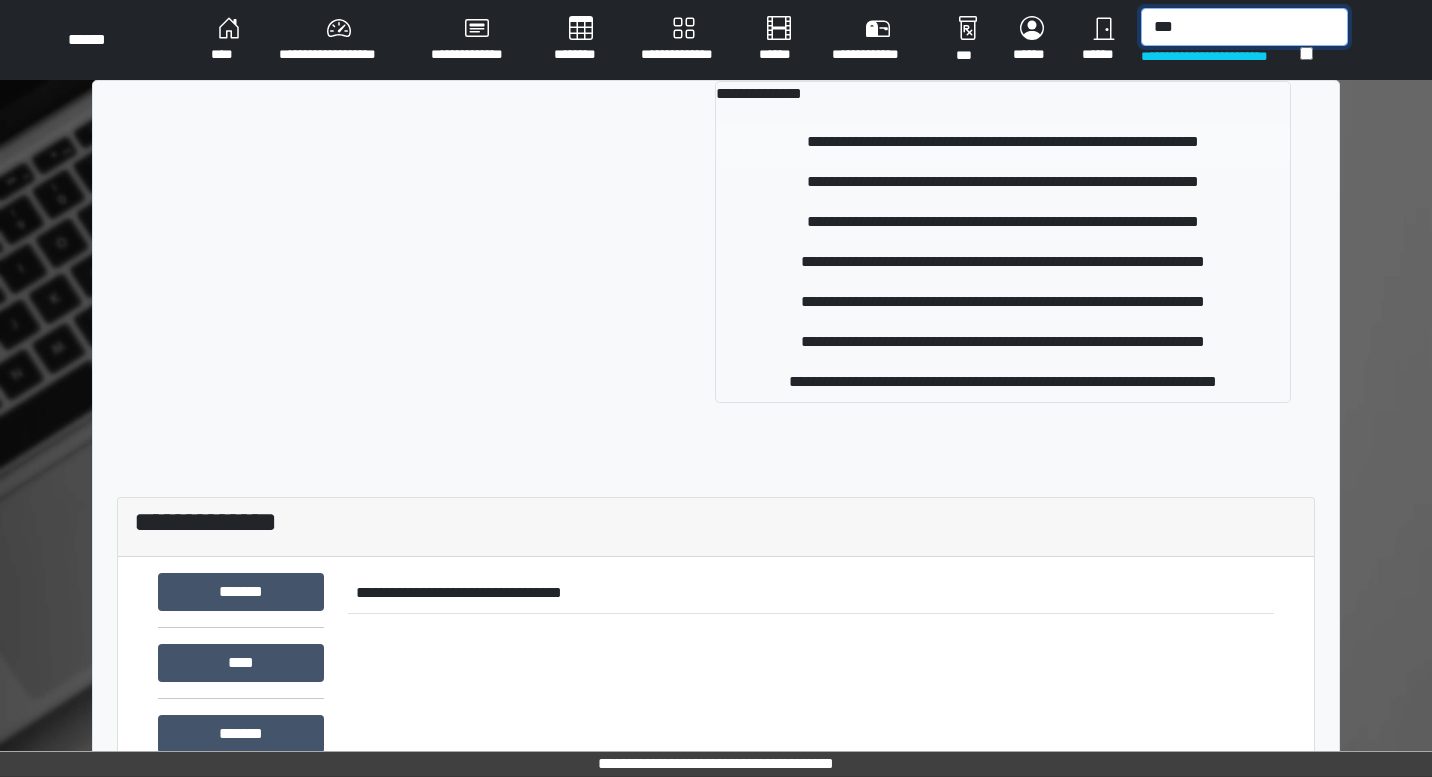 type on "***" 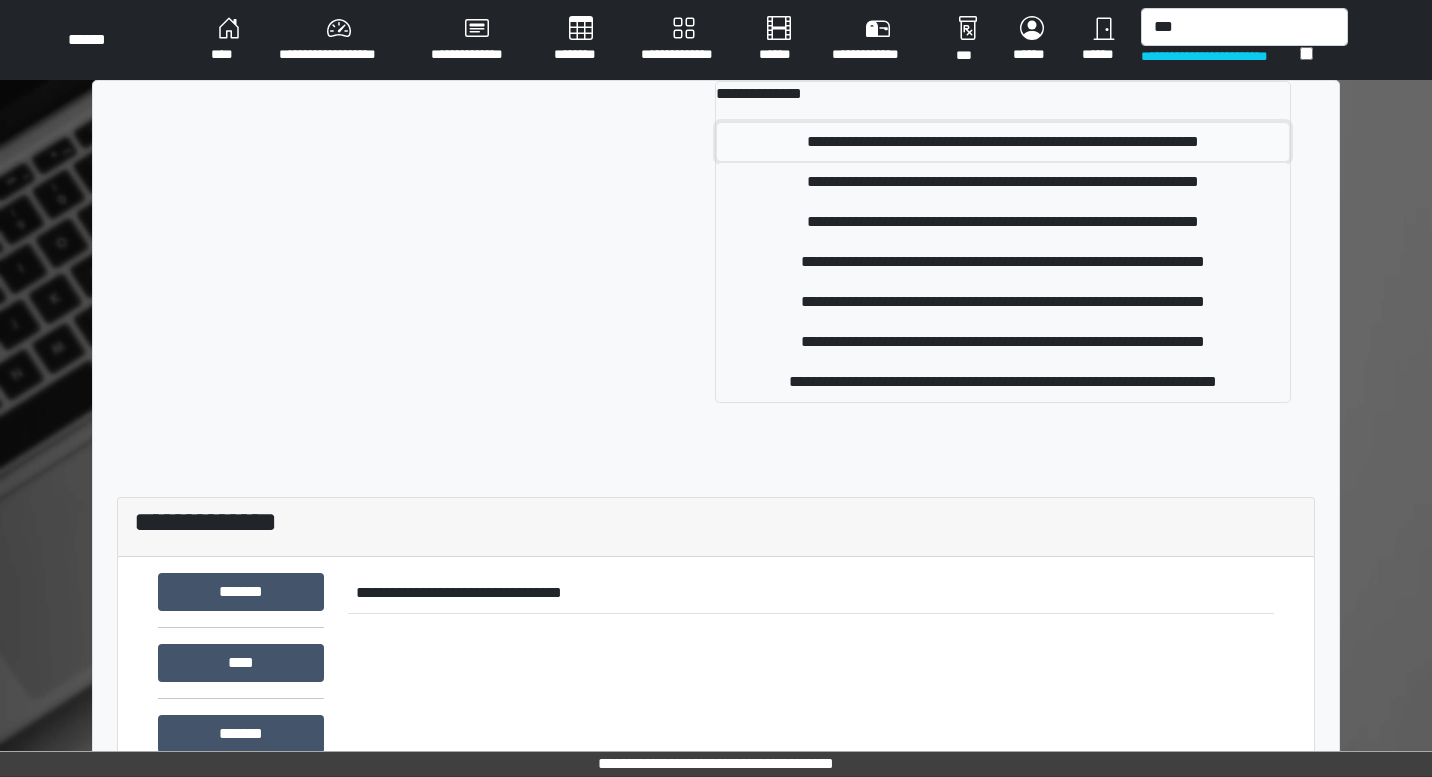 click on "**********" at bounding box center [1003, 142] 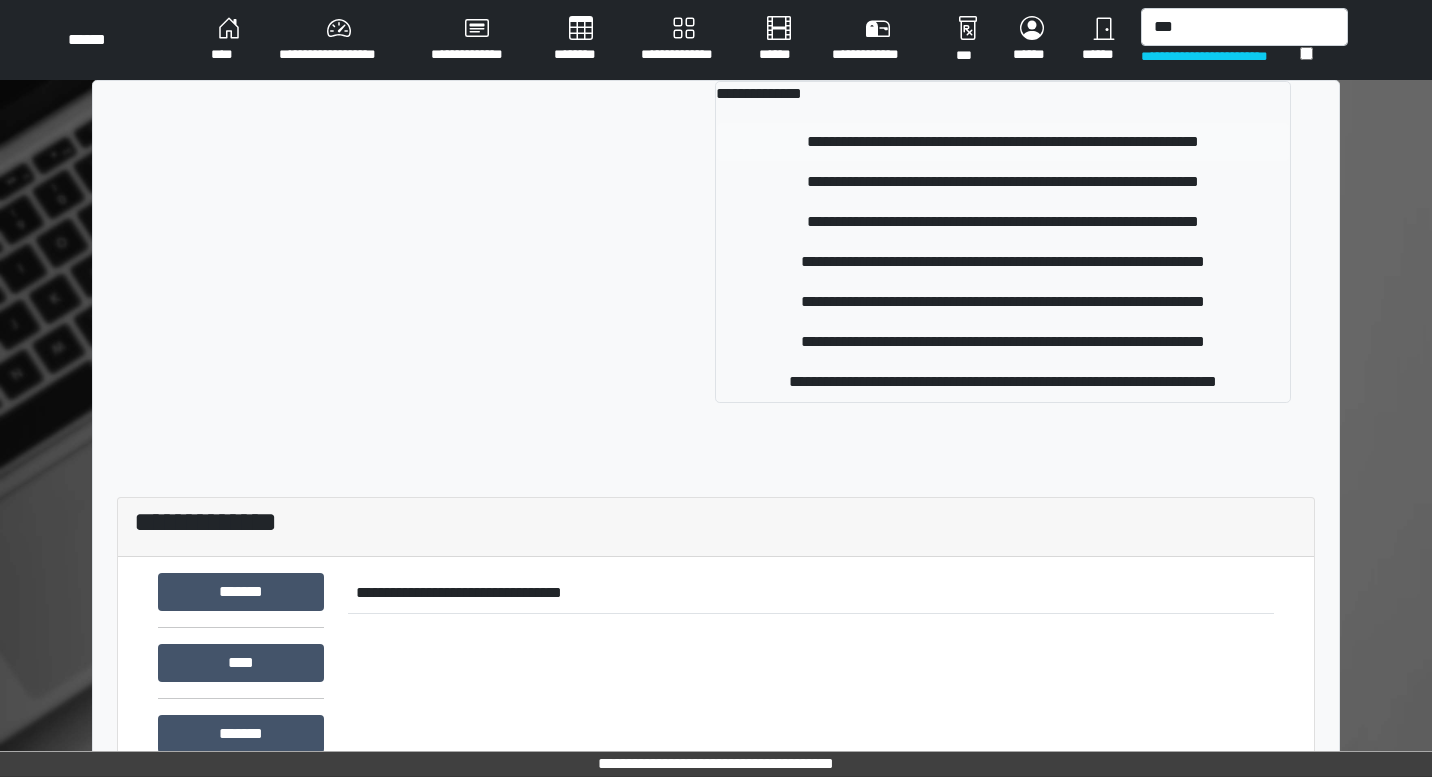 type 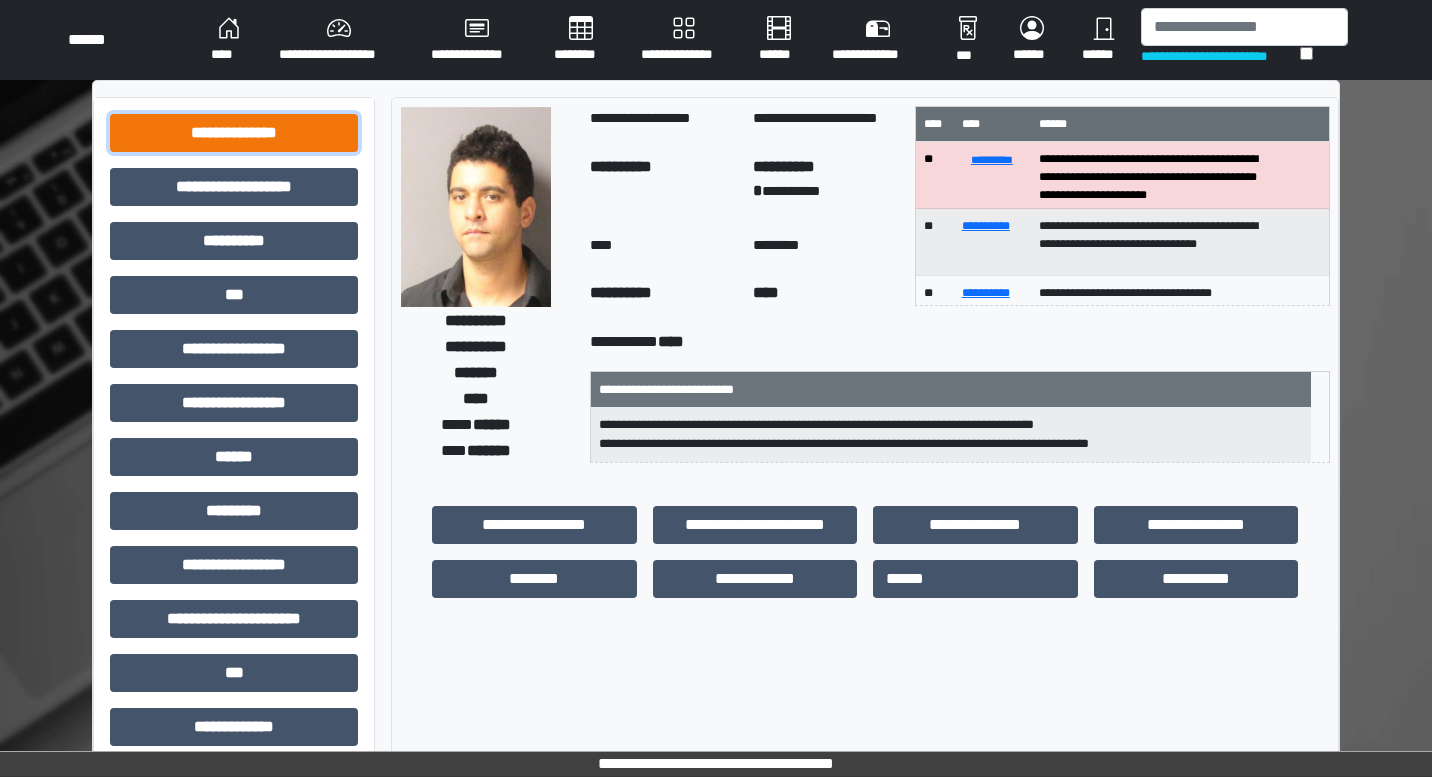 click on "**********" at bounding box center [234, 133] 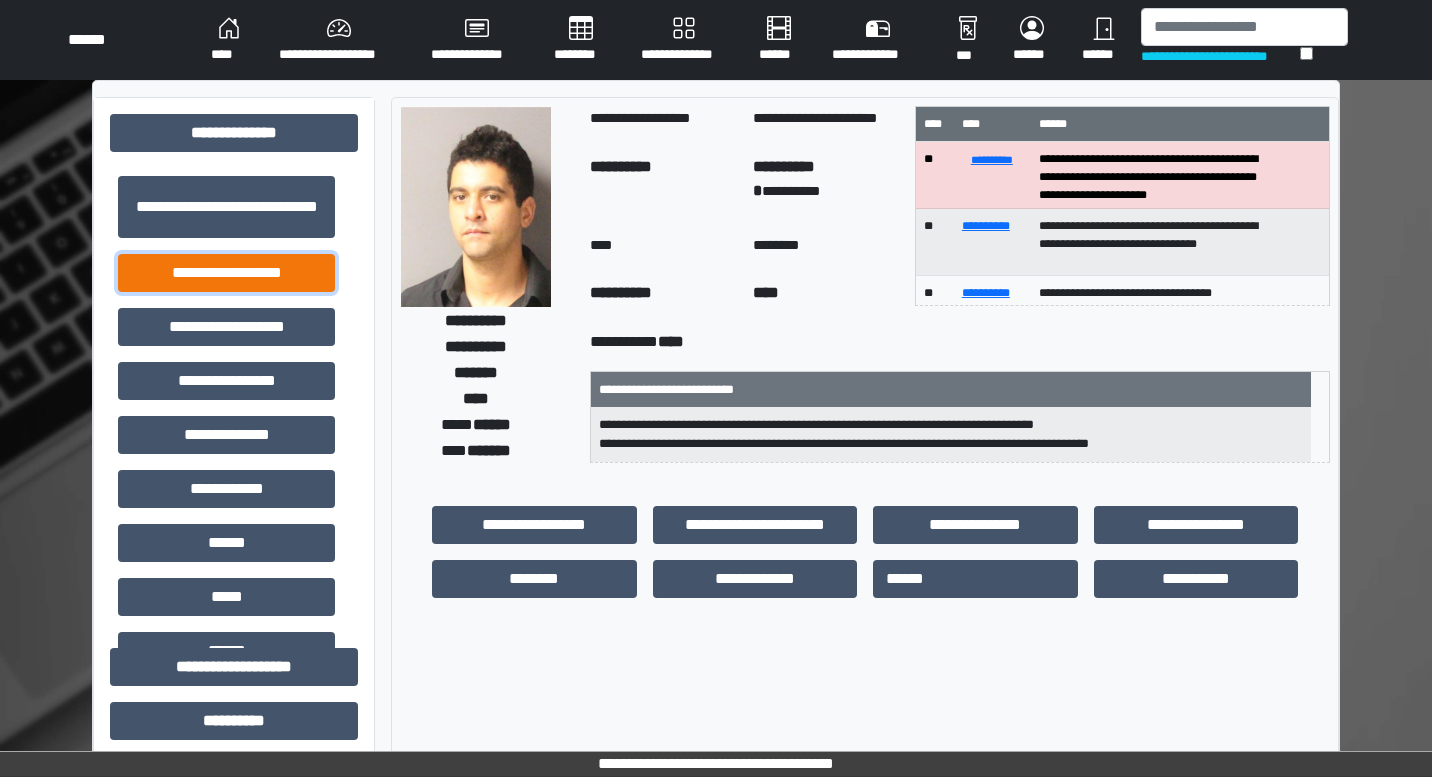 click on "**********" at bounding box center (226, 273) 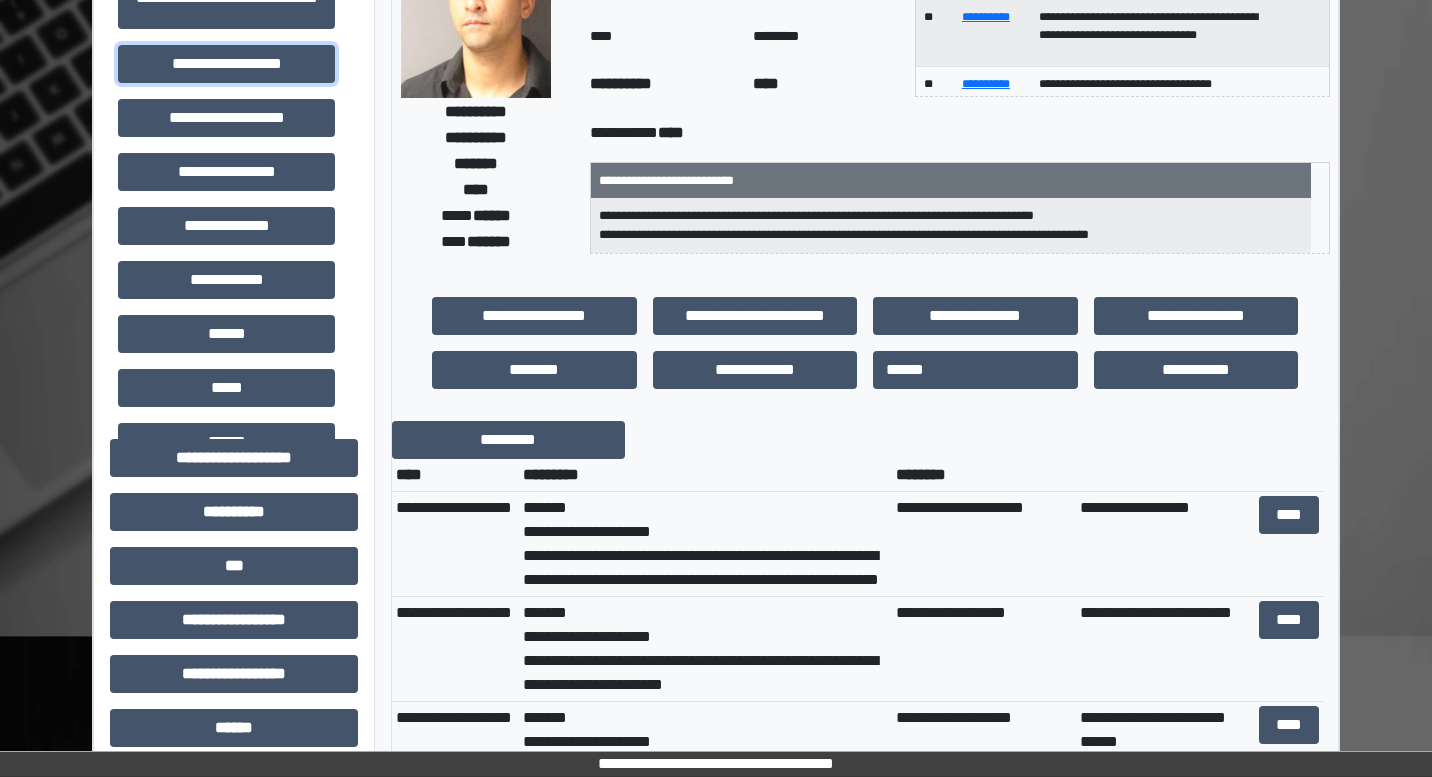 scroll, scrollTop: 300, scrollLeft: 0, axis: vertical 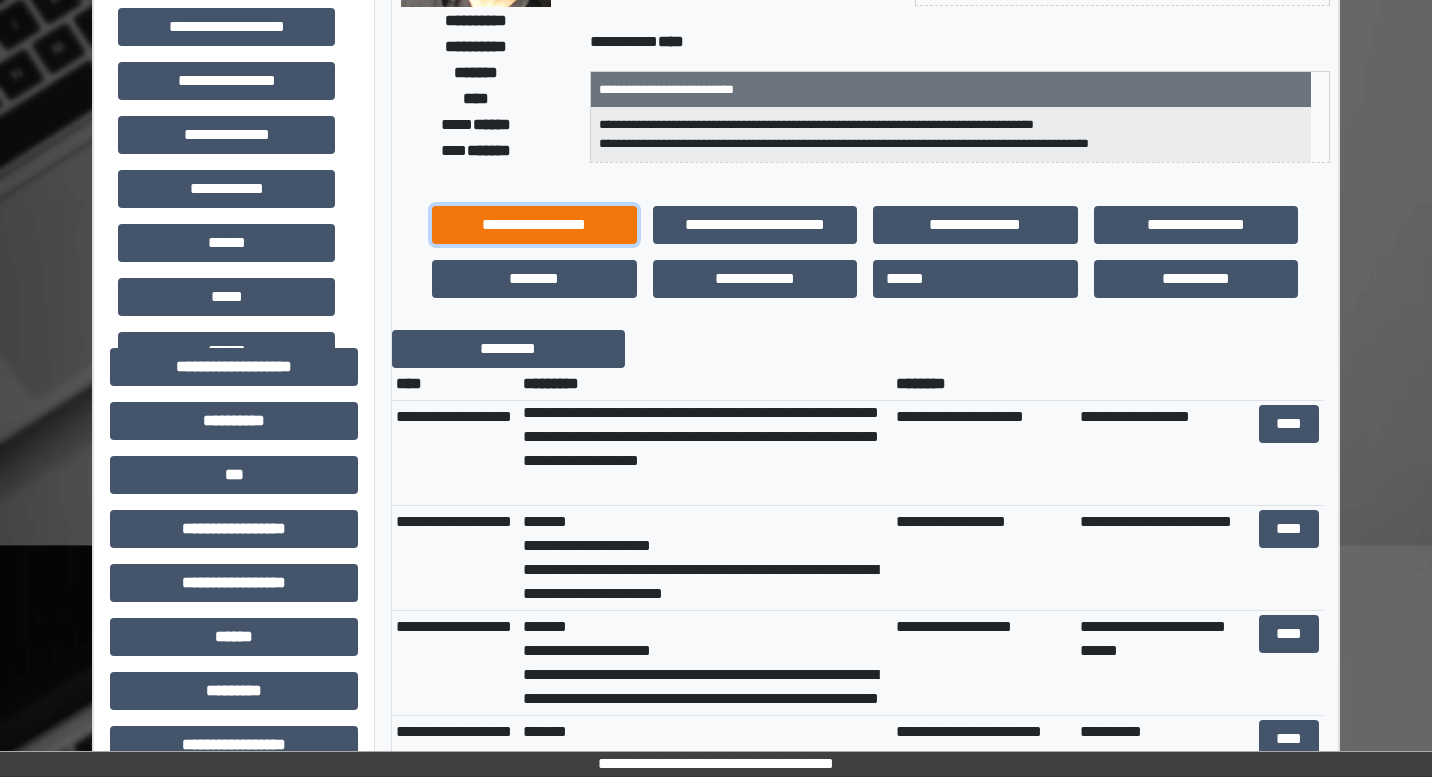 click on "**********" at bounding box center (534, 225) 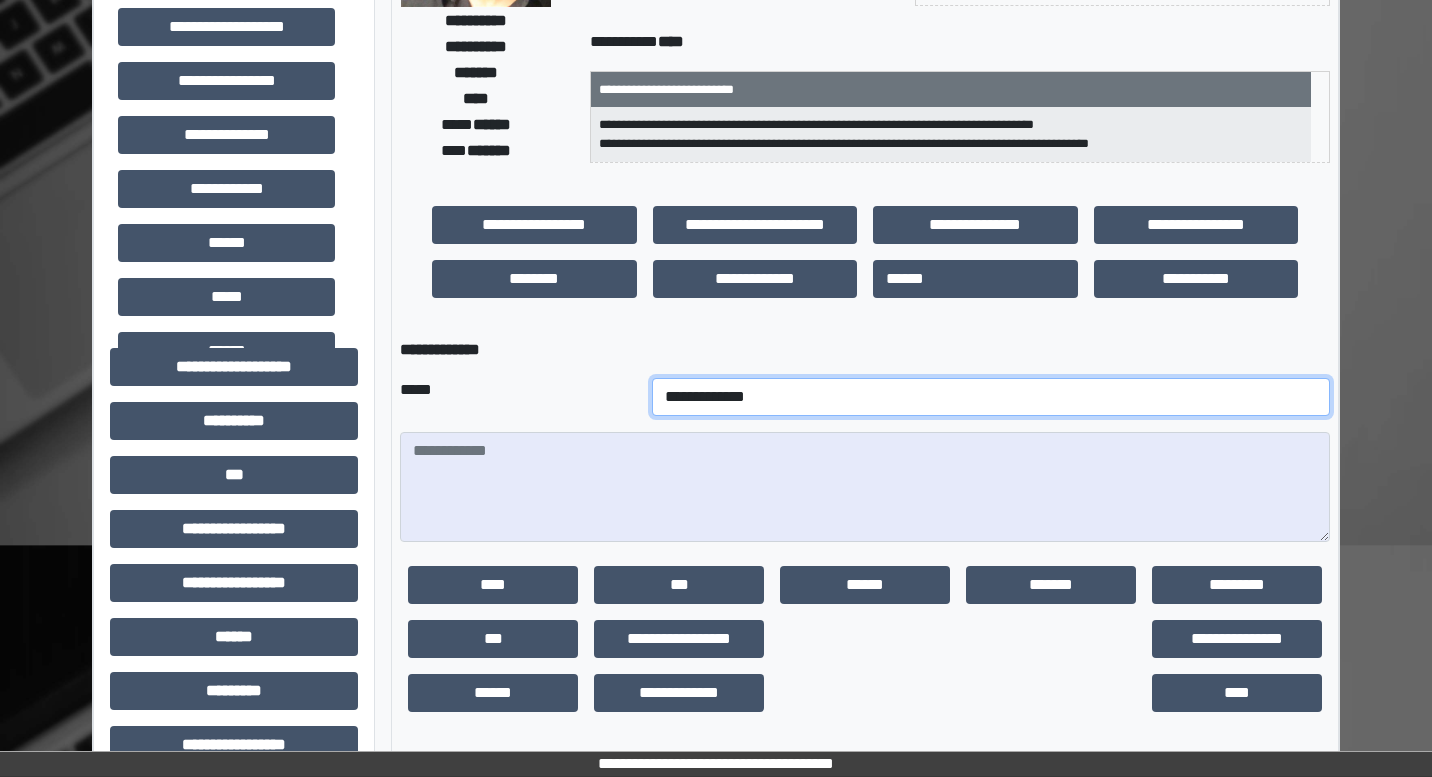 click on "**********" at bounding box center (991, 397) 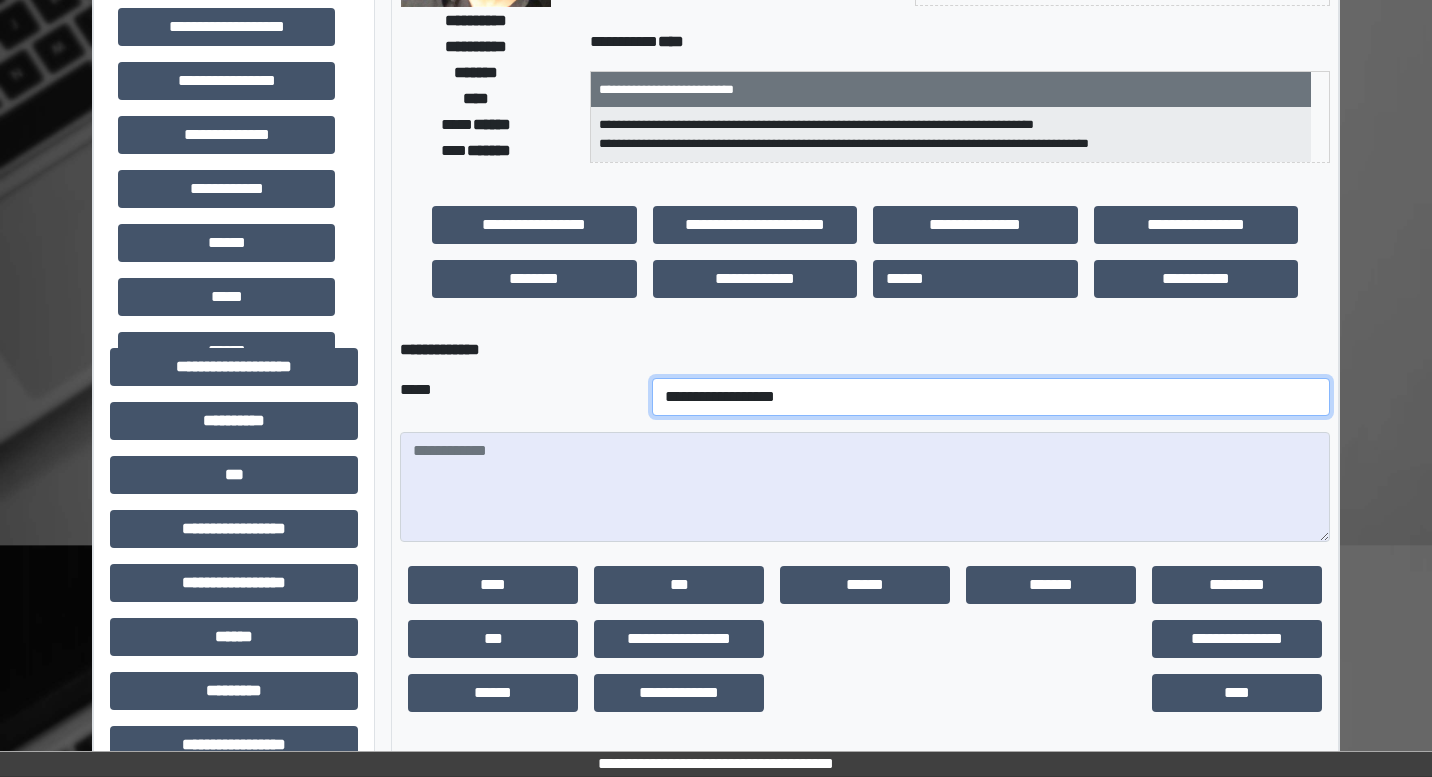 click on "**********" at bounding box center [991, 397] 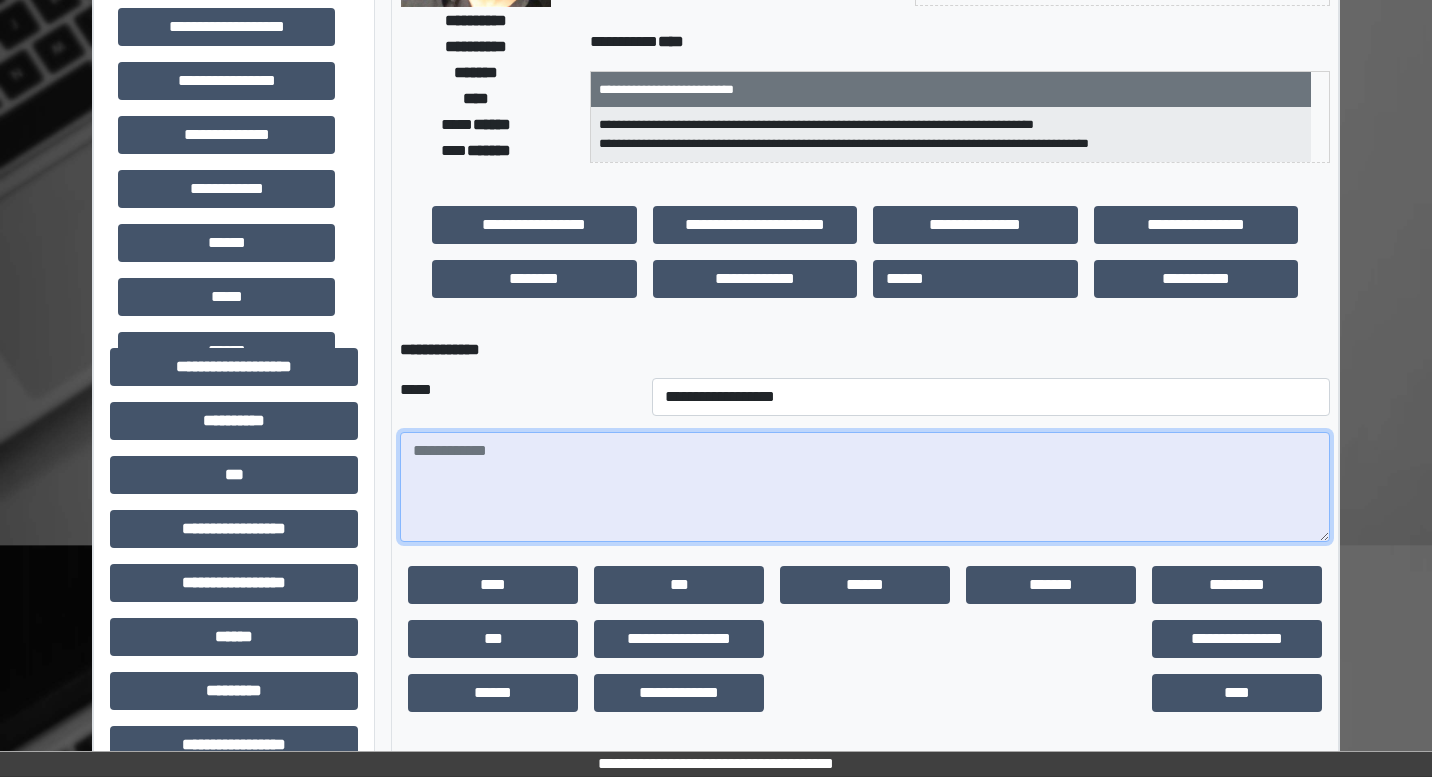click at bounding box center (865, 487) 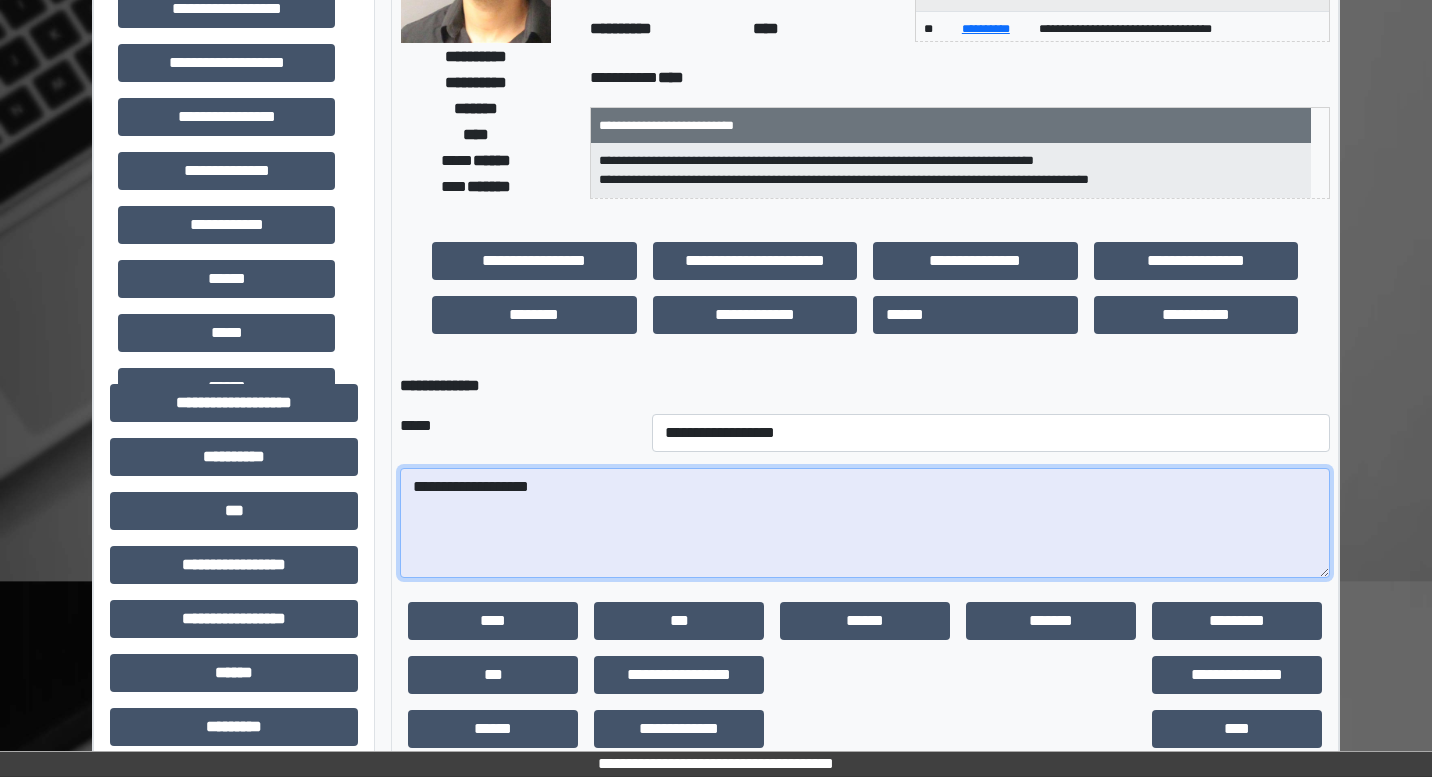 scroll, scrollTop: 200, scrollLeft: 0, axis: vertical 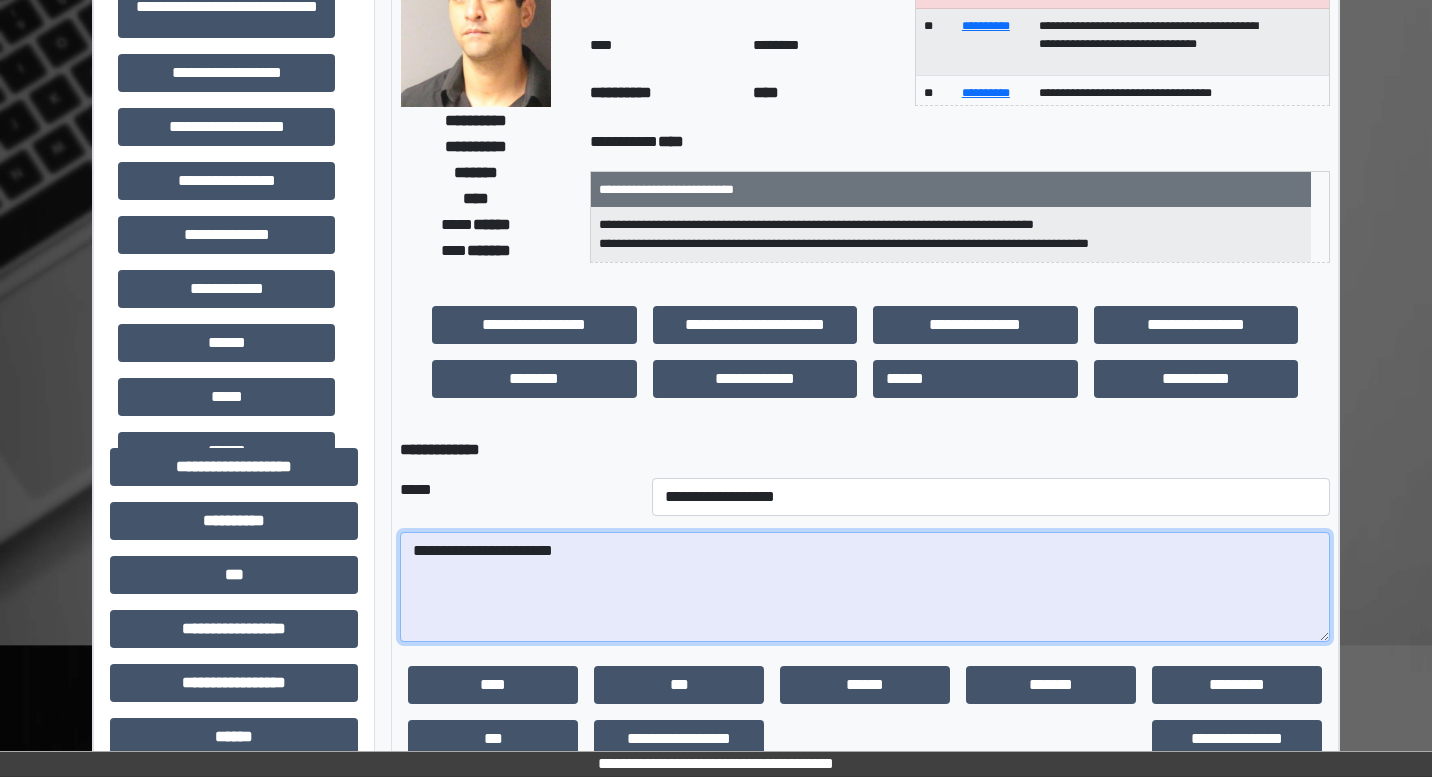 click on "**********" at bounding box center [865, 587] 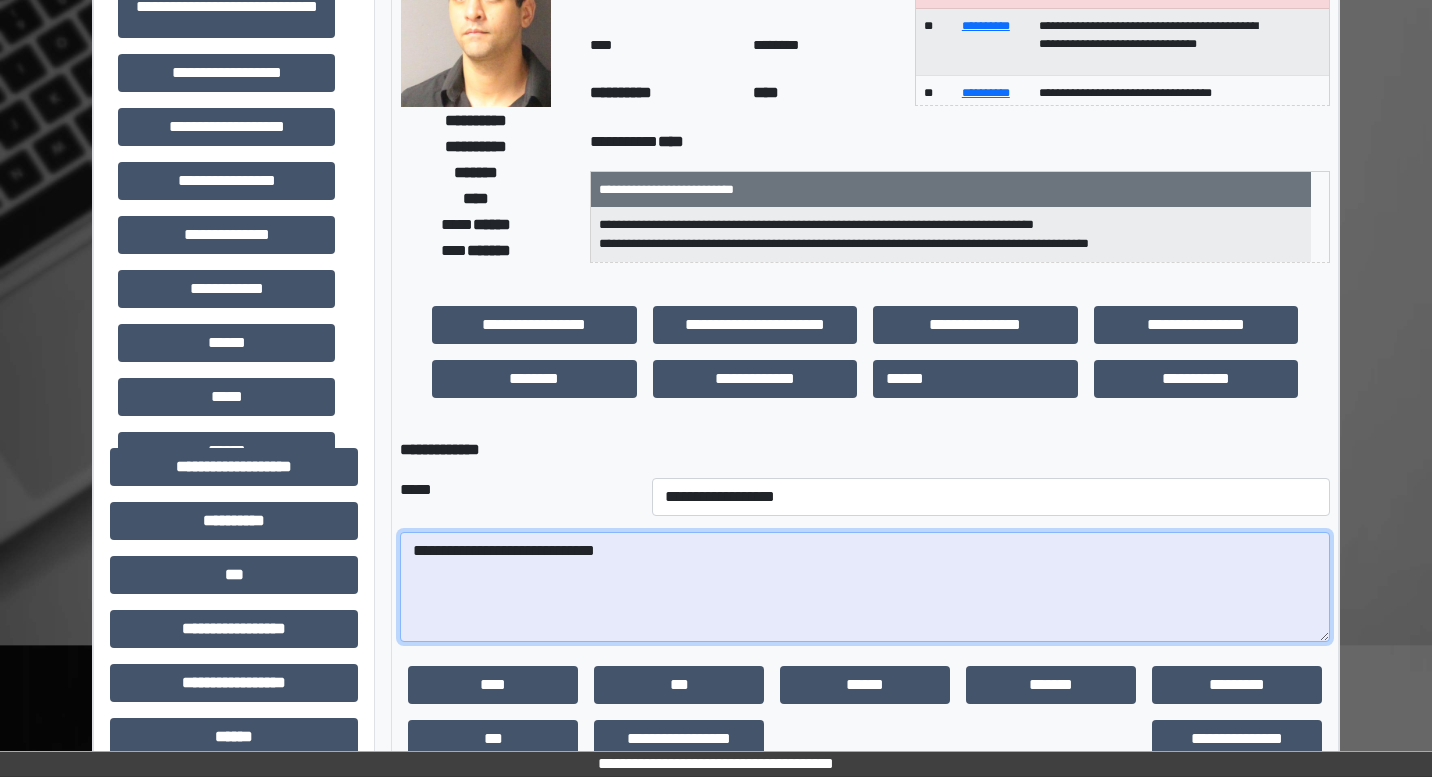 click on "**********" at bounding box center [865, 587] 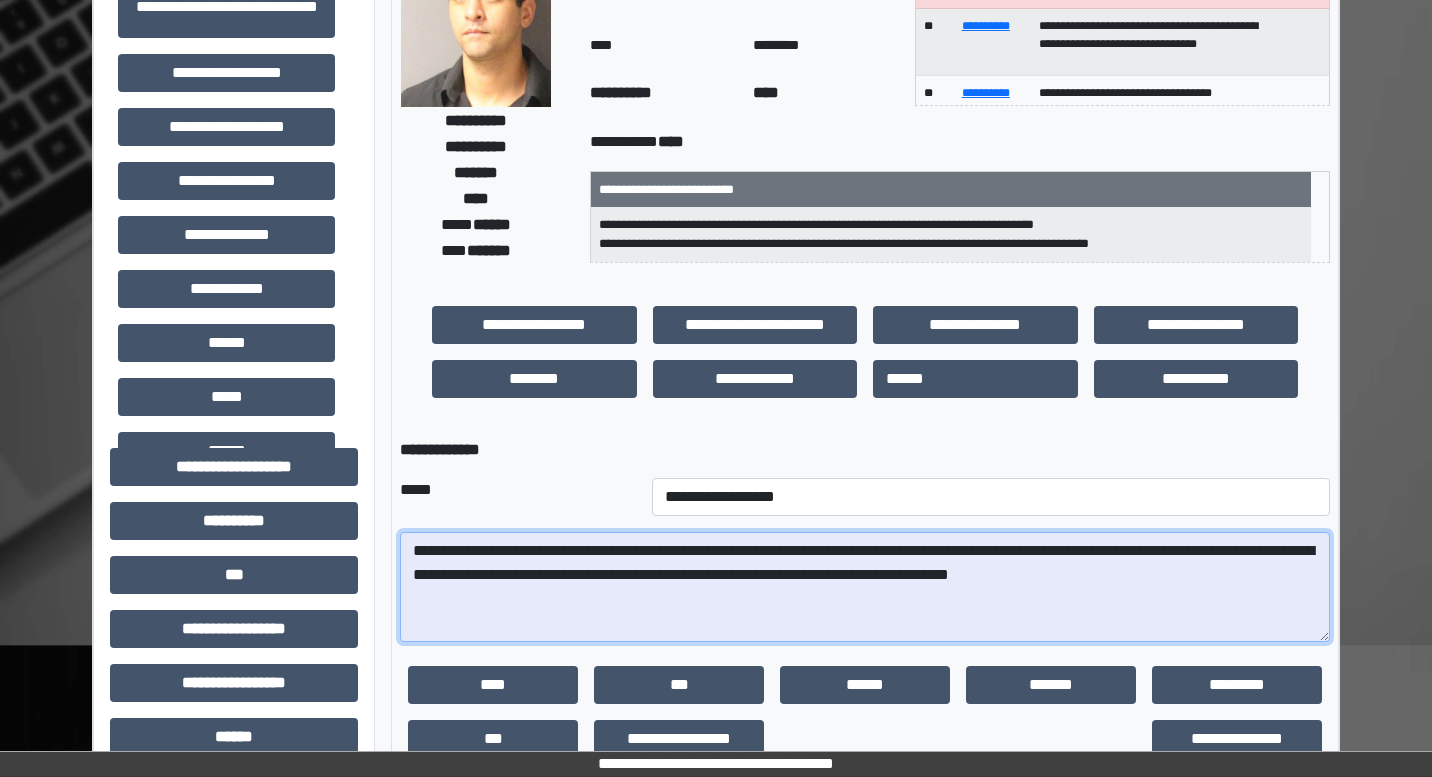 paste on "**********" 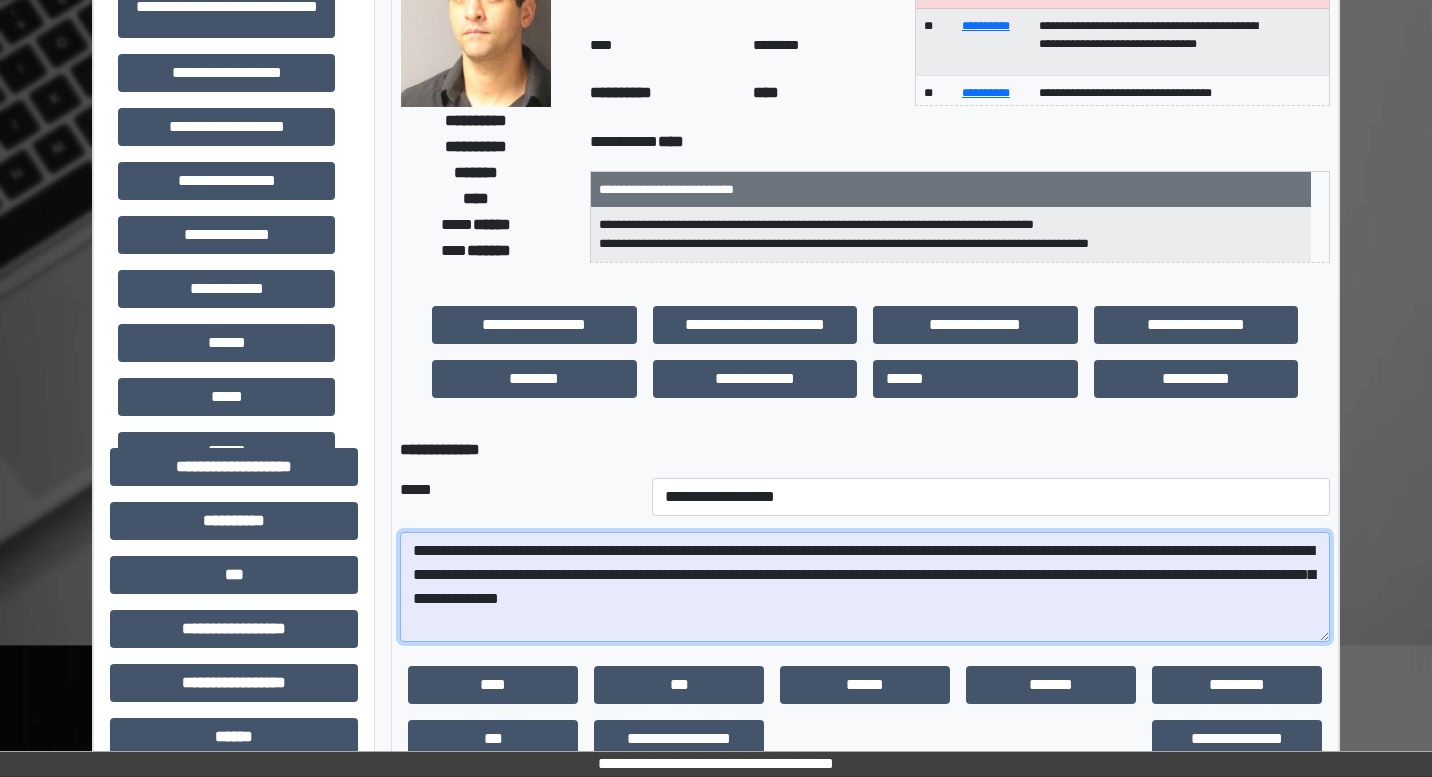 drag, startPoint x: 815, startPoint y: 639, endPoint x: 918, endPoint y: 617, distance: 105.32331 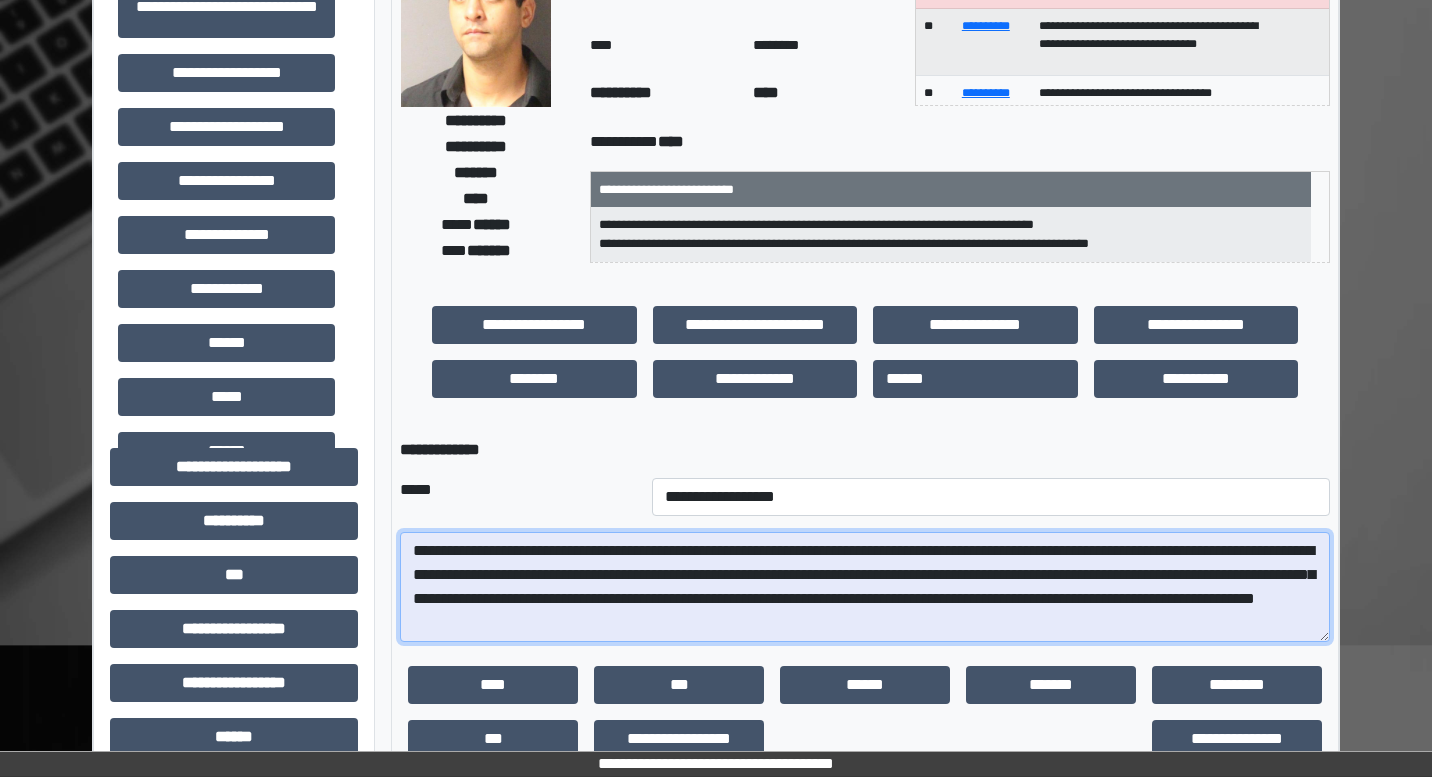 click on "**********" at bounding box center [865, 587] 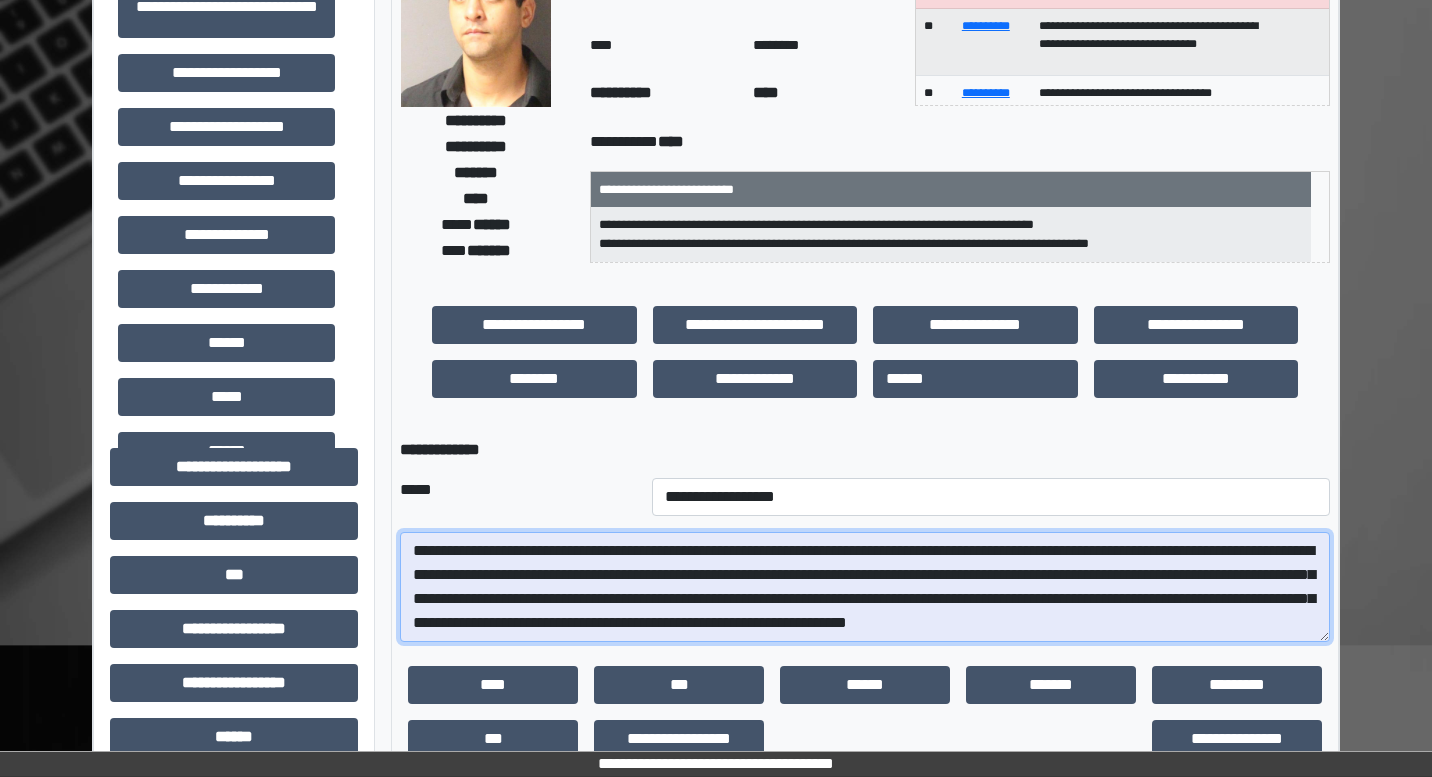 click on "**********" at bounding box center [865, 587] 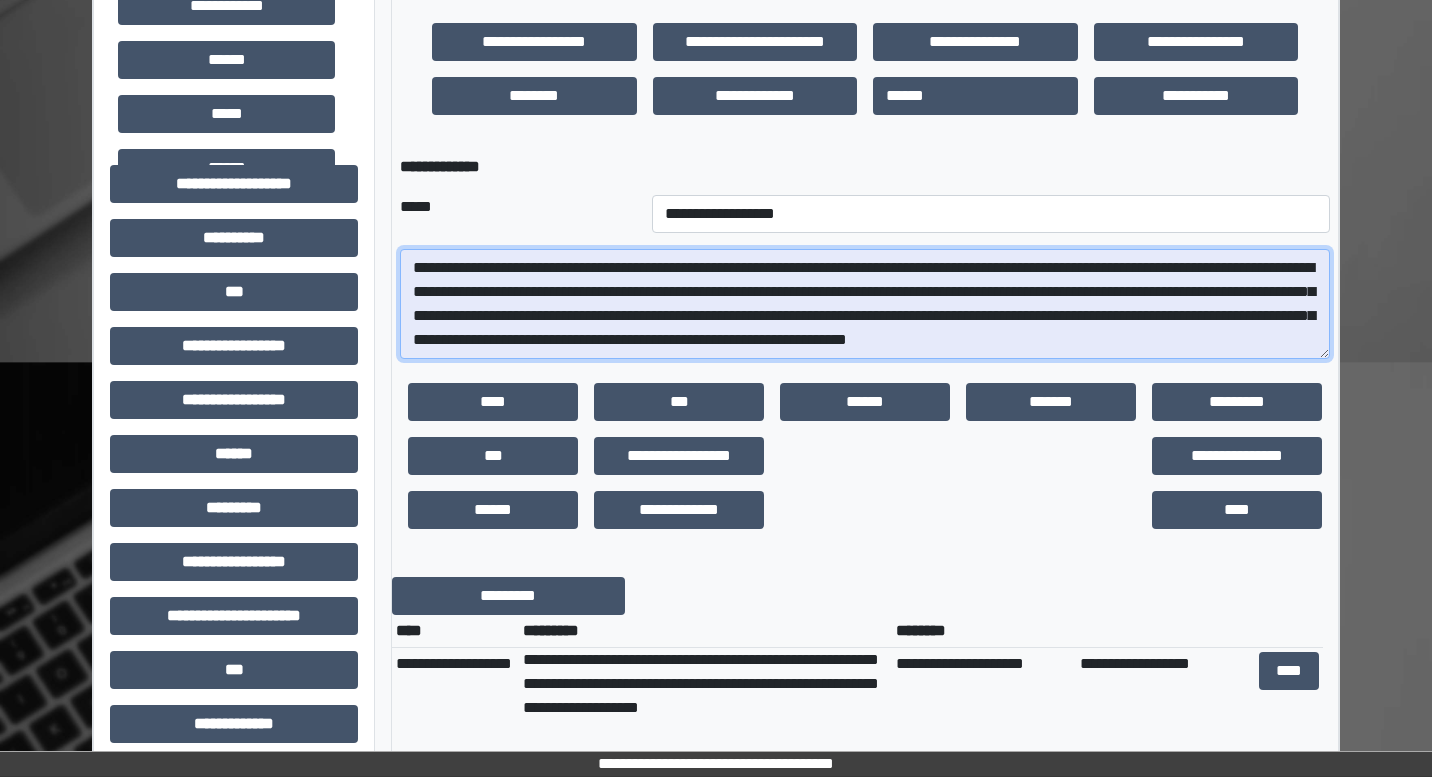 scroll, scrollTop: 500, scrollLeft: 0, axis: vertical 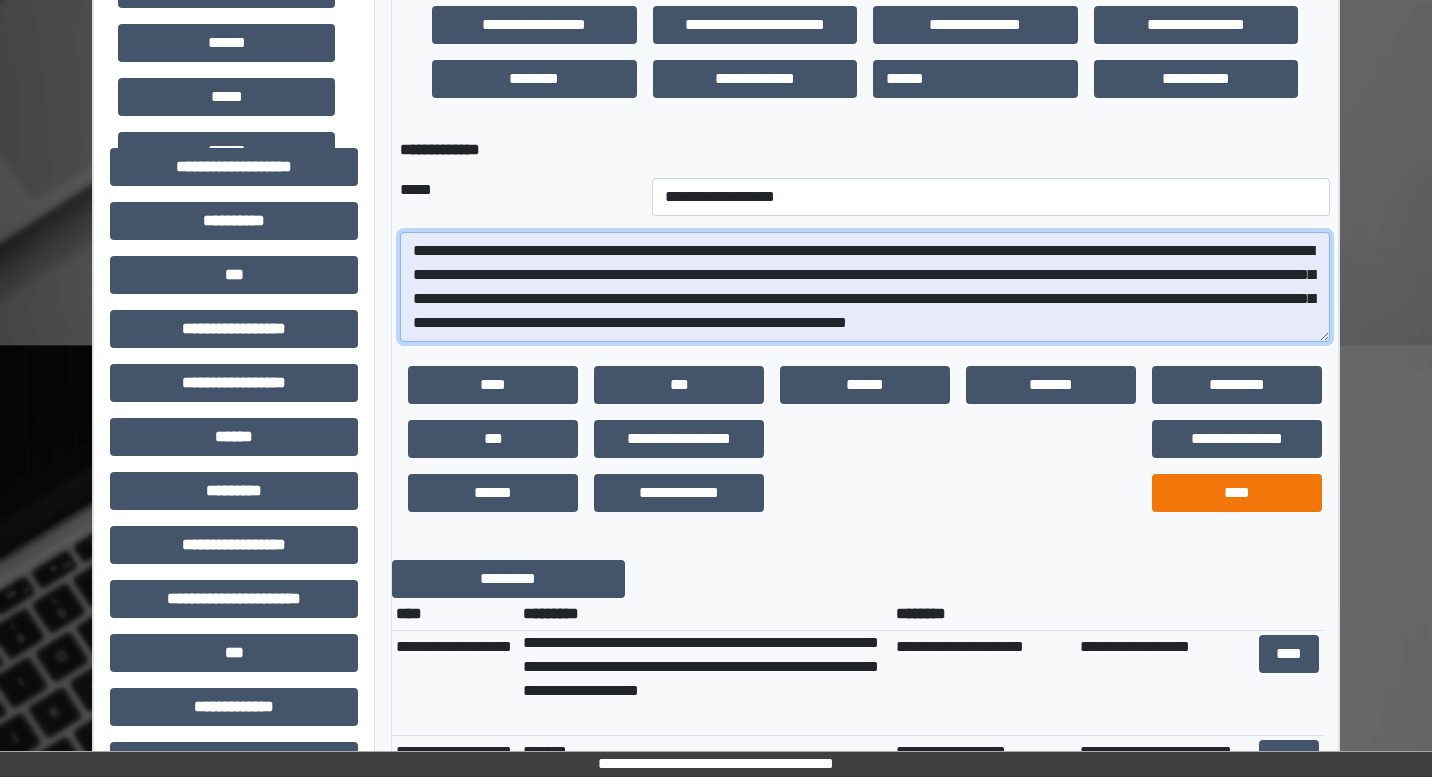 type on "**********" 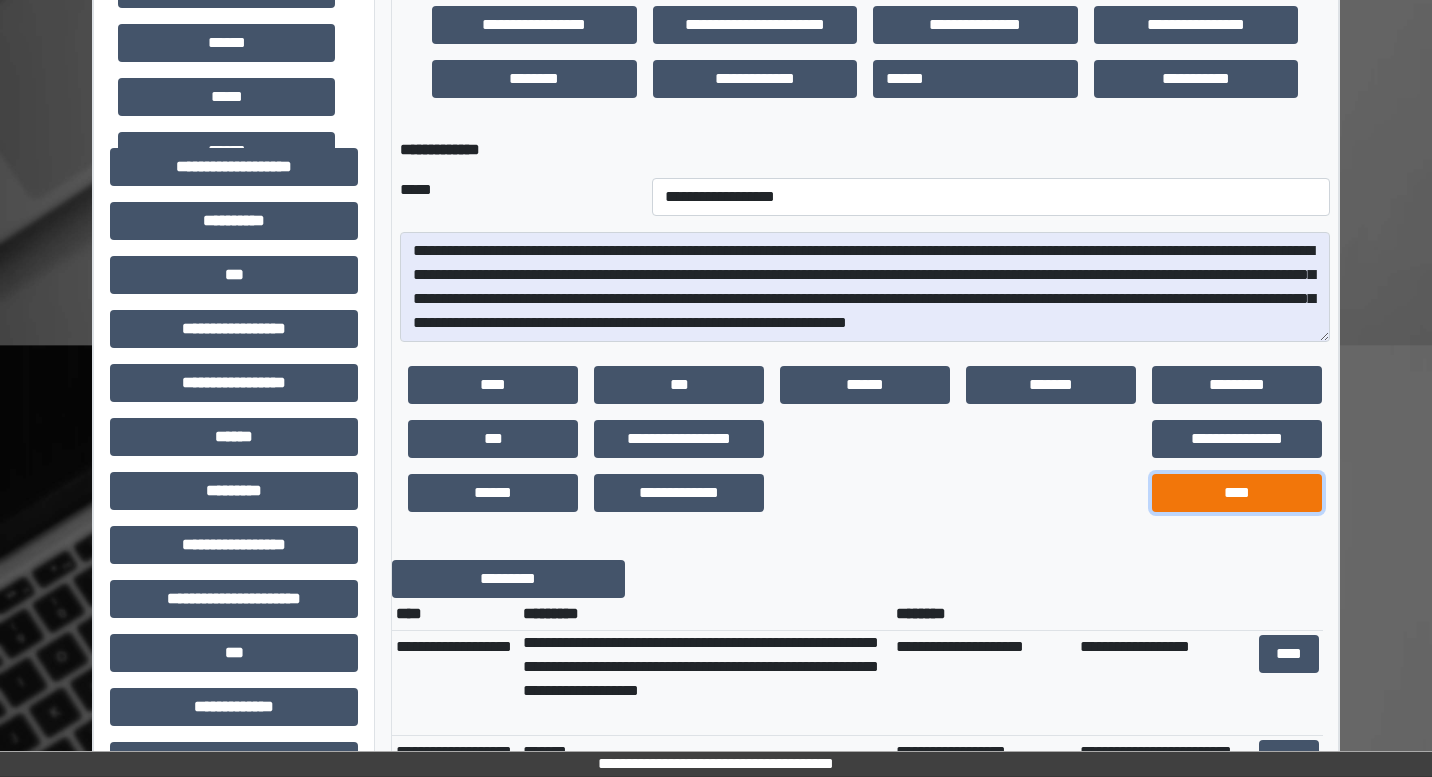 click on "****" at bounding box center (1237, 493) 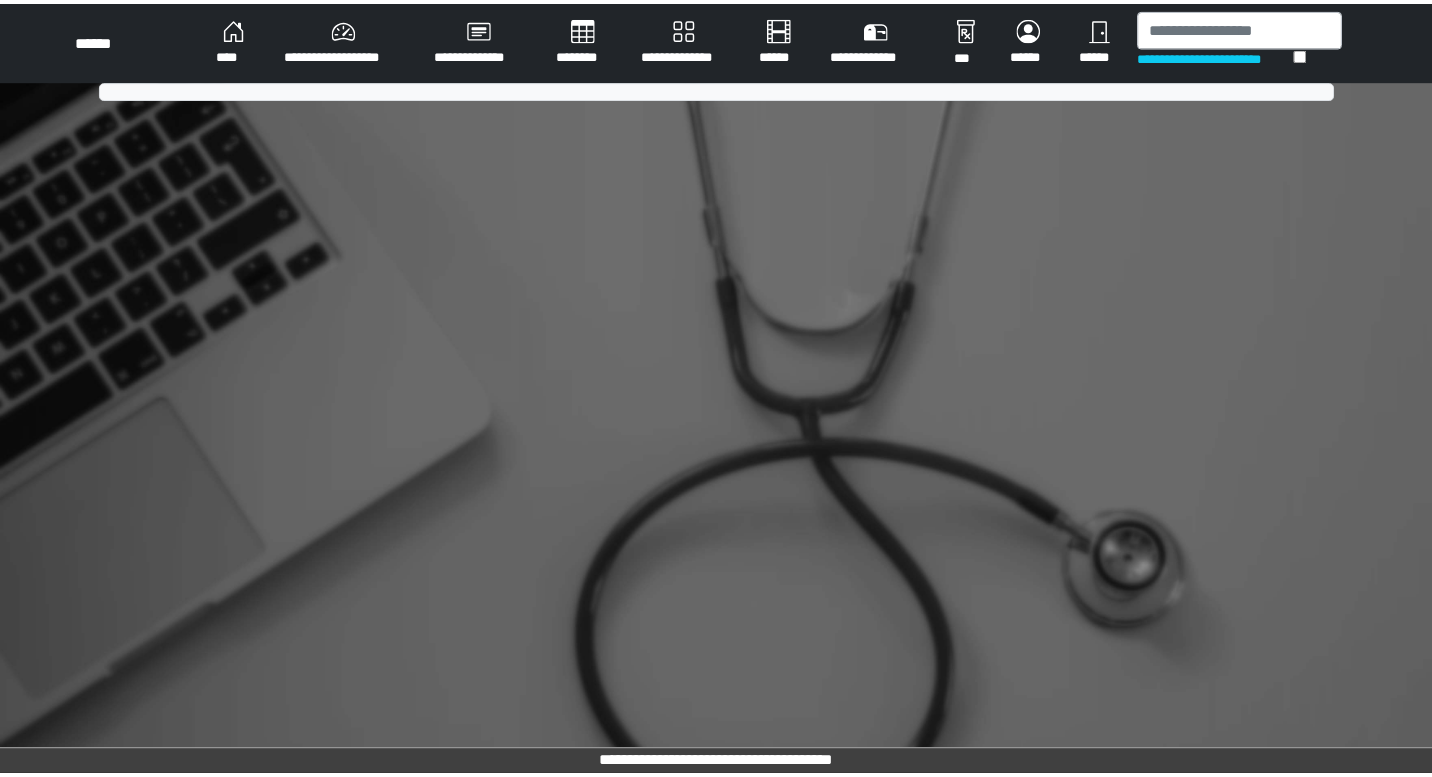 scroll, scrollTop: 0, scrollLeft: 0, axis: both 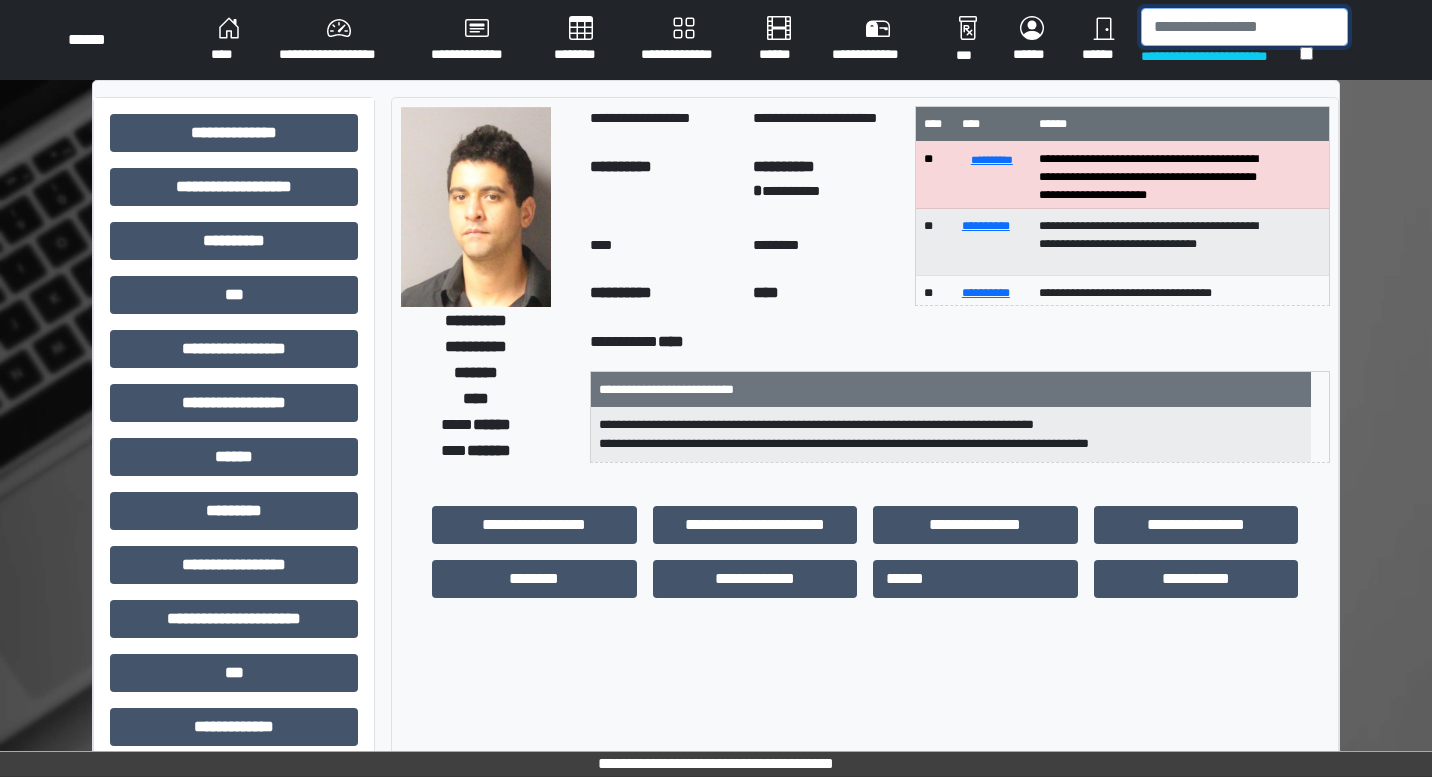 click at bounding box center [1244, 27] 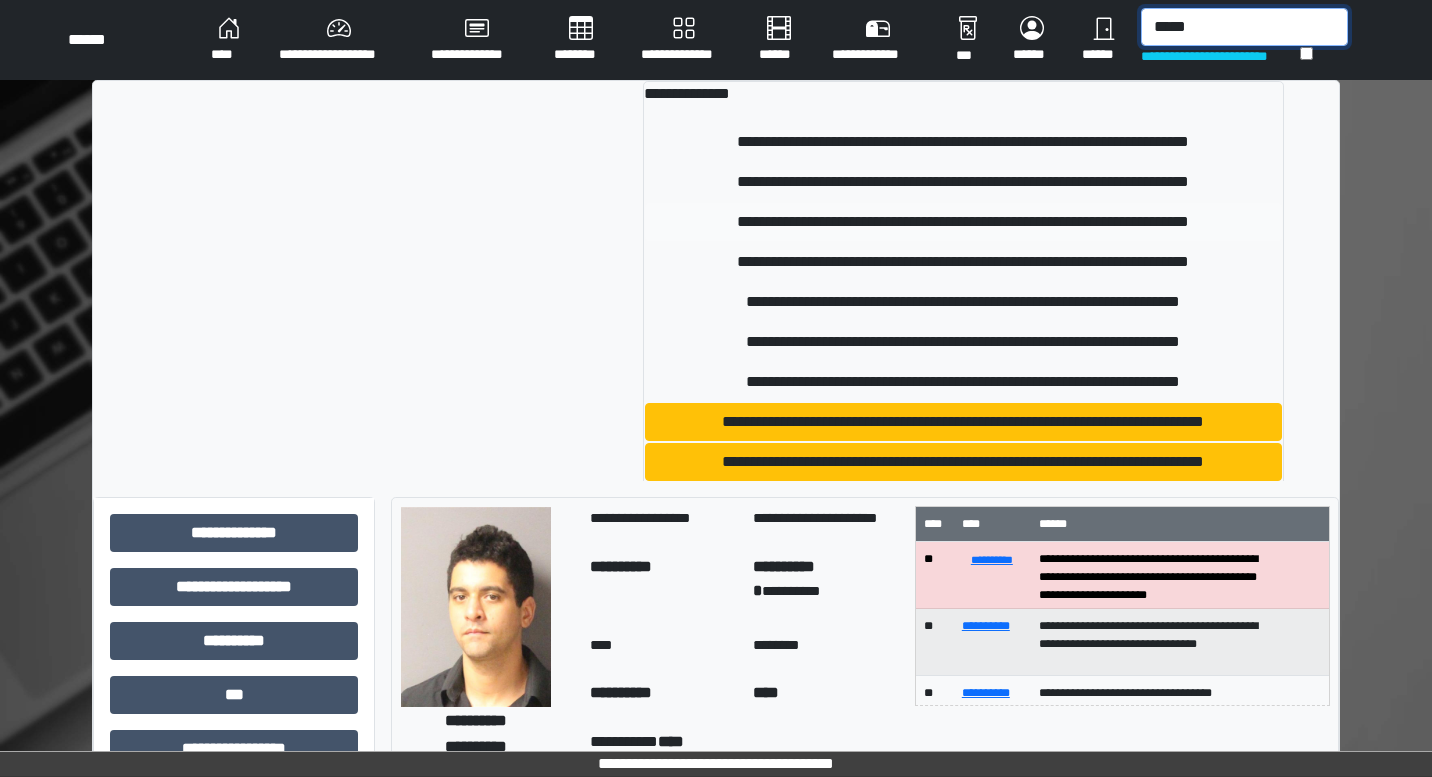 type on "*****" 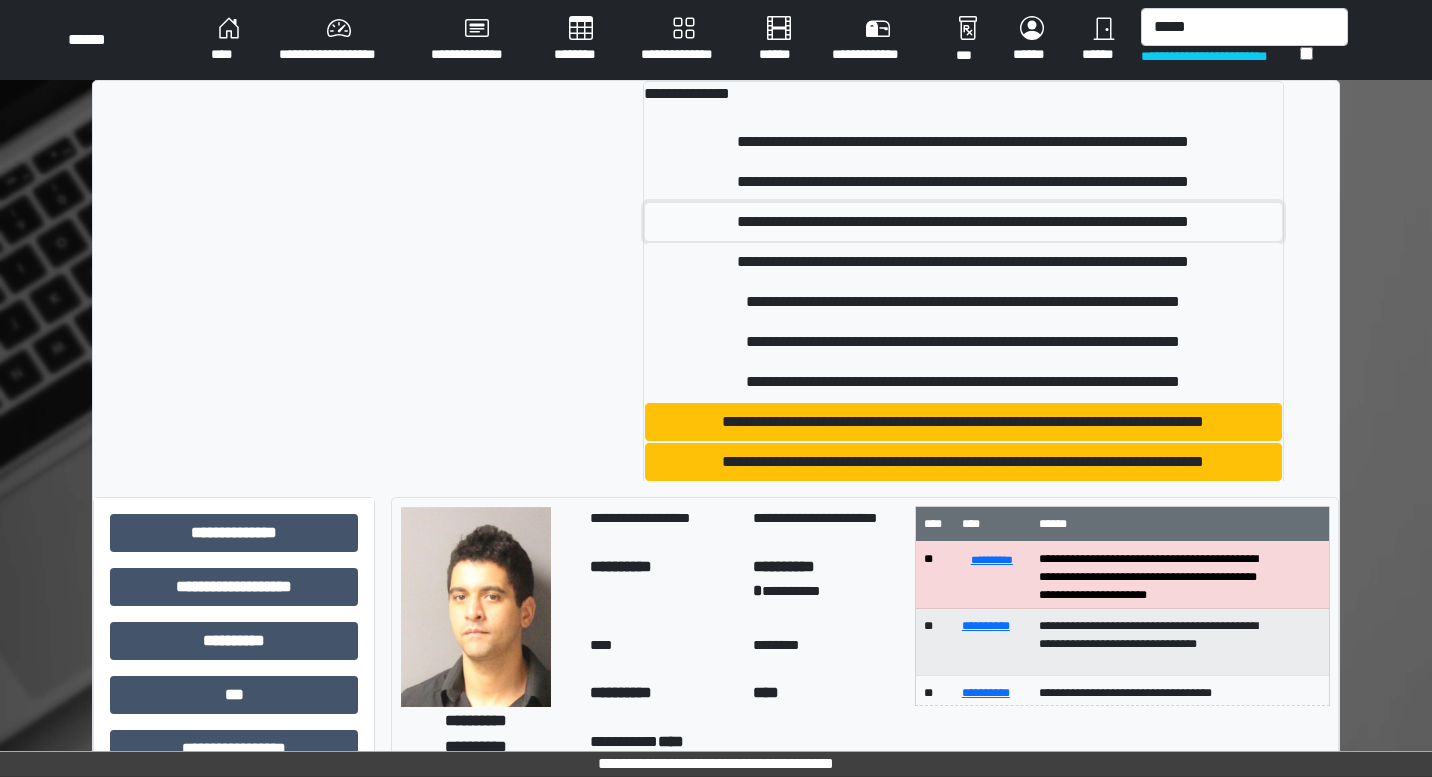 click on "**********" at bounding box center (963, 222) 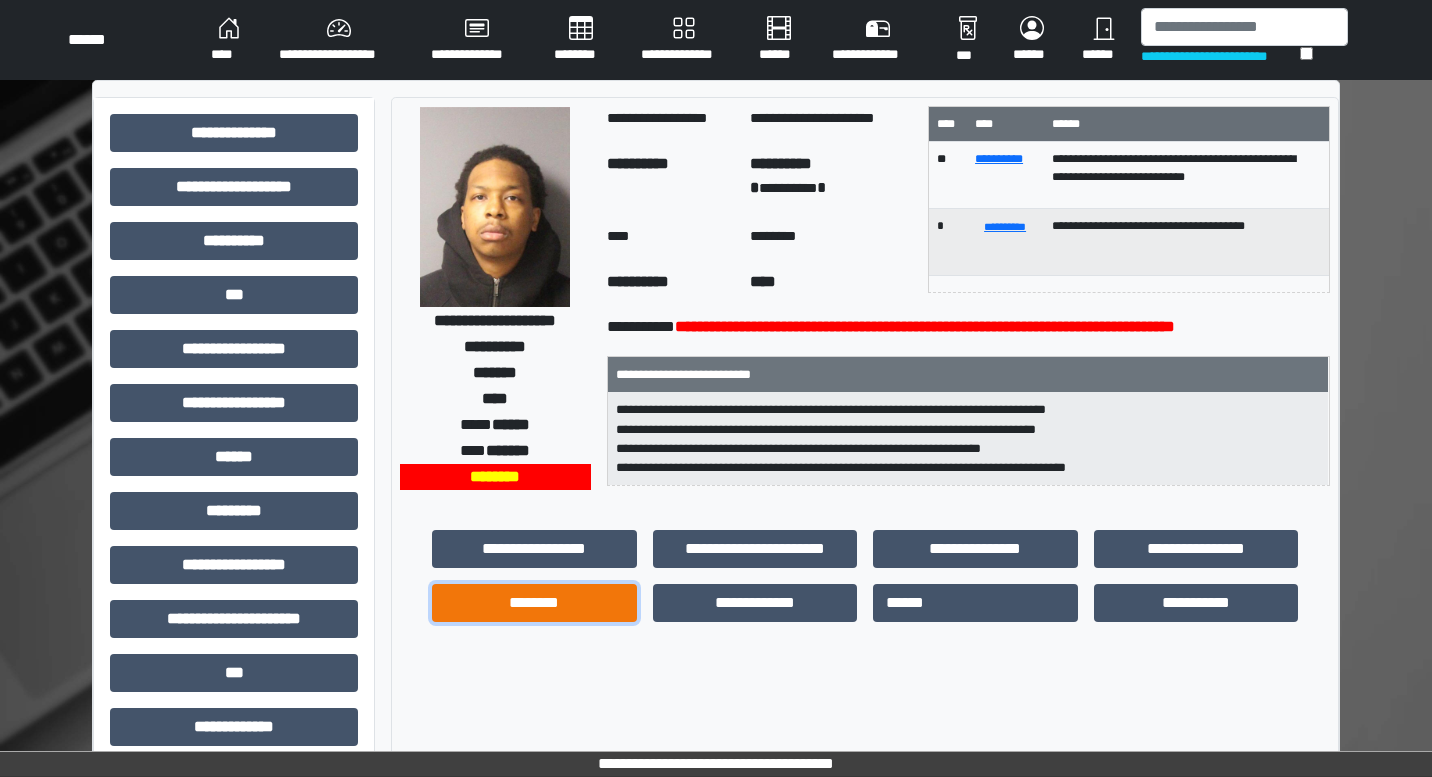 click on "********" at bounding box center [534, 603] 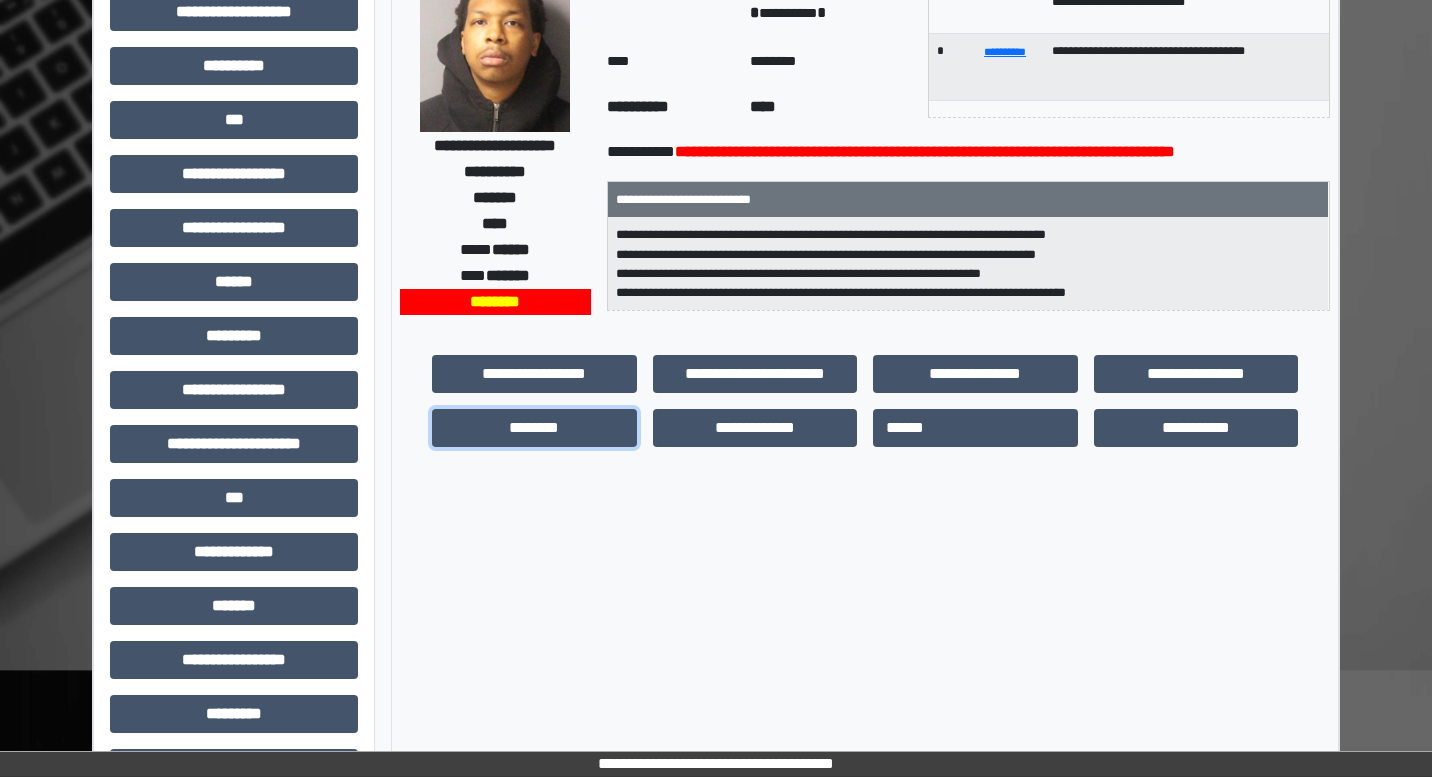 scroll, scrollTop: 397, scrollLeft: 0, axis: vertical 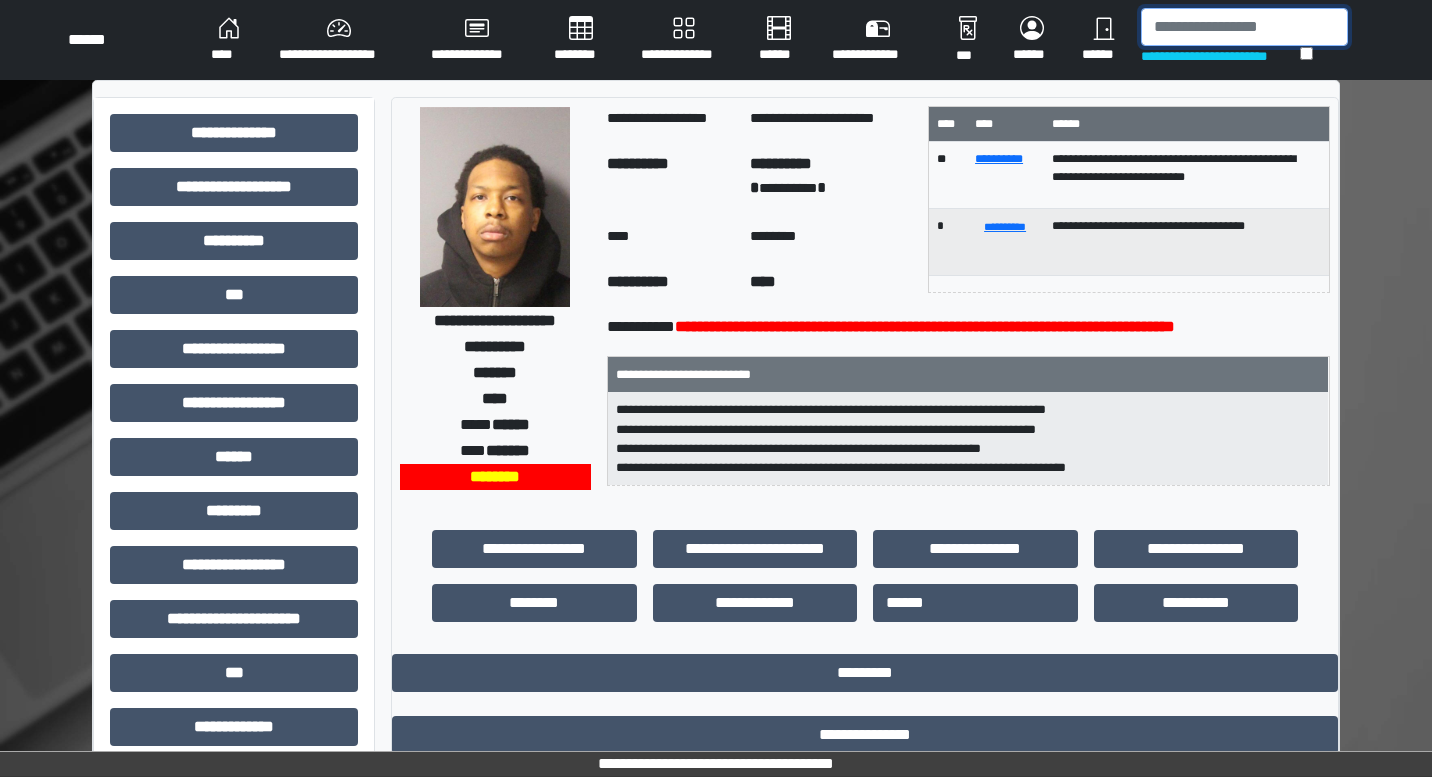 click at bounding box center (1244, 27) 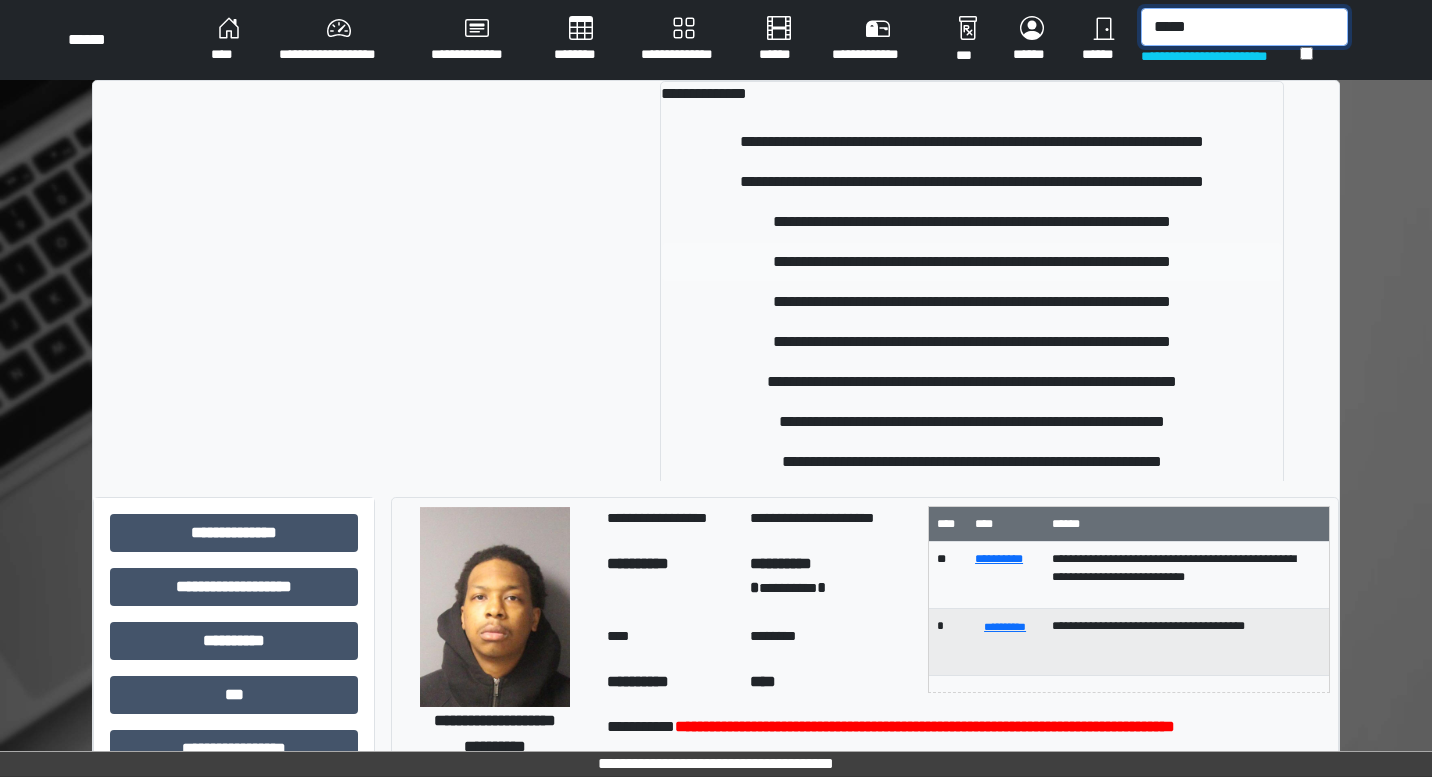 type on "*****" 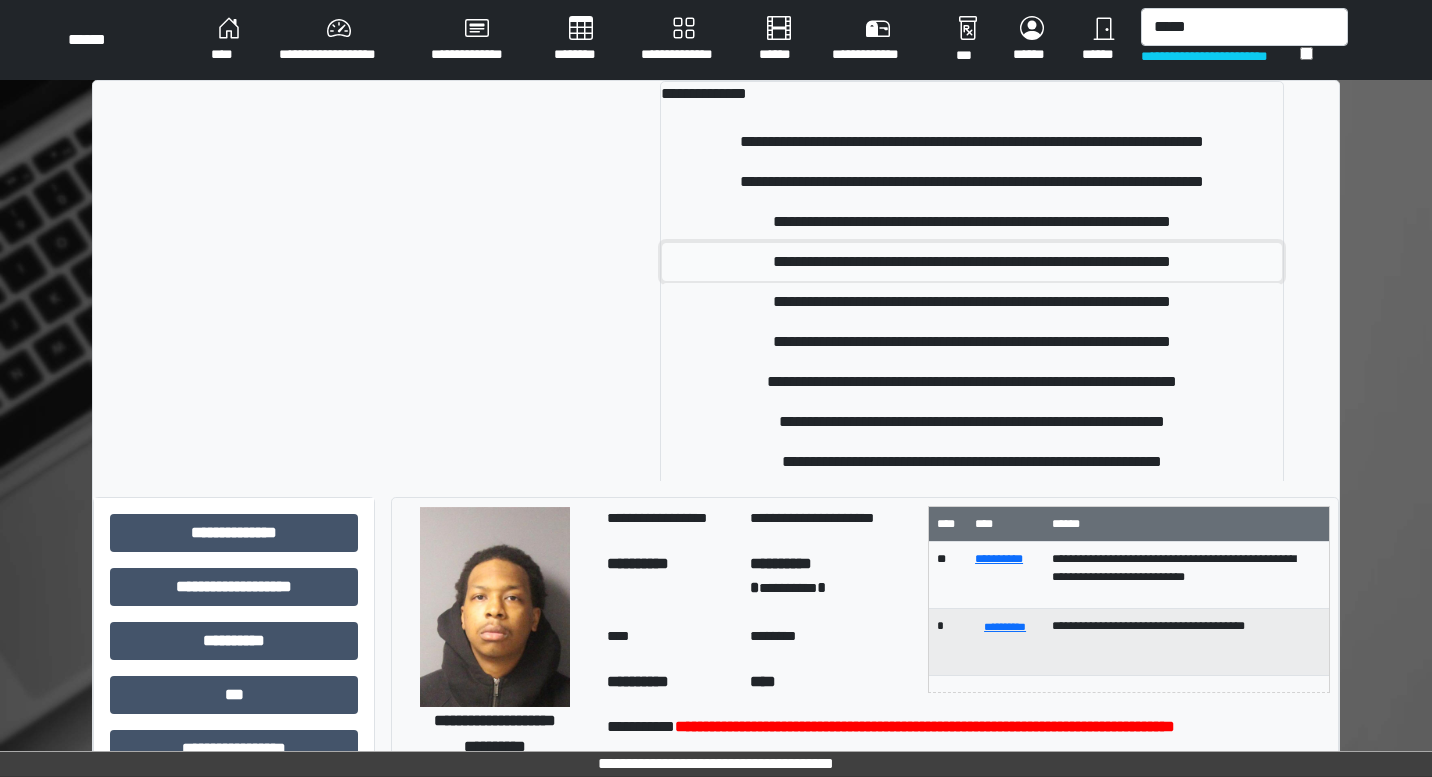 click on "**********" at bounding box center (972, 262) 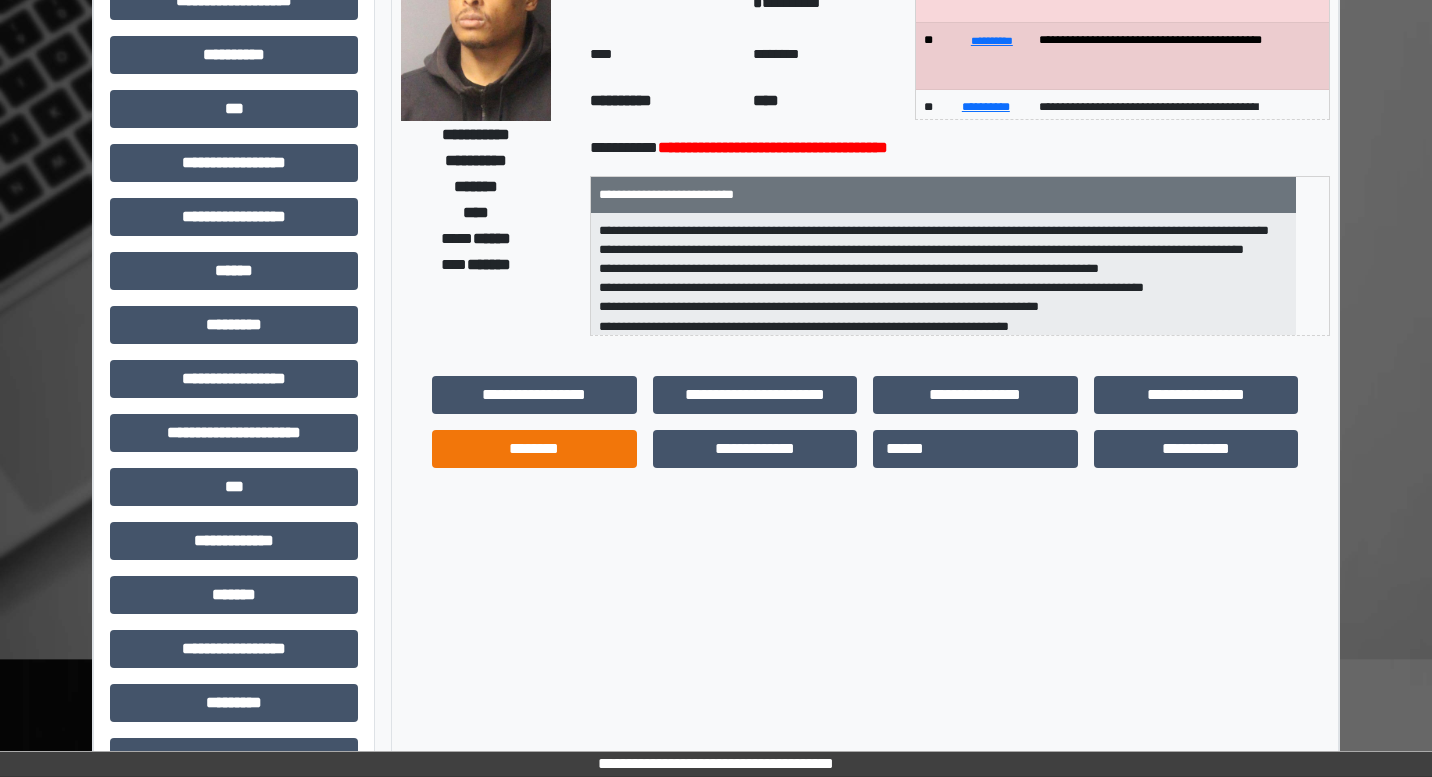 scroll, scrollTop: 397, scrollLeft: 0, axis: vertical 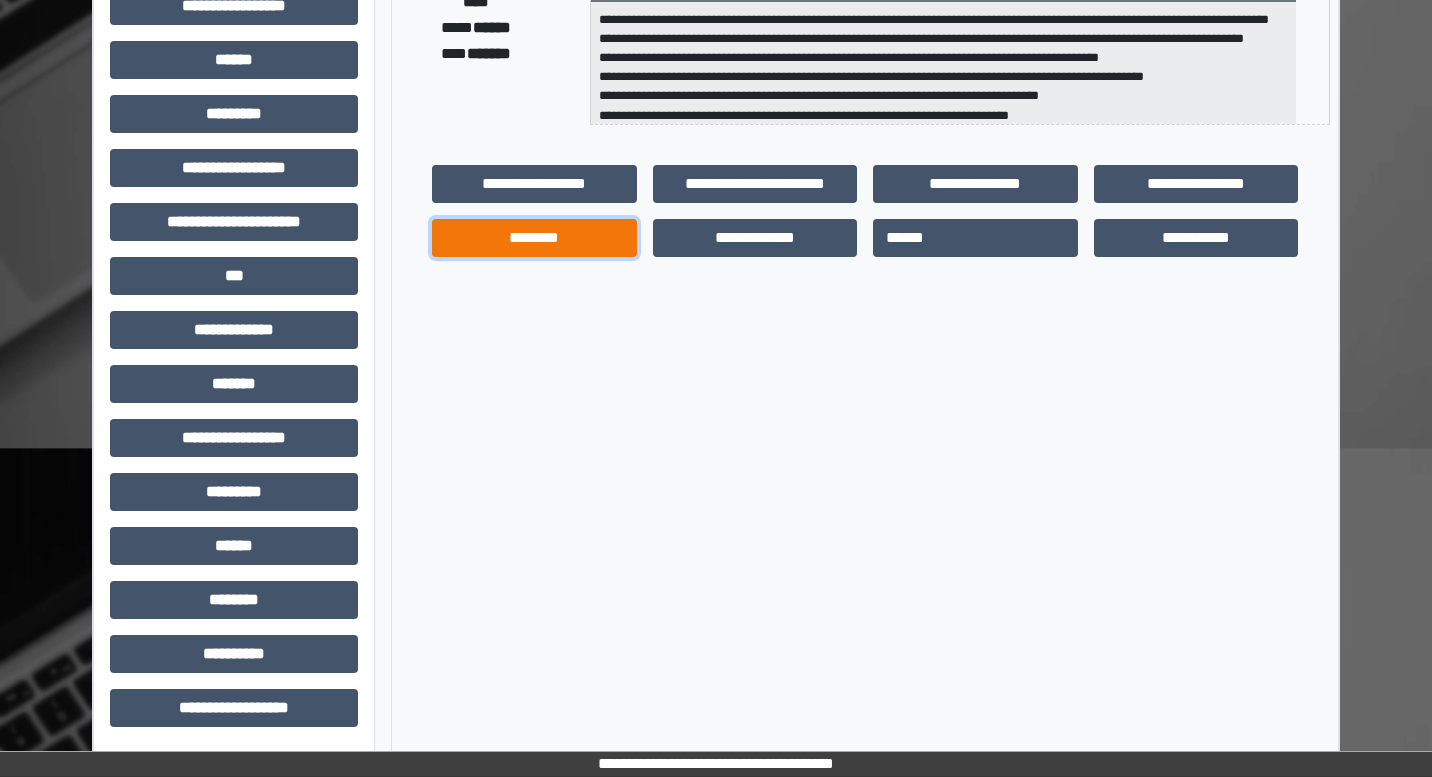 click on "********" at bounding box center (534, 238) 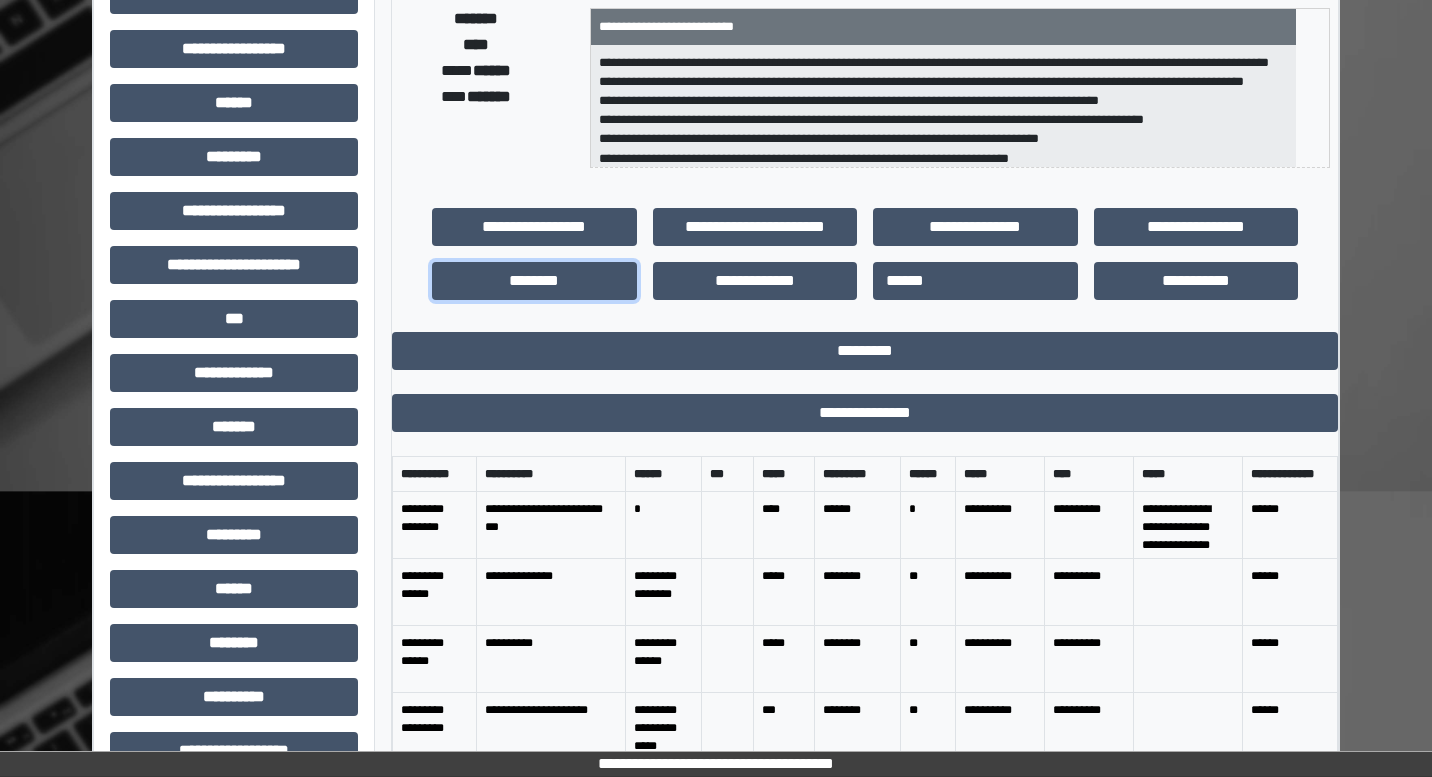 scroll, scrollTop: 331, scrollLeft: 0, axis: vertical 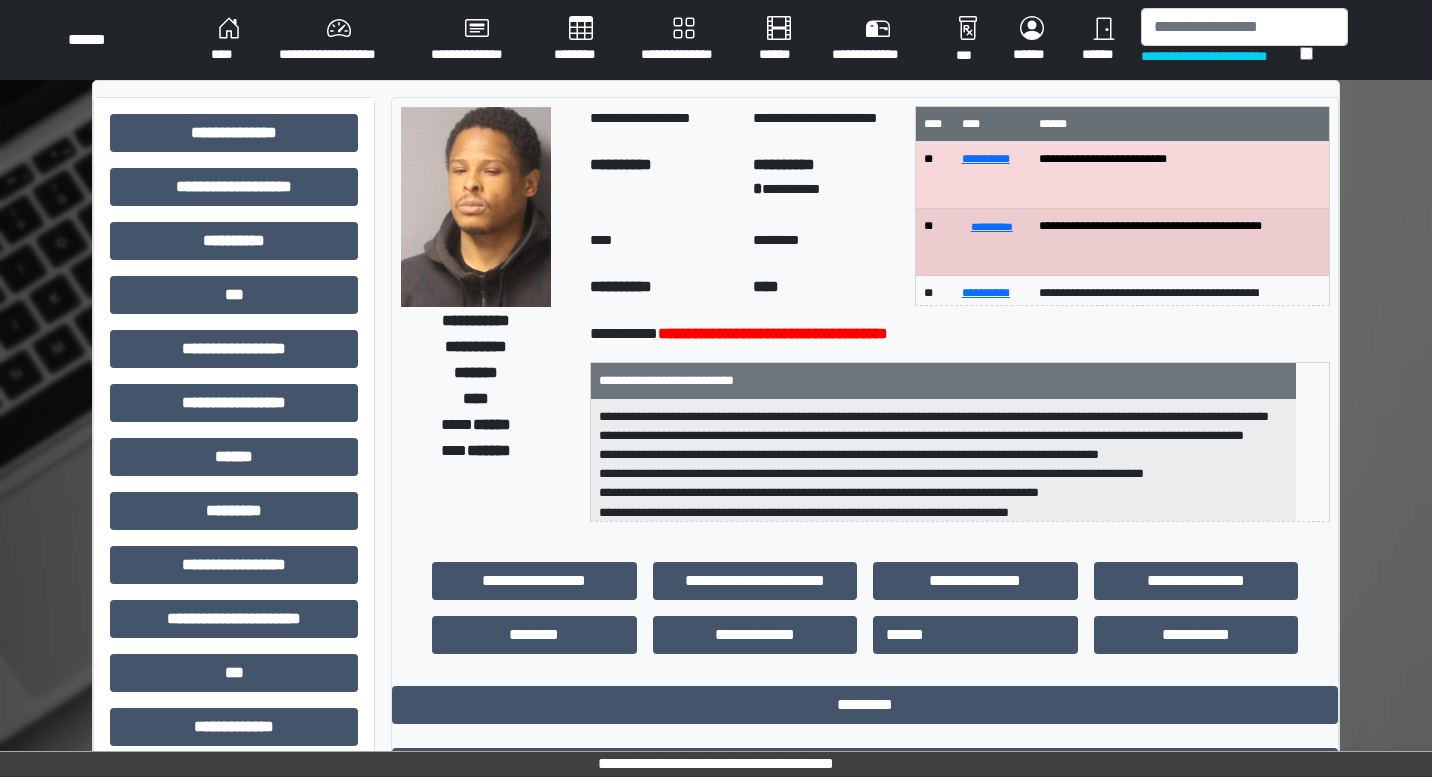 click on "**********" at bounding box center [716, 40] 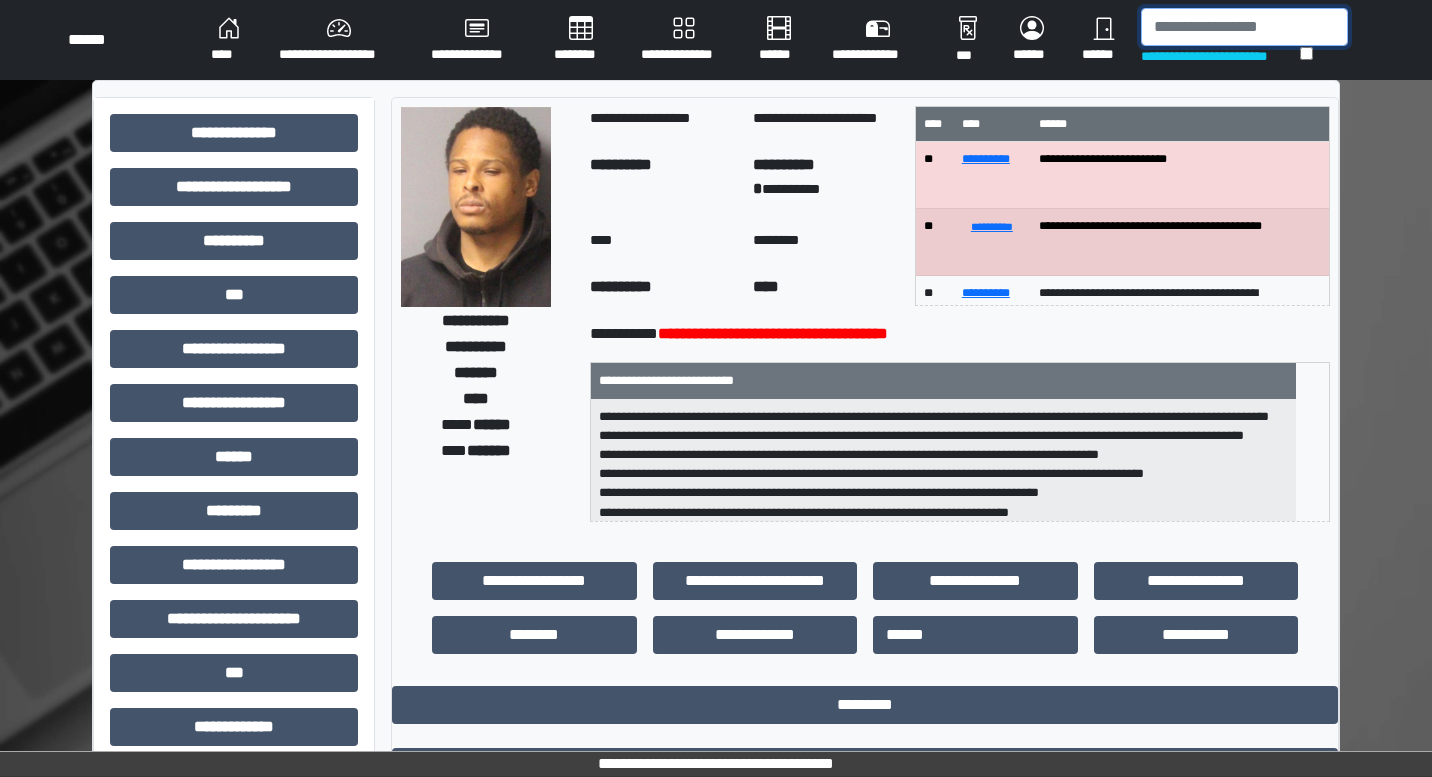 click at bounding box center [1244, 27] 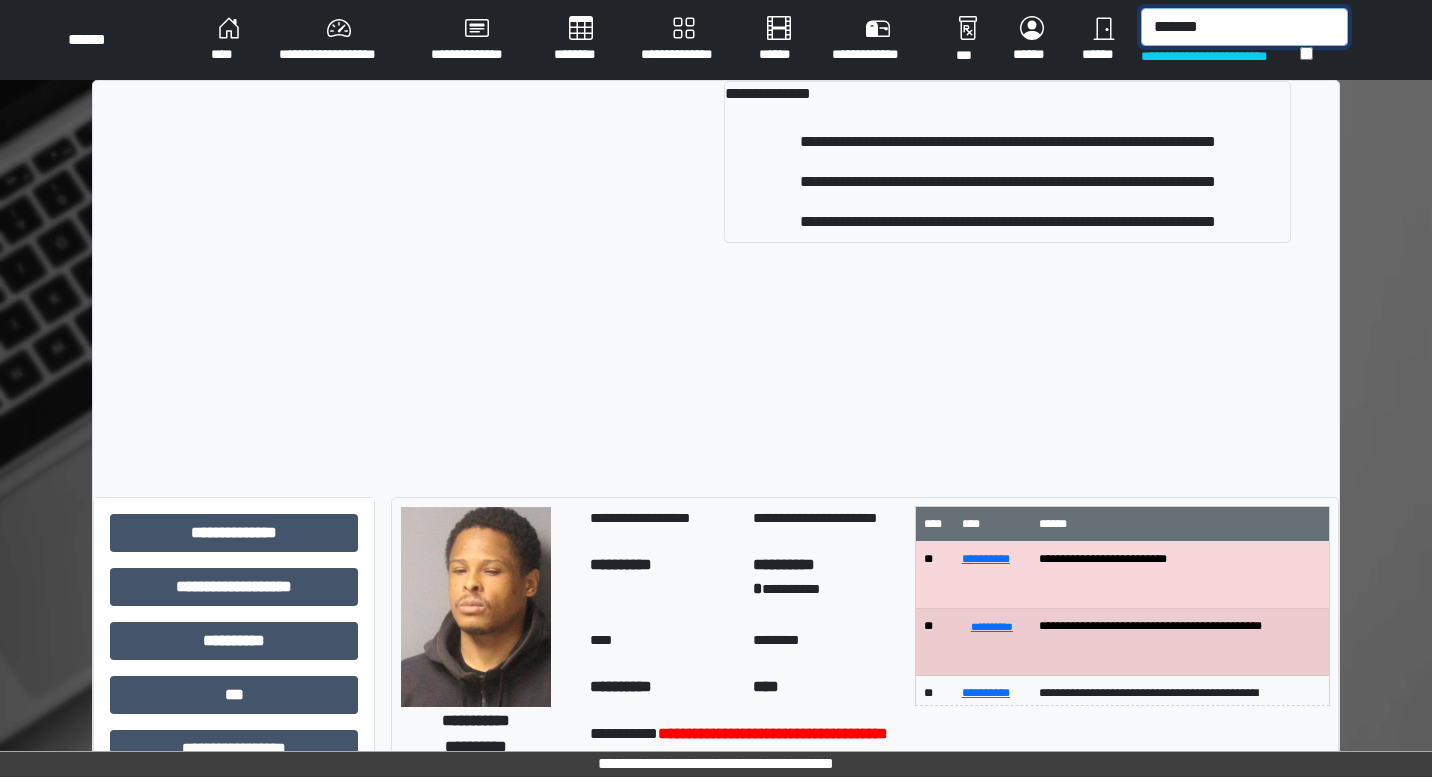 type on "*******" 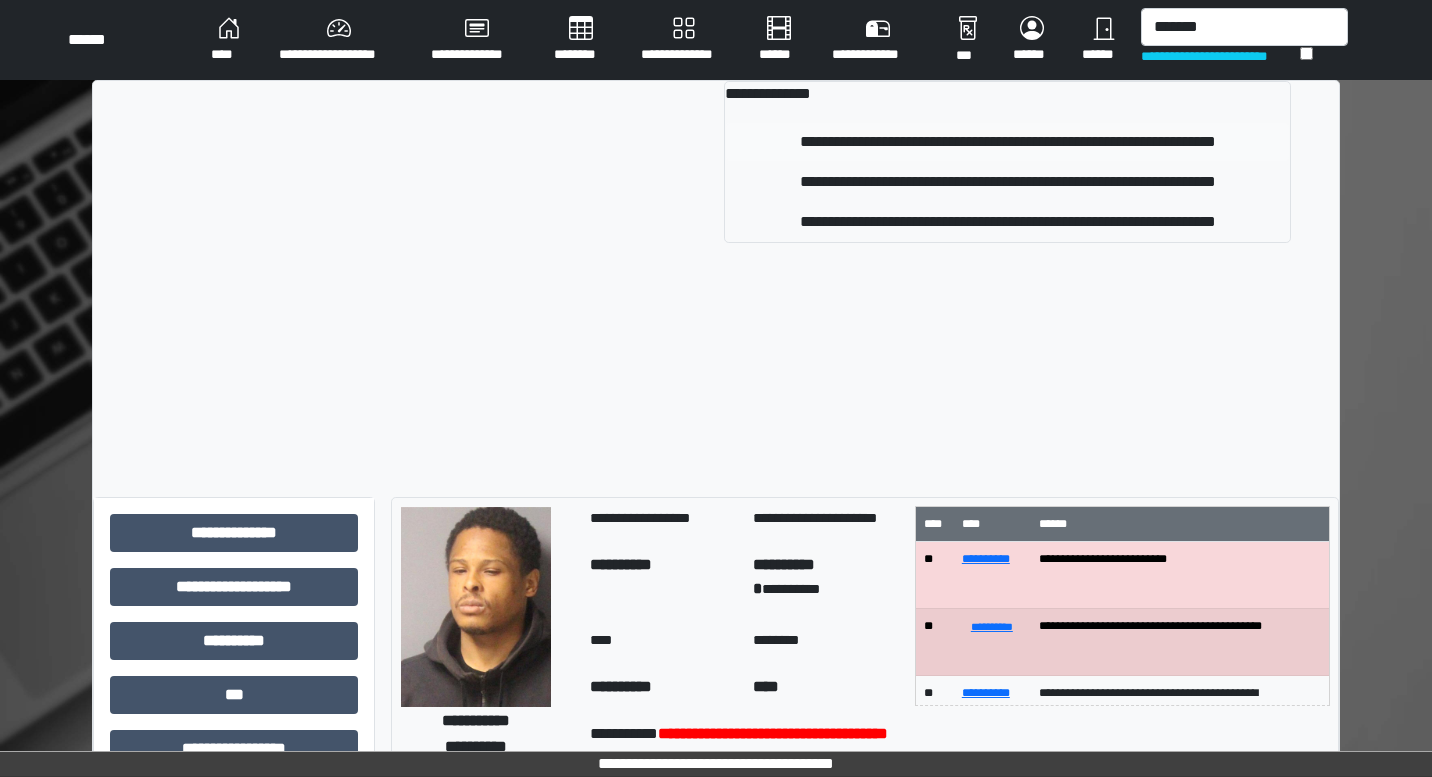 drag, startPoint x: 978, startPoint y: 121, endPoint x: 961, endPoint y: 150, distance: 33.61547 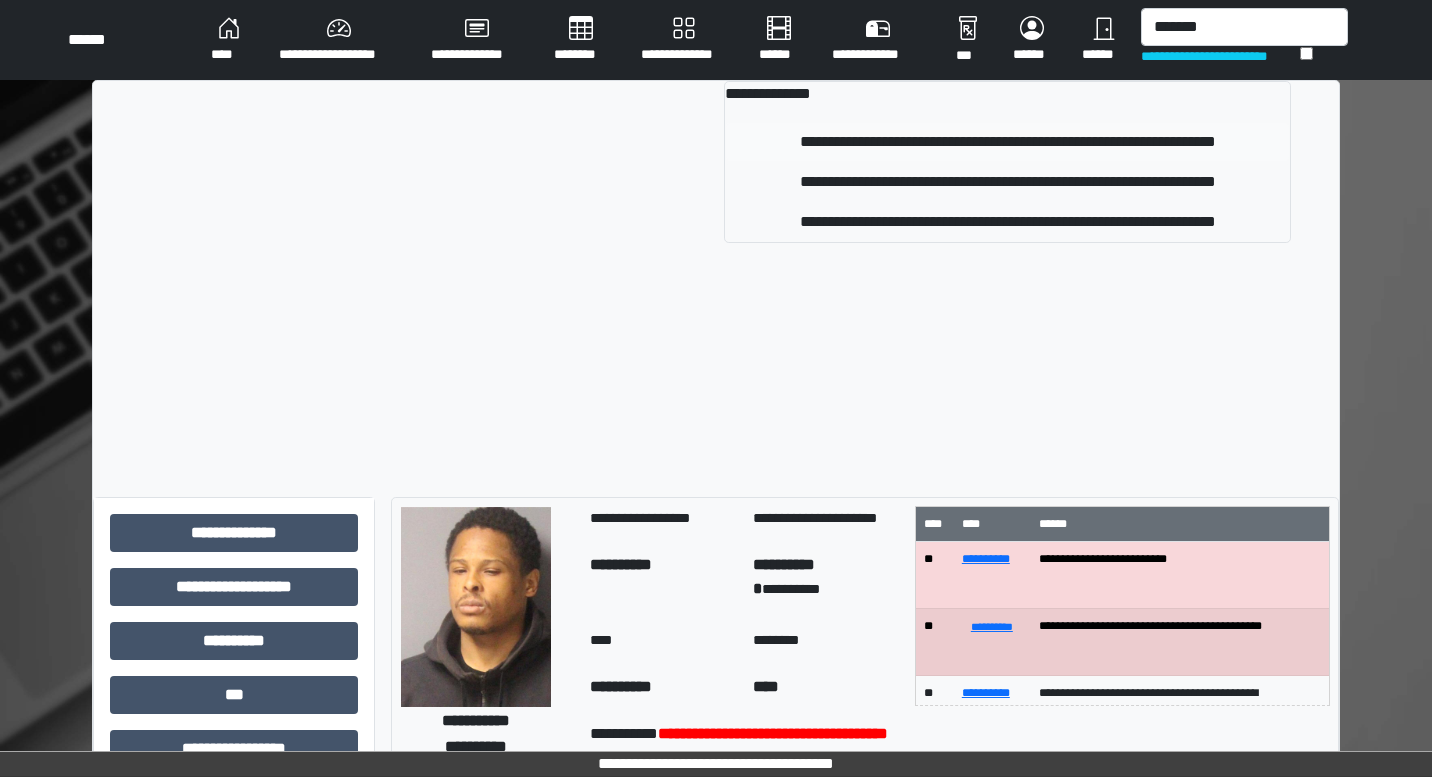 click on "**********" at bounding box center (1007, 162) 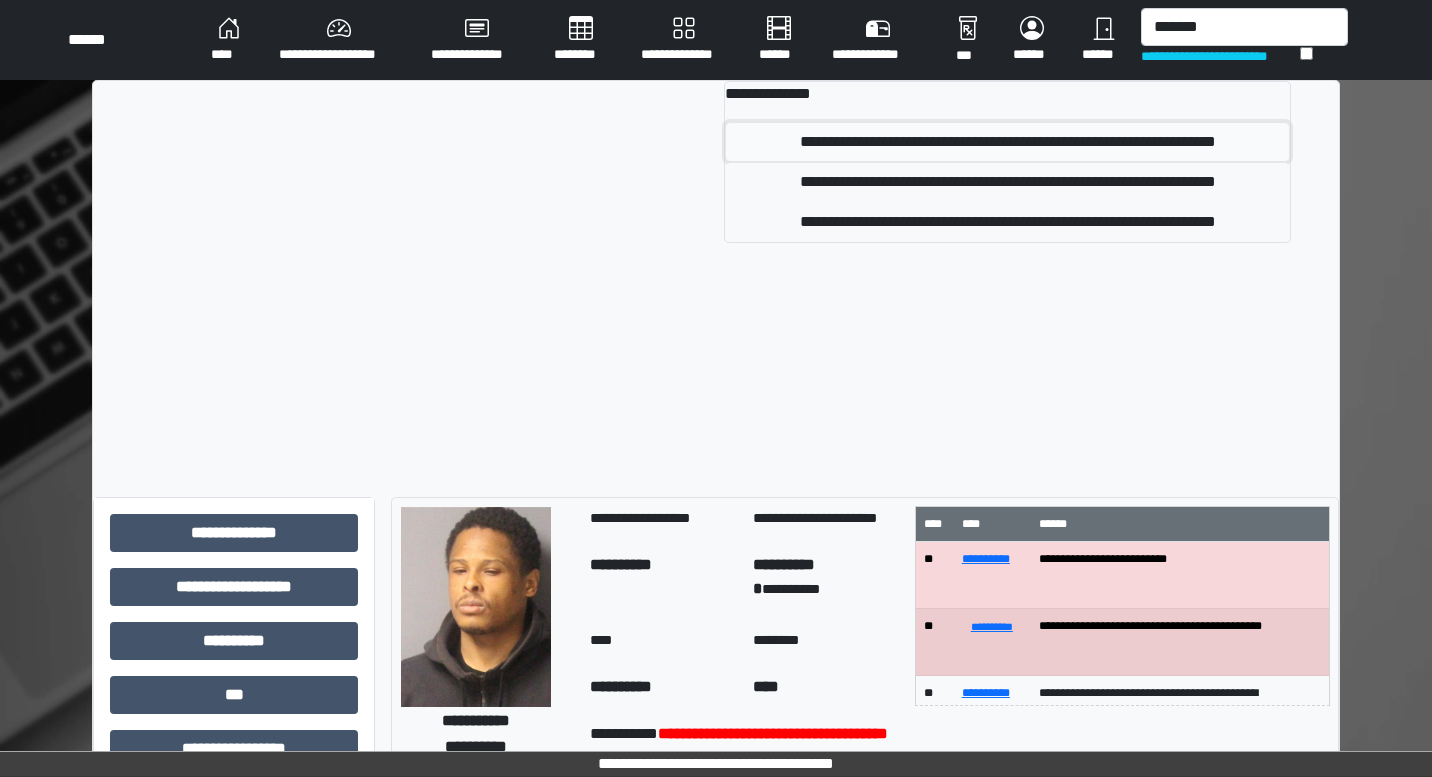click on "**********" at bounding box center [1007, 142] 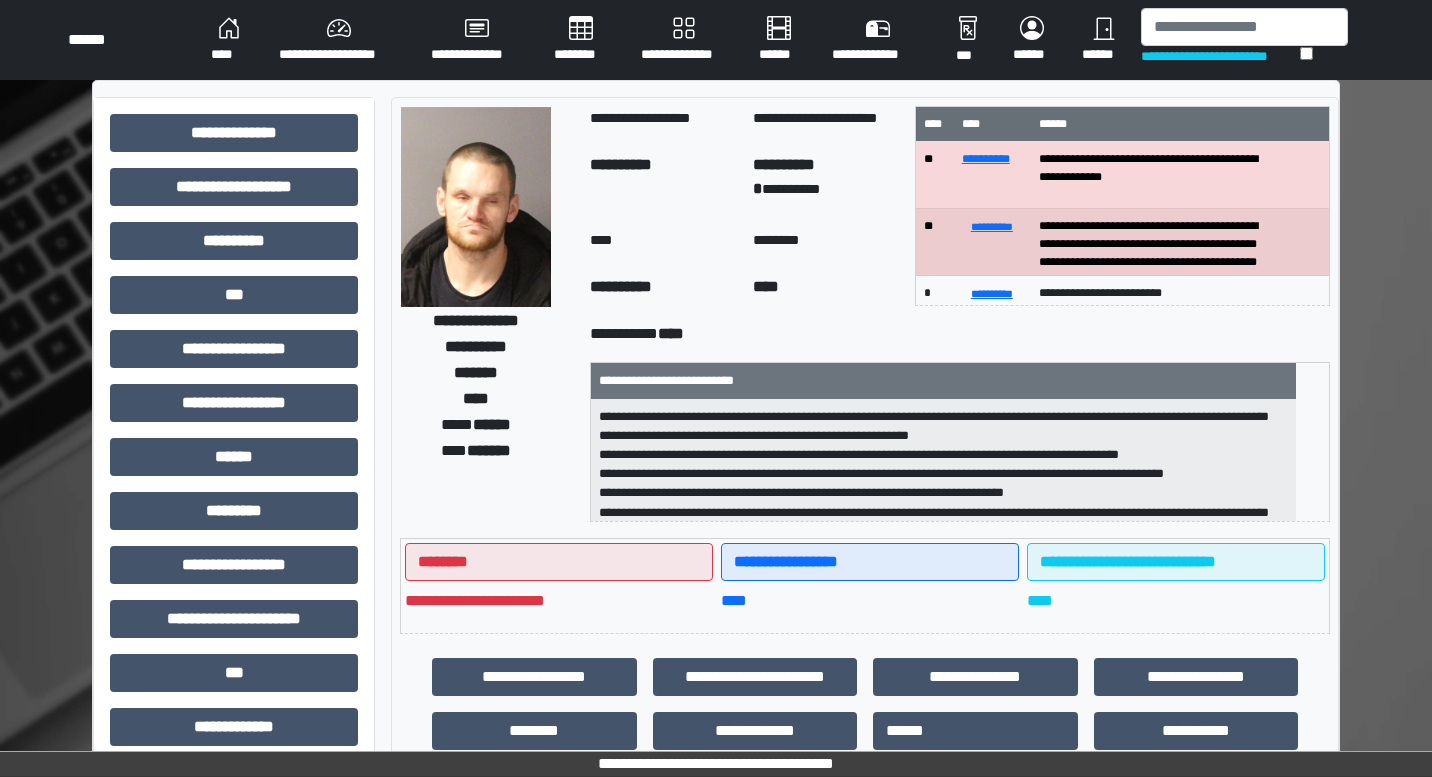 scroll, scrollTop: 44, scrollLeft: 0, axis: vertical 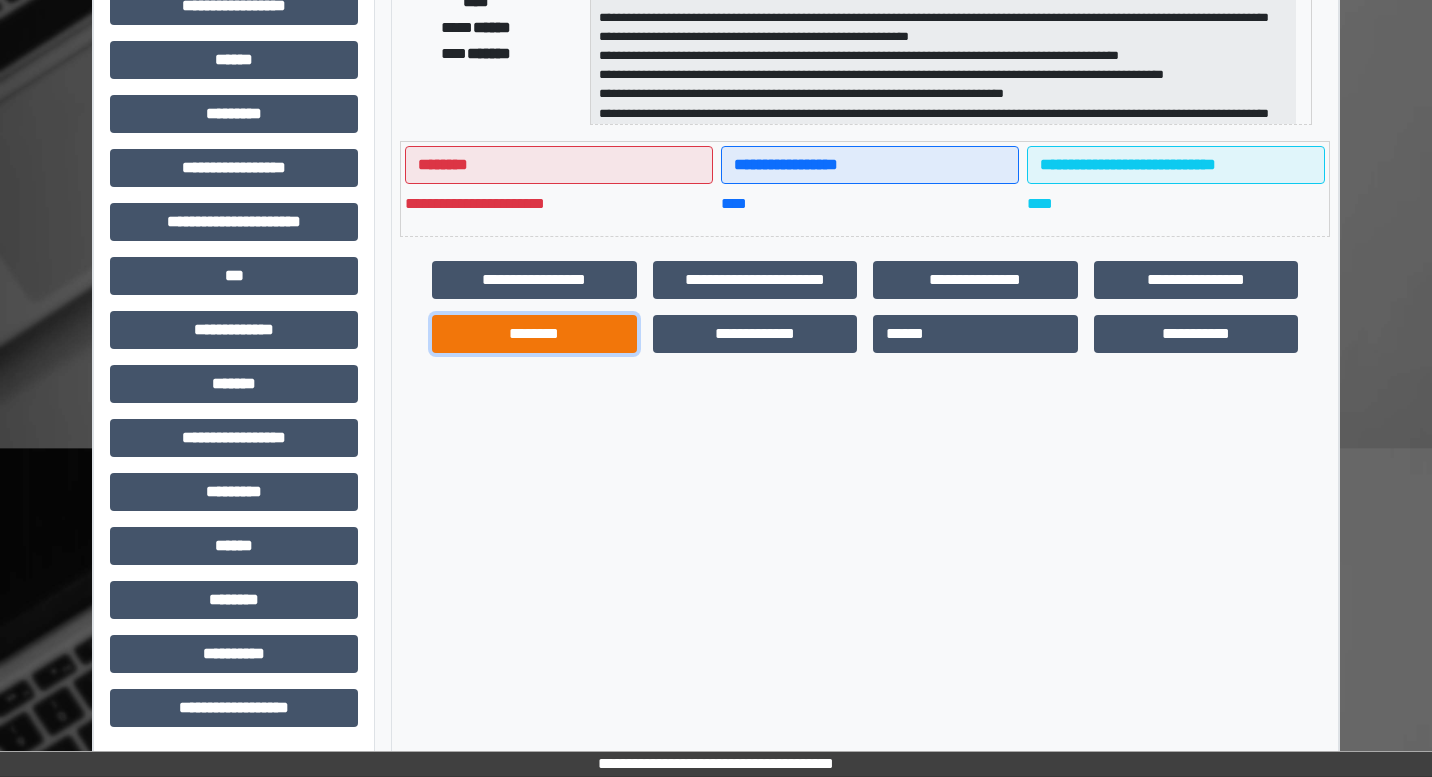 click on "********" at bounding box center (534, 334) 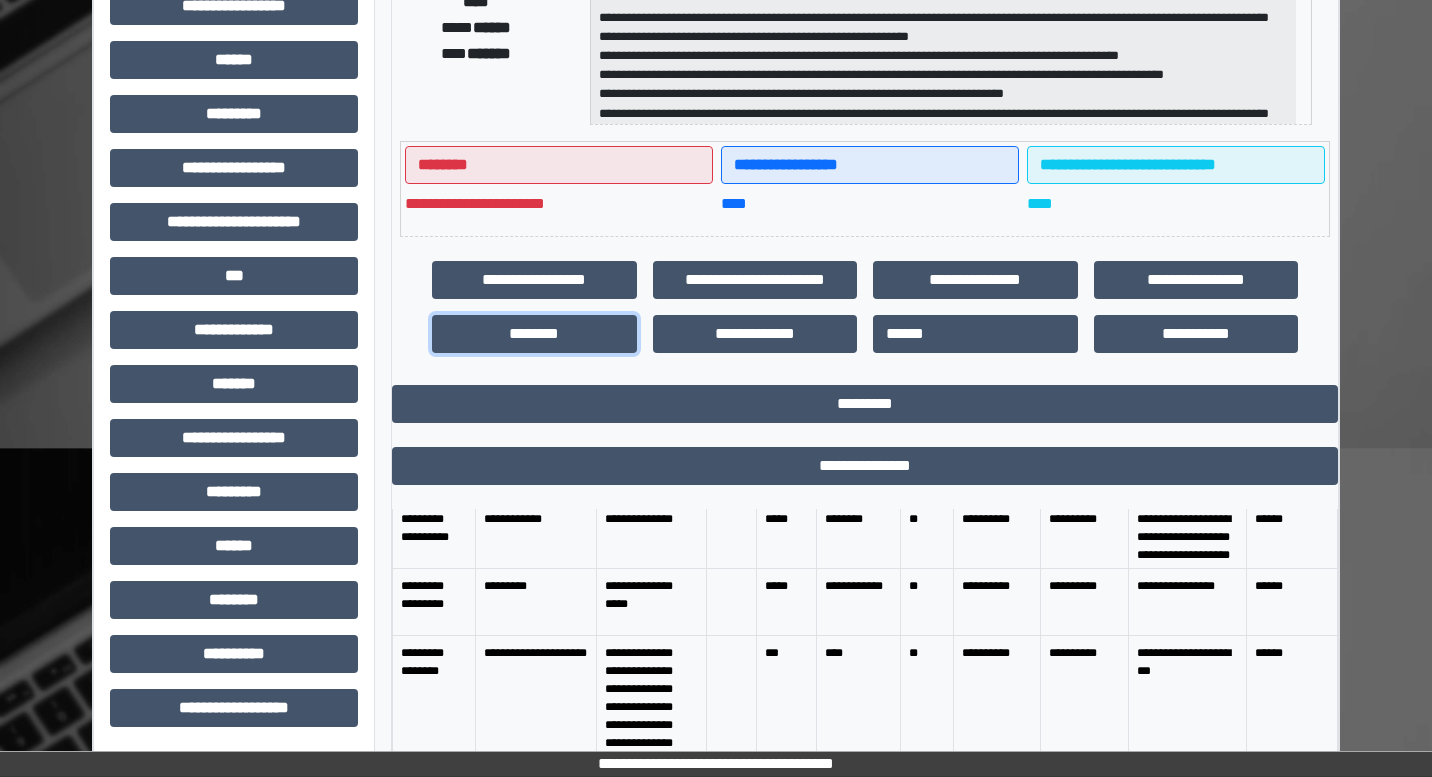 scroll, scrollTop: 0, scrollLeft: 0, axis: both 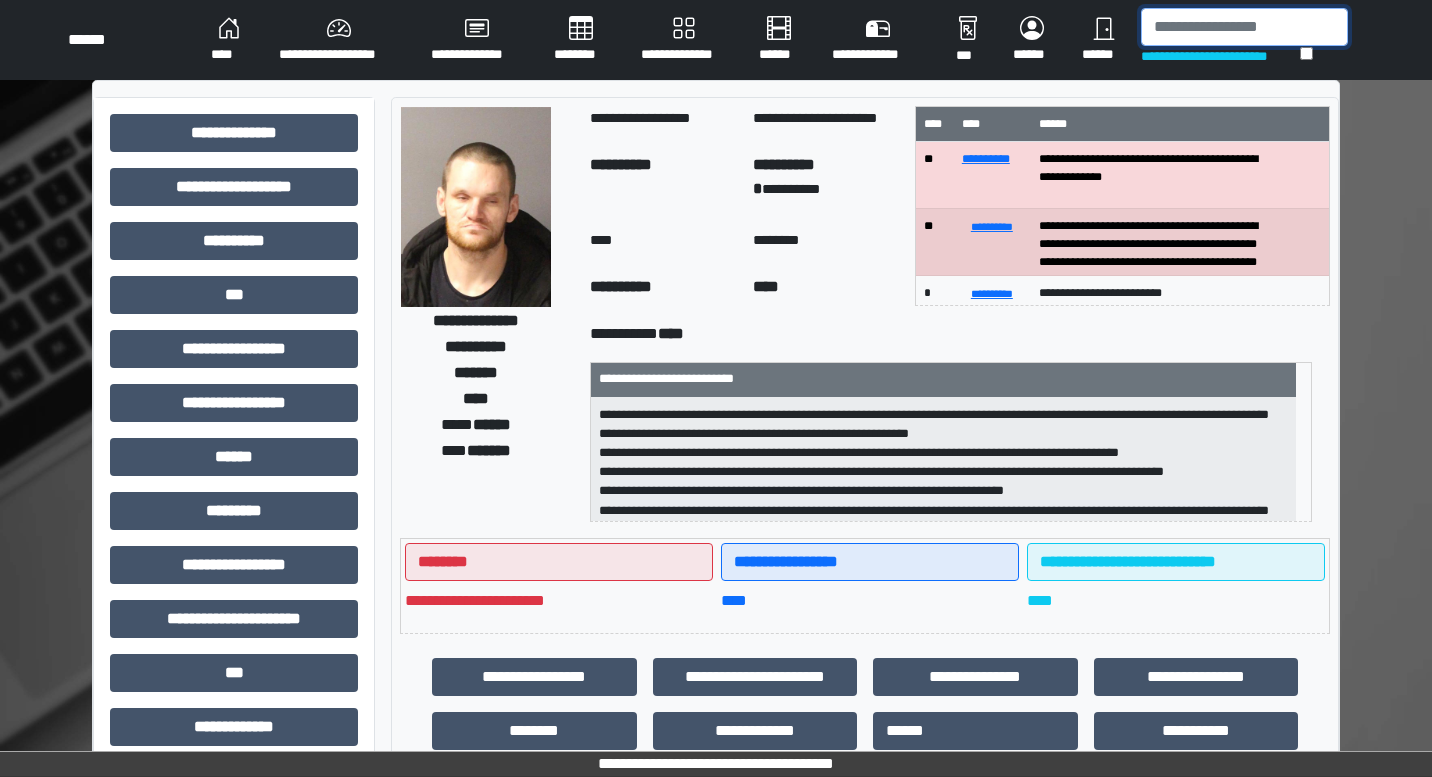 click at bounding box center (1244, 27) 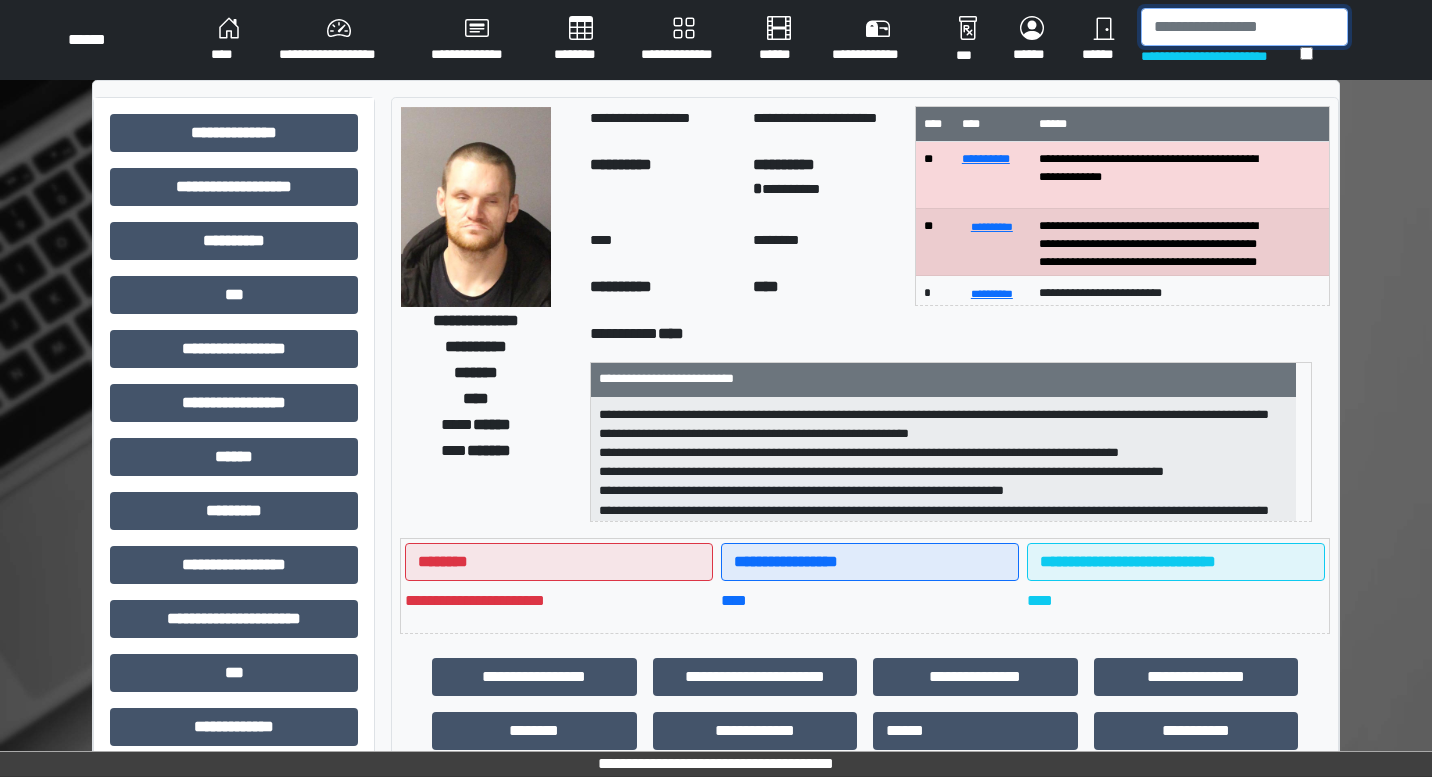 click at bounding box center [1244, 27] 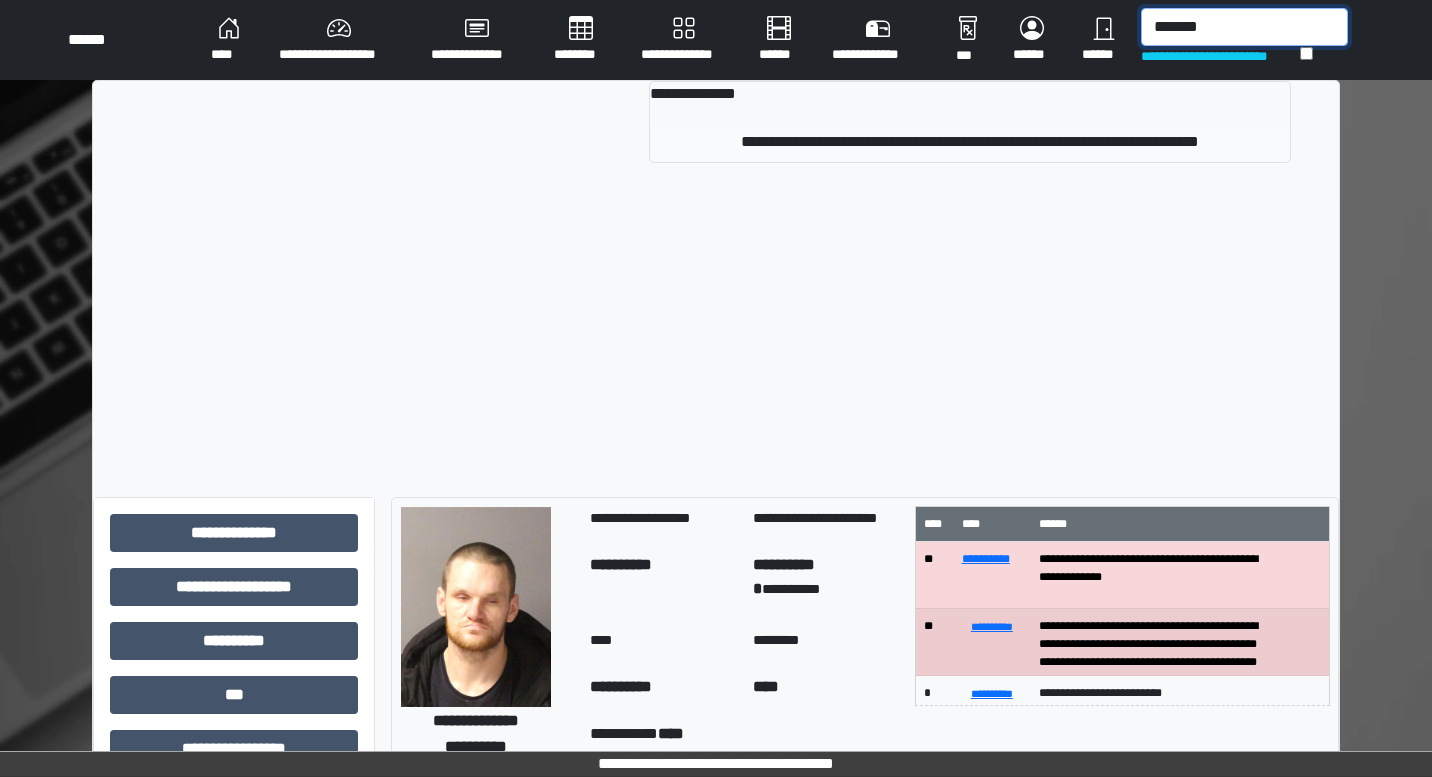 type on "*******" 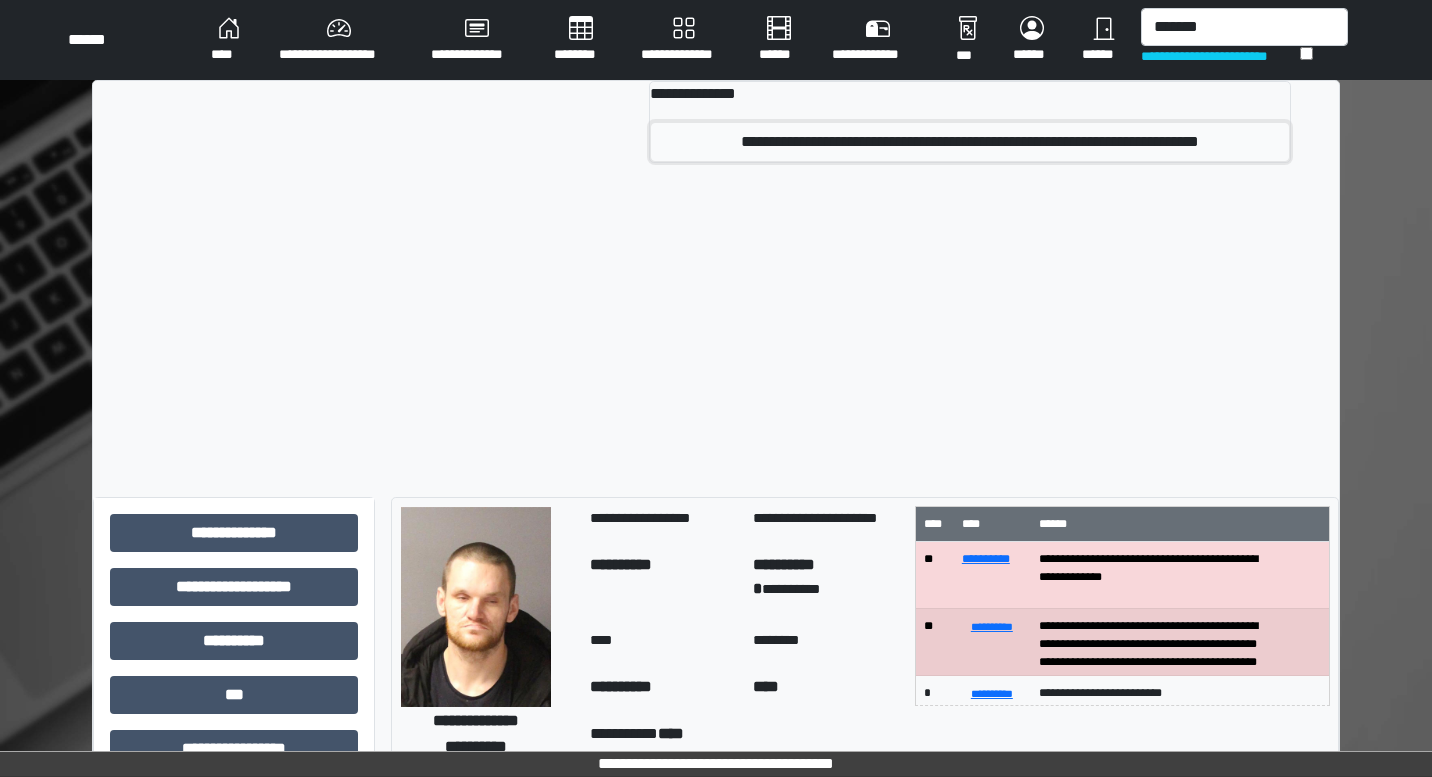 click on "**********" at bounding box center (970, 142) 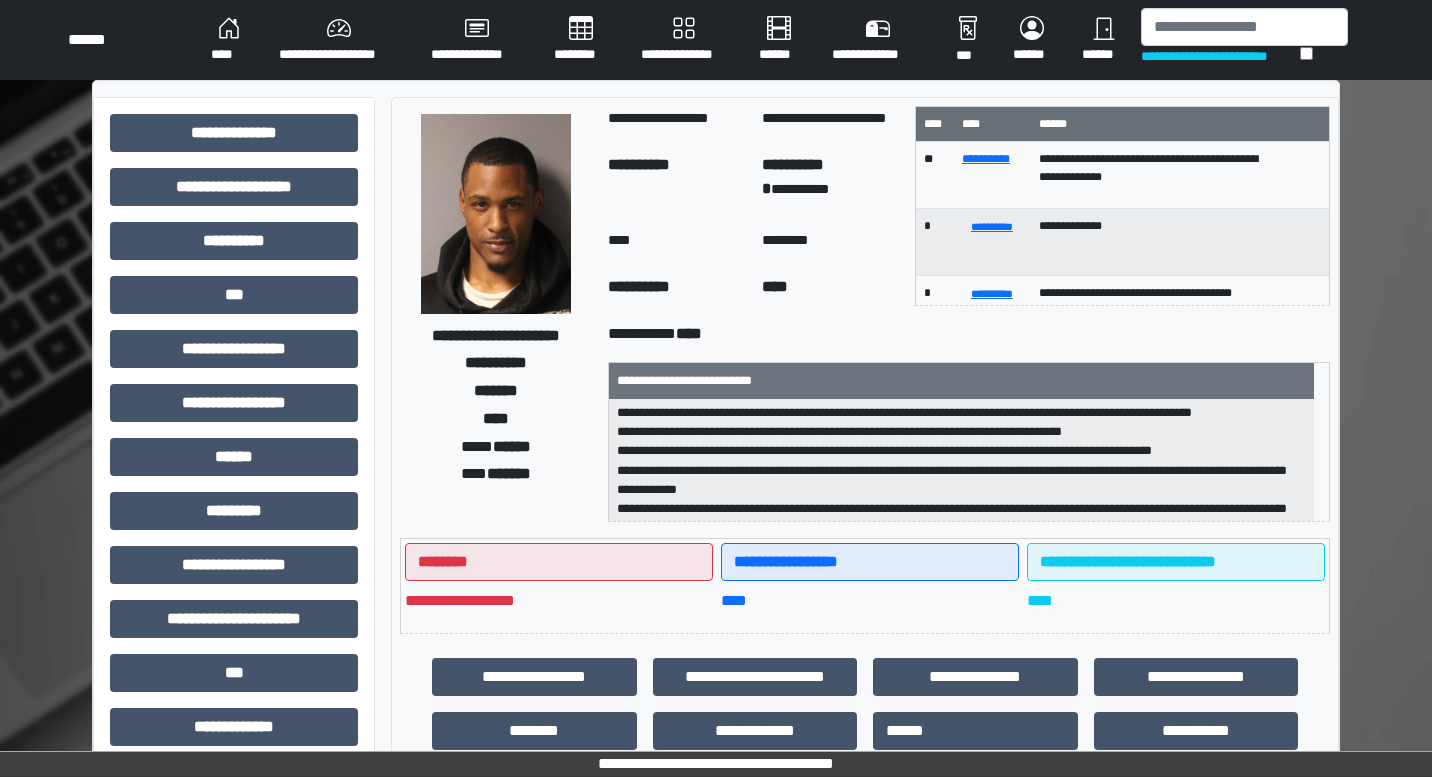 scroll, scrollTop: 82, scrollLeft: 0, axis: vertical 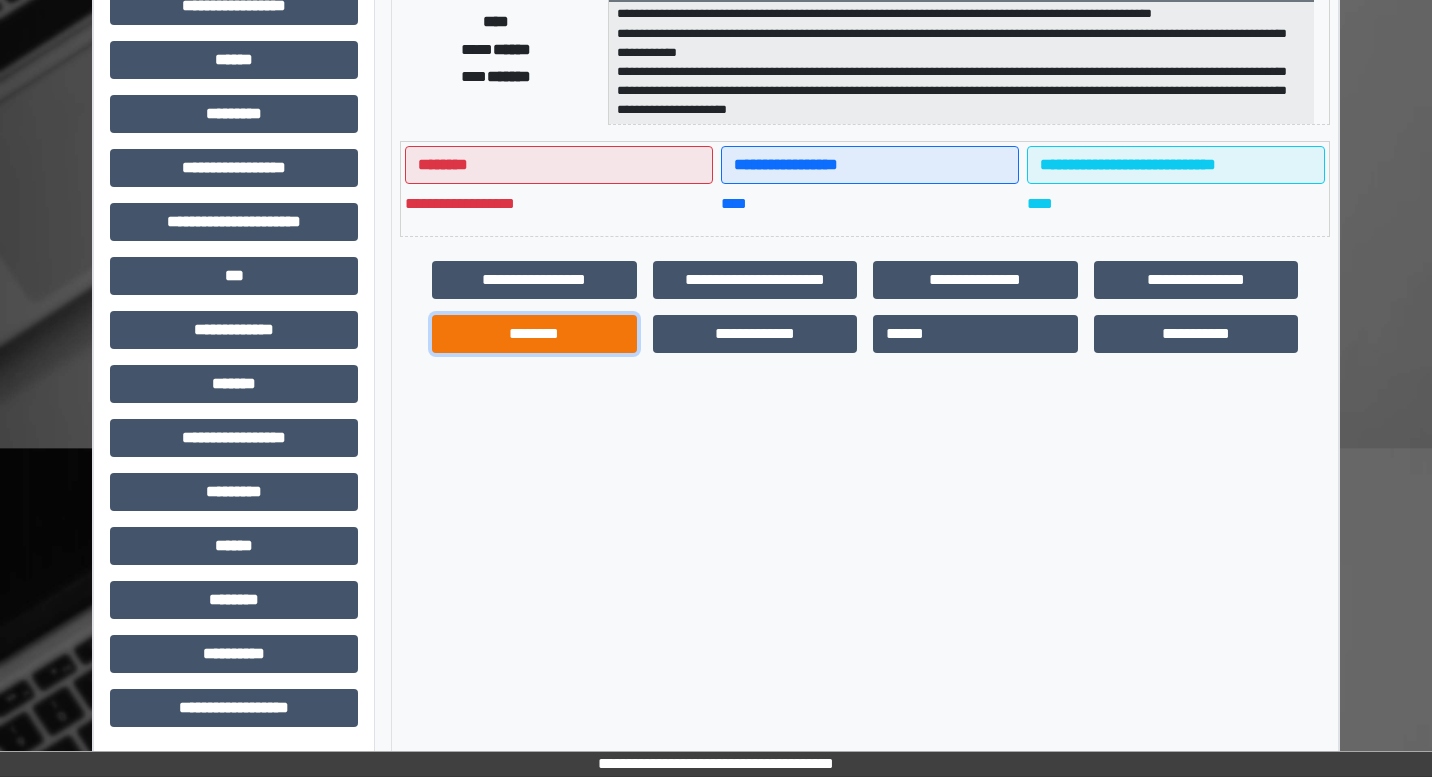 click on "********" at bounding box center [534, 334] 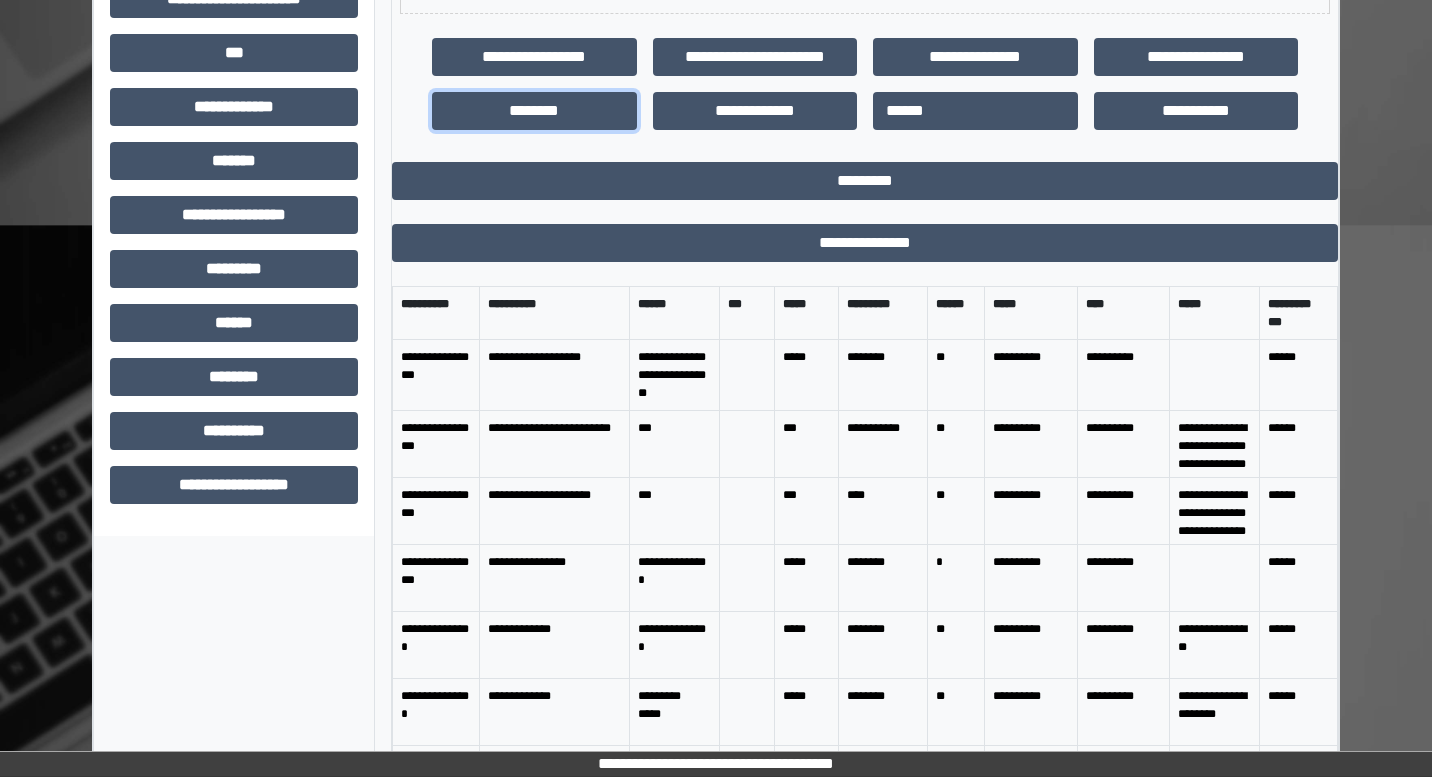 scroll, scrollTop: 627, scrollLeft: 0, axis: vertical 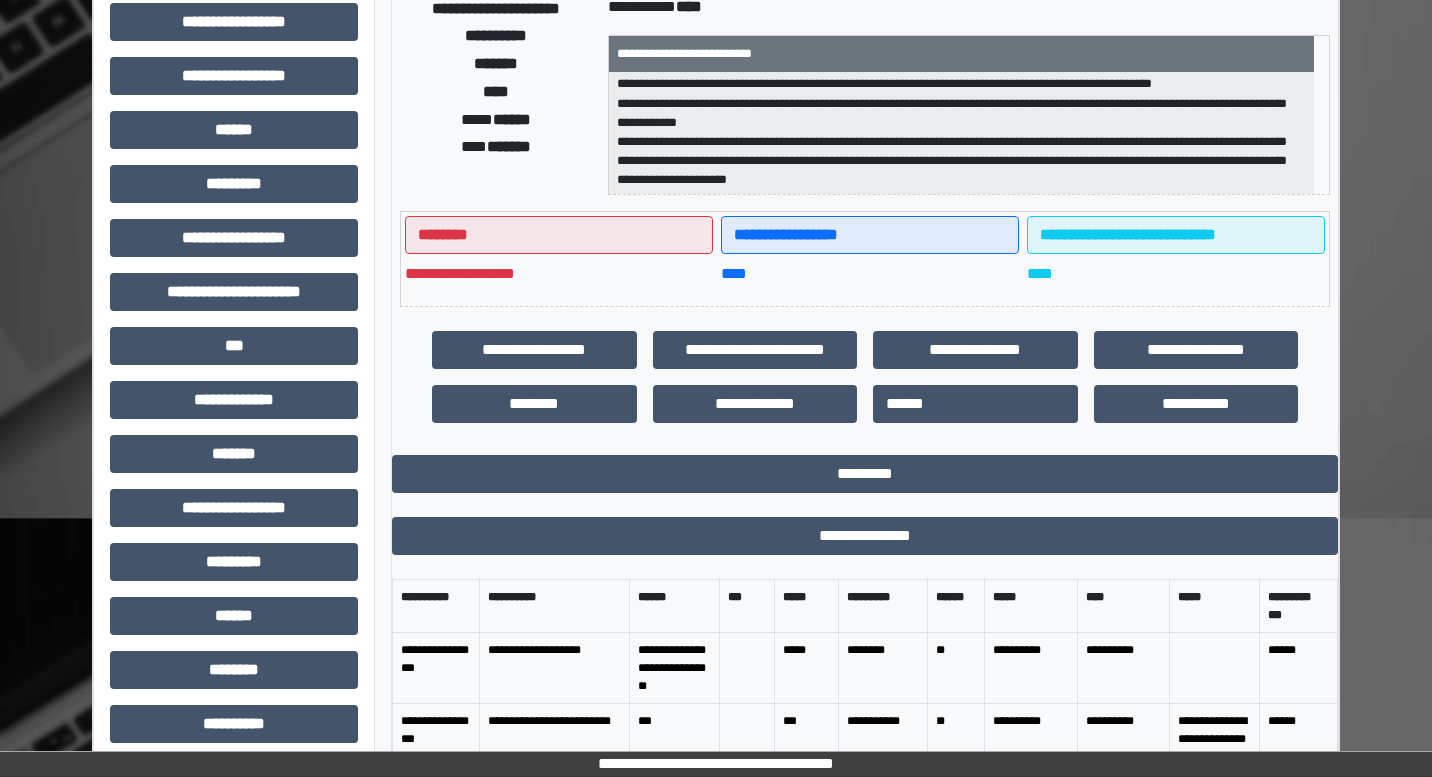 drag, startPoint x: 1279, startPoint y: 271, endPoint x: 1181, endPoint y: 267, distance: 98.0816 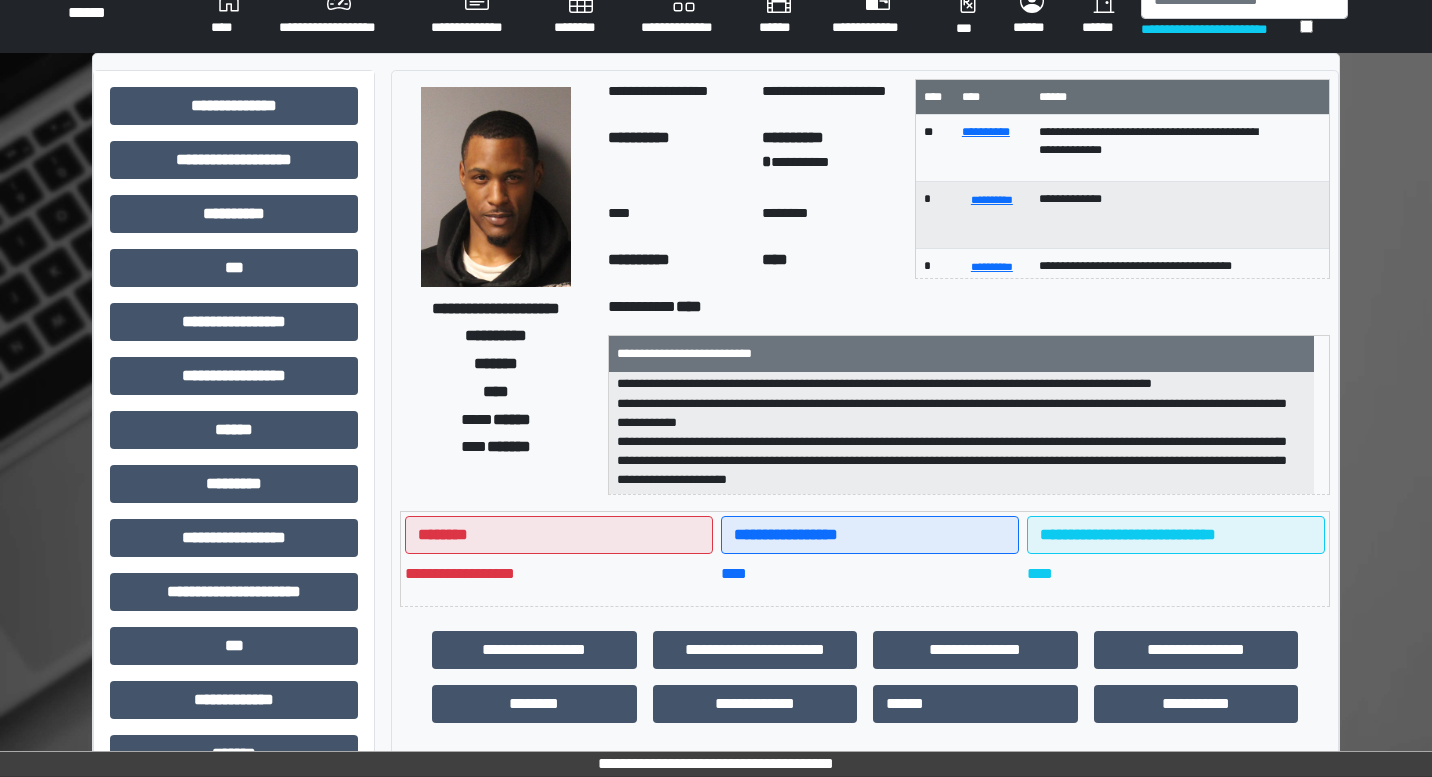 scroll, scrollTop: 0, scrollLeft: 0, axis: both 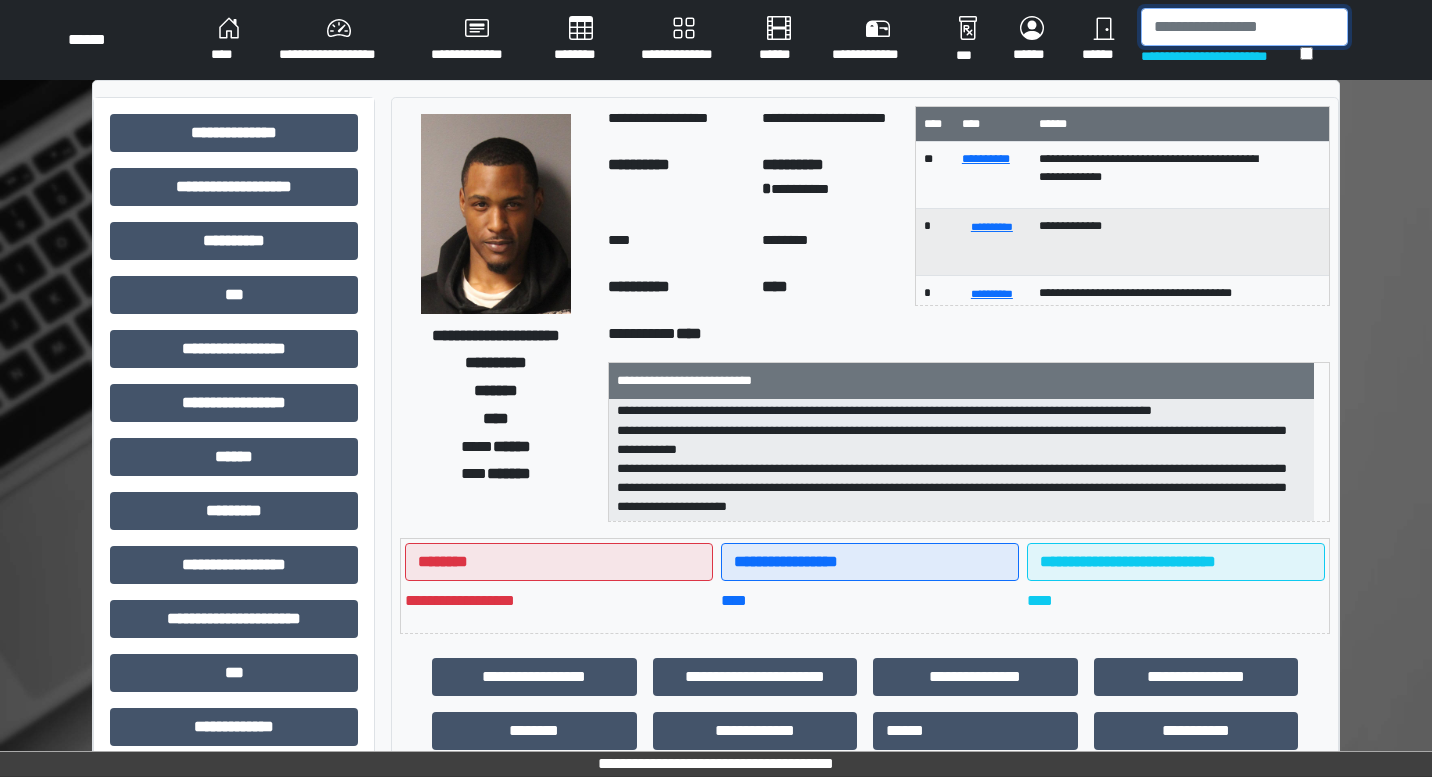 click at bounding box center [1244, 27] 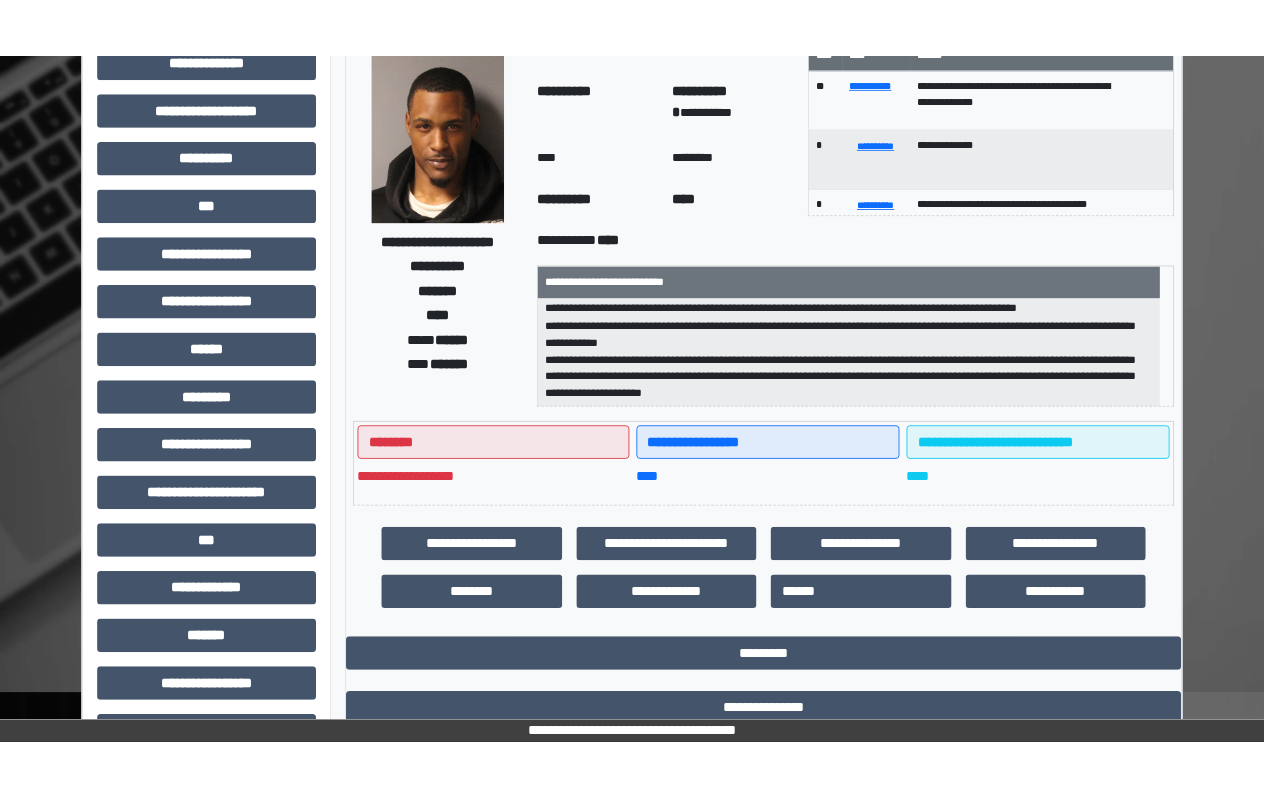 scroll, scrollTop: 0, scrollLeft: 0, axis: both 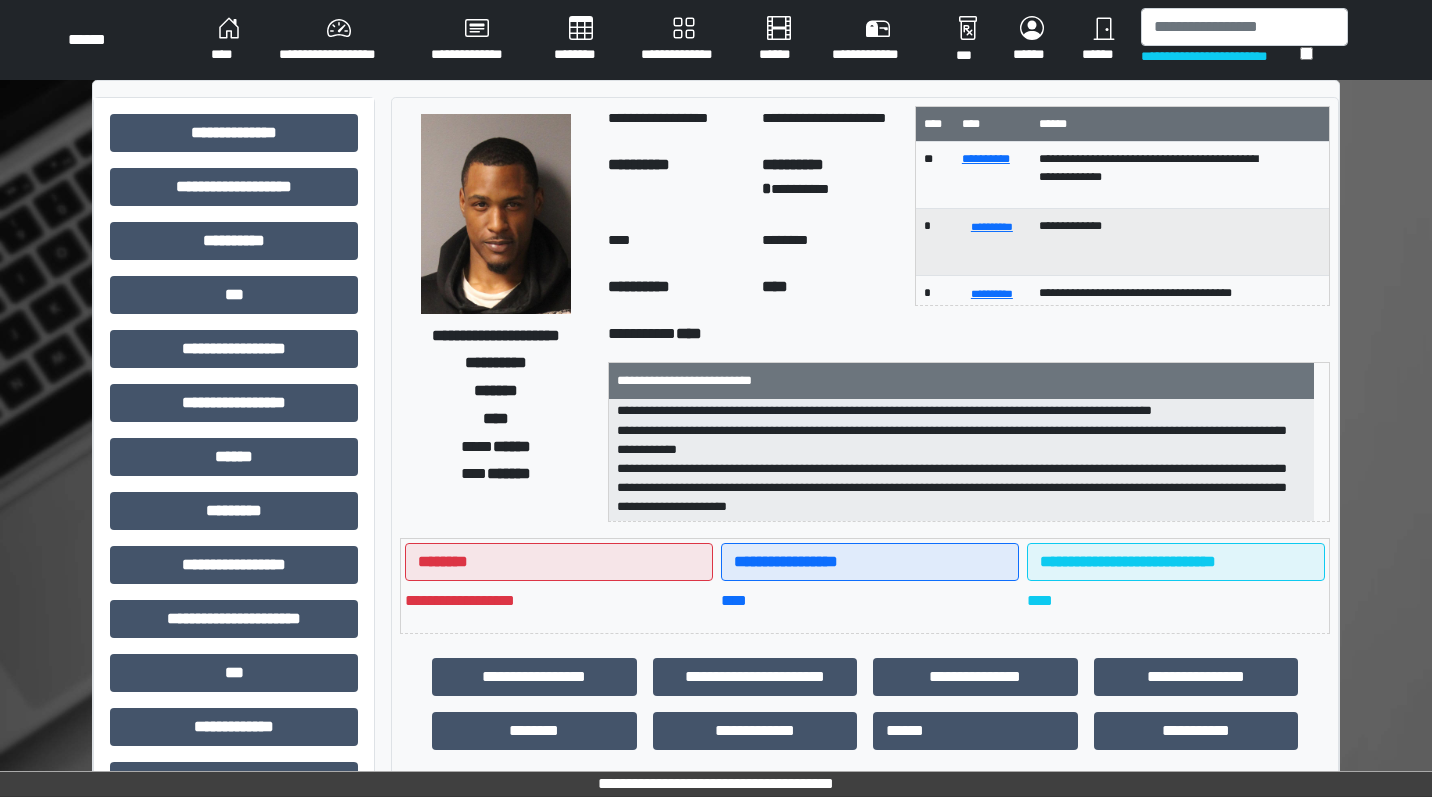 click on "**********" at bounding box center (716, 742) 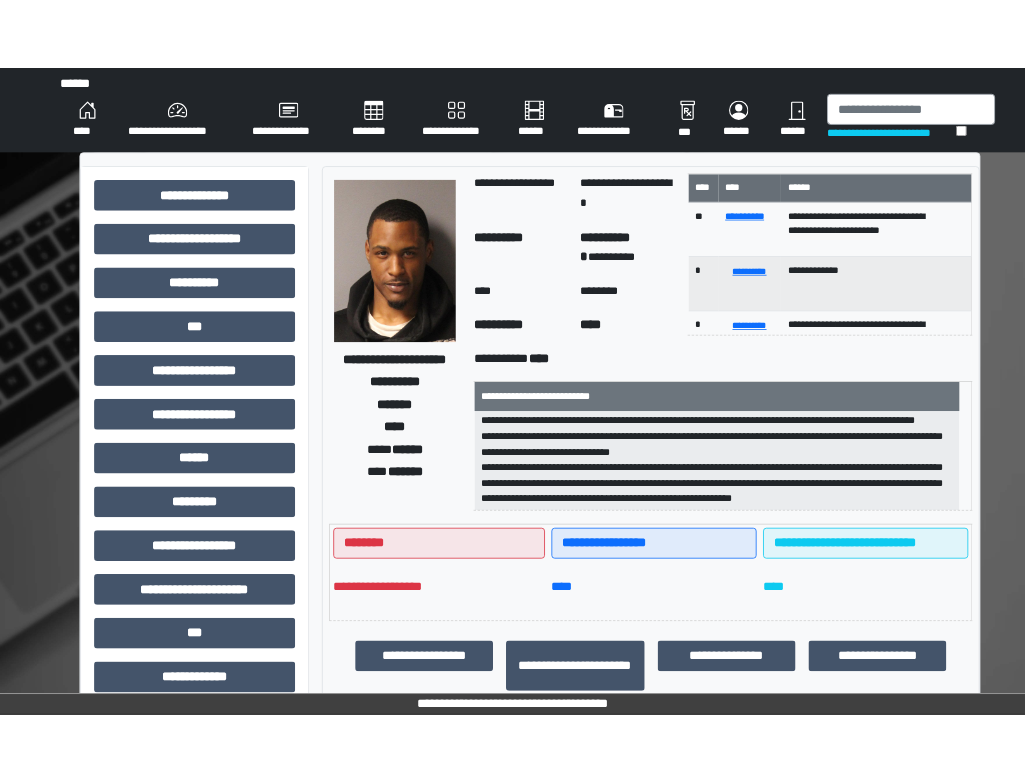scroll, scrollTop: 120, scrollLeft: 0, axis: vertical 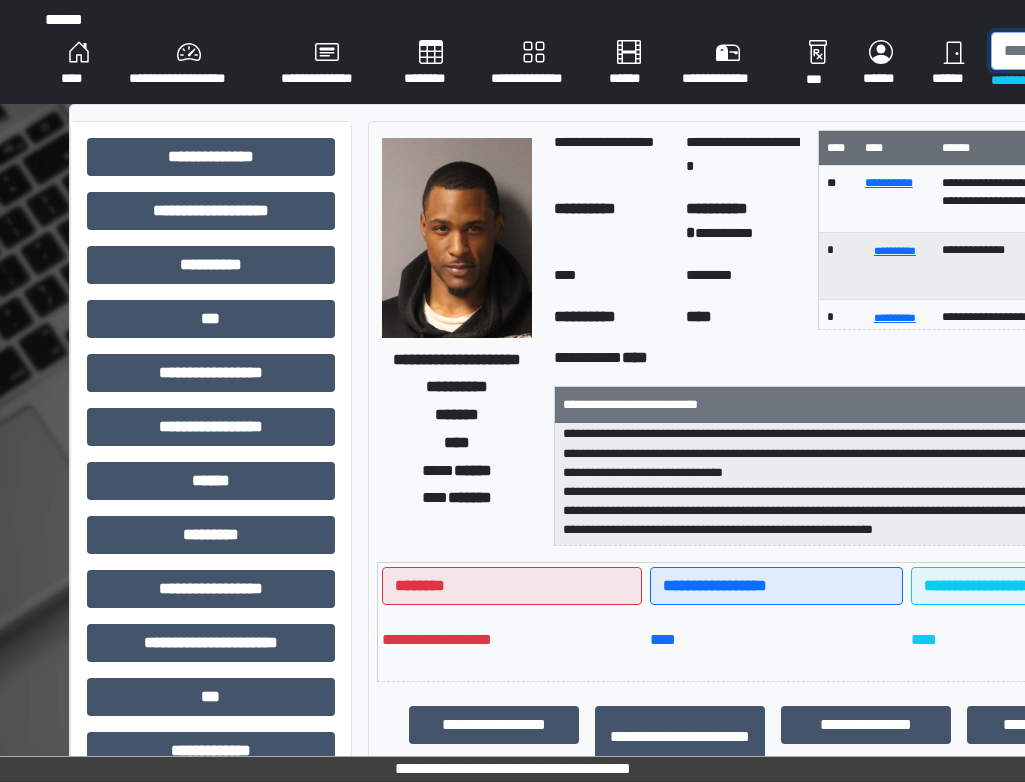 click at bounding box center [1094, 51] 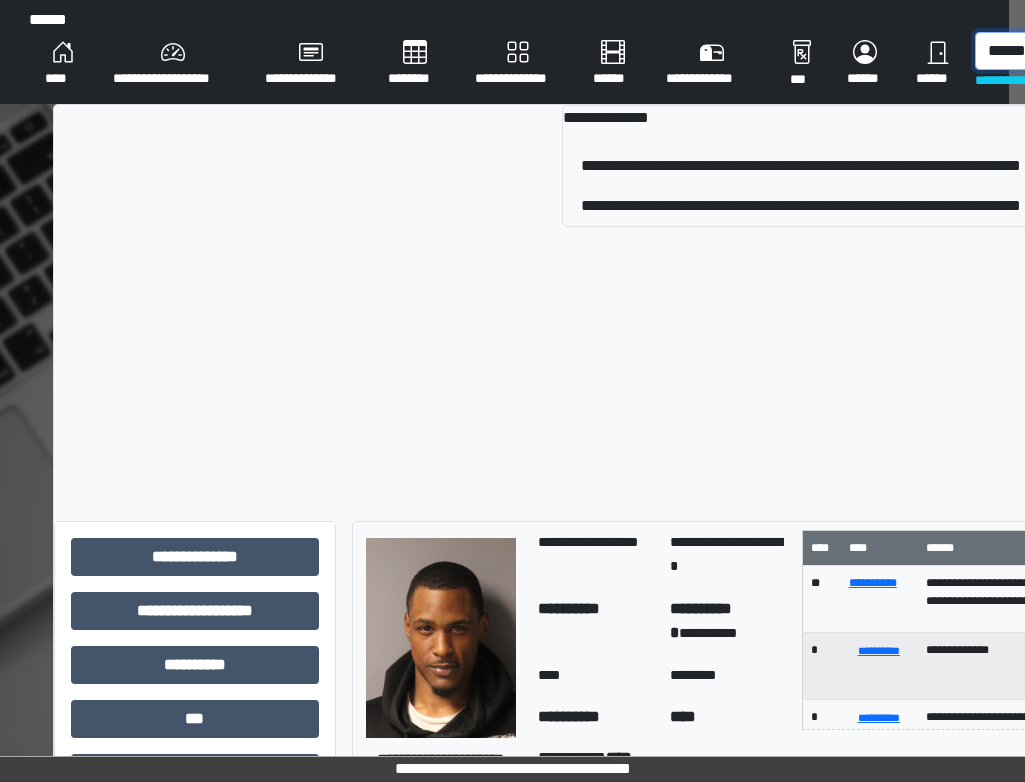 scroll, scrollTop: 0, scrollLeft: 25, axis: horizontal 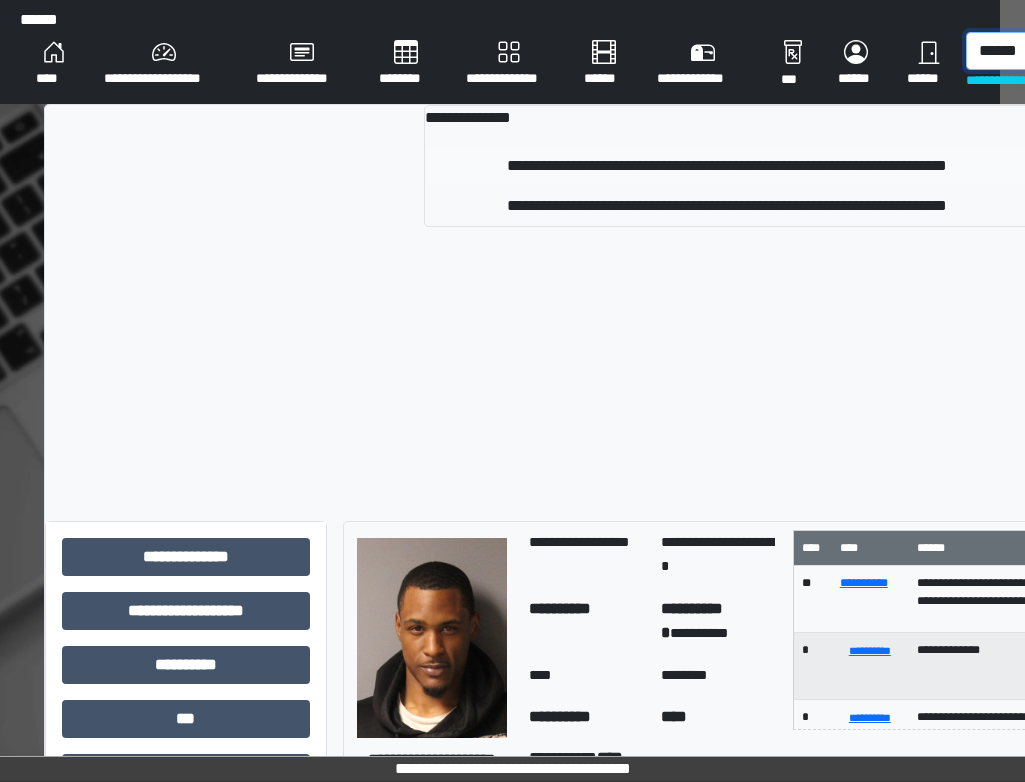 type on "******" 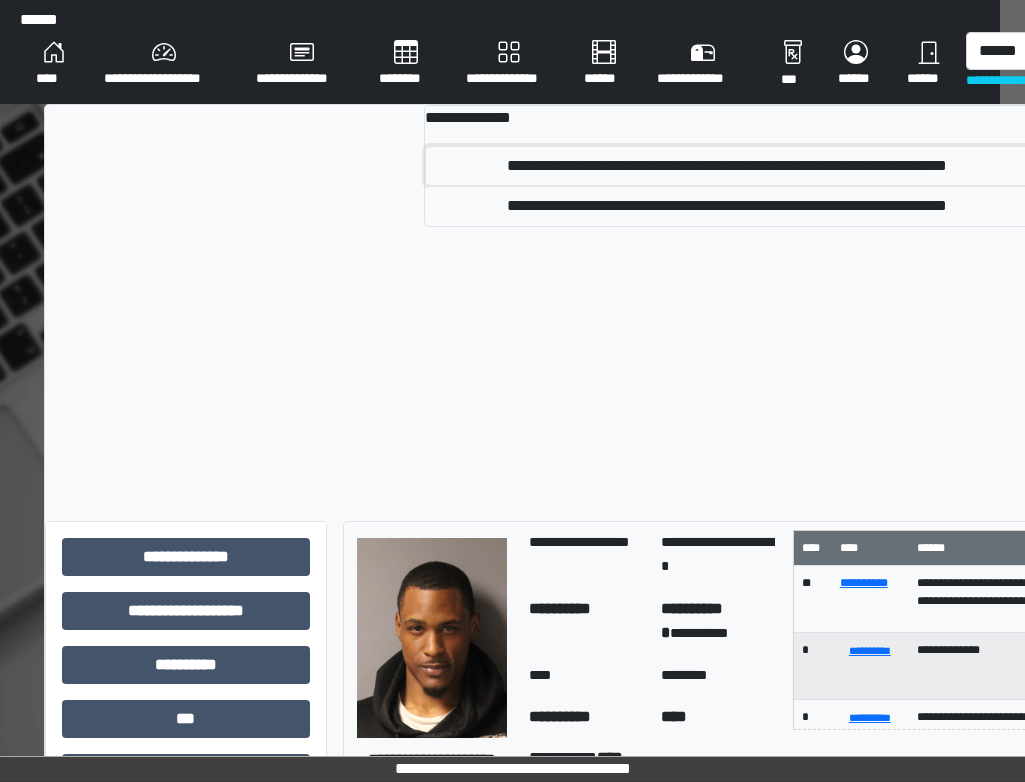 click on "**********" at bounding box center [727, 166] 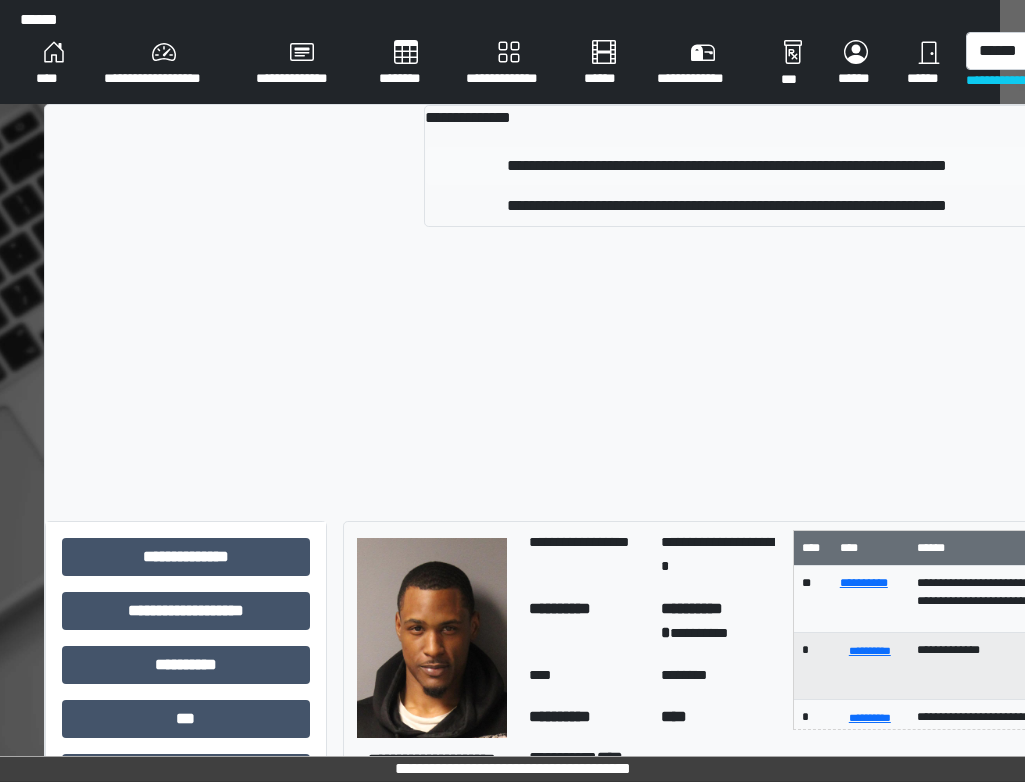 type 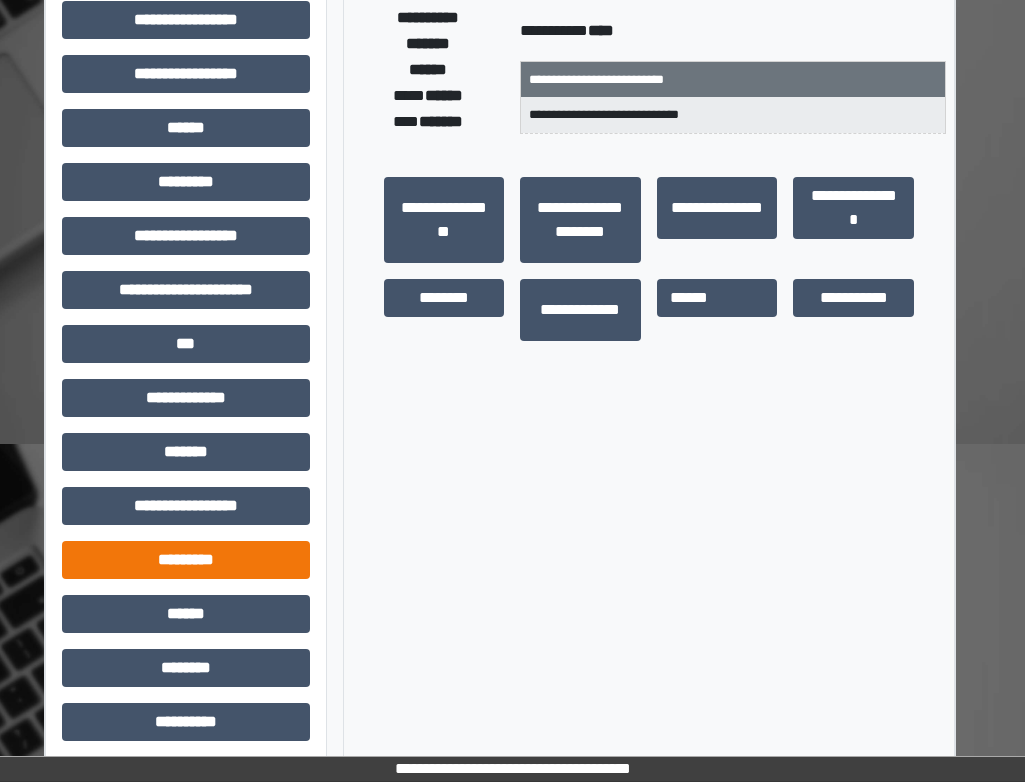scroll, scrollTop: 400, scrollLeft: 25, axis: both 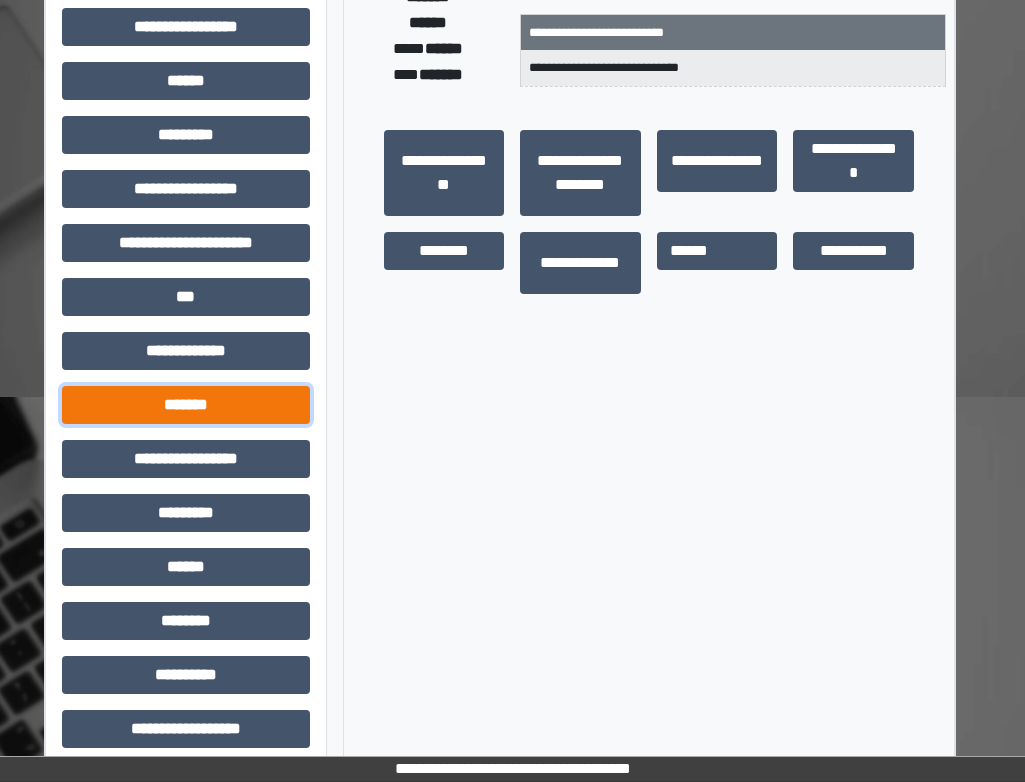 click on "*******" at bounding box center (186, 405) 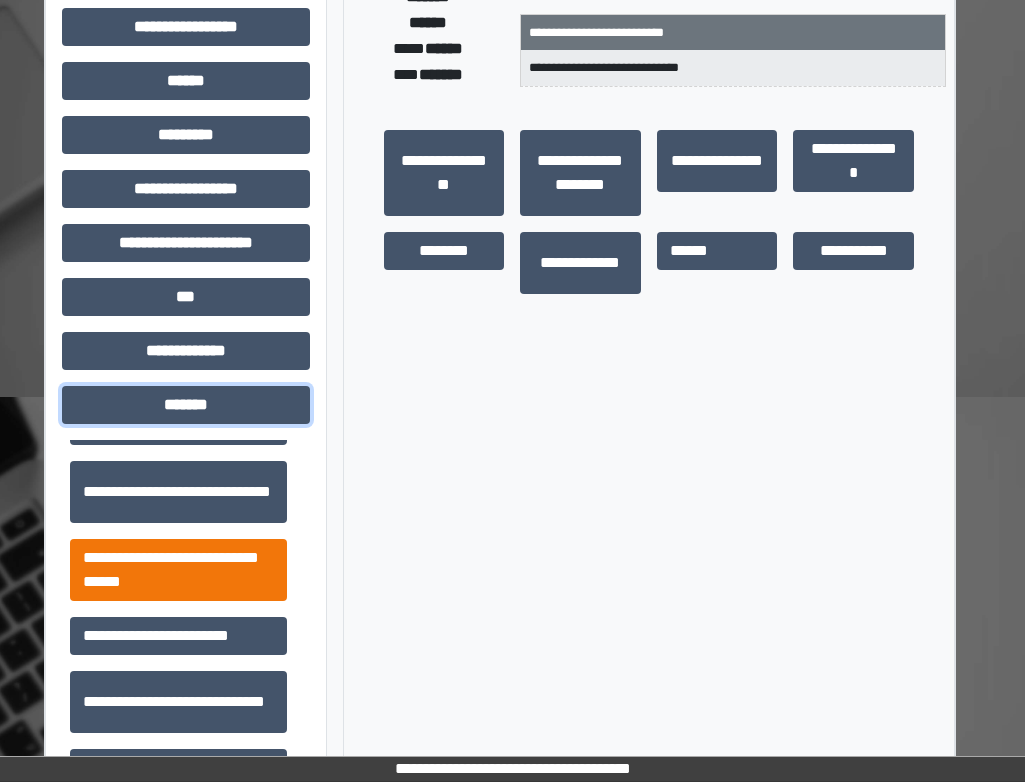 scroll, scrollTop: 800, scrollLeft: 0, axis: vertical 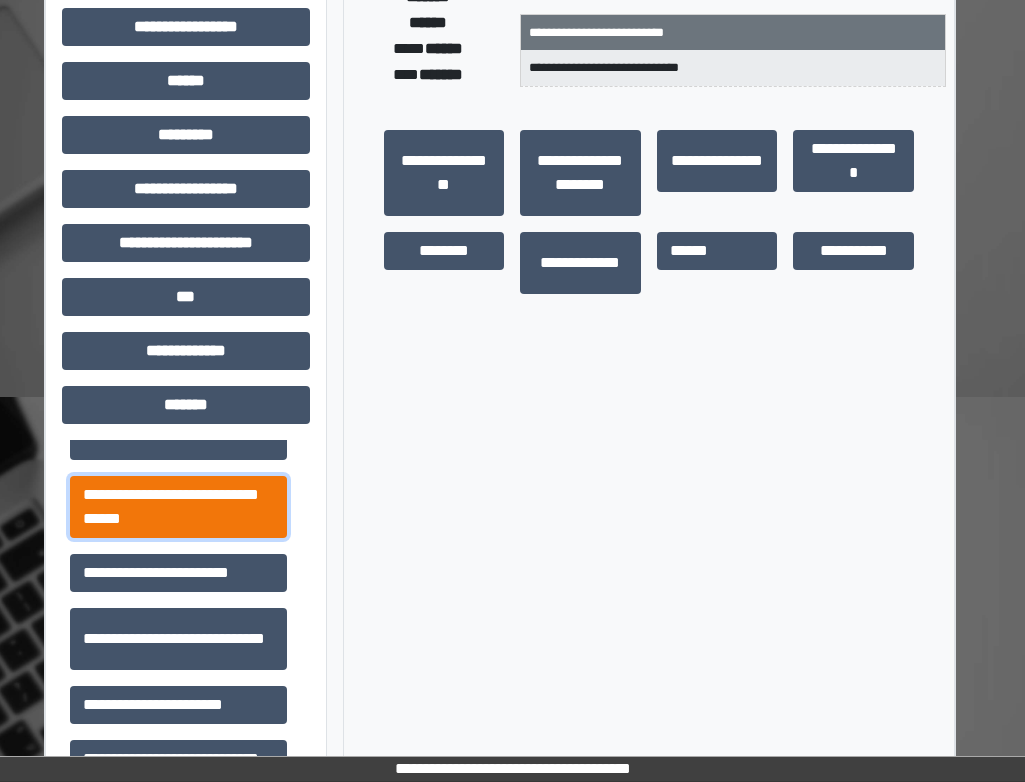 click on "**********" at bounding box center (178, 507) 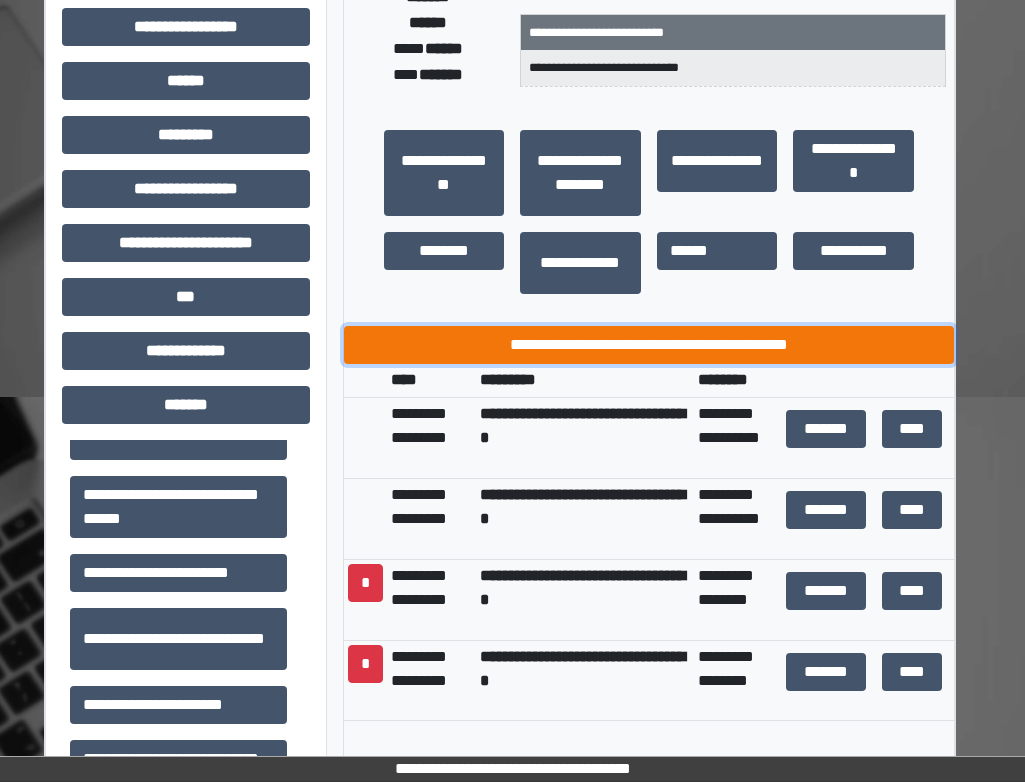 click on "**********" at bounding box center (649, 345) 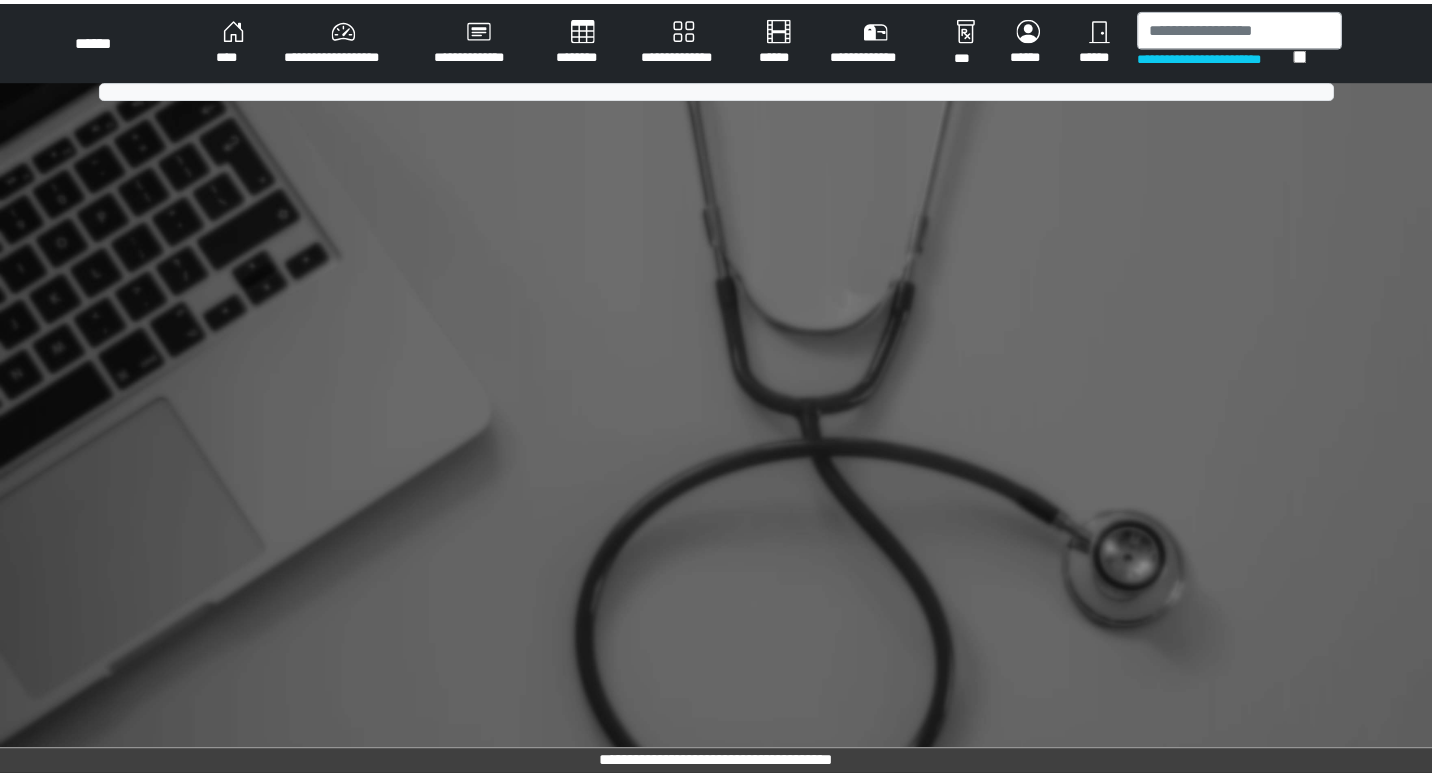 scroll, scrollTop: 0, scrollLeft: 0, axis: both 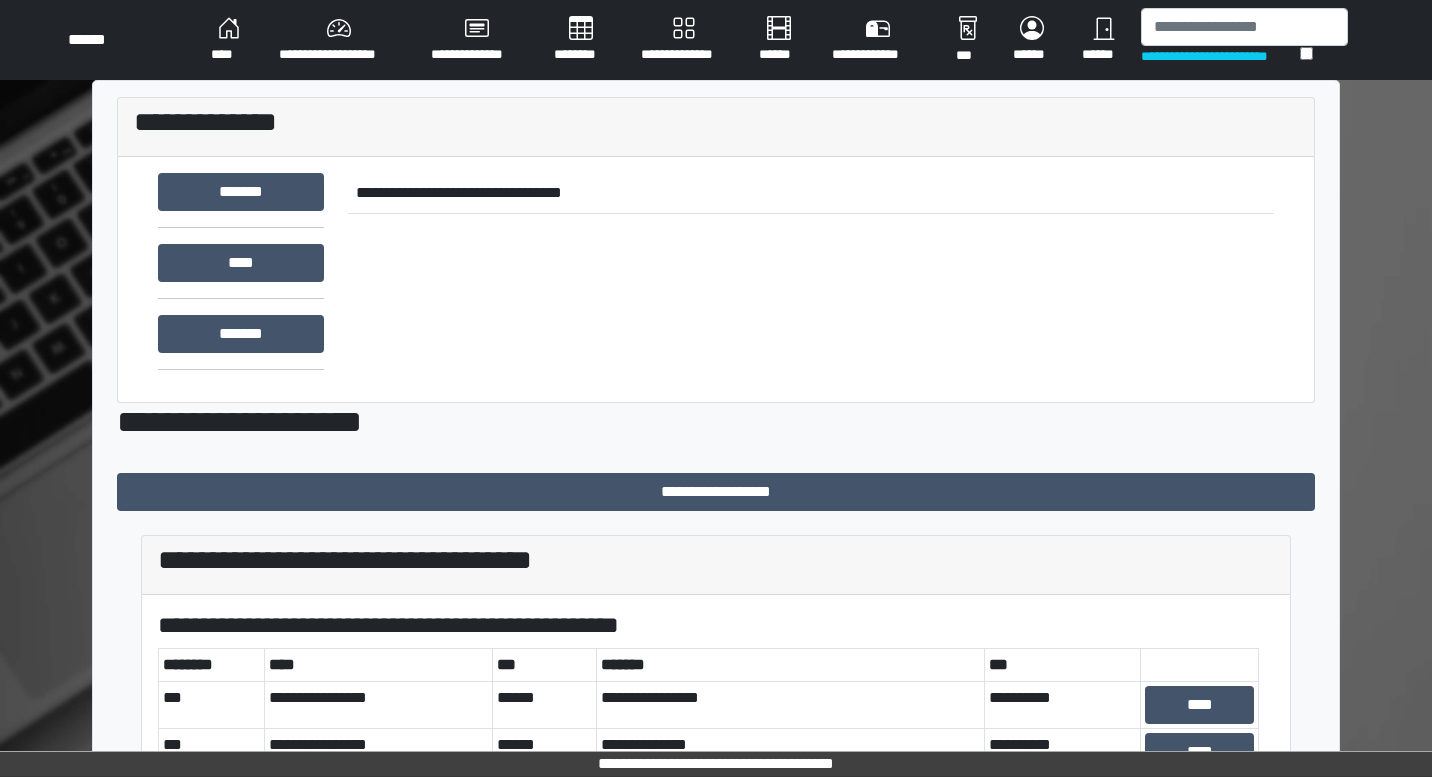 click on "**********" at bounding box center [339, 40] 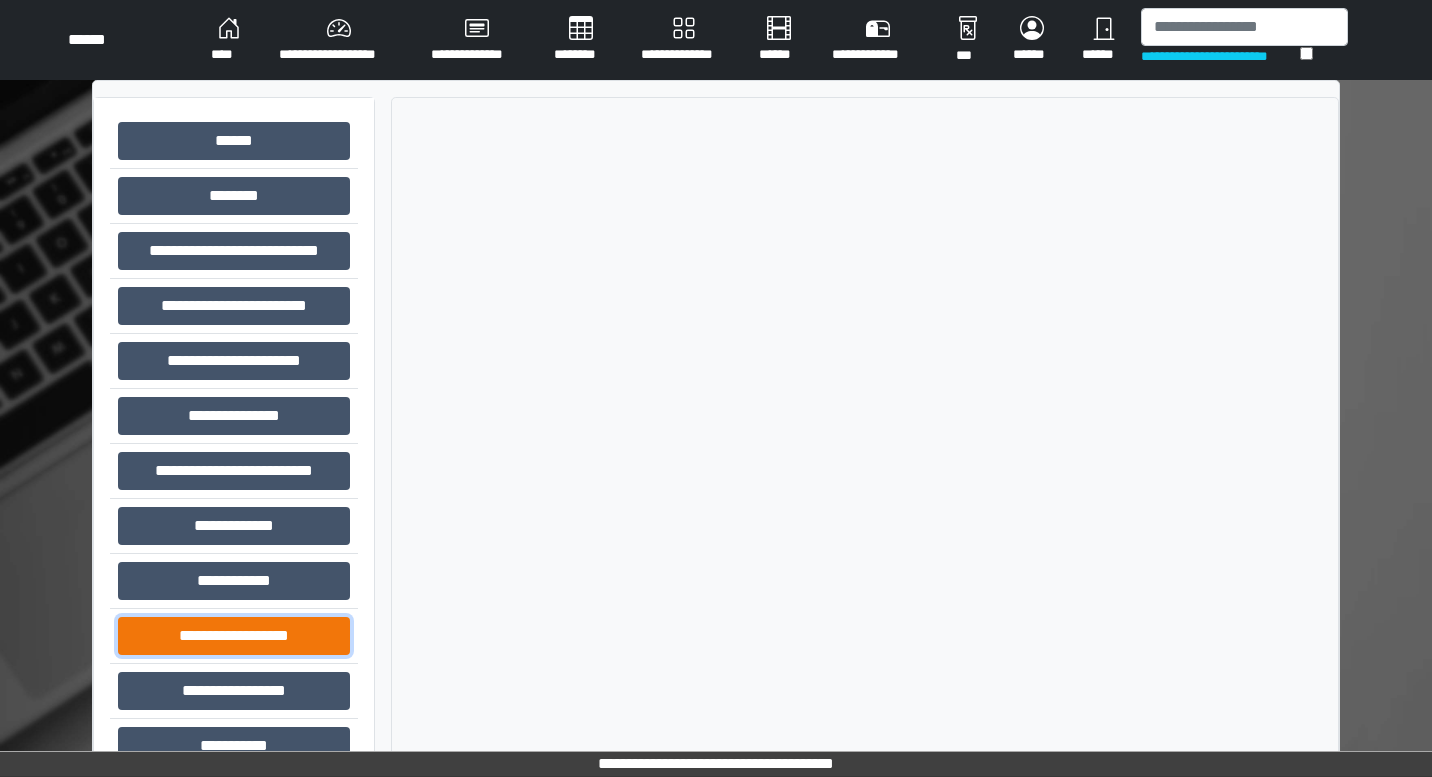 click on "**********" at bounding box center (234, 636) 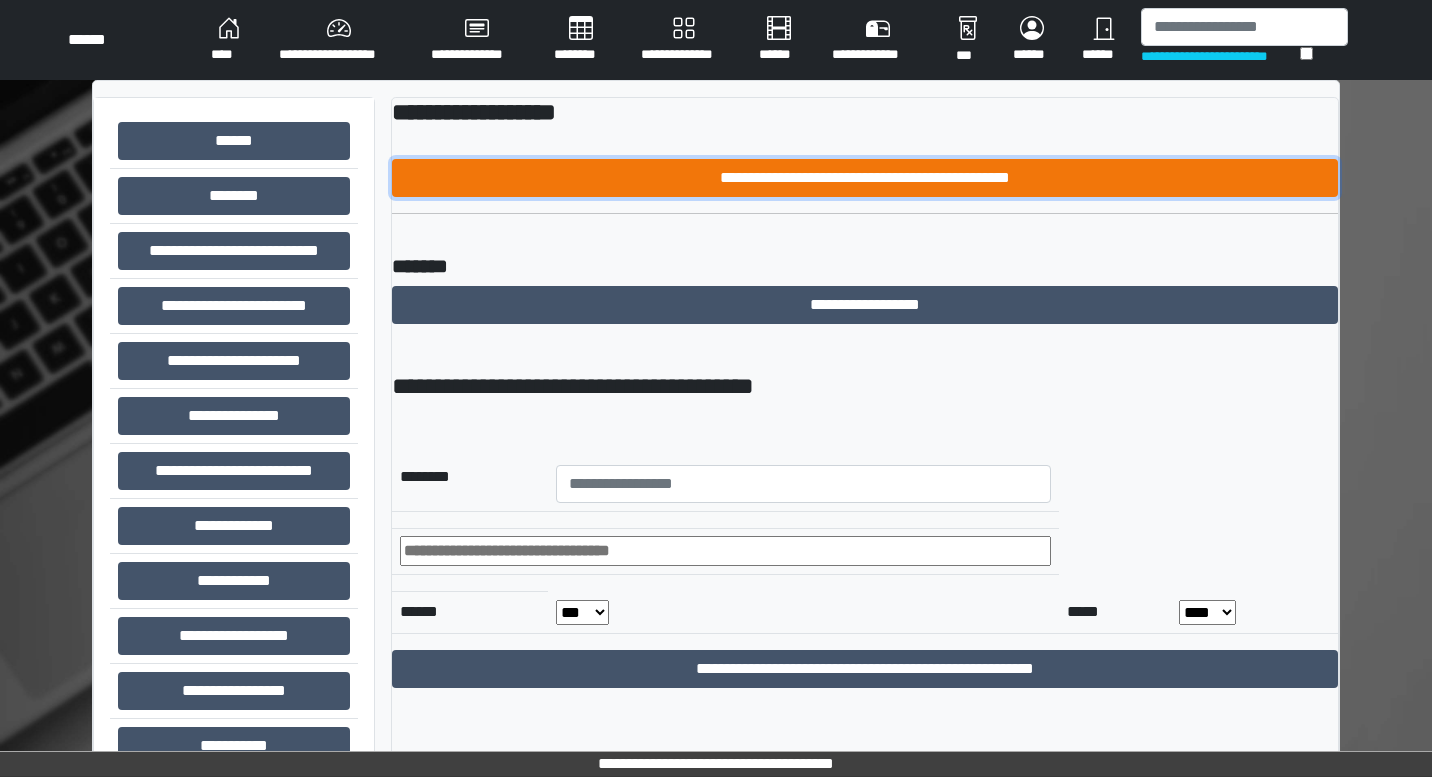 click on "**********" at bounding box center [865, 178] 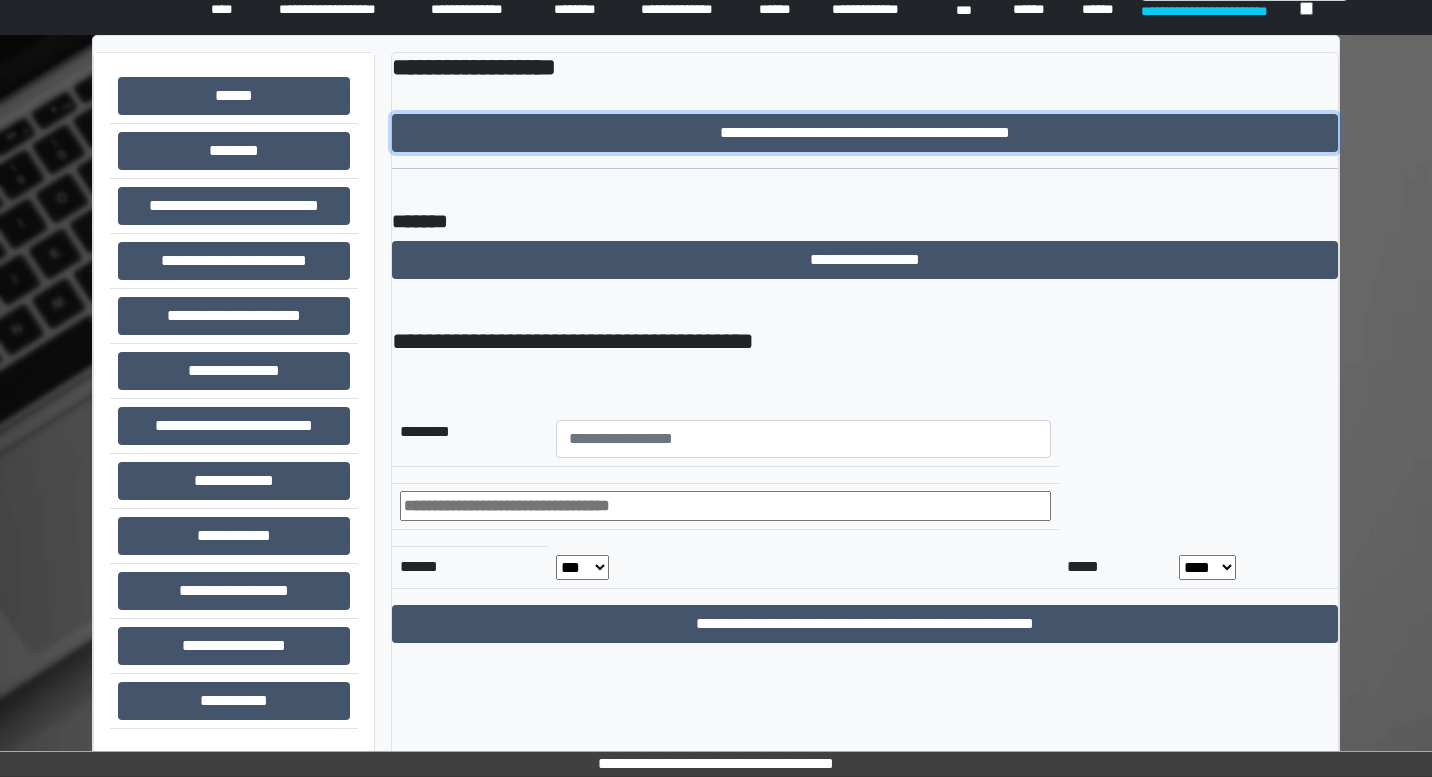 scroll, scrollTop: 47, scrollLeft: 0, axis: vertical 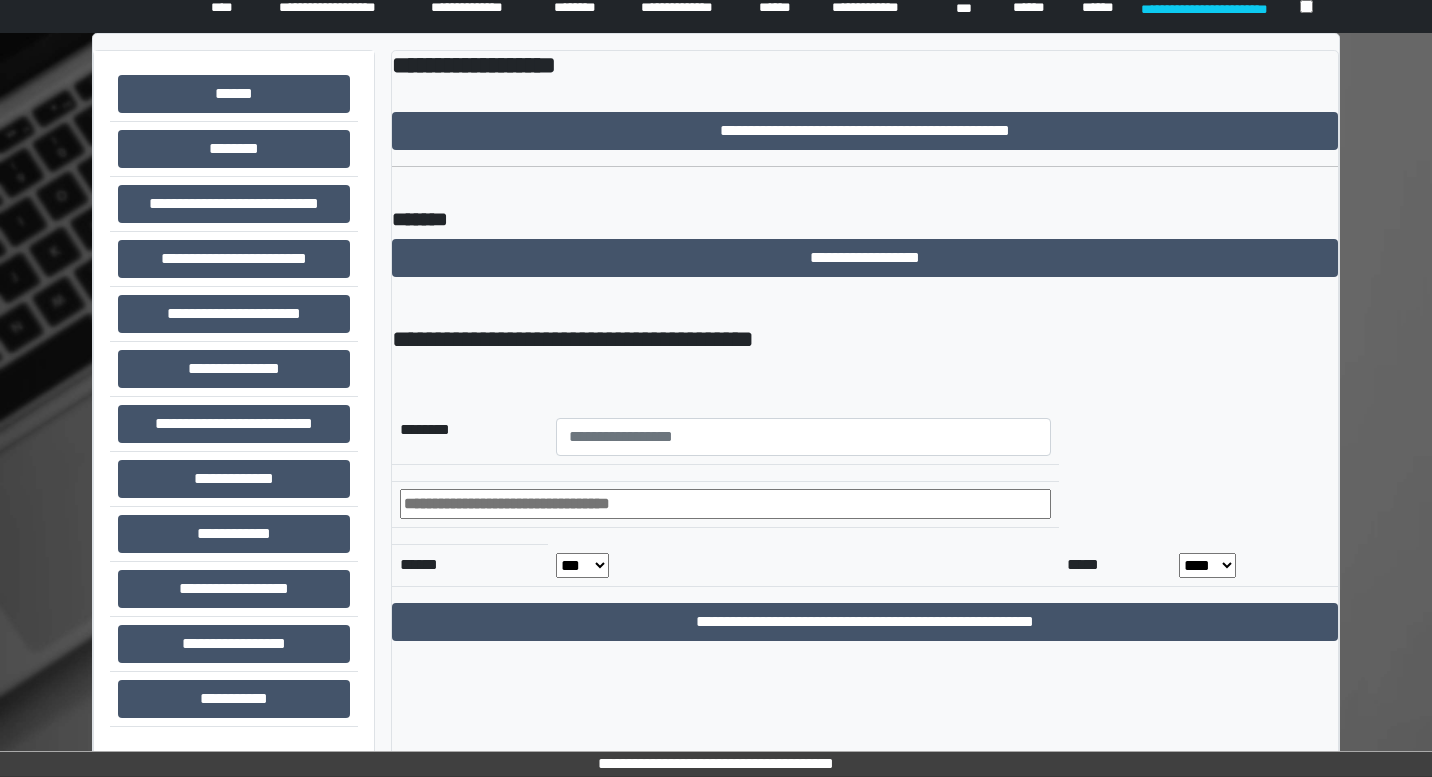 click on "***
***
***
***
***
***
***
***
***
***
***
***" at bounding box center [582, 565] 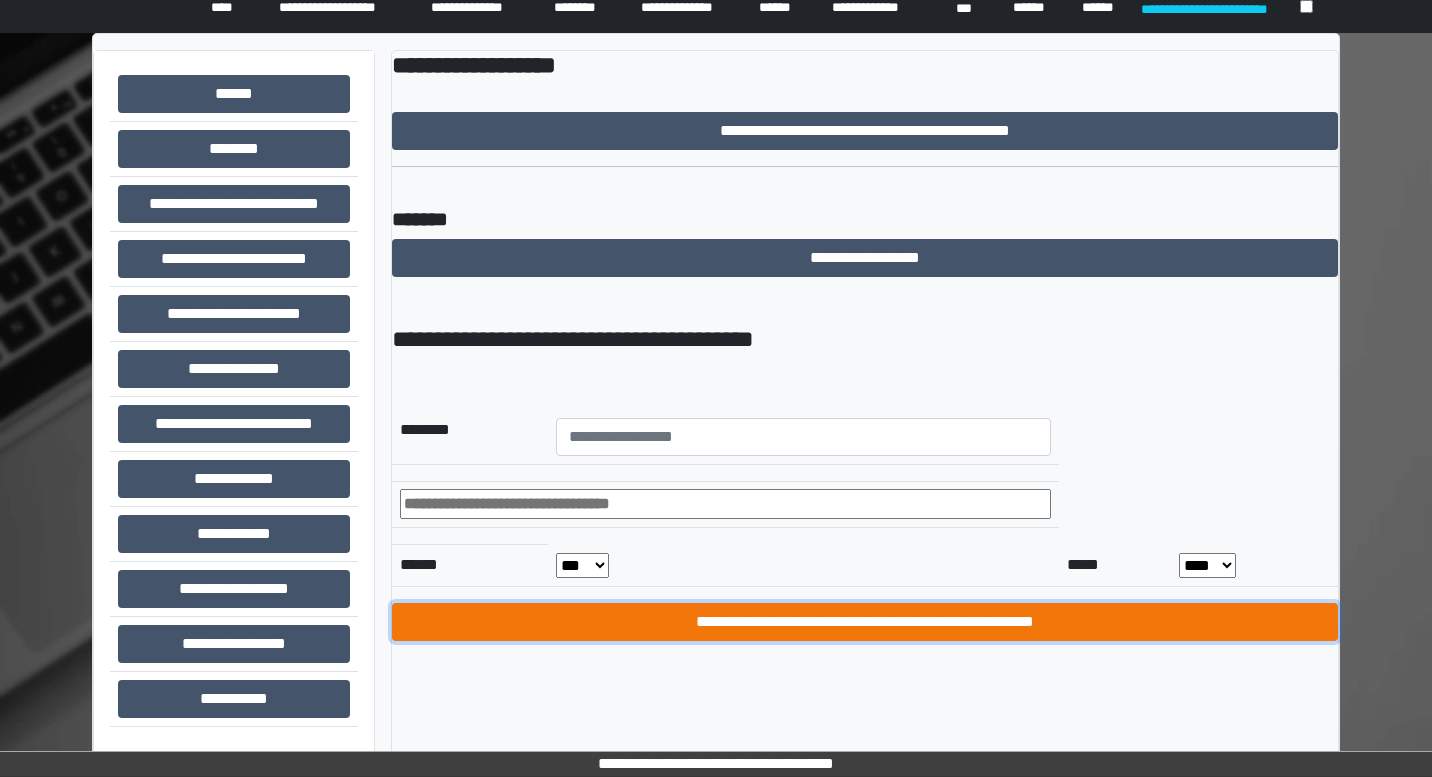 click on "**********" at bounding box center (865, 622) 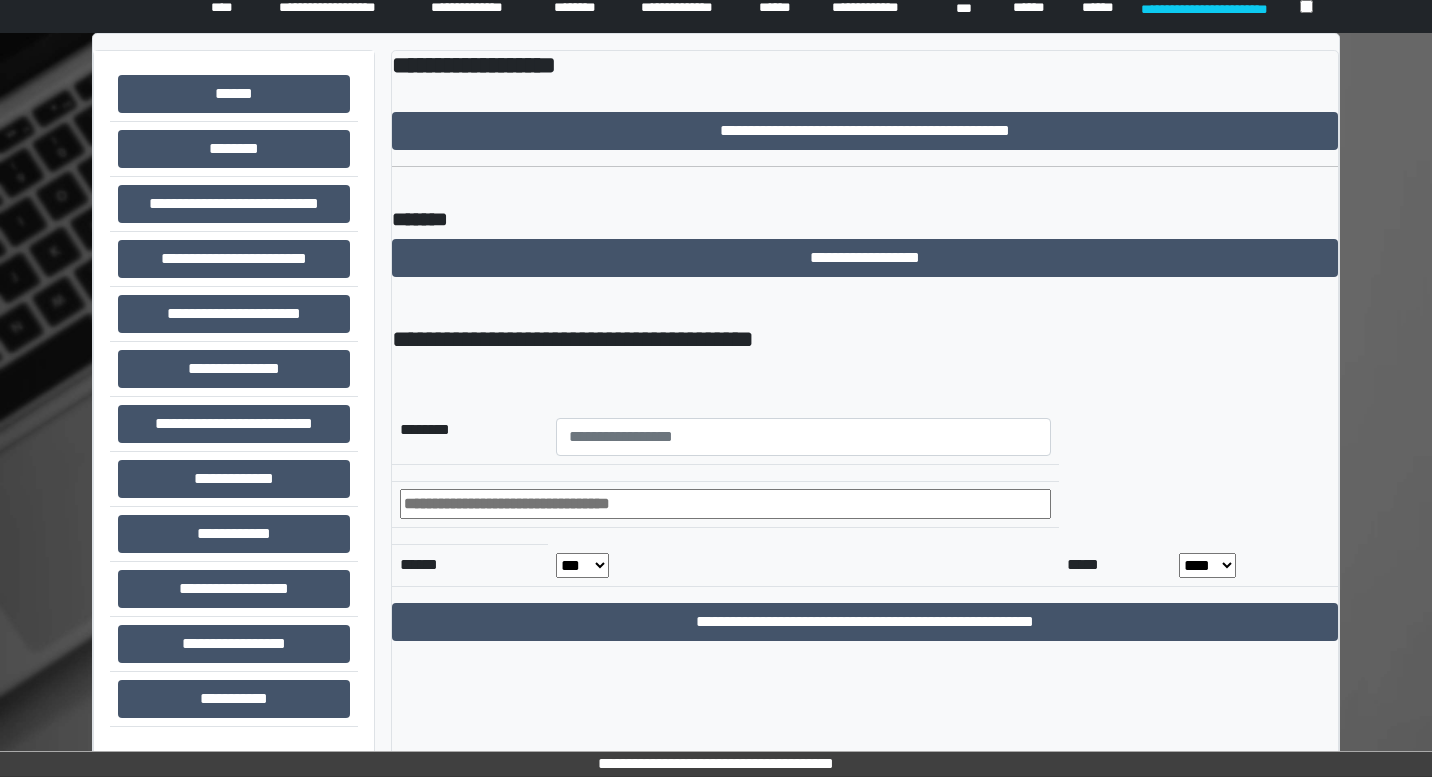 click at bounding box center [725, 504] 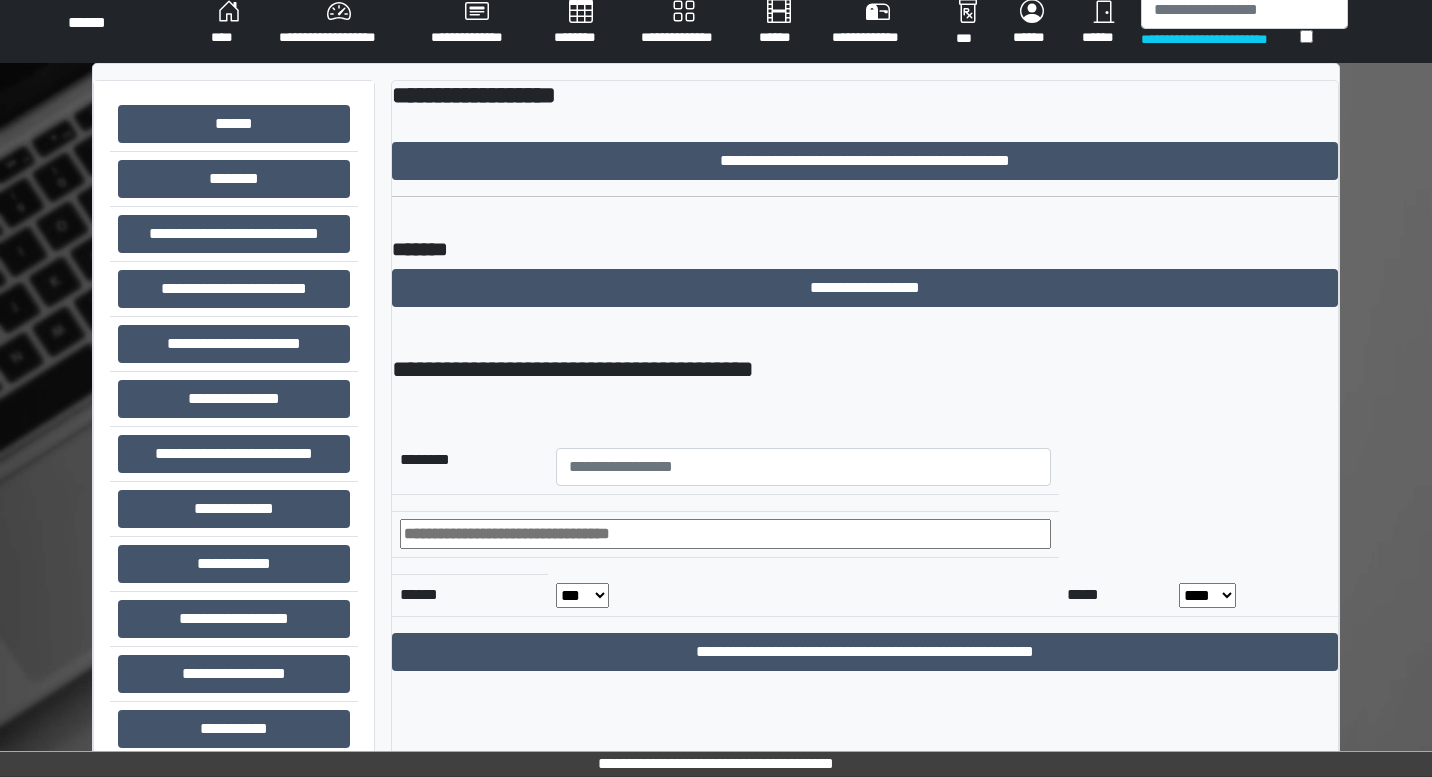 scroll, scrollTop: 0, scrollLeft: 0, axis: both 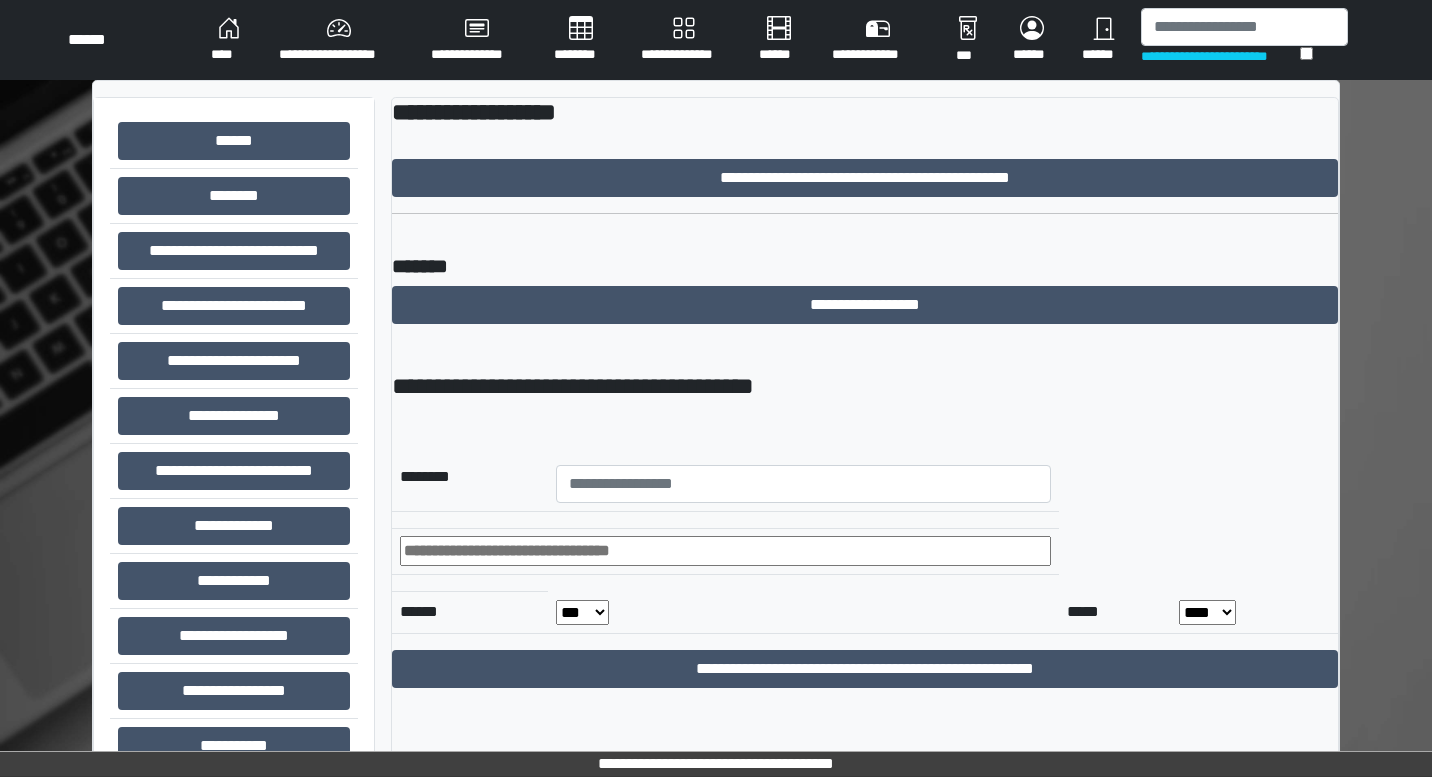 click on "******" at bounding box center (1032, 40) 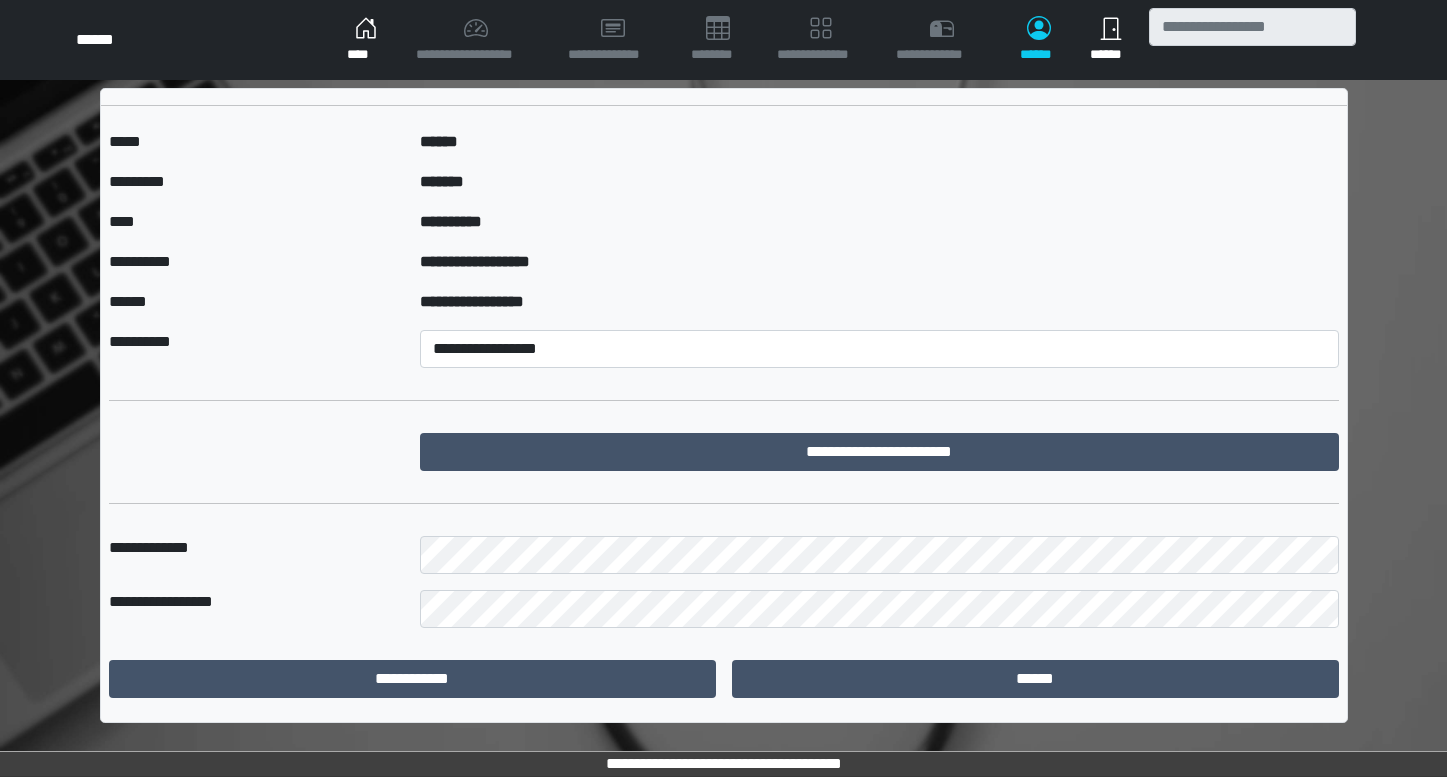 scroll, scrollTop: 0, scrollLeft: 0, axis: both 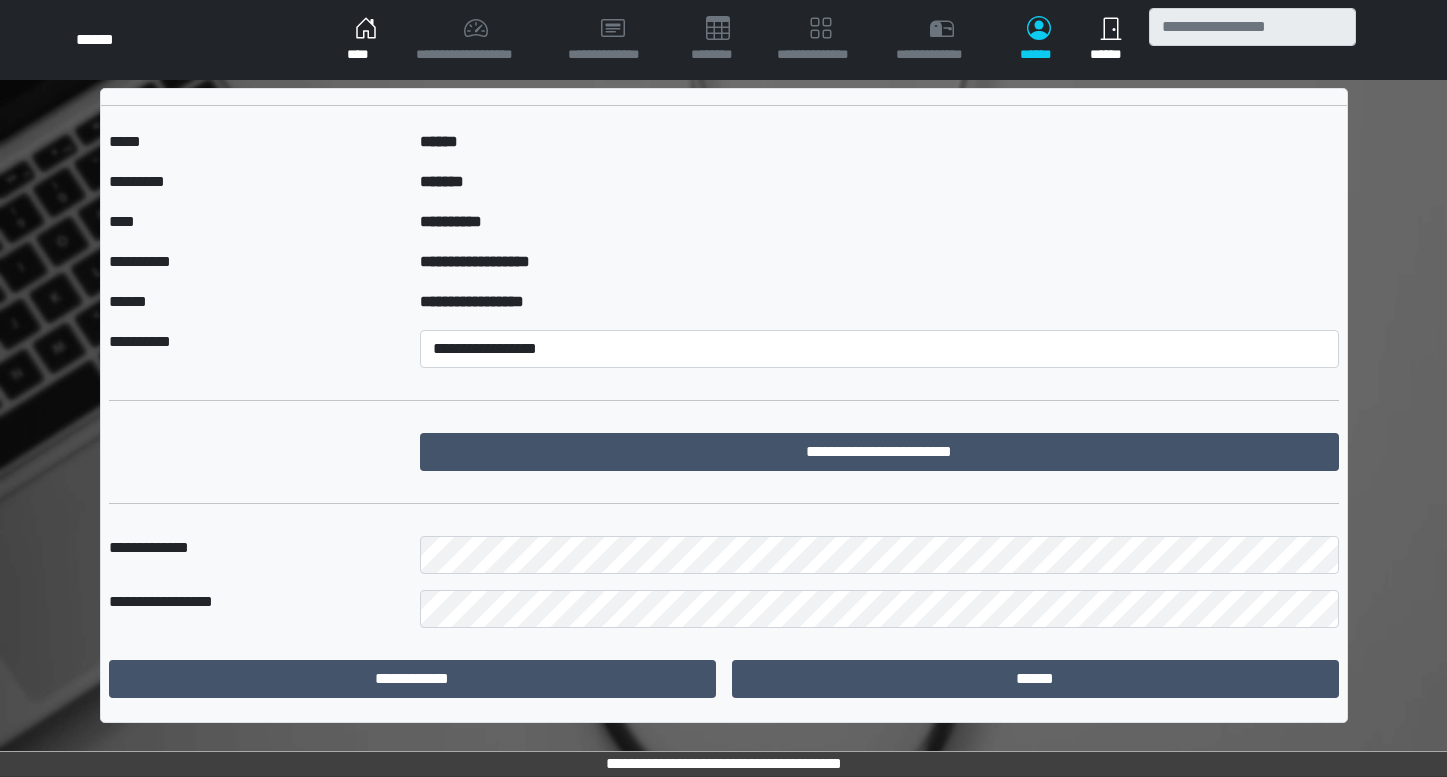 click on "****" at bounding box center (365, 40) 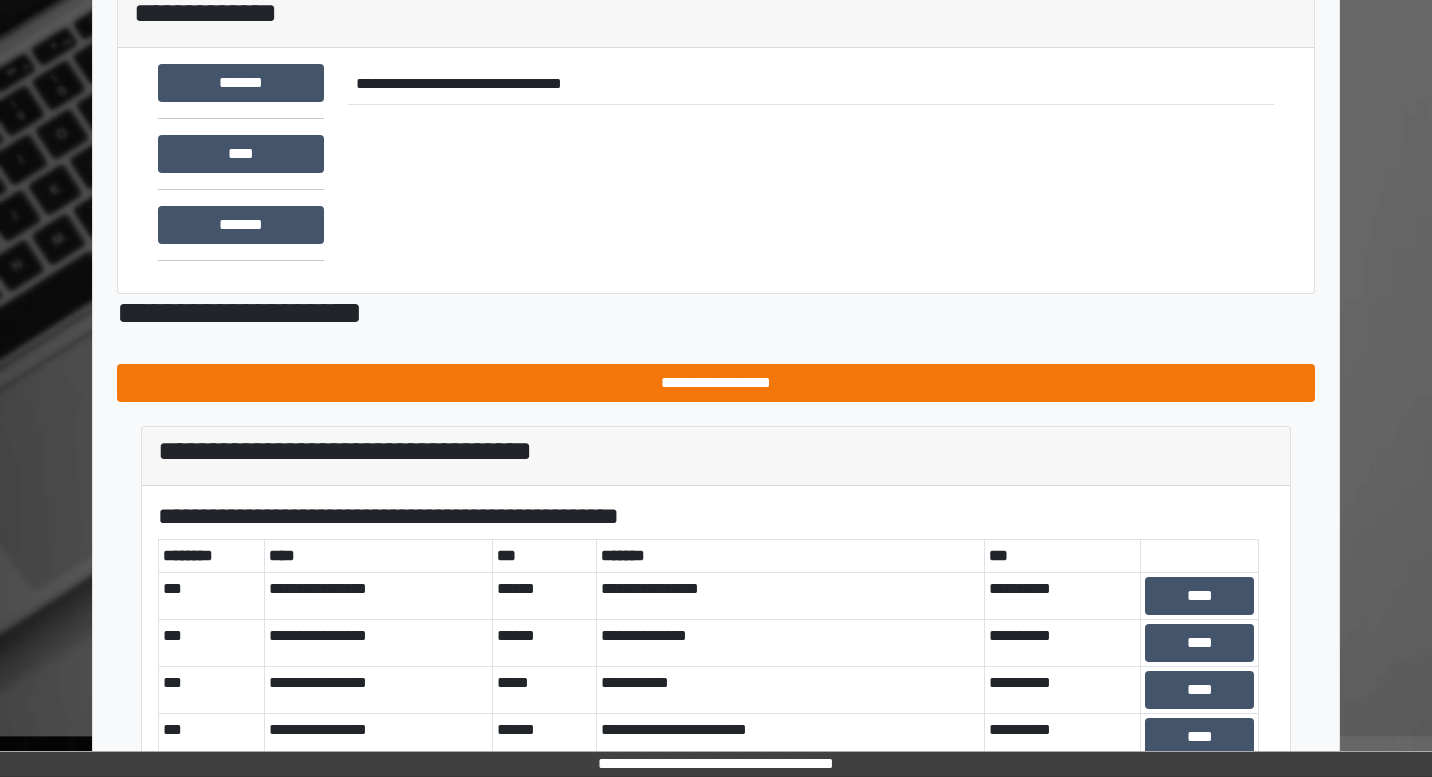 scroll, scrollTop: 300, scrollLeft: 0, axis: vertical 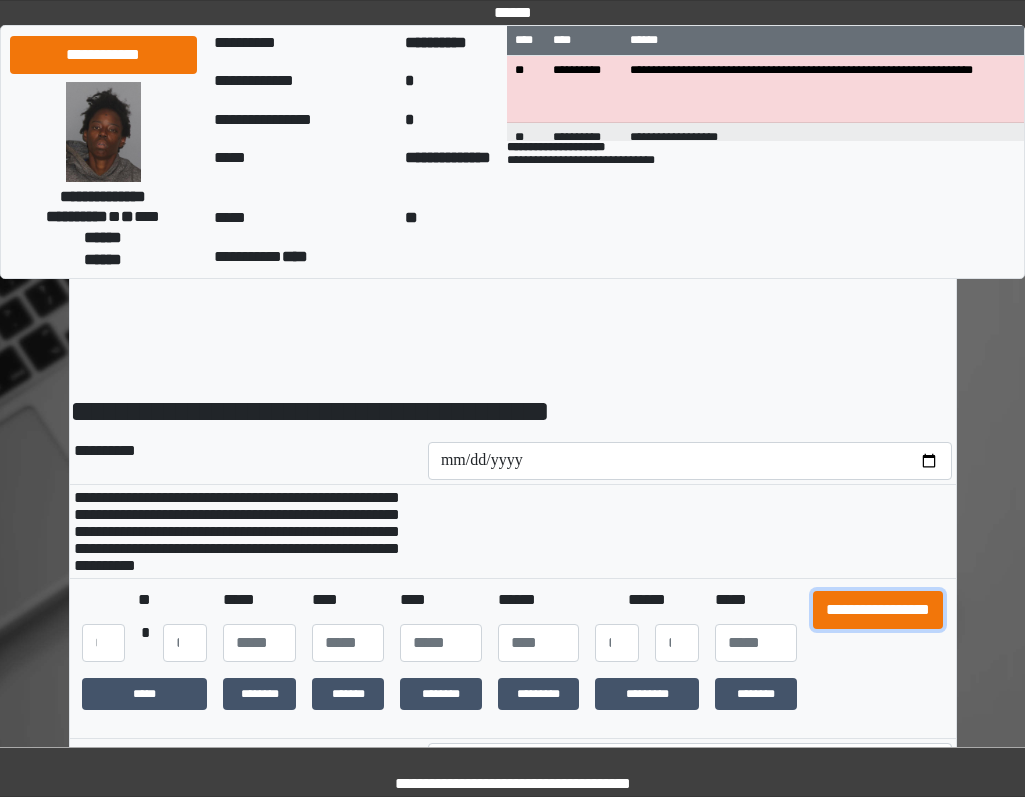 click on "**********" at bounding box center (878, 610) 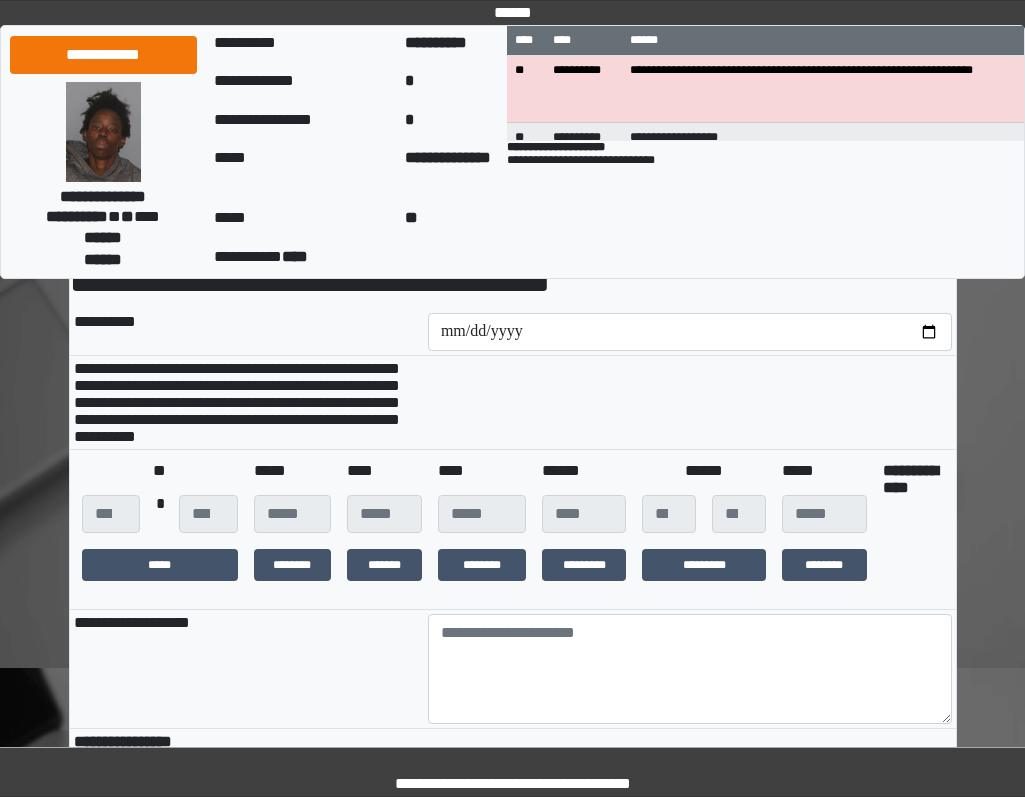 scroll, scrollTop: 300, scrollLeft: 0, axis: vertical 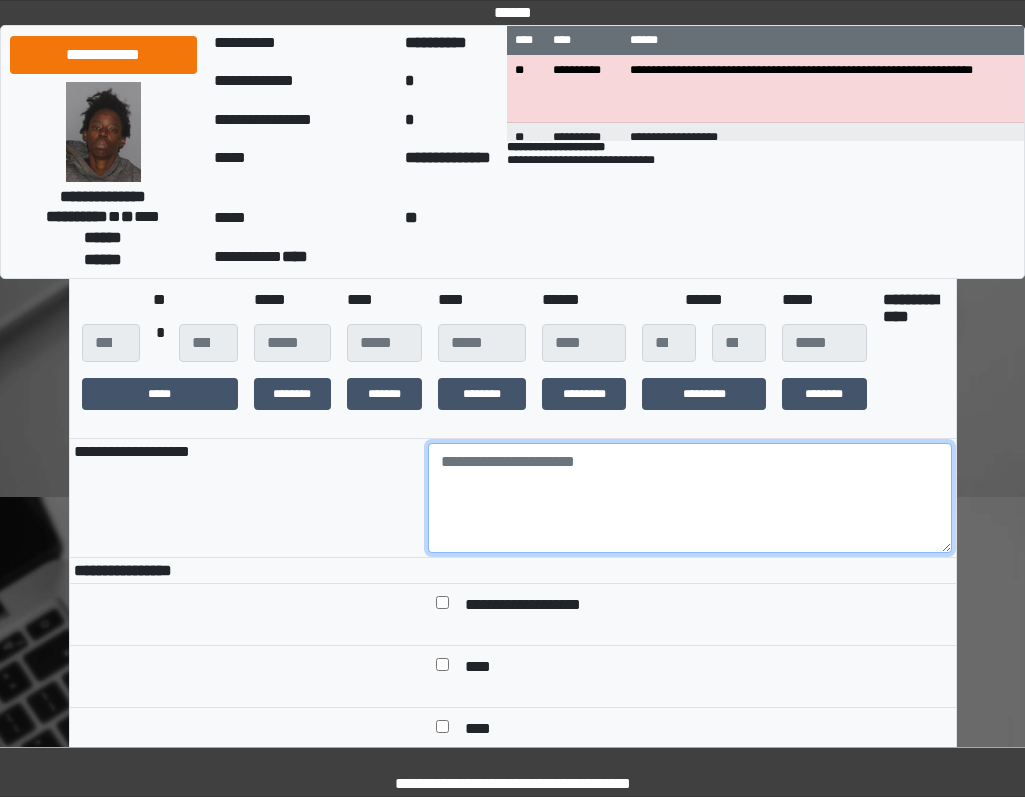 drag, startPoint x: 471, startPoint y: 516, endPoint x: 477, endPoint y: 500, distance: 17.088007 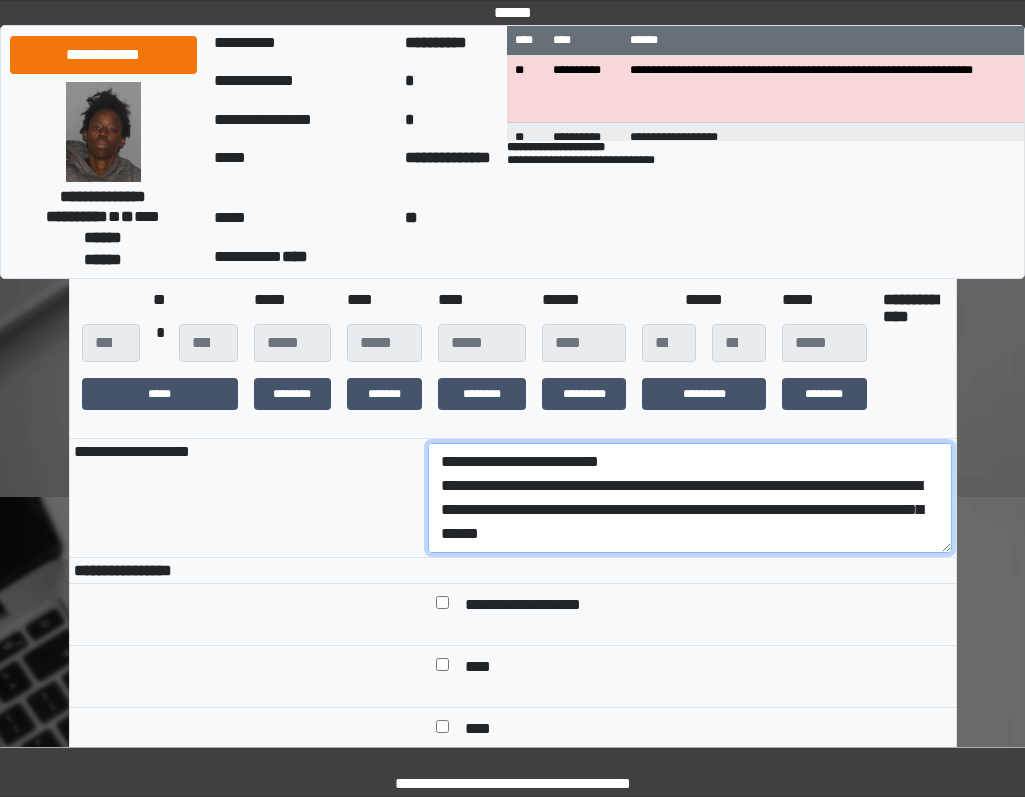 scroll, scrollTop: 136, scrollLeft: 0, axis: vertical 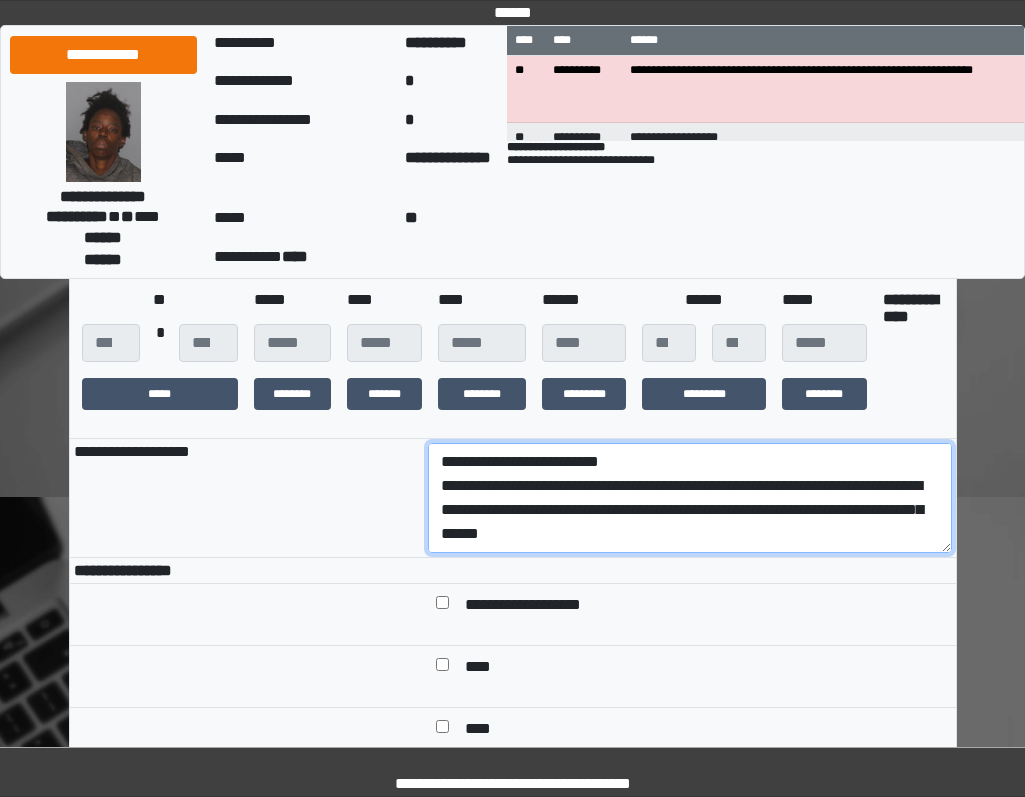 drag, startPoint x: 659, startPoint y: 549, endPoint x: 368, endPoint y: 507, distance: 294.01532 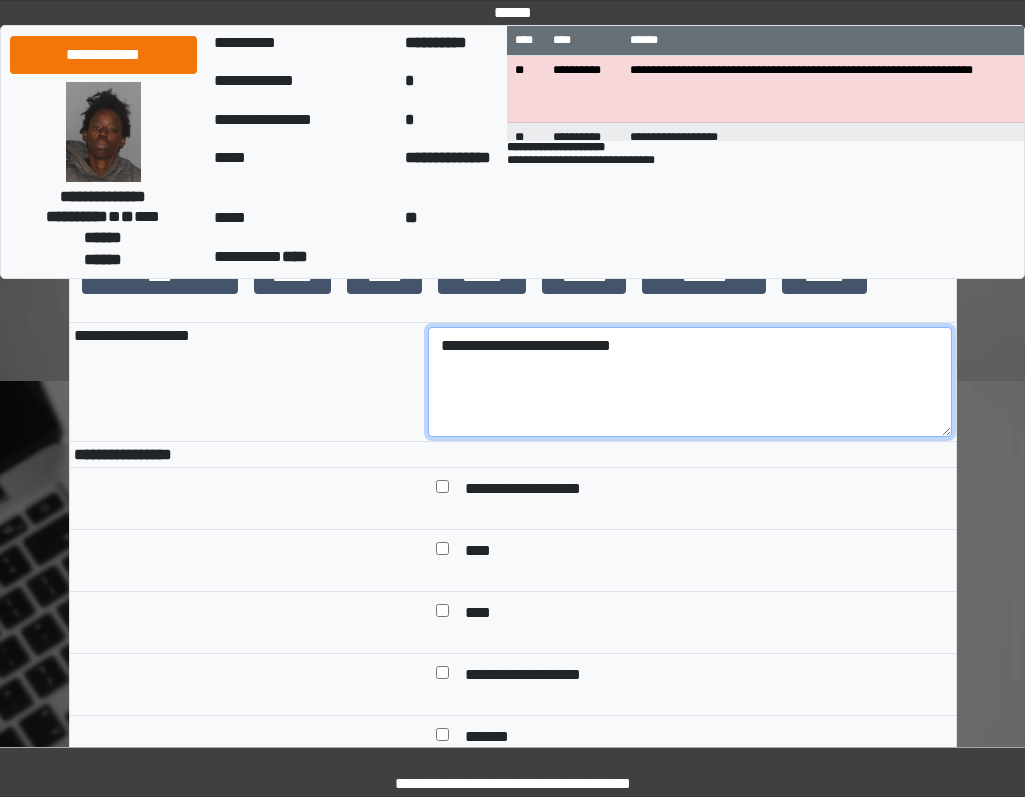 scroll, scrollTop: 700, scrollLeft: 0, axis: vertical 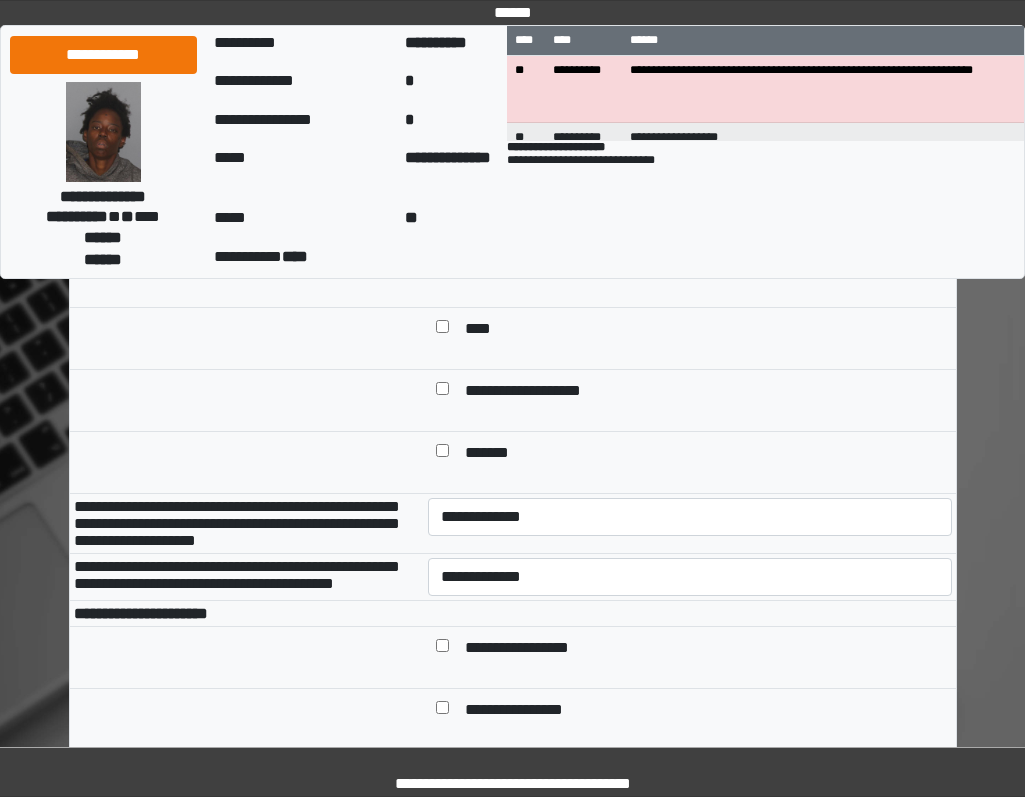 type on "**********" 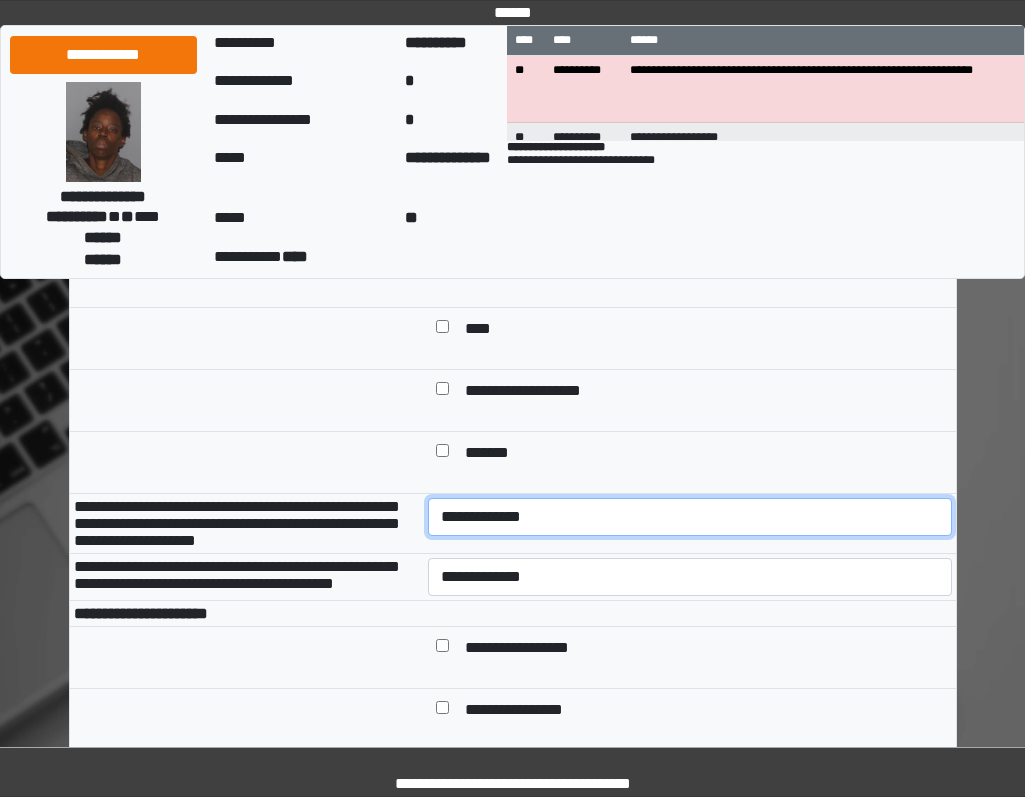 drag, startPoint x: 513, startPoint y: 529, endPoint x: 531, endPoint y: 555, distance: 31.622776 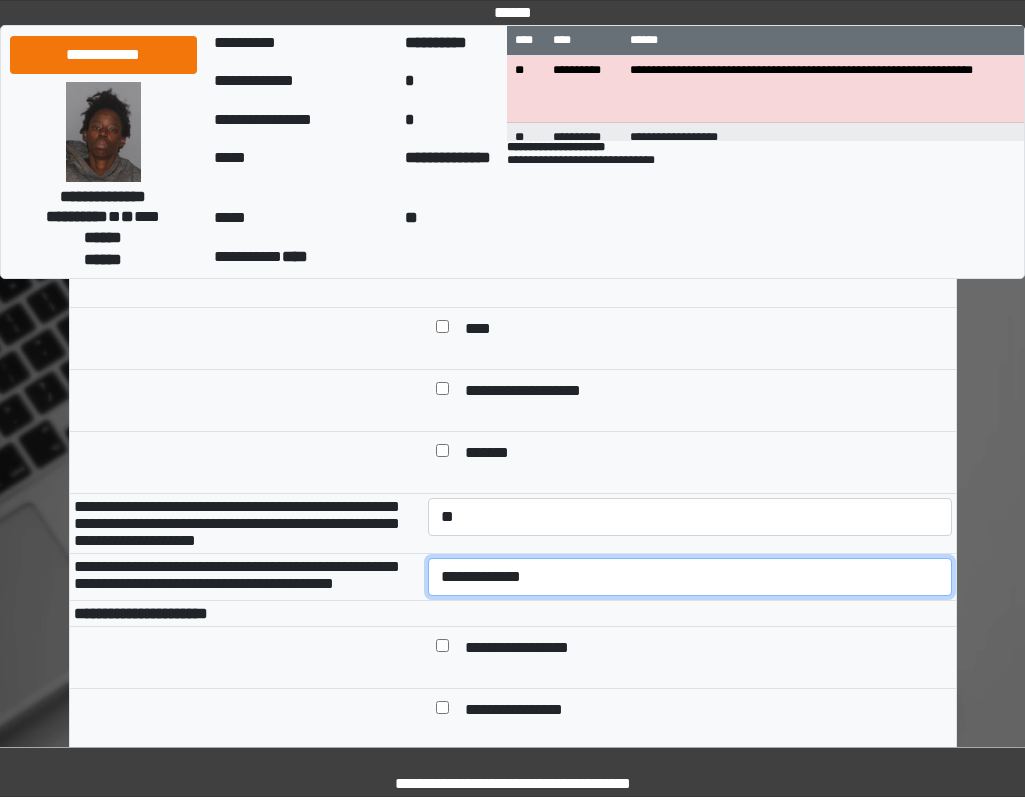 click on "**********" at bounding box center (690, 577) 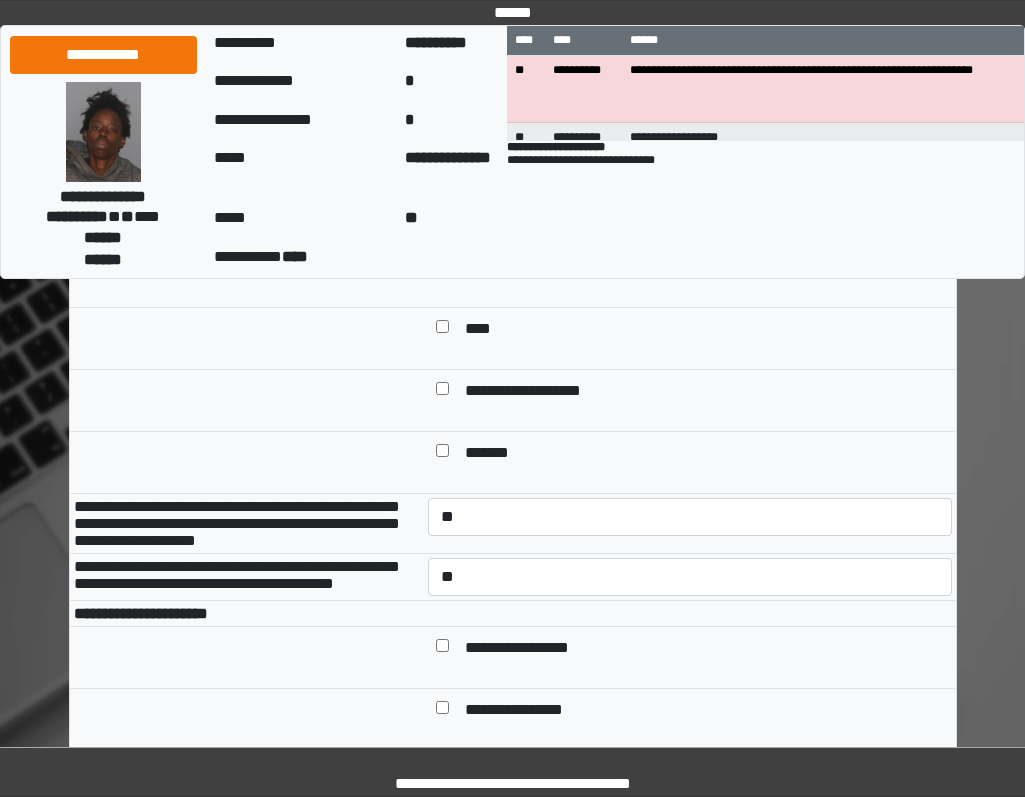 click at bounding box center (690, 613) 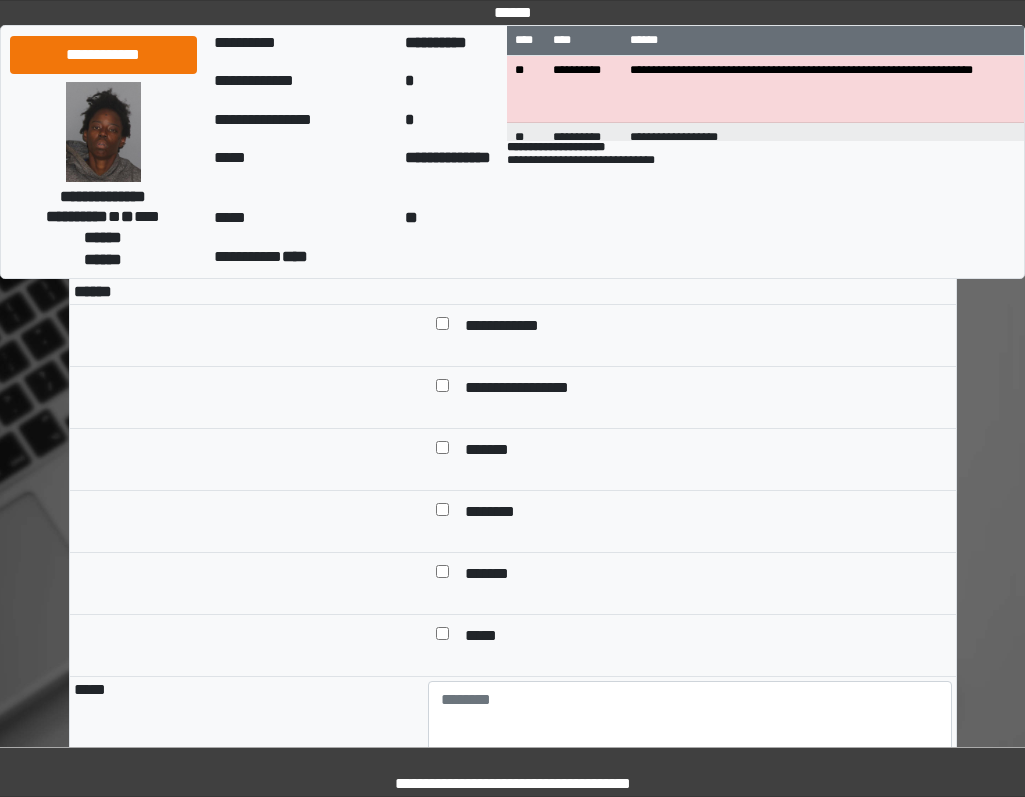scroll, scrollTop: 1700, scrollLeft: 0, axis: vertical 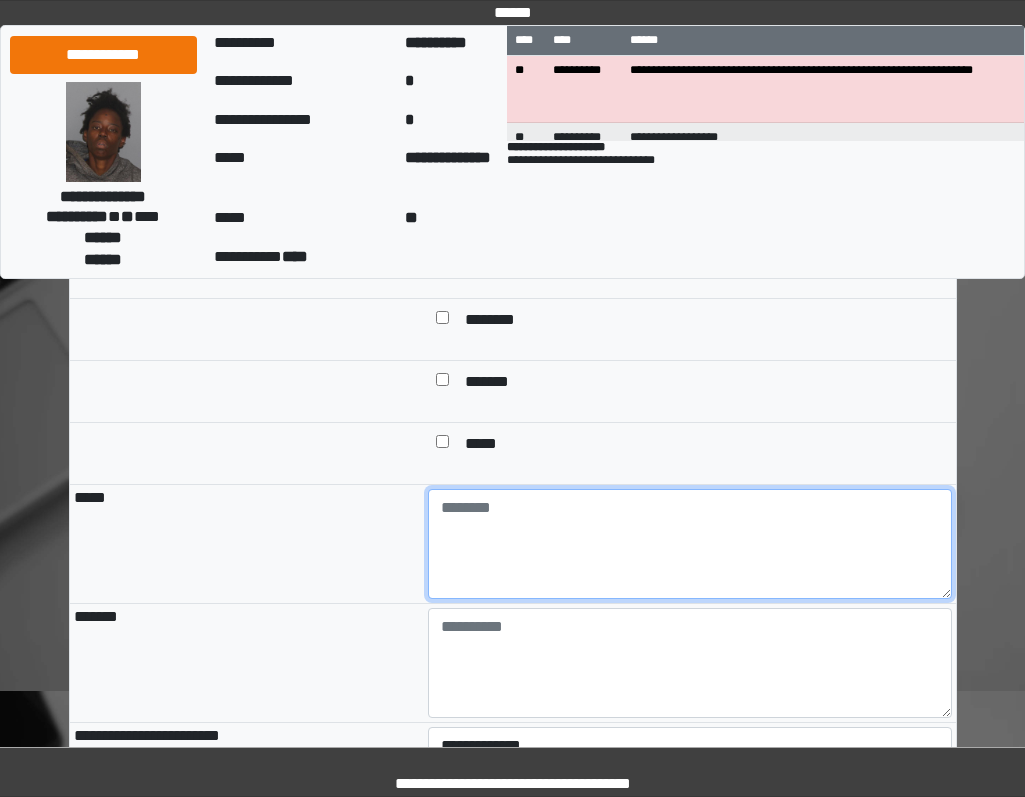 click at bounding box center [690, 544] 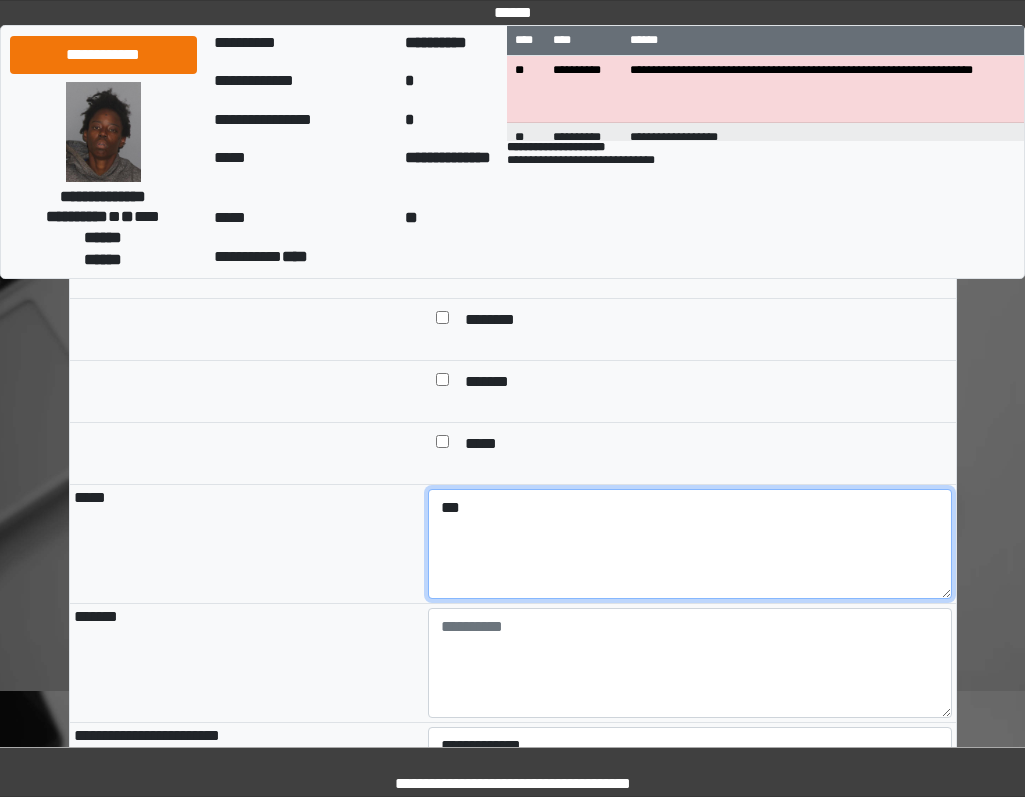 type on "***" 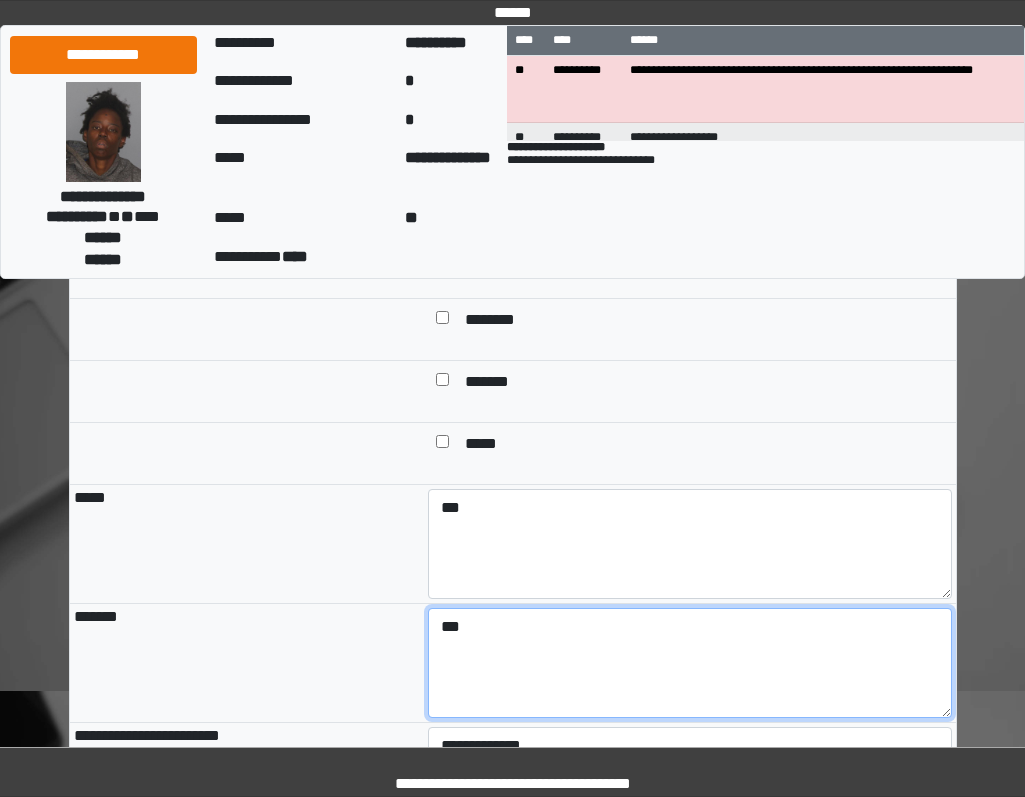 type on "***" 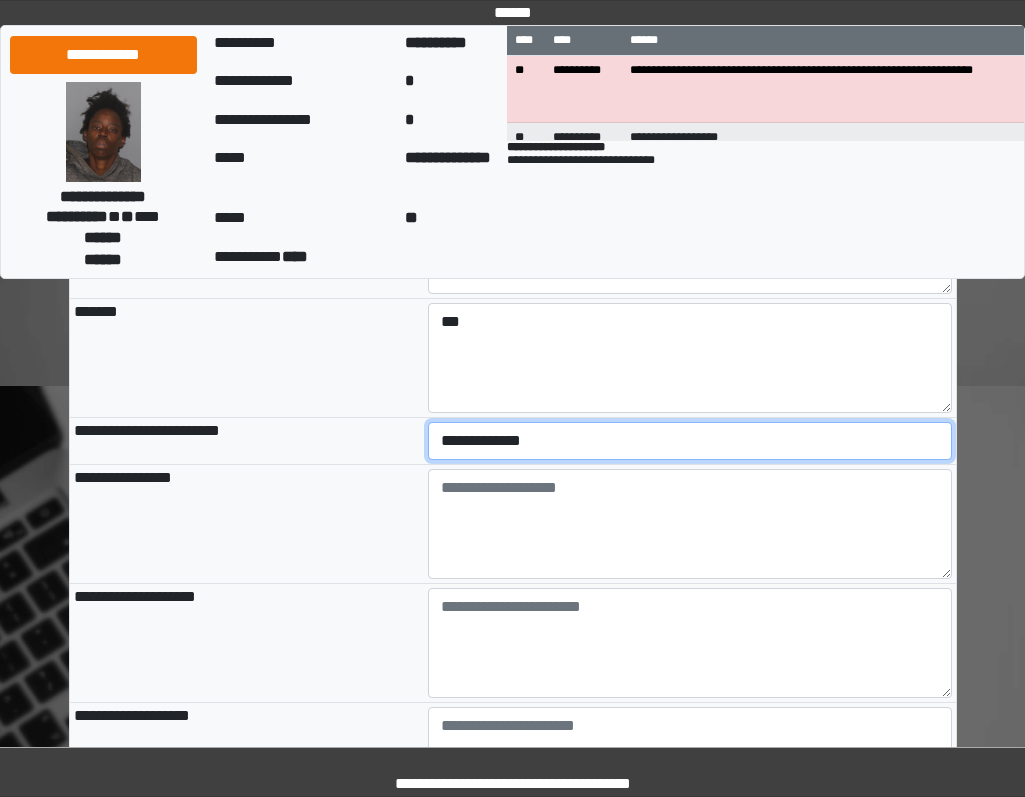 scroll, scrollTop: 2124, scrollLeft: 0, axis: vertical 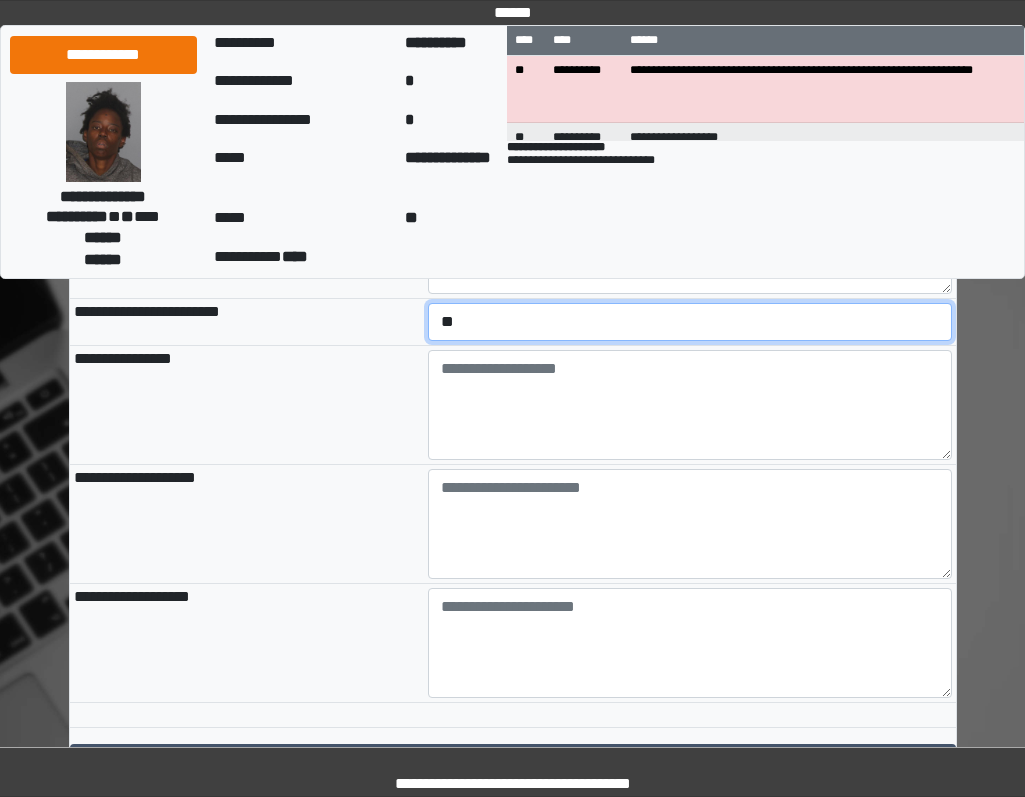 select on "*" 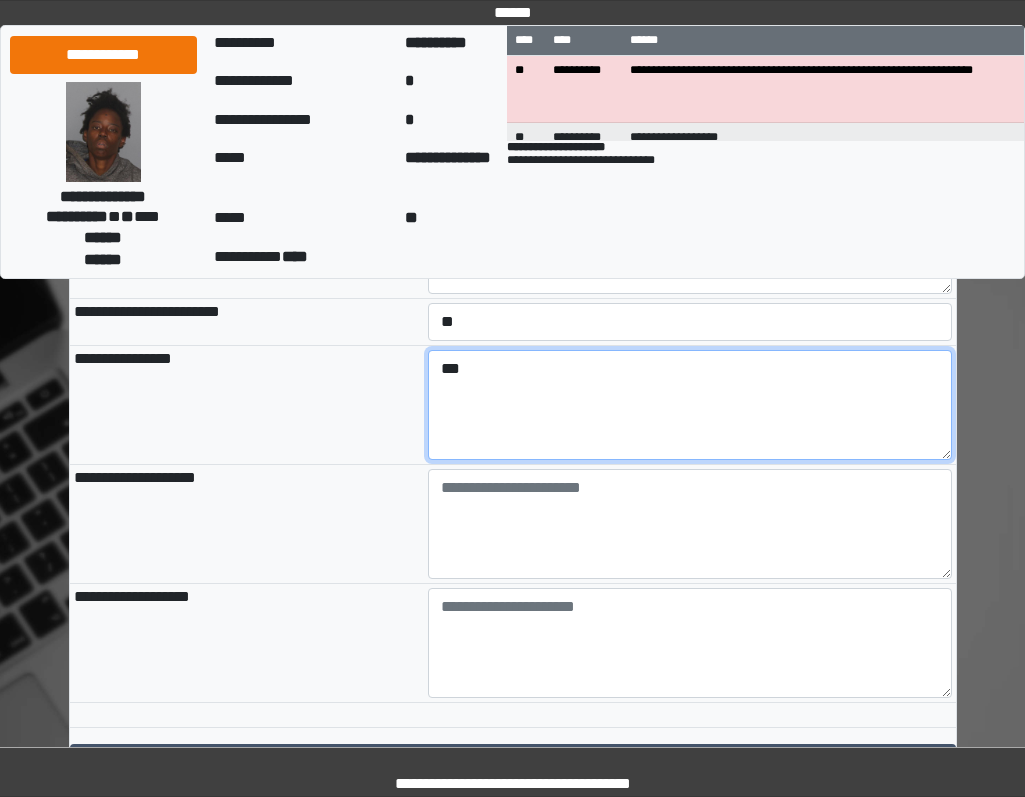 type on "***" 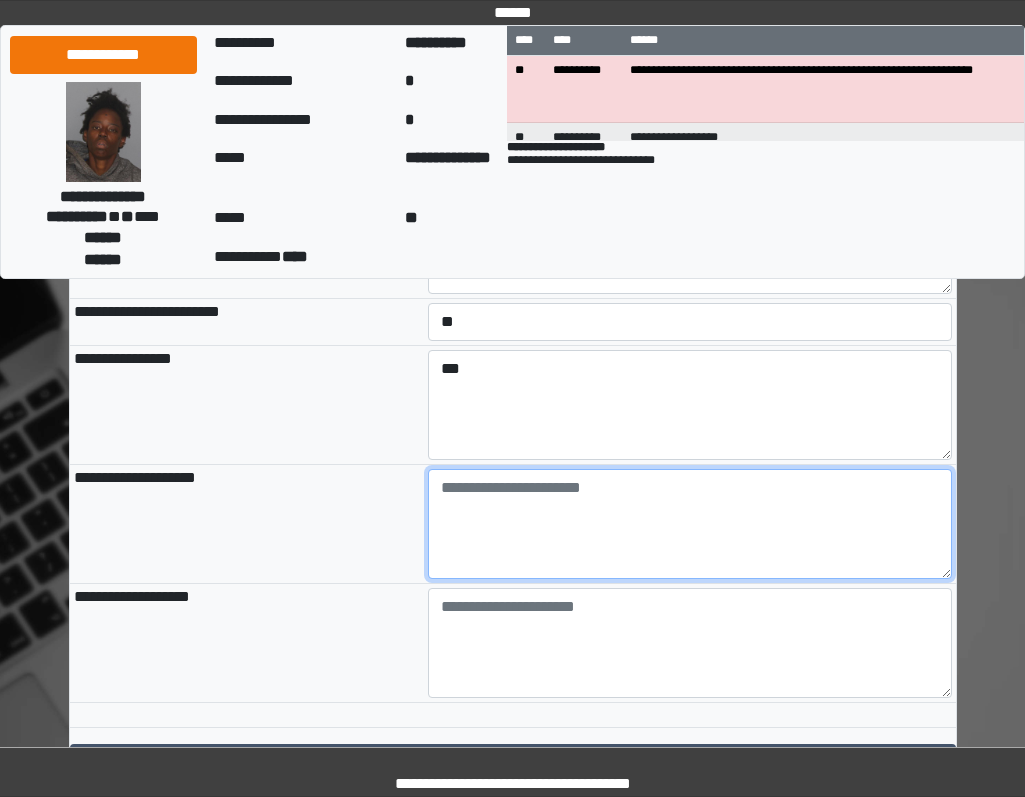 paste on "**********" 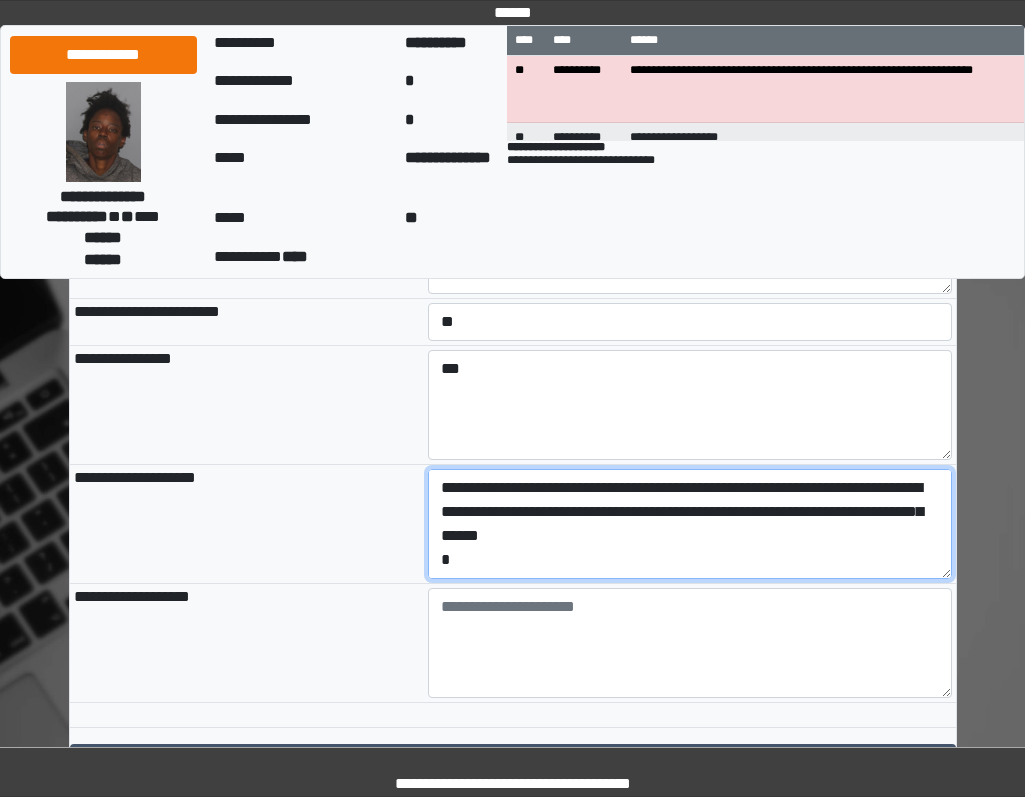 scroll, scrollTop: 88, scrollLeft: 0, axis: vertical 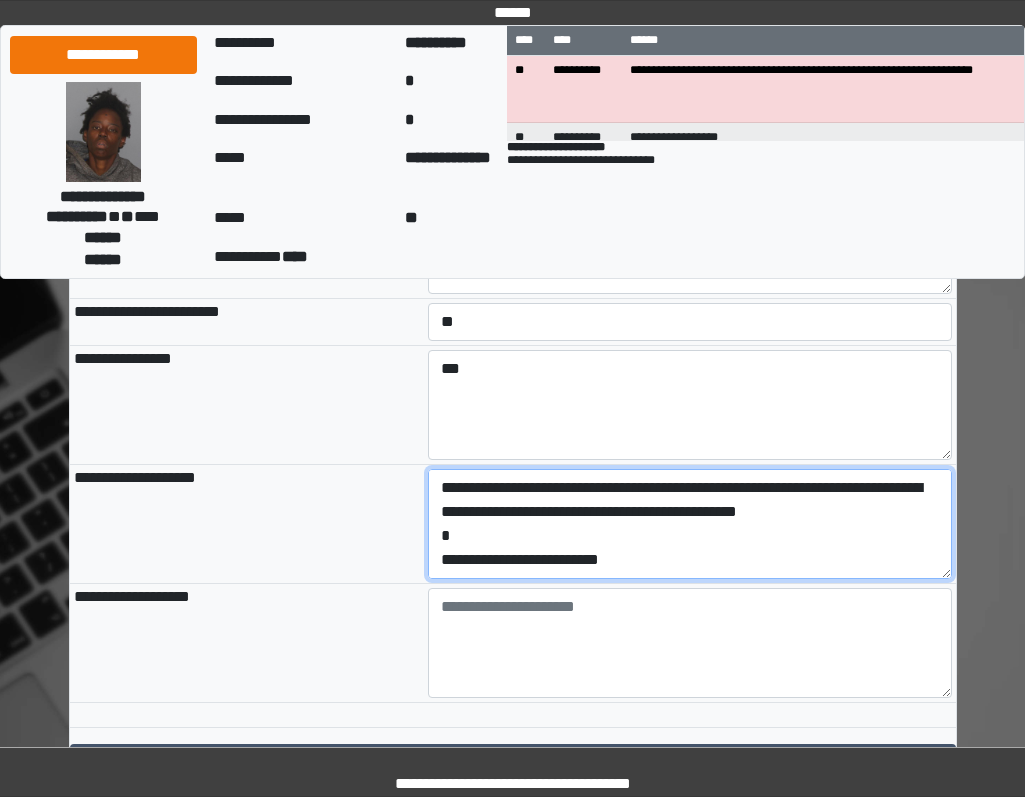 drag, startPoint x: 654, startPoint y: 644, endPoint x: 353, endPoint y: 651, distance: 301.0814 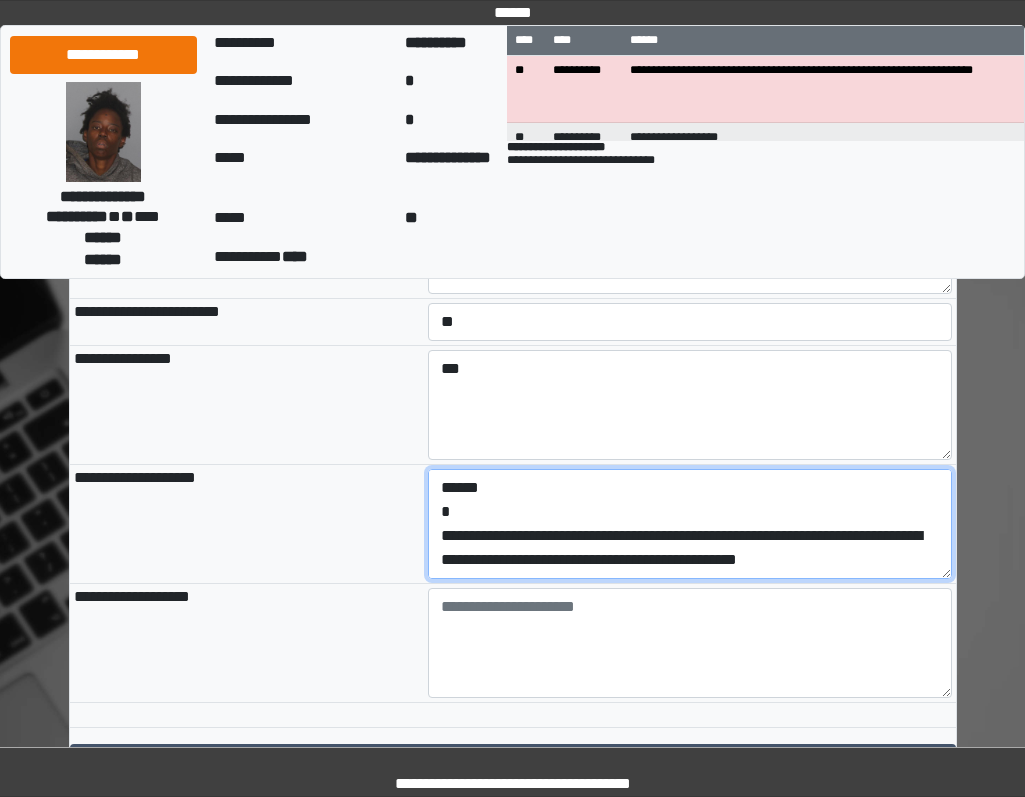 scroll, scrollTop: 48, scrollLeft: 0, axis: vertical 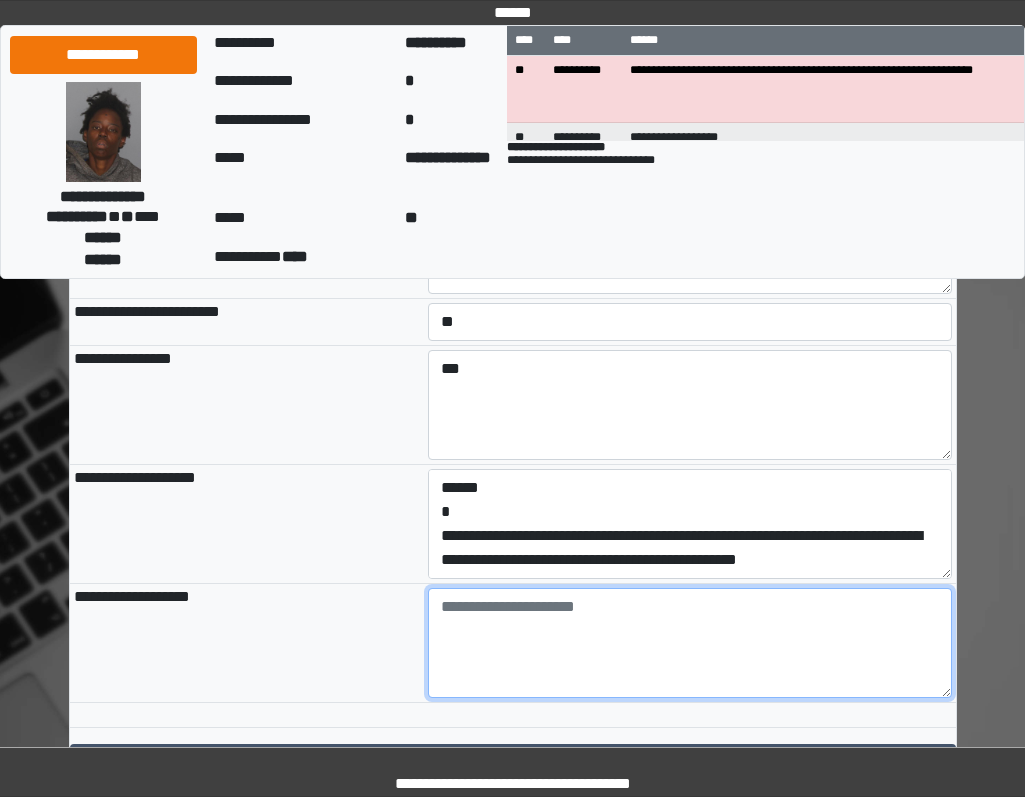 click at bounding box center [690, 643] 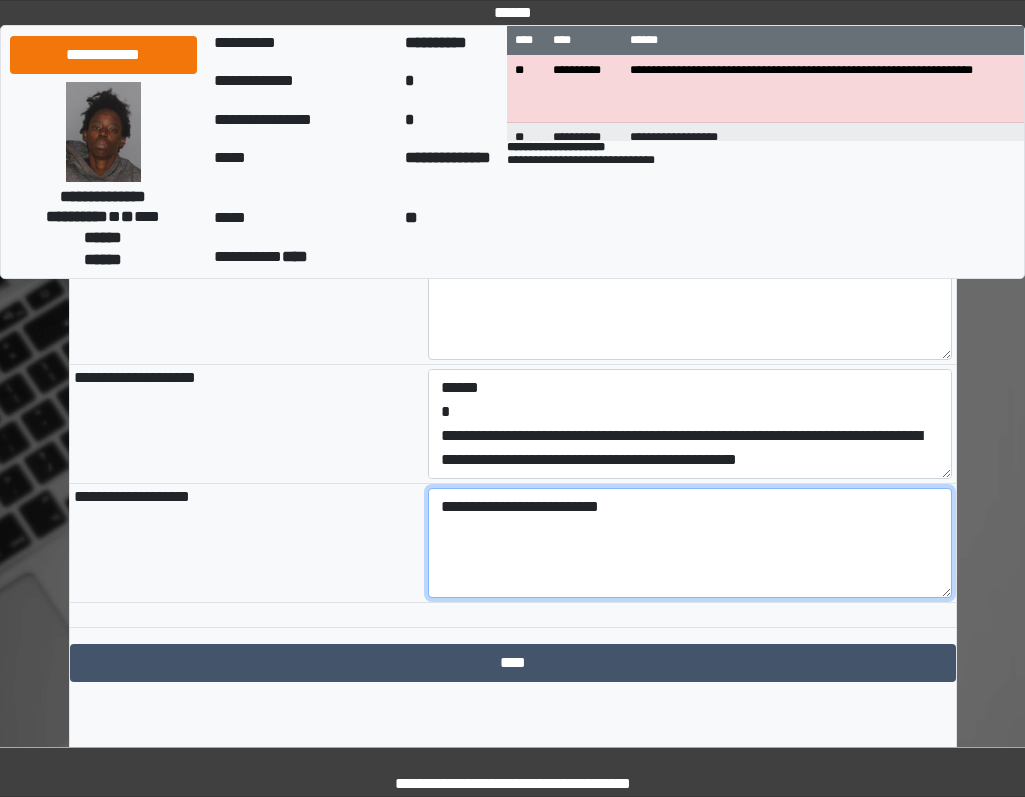 scroll, scrollTop: 2315, scrollLeft: 0, axis: vertical 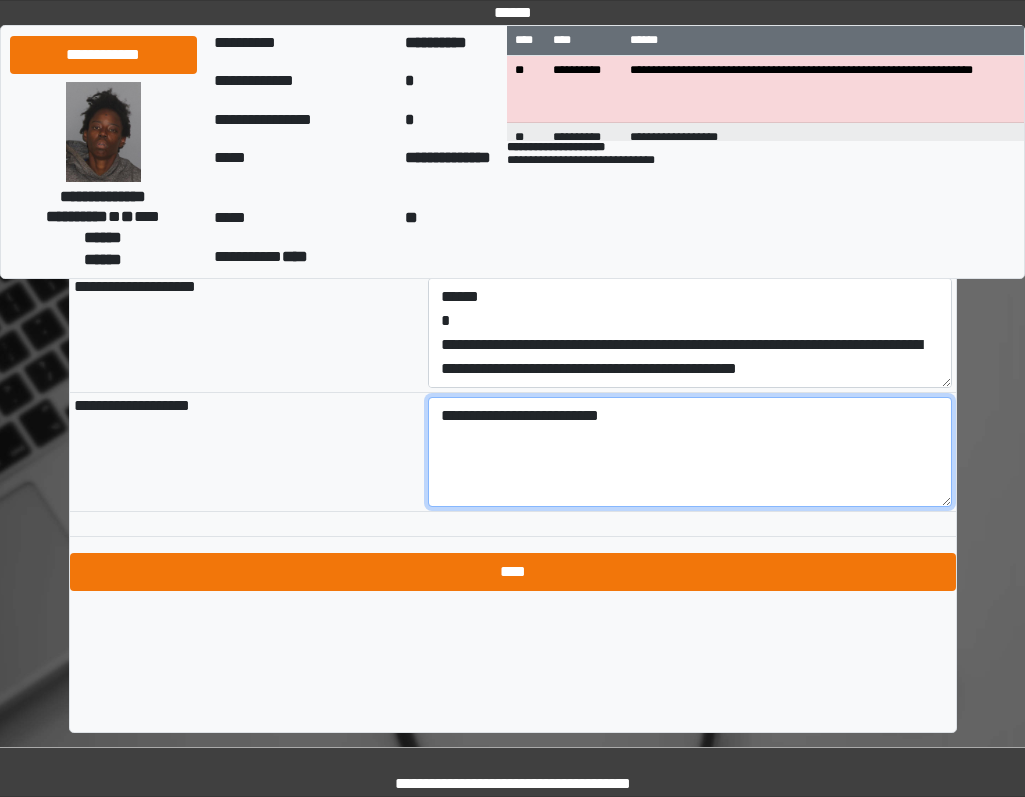 type on "**********" 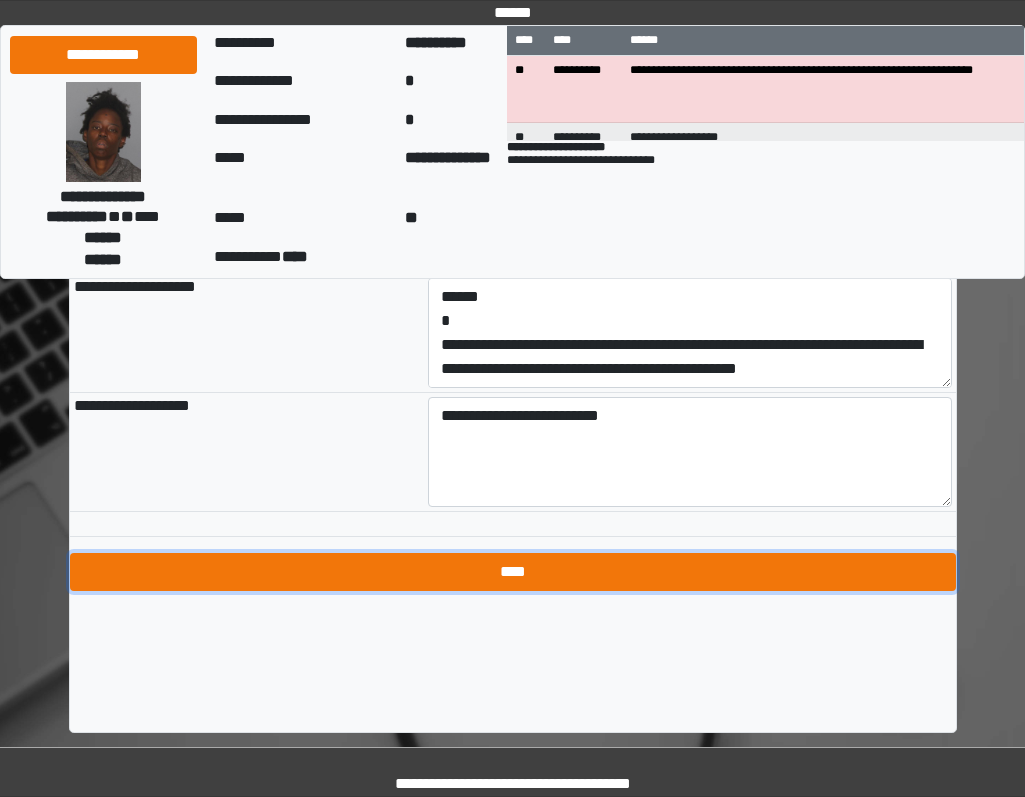 click on "****" at bounding box center [513, 572] 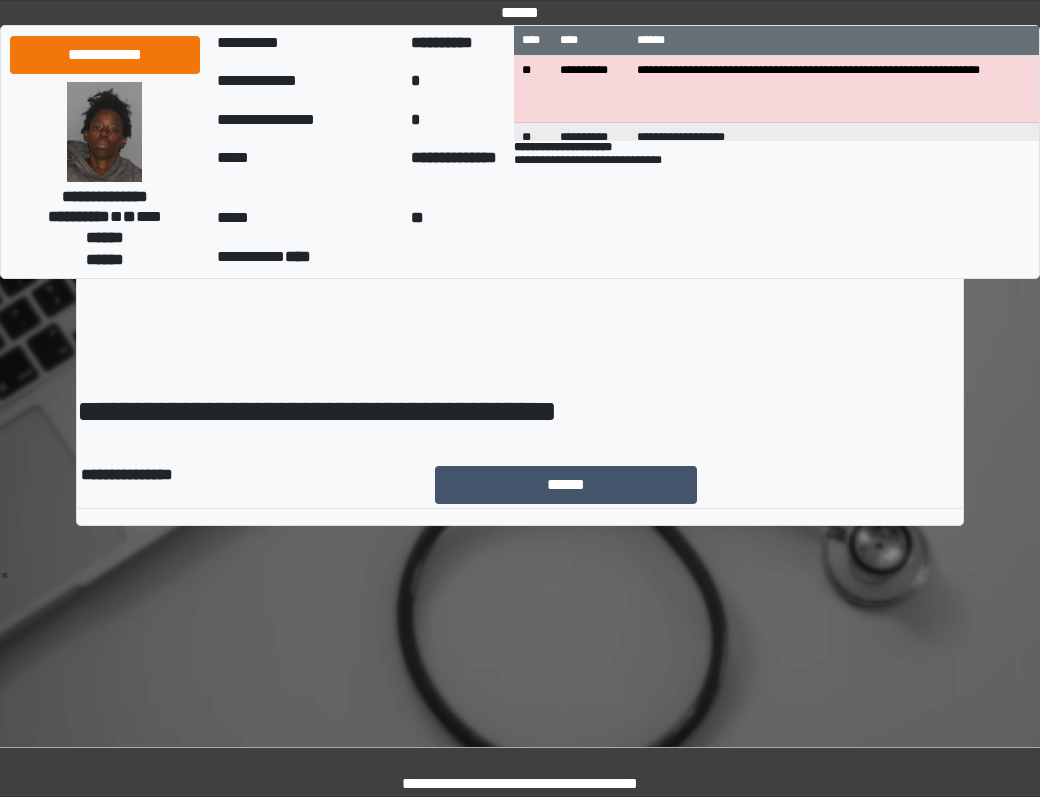 scroll, scrollTop: 0, scrollLeft: 0, axis: both 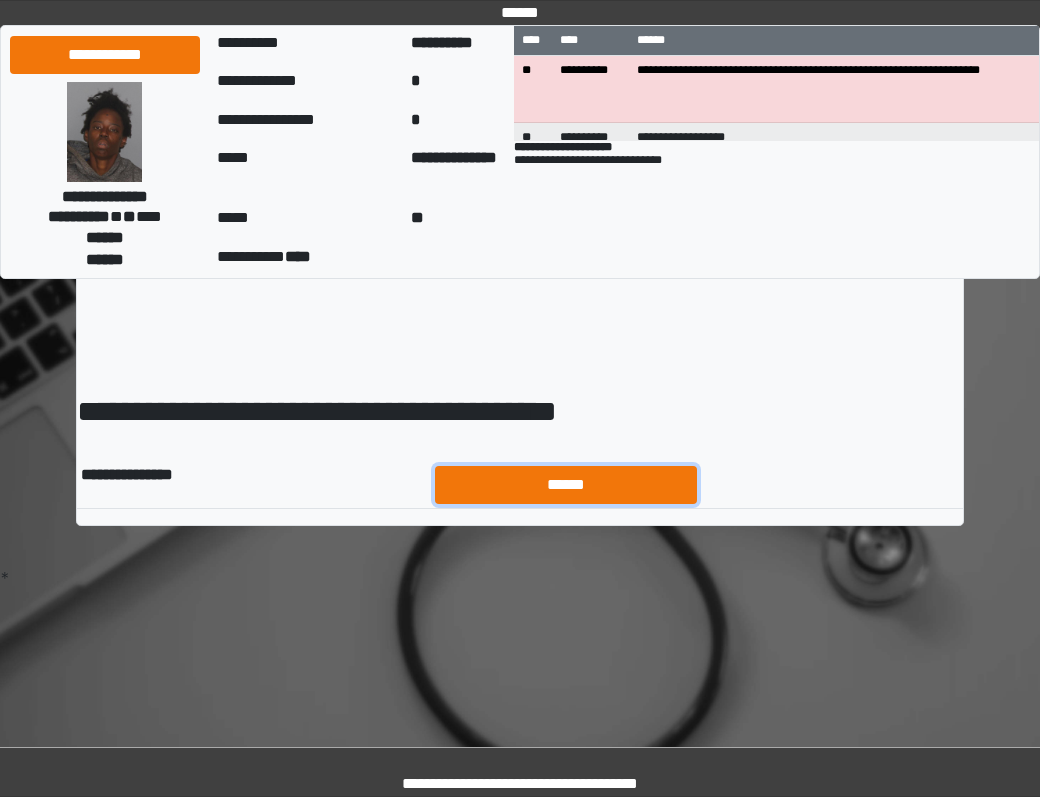 click on "******" at bounding box center (566, 485) 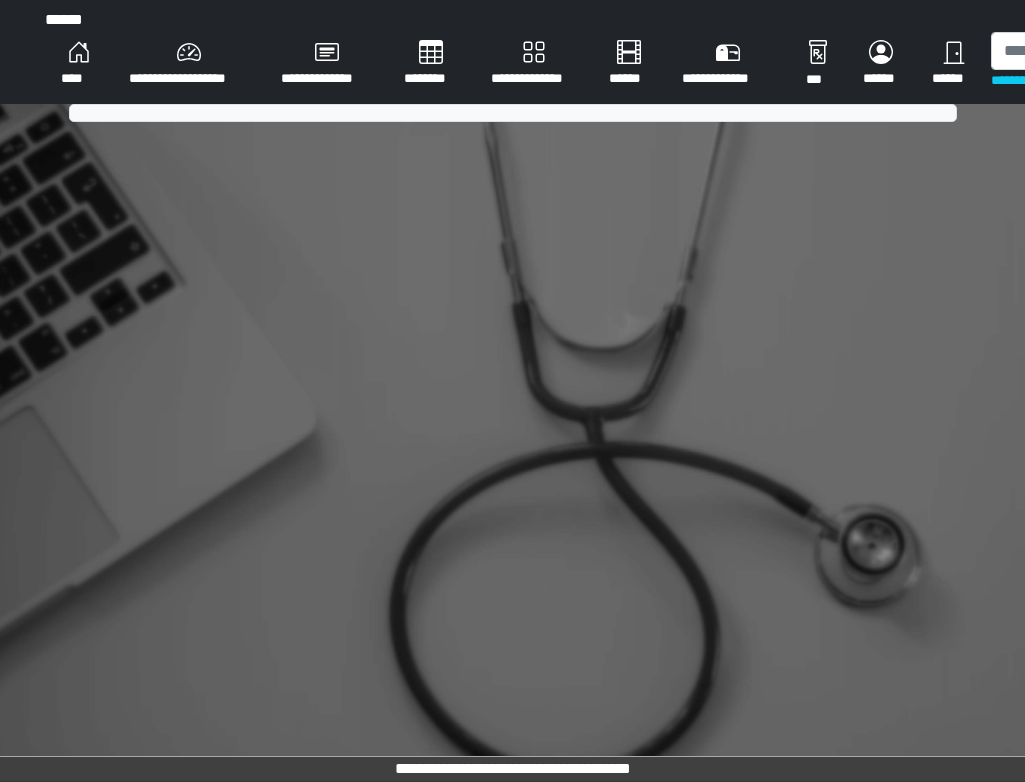 scroll, scrollTop: 0, scrollLeft: 0, axis: both 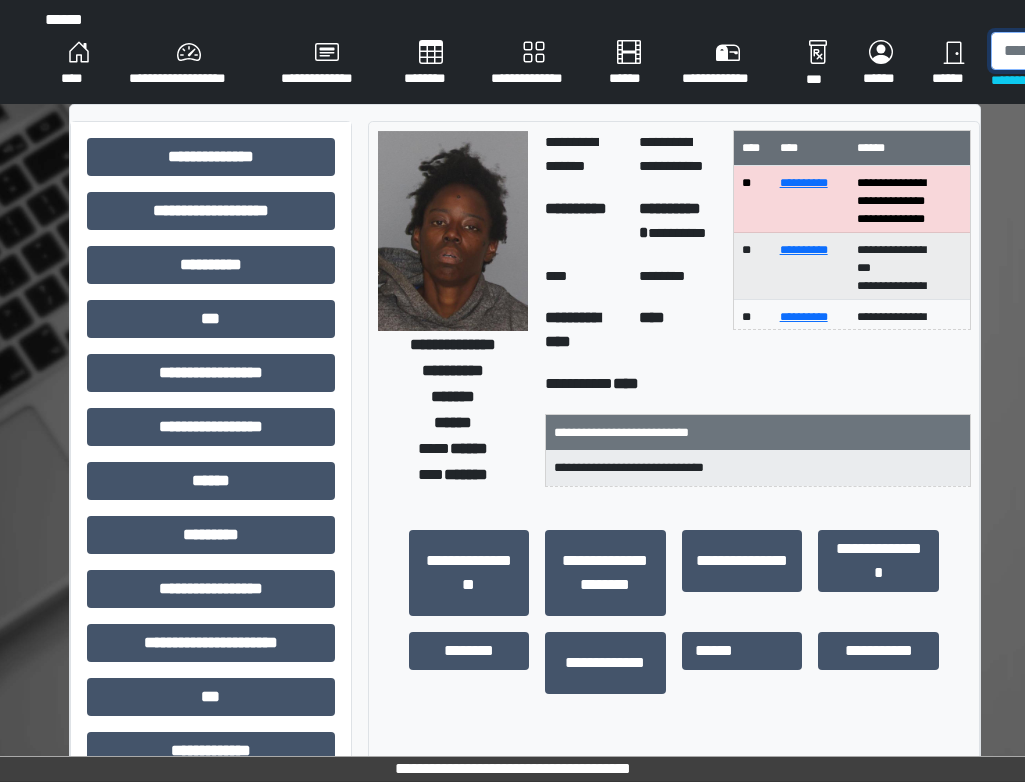 click at bounding box center [1094, 51] 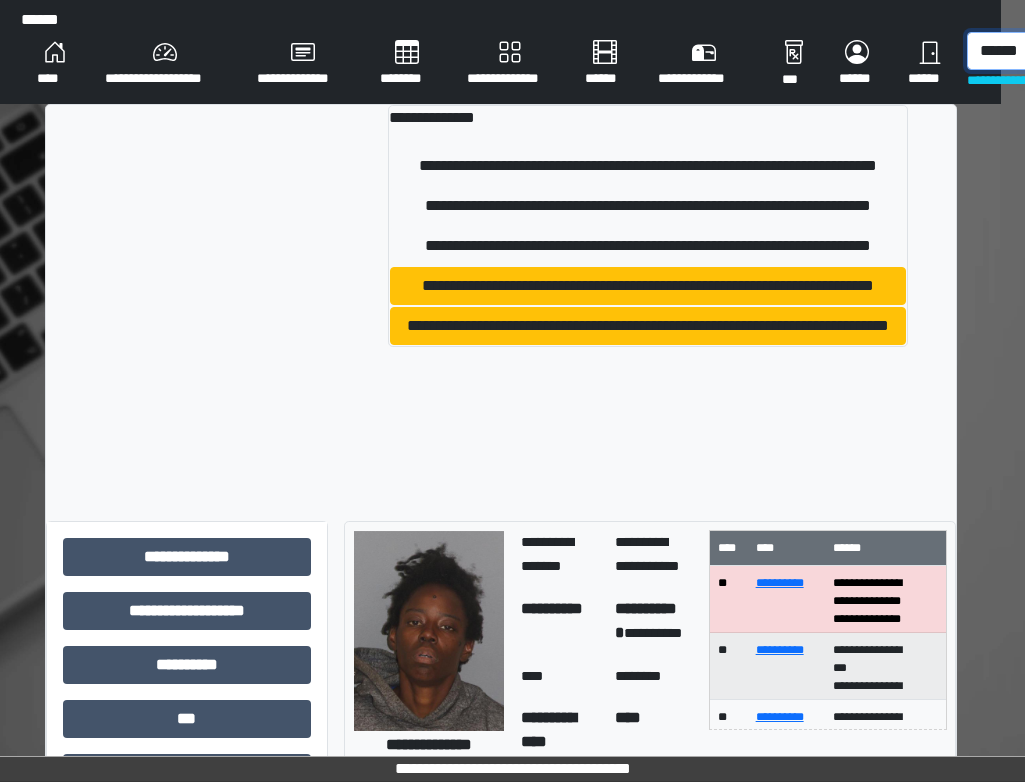 scroll, scrollTop: 0, scrollLeft: 35, axis: horizontal 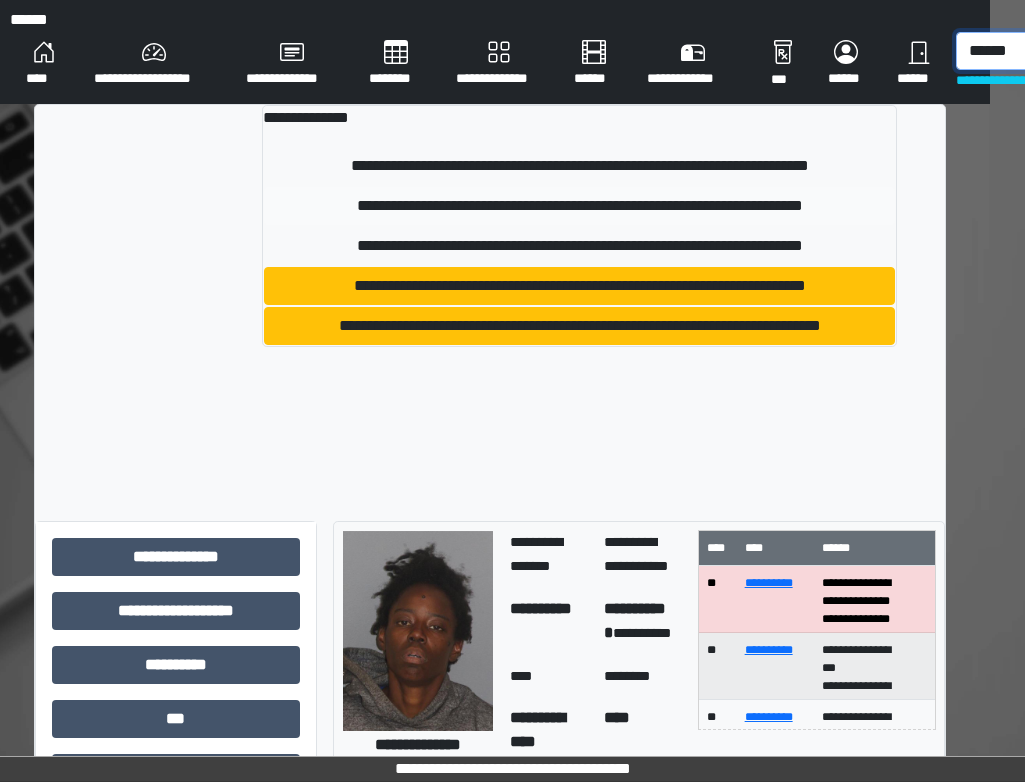 type on "******" 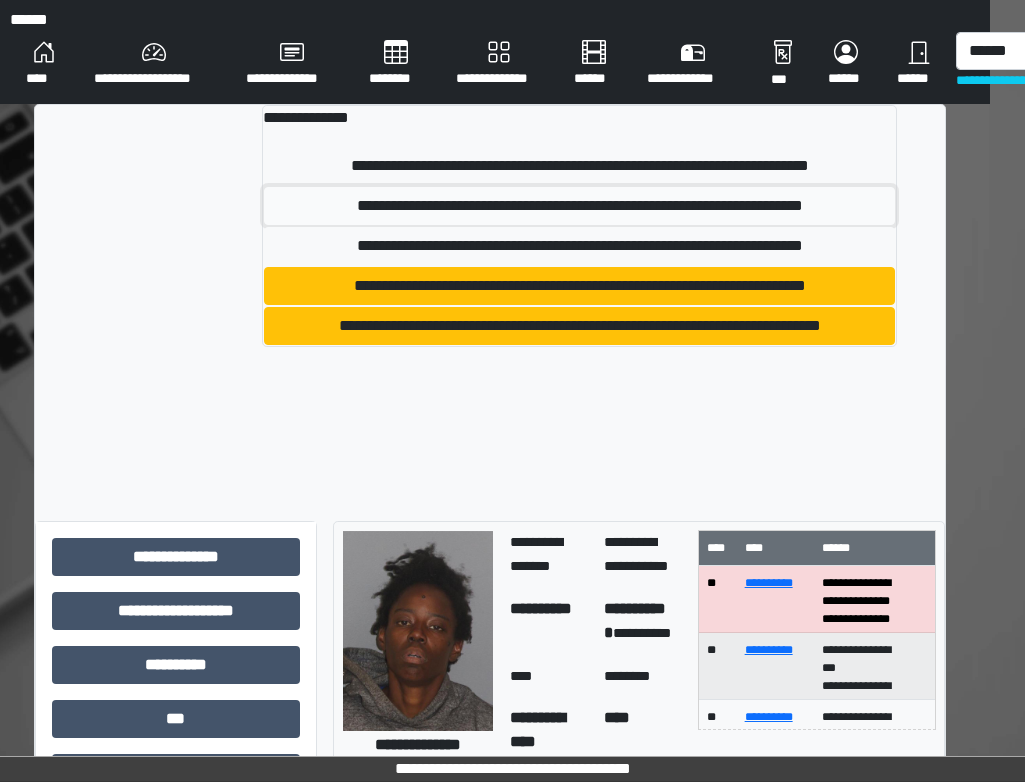 click on "**********" at bounding box center [579, 206] 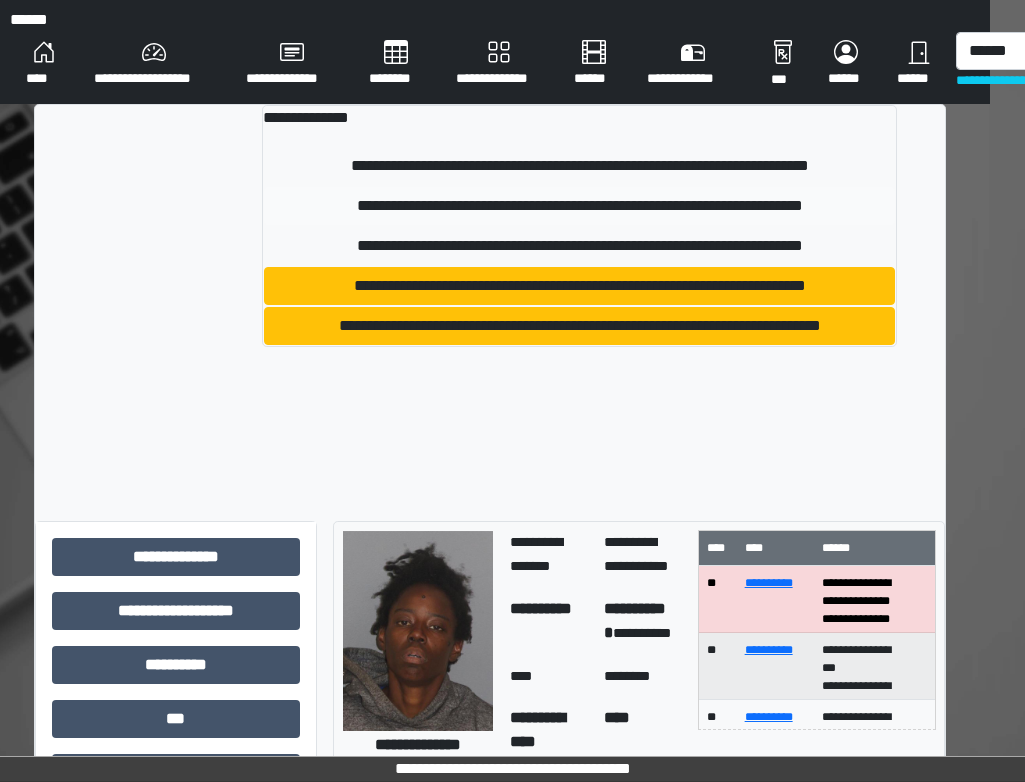 type 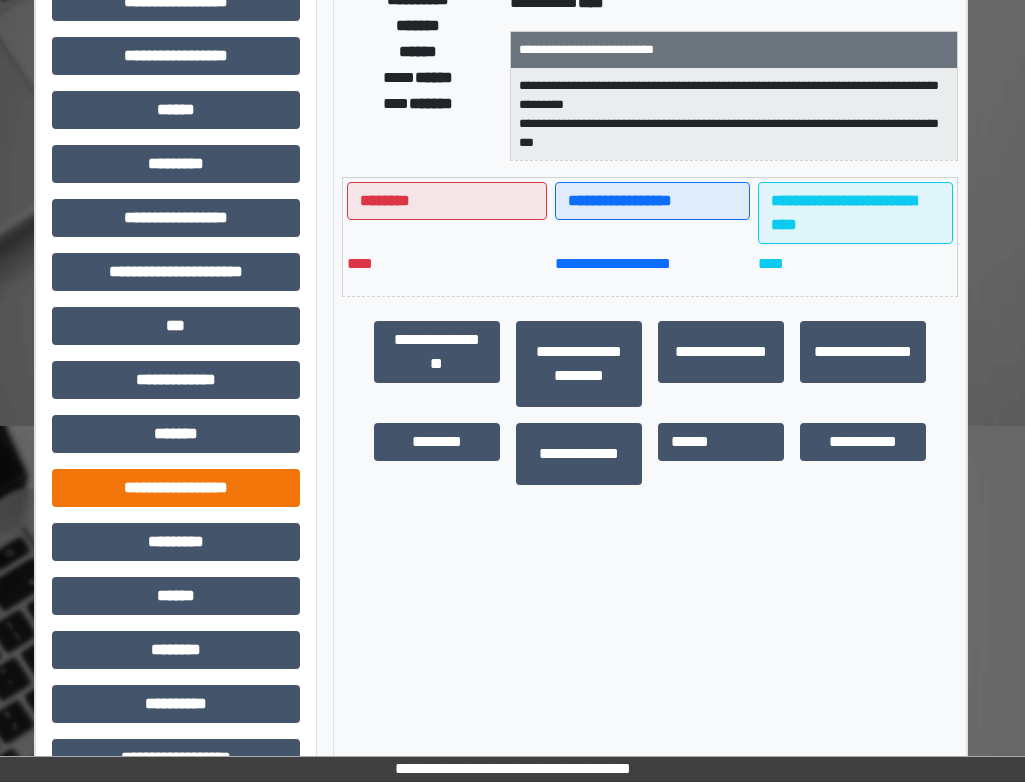 scroll, scrollTop: 416, scrollLeft: 35, axis: both 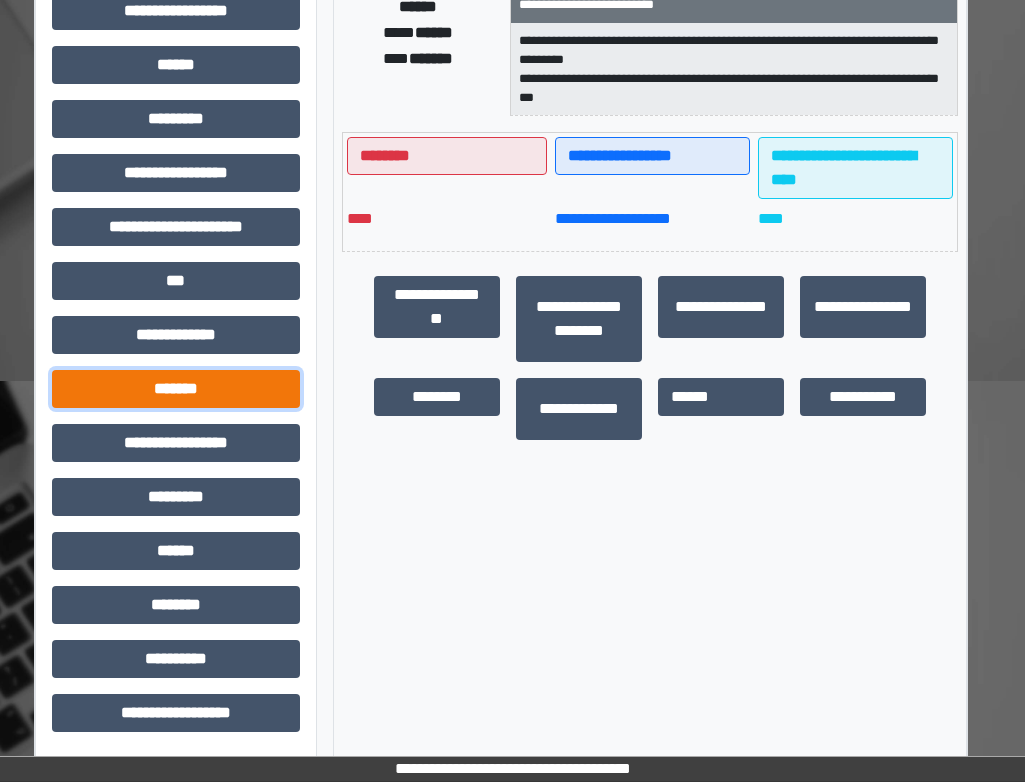 click on "*******" at bounding box center [176, 389] 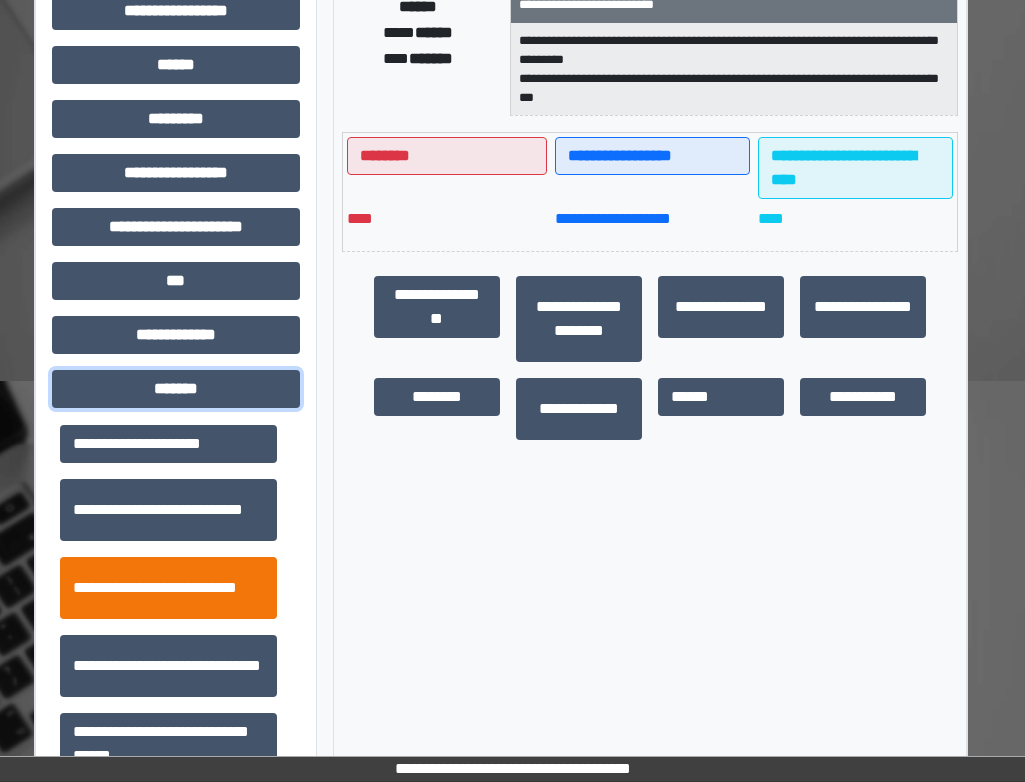 scroll, scrollTop: 600, scrollLeft: 0, axis: vertical 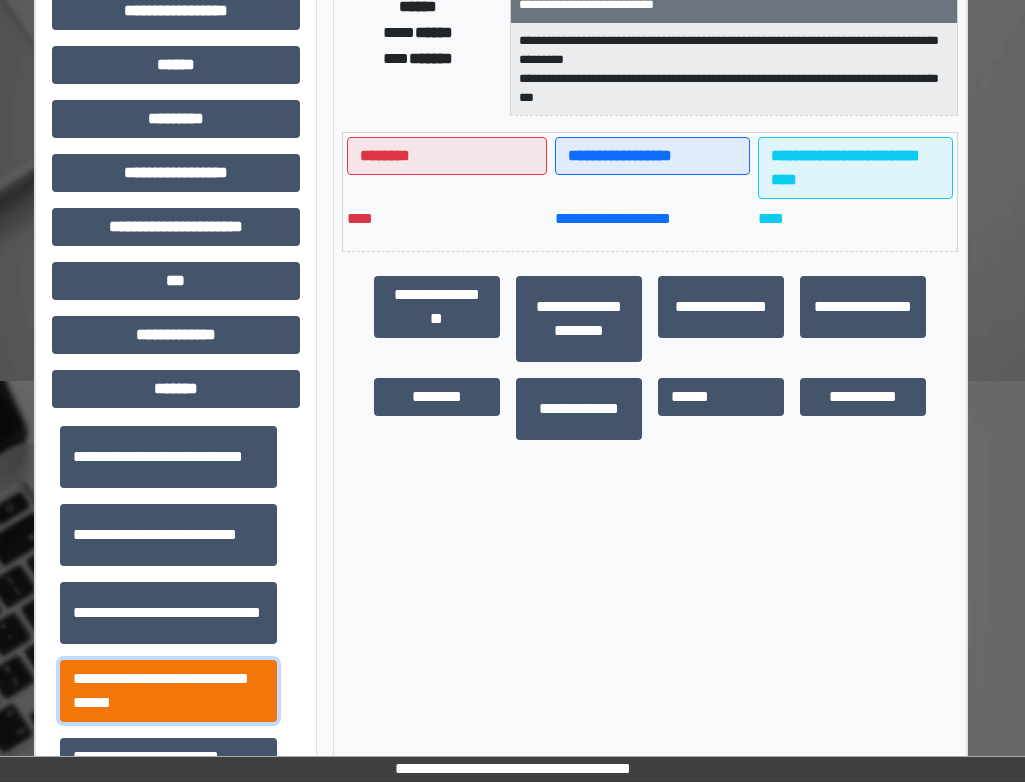 click on "**********" at bounding box center [168, 691] 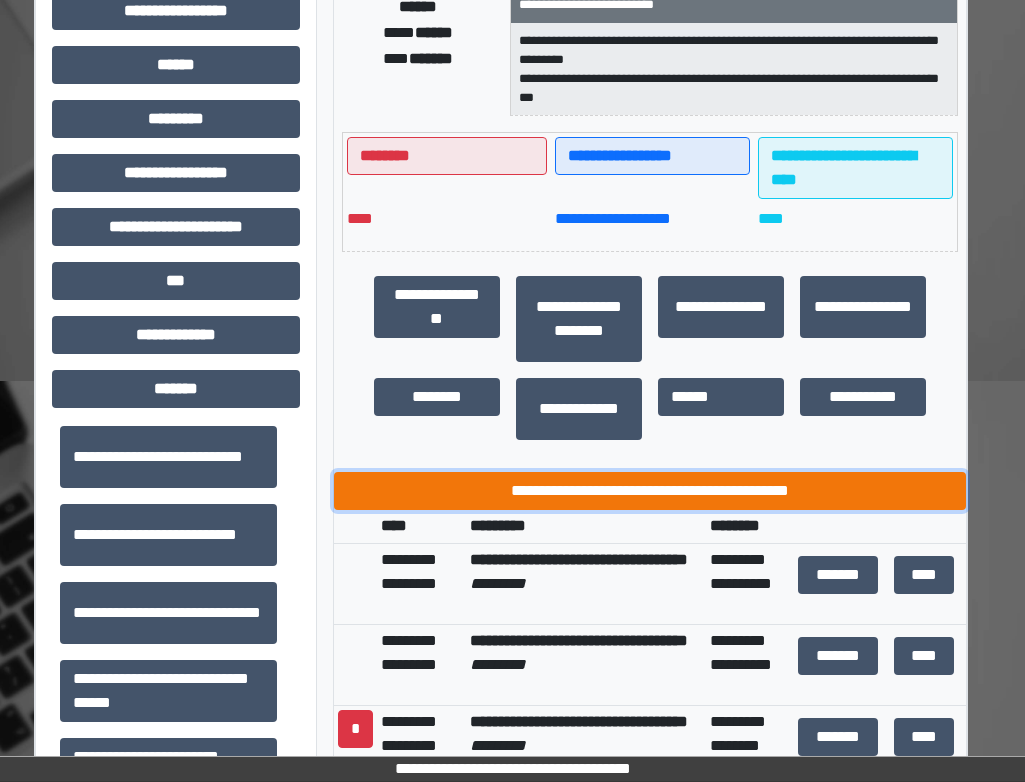 click on "**********" at bounding box center (650, 491) 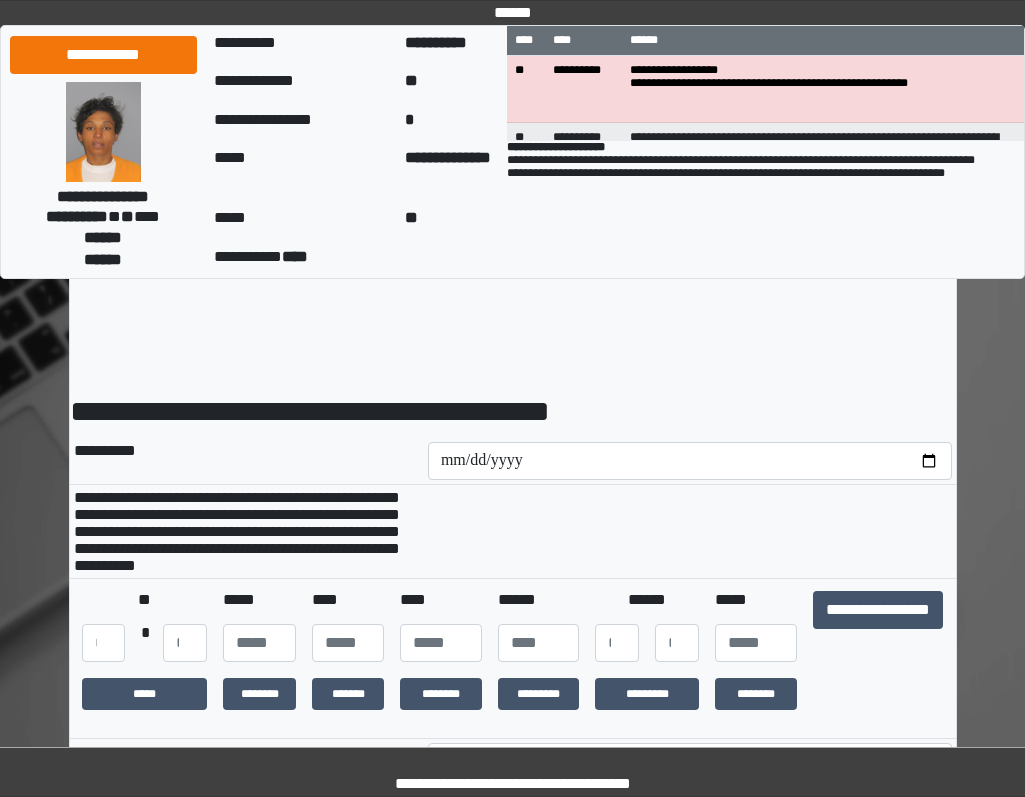 scroll, scrollTop: 0, scrollLeft: 0, axis: both 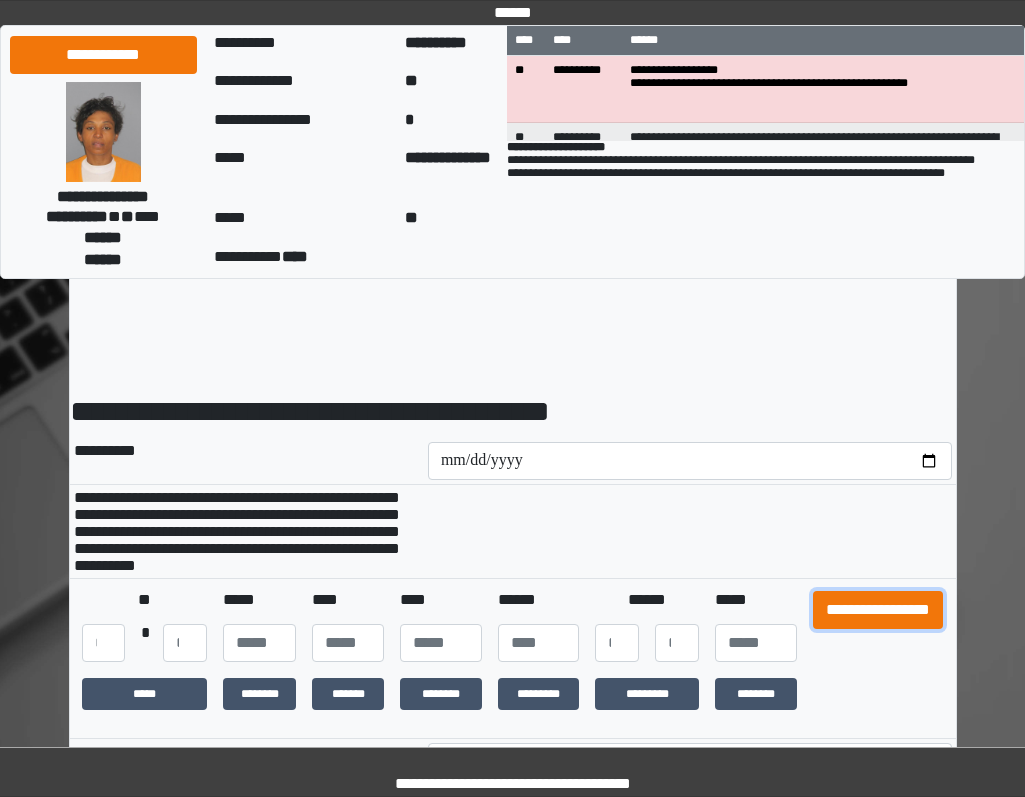click on "**********" at bounding box center [878, 610] 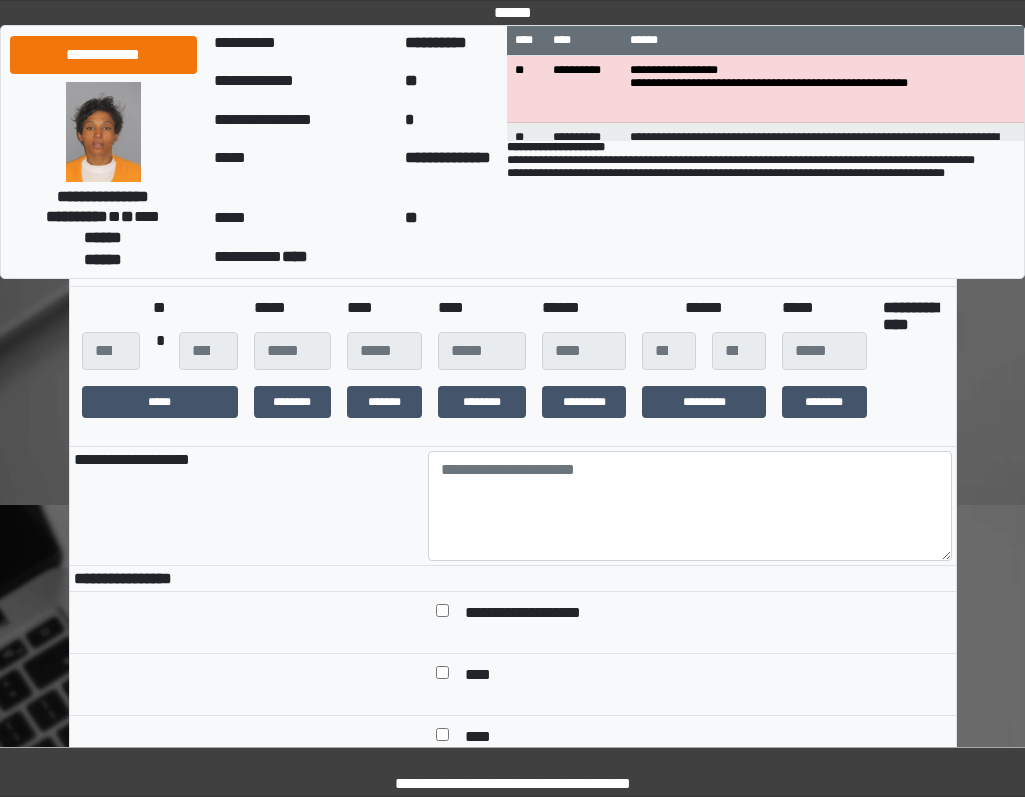 scroll, scrollTop: 300, scrollLeft: 0, axis: vertical 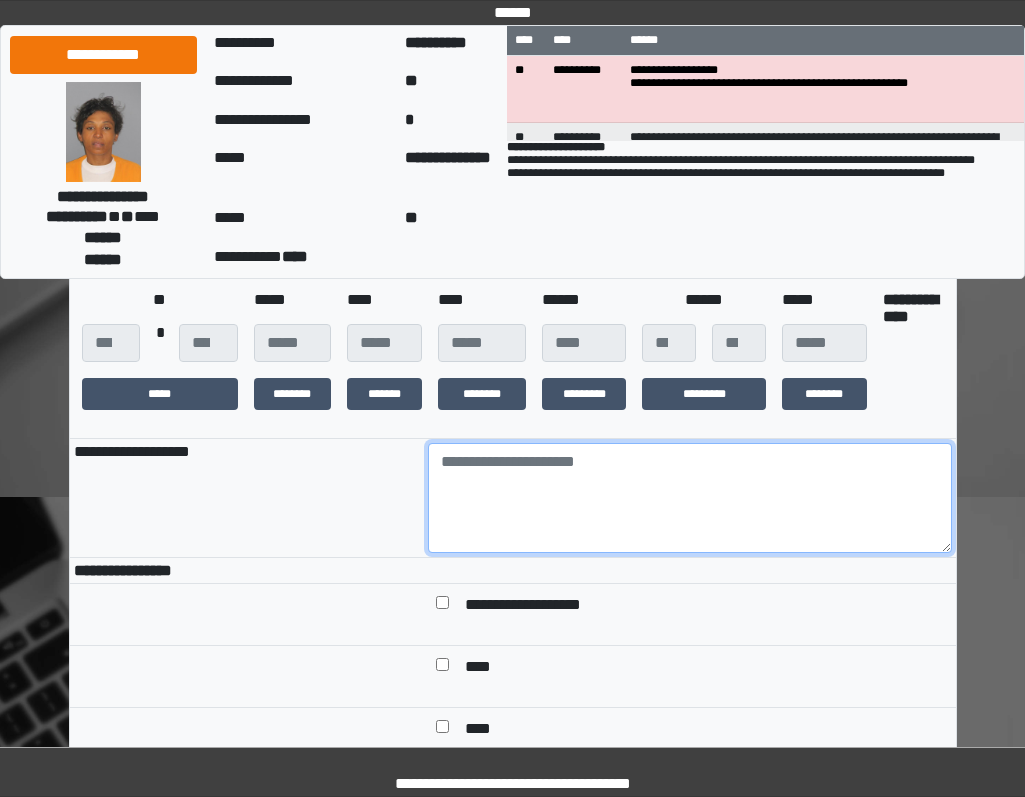 click at bounding box center [690, 498] 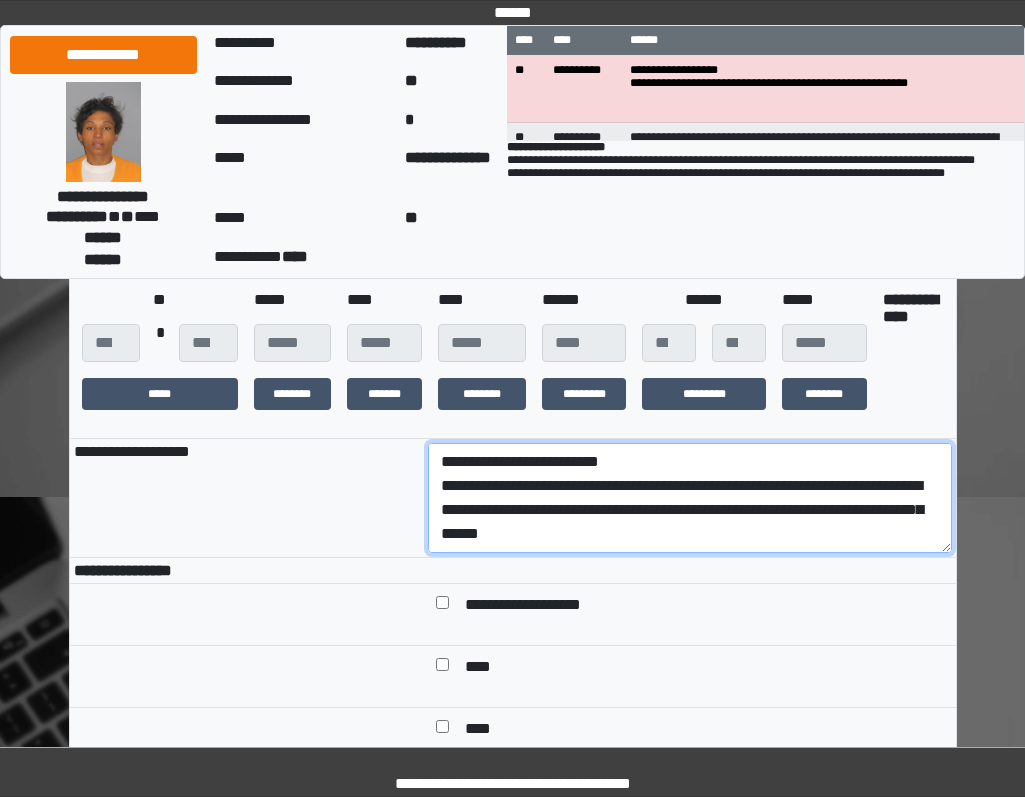 scroll, scrollTop: 136, scrollLeft: 0, axis: vertical 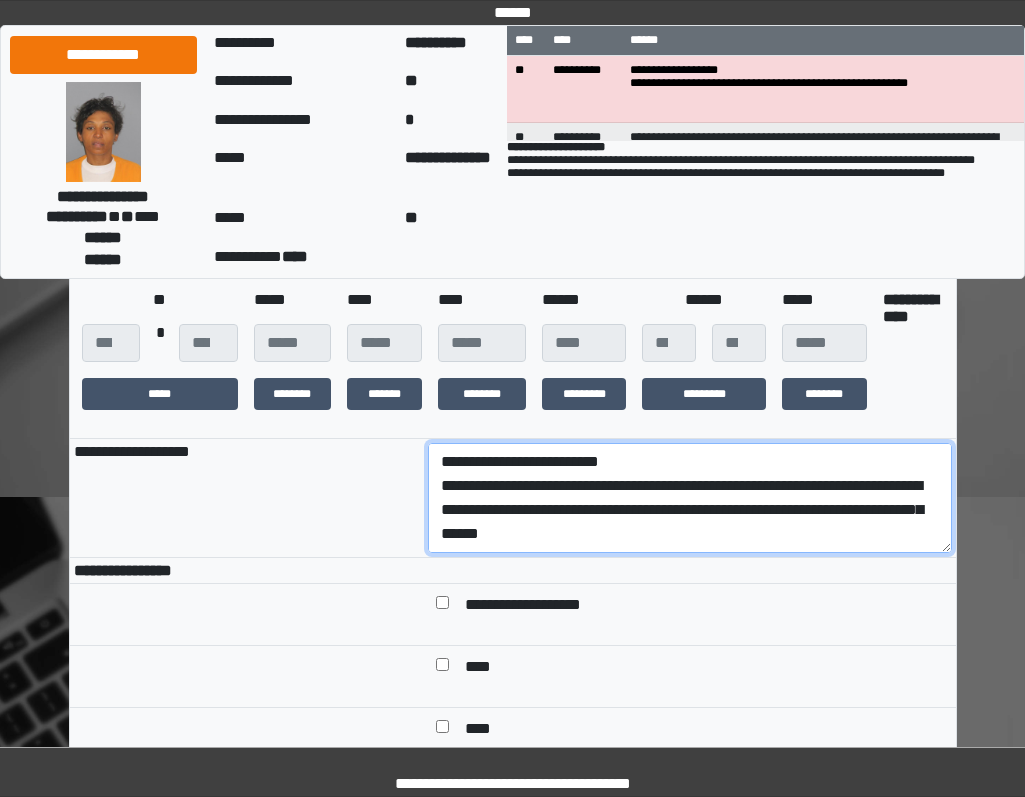 drag, startPoint x: 645, startPoint y: 540, endPoint x: 402, endPoint y: 501, distance: 246.10973 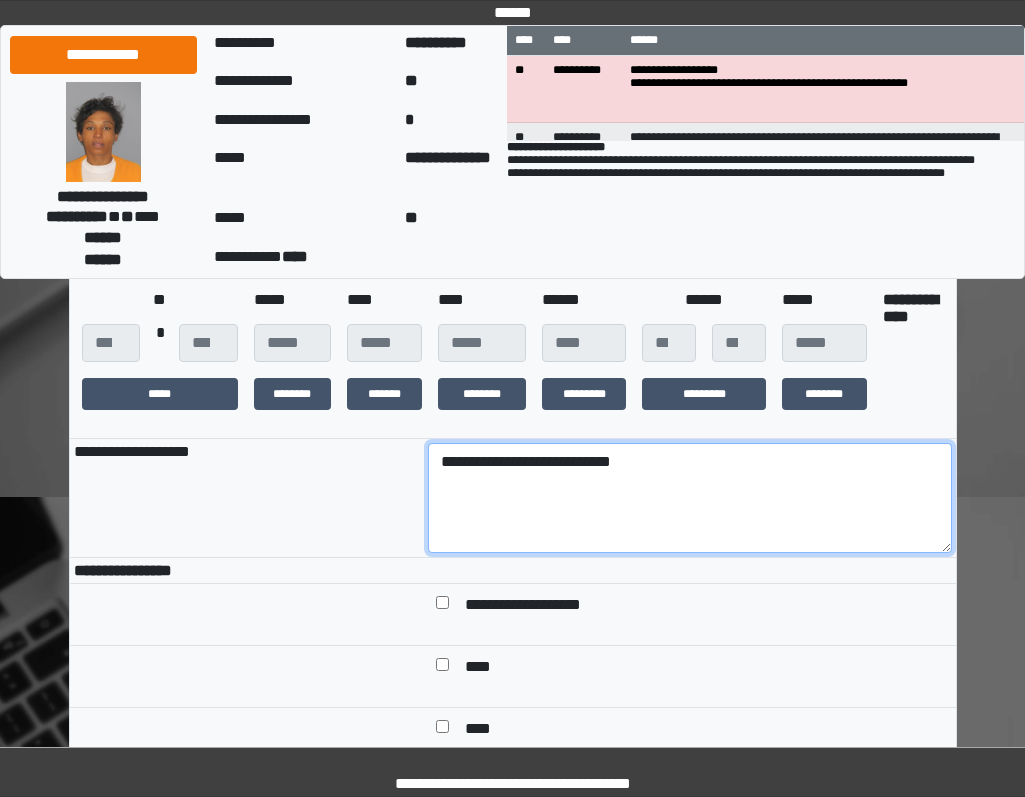 scroll, scrollTop: 500, scrollLeft: 0, axis: vertical 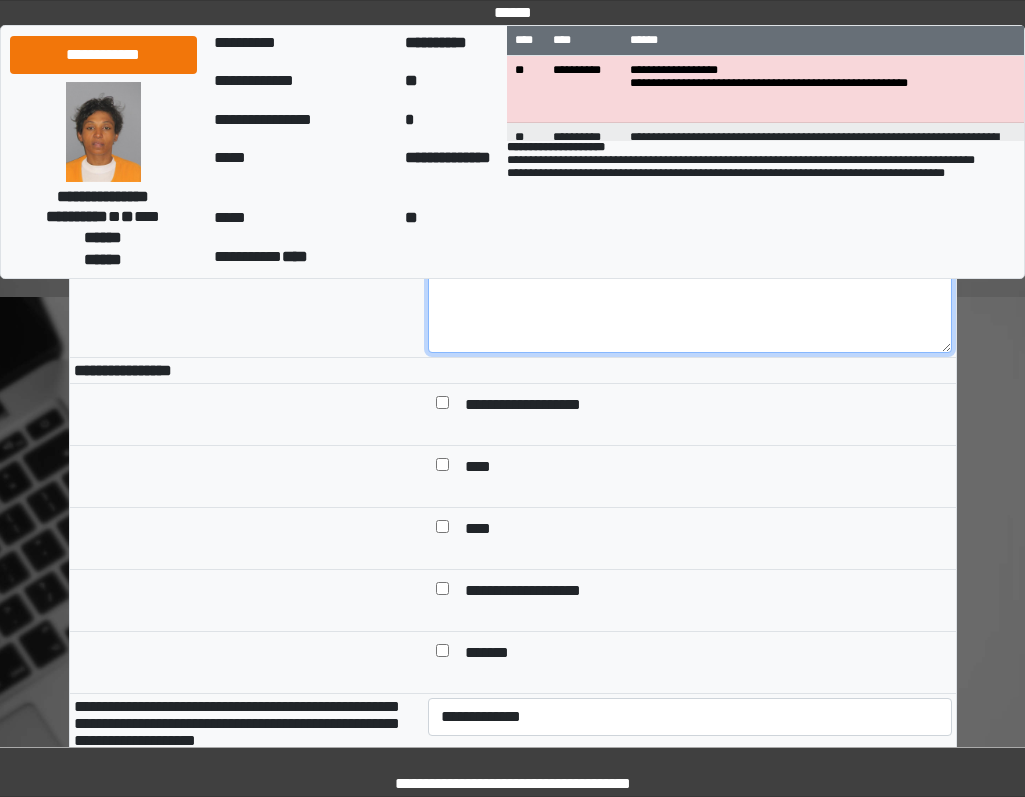 type on "**********" 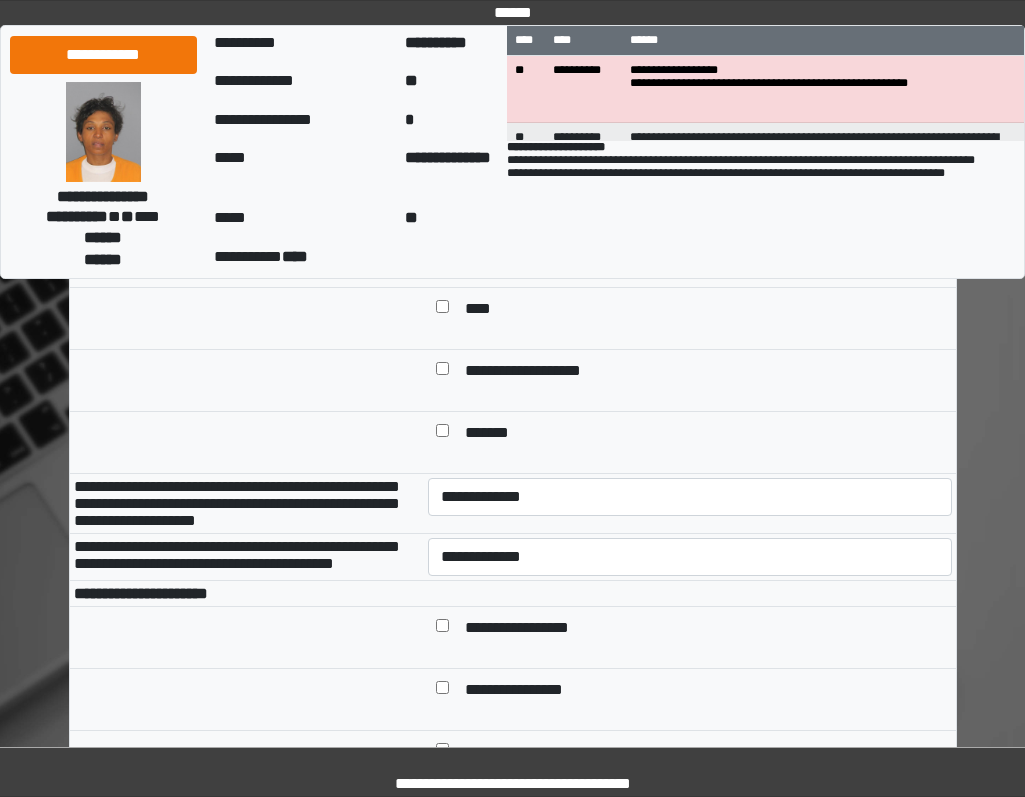 scroll, scrollTop: 900, scrollLeft: 0, axis: vertical 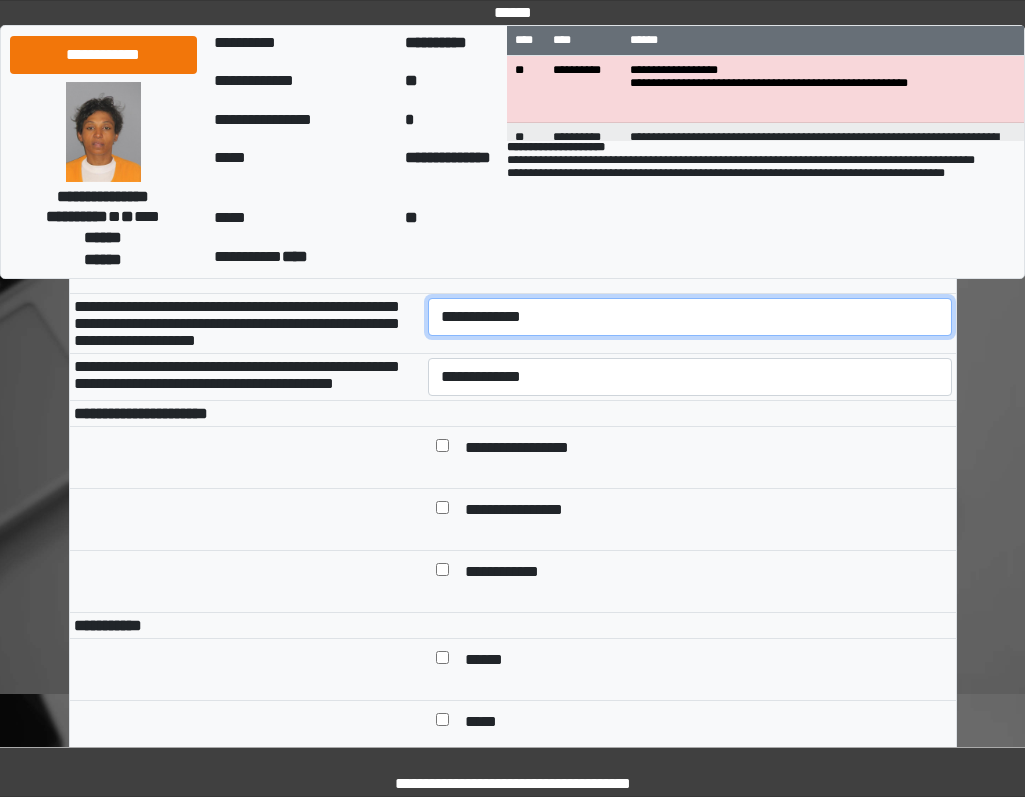 click on "**********" at bounding box center [690, 317] 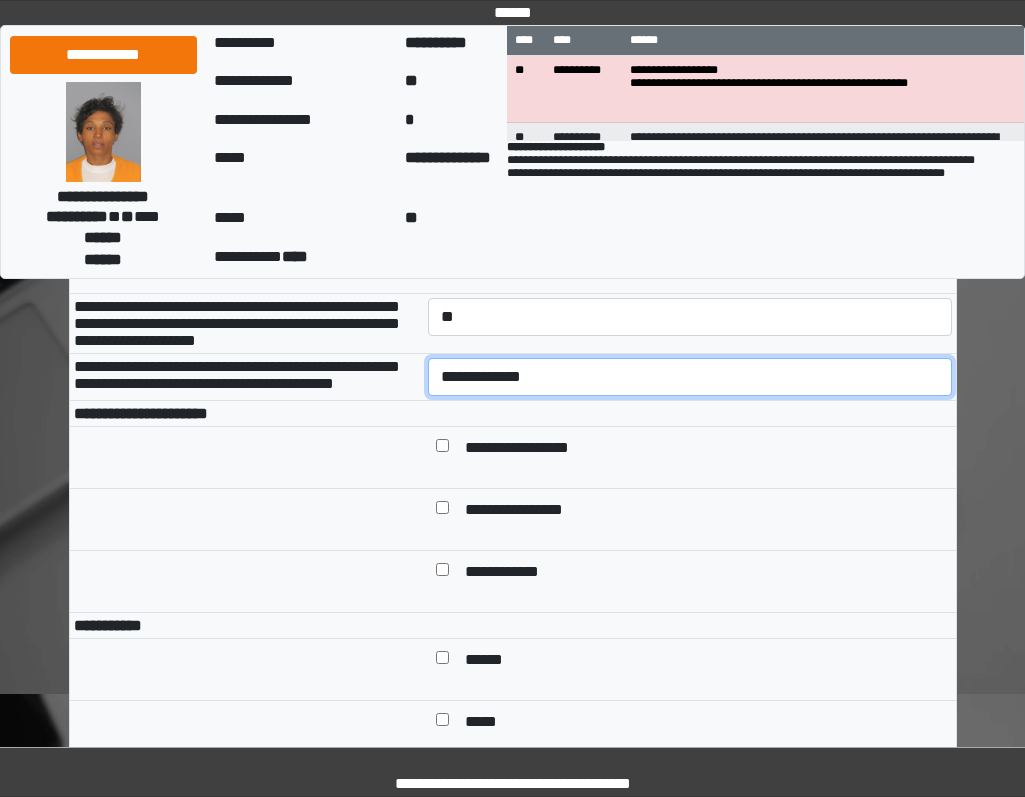 click on "**********" at bounding box center (690, 377) 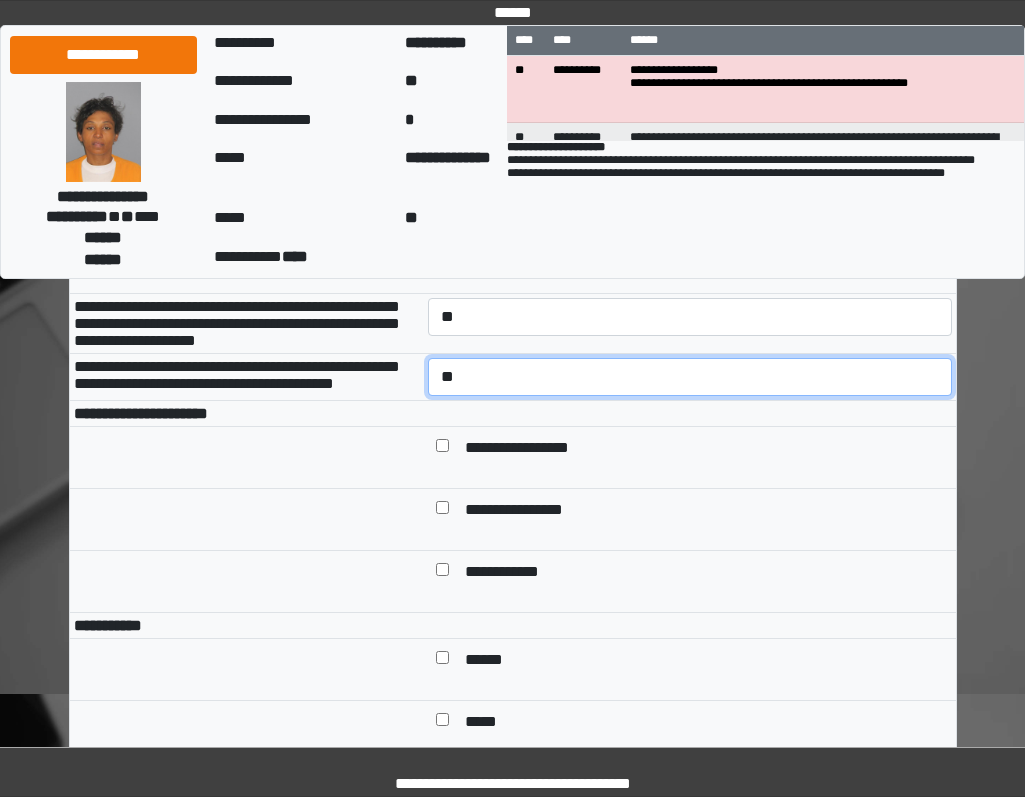 click on "**********" at bounding box center (690, 377) 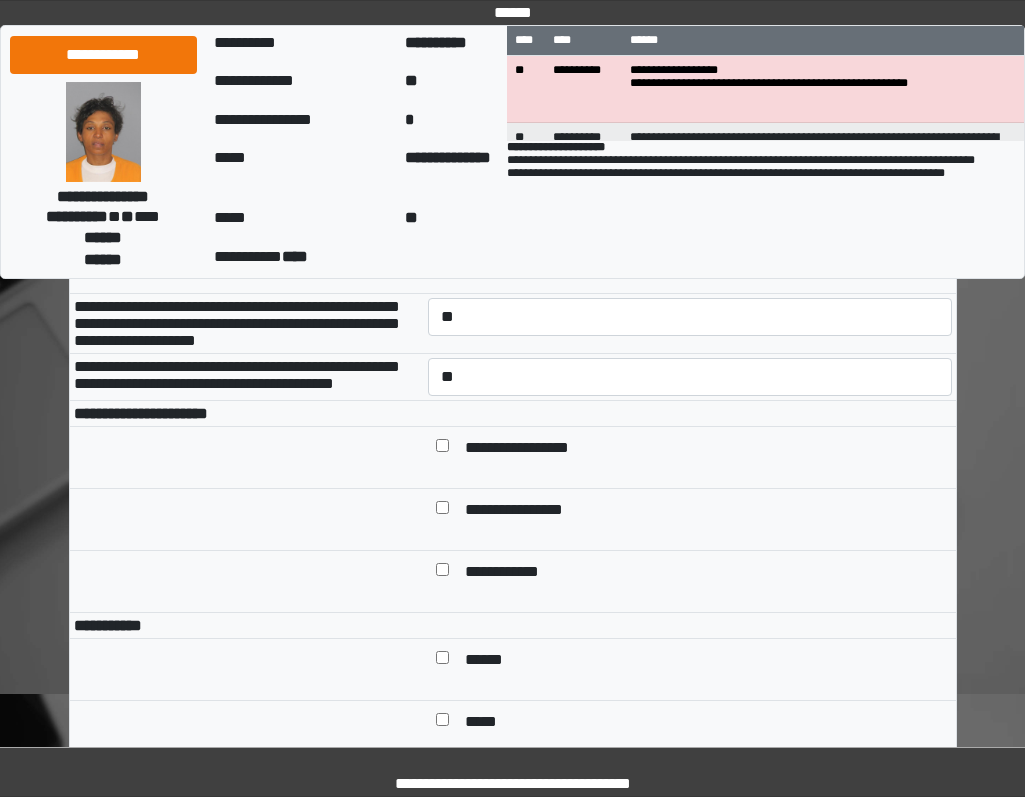click on "**********" at bounding box center [704, 449] 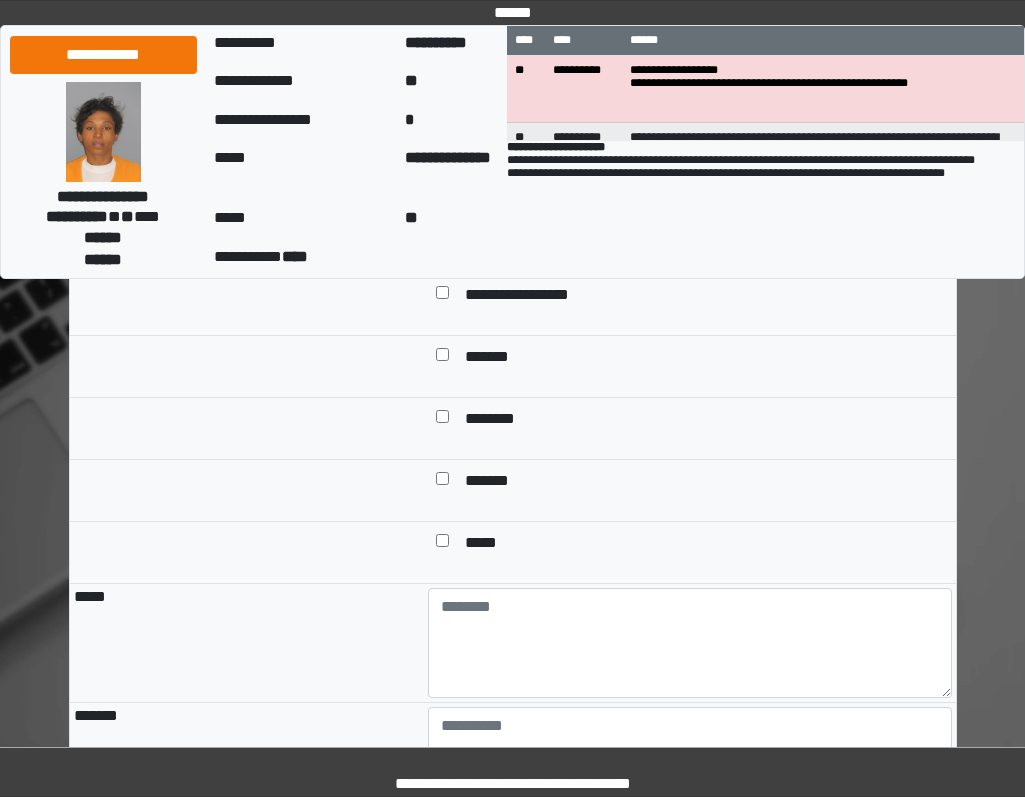 scroll, scrollTop: 1800, scrollLeft: 0, axis: vertical 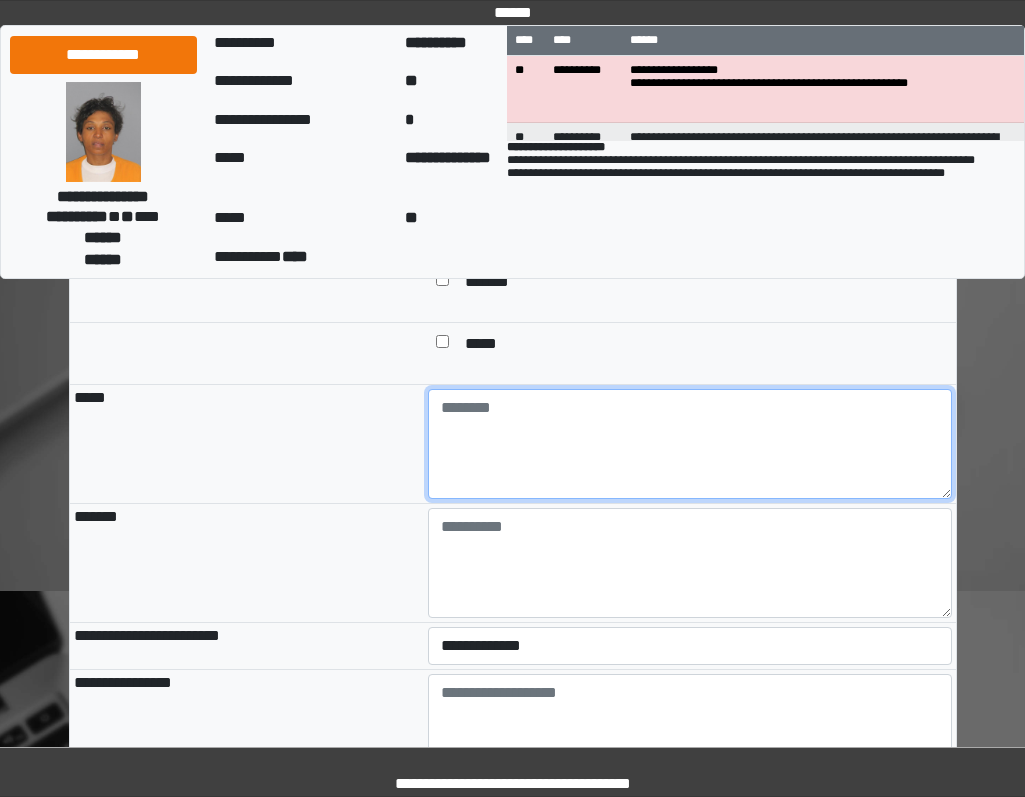 click at bounding box center (690, 444) 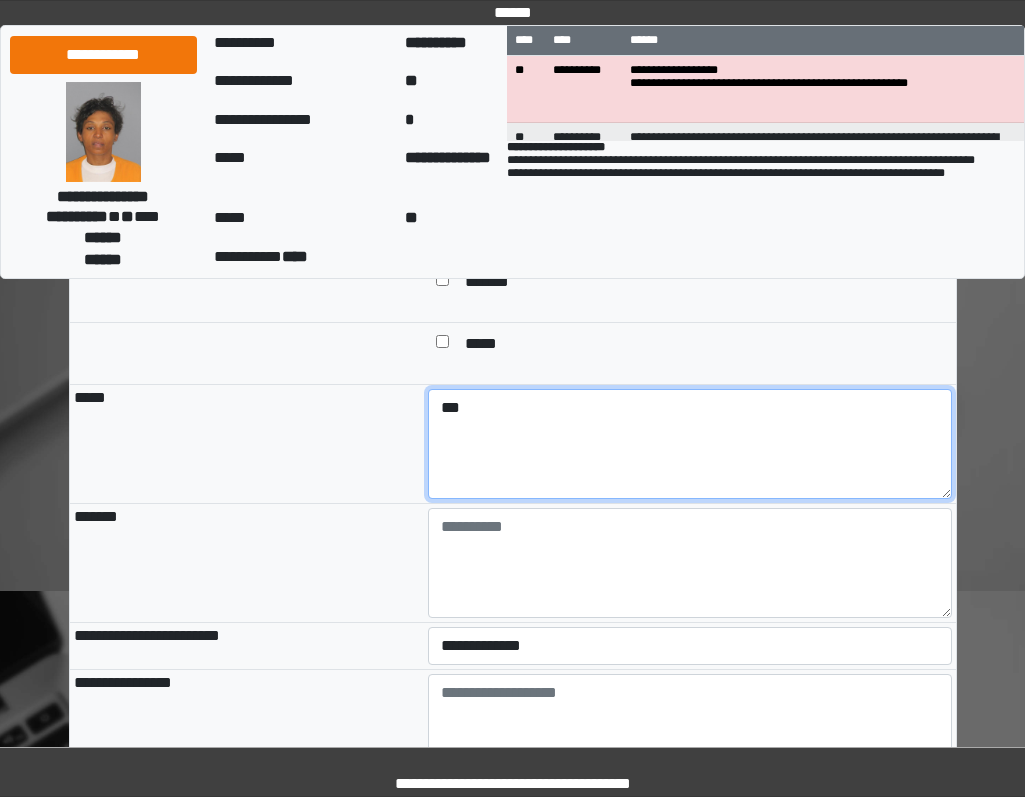type on "***" 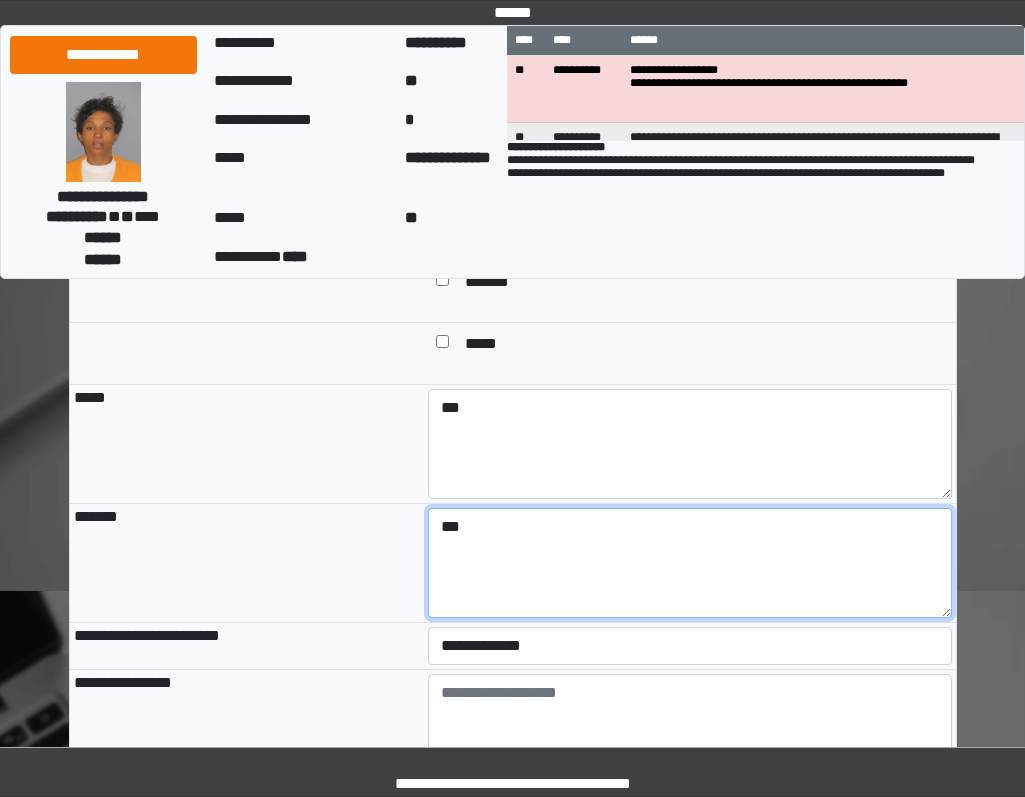 type on "***" 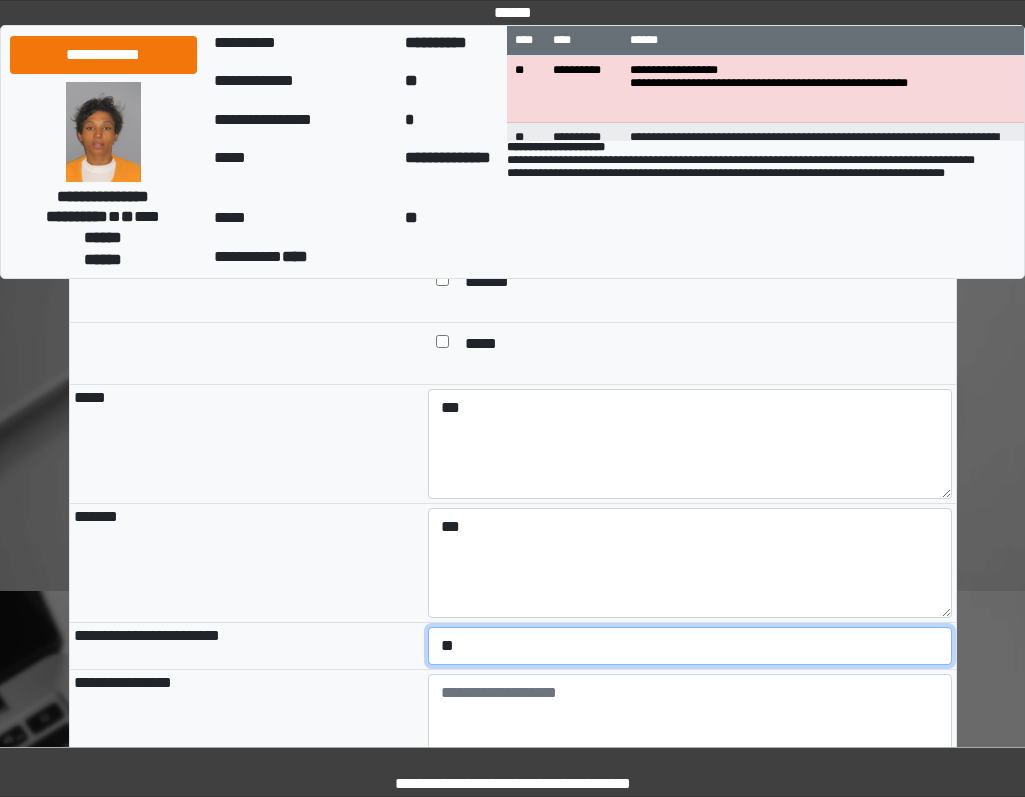 select on "*" 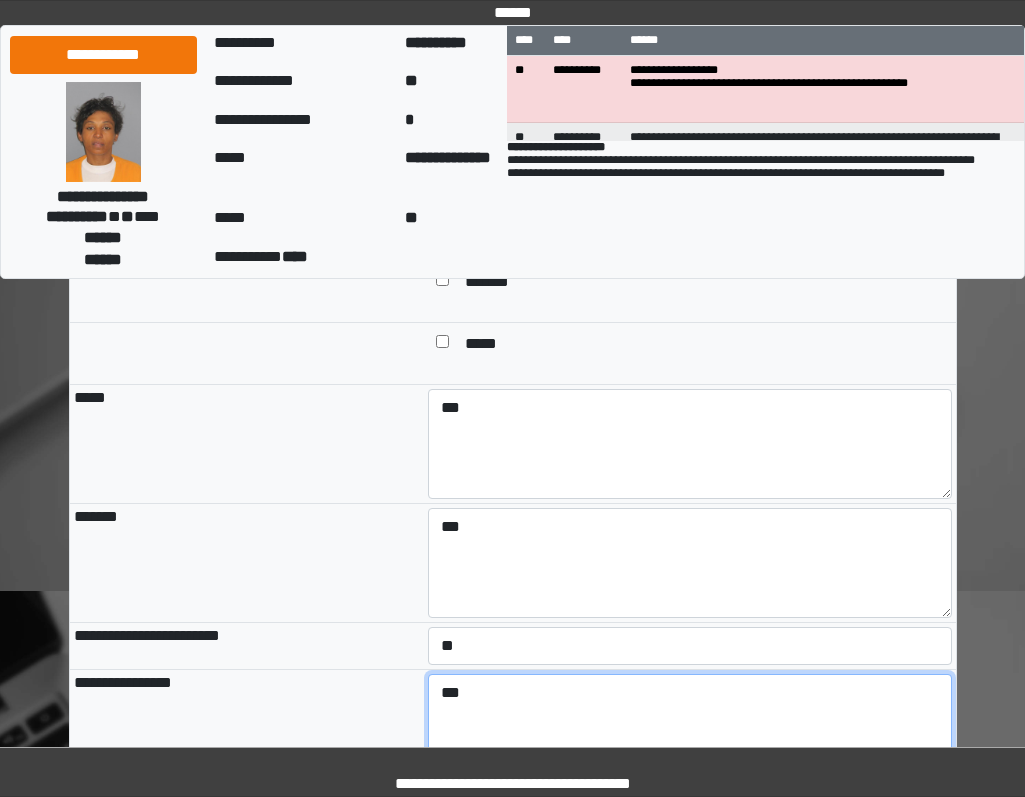 type on "***" 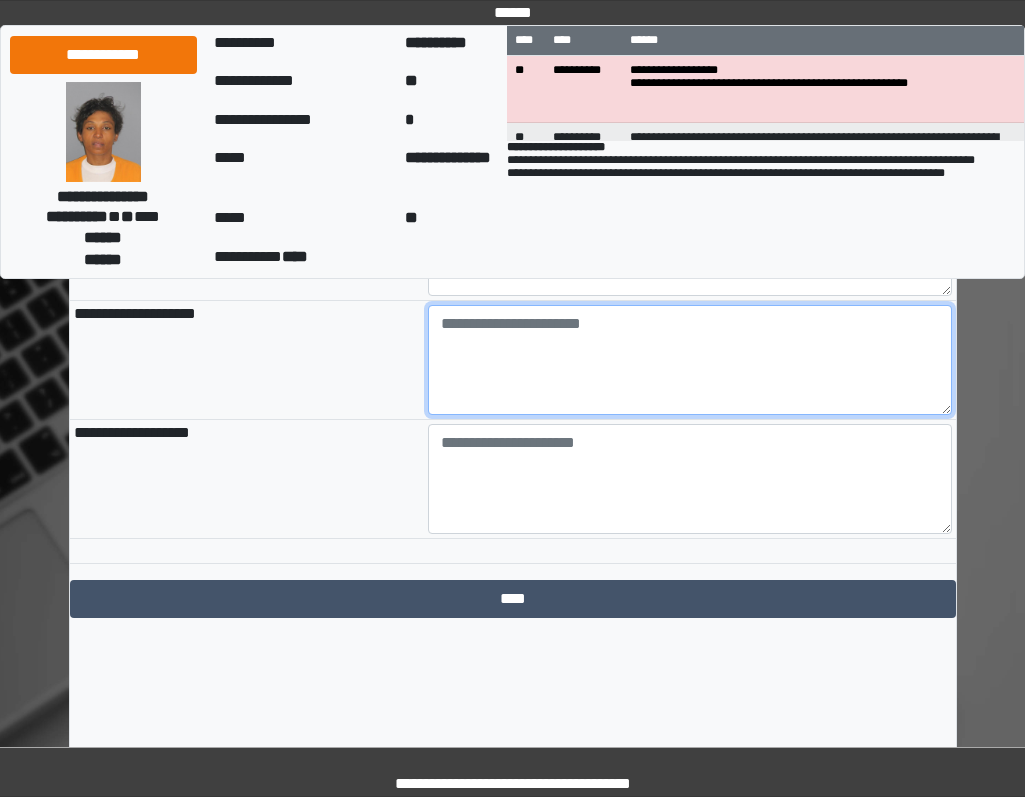 scroll, scrollTop: 2291, scrollLeft: 0, axis: vertical 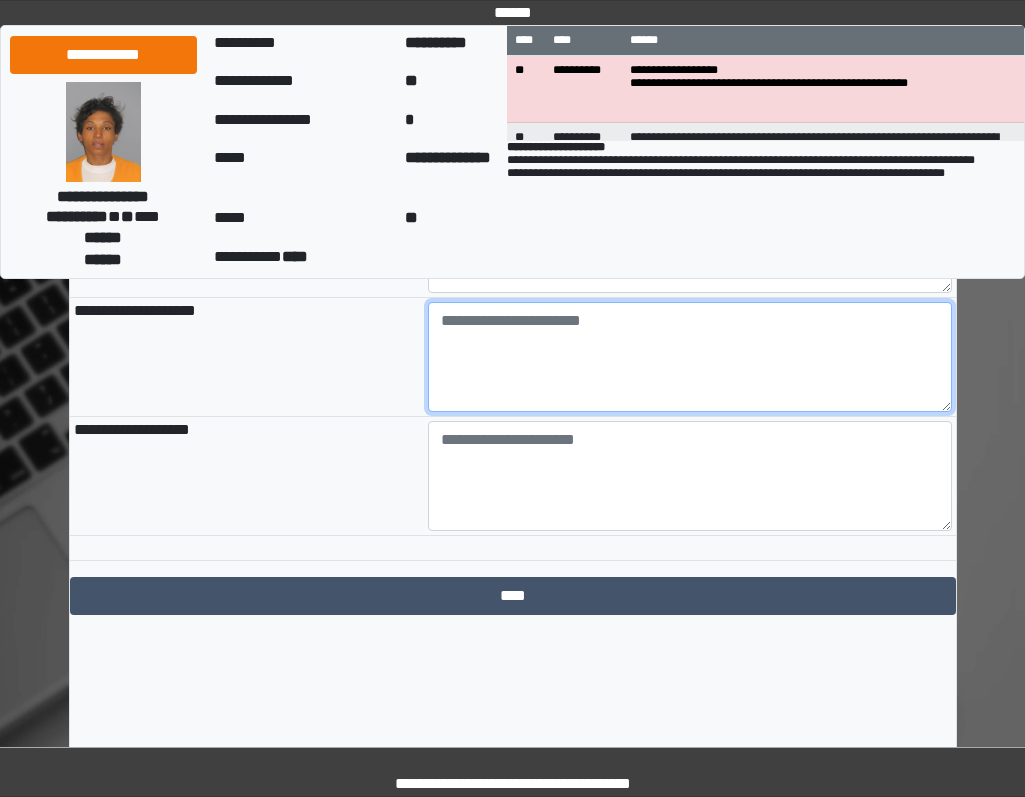 paste on "**********" 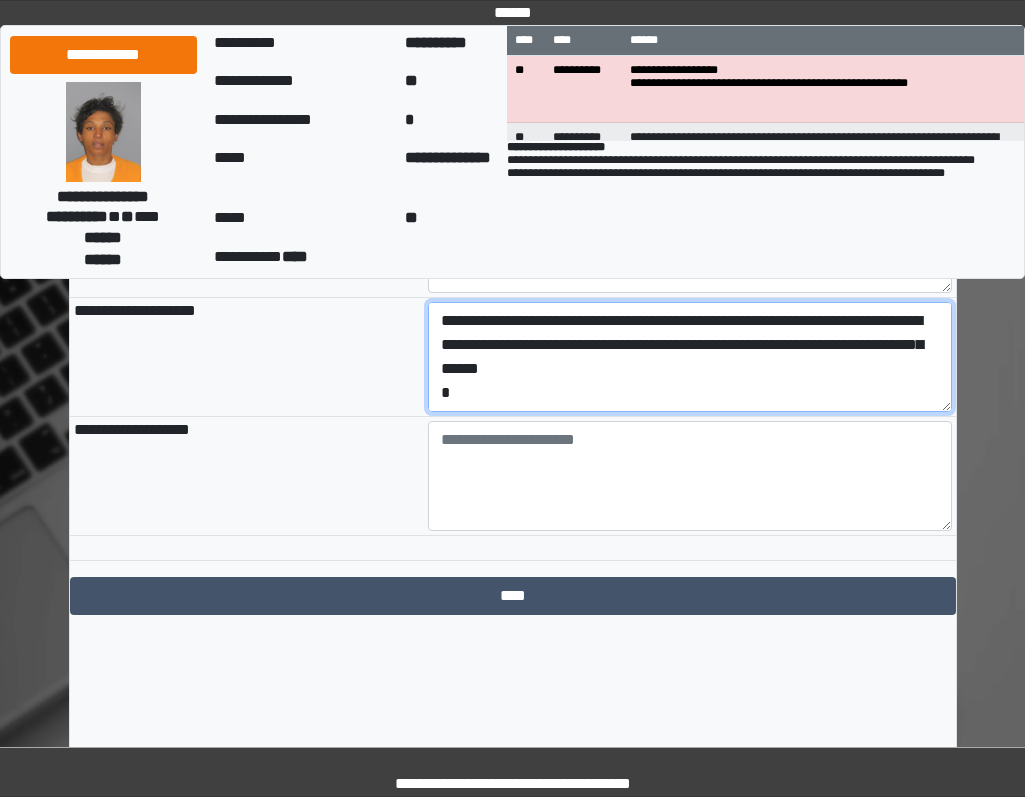 scroll, scrollTop: 88, scrollLeft: 0, axis: vertical 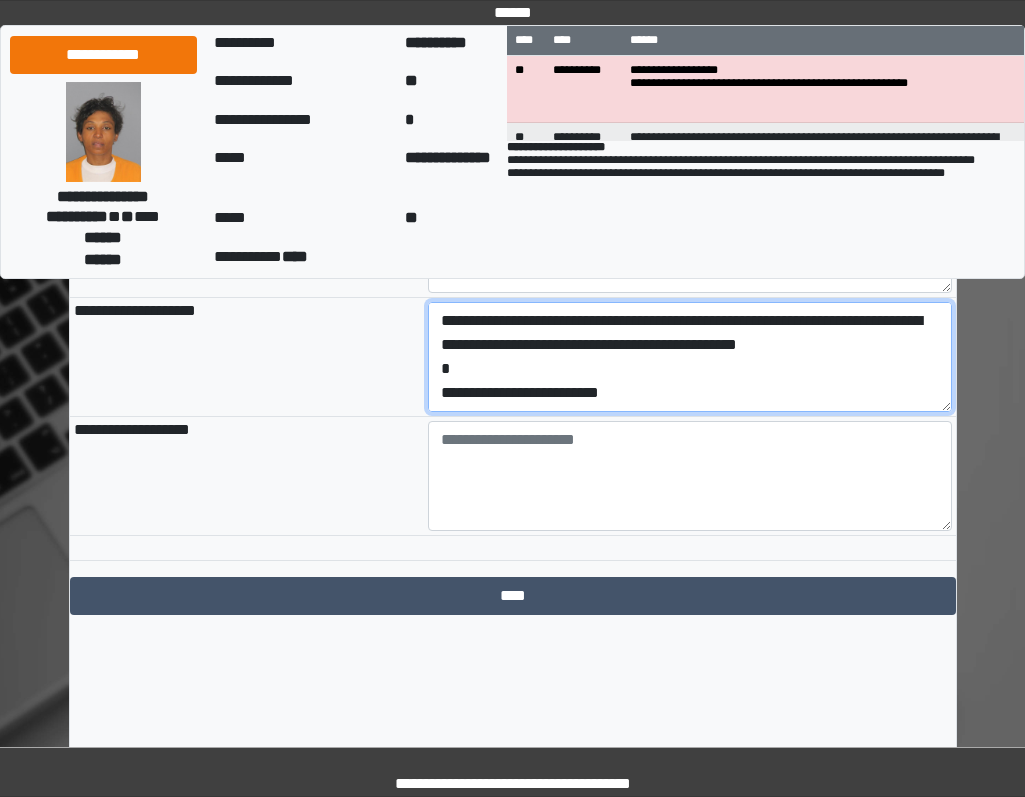 drag, startPoint x: 664, startPoint y: 476, endPoint x: 373, endPoint y: 489, distance: 291.29022 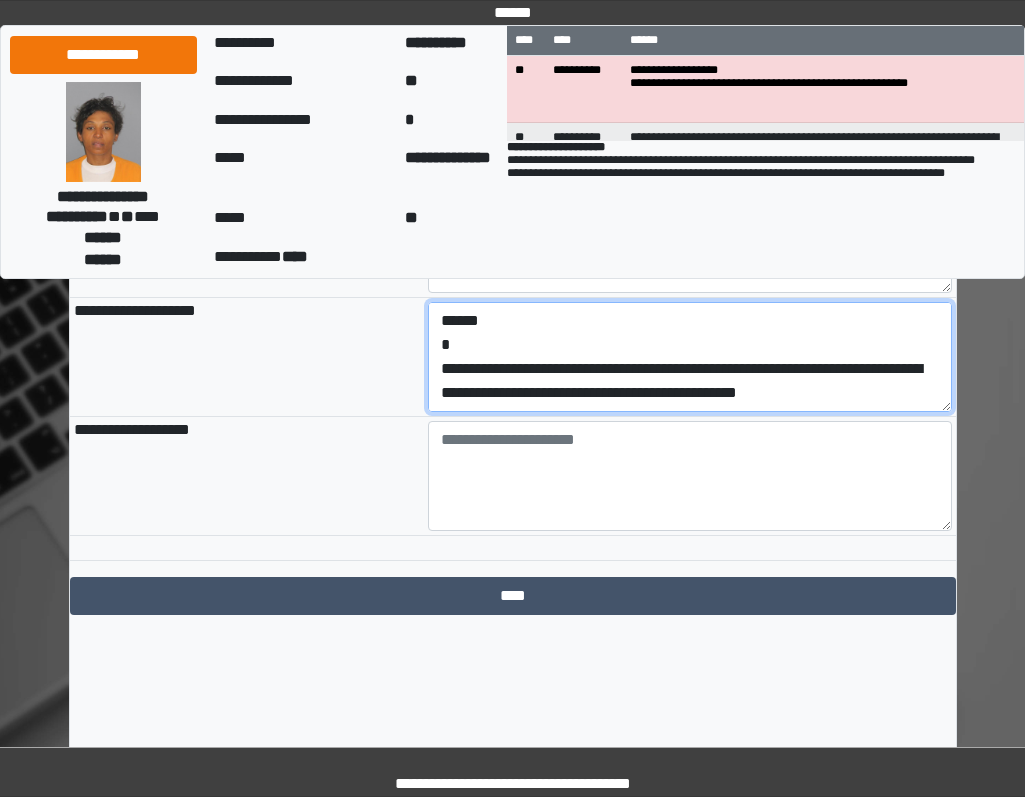 scroll, scrollTop: 48, scrollLeft: 0, axis: vertical 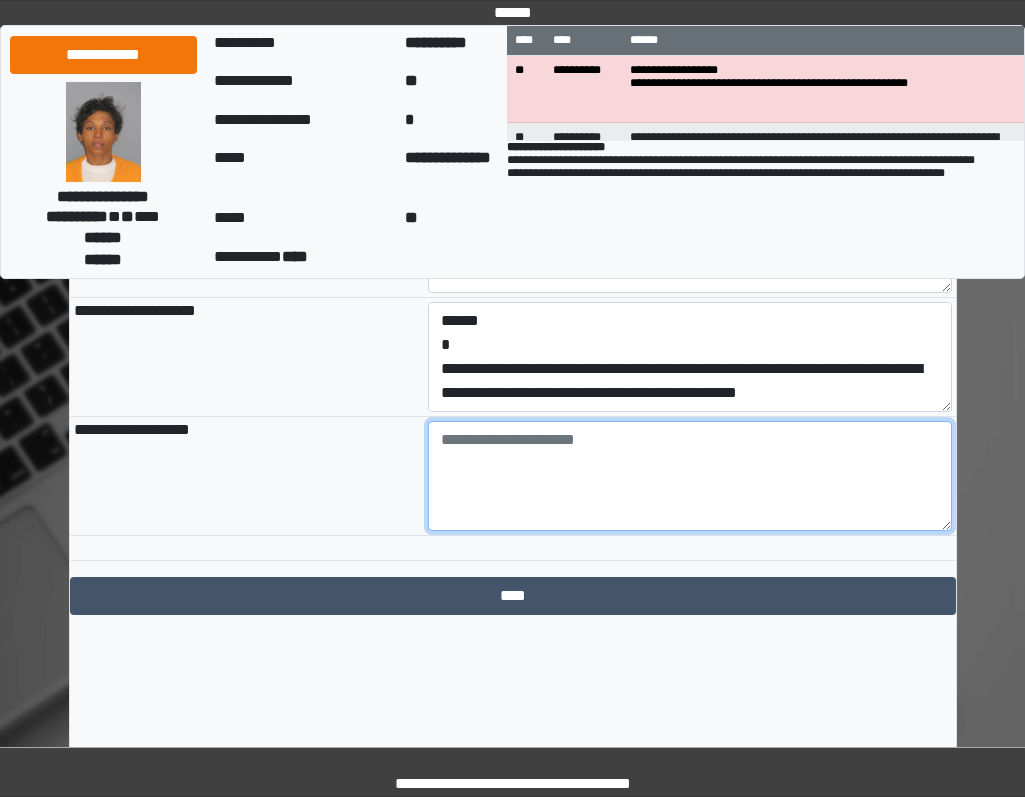click at bounding box center (690, 476) 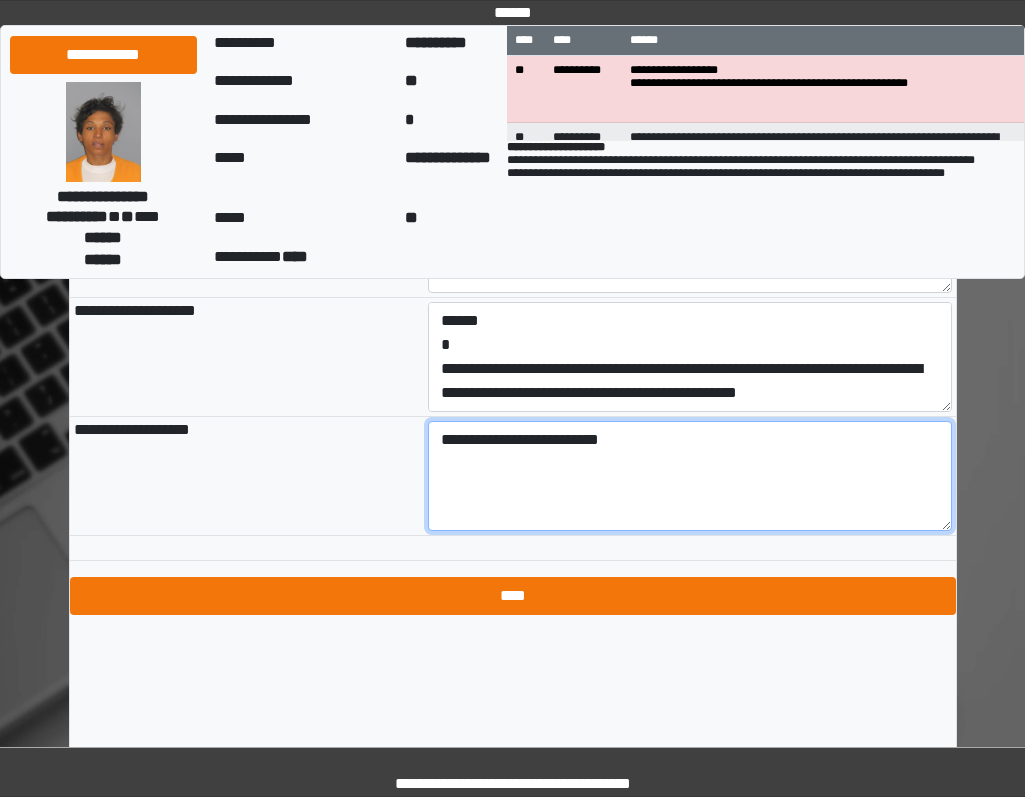 type on "**********" 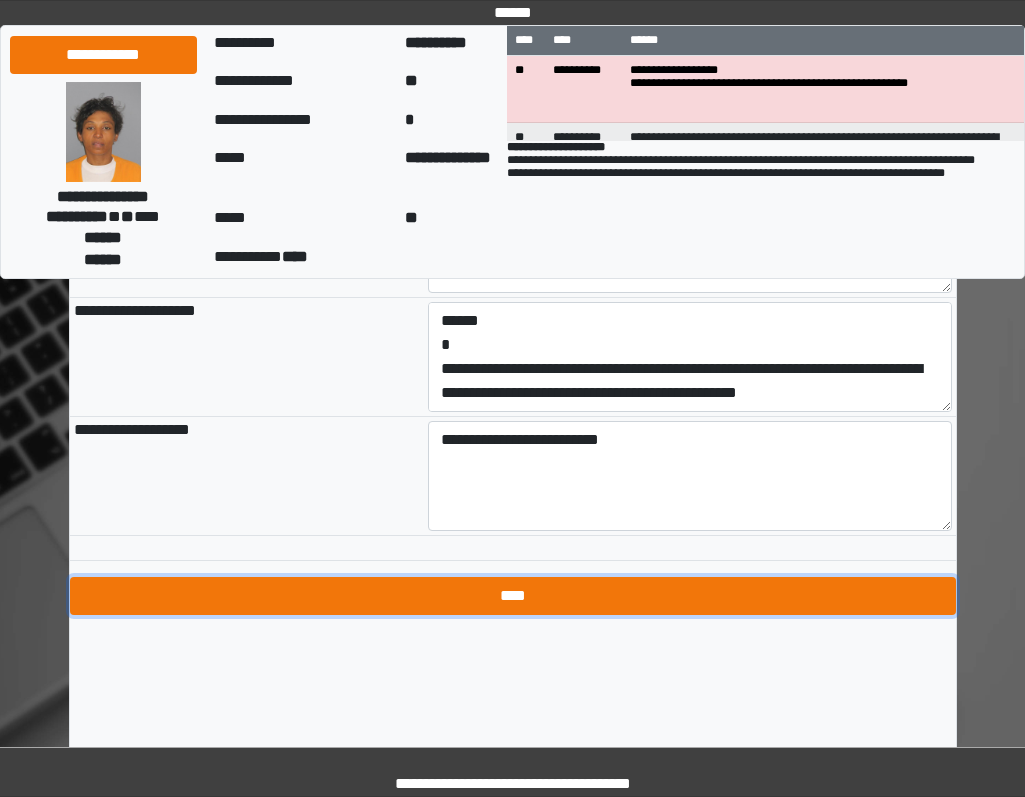 click on "****" at bounding box center (513, 596) 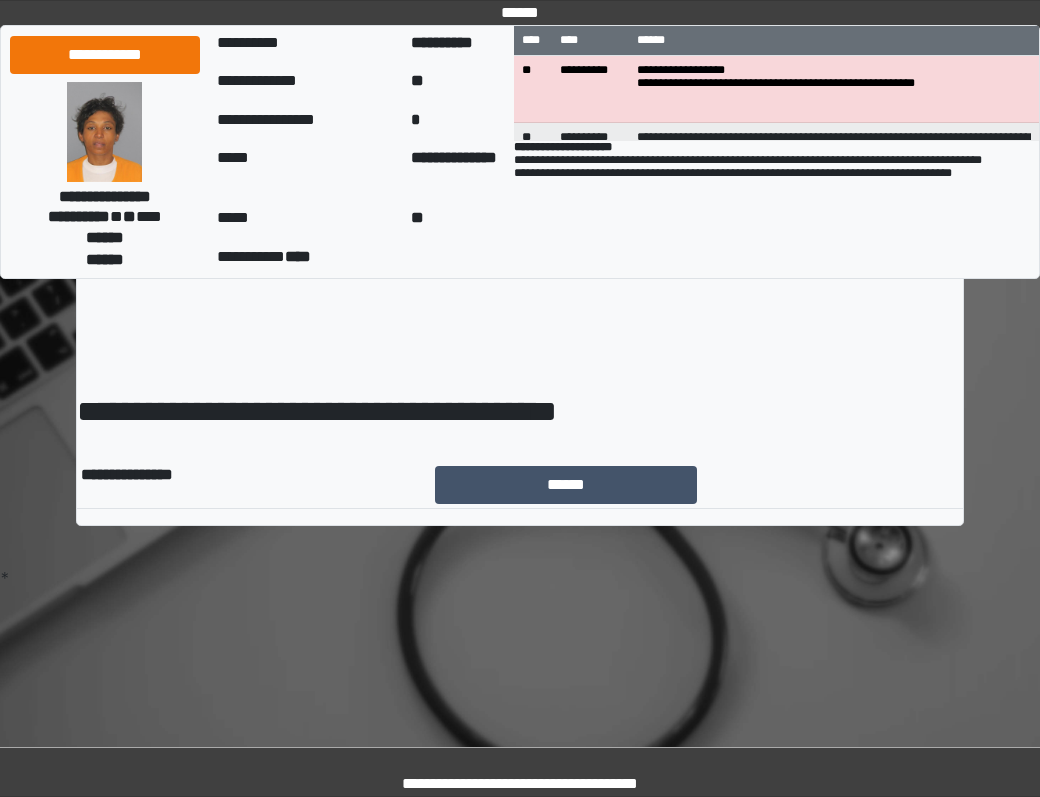 scroll, scrollTop: 0, scrollLeft: 0, axis: both 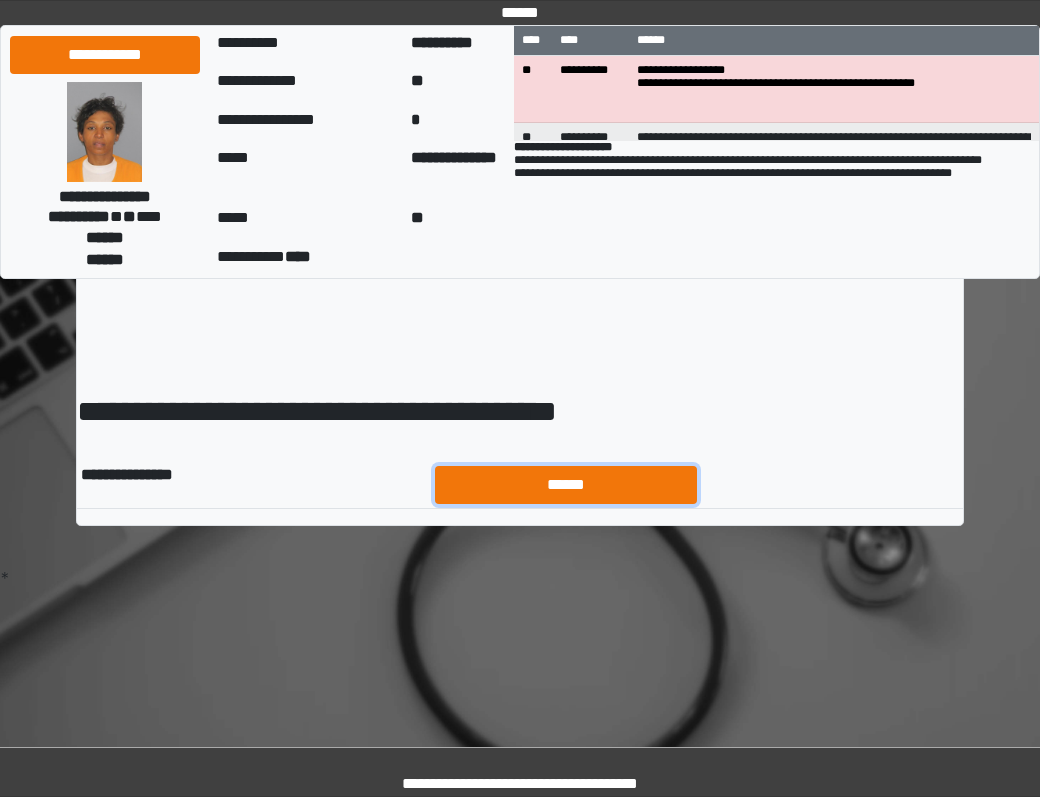click on "******" at bounding box center [566, 485] 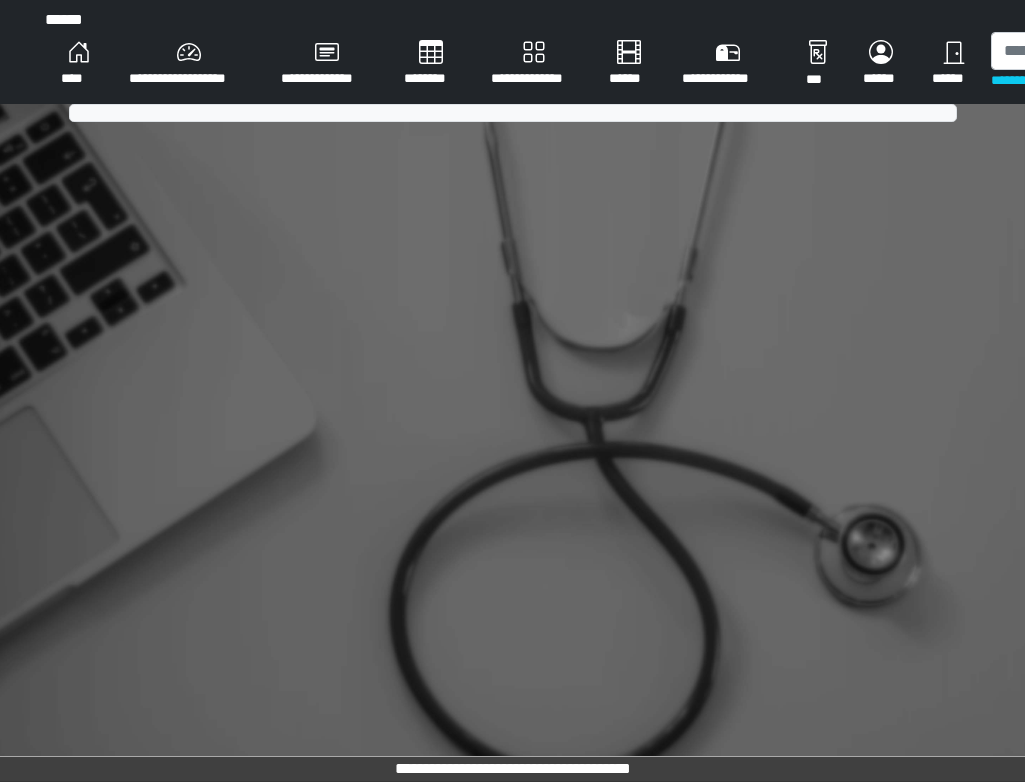 scroll, scrollTop: 0, scrollLeft: 0, axis: both 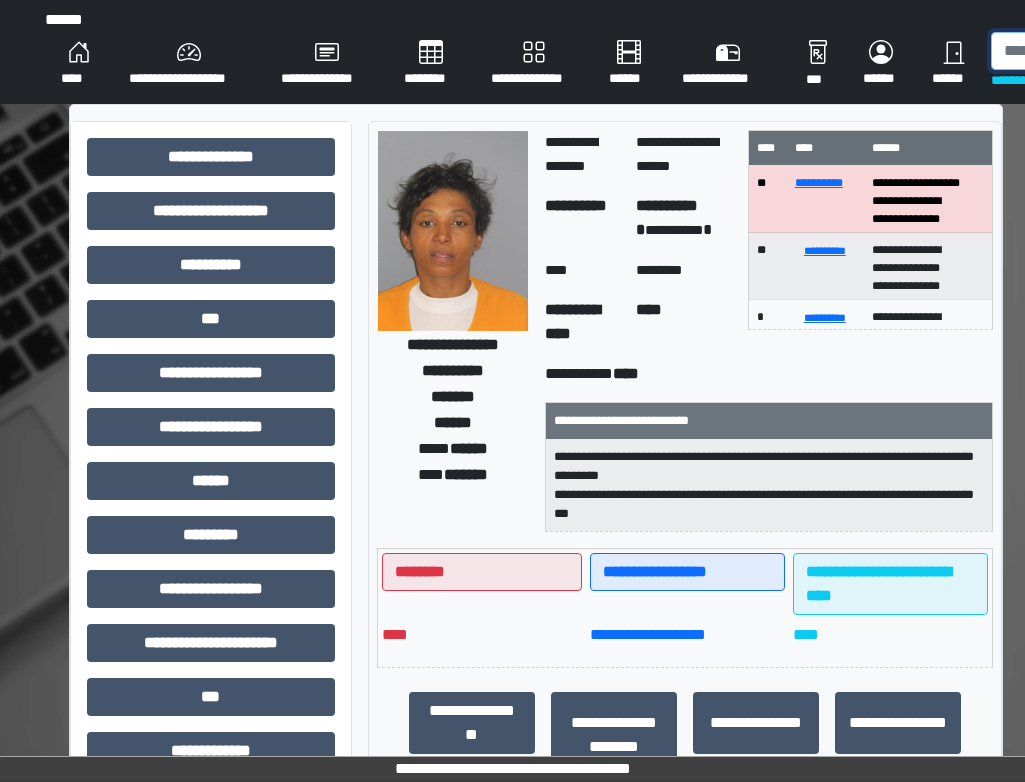 click at bounding box center (1094, 51) 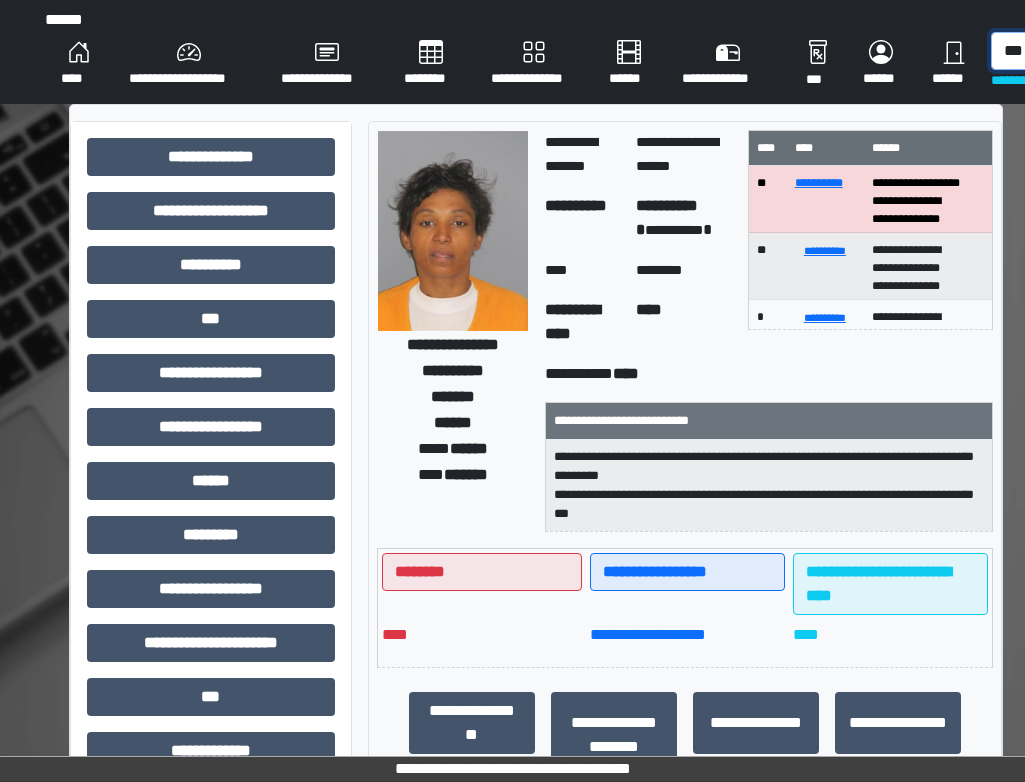 scroll, scrollTop: 0, scrollLeft: 5, axis: horizontal 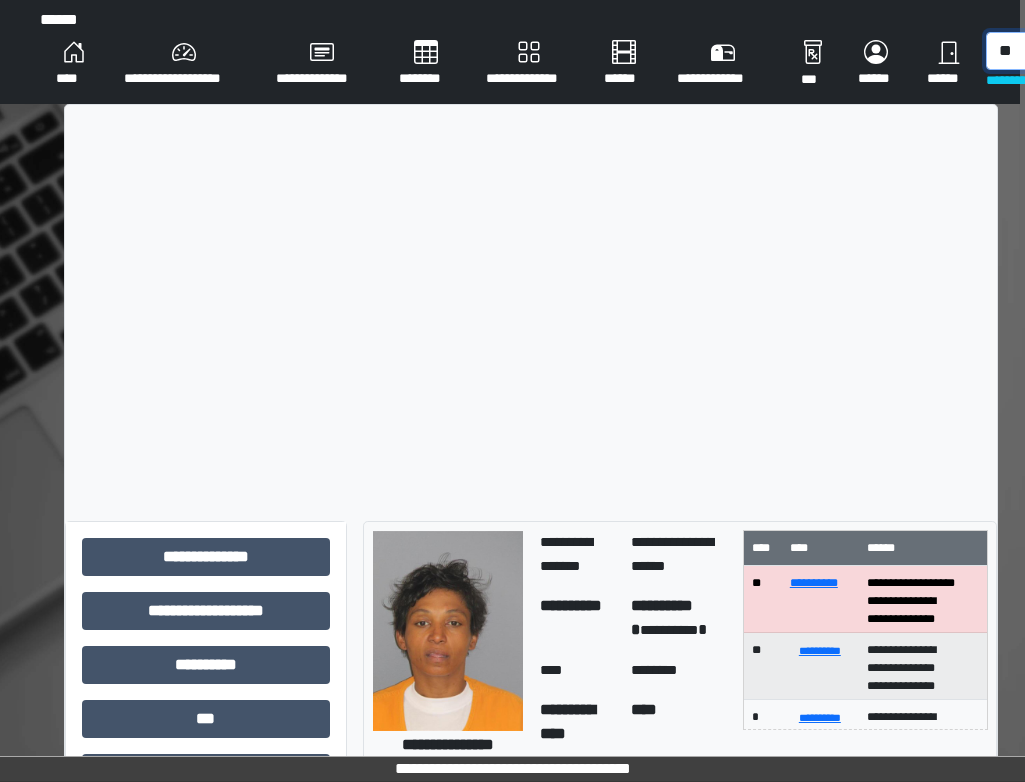type on "*" 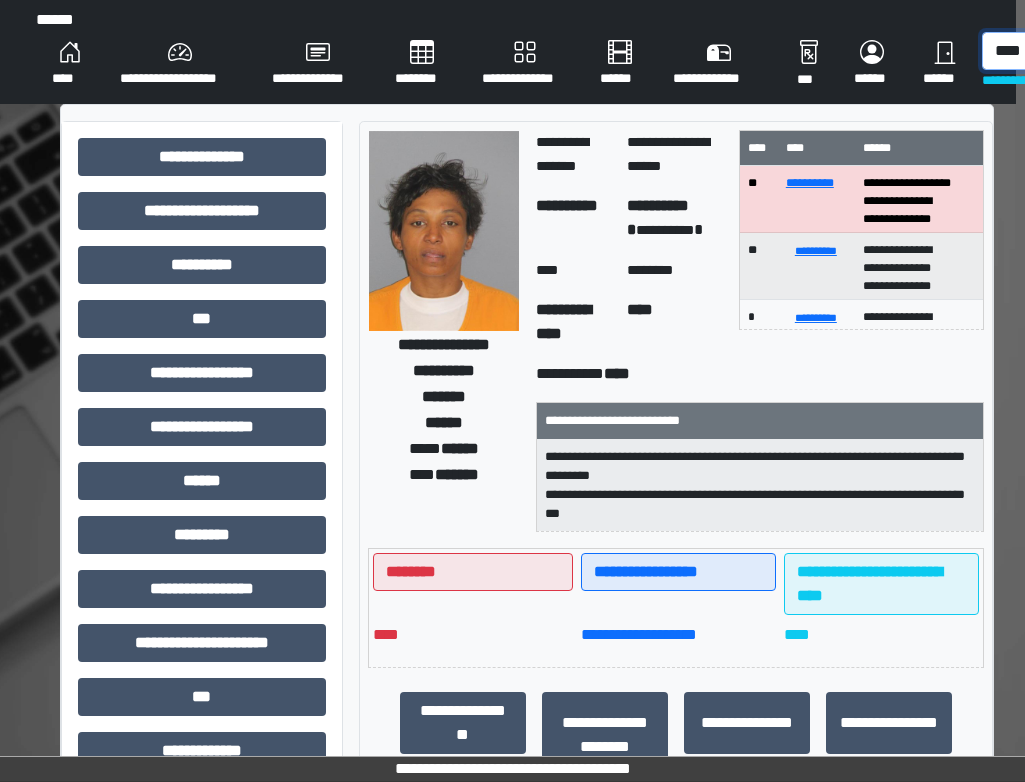 scroll, scrollTop: 0, scrollLeft: 17, axis: horizontal 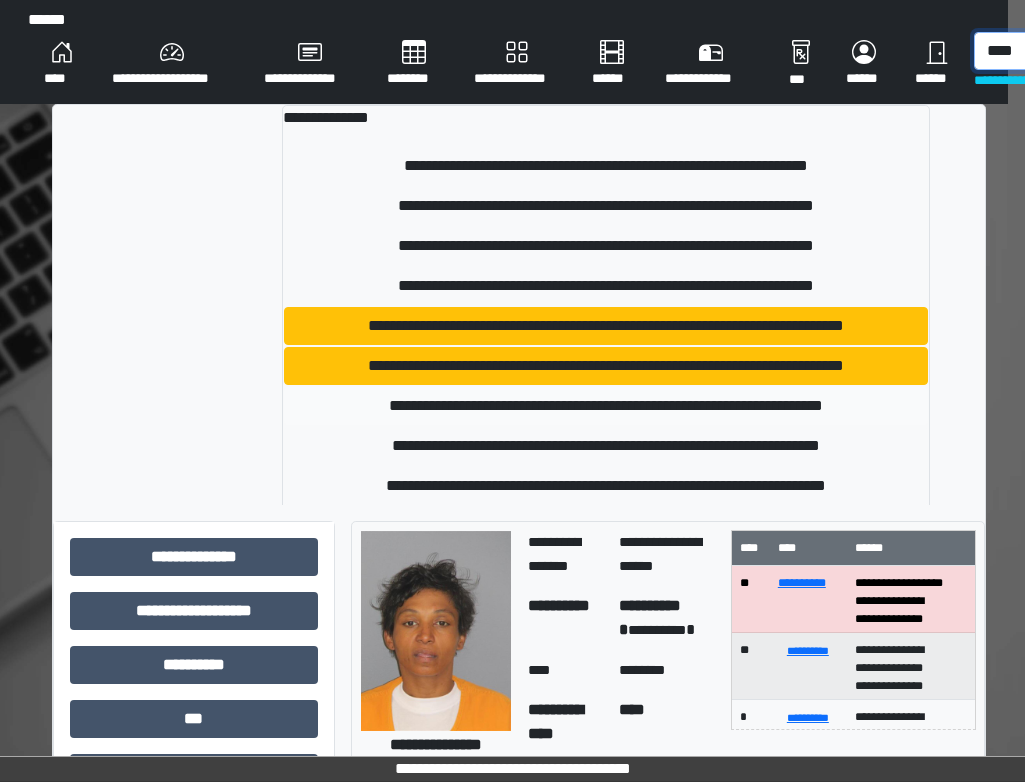 type on "****" 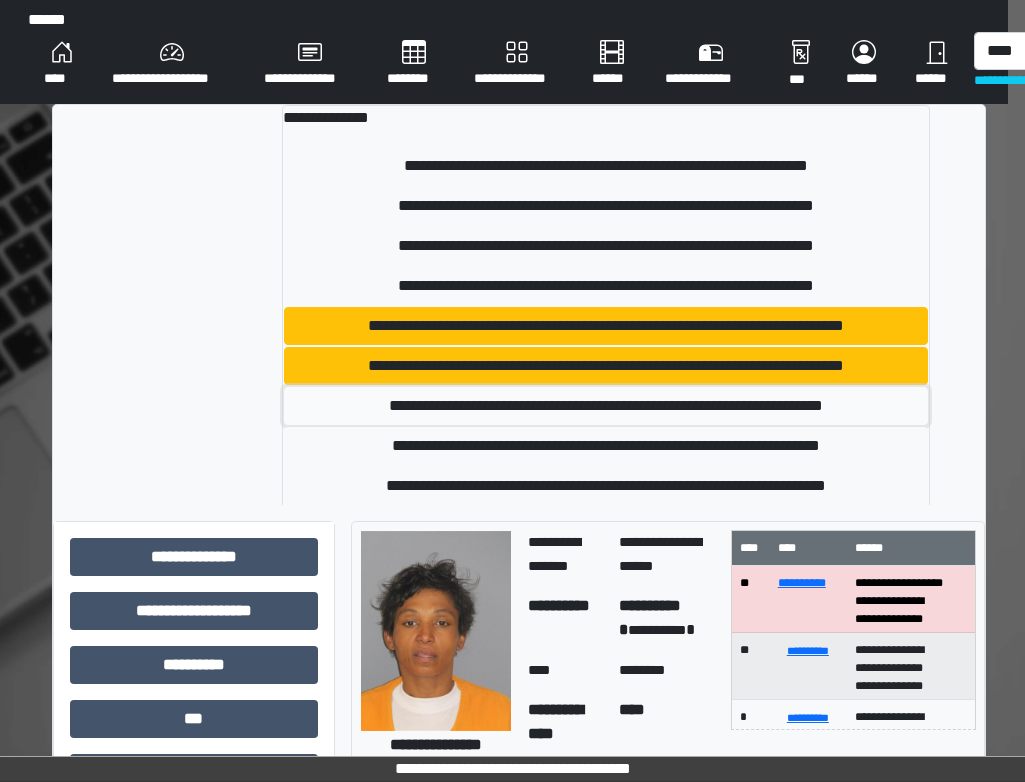 click on "**********" at bounding box center (605, 406) 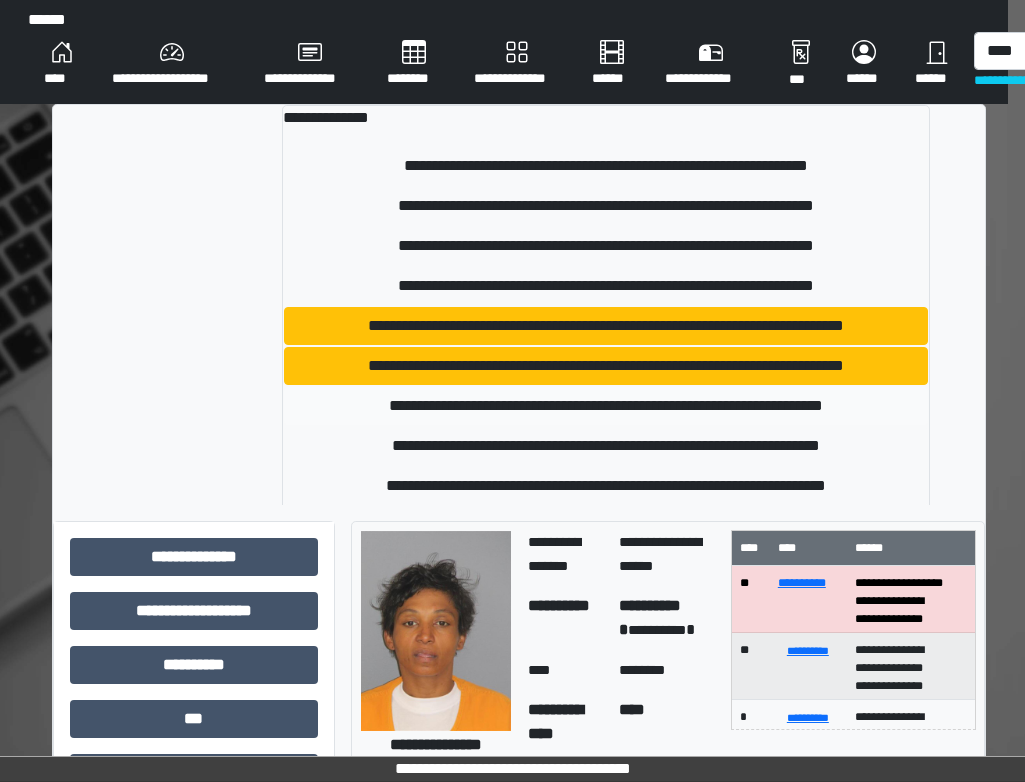 type 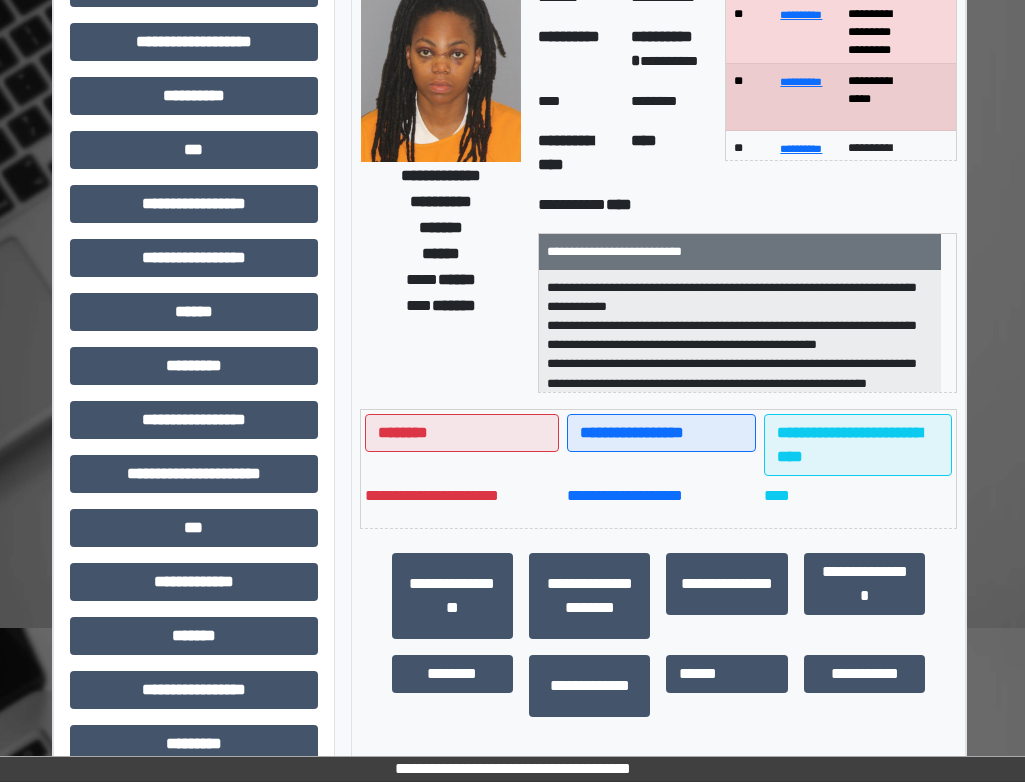scroll, scrollTop: 416, scrollLeft: 17, axis: both 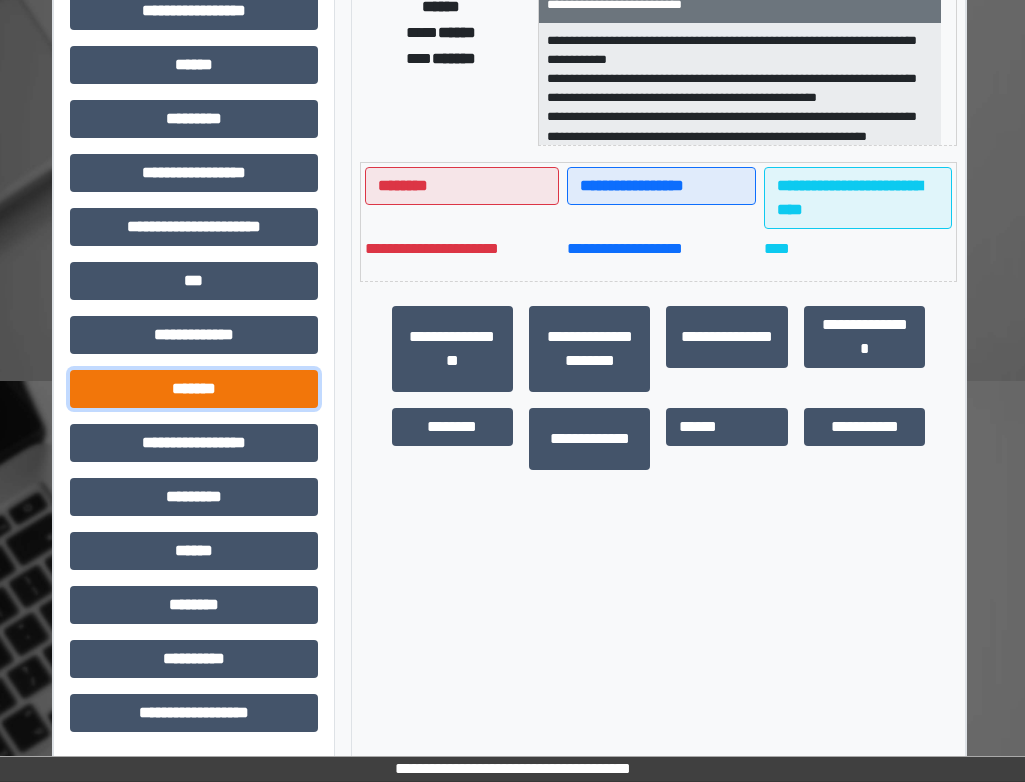 click on "*******" at bounding box center [194, 389] 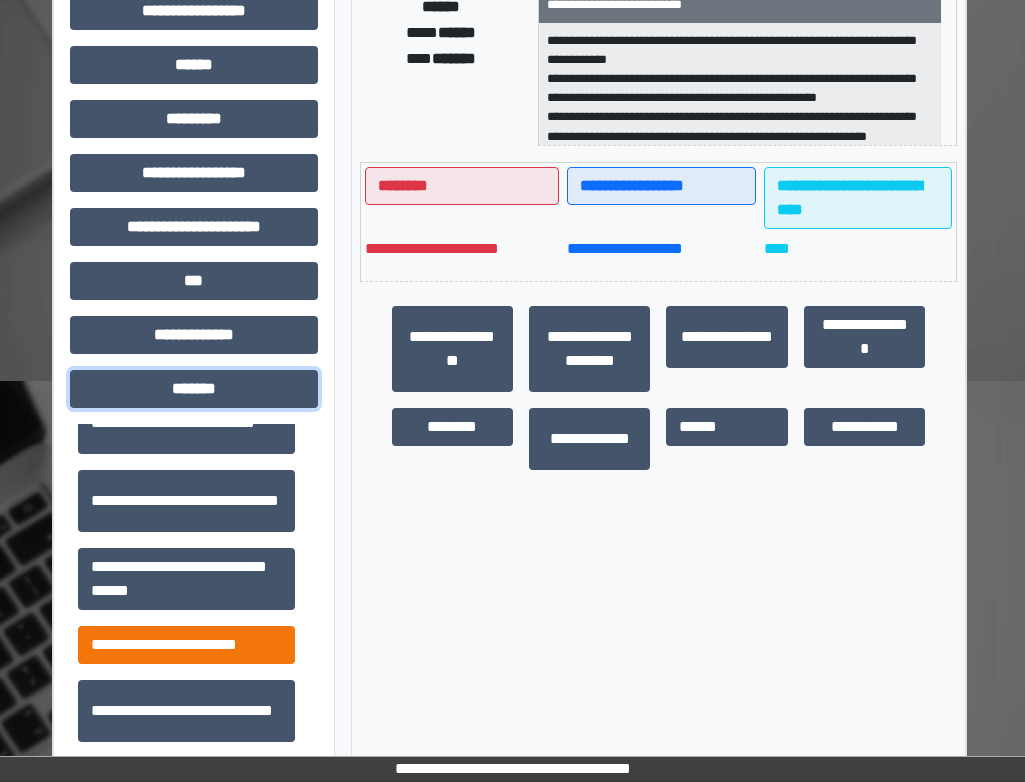 scroll, scrollTop: 800, scrollLeft: 0, axis: vertical 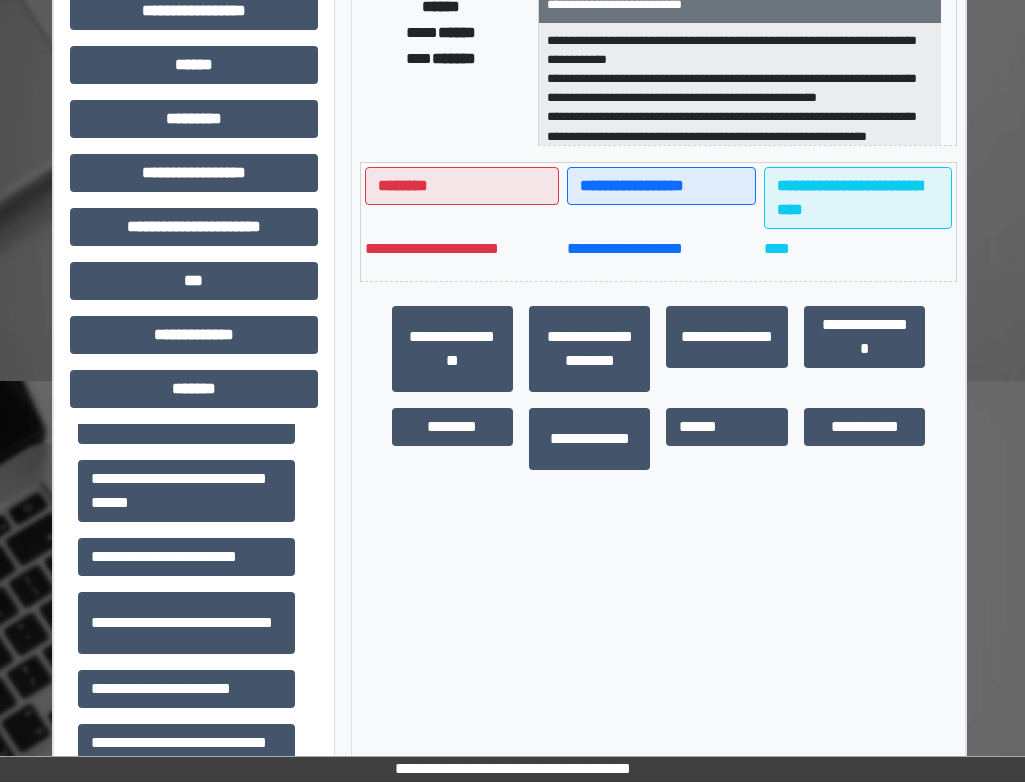 click on "**********" at bounding box center [186, 491] 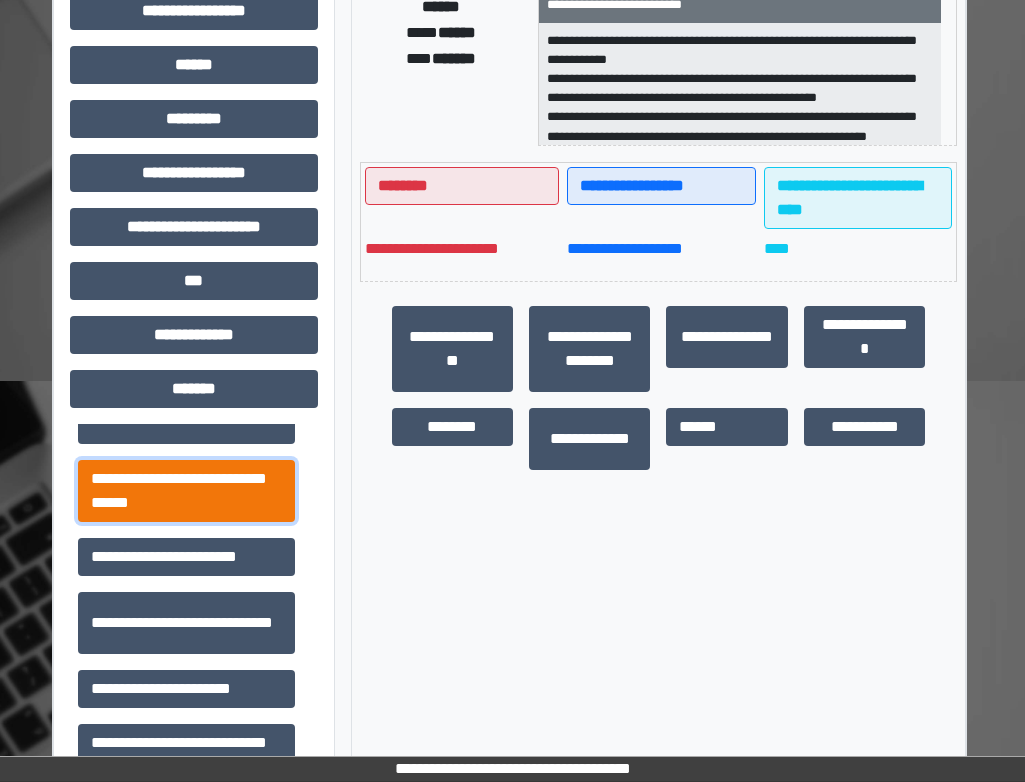 click on "**********" at bounding box center (186, 491) 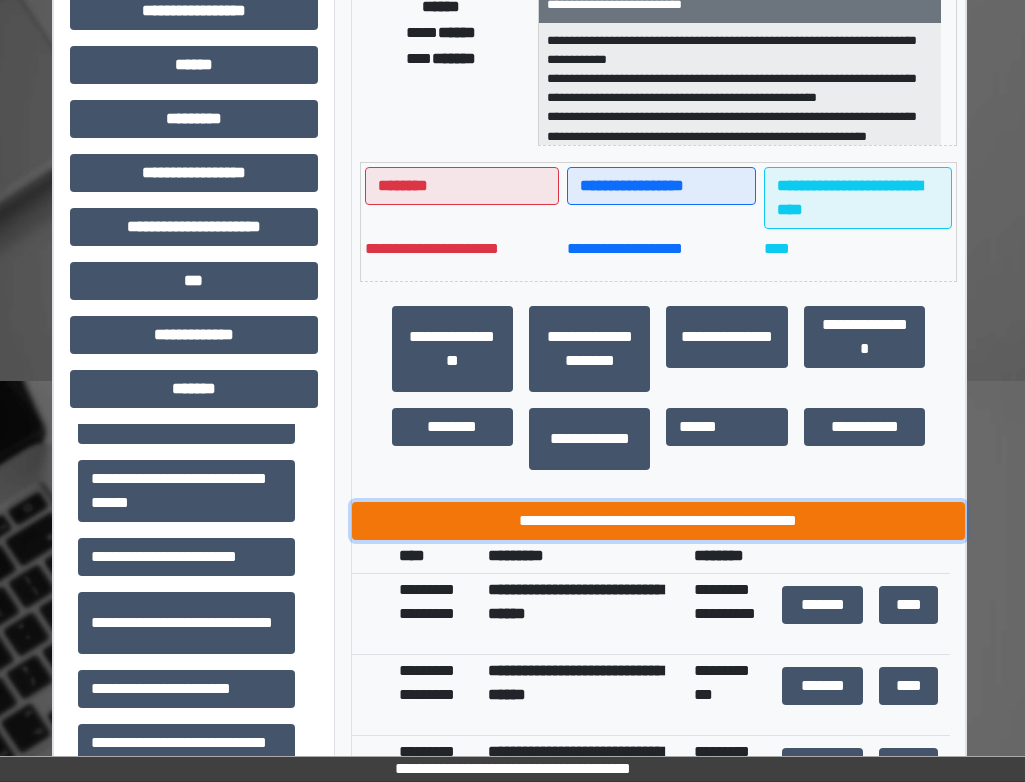 click on "**********" at bounding box center (659, 521) 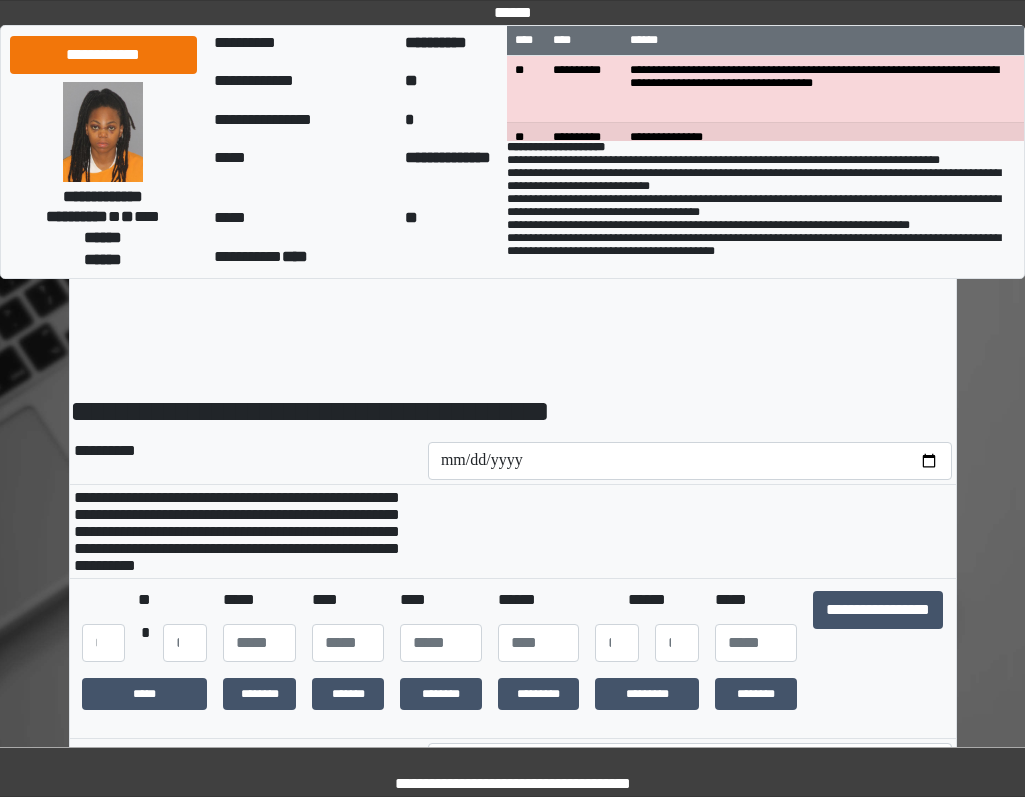 scroll, scrollTop: 0, scrollLeft: 0, axis: both 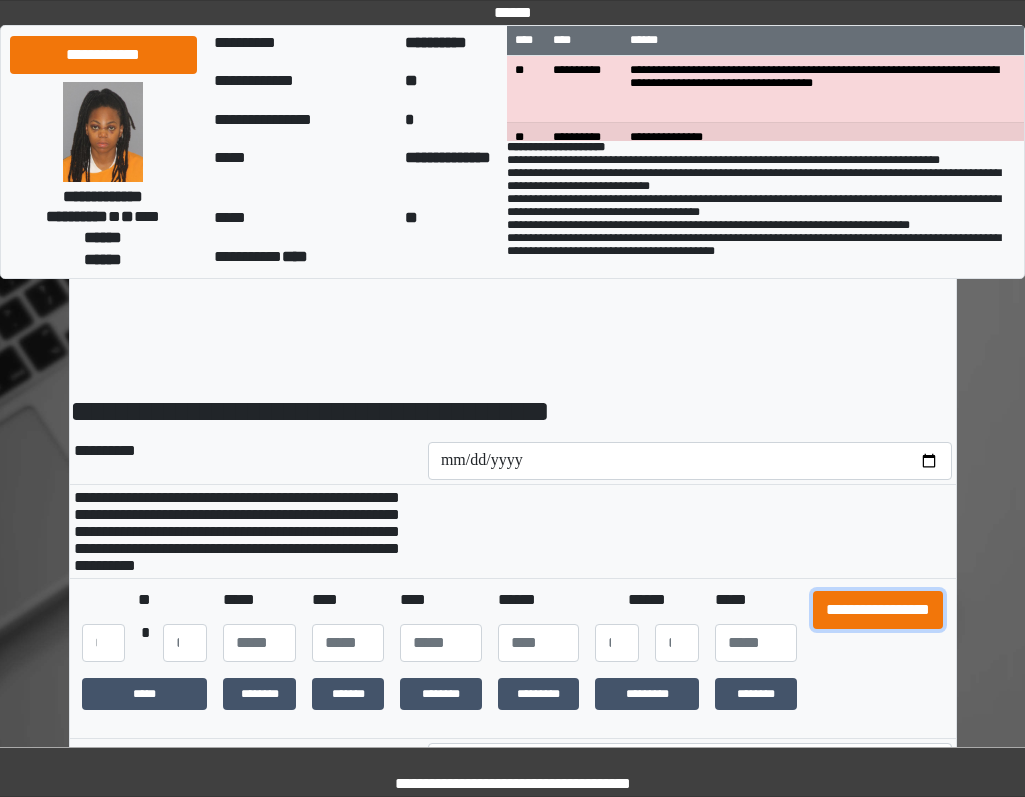 click on "**********" at bounding box center [878, 610] 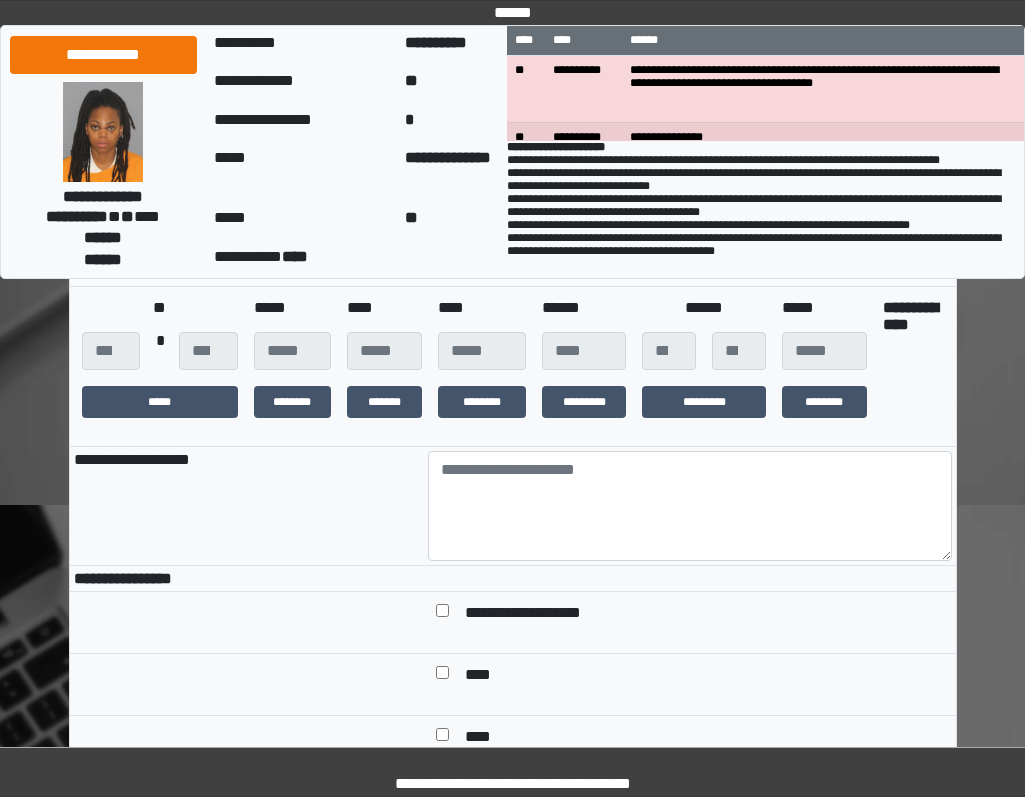 scroll, scrollTop: 300, scrollLeft: 0, axis: vertical 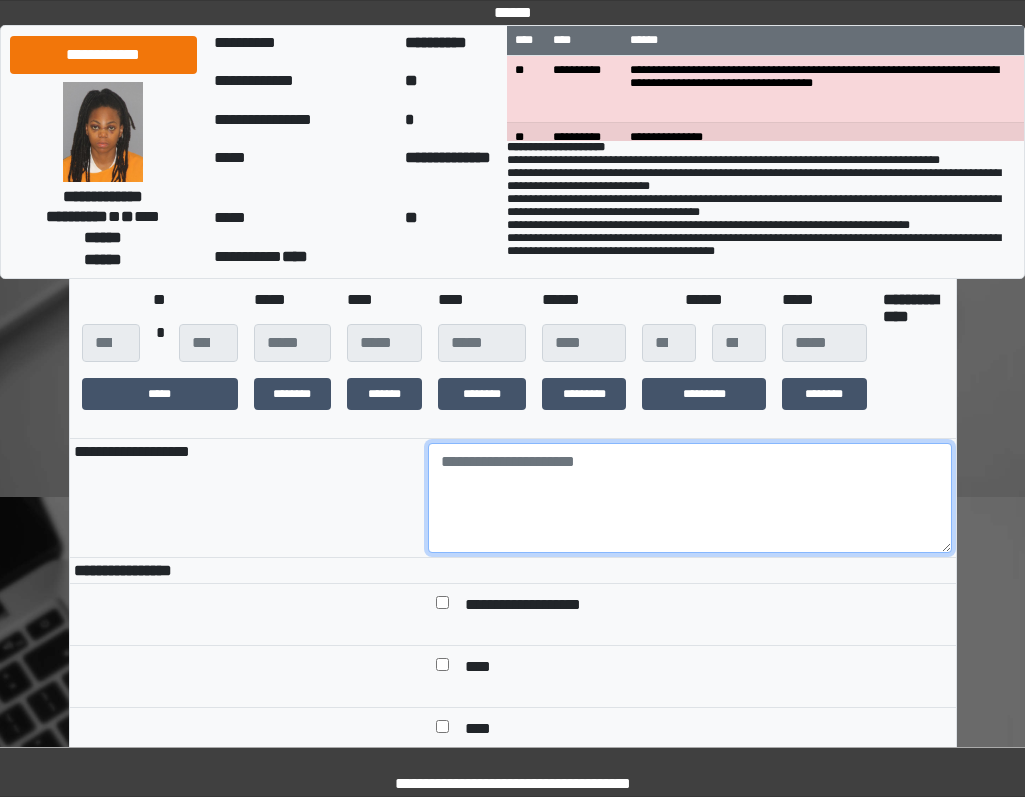 click at bounding box center (690, 498) 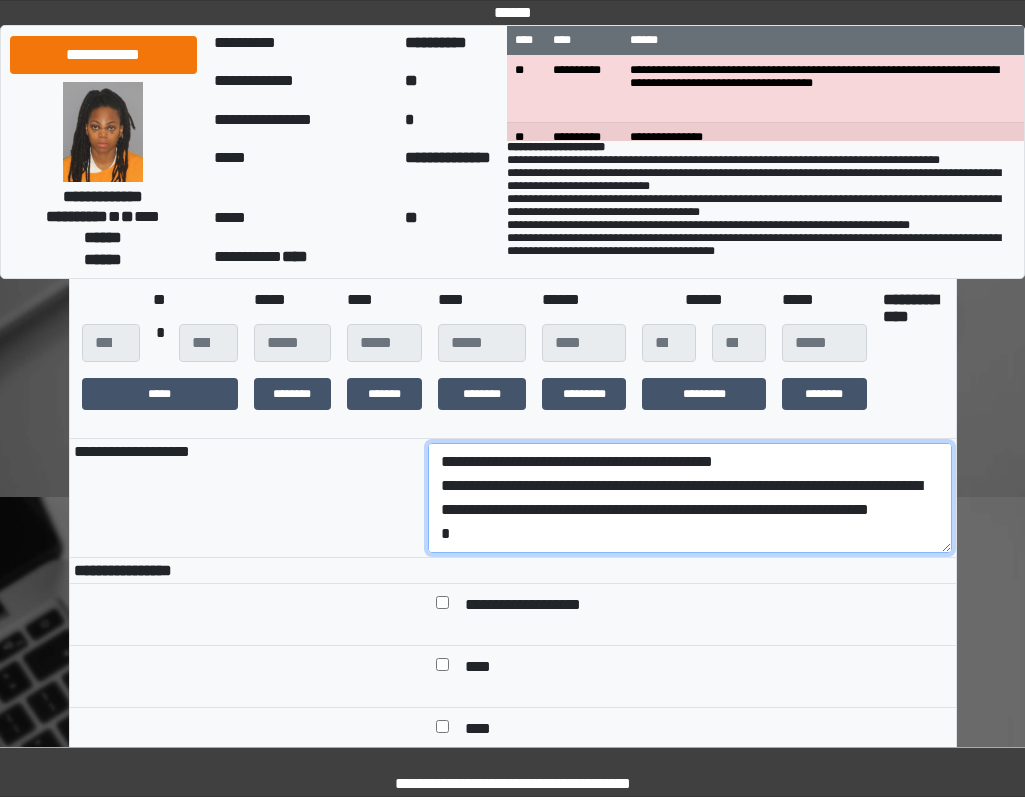 scroll, scrollTop: 136, scrollLeft: 0, axis: vertical 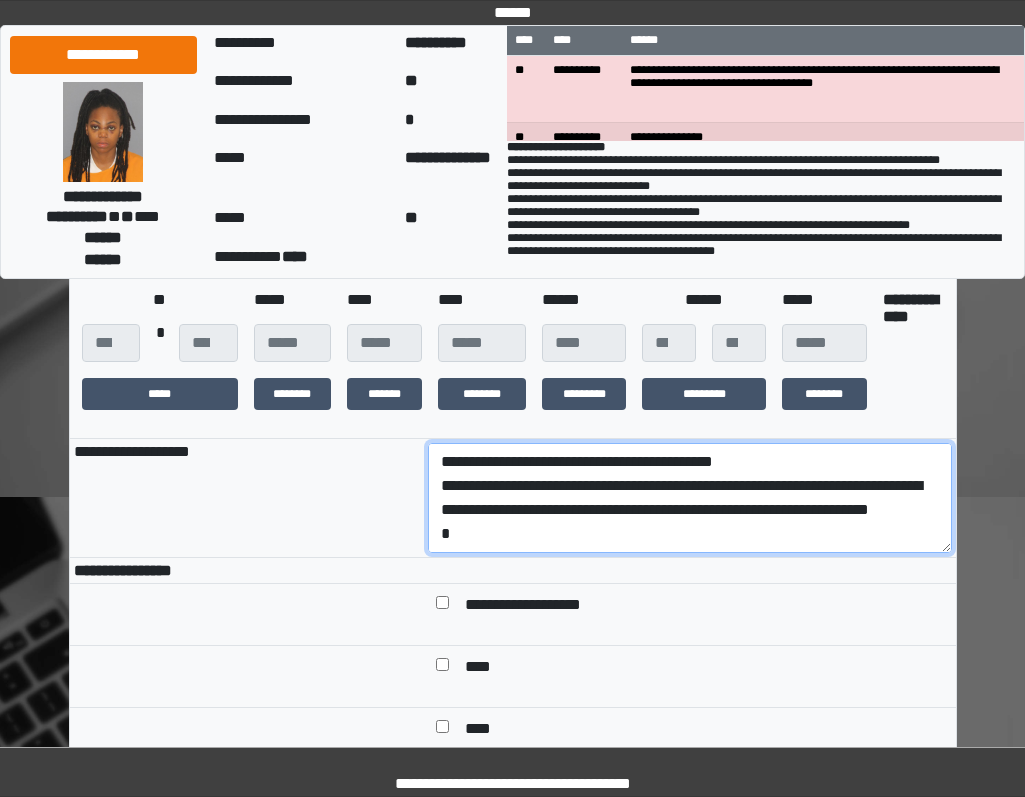 drag, startPoint x: 652, startPoint y: 549, endPoint x: 385, endPoint y: 511, distance: 269.69055 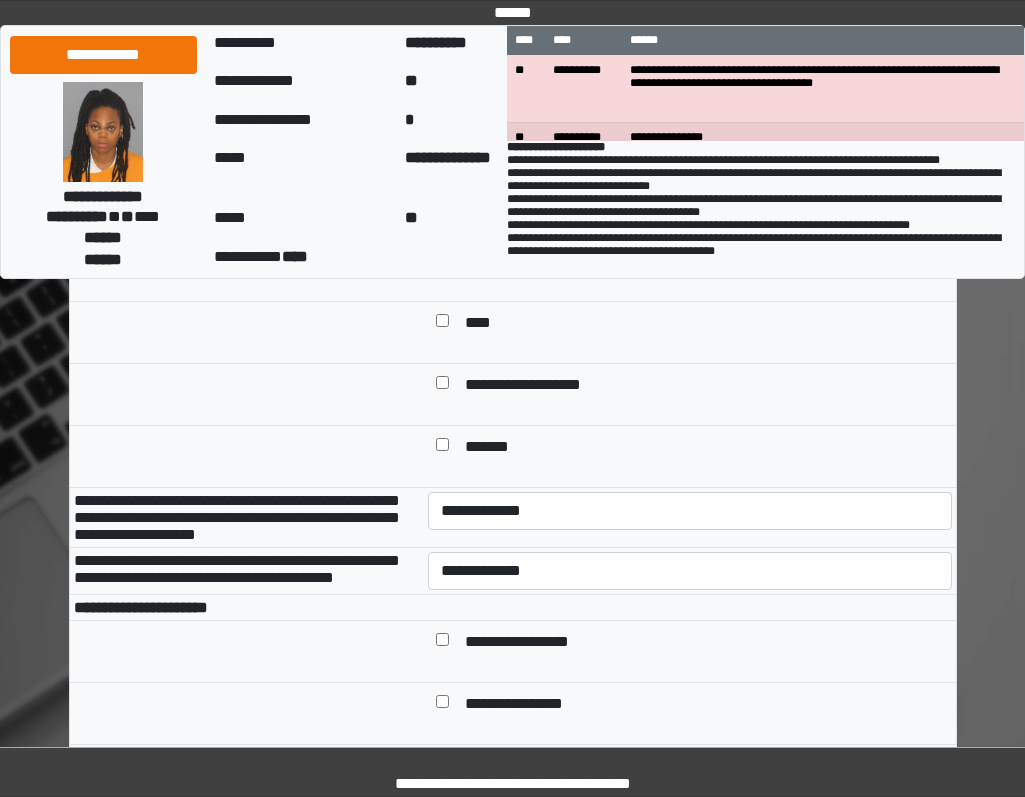 scroll, scrollTop: 800, scrollLeft: 0, axis: vertical 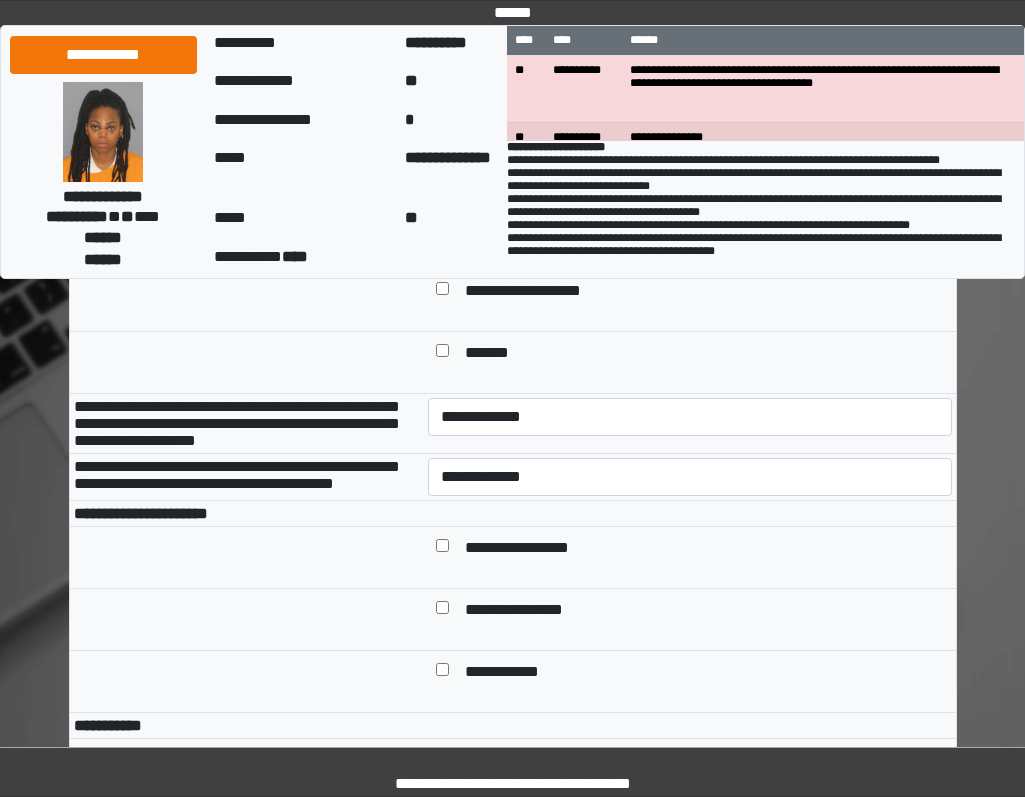type on "**********" 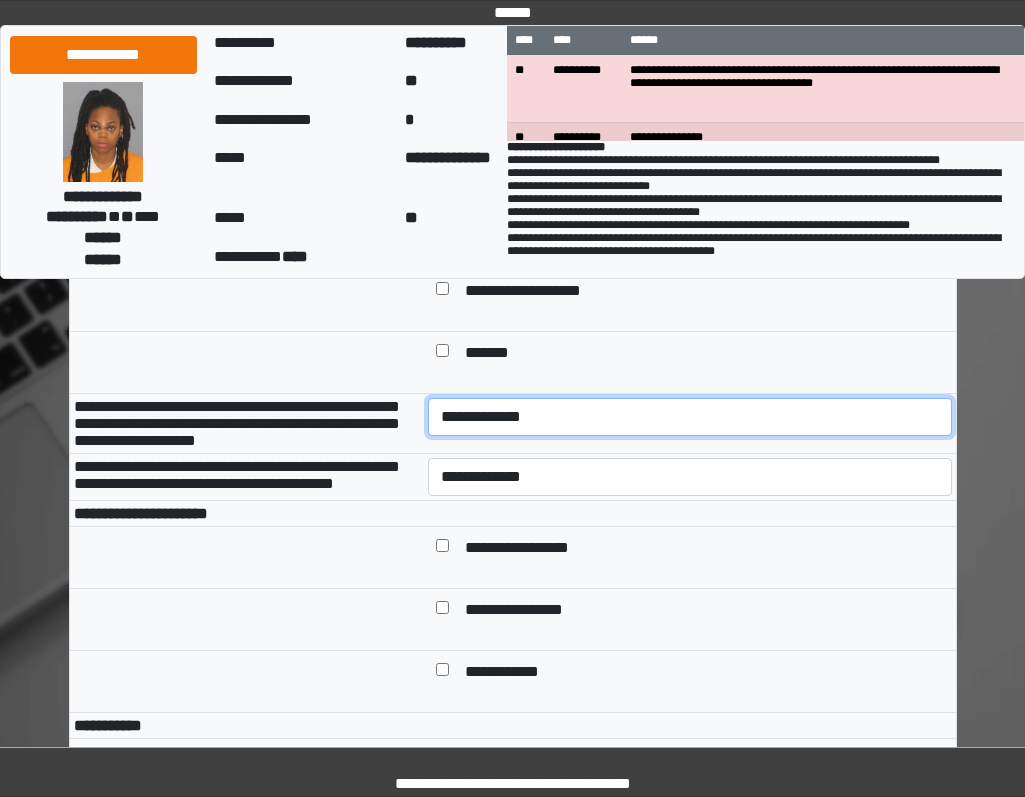 click on "**********" at bounding box center (690, 417) 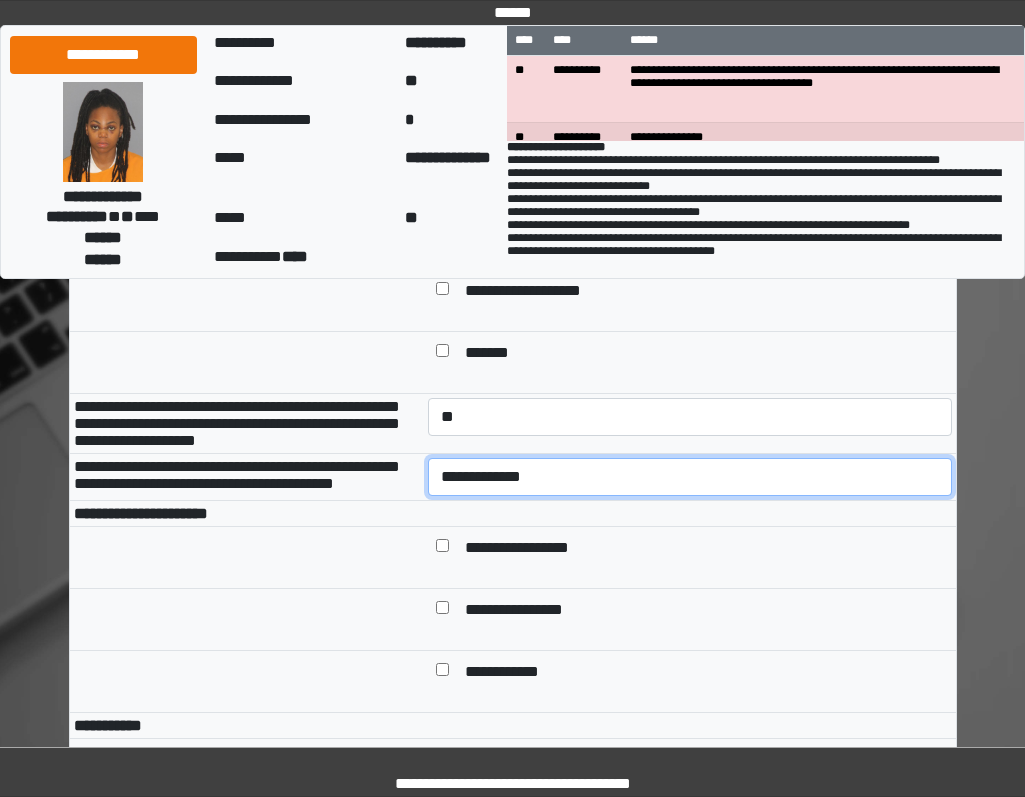 click on "**********" at bounding box center (690, 477) 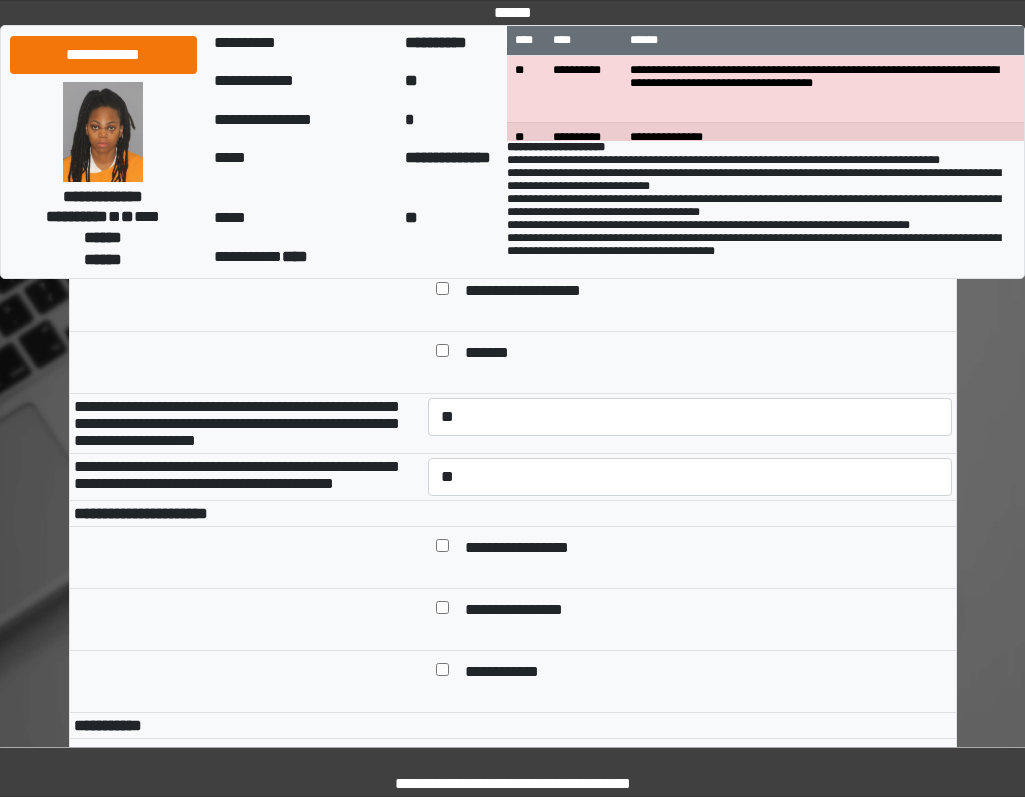 click at bounding box center (690, 513) 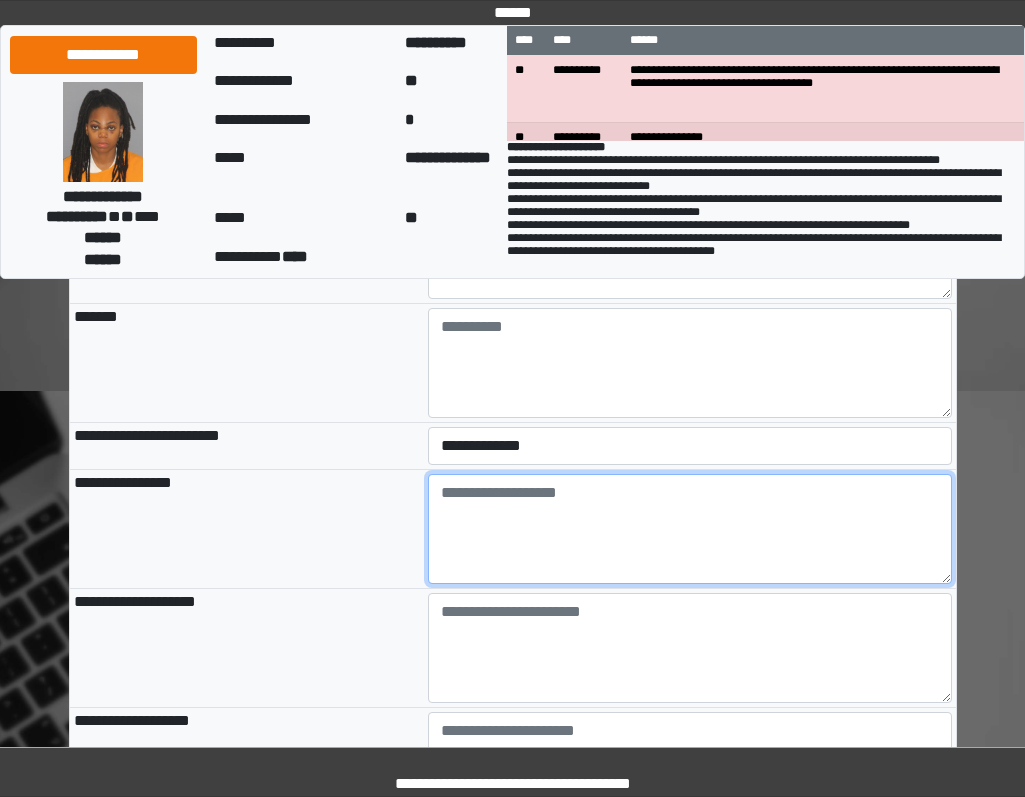 click at bounding box center (690, 529) 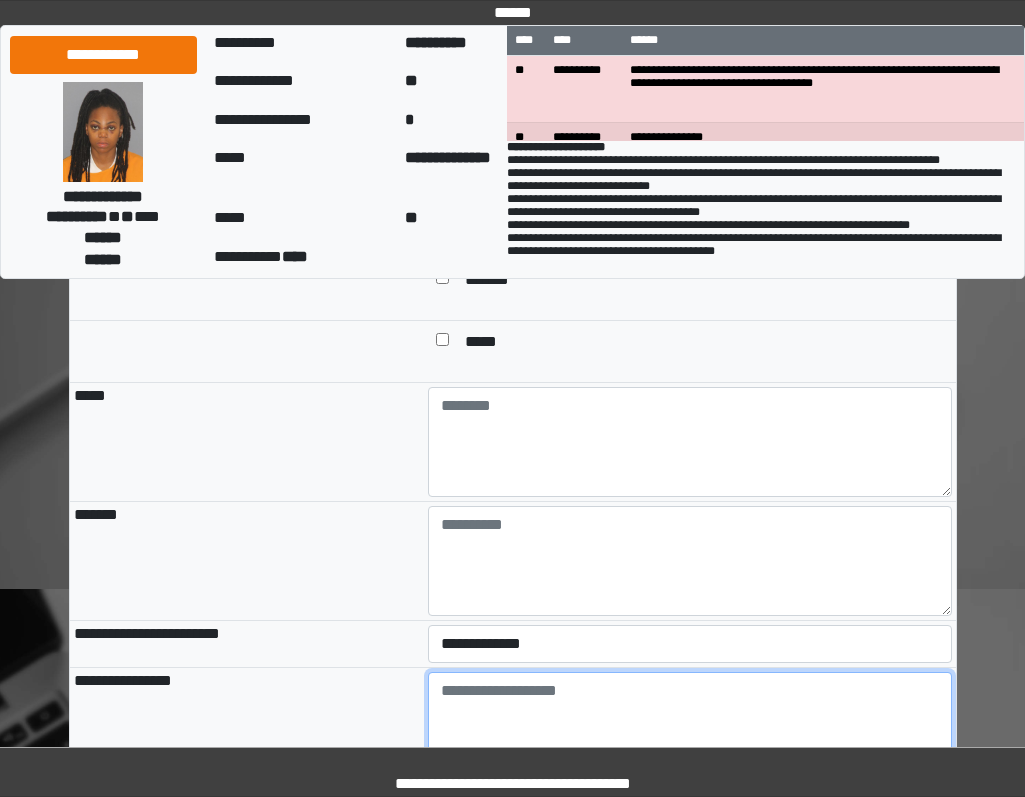 scroll, scrollTop: 1800, scrollLeft: 0, axis: vertical 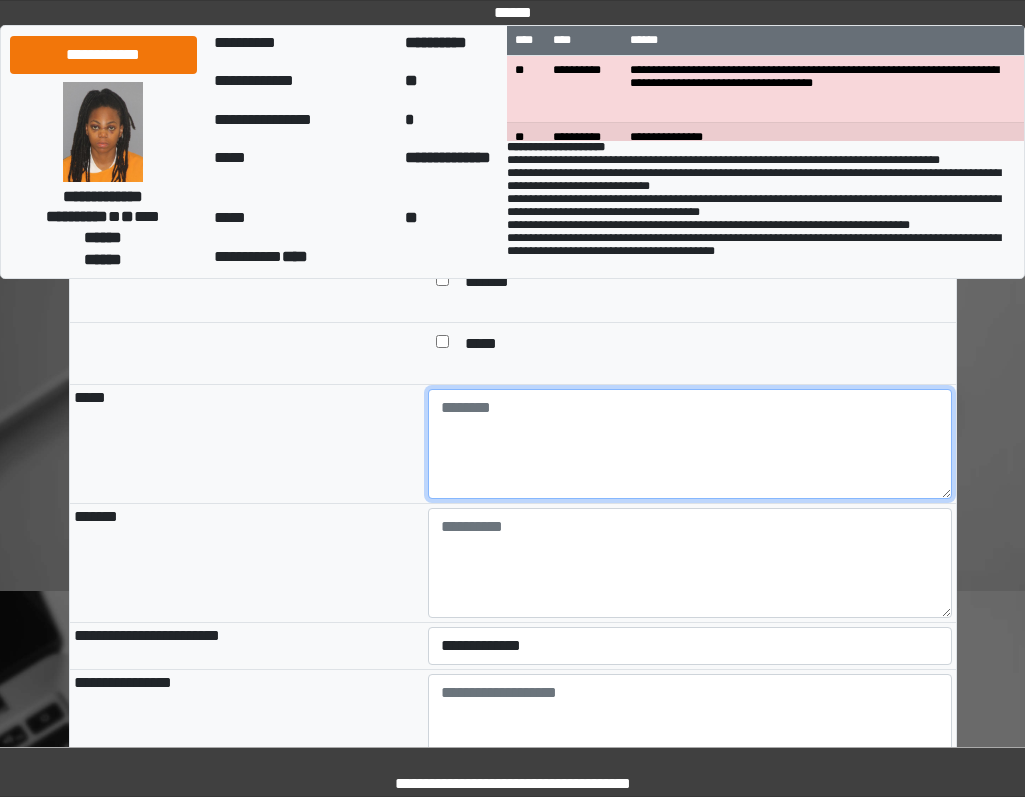 click at bounding box center [690, 444] 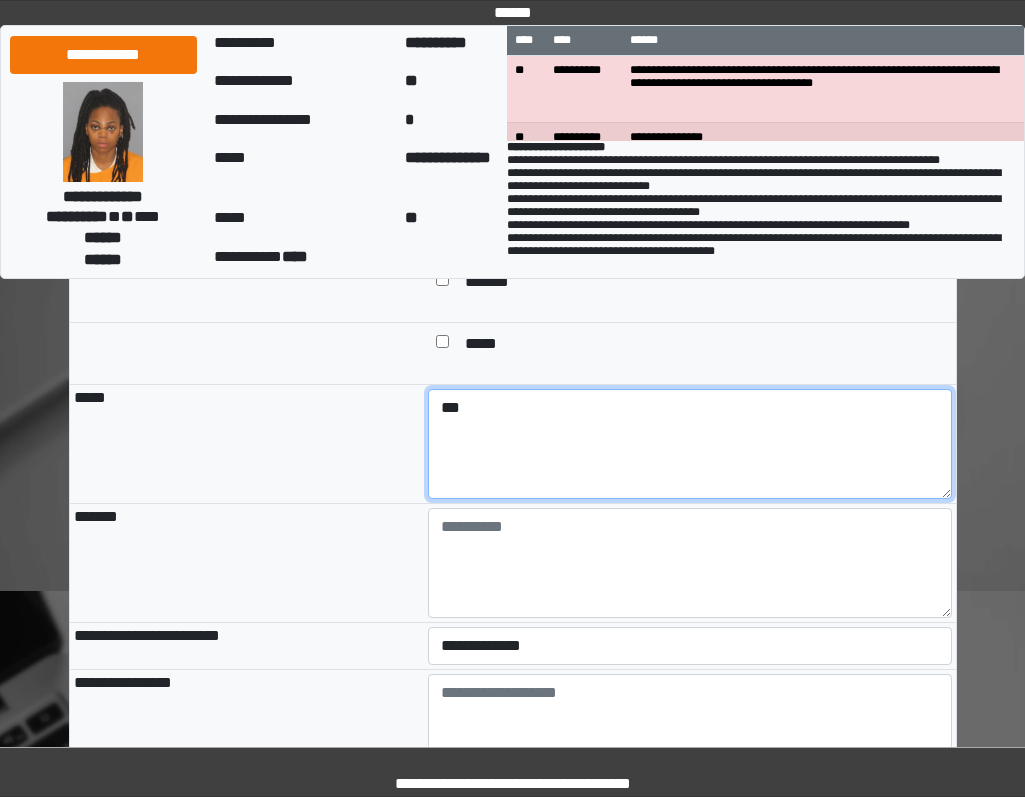 type on "***" 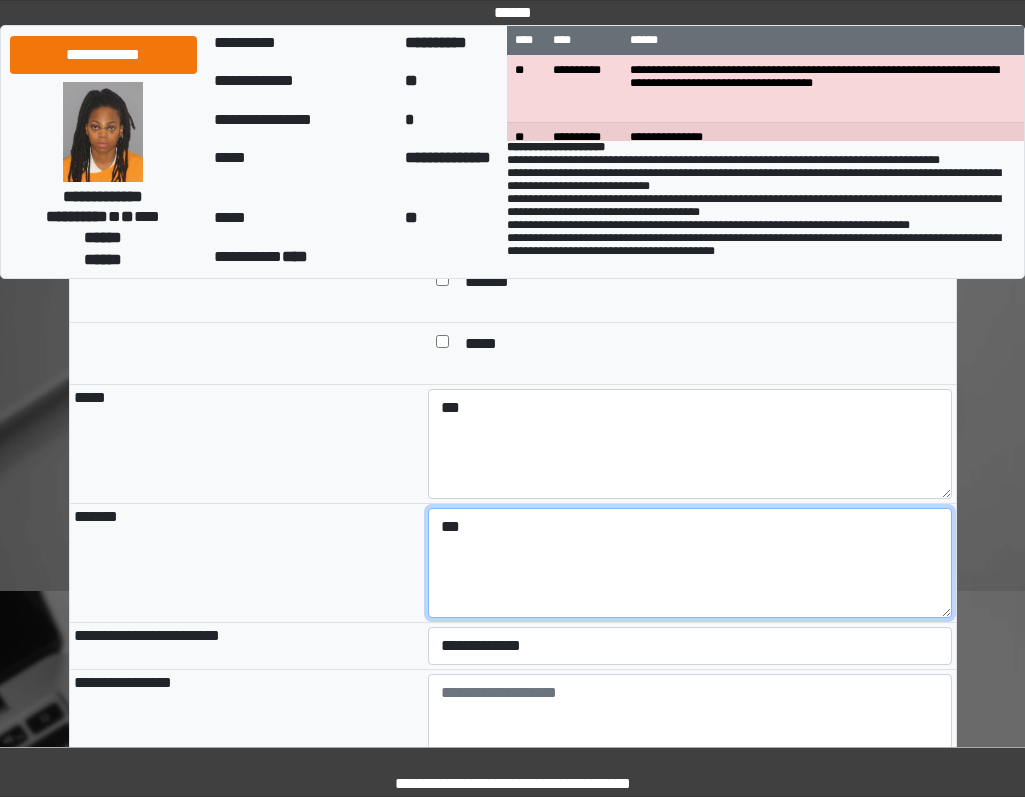 type on "***" 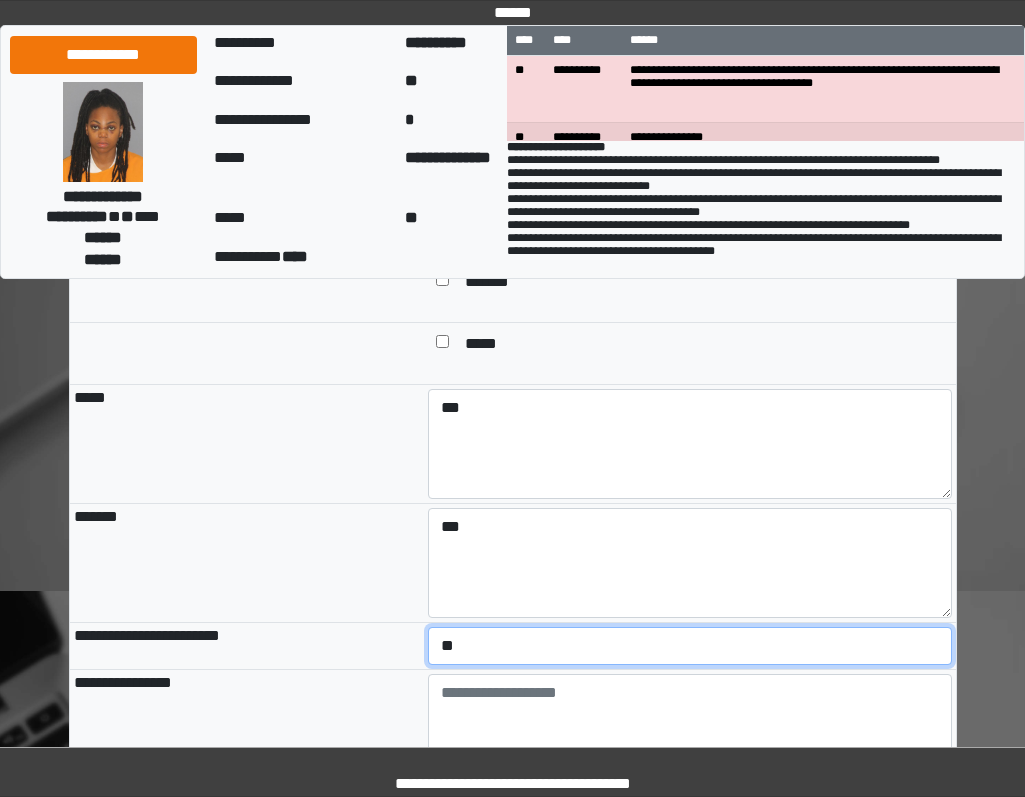 select on "*" 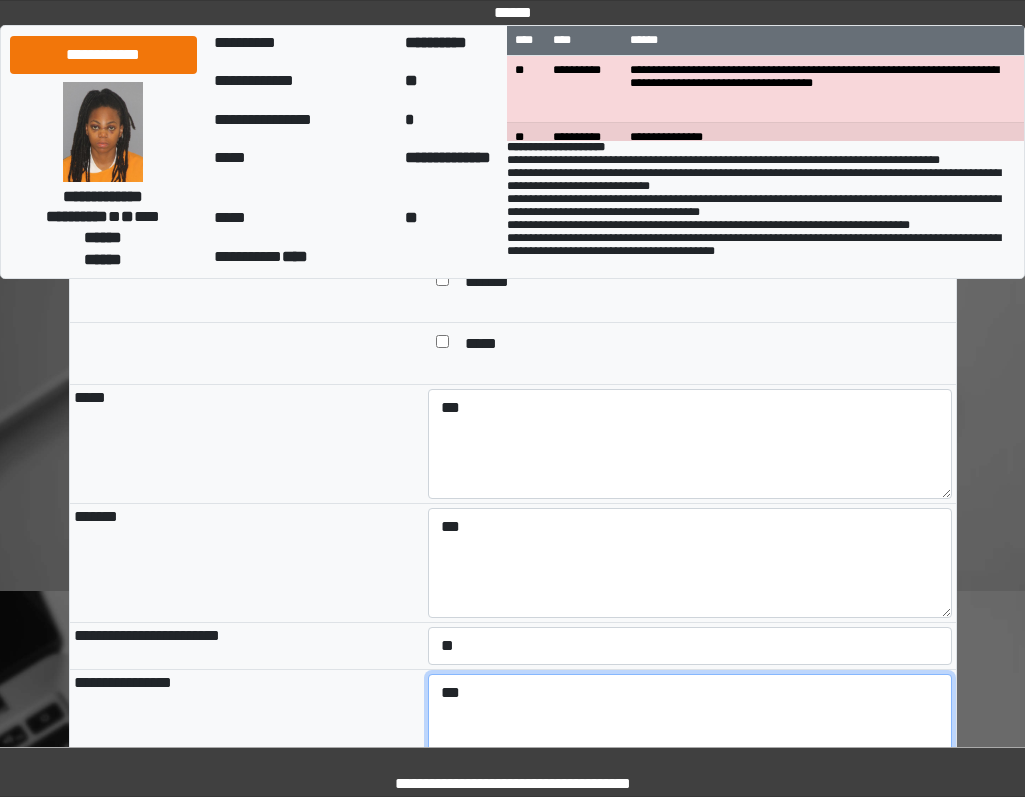 type on "***" 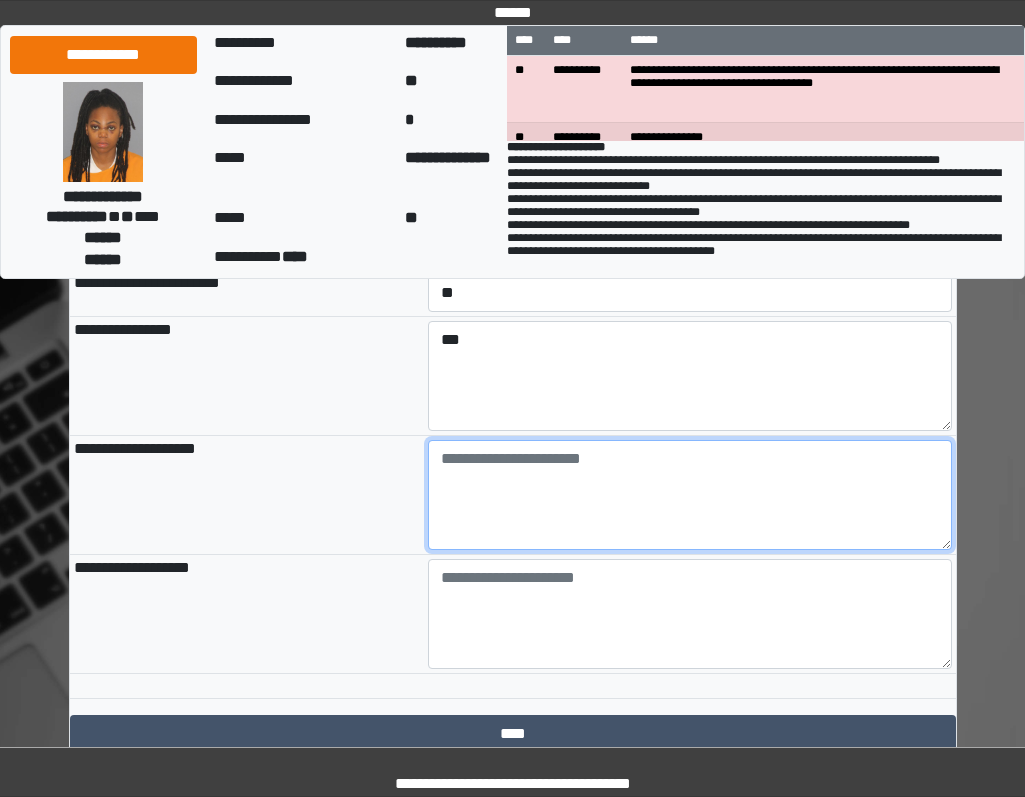 scroll, scrollTop: 2291, scrollLeft: 0, axis: vertical 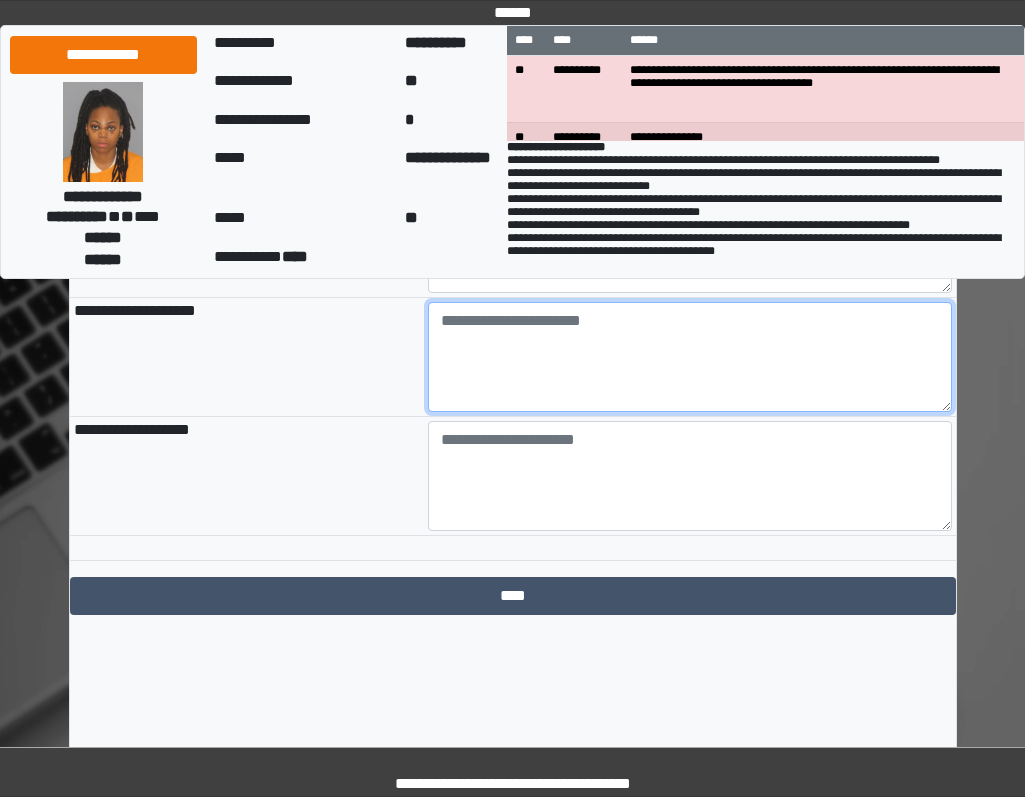 paste on "**********" 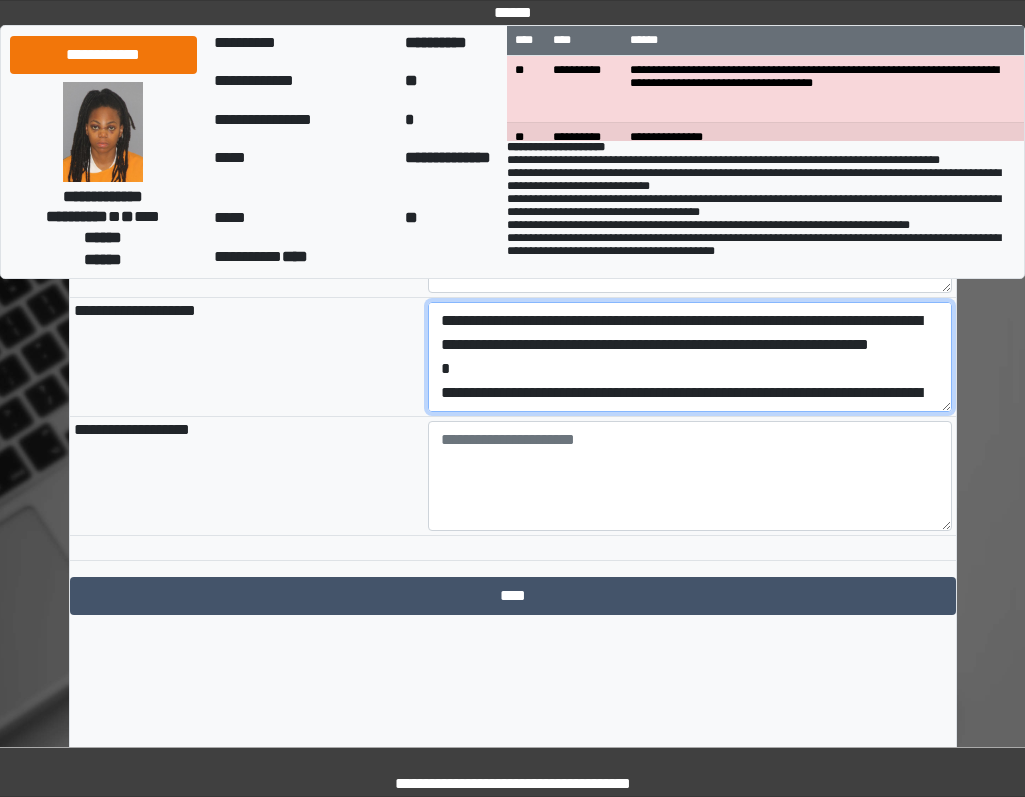 scroll, scrollTop: 88, scrollLeft: 0, axis: vertical 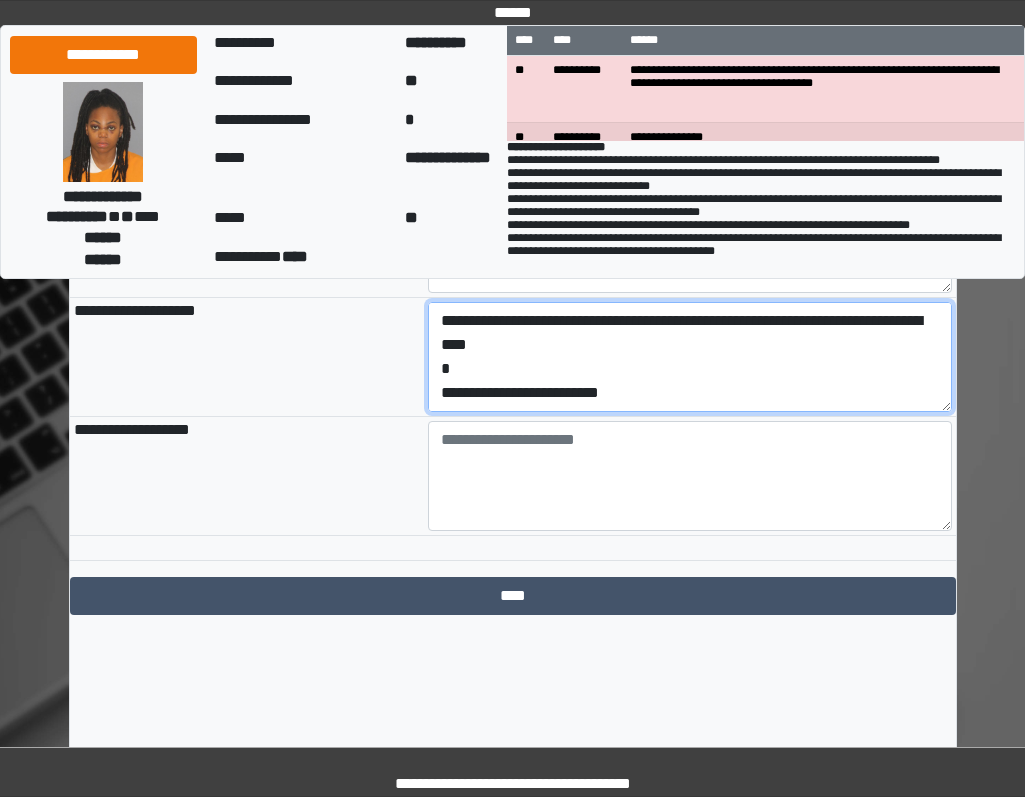 drag, startPoint x: 656, startPoint y: 471, endPoint x: 357, endPoint y: 475, distance: 299.02676 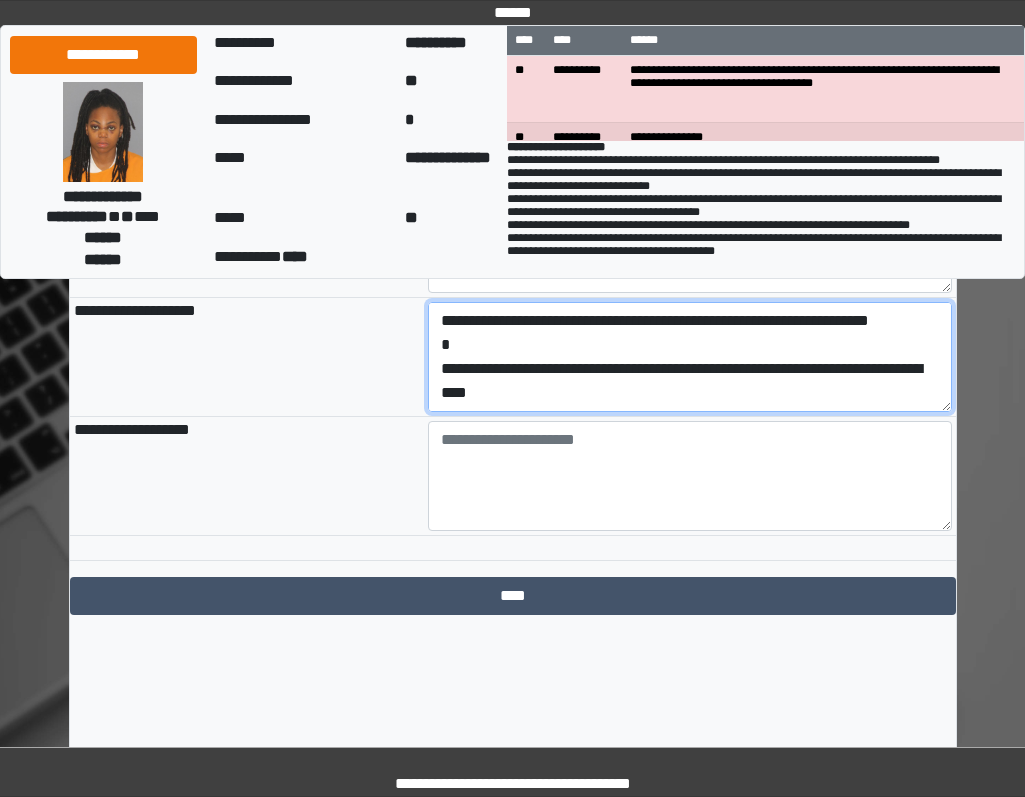 scroll, scrollTop: 48, scrollLeft: 0, axis: vertical 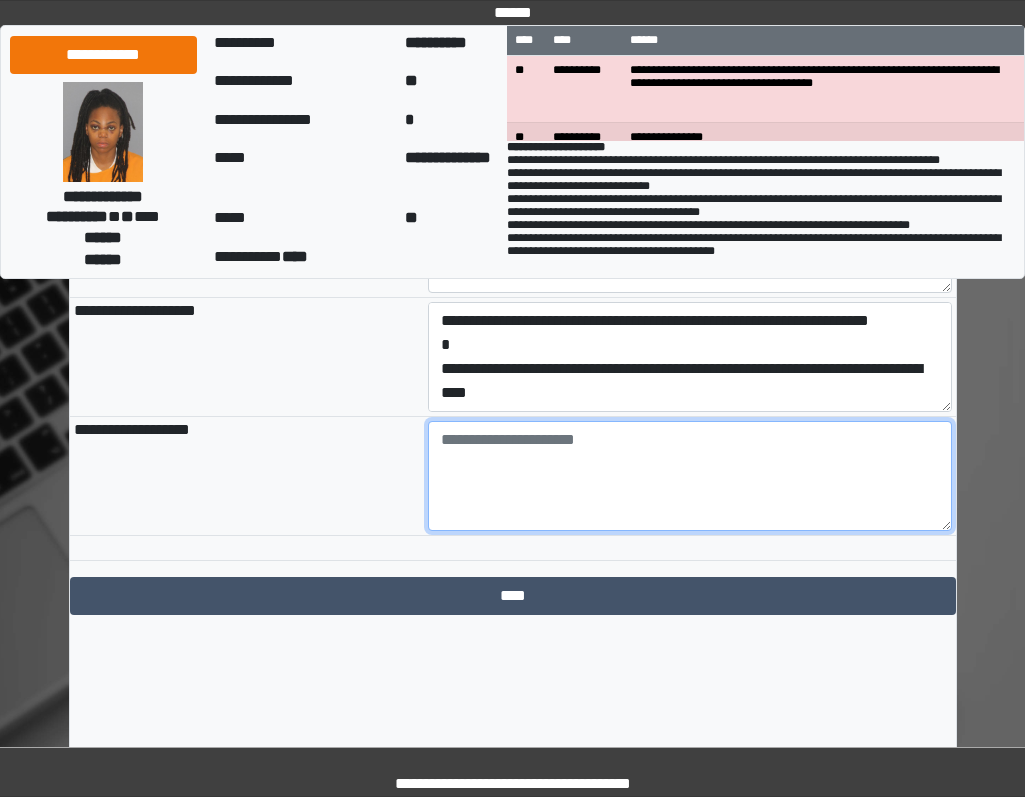click at bounding box center (690, 476) 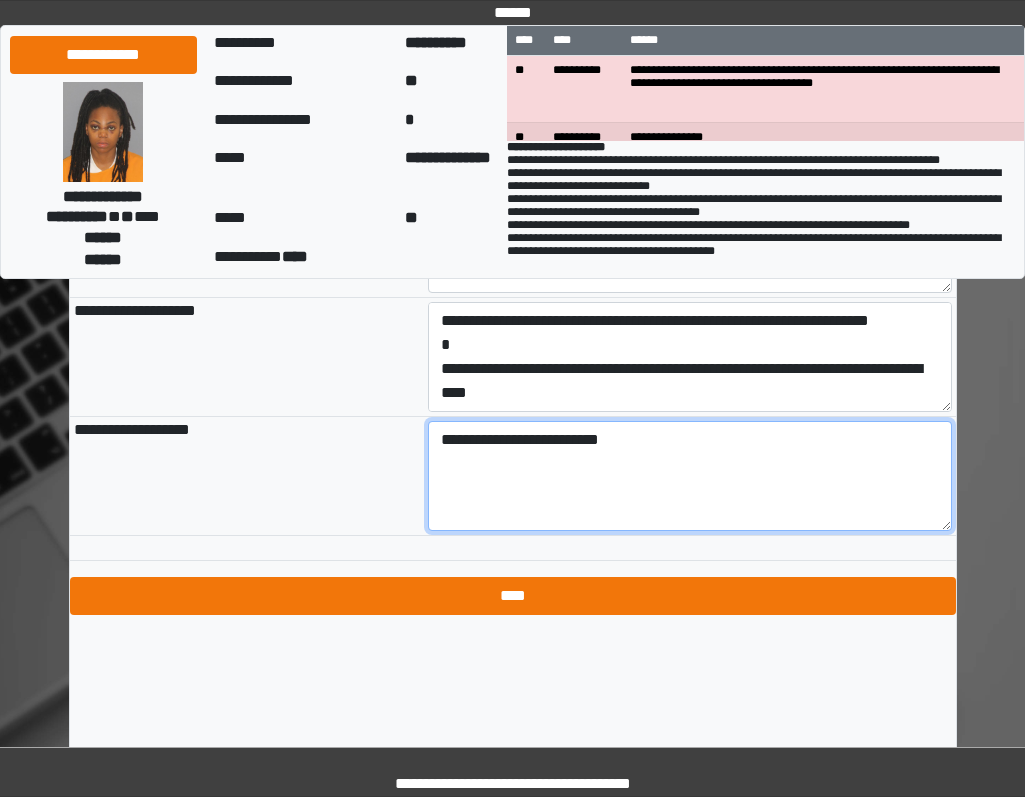 type on "**********" 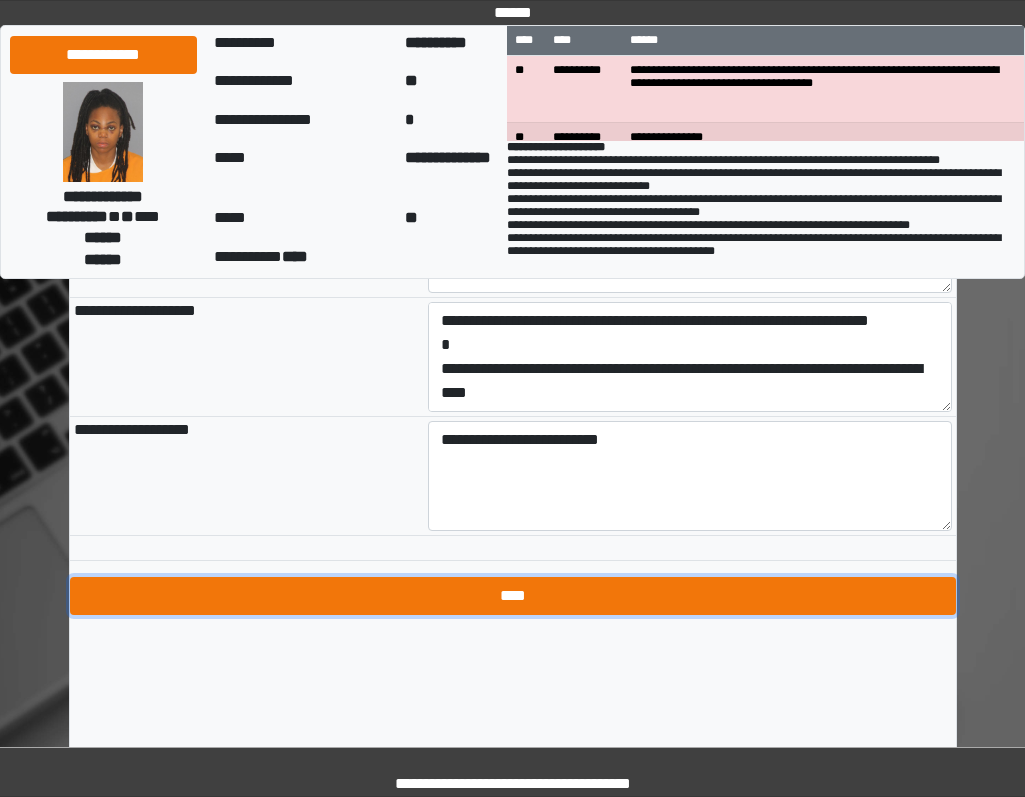click on "****" at bounding box center (513, 596) 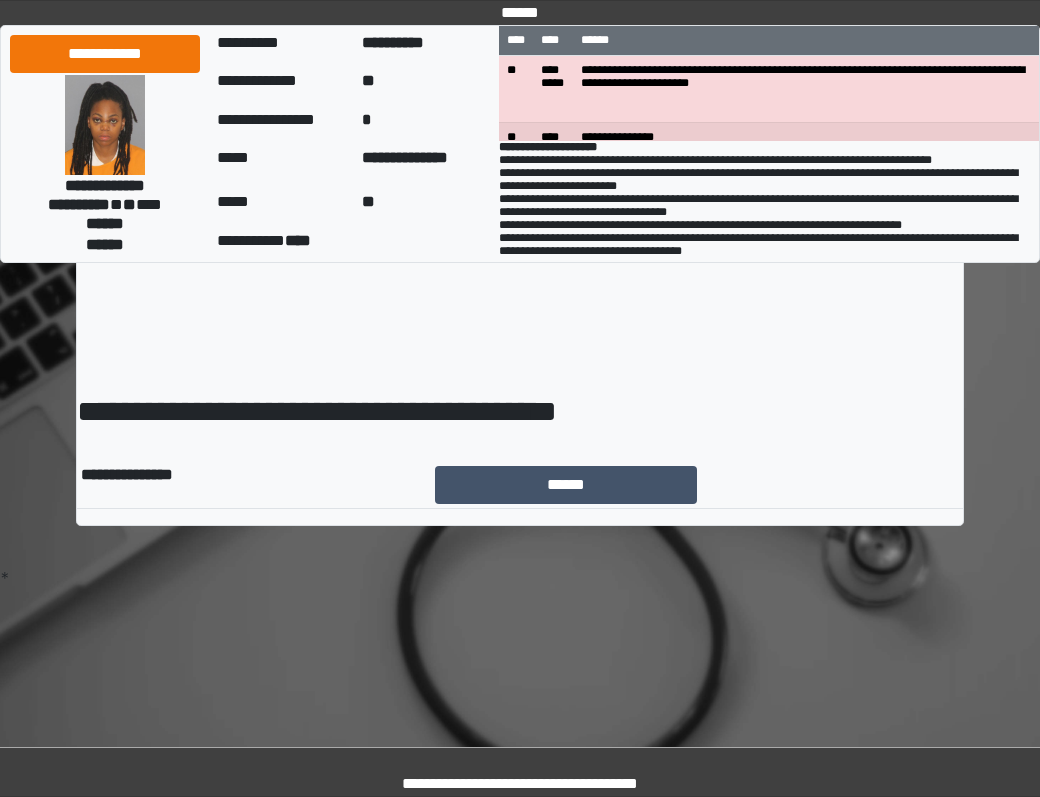scroll, scrollTop: 0, scrollLeft: 0, axis: both 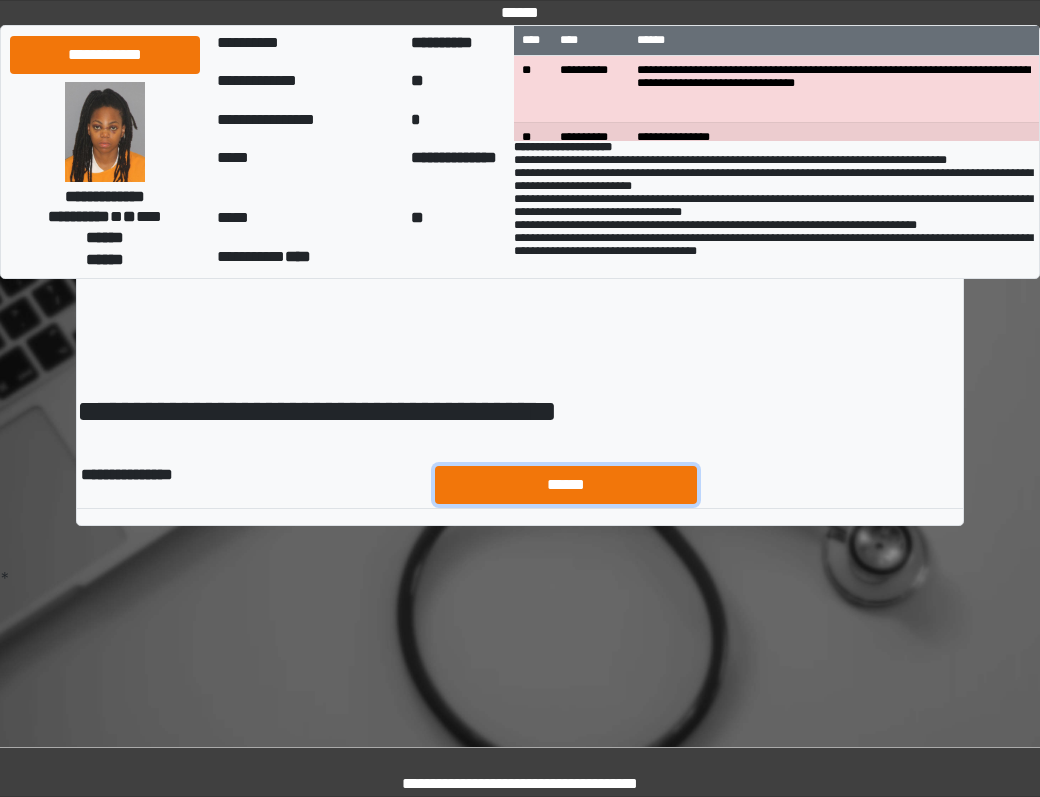 click on "******" at bounding box center (566, 485) 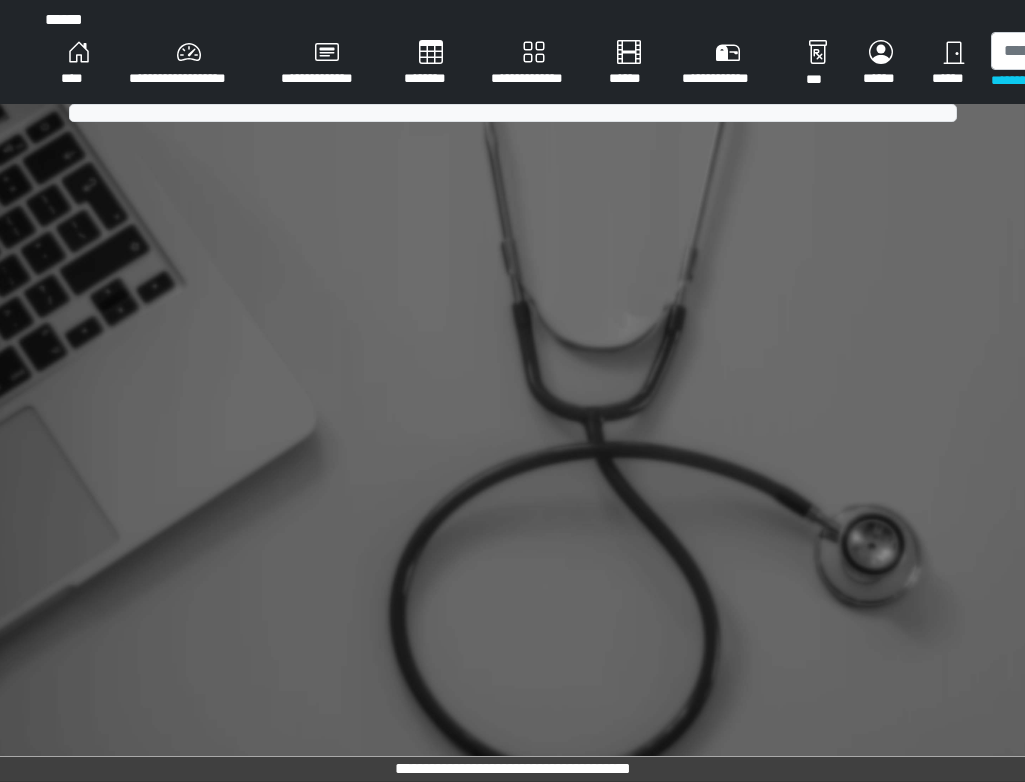 scroll, scrollTop: 0, scrollLeft: 0, axis: both 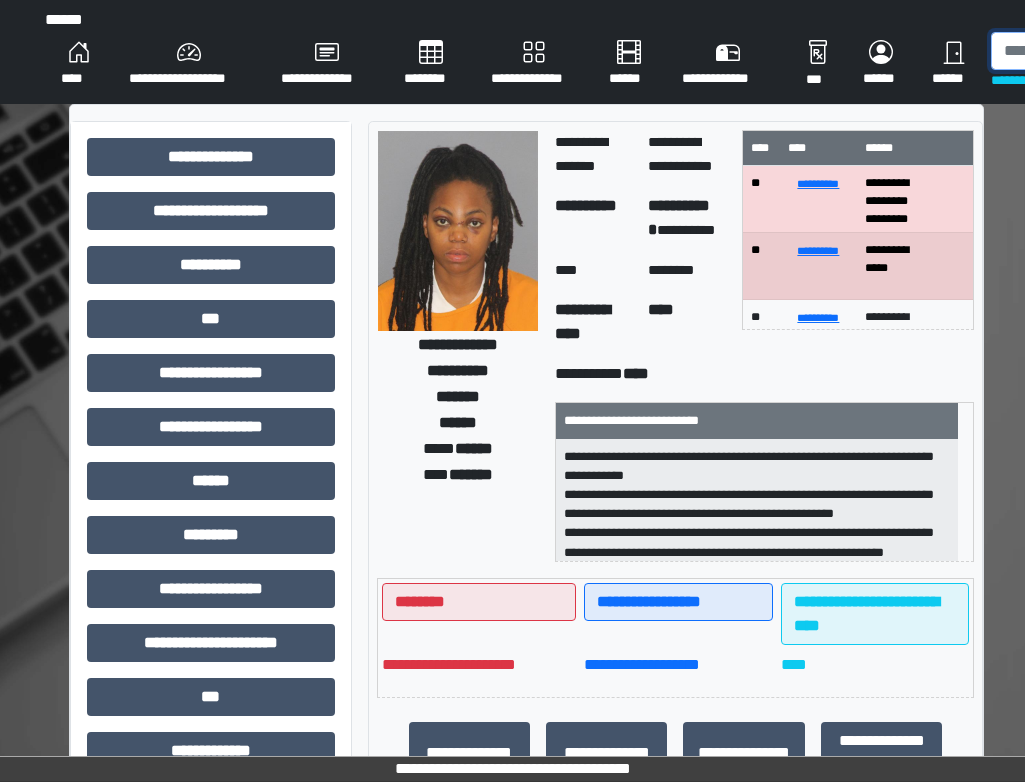 click at bounding box center [1094, 51] 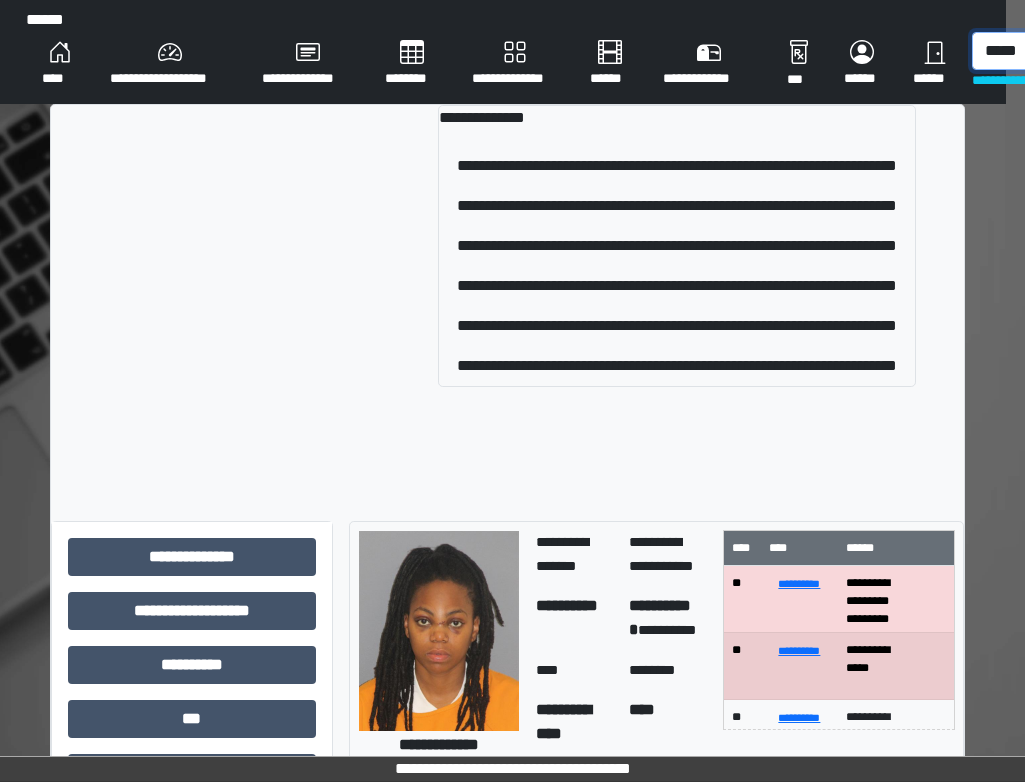 scroll, scrollTop: 0, scrollLeft: 29, axis: horizontal 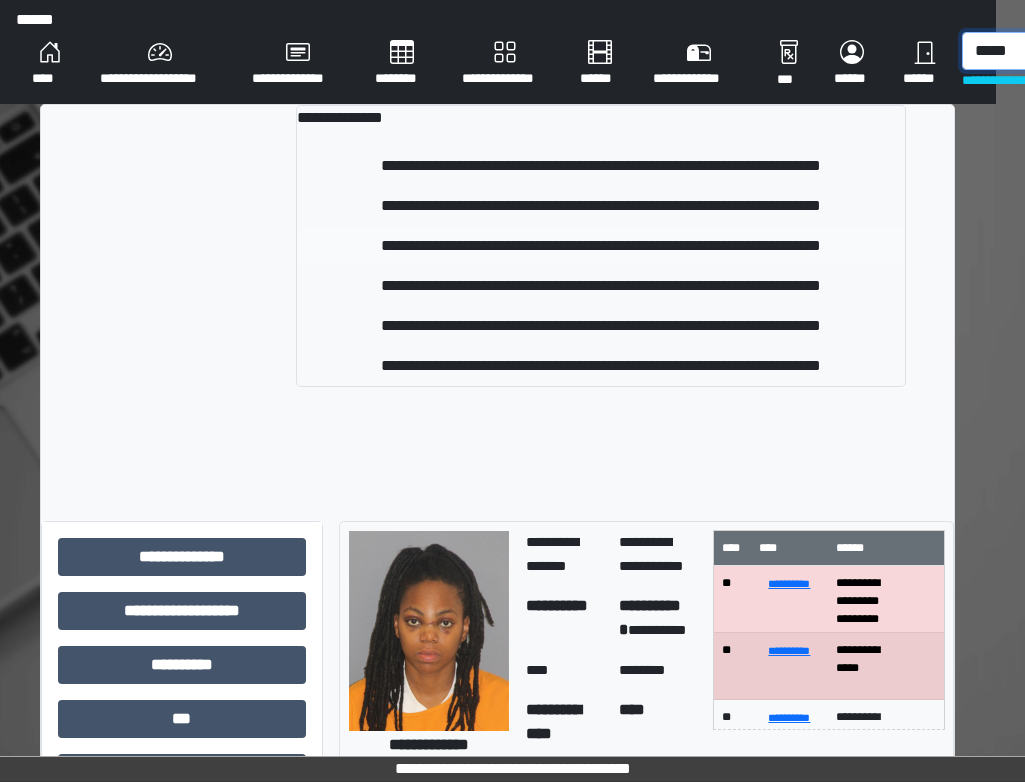 type on "*****" 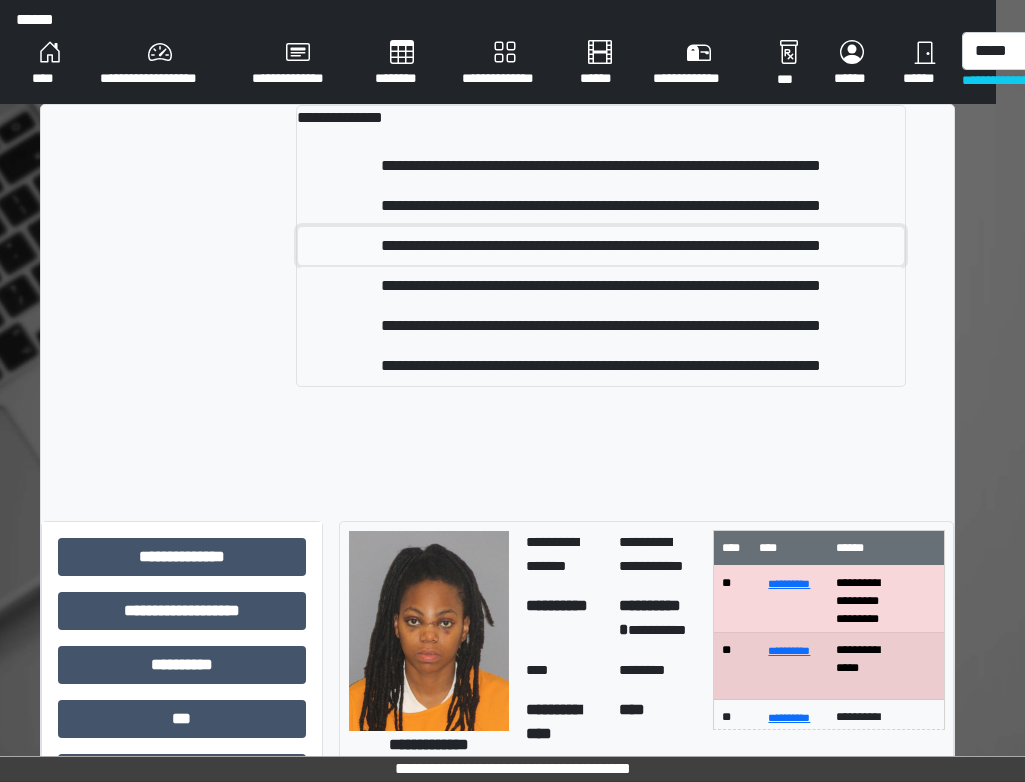 click on "**********" at bounding box center (601, 246) 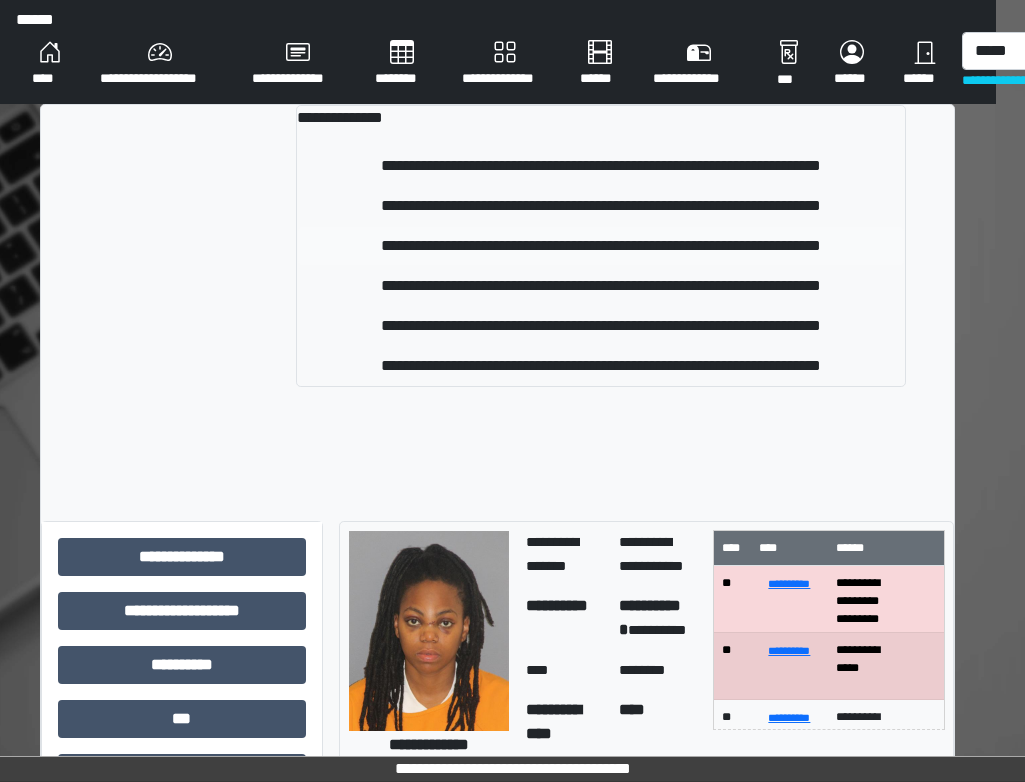 type 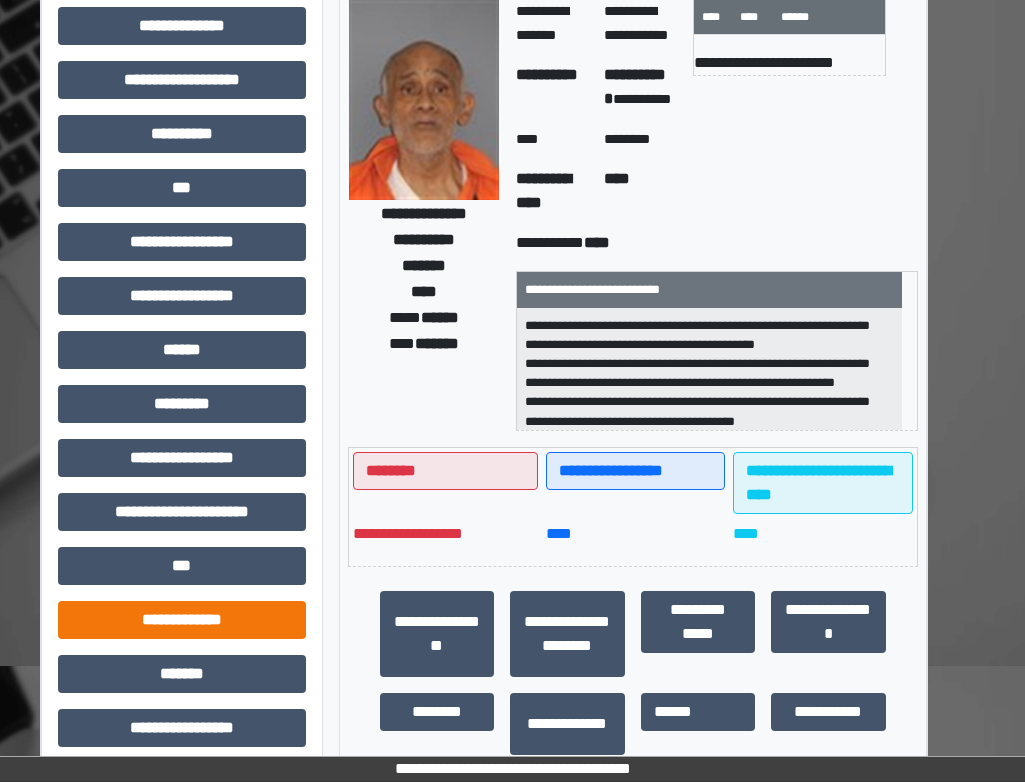 scroll, scrollTop: 400, scrollLeft: 29, axis: both 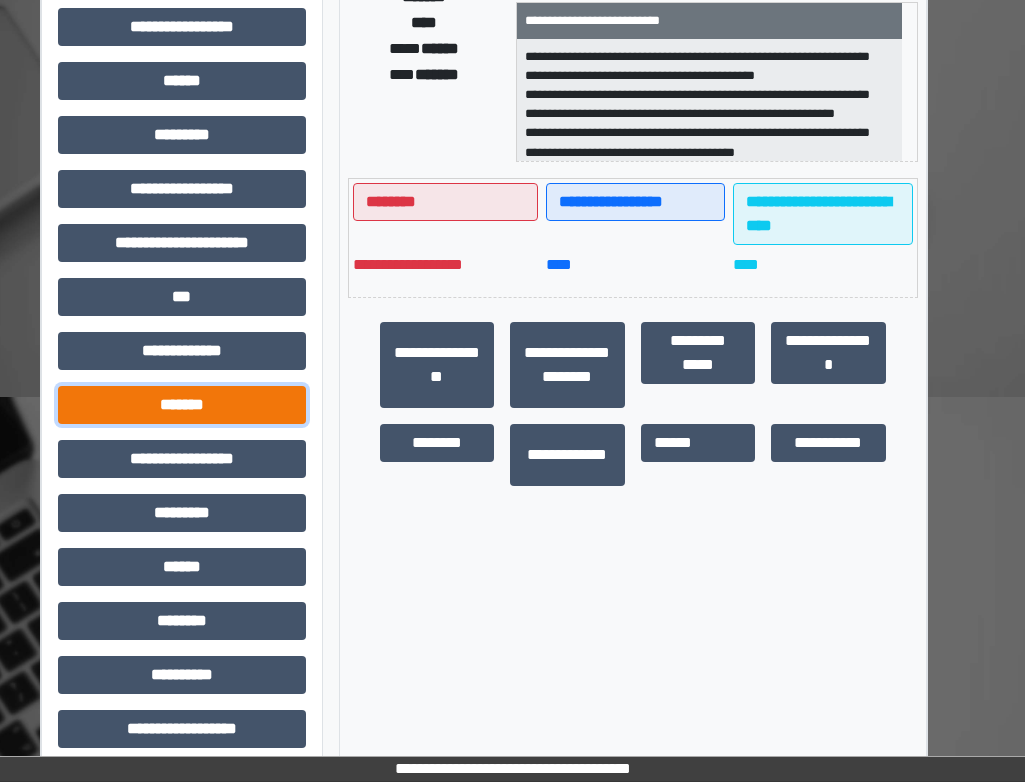click on "*******" at bounding box center [182, 405] 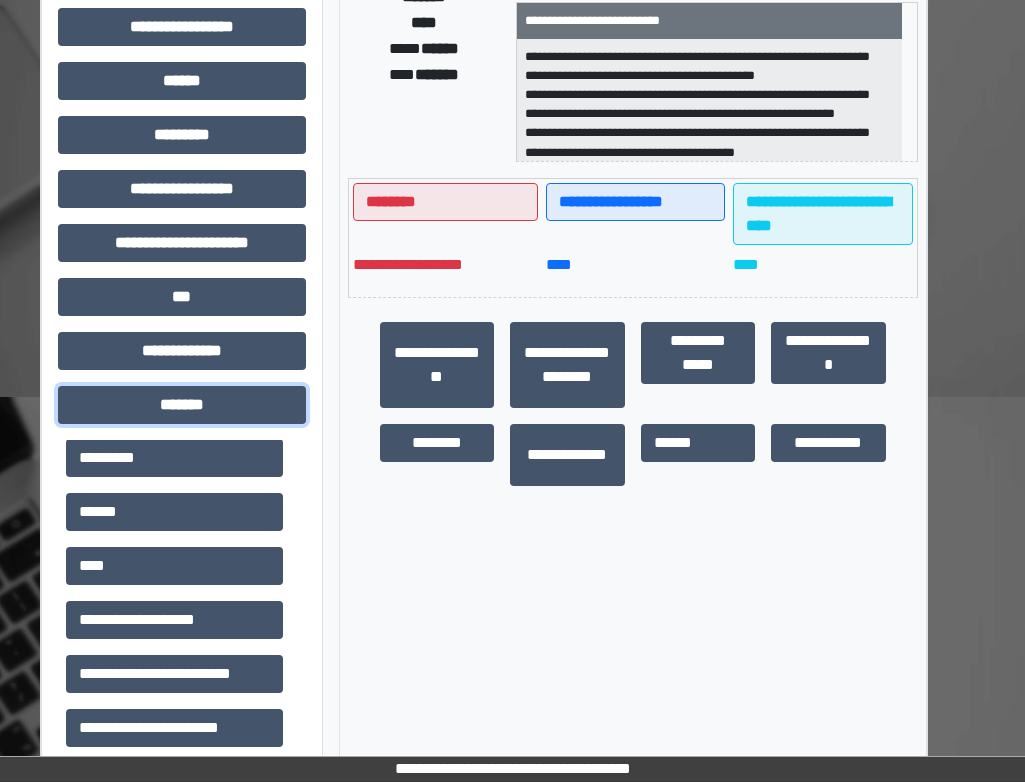 scroll, scrollTop: 600, scrollLeft: 0, axis: vertical 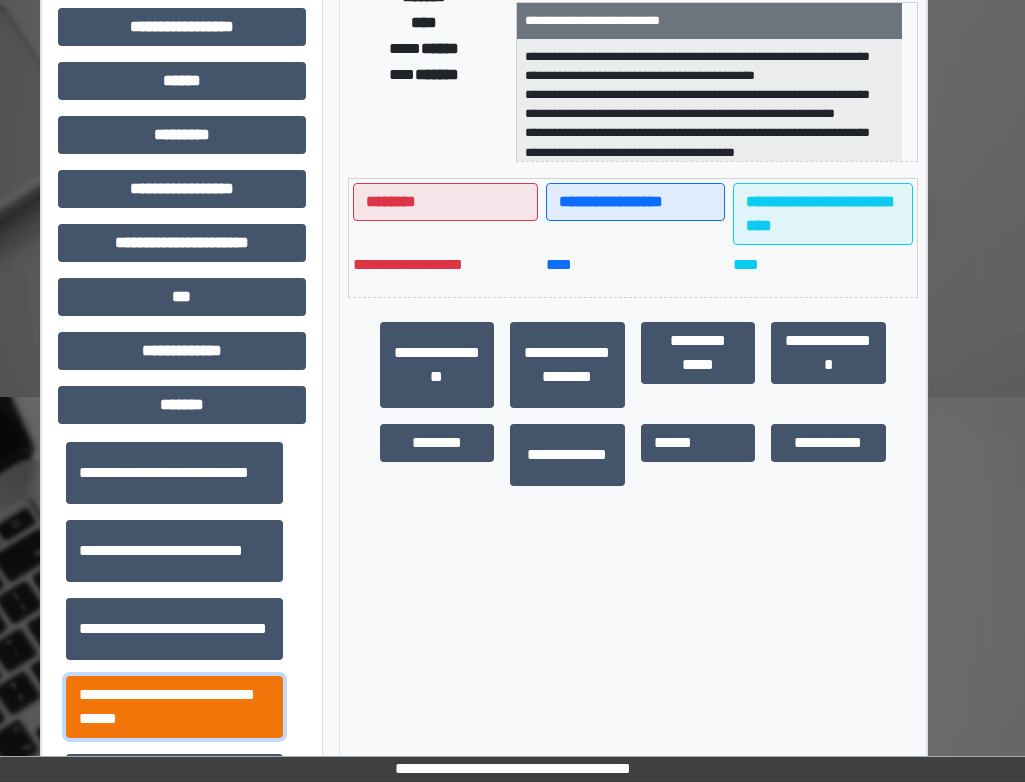 click on "**********" at bounding box center (174, 707) 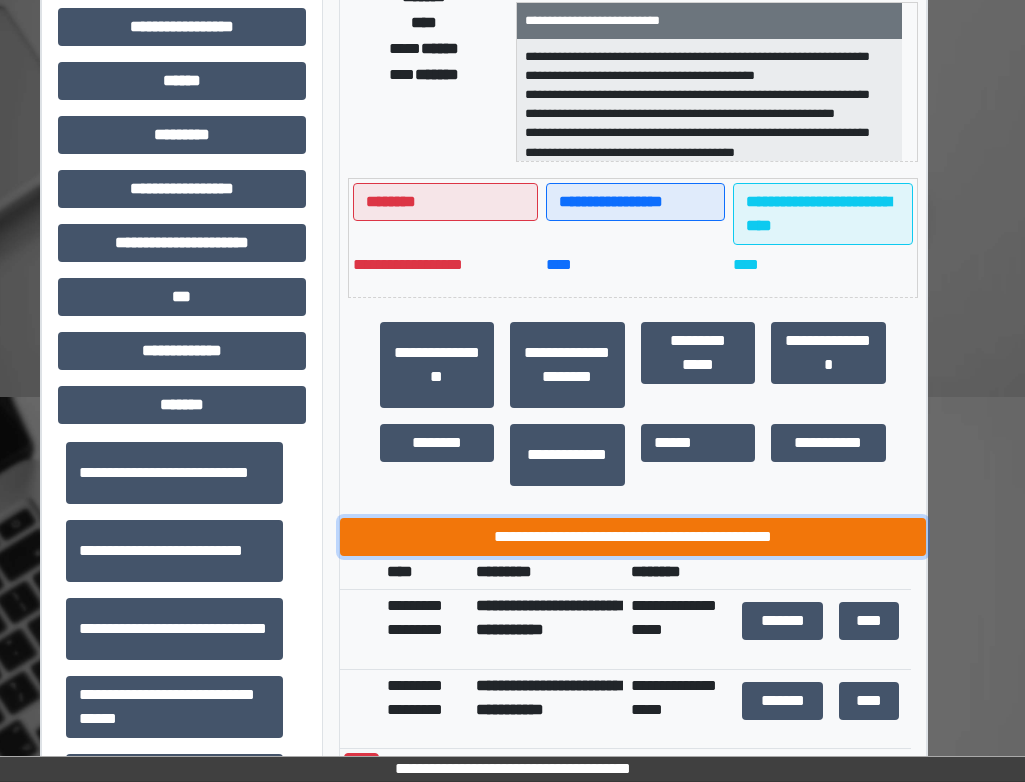 click on "**********" at bounding box center [633, 537] 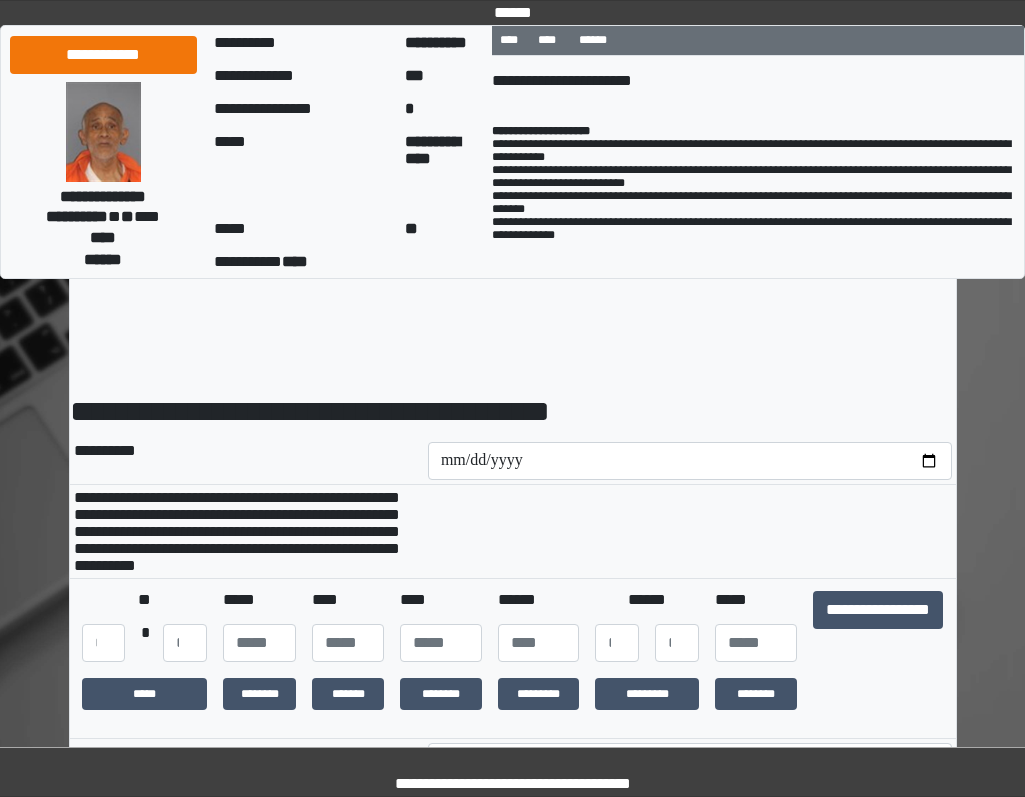 scroll, scrollTop: 0, scrollLeft: 0, axis: both 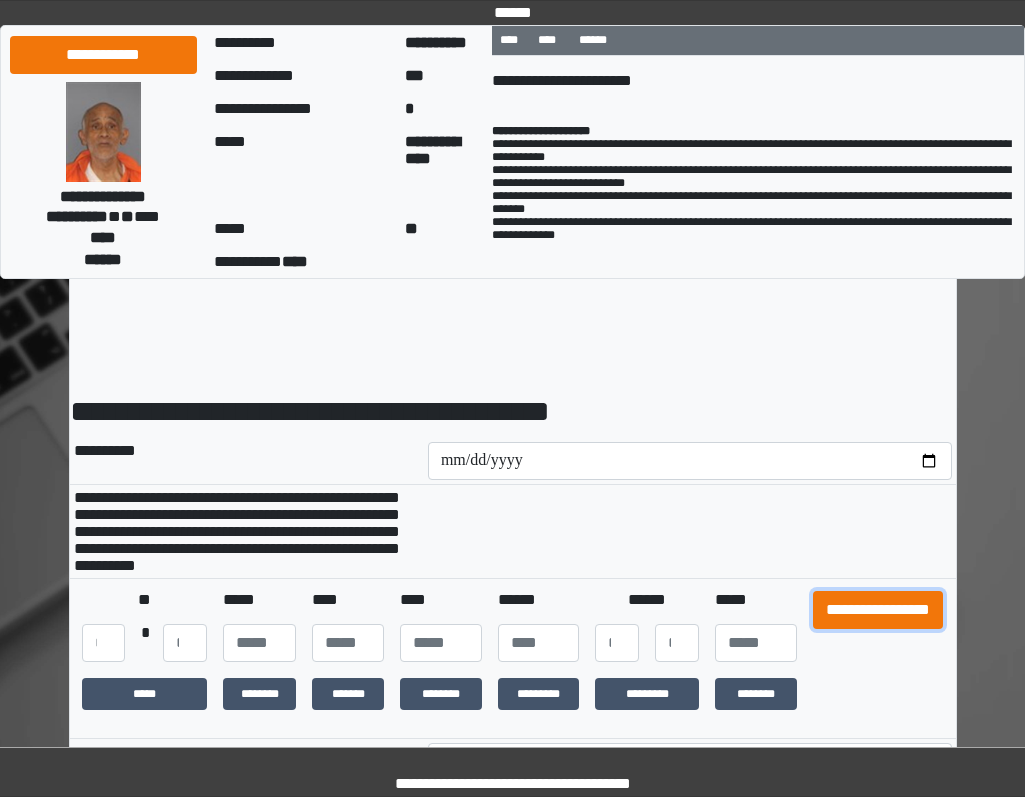 click on "**********" at bounding box center (878, 610) 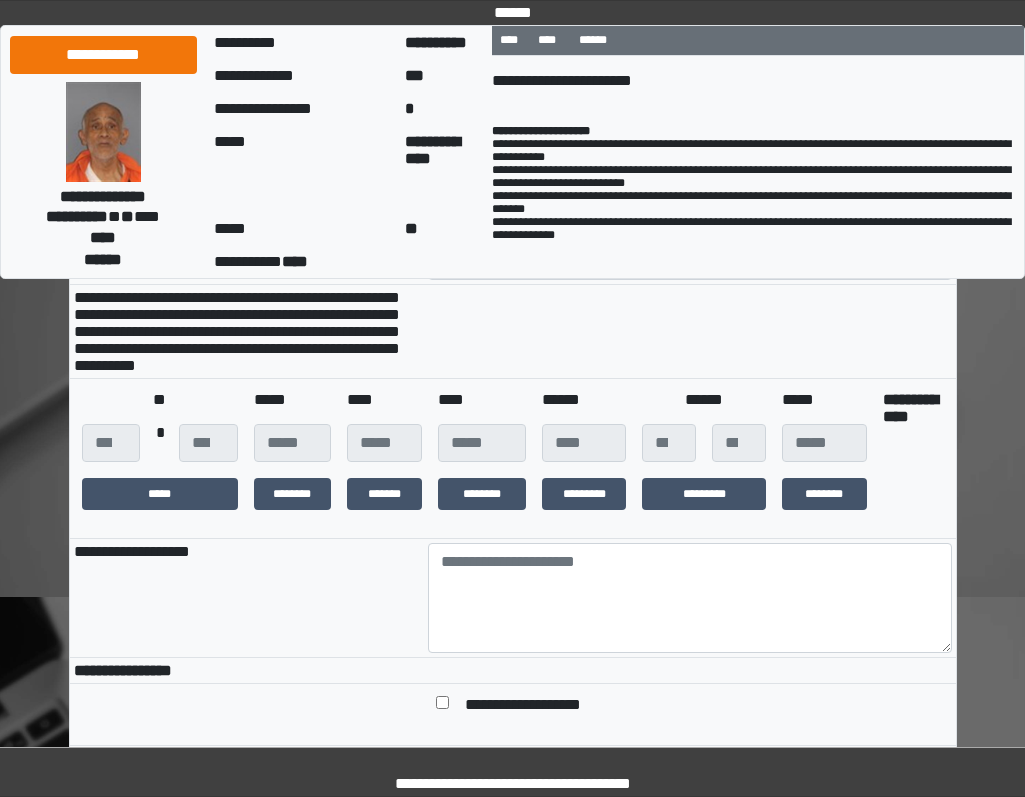 scroll, scrollTop: 400, scrollLeft: 0, axis: vertical 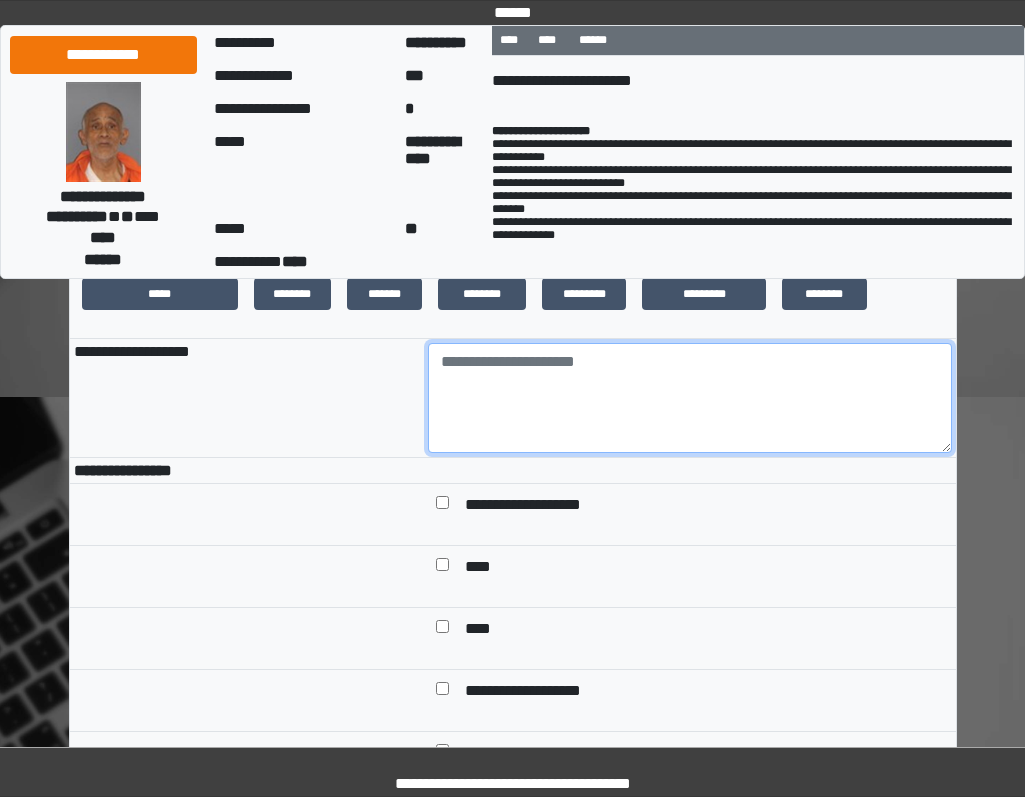 click at bounding box center [690, 398] 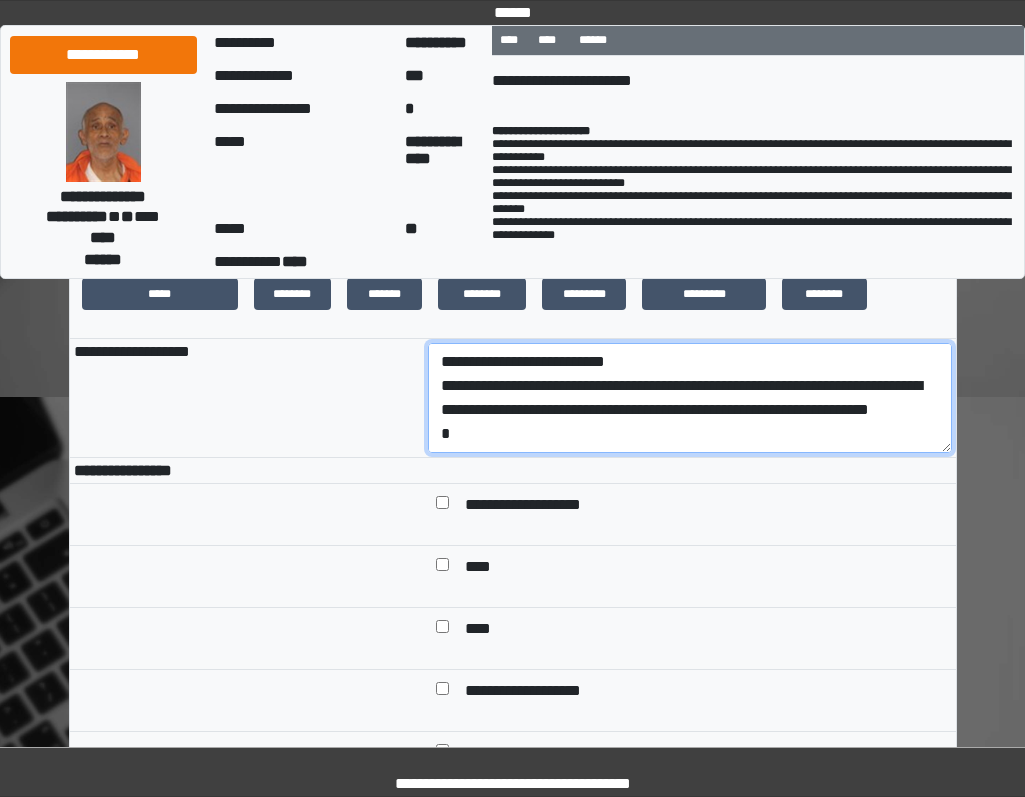 scroll, scrollTop: 136, scrollLeft: 0, axis: vertical 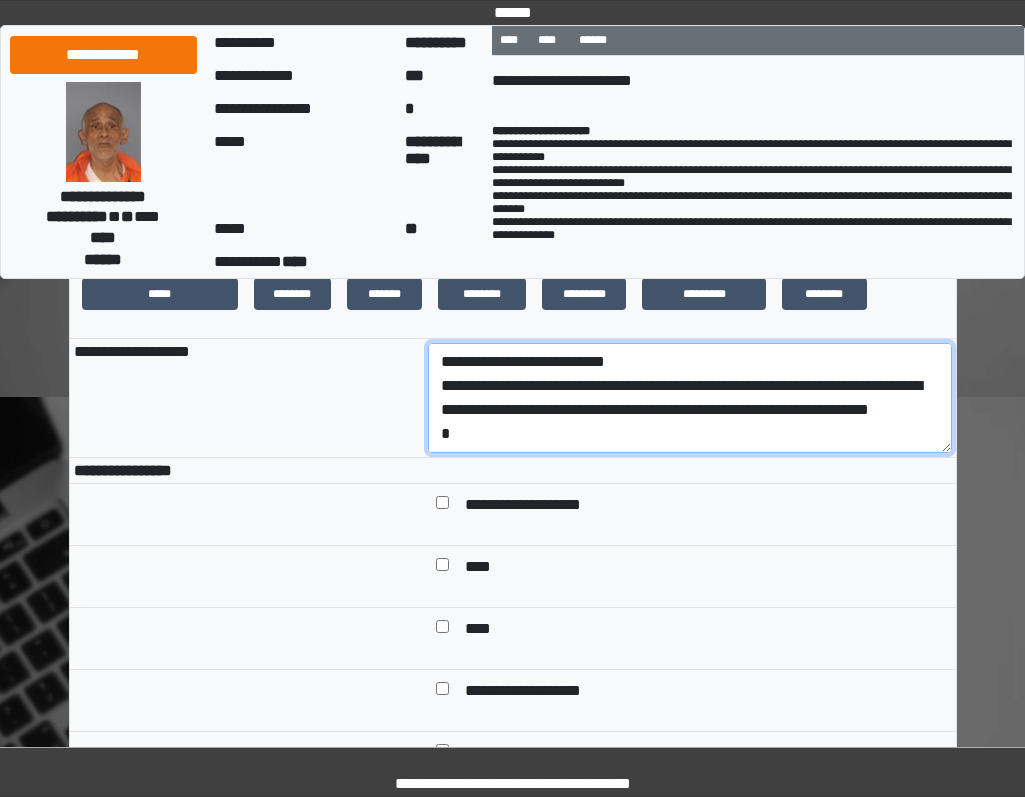 drag, startPoint x: 647, startPoint y: 443, endPoint x: 358, endPoint y: 406, distance: 291.3589 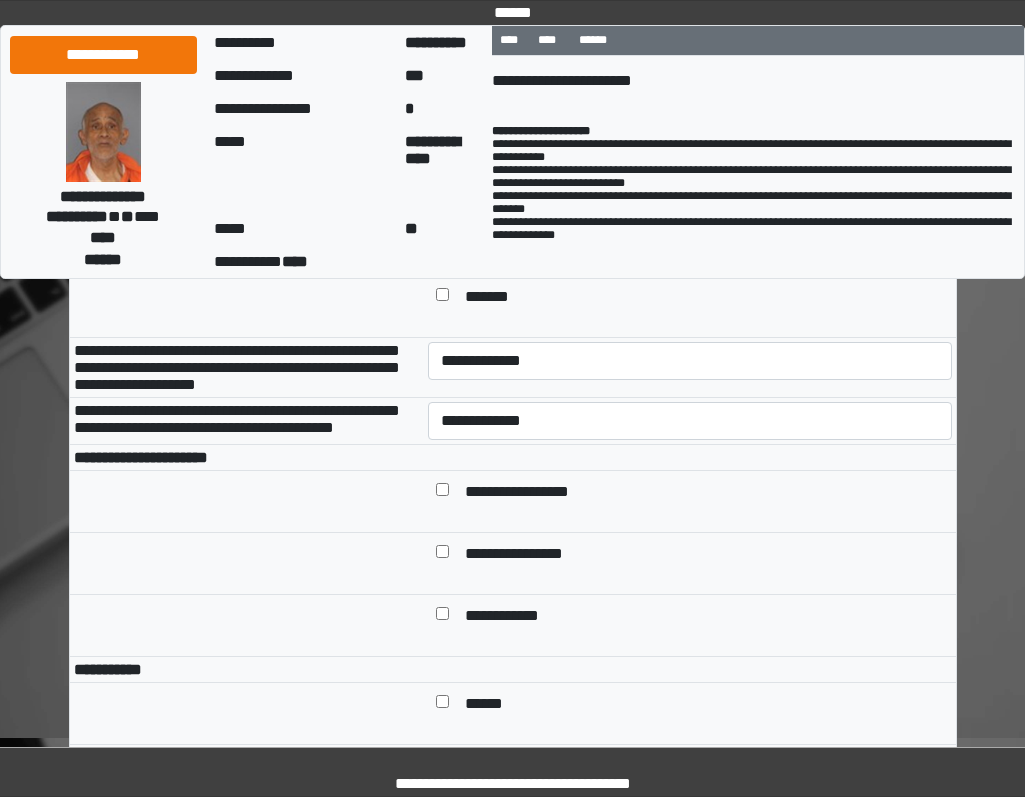 scroll, scrollTop: 900, scrollLeft: 0, axis: vertical 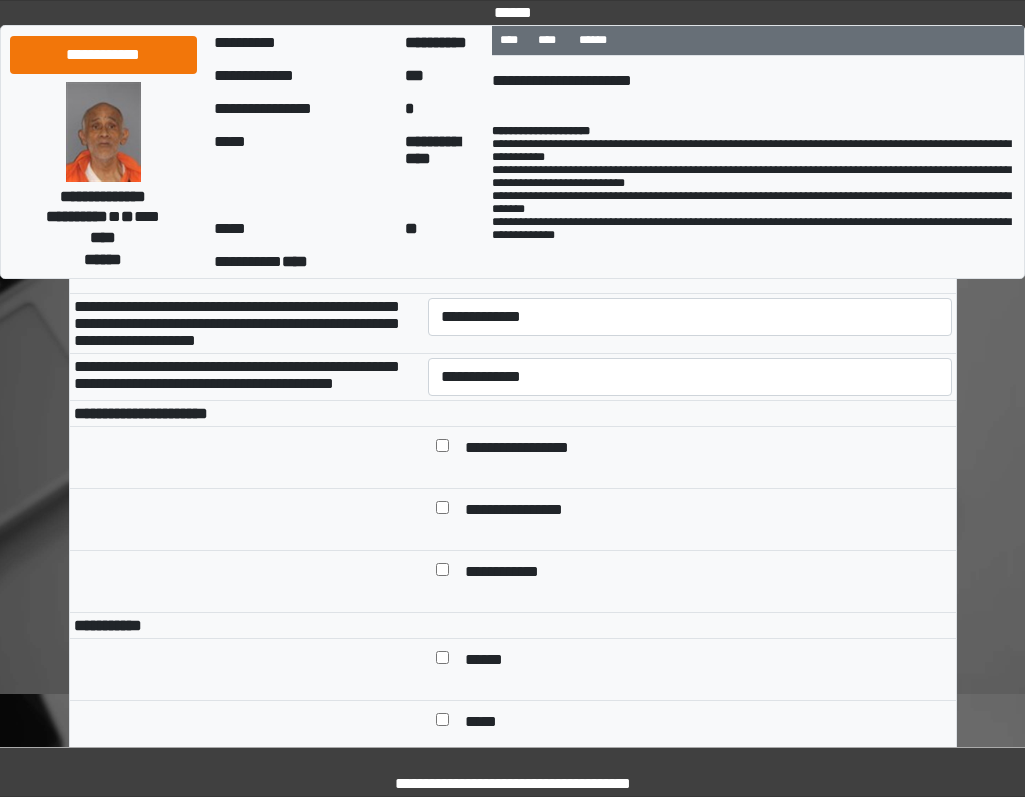 type on "**********" 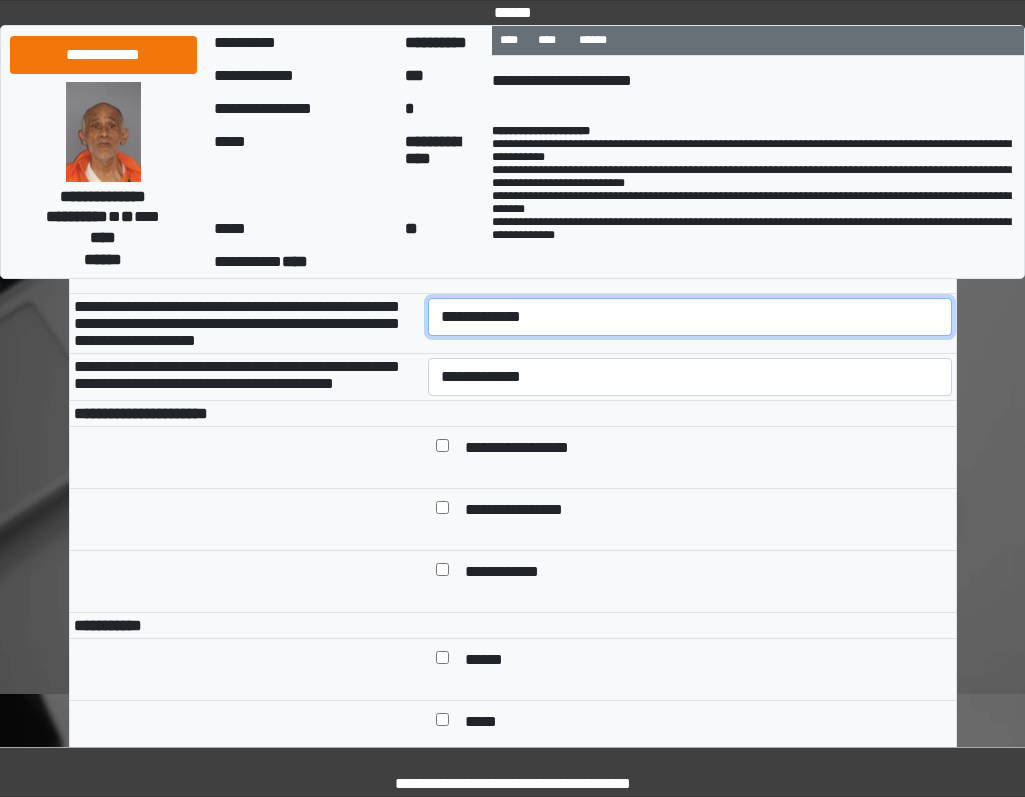 click on "**********" at bounding box center [690, 317] 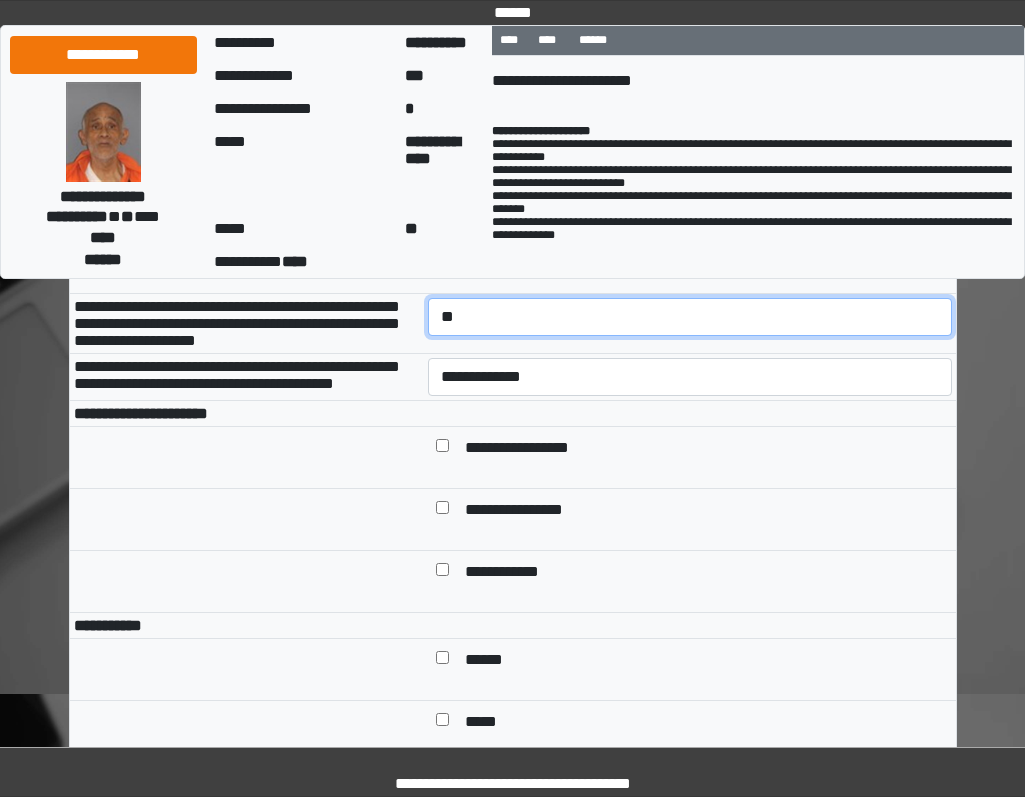 click on "**********" at bounding box center [690, 317] 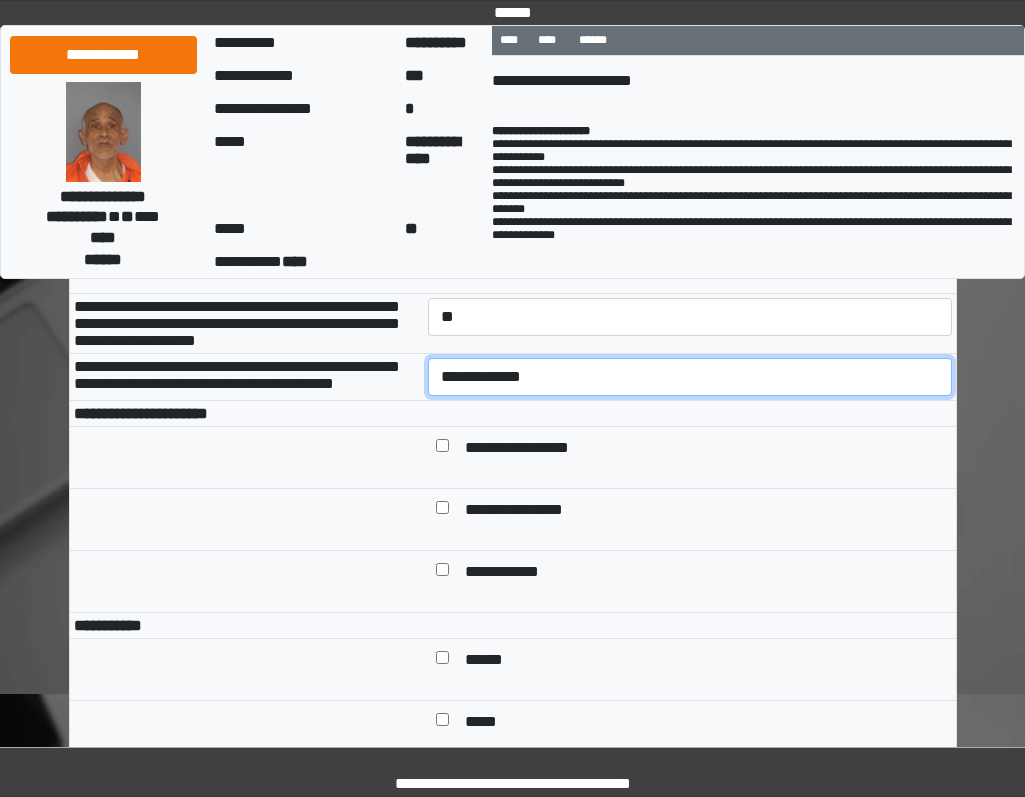 click on "**********" at bounding box center (690, 377) 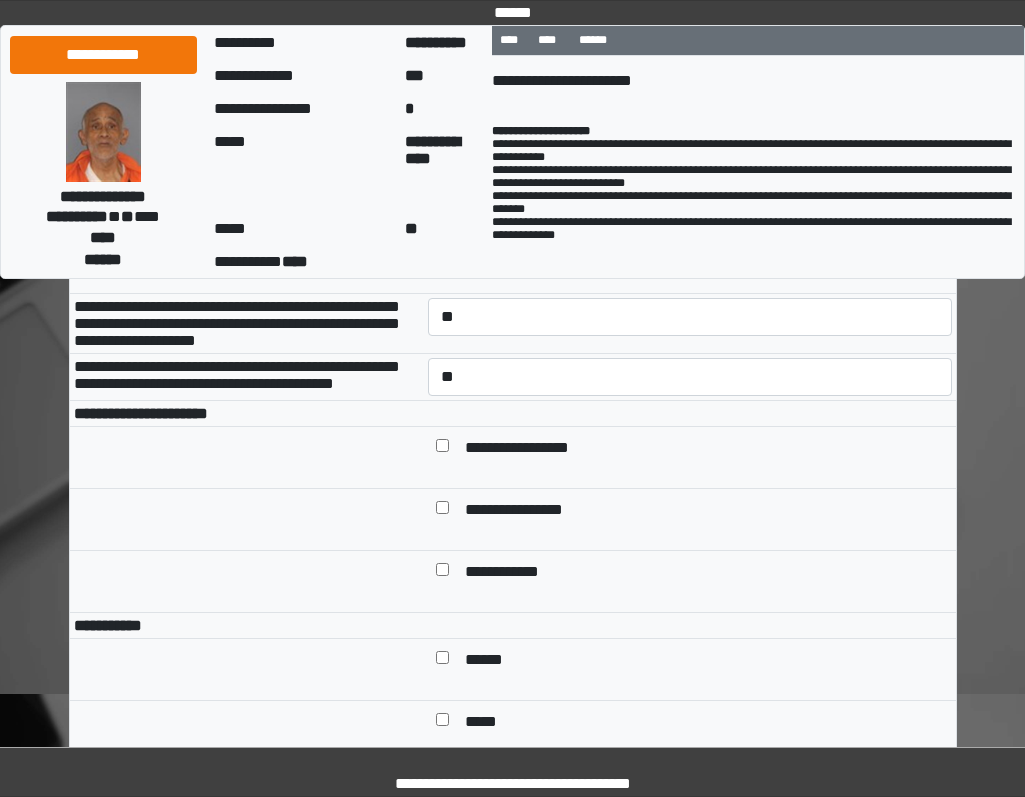 click on "**********" at bounding box center [704, 449] 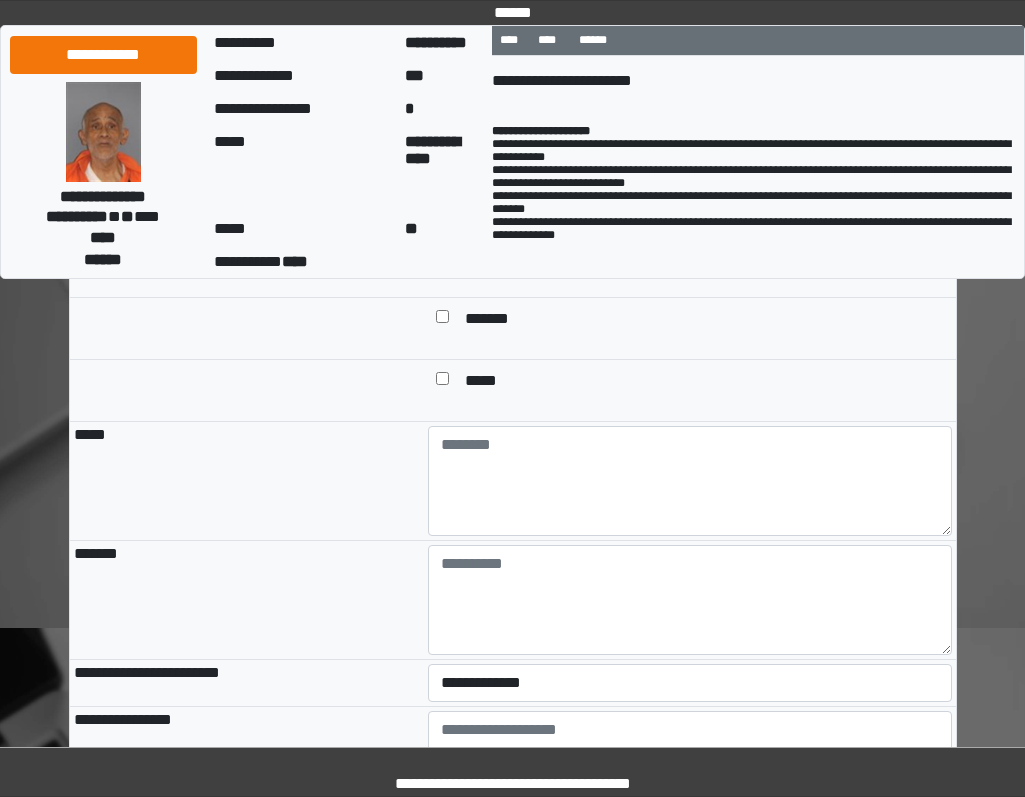 scroll, scrollTop: 1900, scrollLeft: 0, axis: vertical 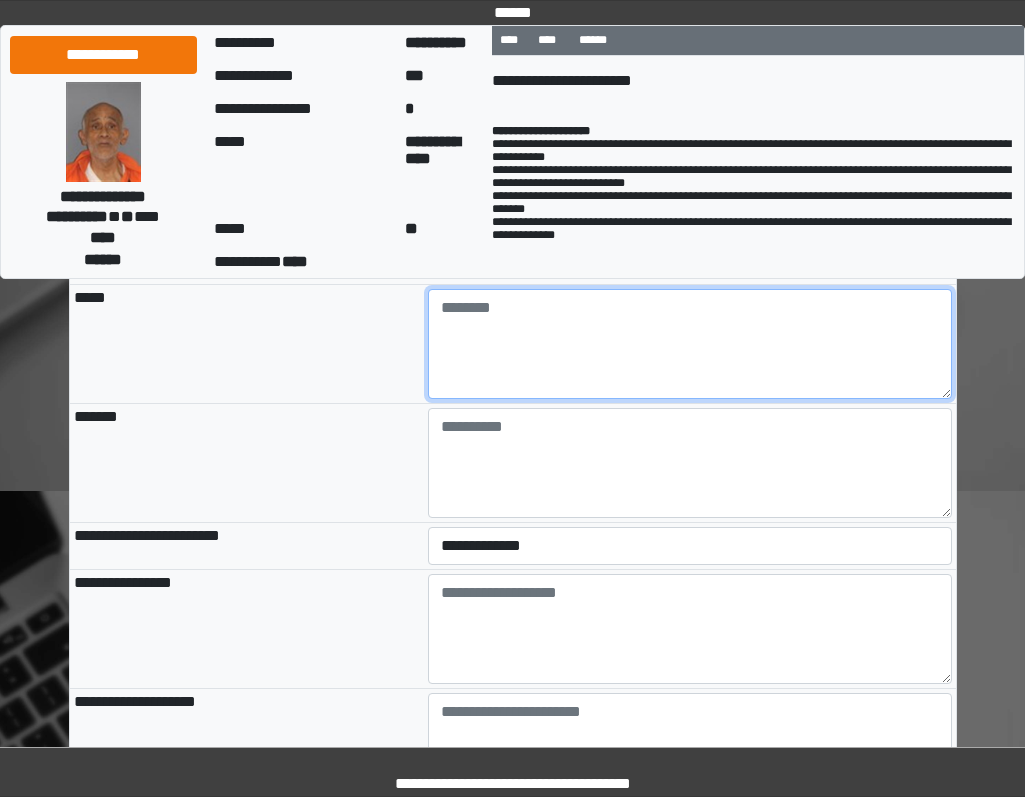 click at bounding box center [690, 344] 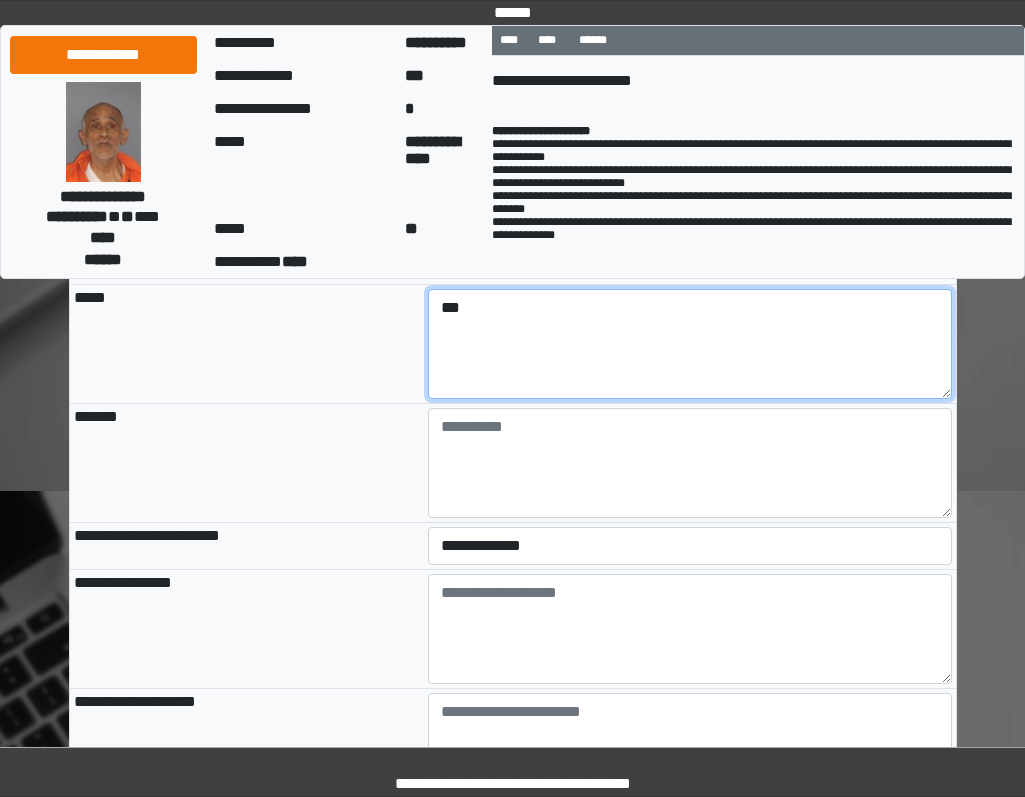 type on "***" 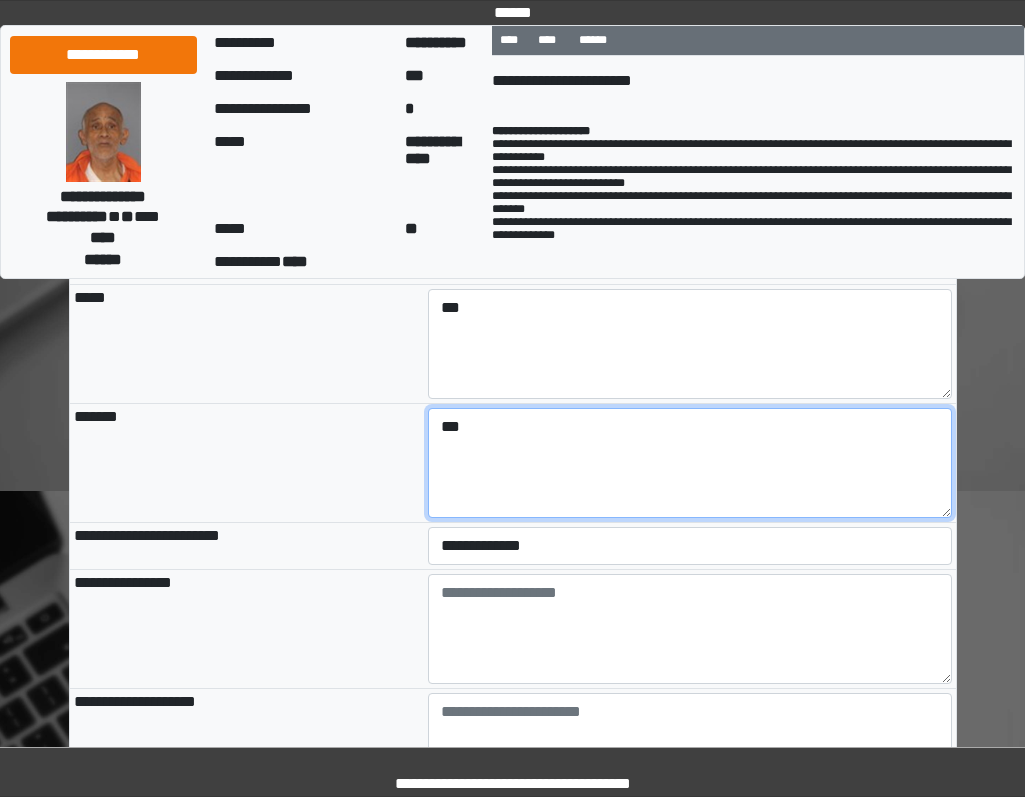 type on "***" 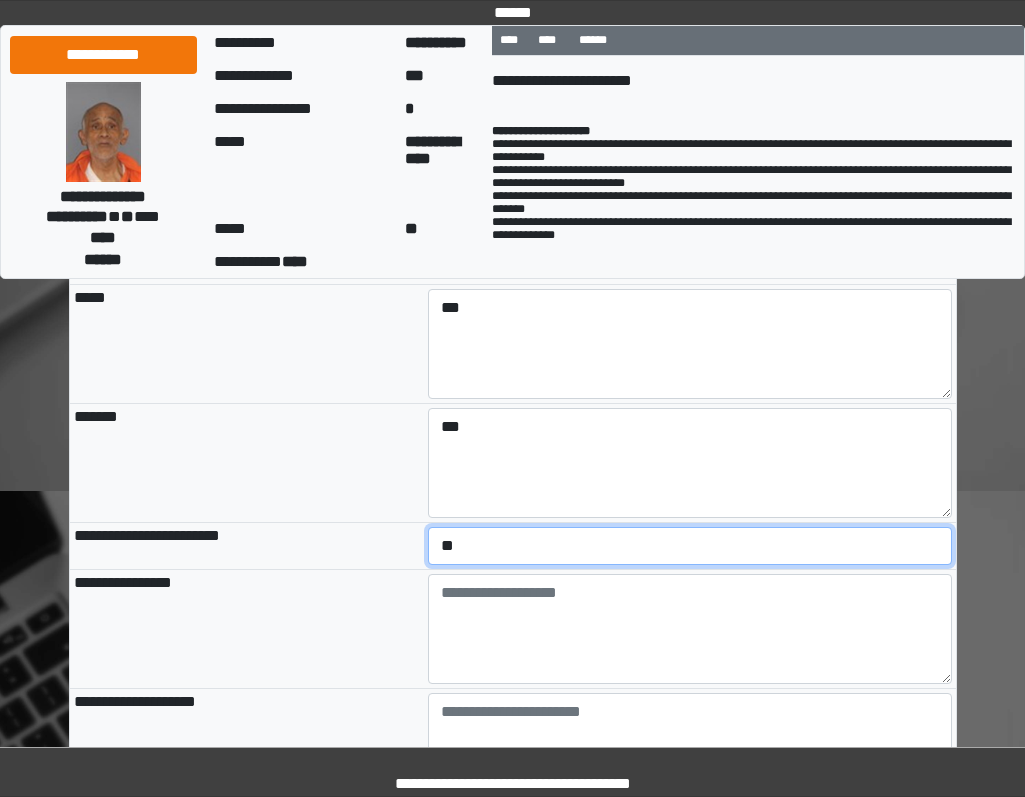 select on "*" 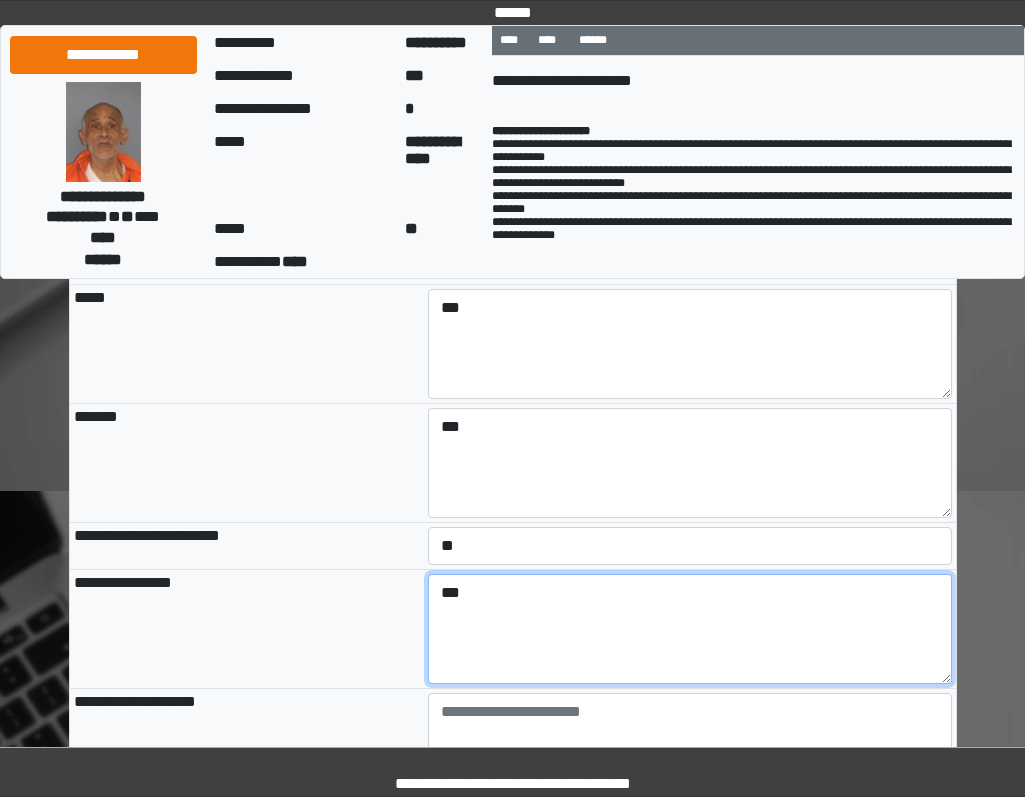 type on "***" 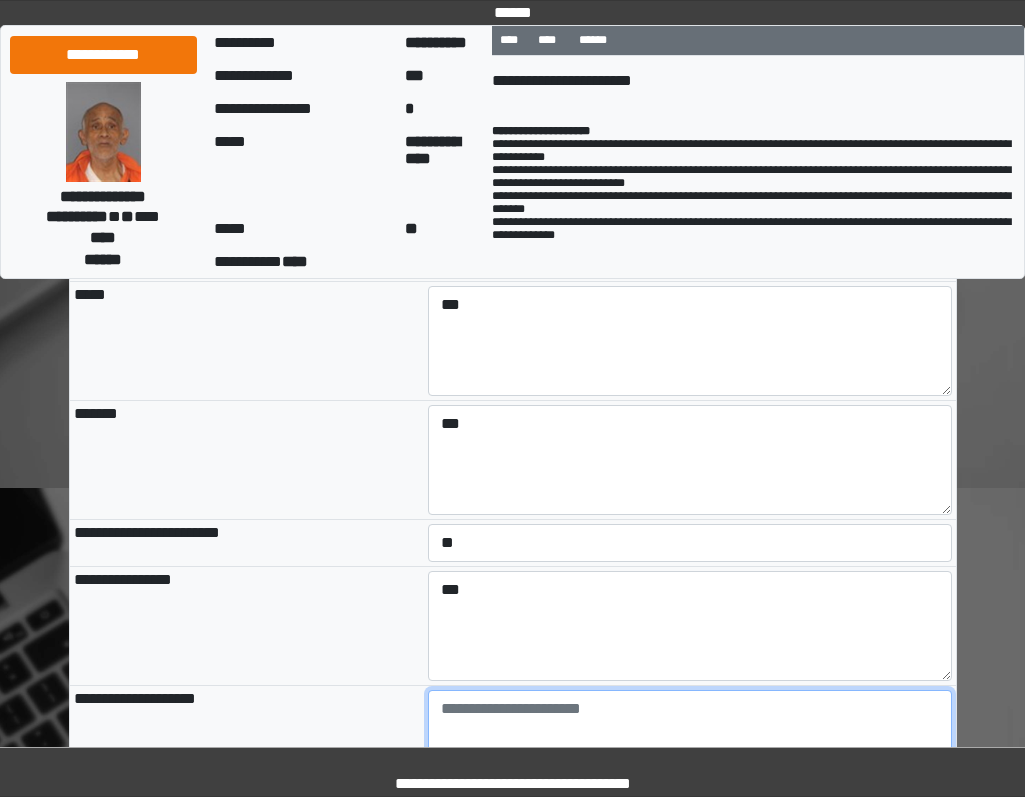 paste on "**********" 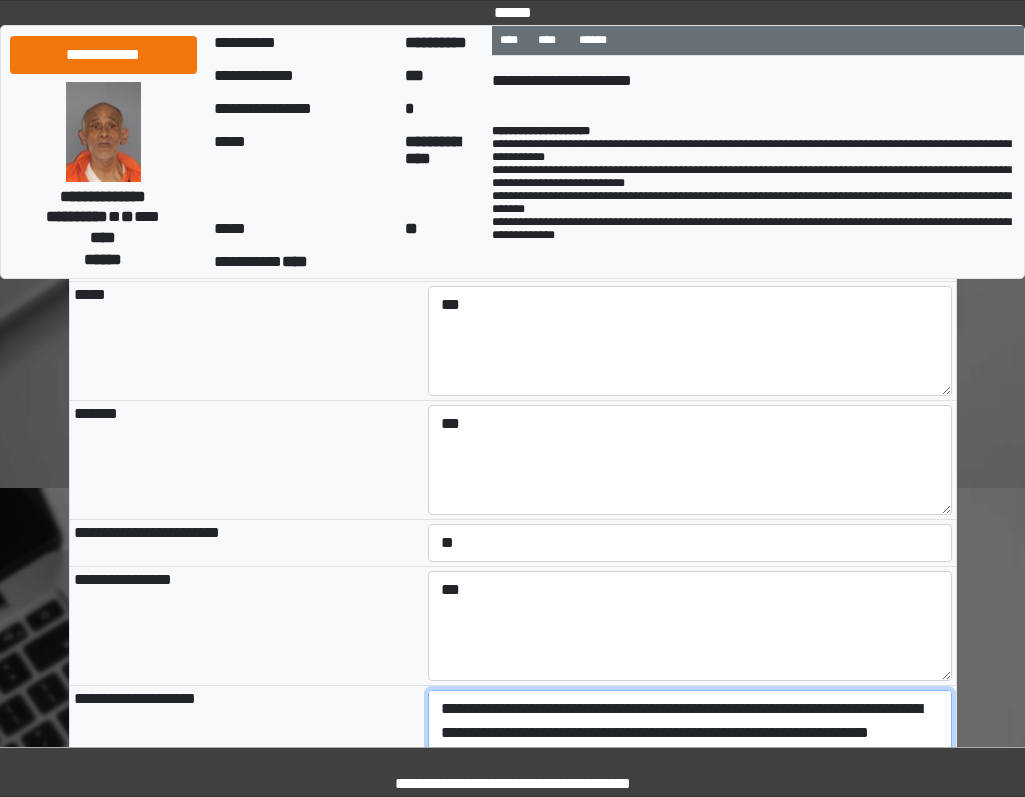 scroll, scrollTop: 1965, scrollLeft: 0, axis: vertical 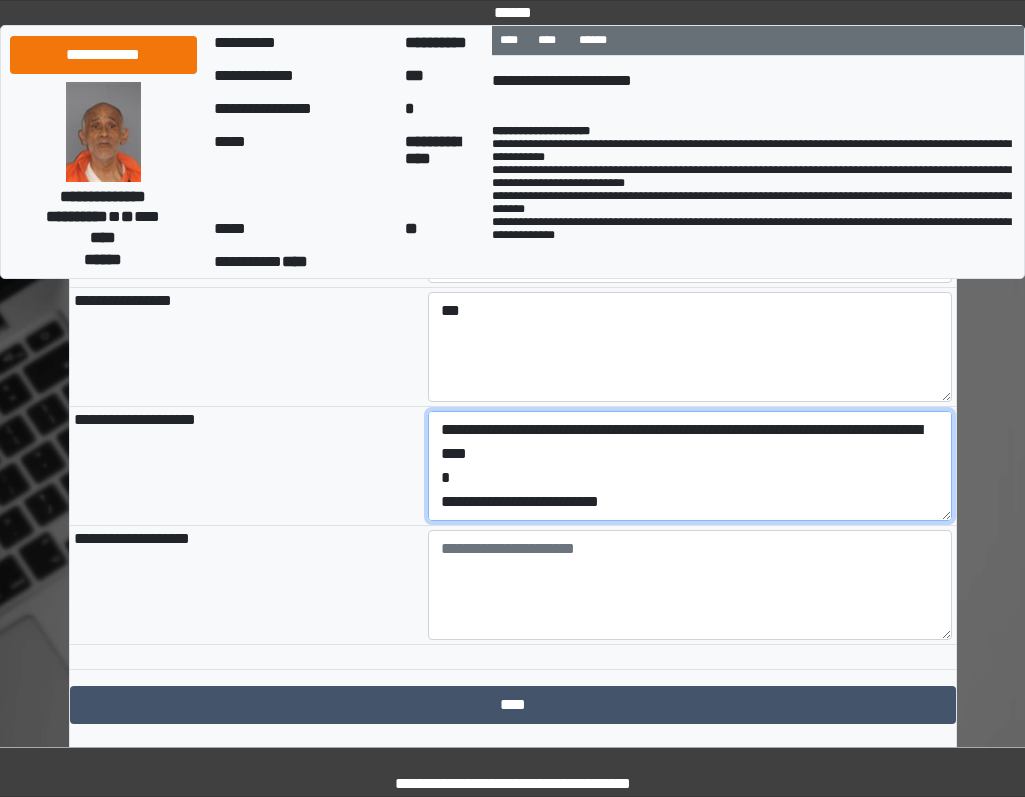 drag, startPoint x: 644, startPoint y: 584, endPoint x: 337, endPoint y: 583, distance: 307.00162 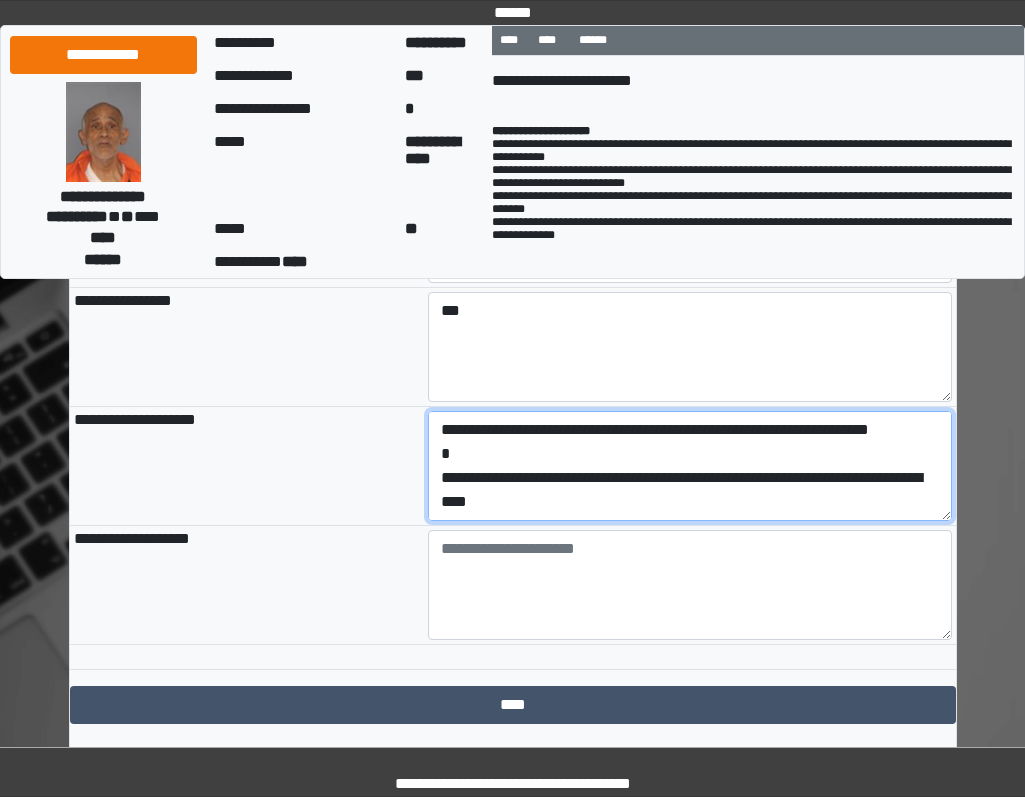scroll, scrollTop: 48, scrollLeft: 0, axis: vertical 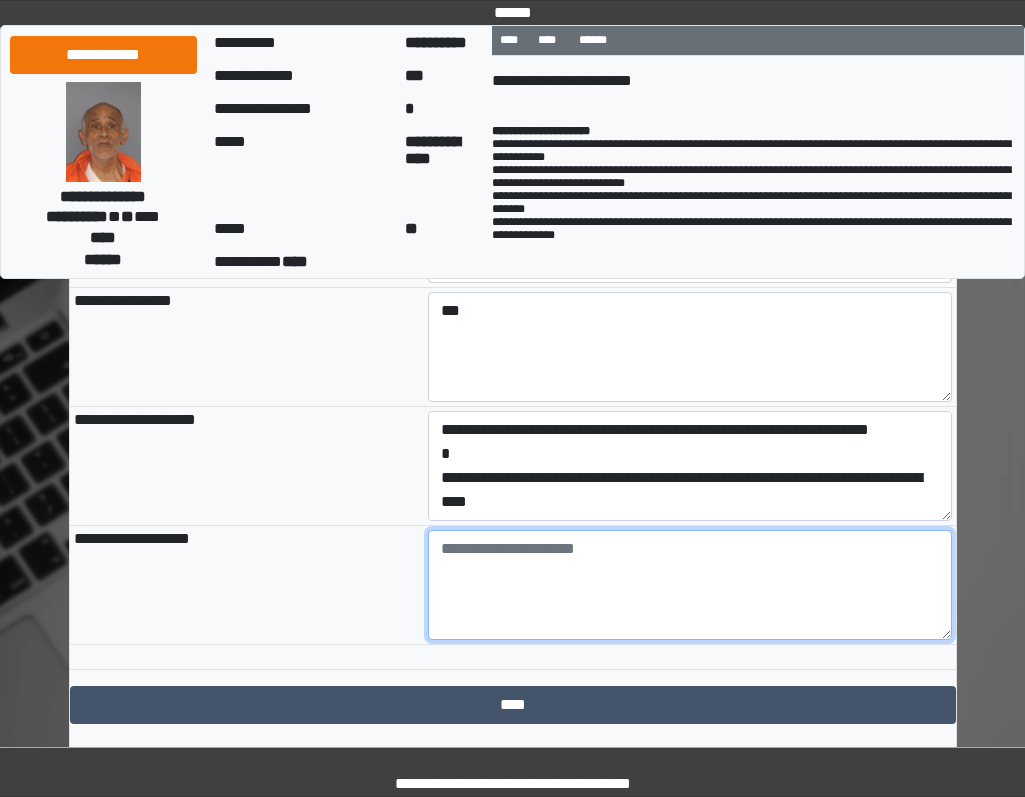 click at bounding box center (690, 585) 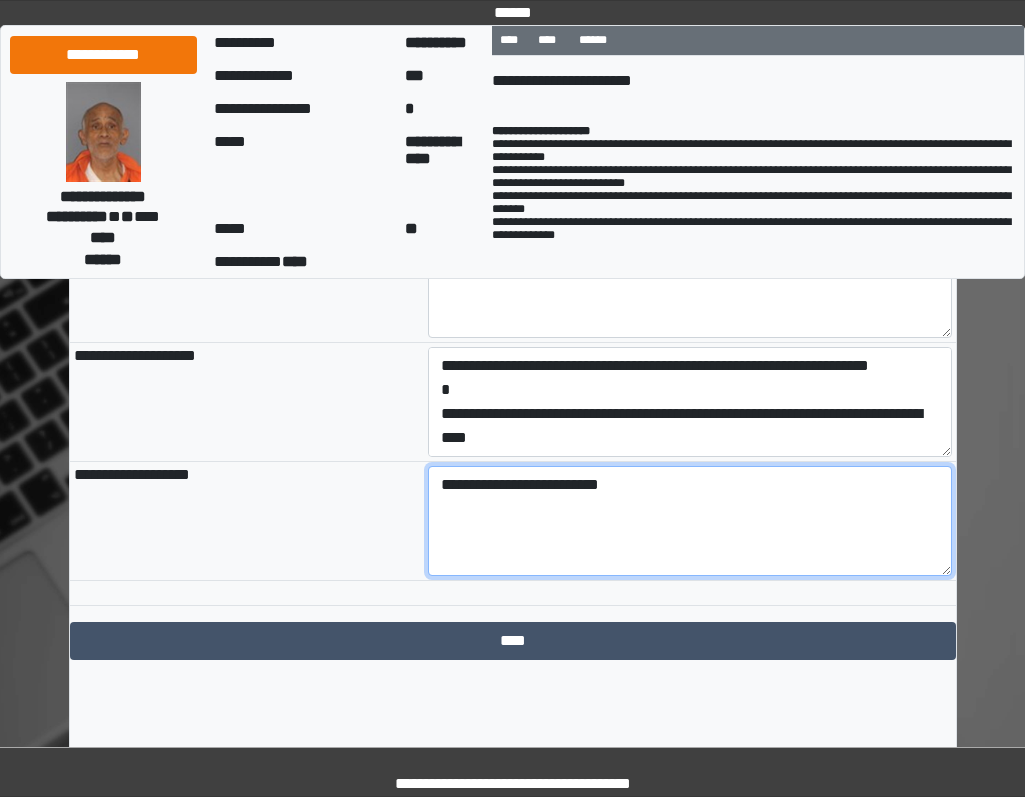 scroll, scrollTop: 2315, scrollLeft: 0, axis: vertical 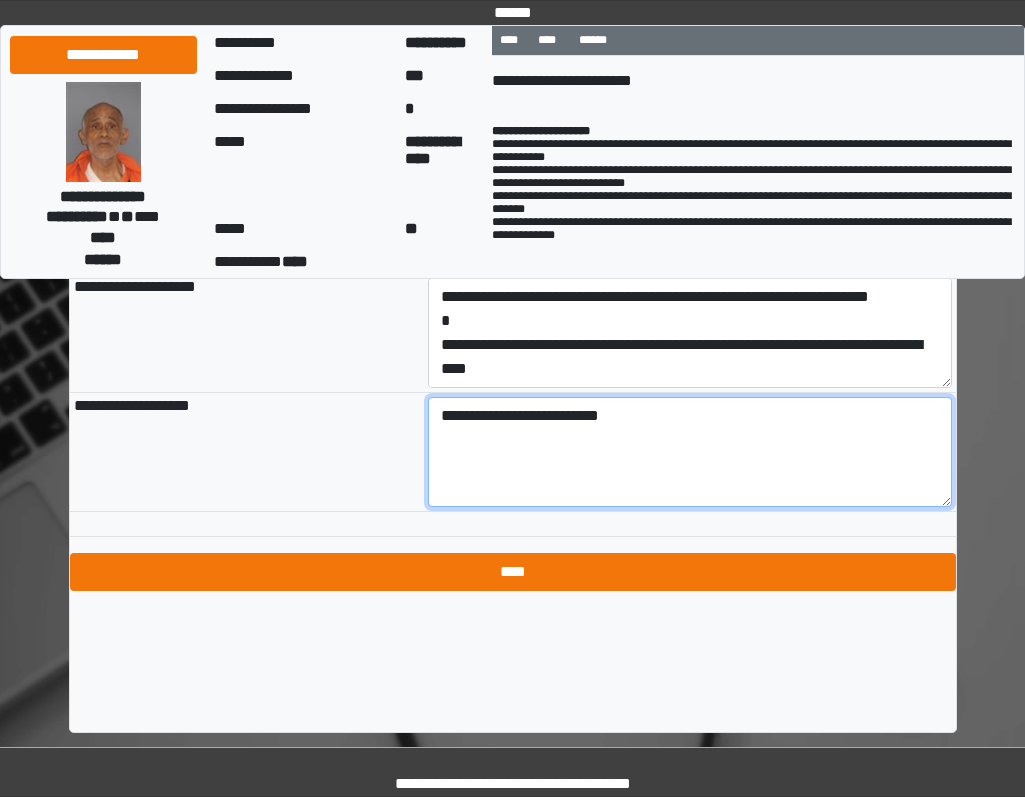type on "**********" 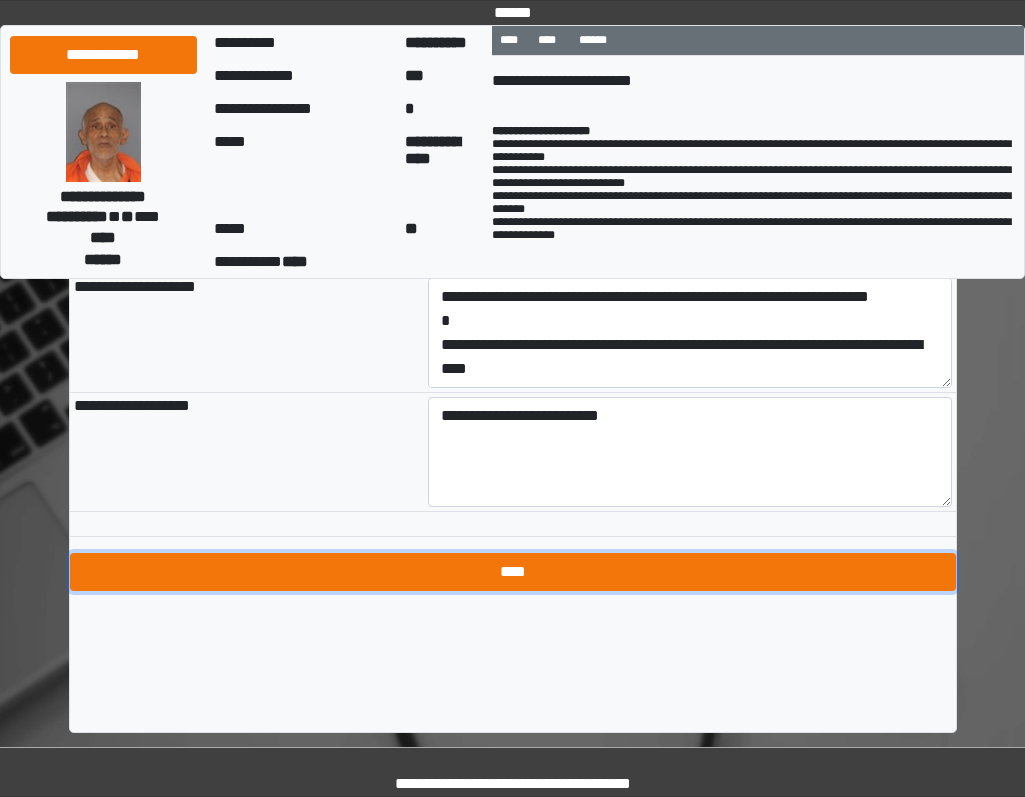 click on "****" at bounding box center (513, 572) 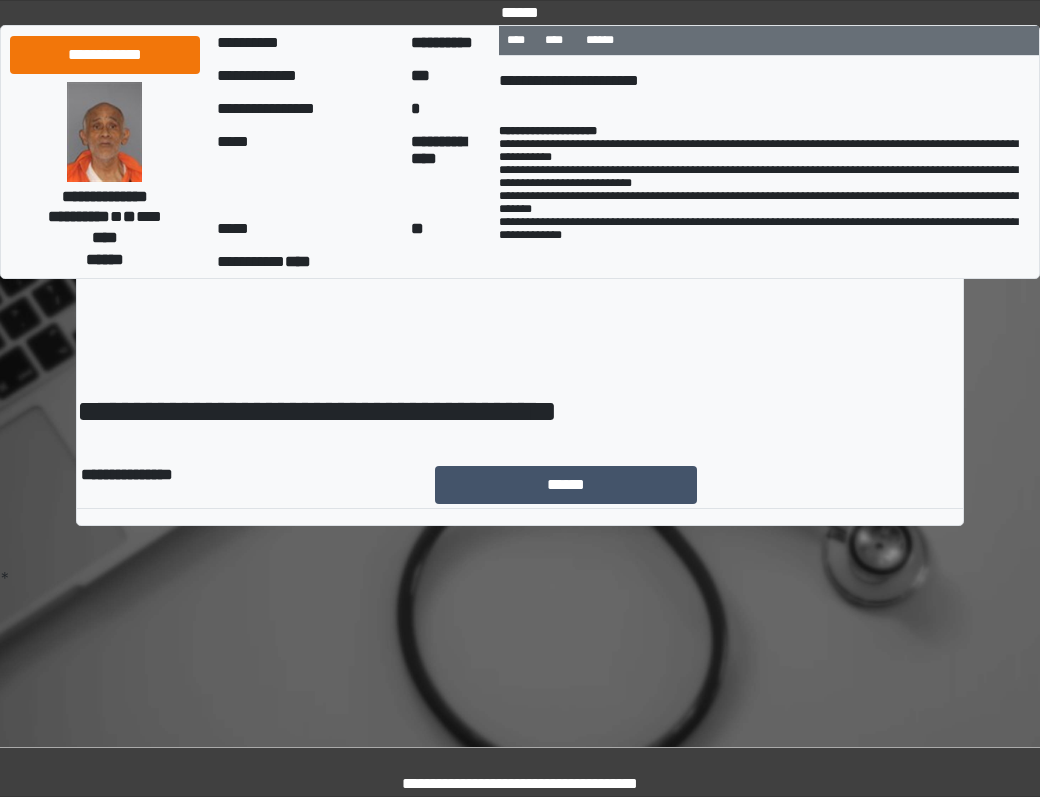 scroll, scrollTop: 0, scrollLeft: 0, axis: both 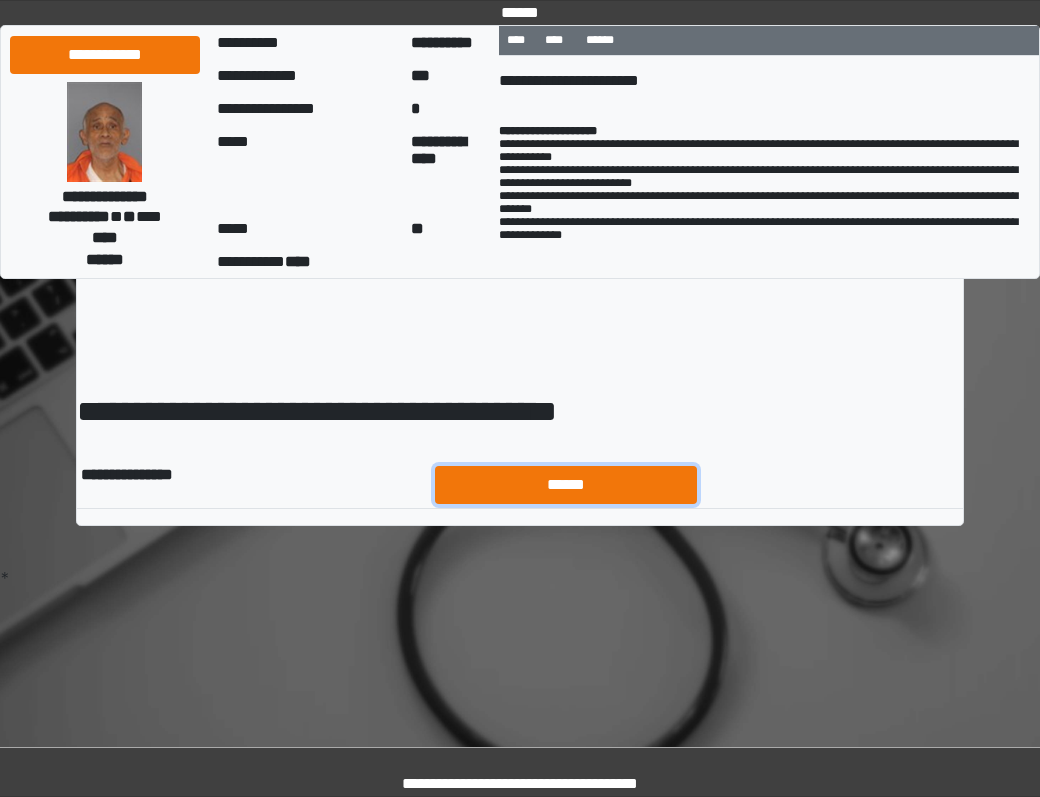 click on "******" at bounding box center (566, 485) 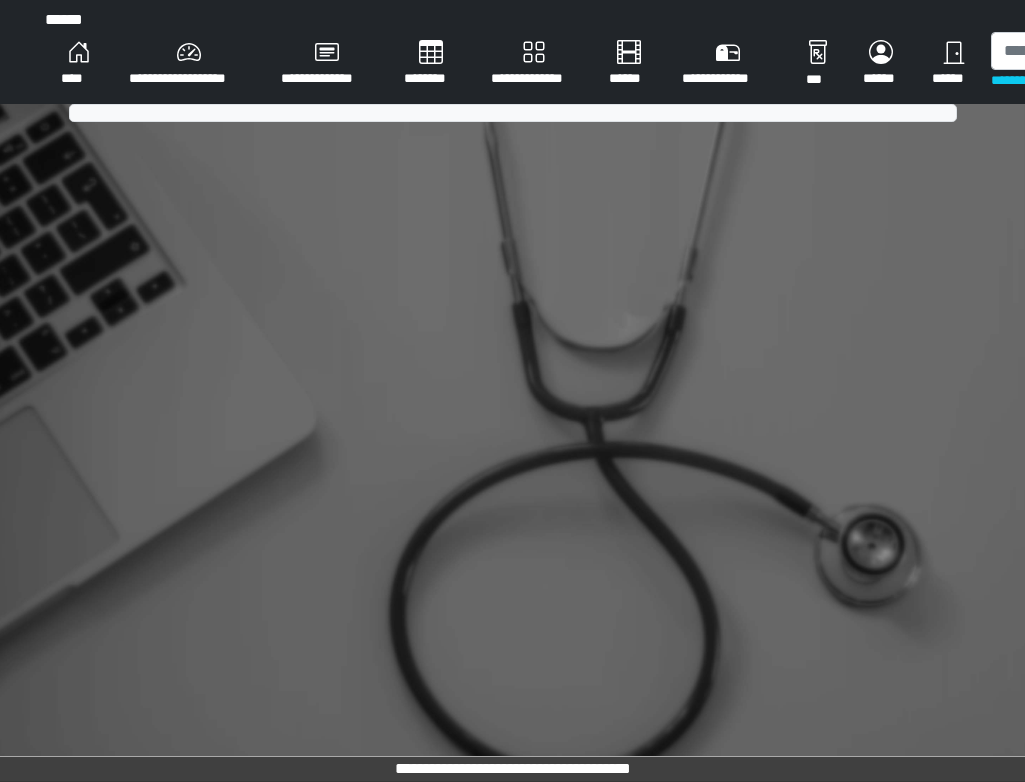 scroll, scrollTop: 0, scrollLeft: 0, axis: both 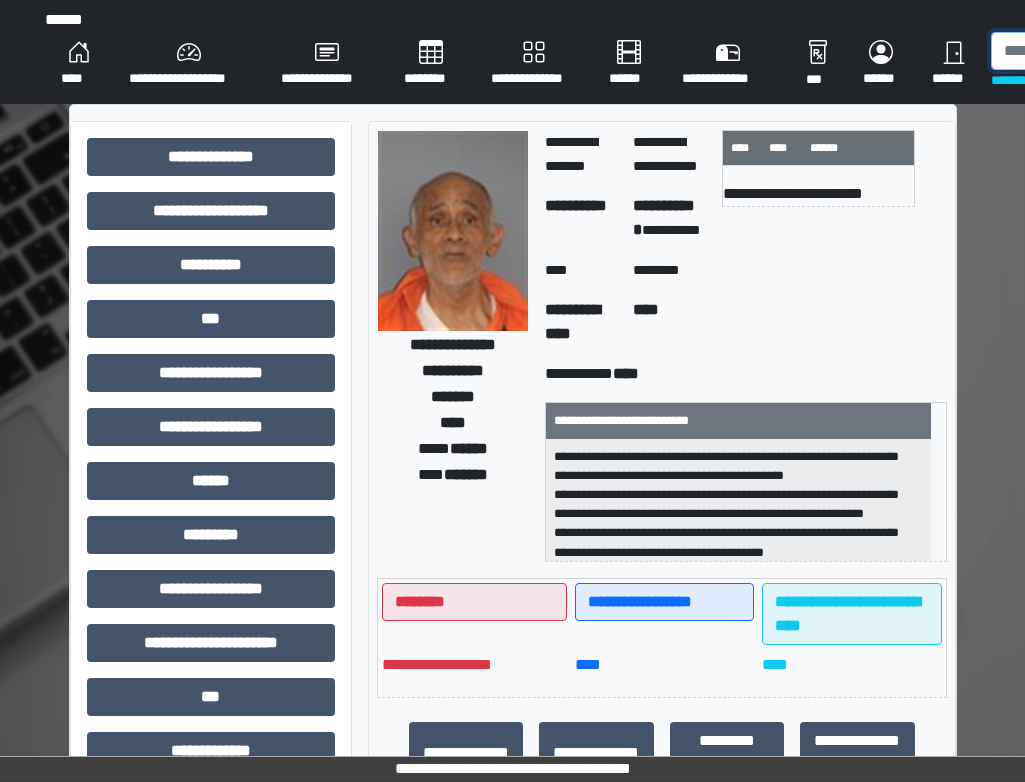 click at bounding box center (1094, 51) 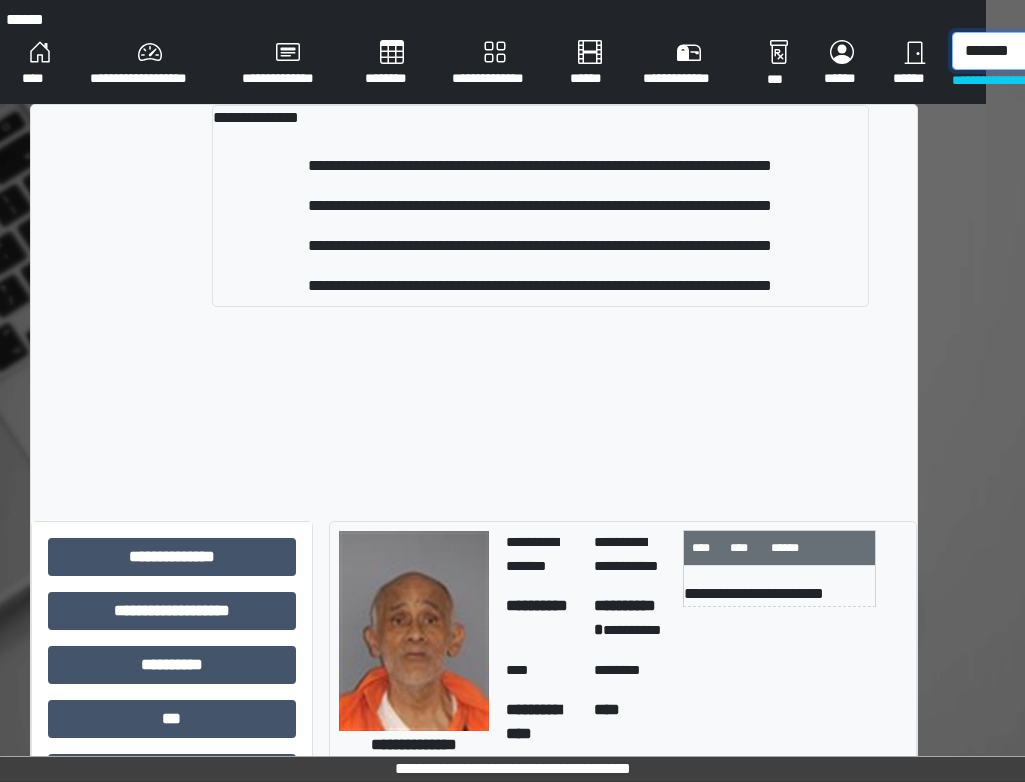 scroll, scrollTop: 0, scrollLeft: 48, axis: horizontal 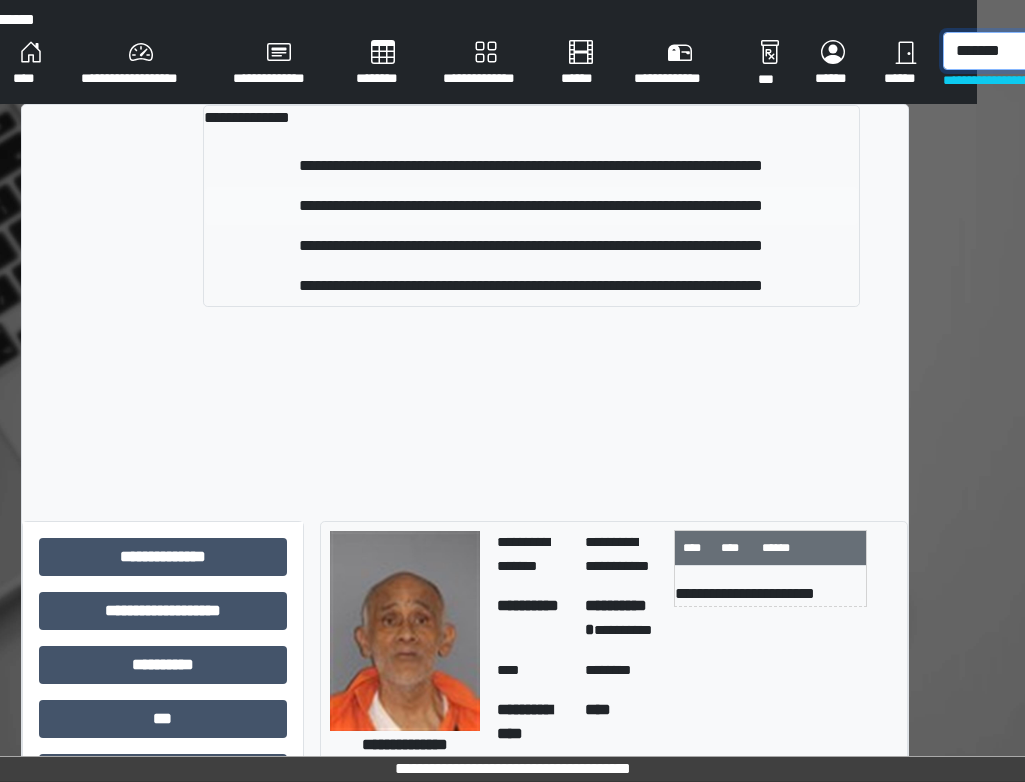 type on "*******" 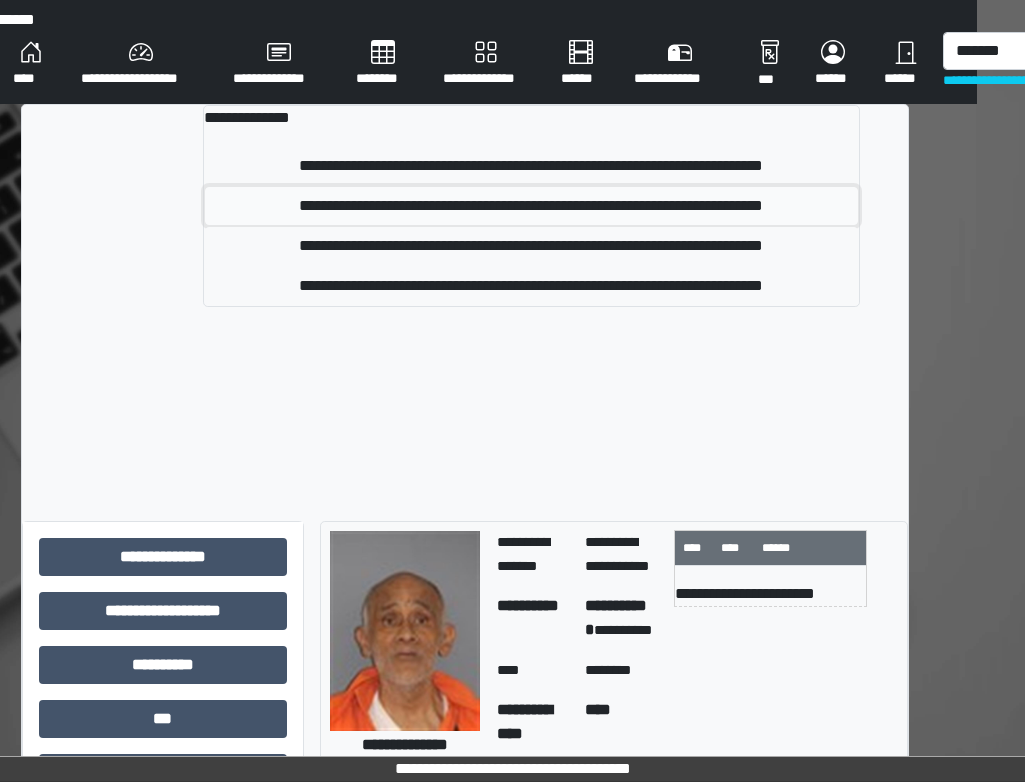 click on "**********" at bounding box center [531, 206] 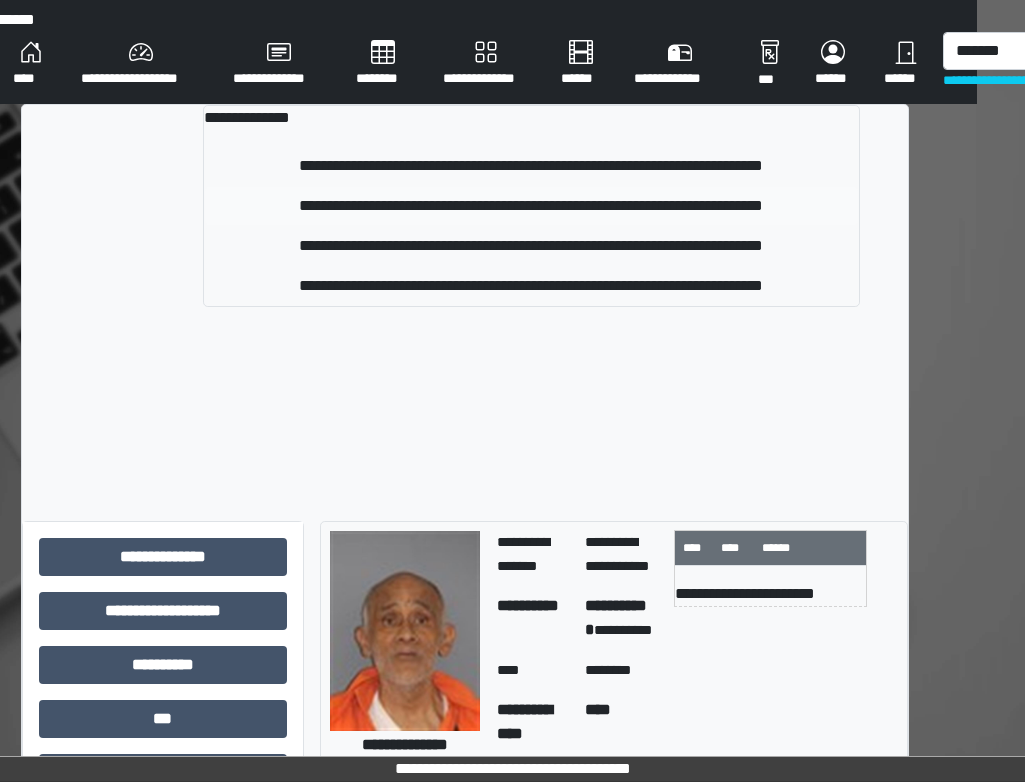 type 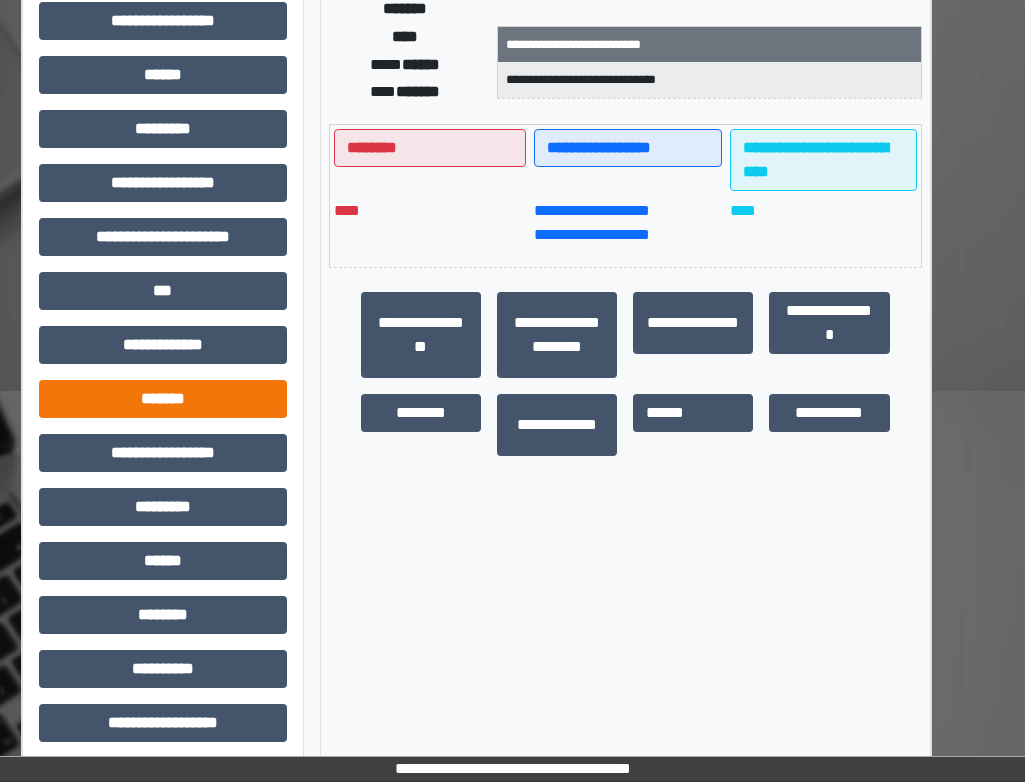 scroll, scrollTop: 416, scrollLeft: 48, axis: both 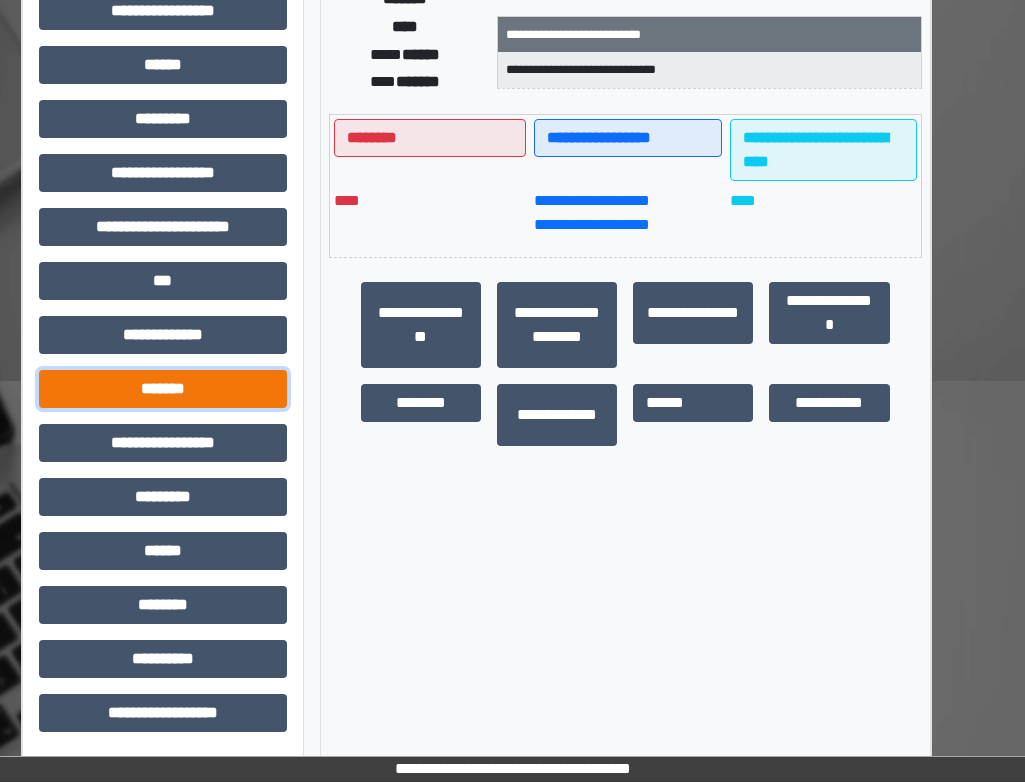 click on "*******" at bounding box center (163, 389) 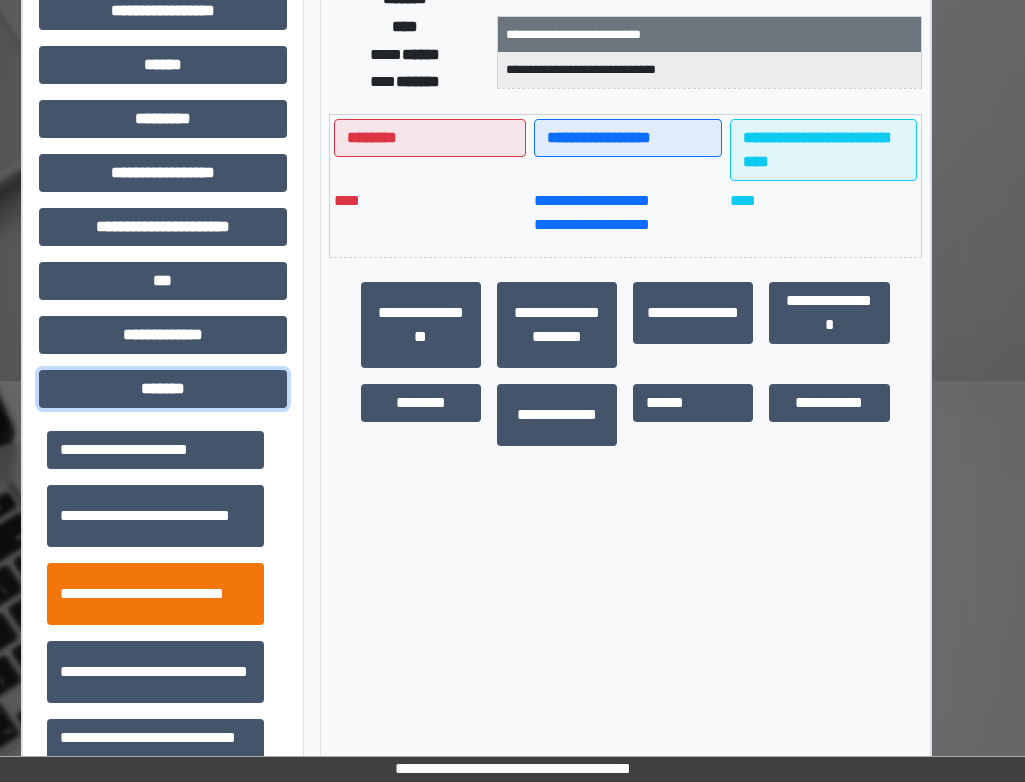 scroll, scrollTop: 600, scrollLeft: 0, axis: vertical 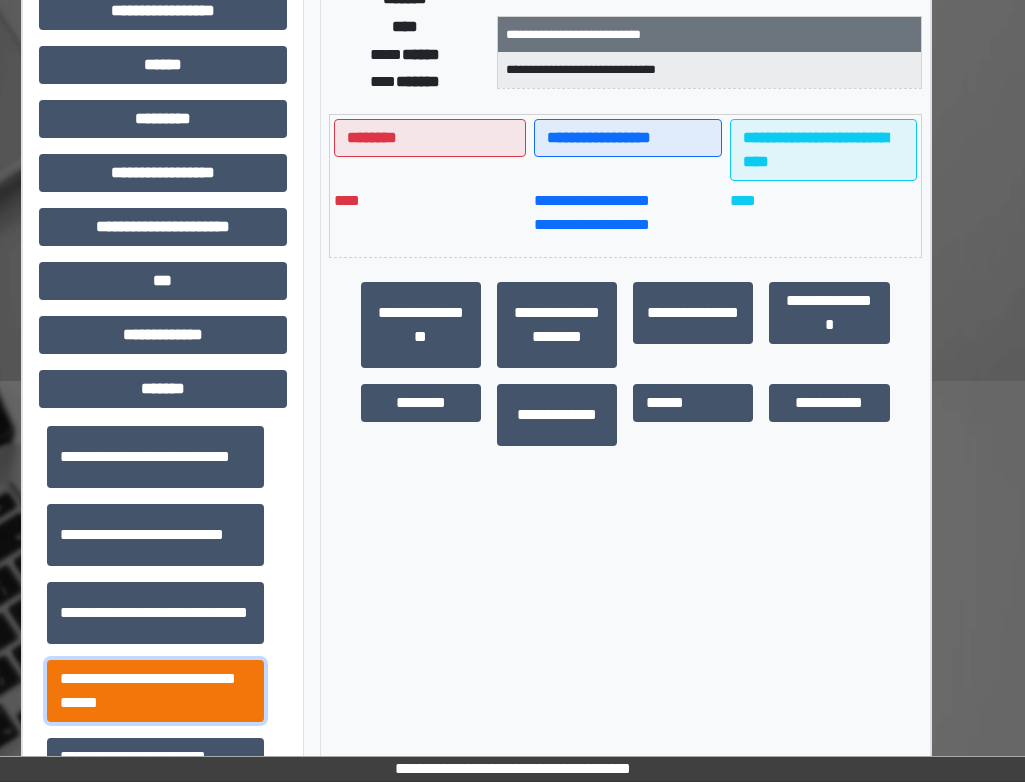 click on "**********" at bounding box center (155, 691) 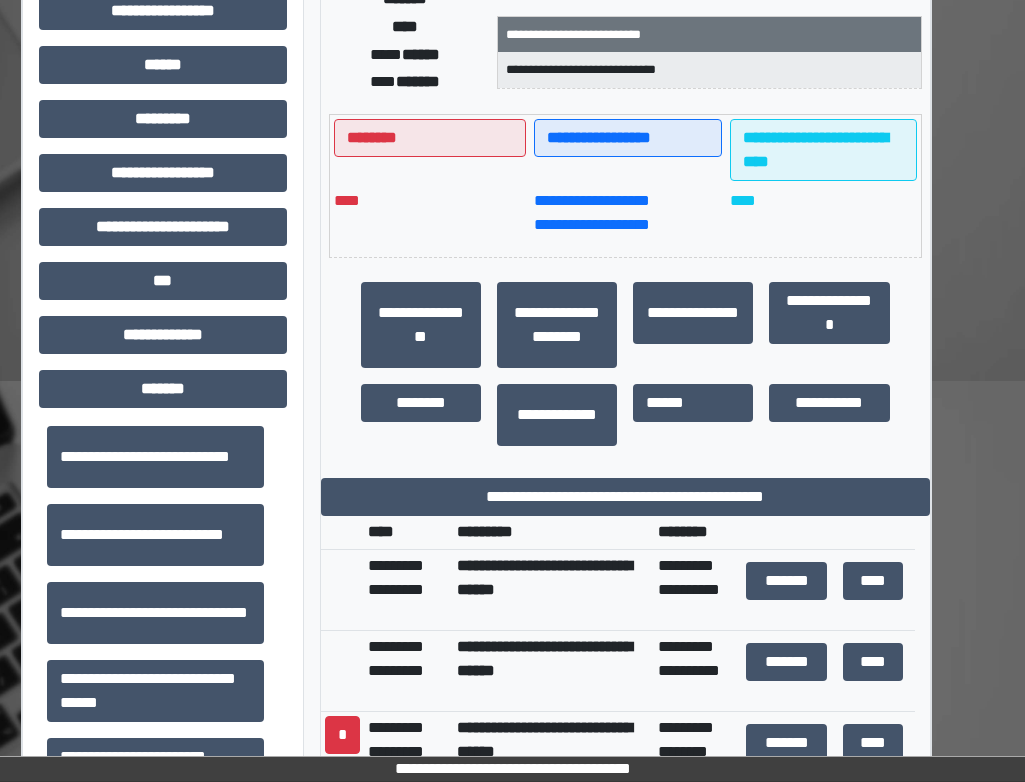 click on "**********" at bounding box center (625, 475) 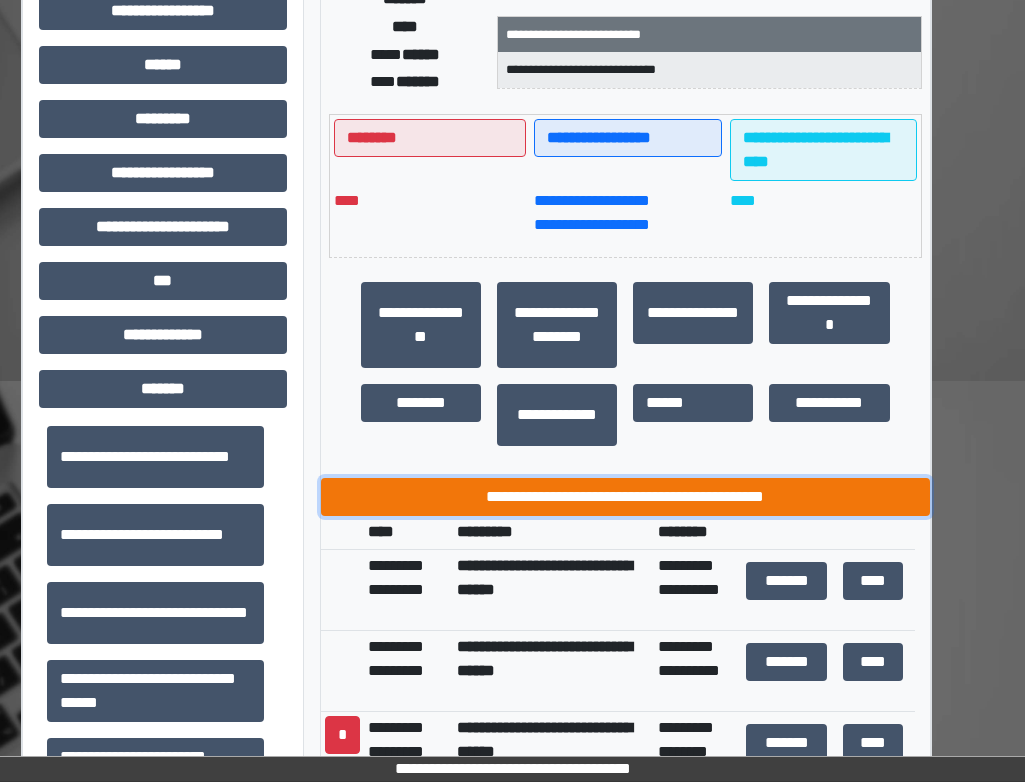 click on "**********" at bounding box center [625, 497] 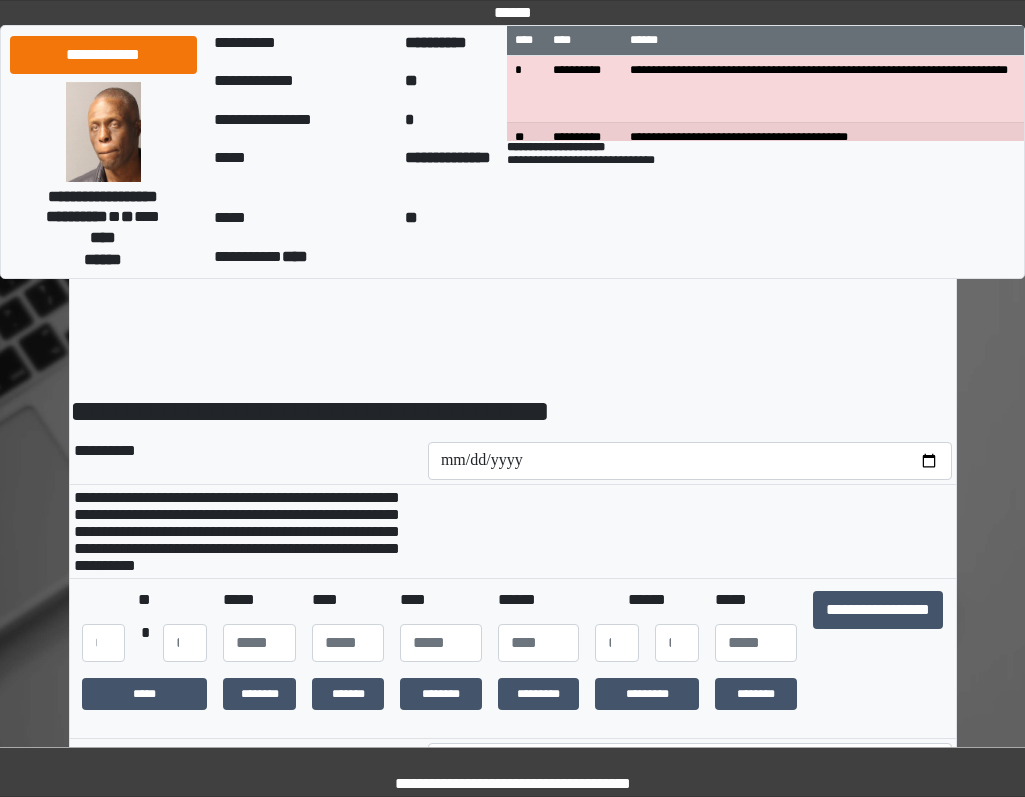scroll, scrollTop: 0, scrollLeft: 0, axis: both 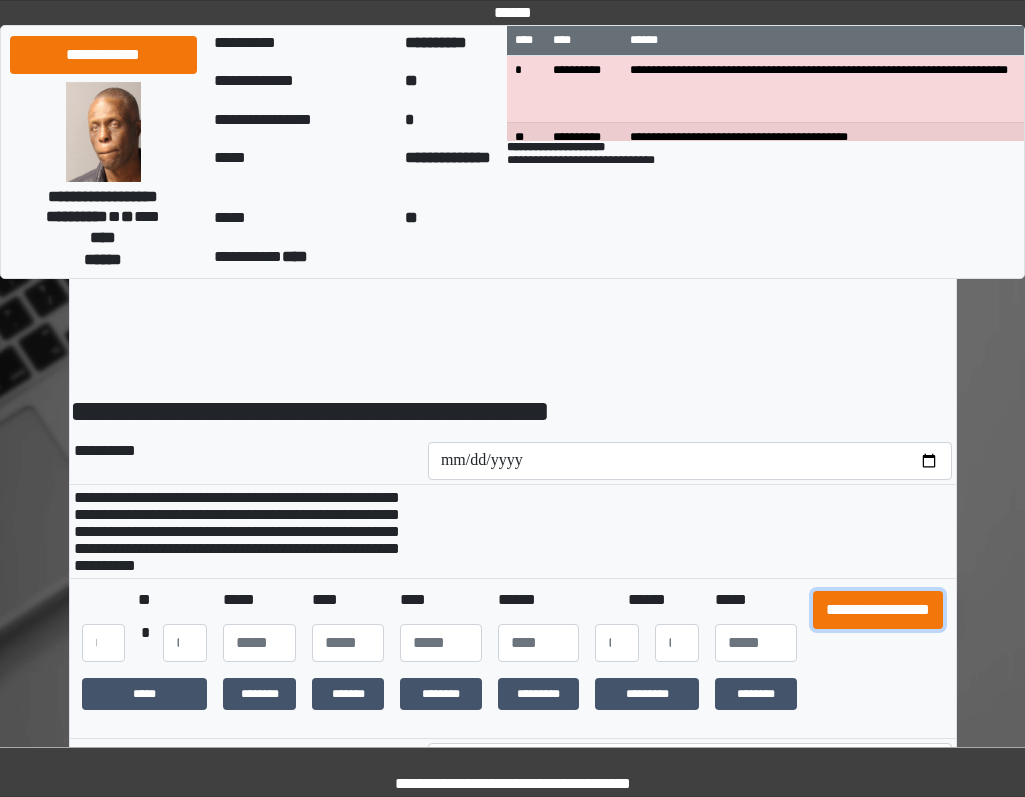 click on "**********" at bounding box center [878, 610] 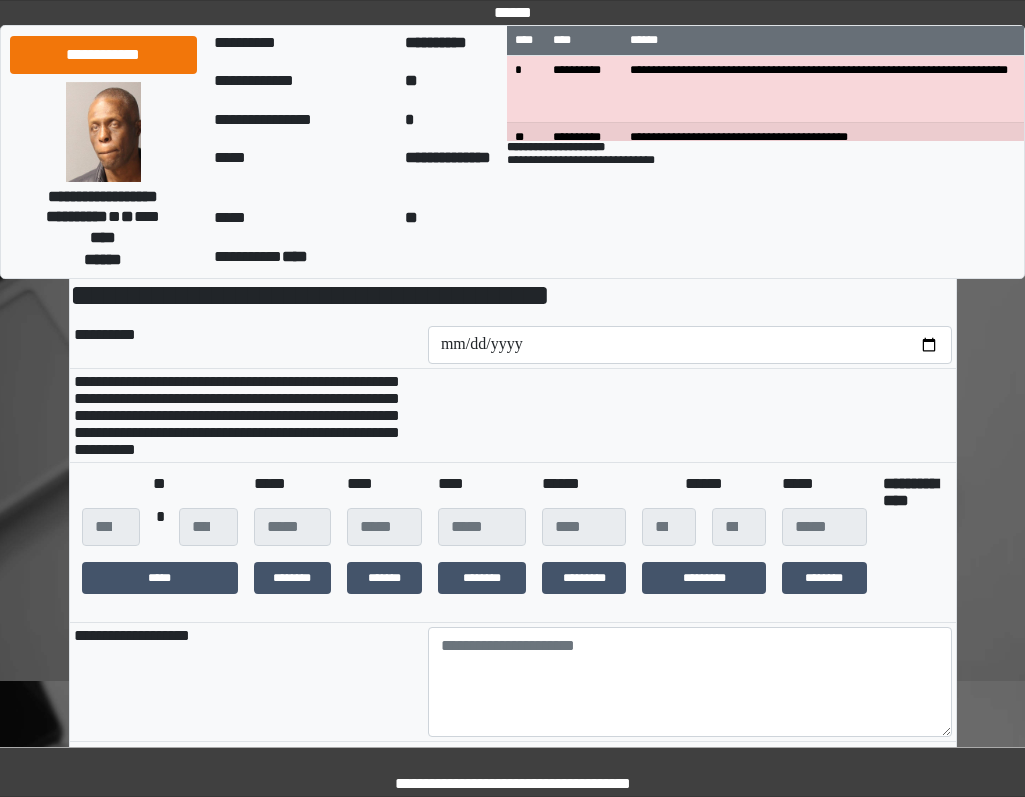 scroll, scrollTop: 300, scrollLeft: 0, axis: vertical 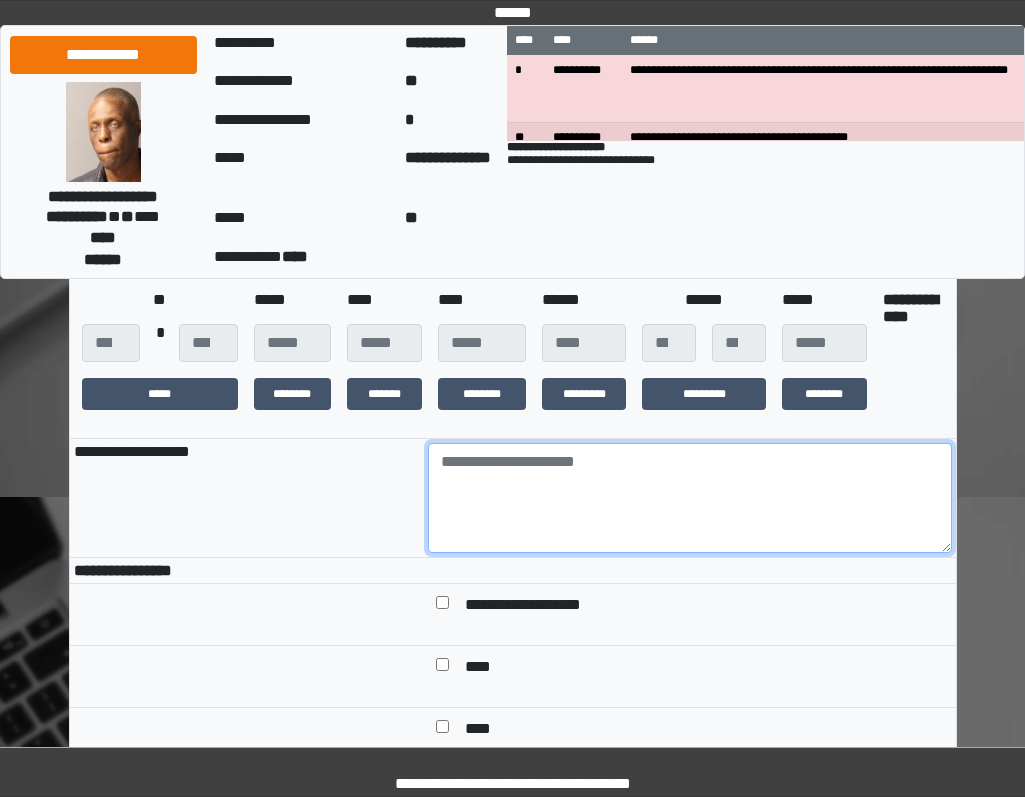 click at bounding box center (690, 498) 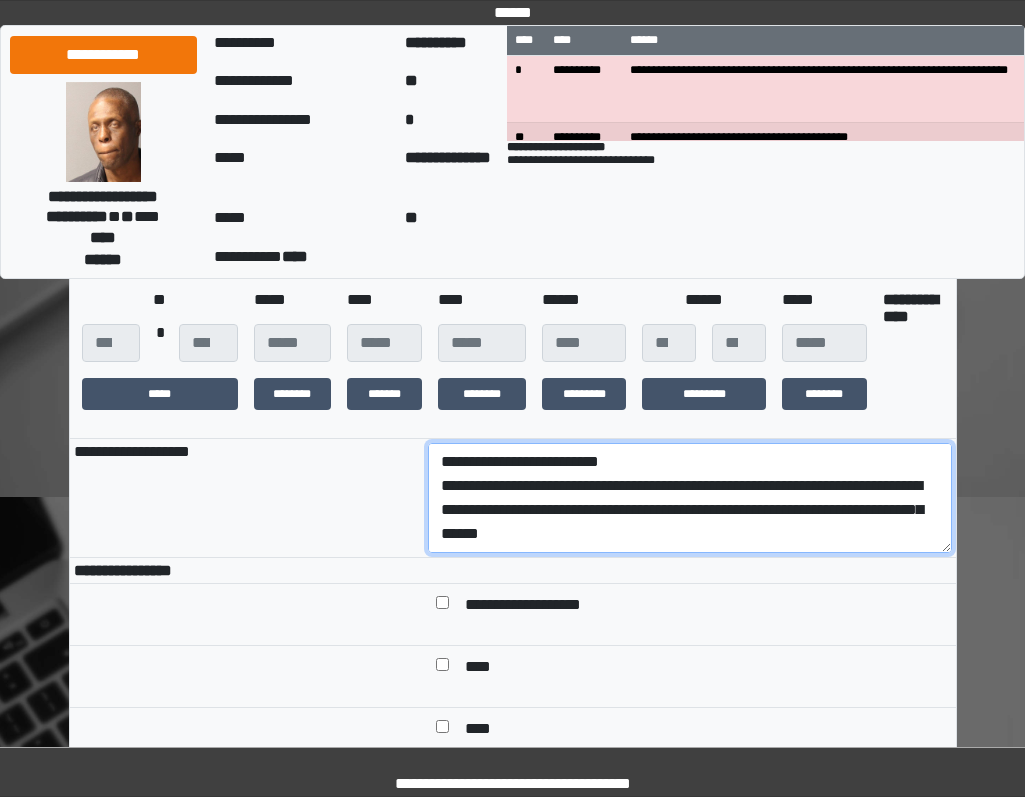 scroll, scrollTop: 136, scrollLeft: 0, axis: vertical 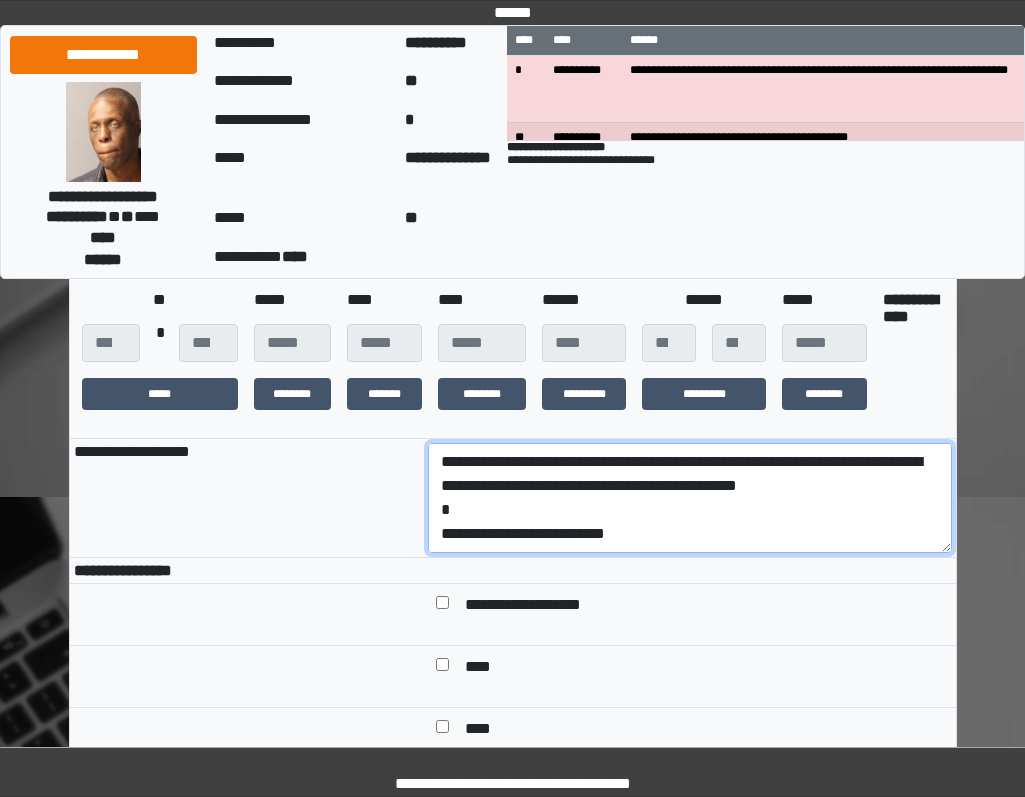 click on "**********" at bounding box center [690, 498] 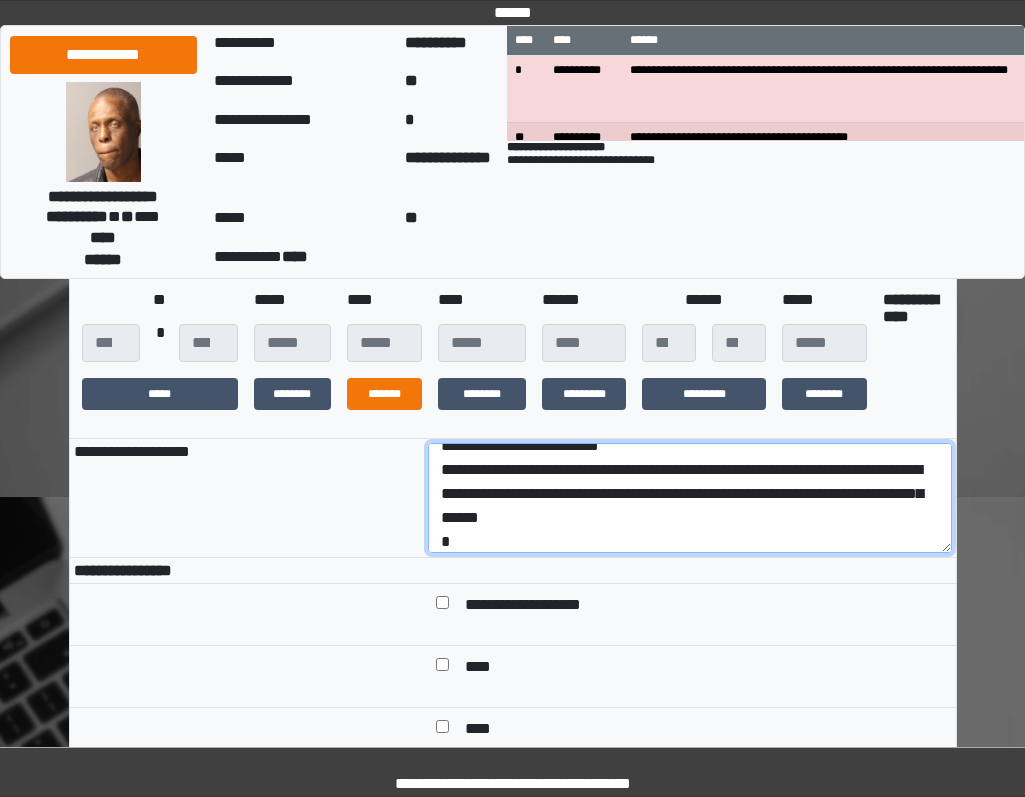 scroll, scrollTop: 0, scrollLeft: 0, axis: both 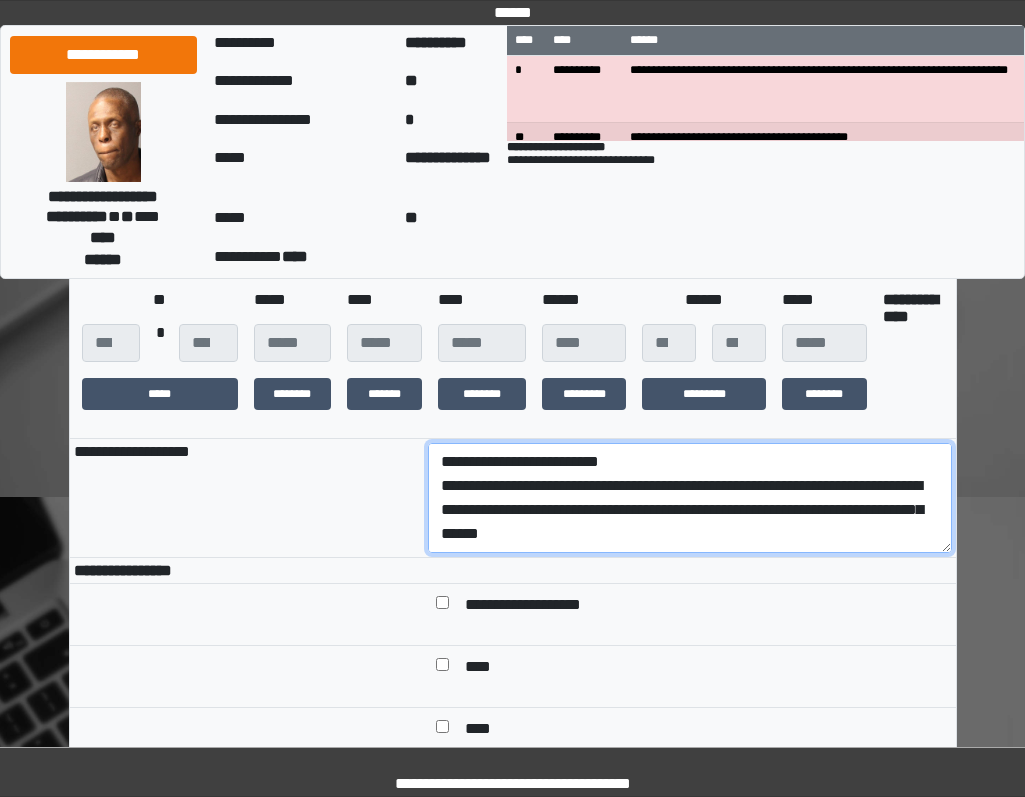 drag, startPoint x: 698, startPoint y: 535, endPoint x: 364, endPoint y: 505, distance: 335.3446 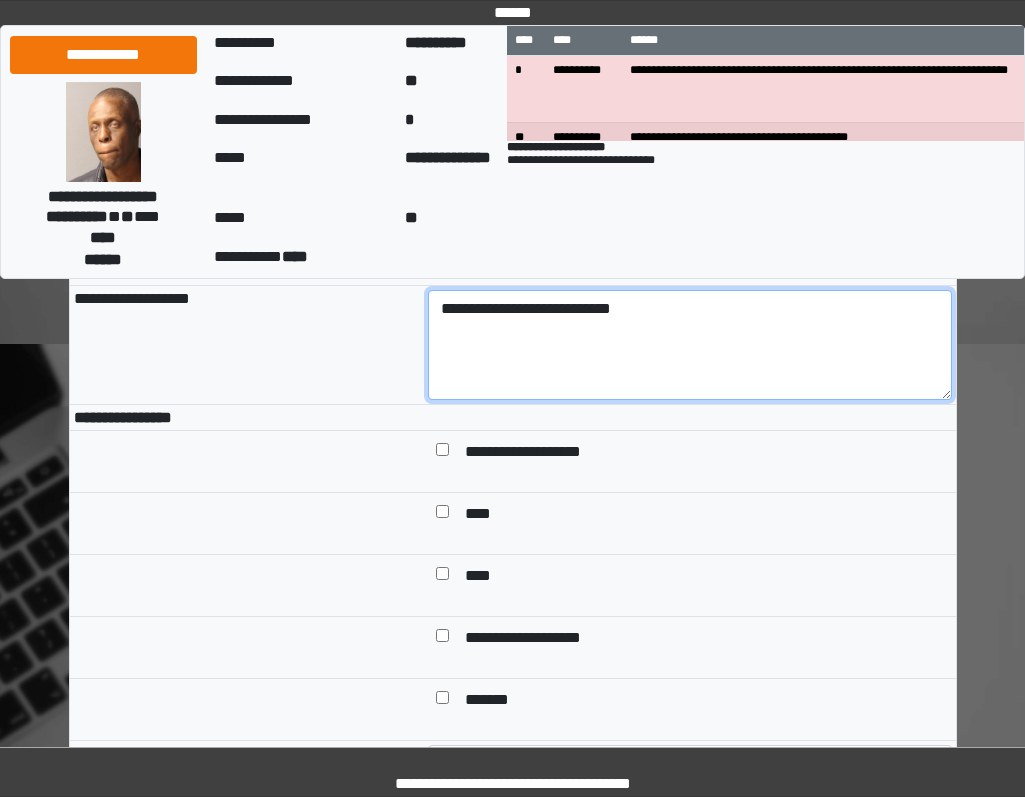 scroll, scrollTop: 700, scrollLeft: 0, axis: vertical 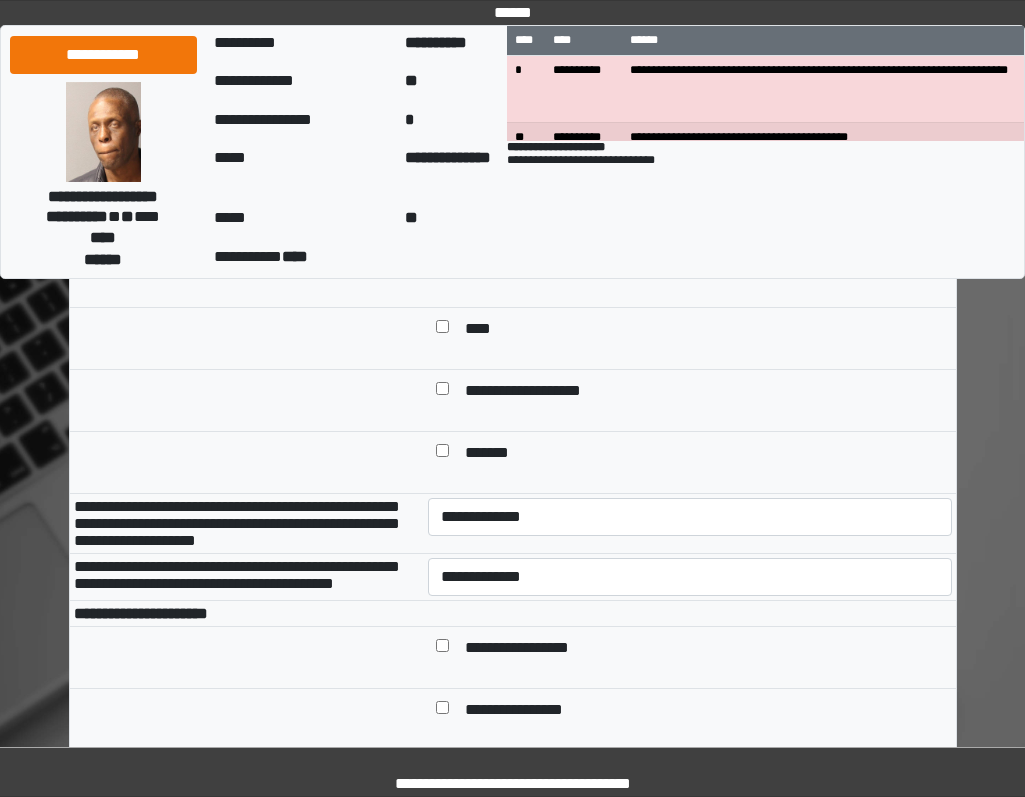 type on "**********" 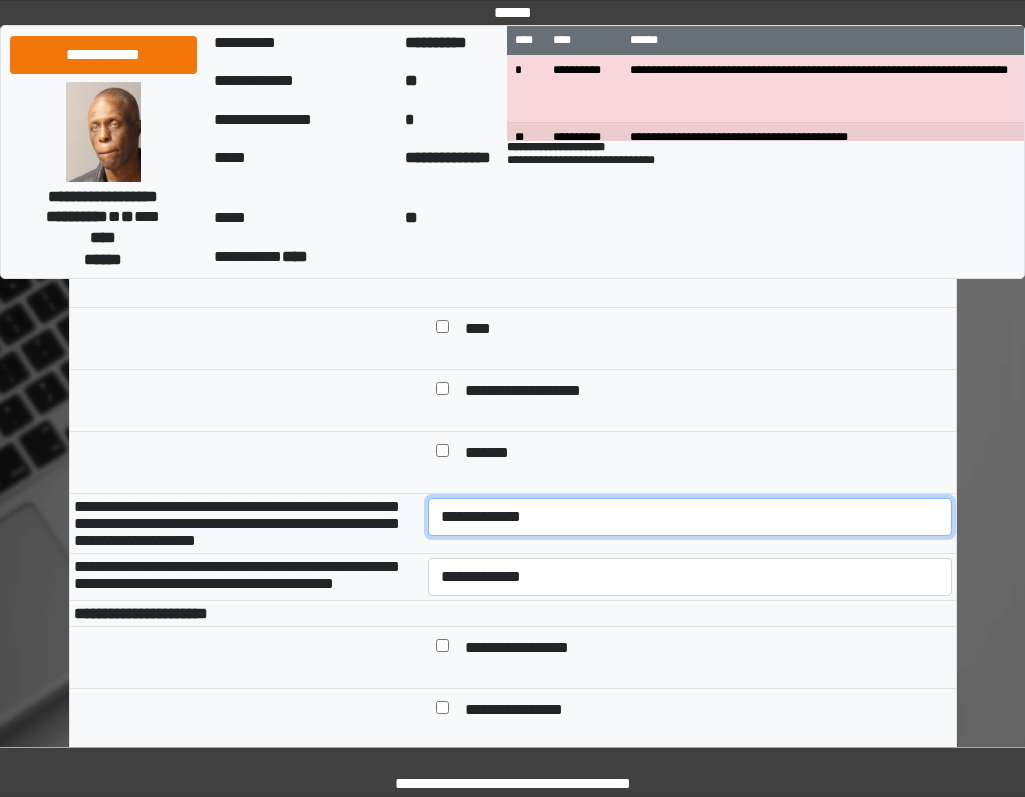 click on "**********" at bounding box center (690, 517) 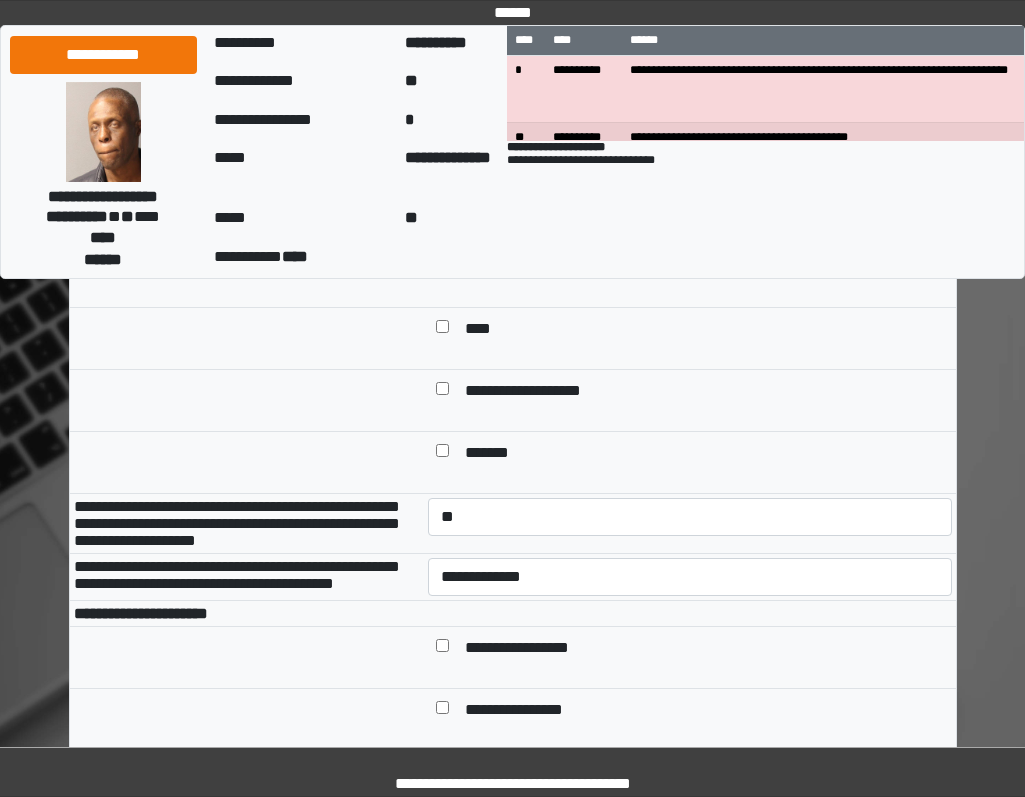 click on "**********" at bounding box center [690, 576] 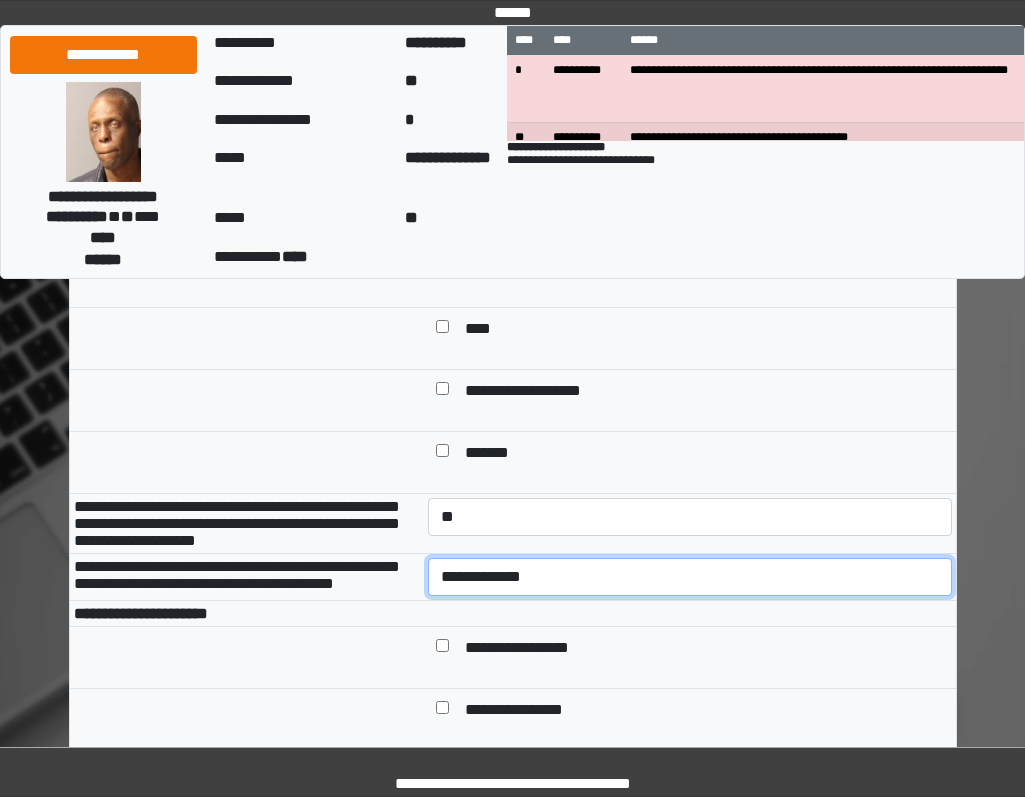 click on "**********" at bounding box center (690, 577) 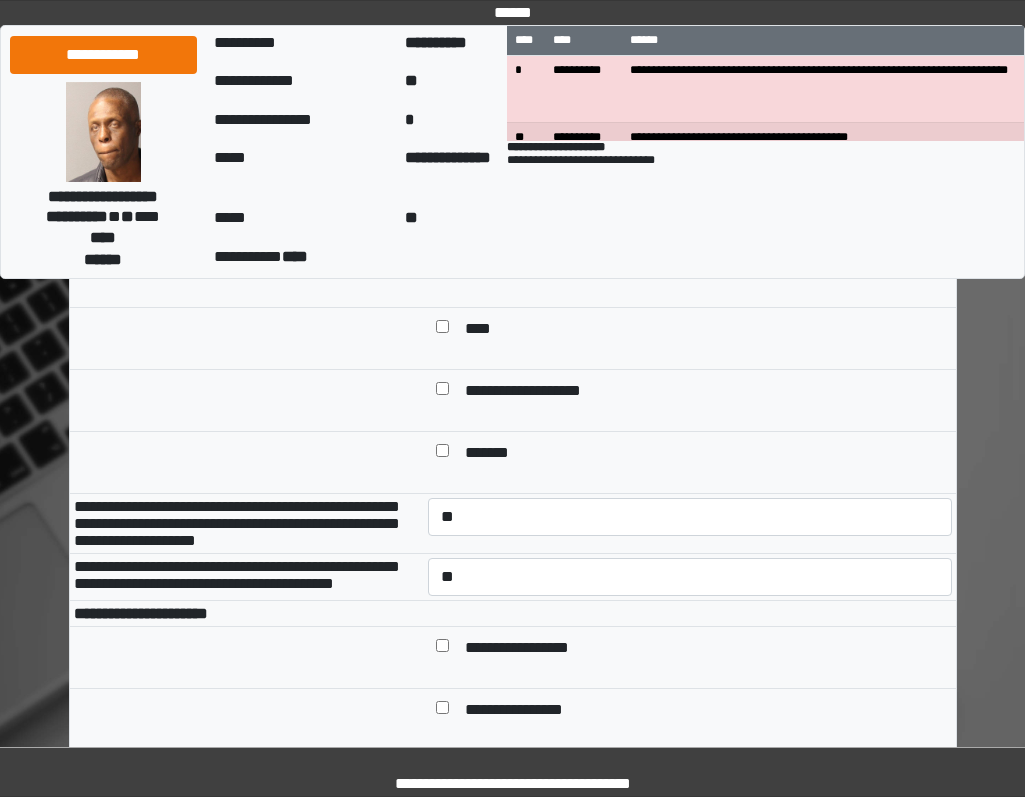 click on "**********" at bounding box center (690, 657) 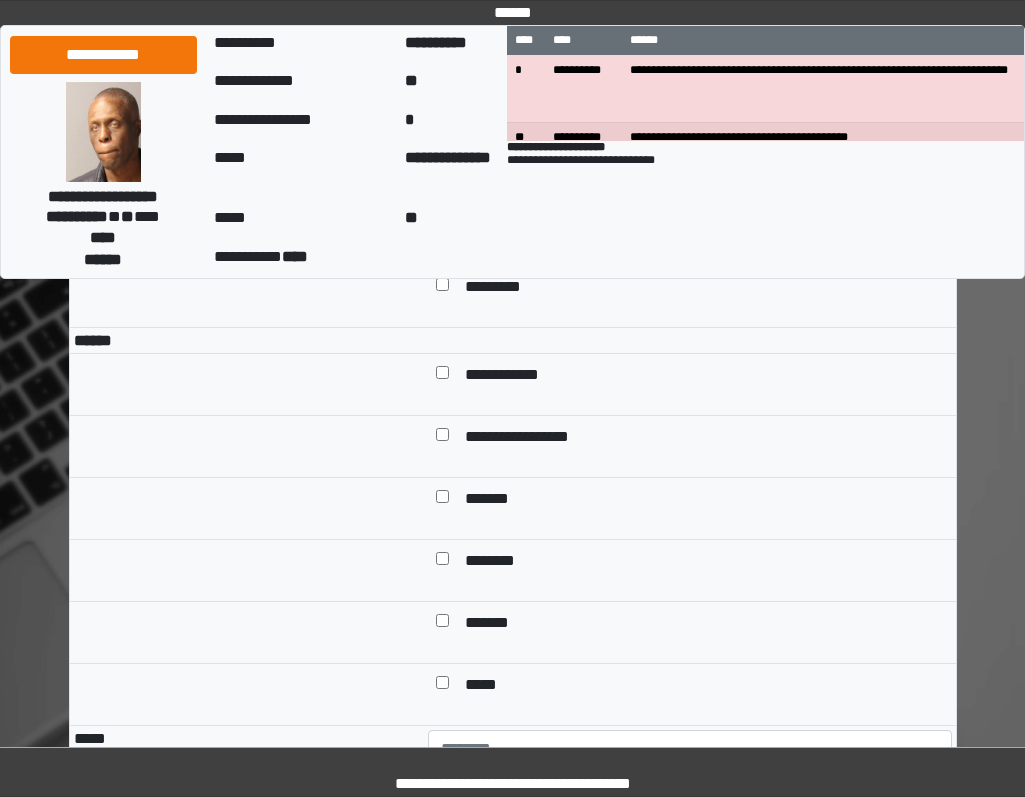 scroll, scrollTop: 1700, scrollLeft: 0, axis: vertical 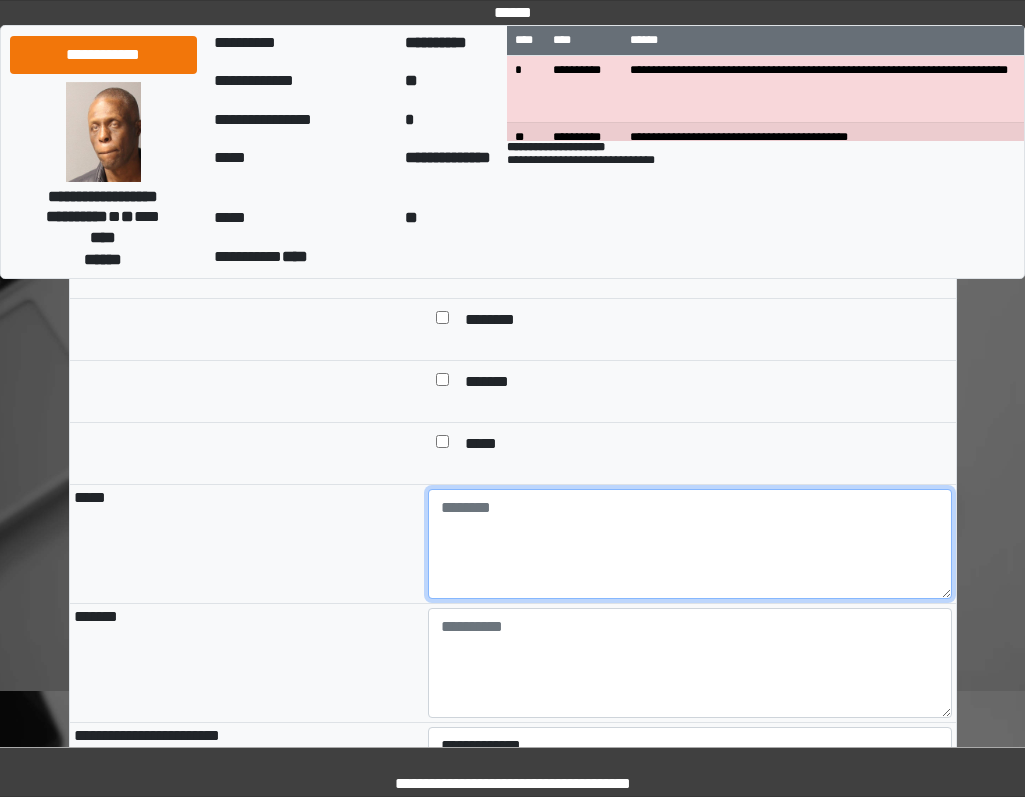 click at bounding box center (690, 544) 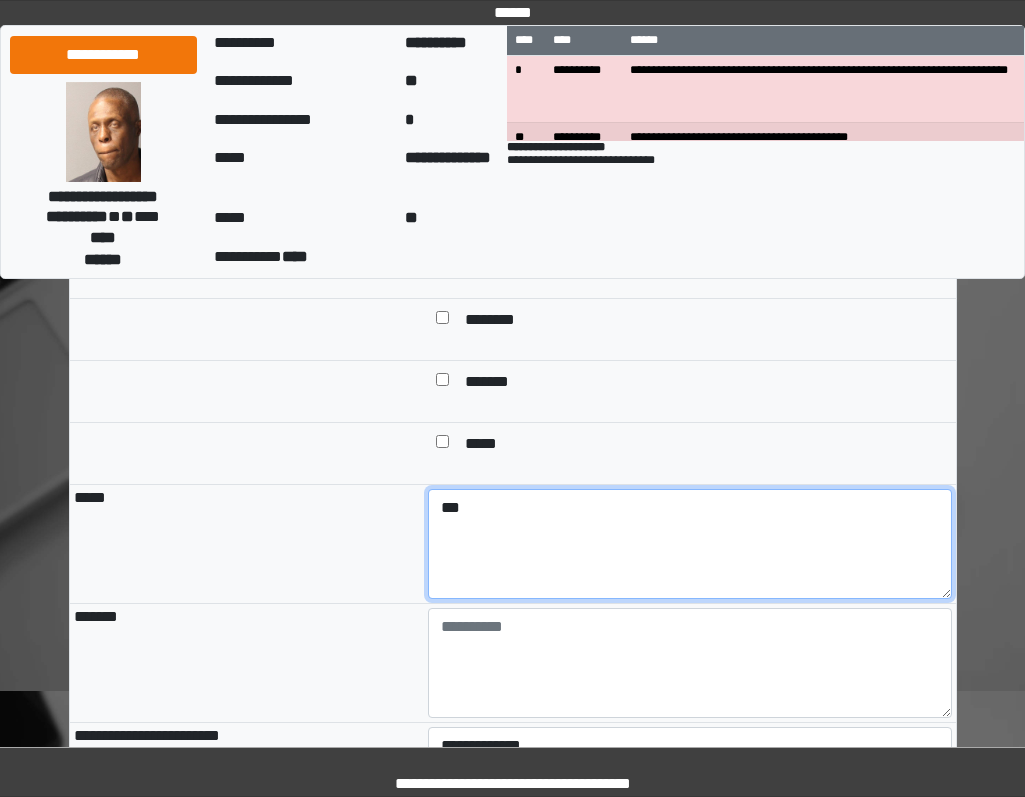 type on "***" 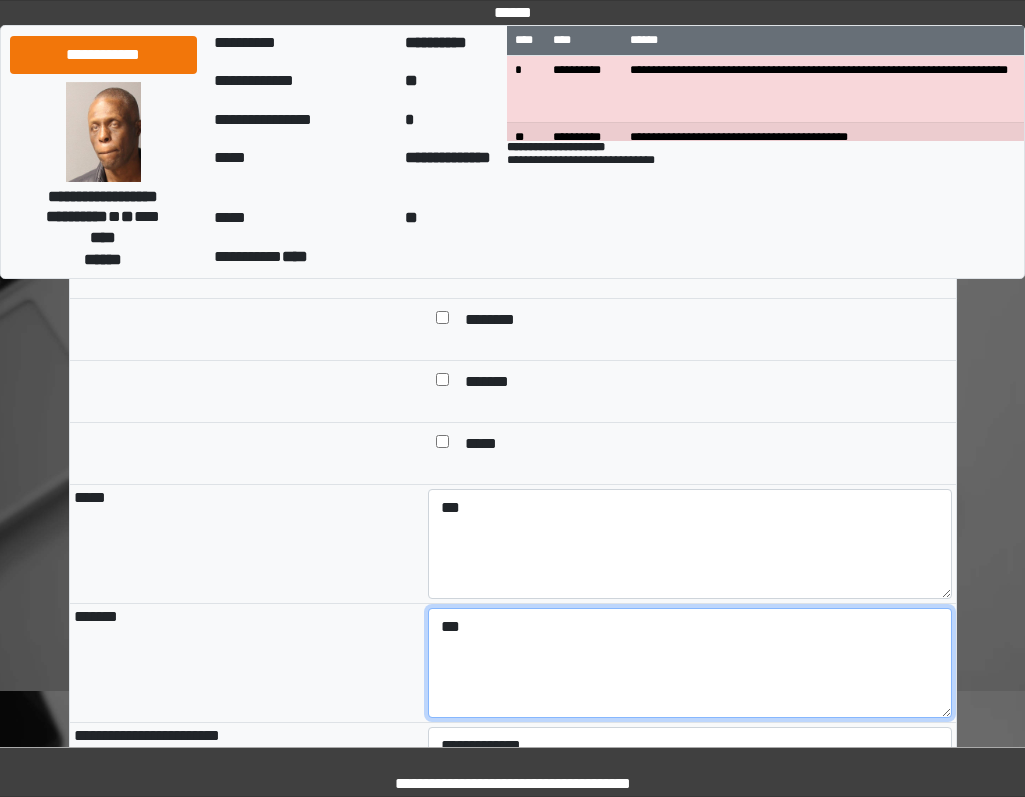type on "***" 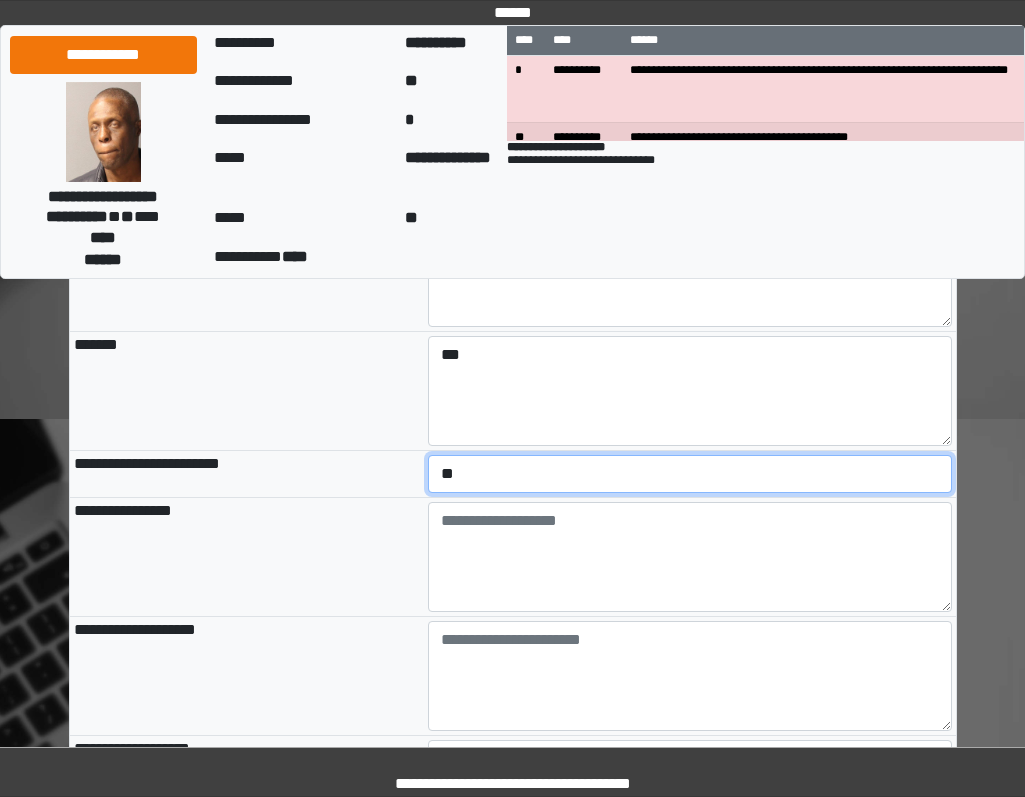scroll, scrollTop: 2124, scrollLeft: 0, axis: vertical 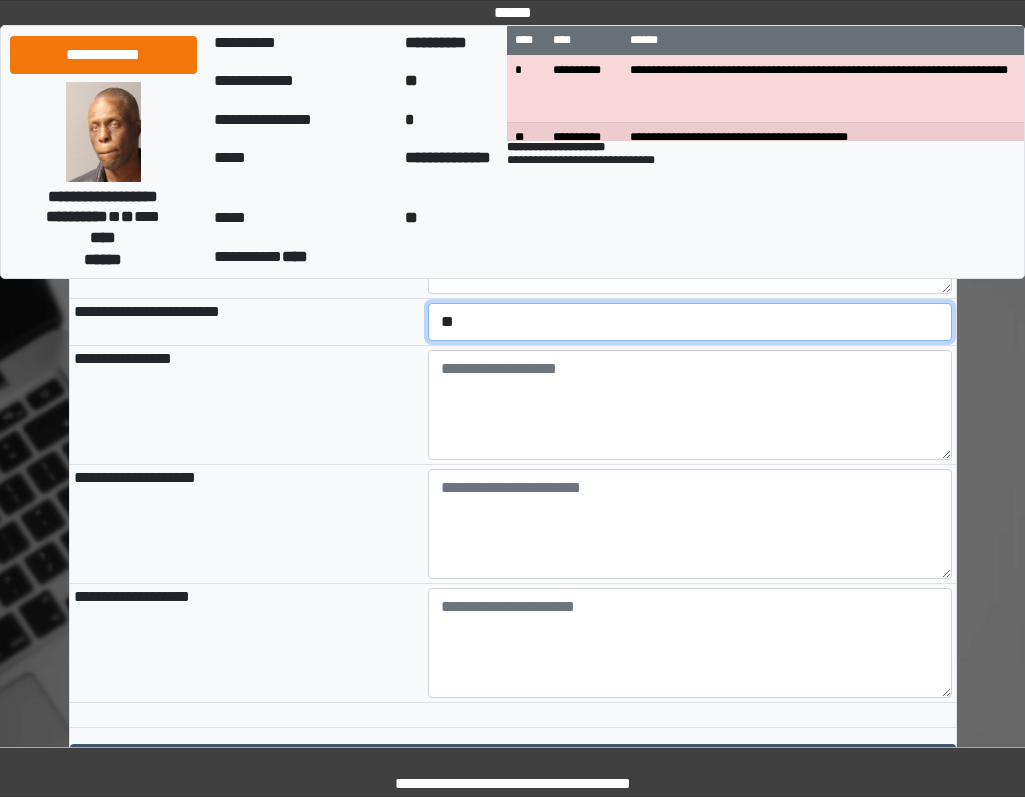 select on "*" 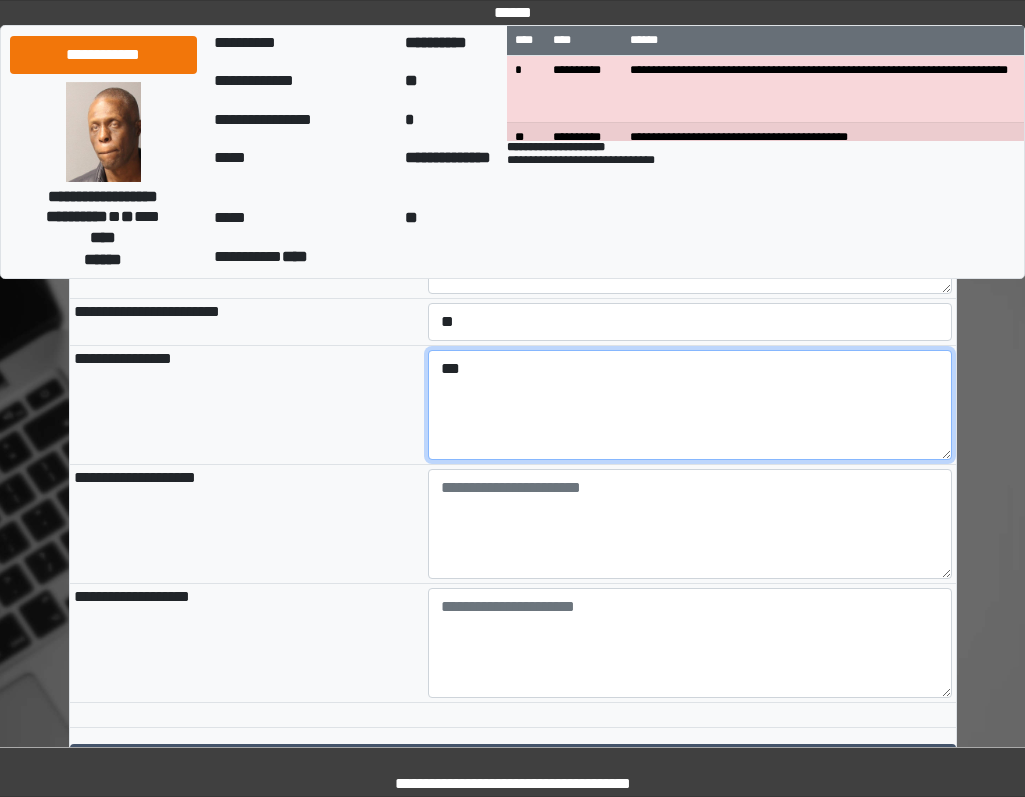 type on "***" 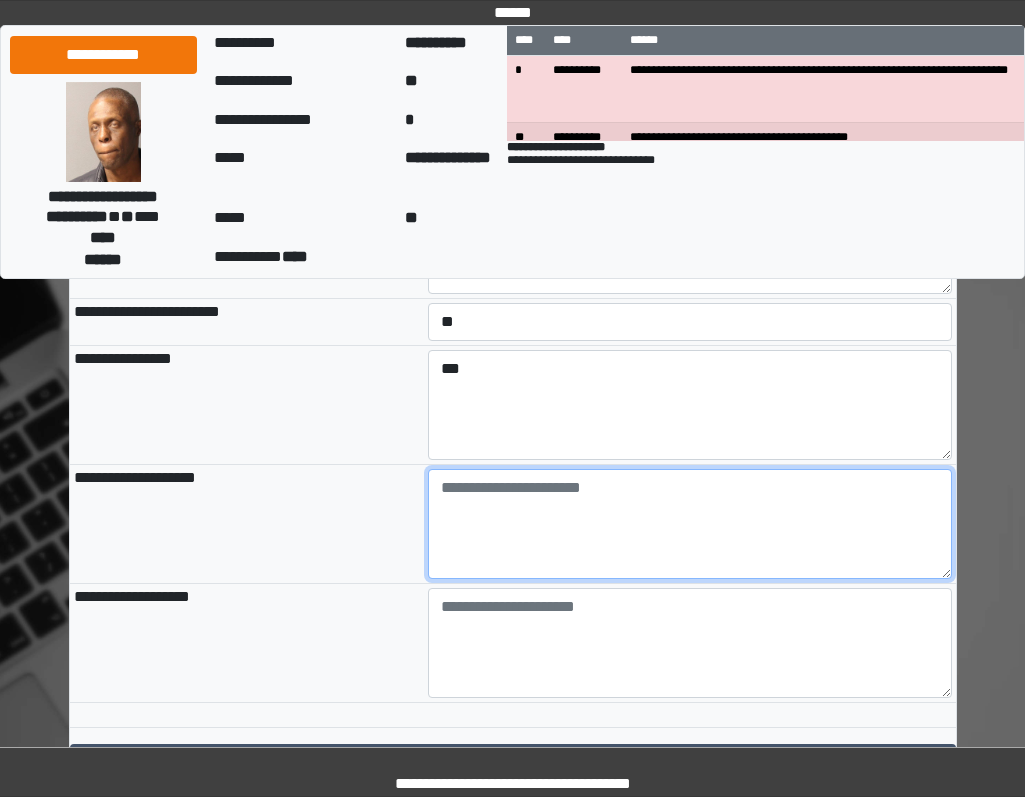 paste on "**********" 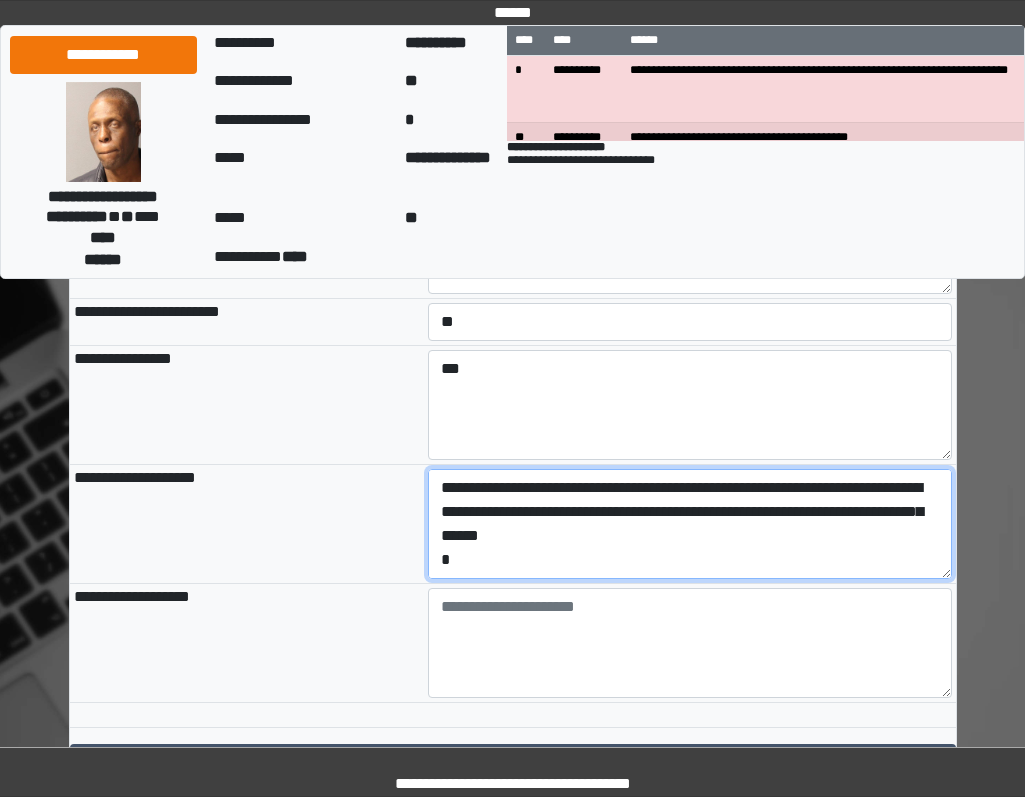 scroll, scrollTop: 88, scrollLeft: 0, axis: vertical 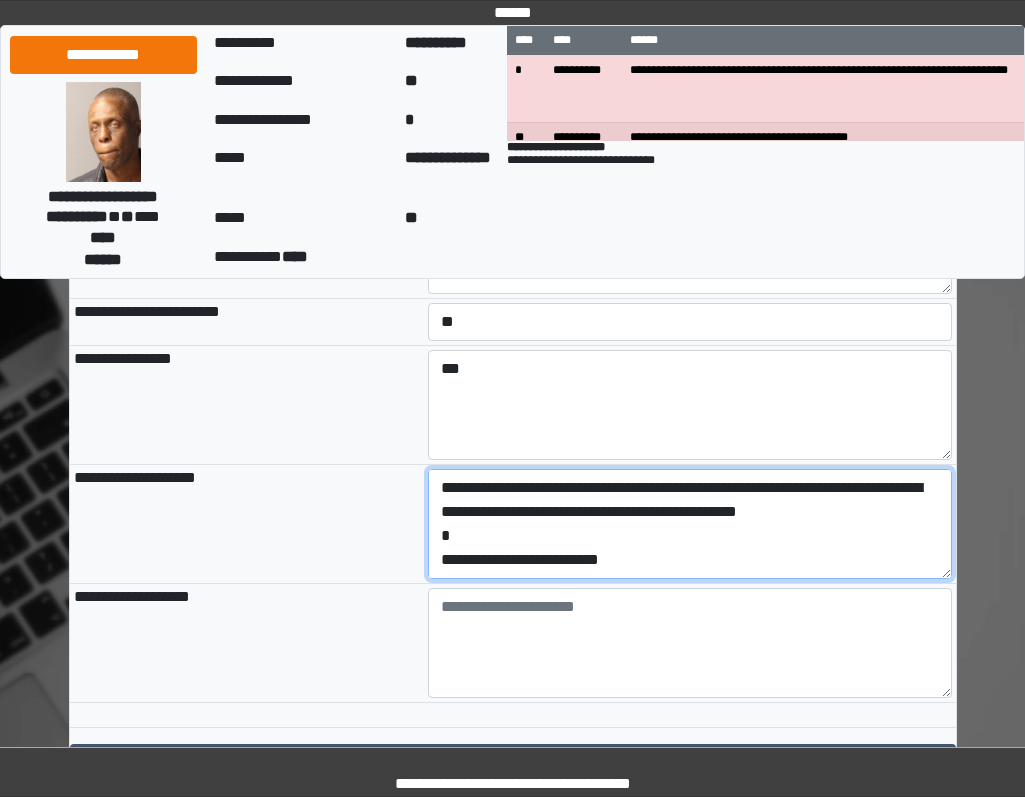 drag, startPoint x: 647, startPoint y: 642, endPoint x: 407, endPoint y: 642, distance: 240 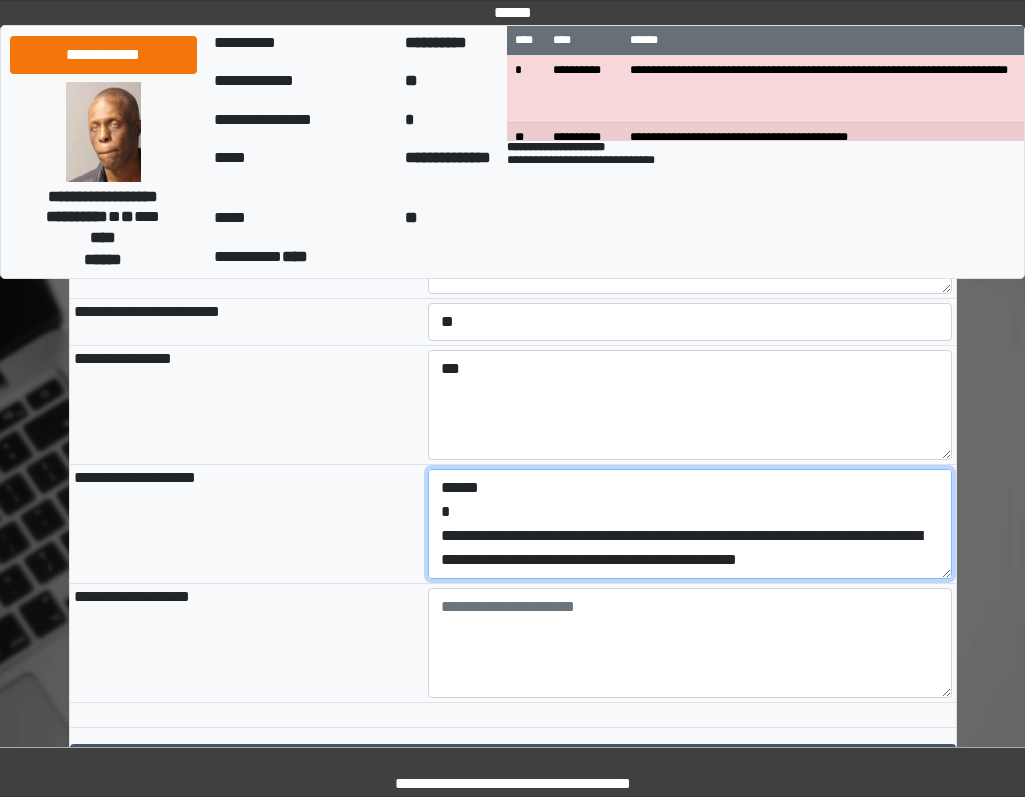 scroll, scrollTop: 48, scrollLeft: 0, axis: vertical 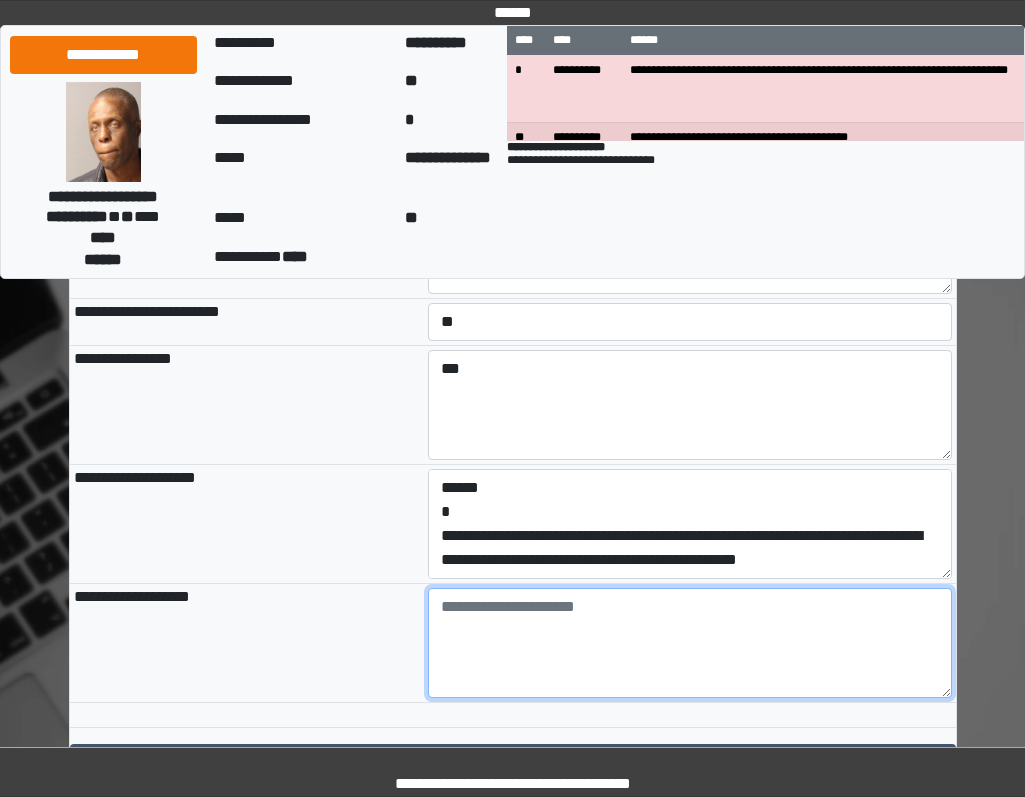 click at bounding box center [690, 643] 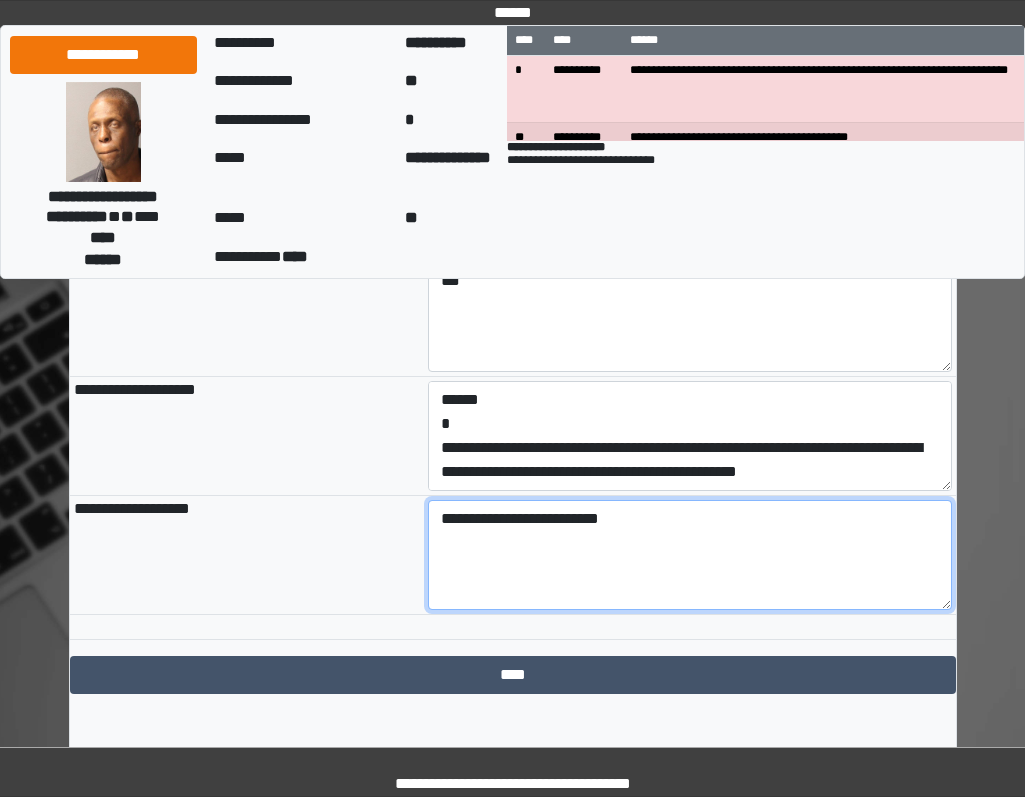 scroll, scrollTop: 2315, scrollLeft: 0, axis: vertical 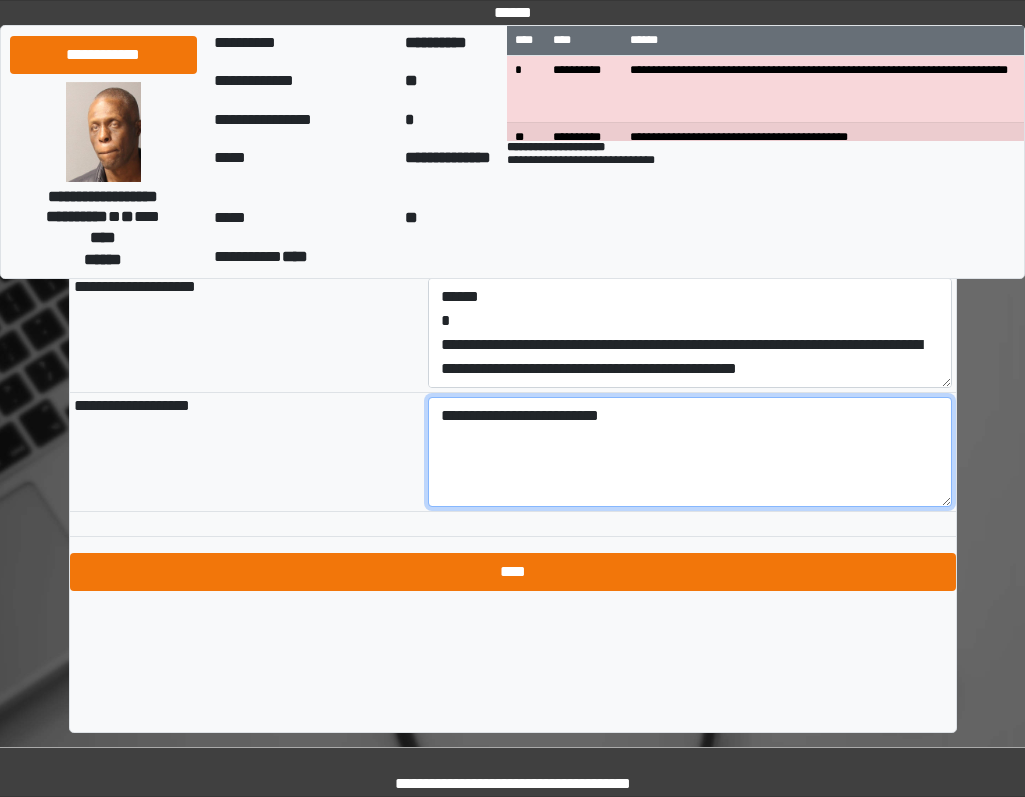 type on "**********" 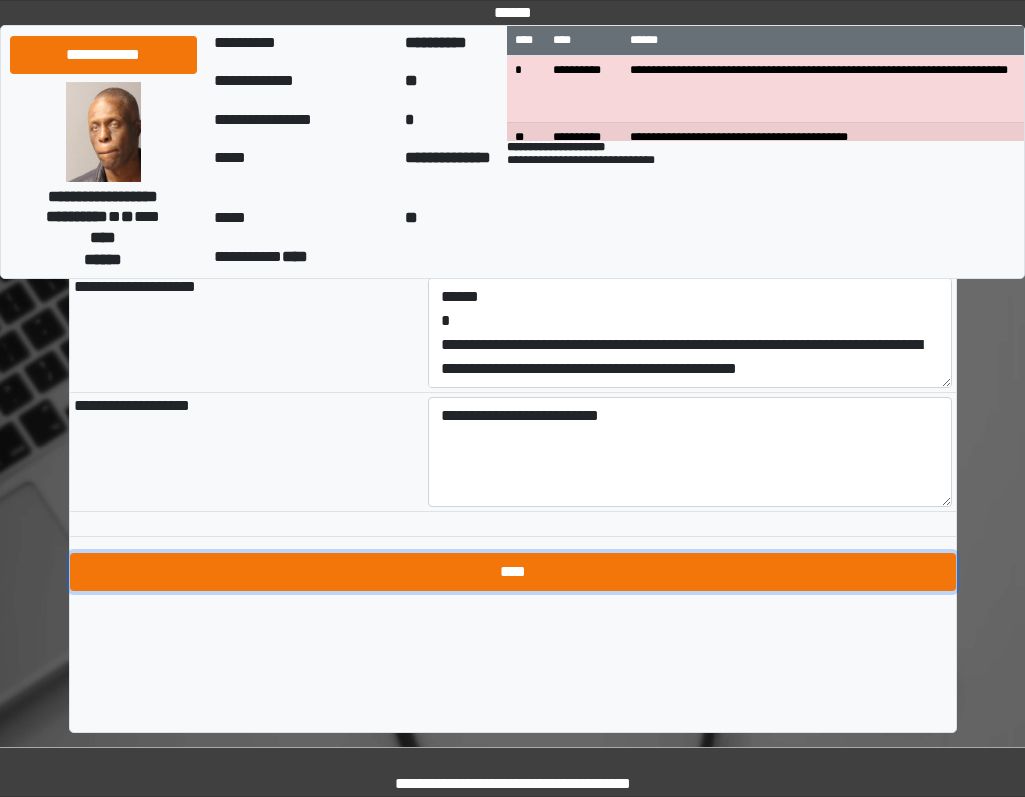 click on "****" at bounding box center (513, 572) 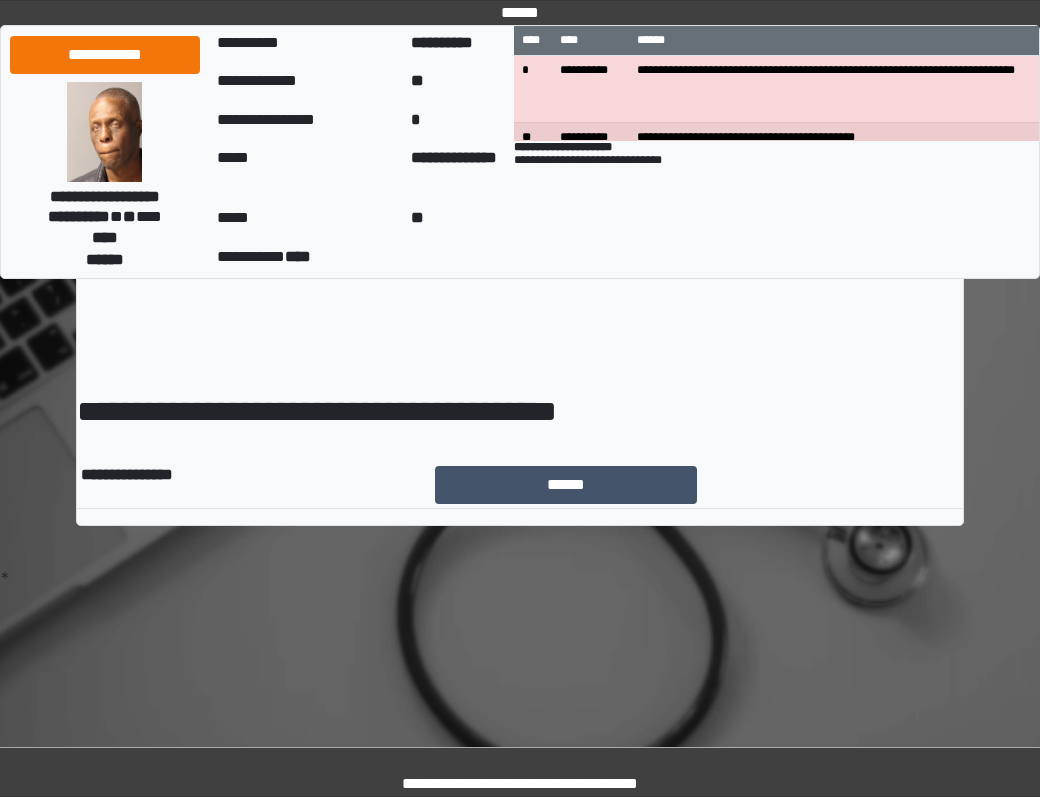 scroll, scrollTop: 0, scrollLeft: 0, axis: both 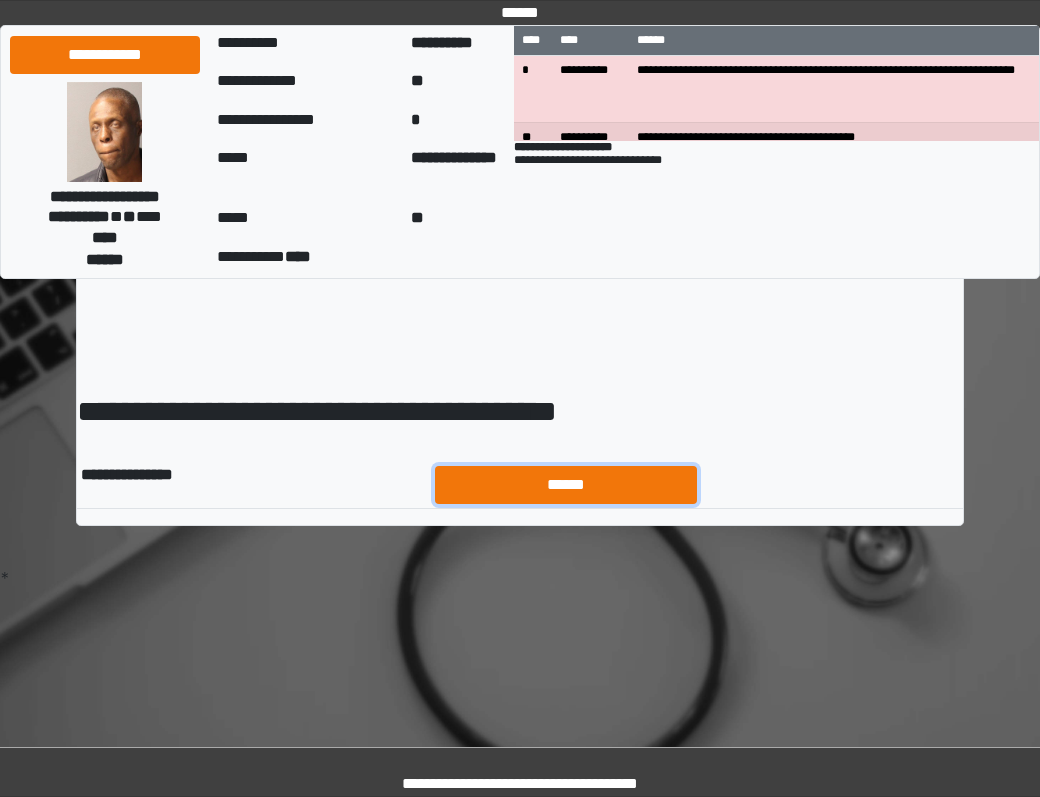 click on "******" at bounding box center [566, 485] 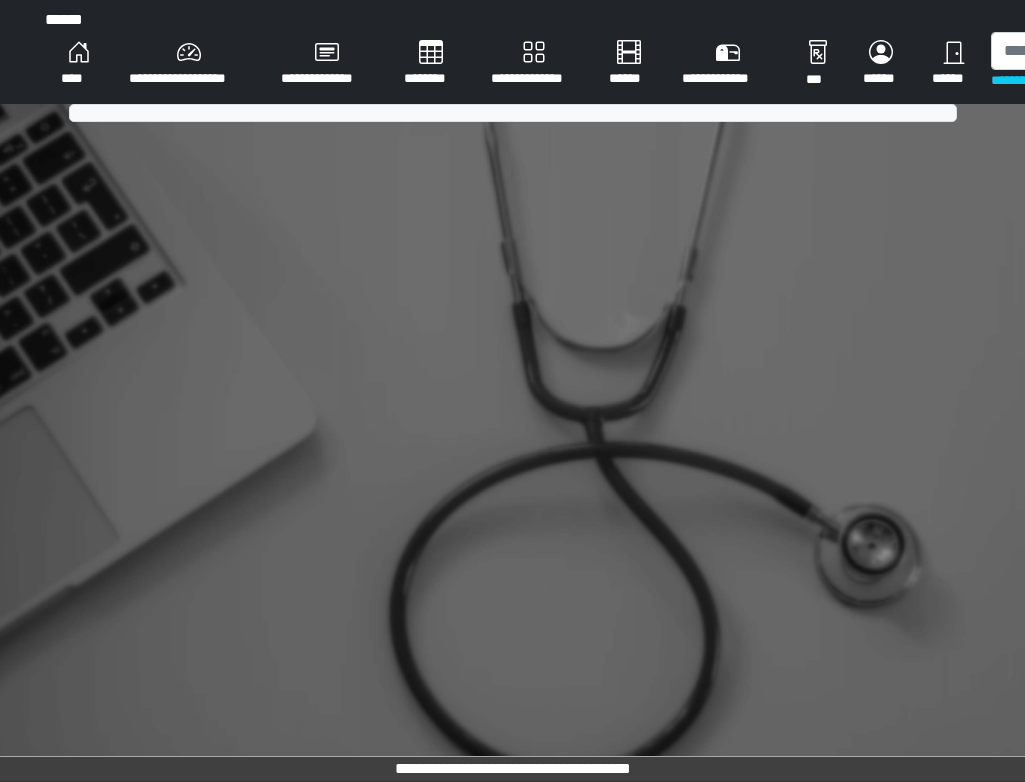 scroll, scrollTop: 0, scrollLeft: 0, axis: both 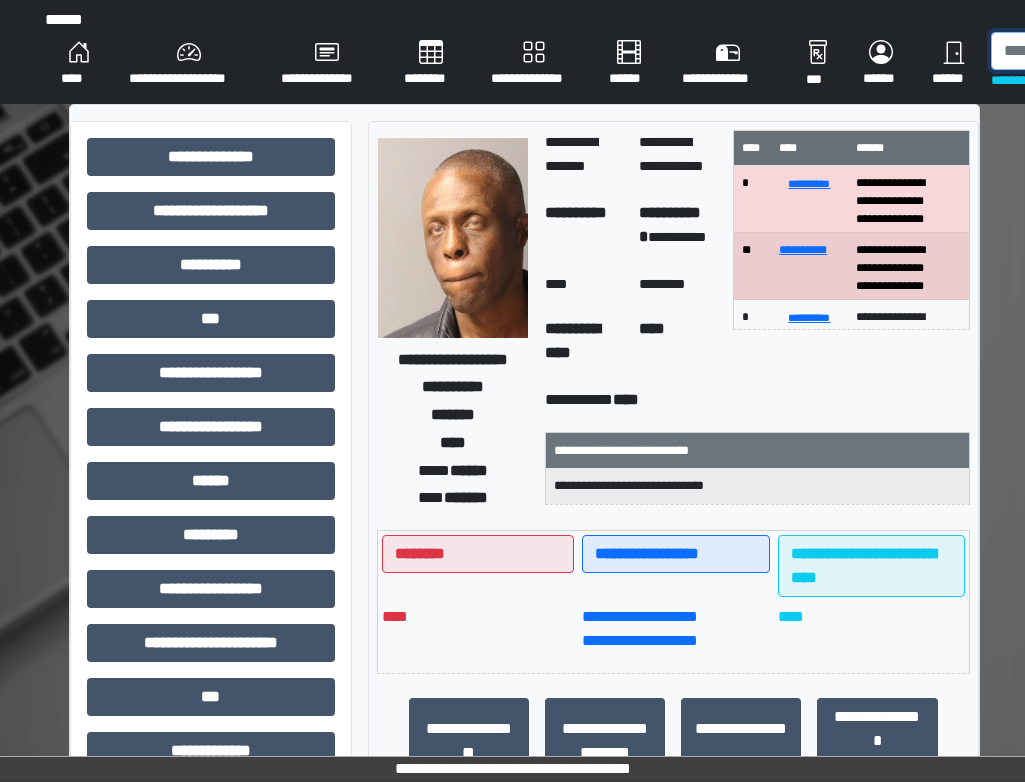click at bounding box center (1094, 51) 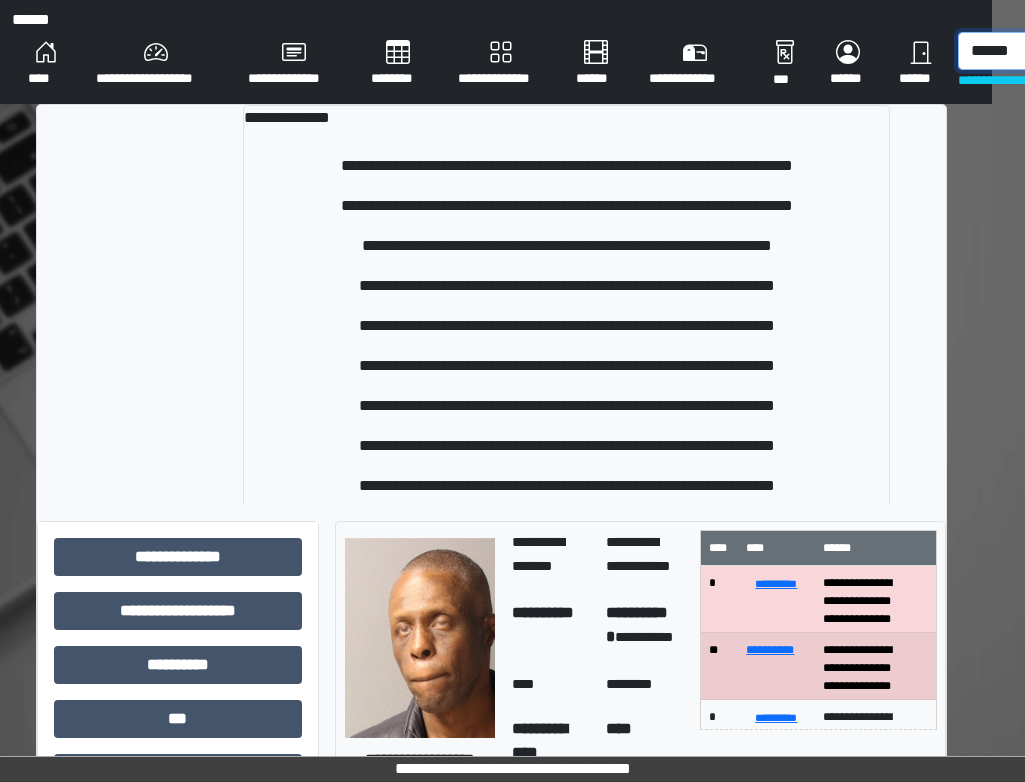 scroll, scrollTop: 0, scrollLeft: 42, axis: horizontal 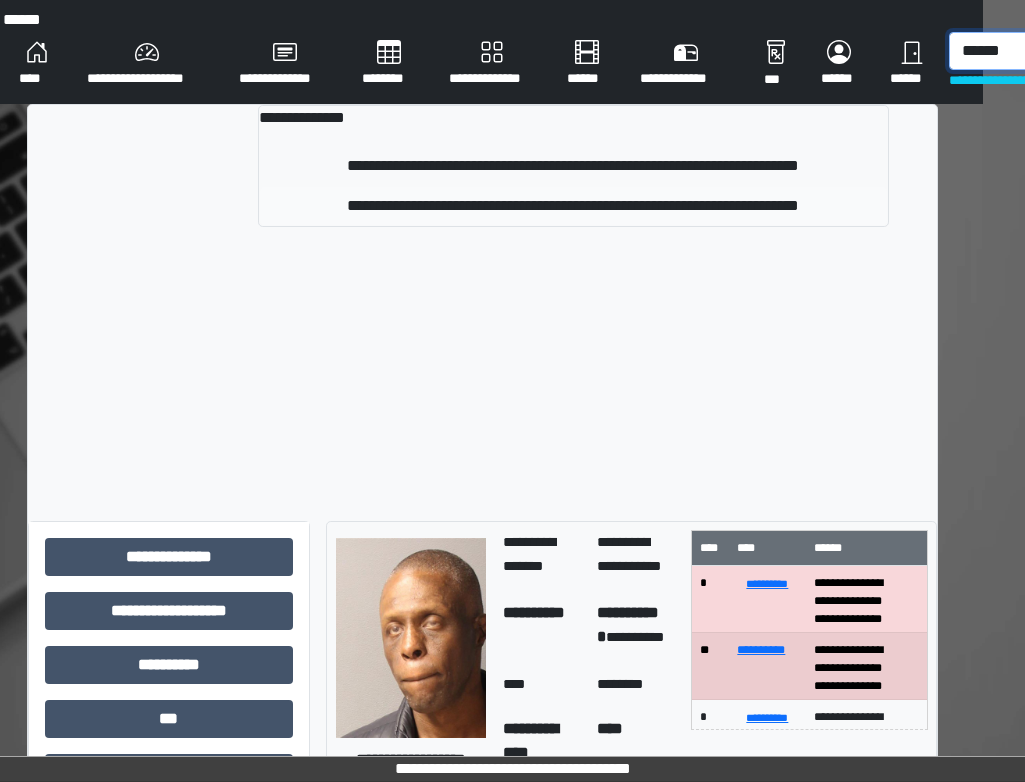 type on "******" 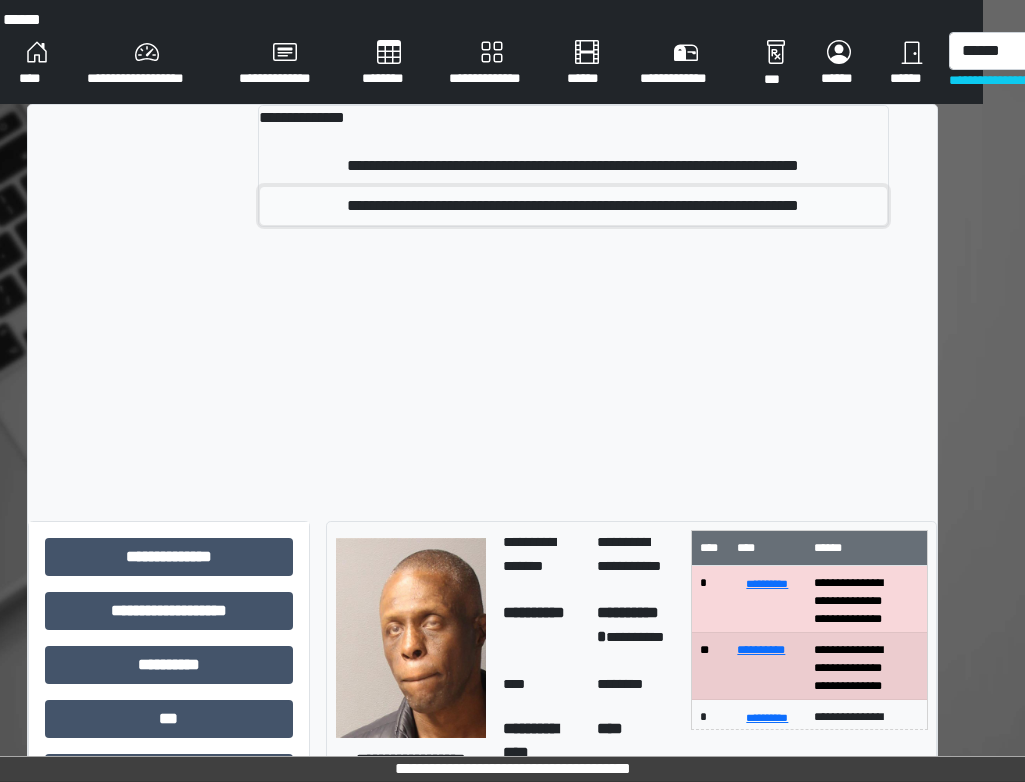 click on "**********" at bounding box center [573, 206] 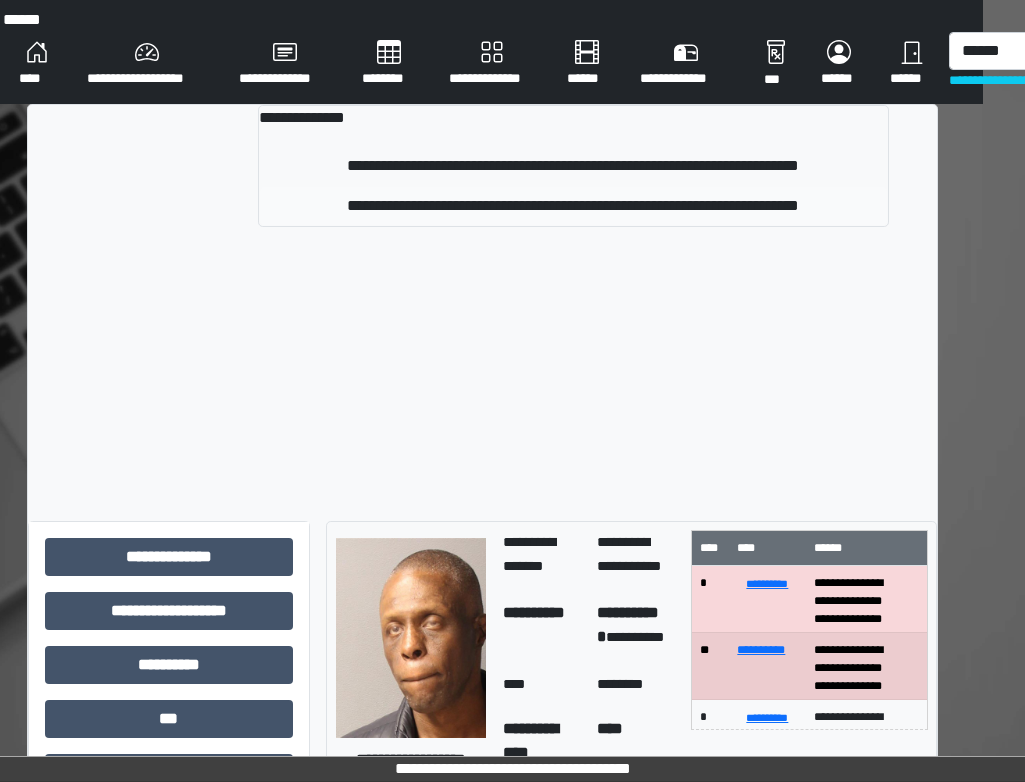 type 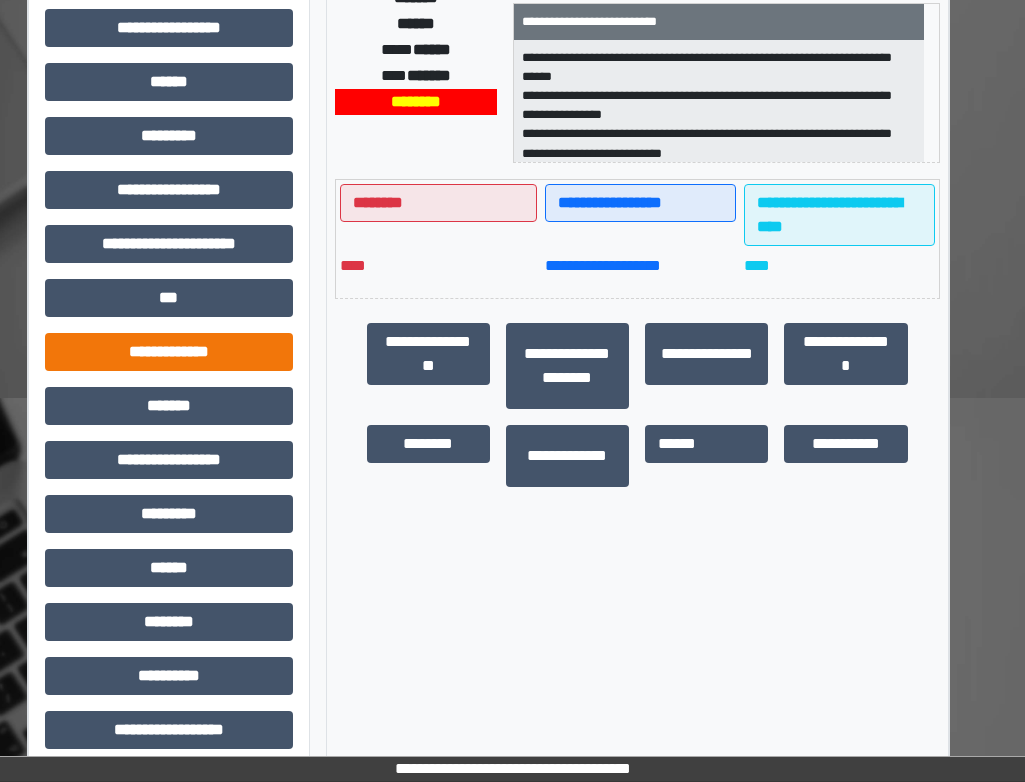 scroll, scrollTop: 400, scrollLeft: 42, axis: both 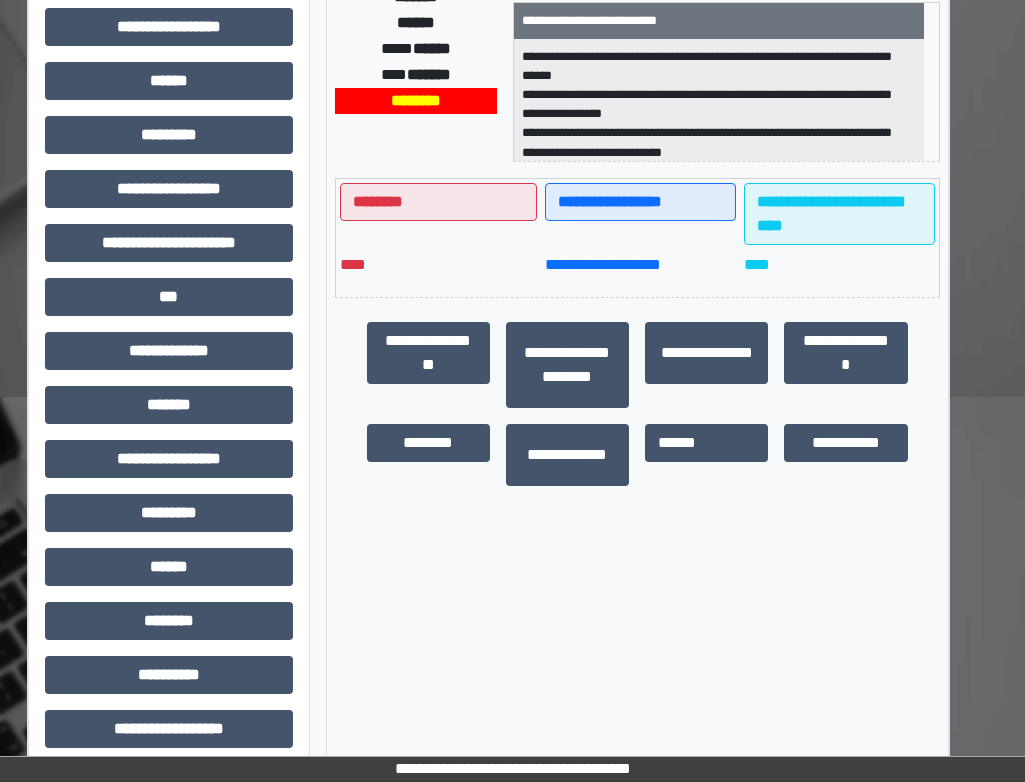 click on "**********" at bounding box center [169, 251] 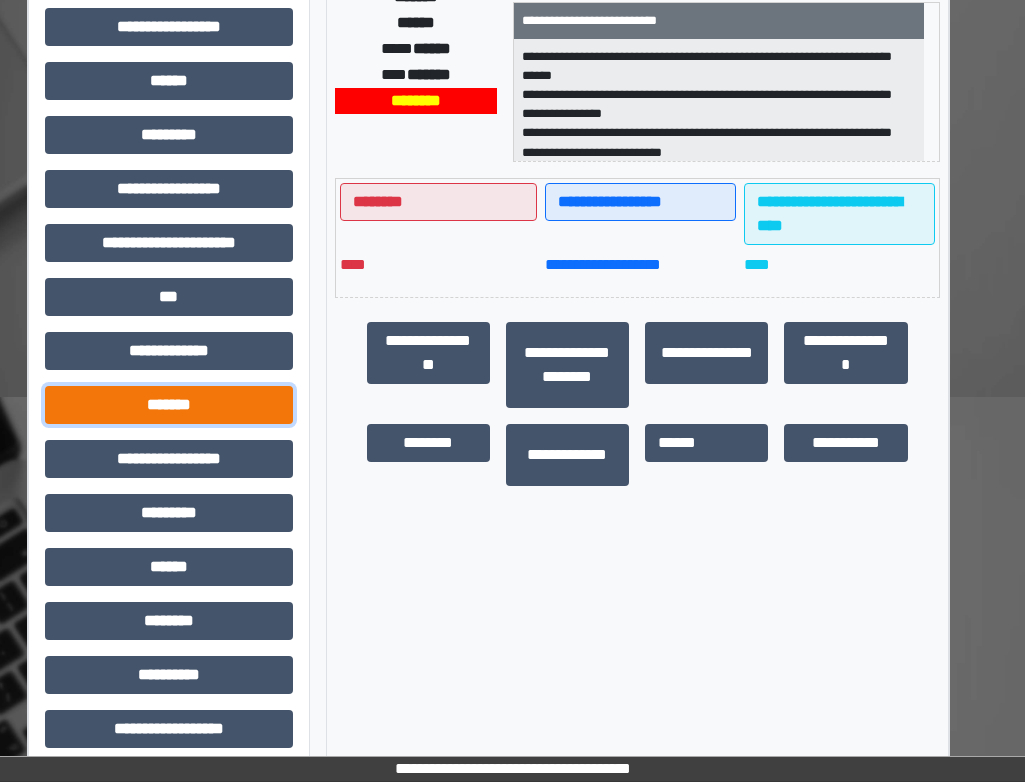 click on "*******" at bounding box center [169, 405] 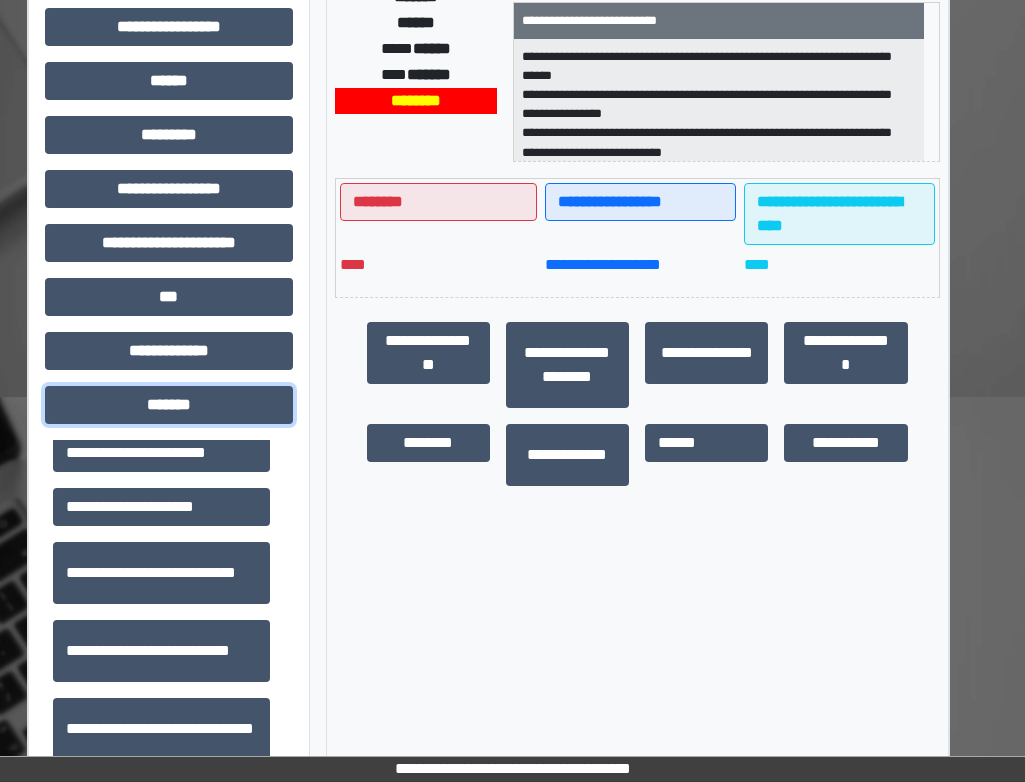 scroll, scrollTop: 600, scrollLeft: 0, axis: vertical 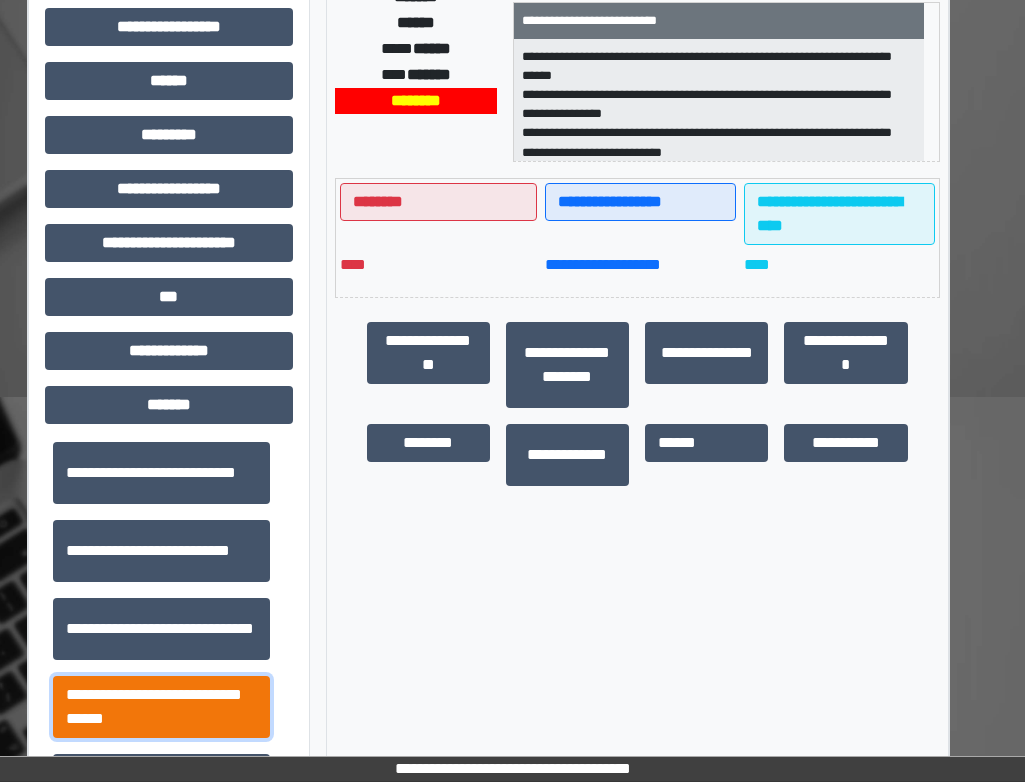 click on "**********" at bounding box center (161, 707) 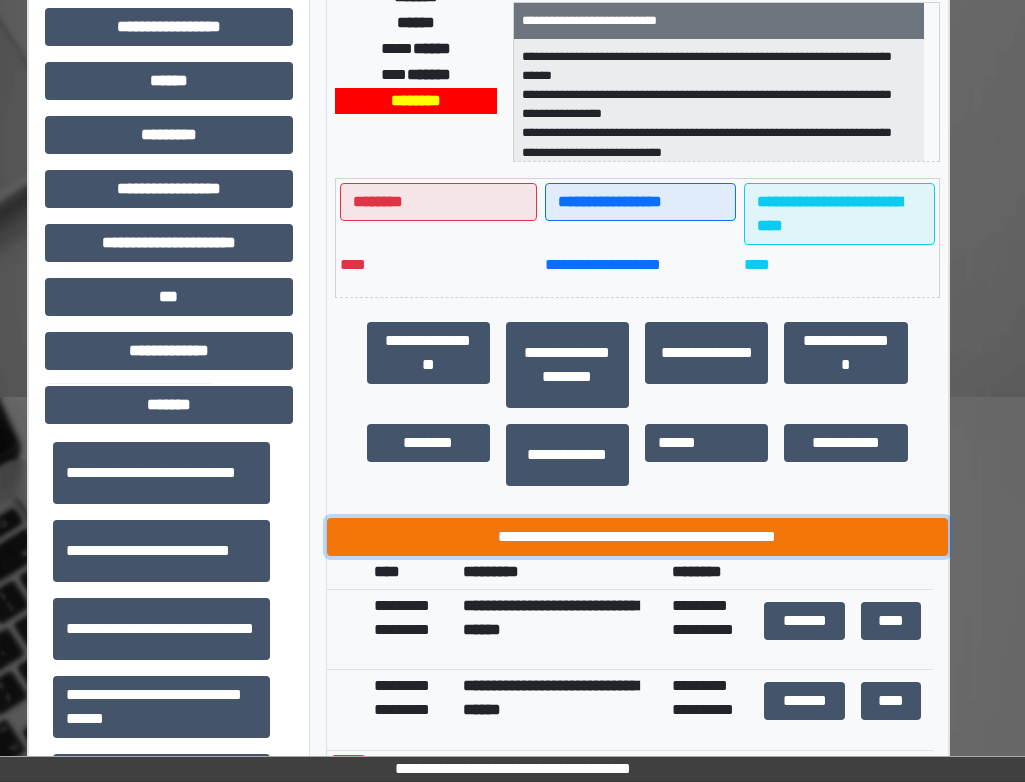click on "**********" at bounding box center (637, 537) 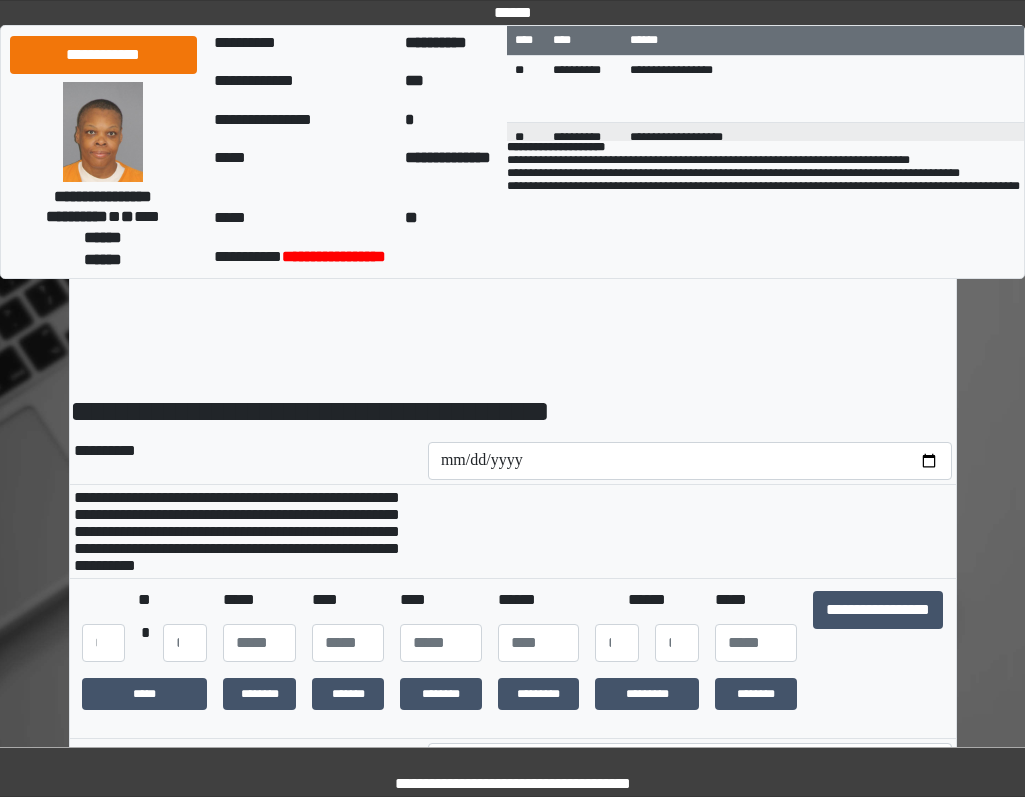 scroll, scrollTop: 0, scrollLeft: 0, axis: both 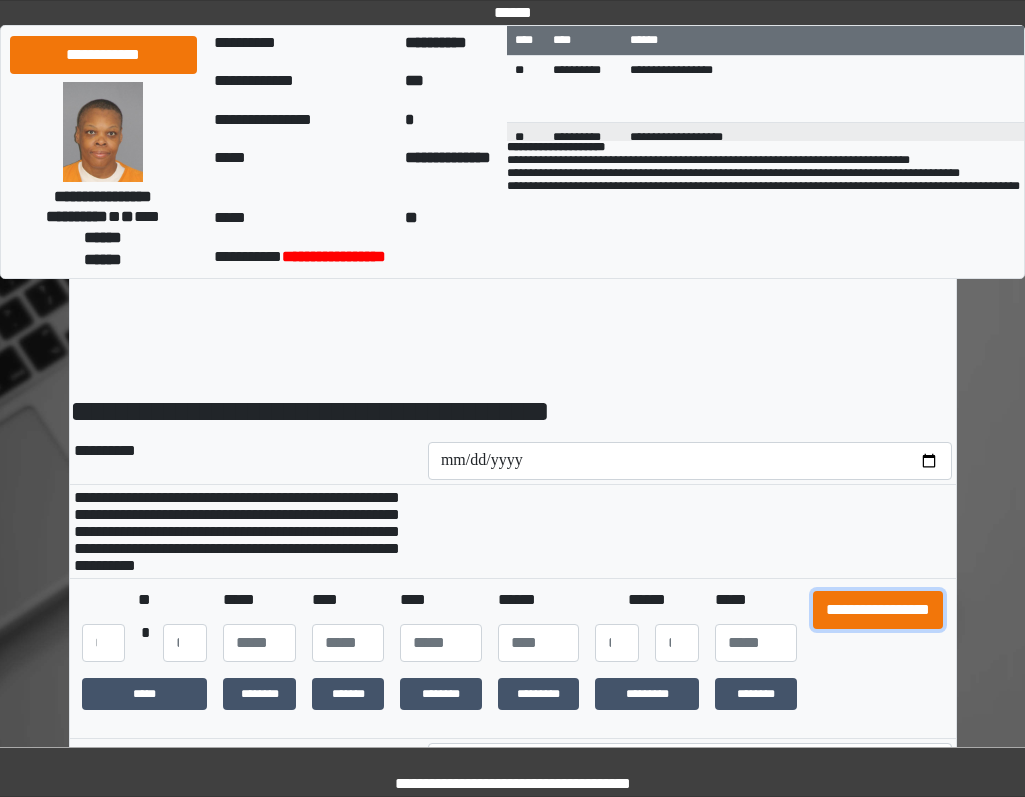 click on "**********" at bounding box center (878, 610) 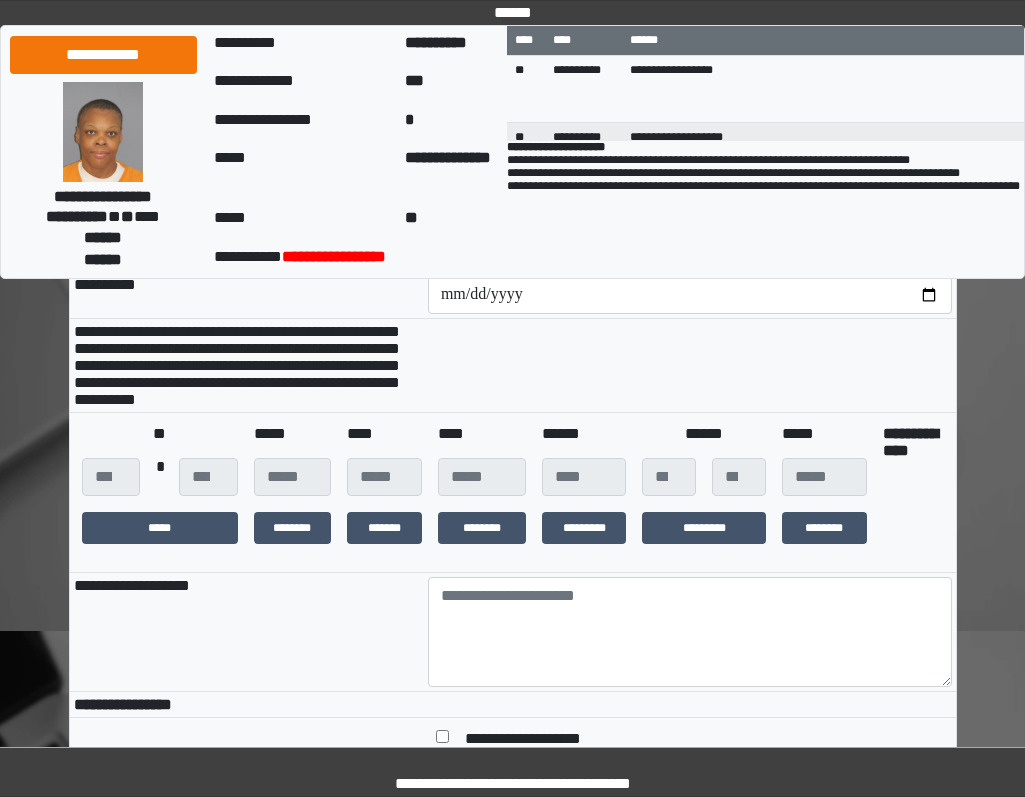 scroll, scrollTop: 300, scrollLeft: 0, axis: vertical 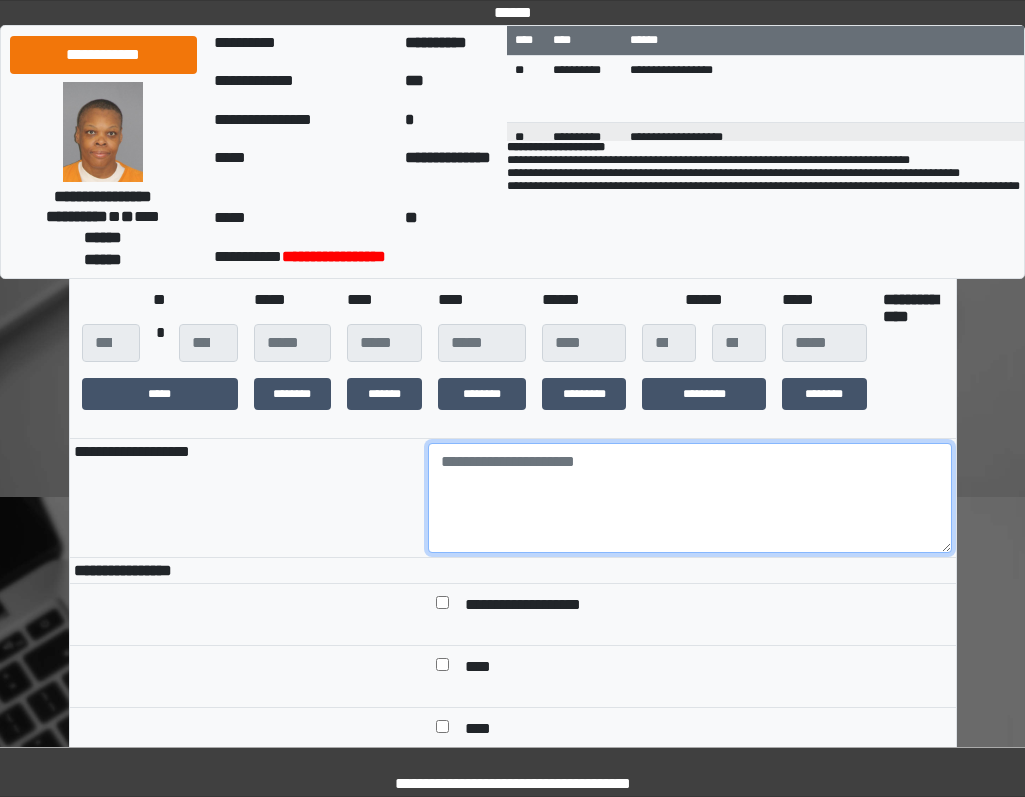 click at bounding box center [690, 498] 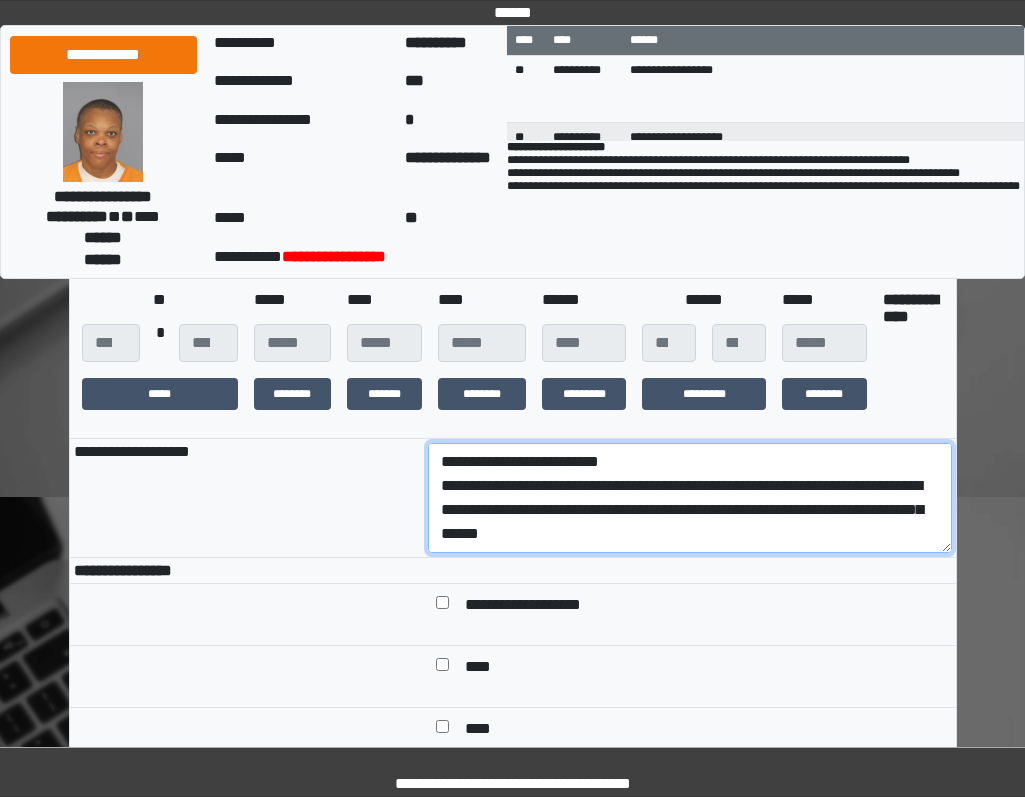 scroll, scrollTop: 136, scrollLeft: 0, axis: vertical 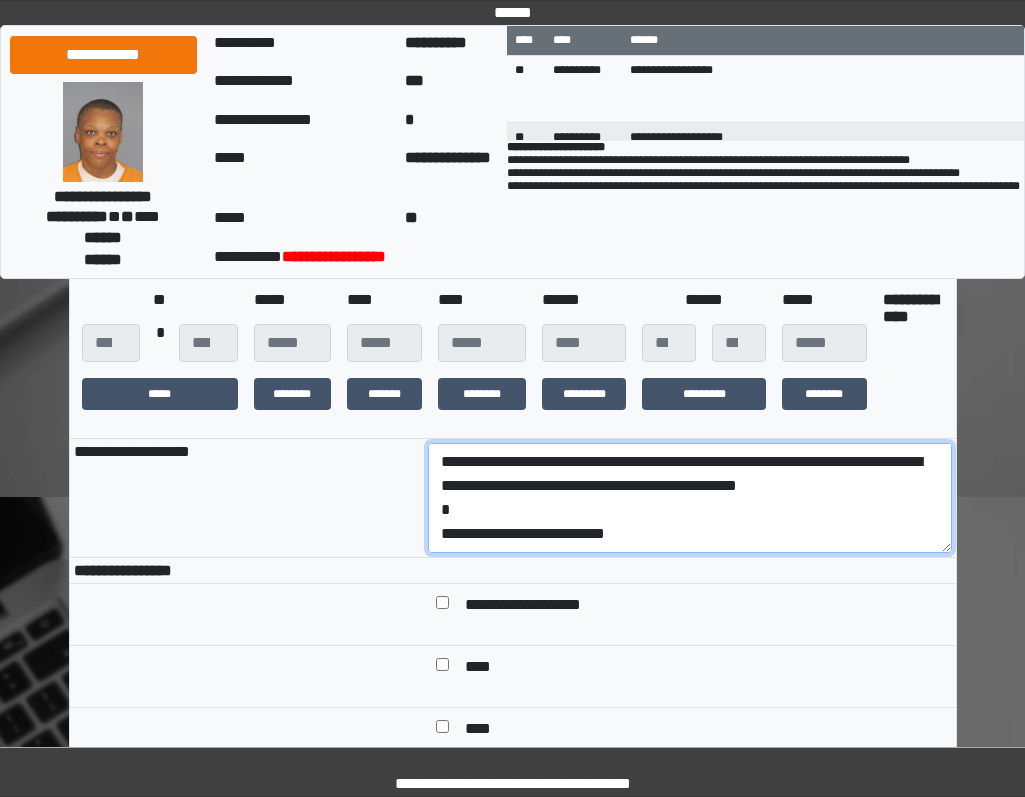 click on "**********" at bounding box center [690, 498] 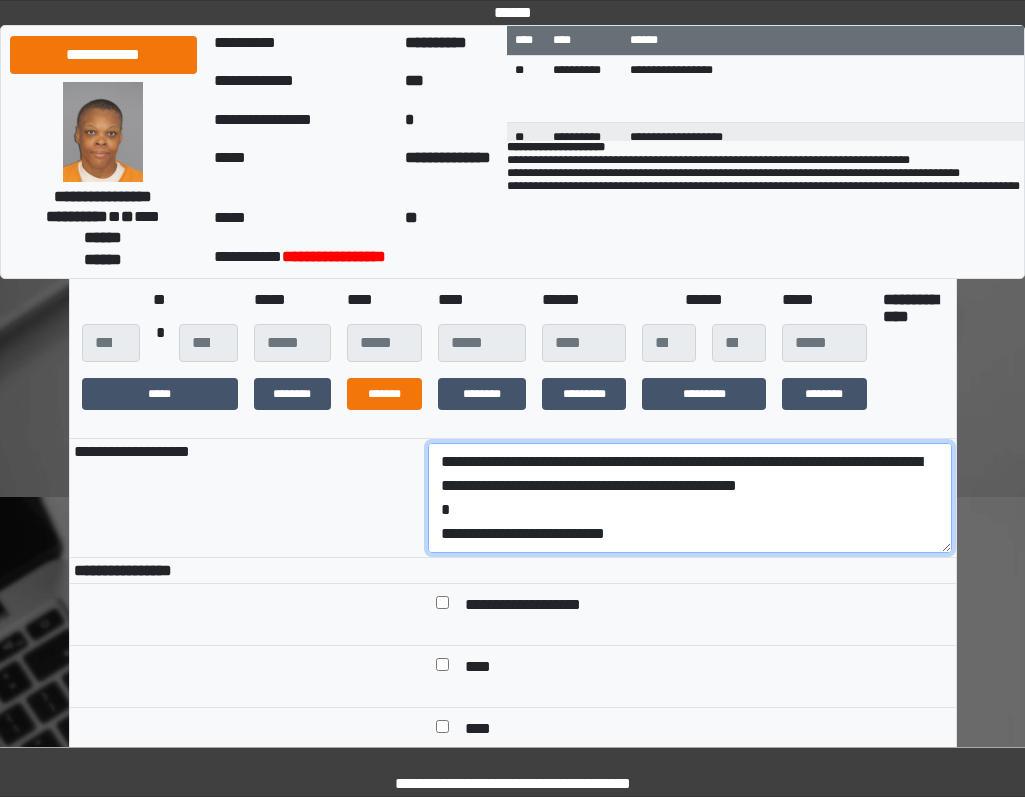 scroll, scrollTop: 0, scrollLeft: 0, axis: both 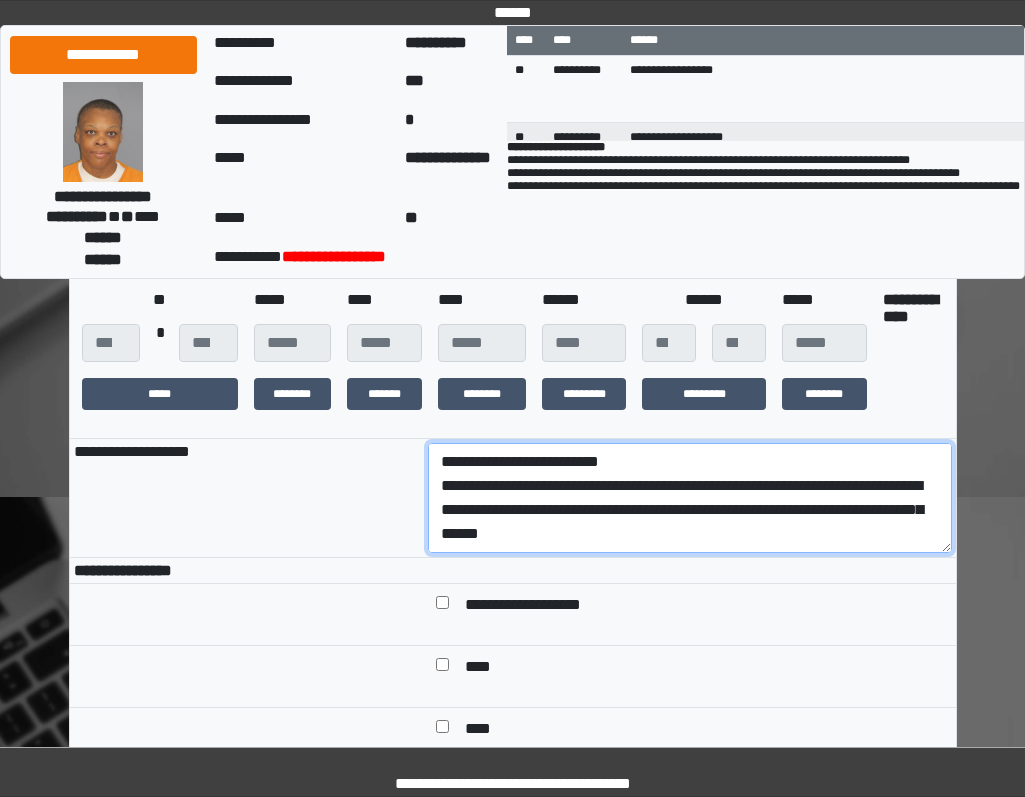 drag, startPoint x: 650, startPoint y: 549, endPoint x: 364, endPoint y: 502, distance: 289.83615 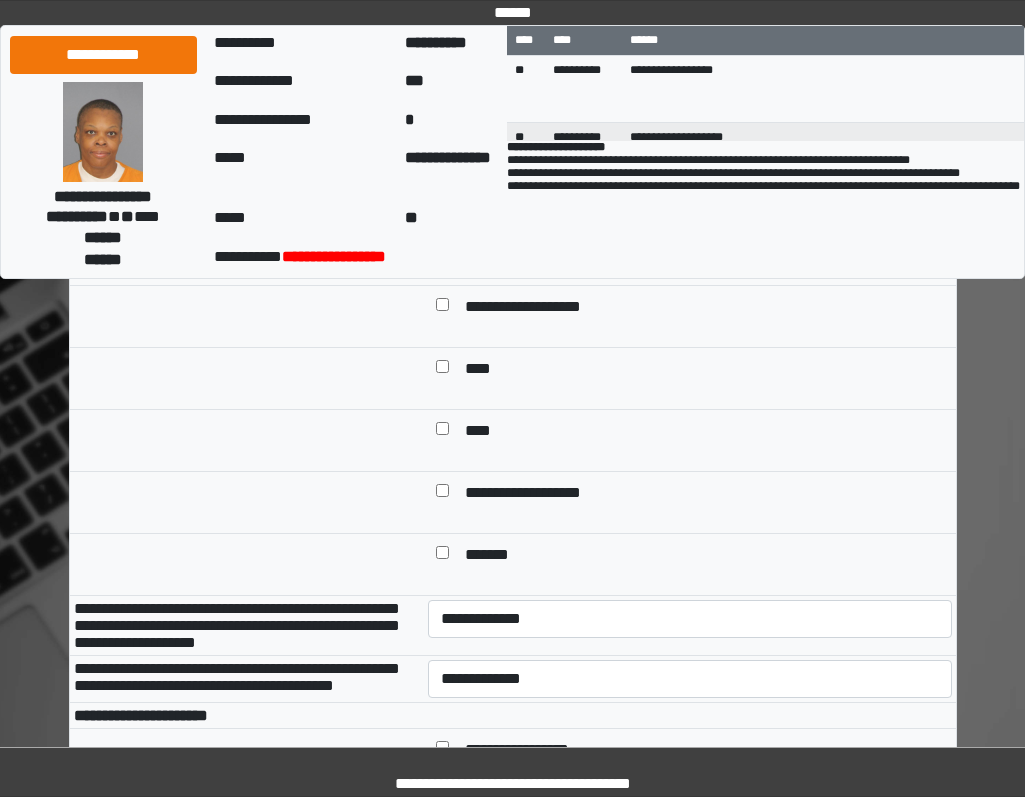scroll, scrollTop: 600, scrollLeft: 0, axis: vertical 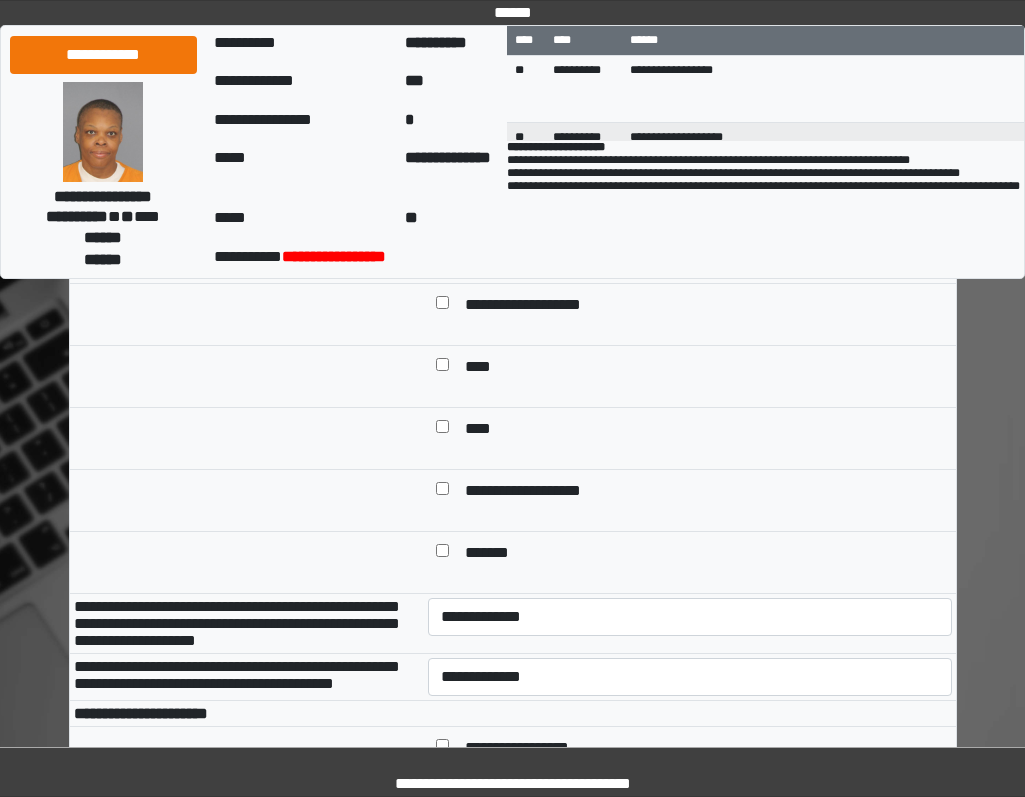 type on "**********" 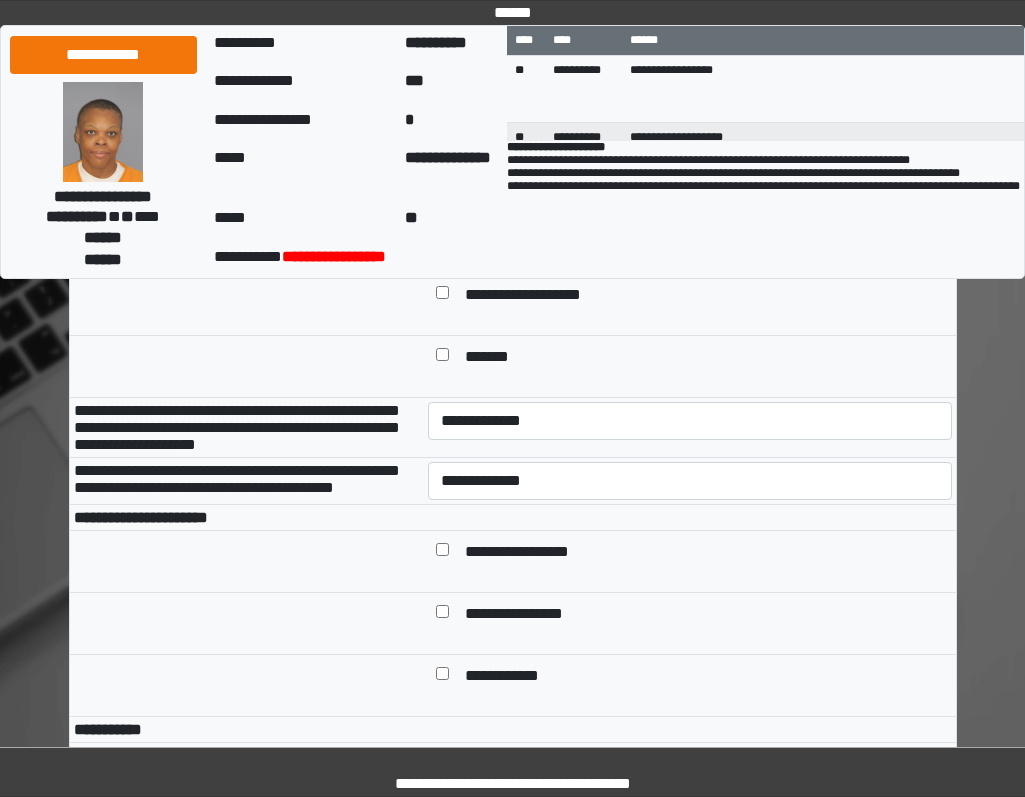 scroll, scrollTop: 800, scrollLeft: 0, axis: vertical 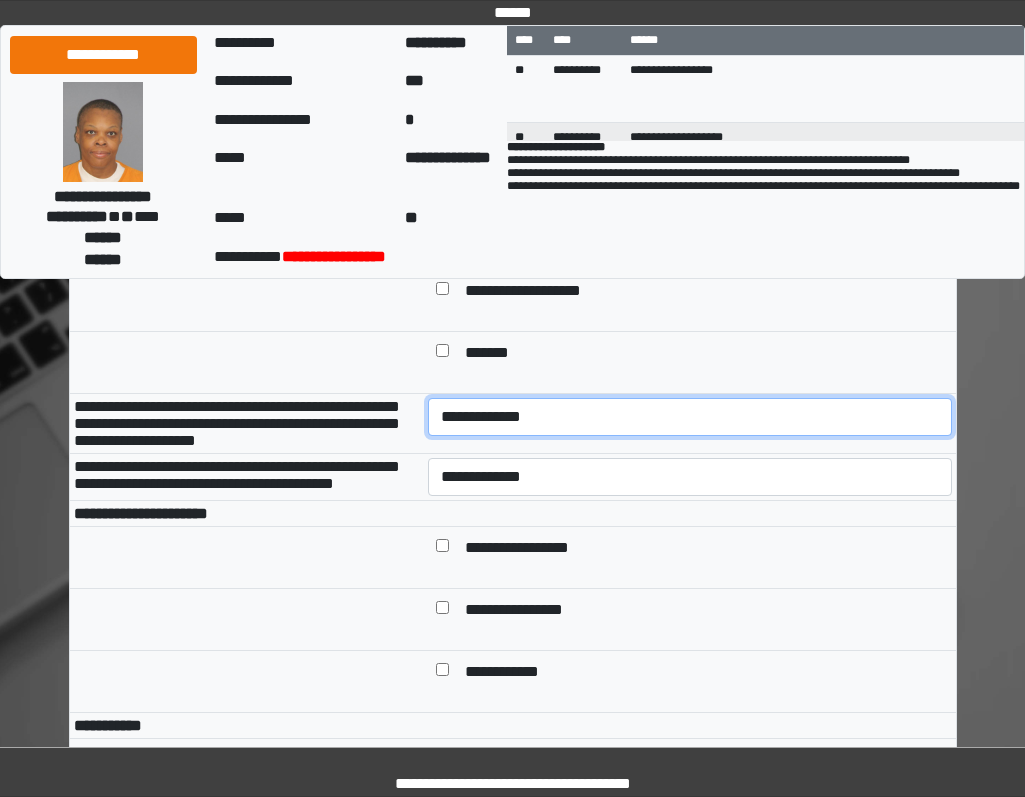 click on "**********" at bounding box center [690, 417] 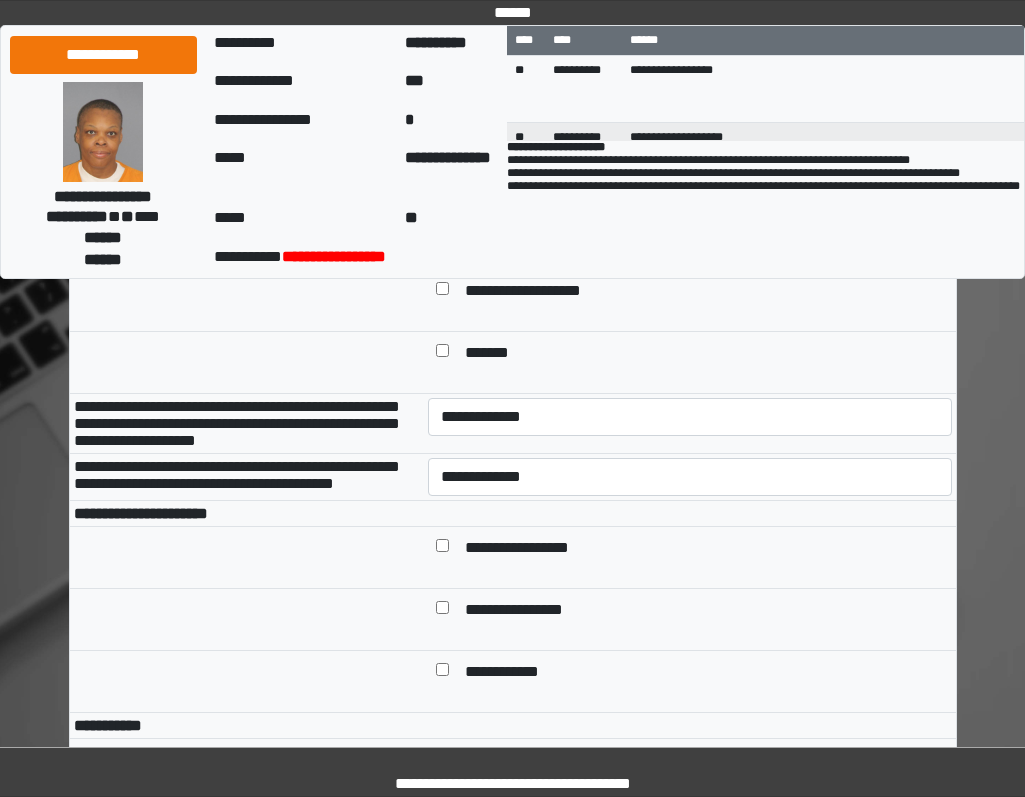 click on "**********" at bounding box center (690, 423) 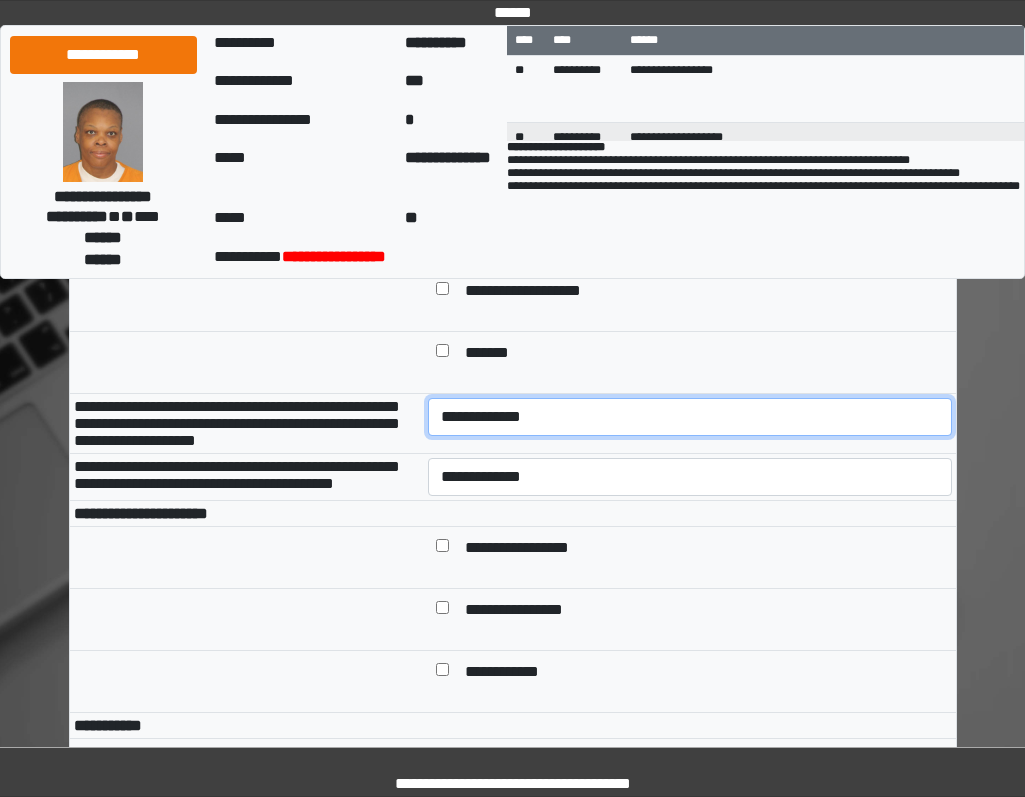 click on "**********" at bounding box center [690, 417] 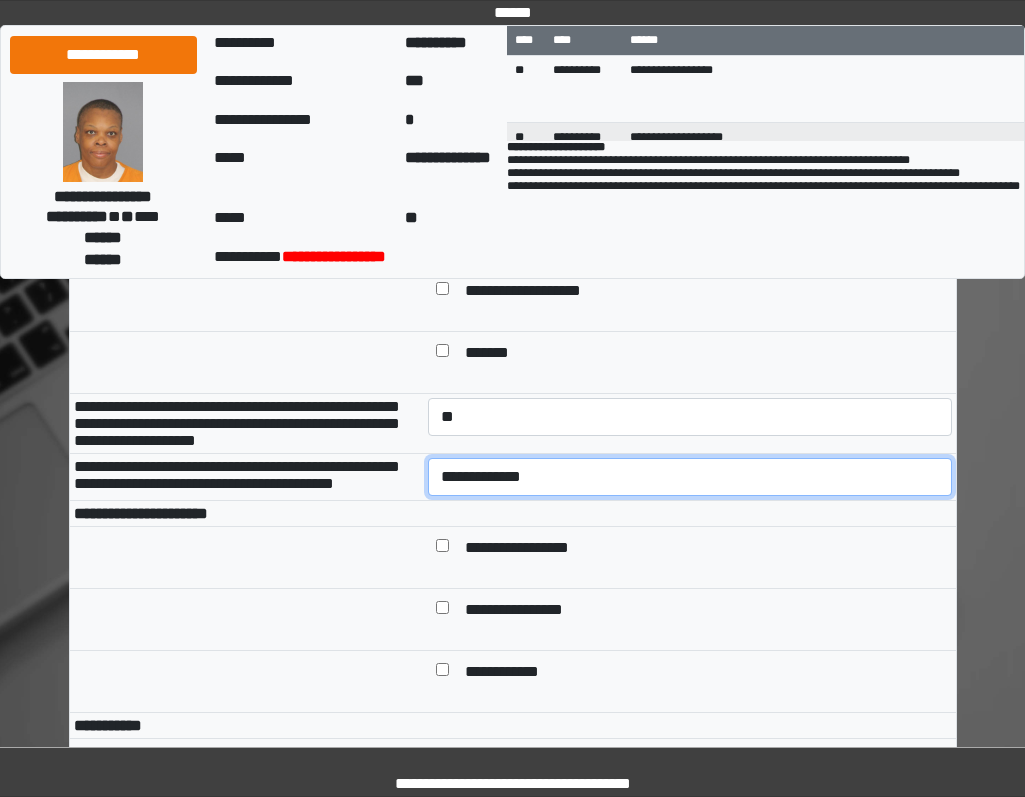 click on "**********" at bounding box center (690, 477) 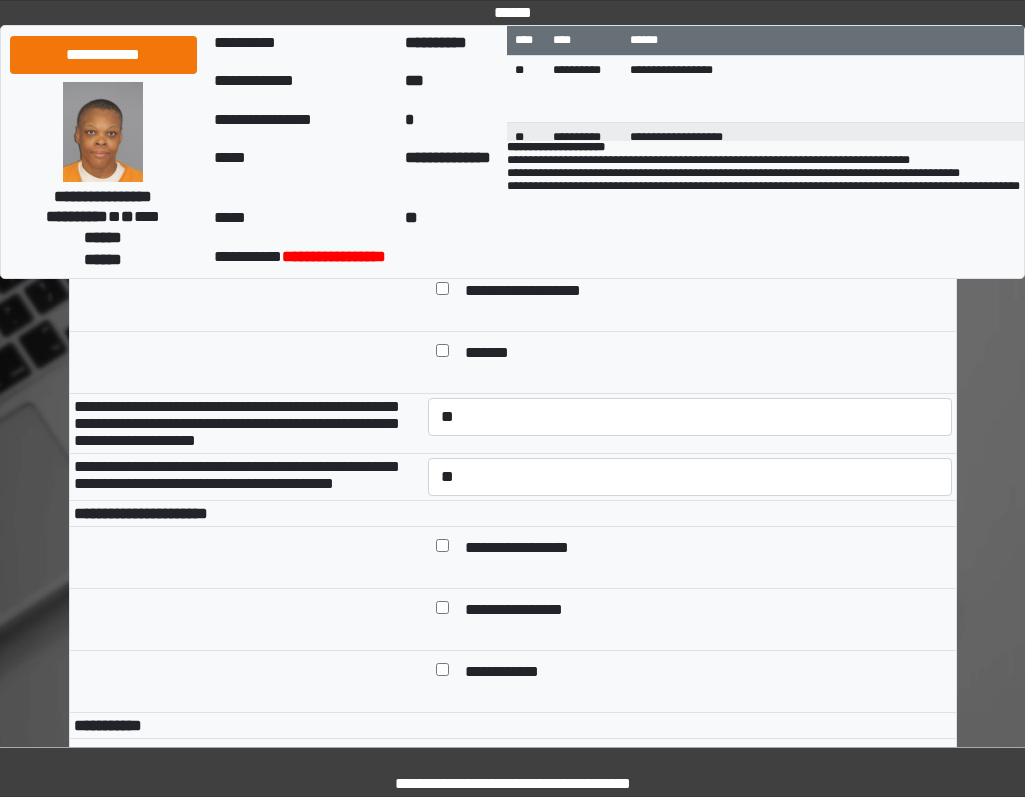 click at bounding box center [690, 513] 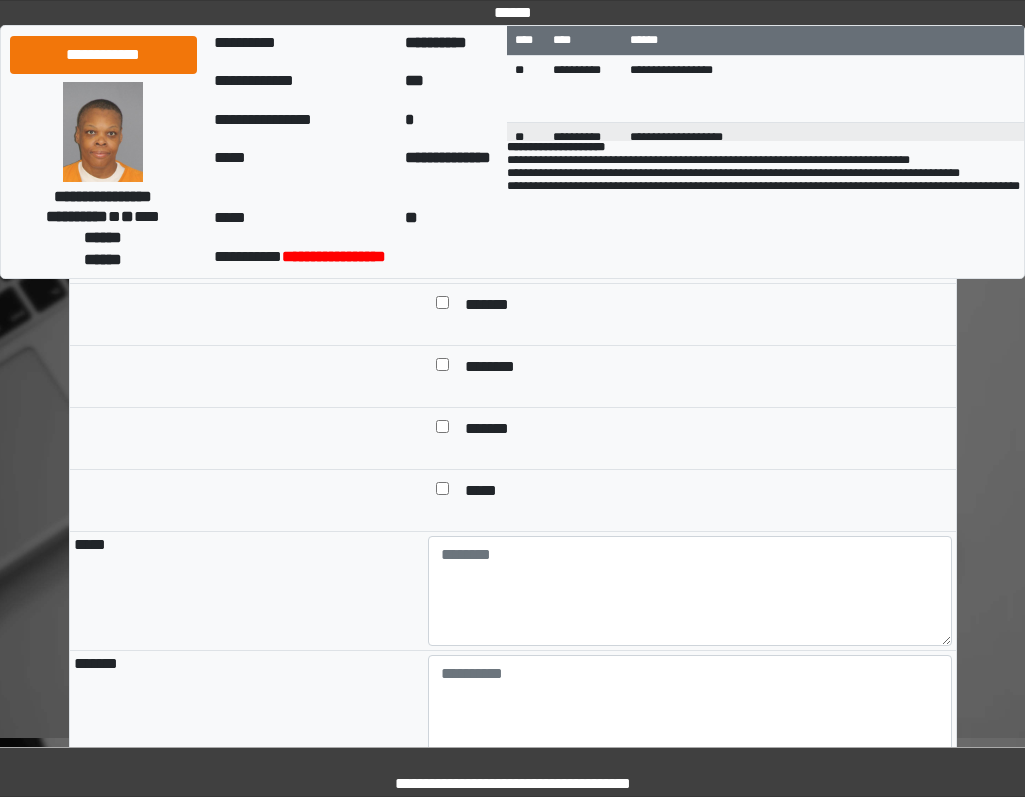 scroll, scrollTop: 1700, scrollLeft: 0, axis: vertical 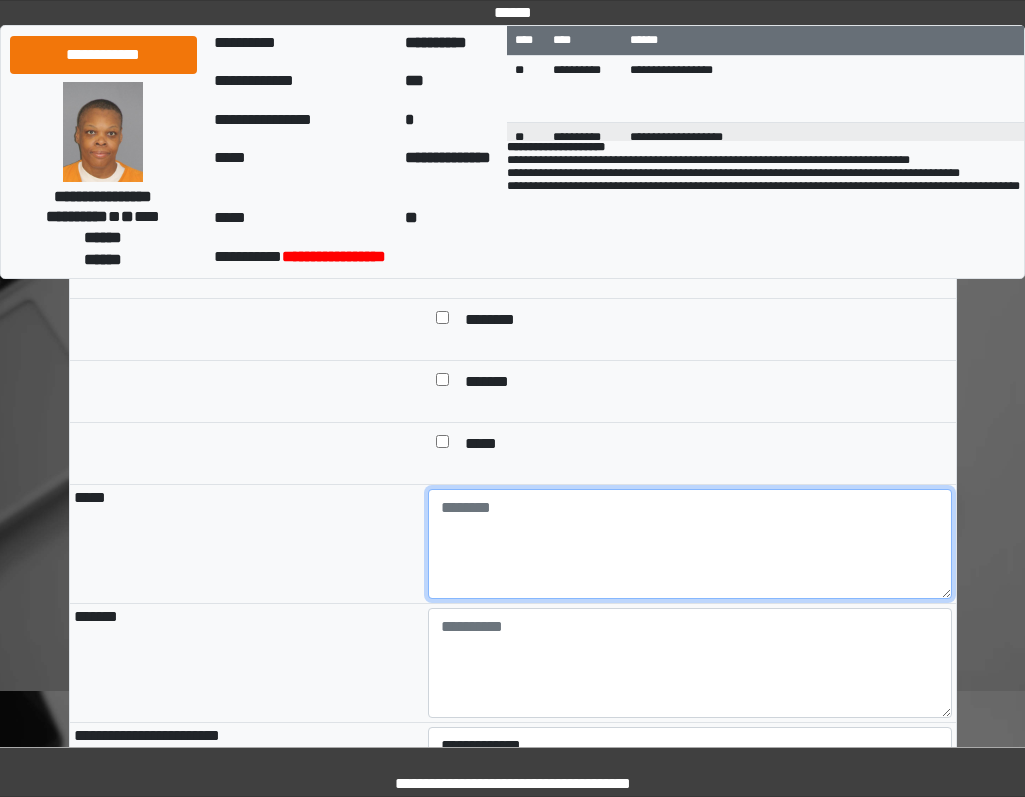 click at bounding box center (690, 544) 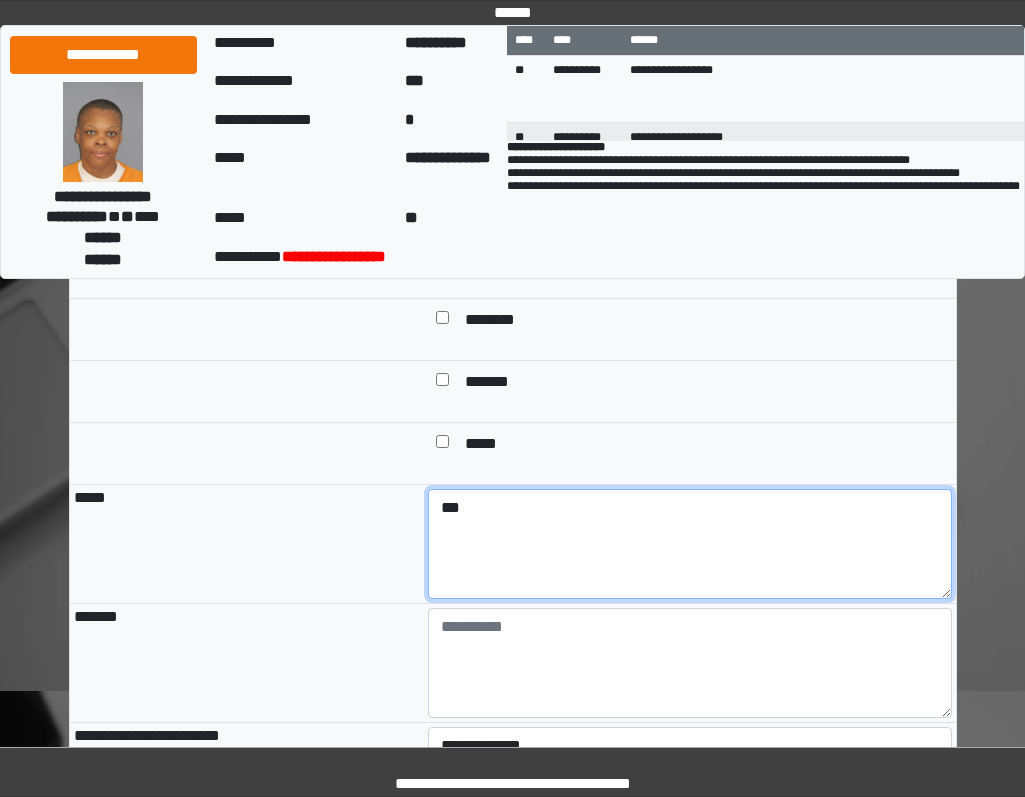 type on "***" 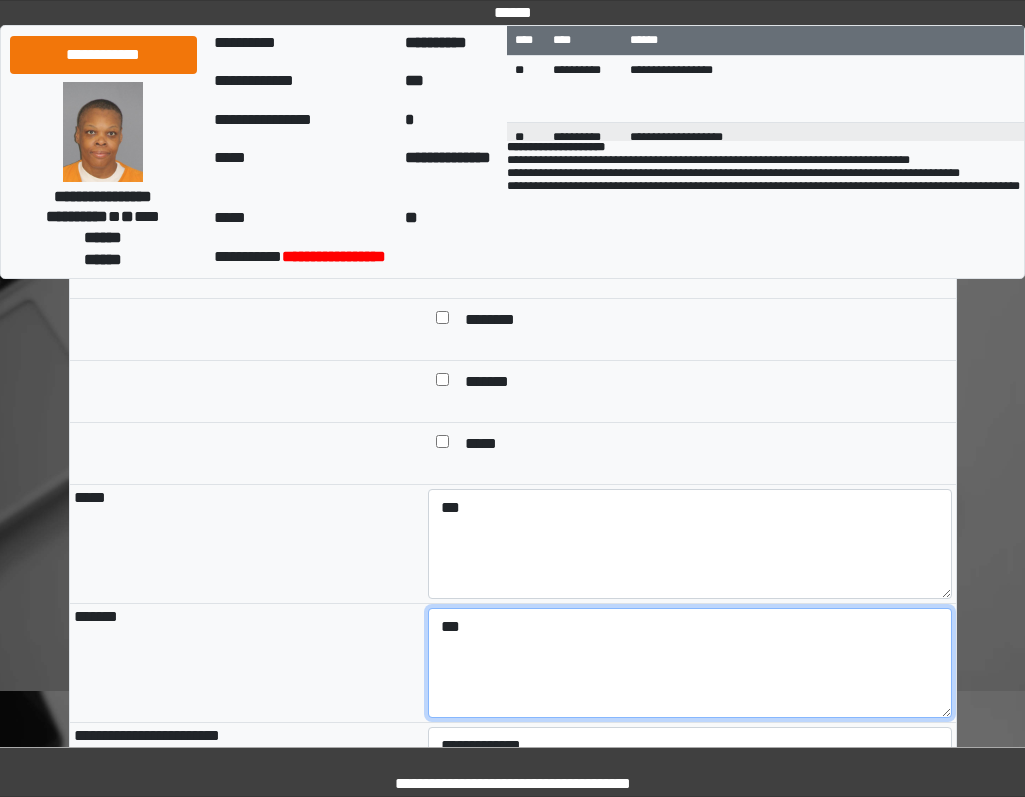 type on "***" 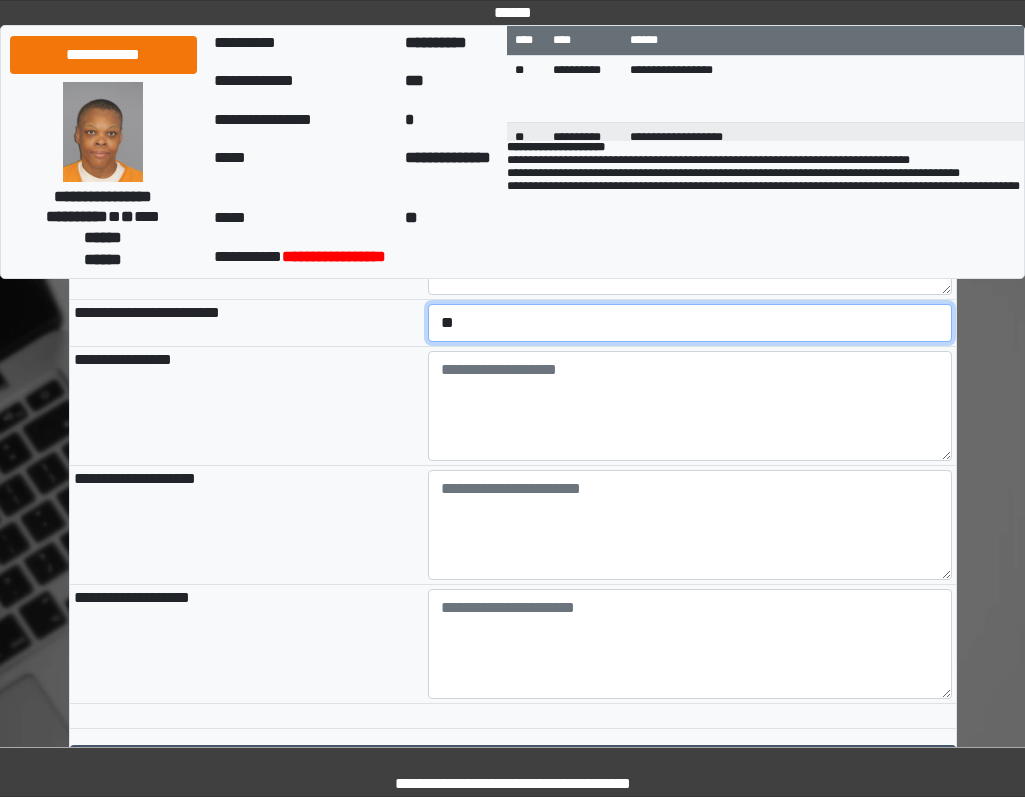 scroll, scrollTop: 2124, scrollLeft: 0, axis: vertical 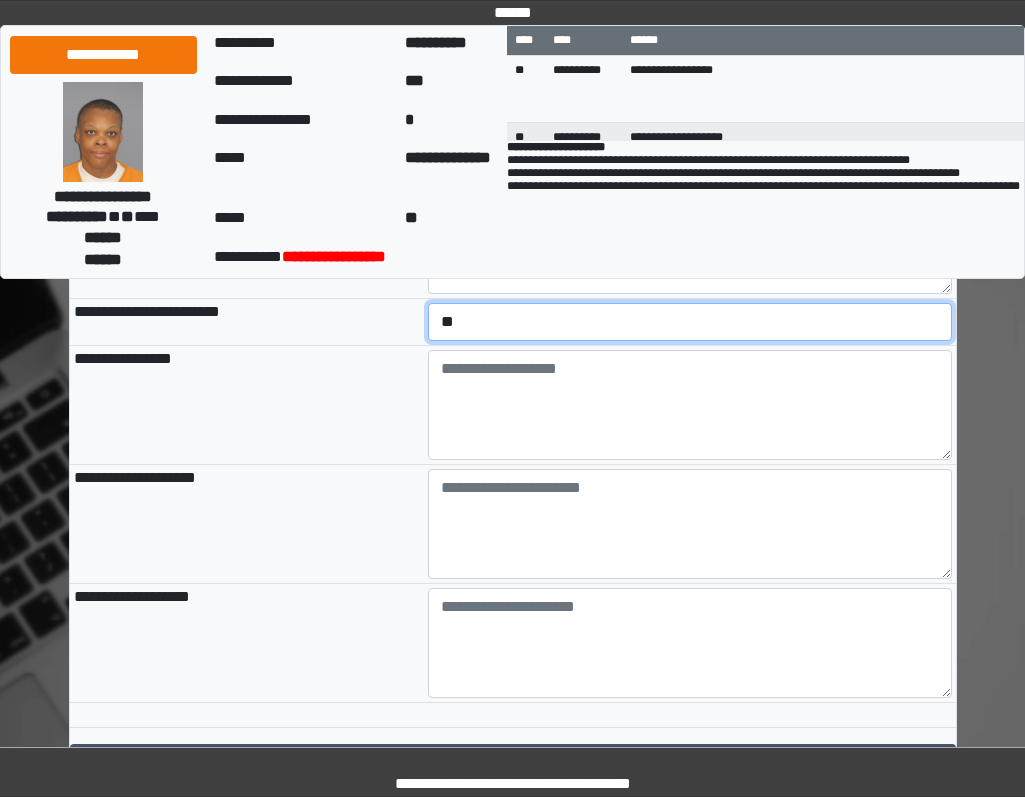 select on "*" 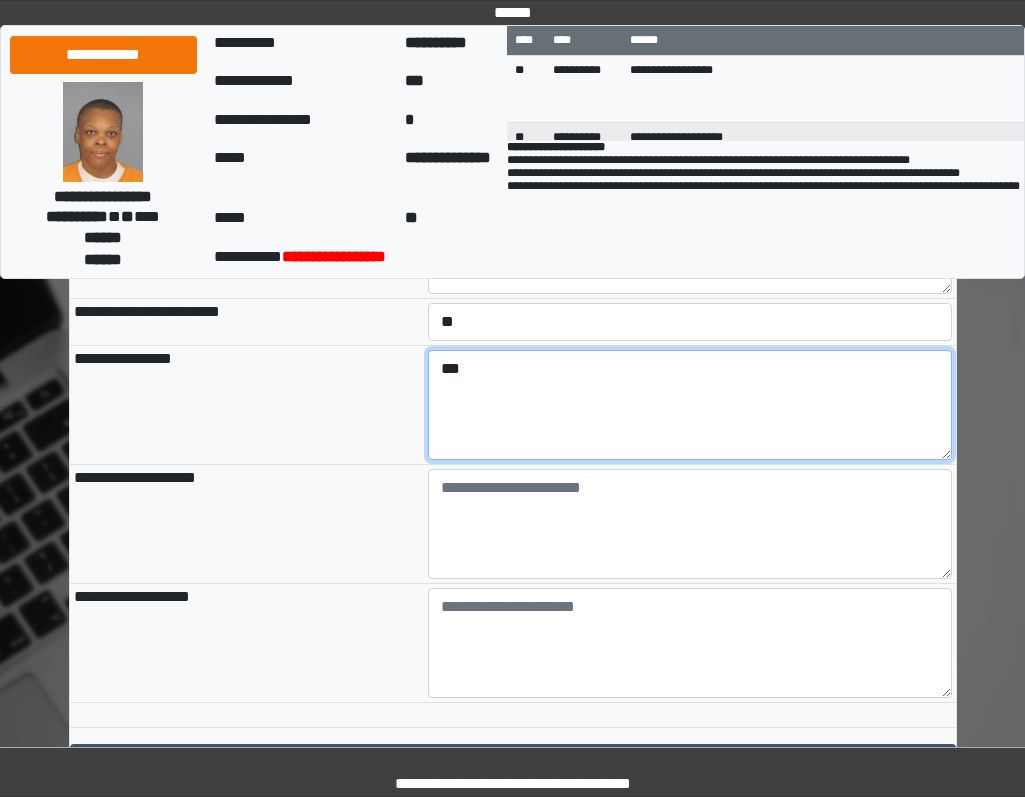 type on "***" 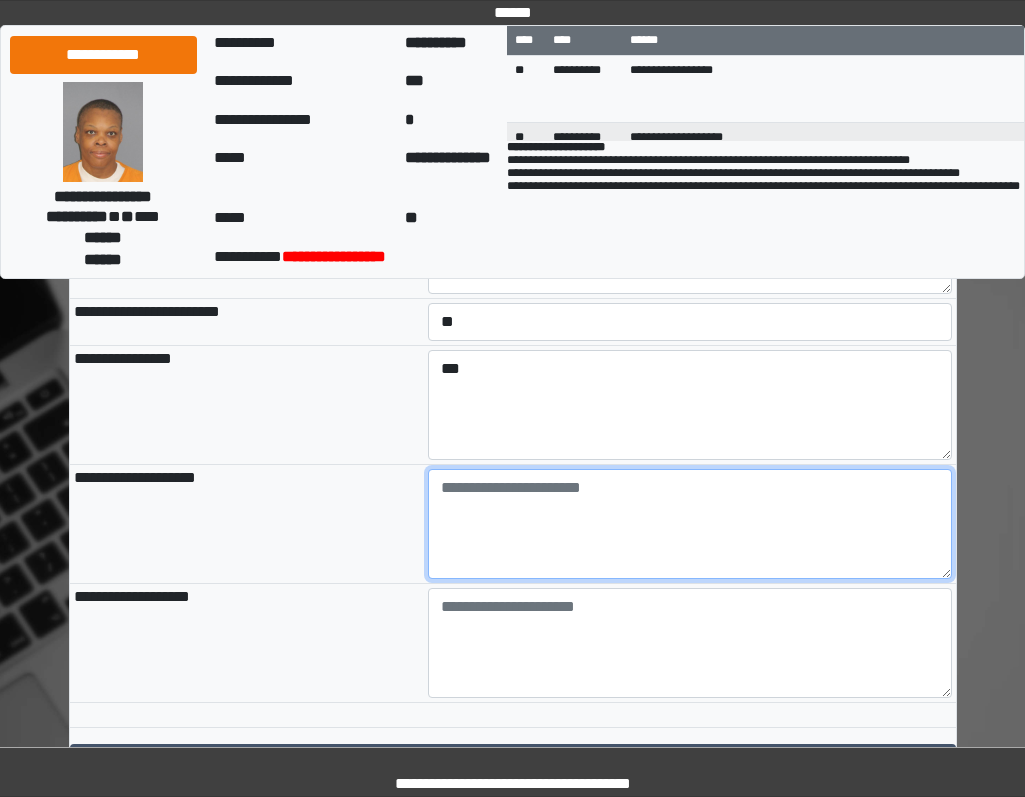 paste on "**********" 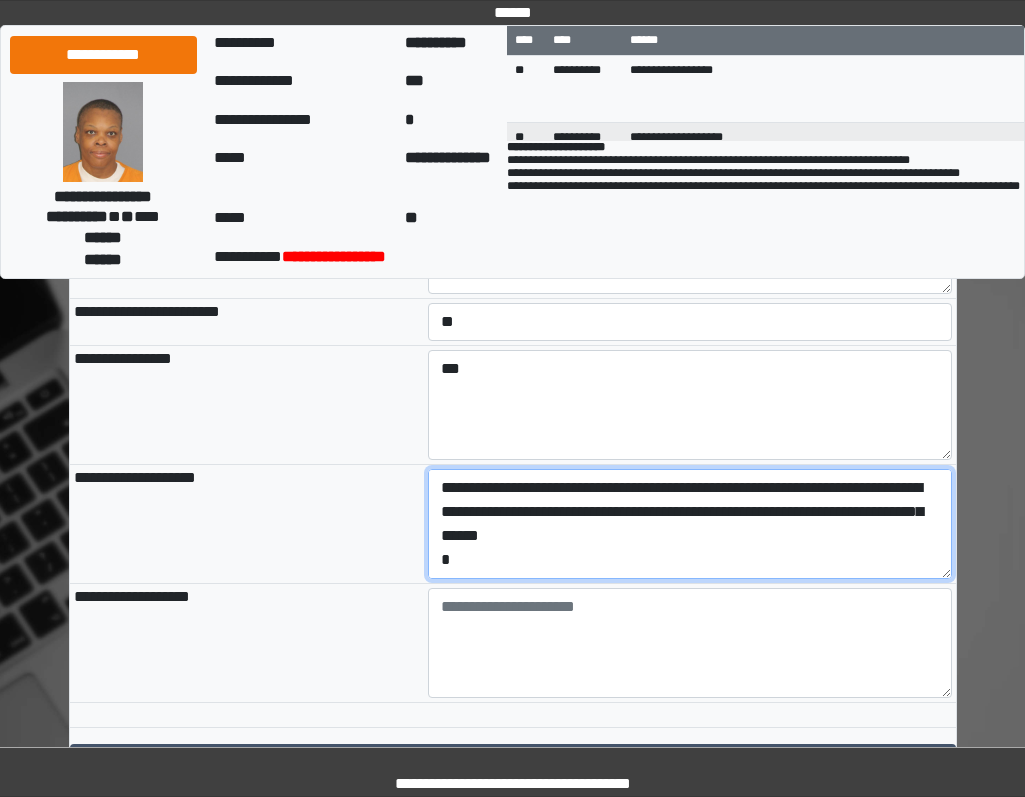 scroll, scrollTop: 88, scrollLeft: 0, axis: vertical 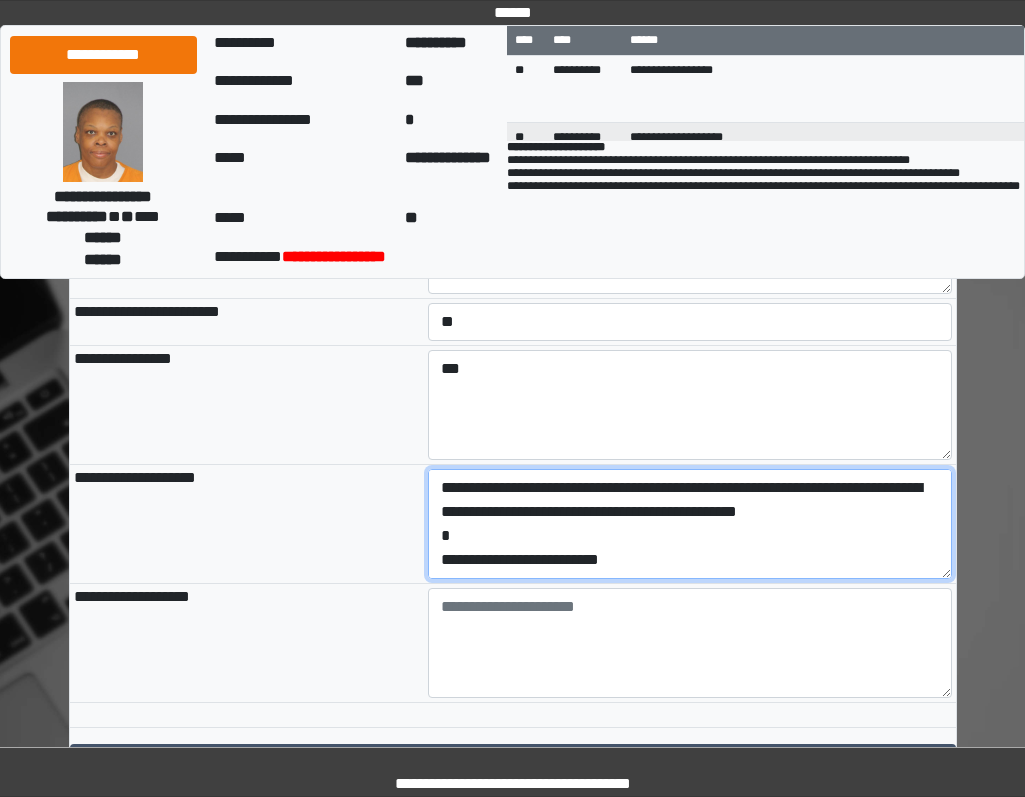 drag, startPoint x: 680, startPoint y: 654, endPoint x: 436, endPoint y: 650, distance: 244.03279 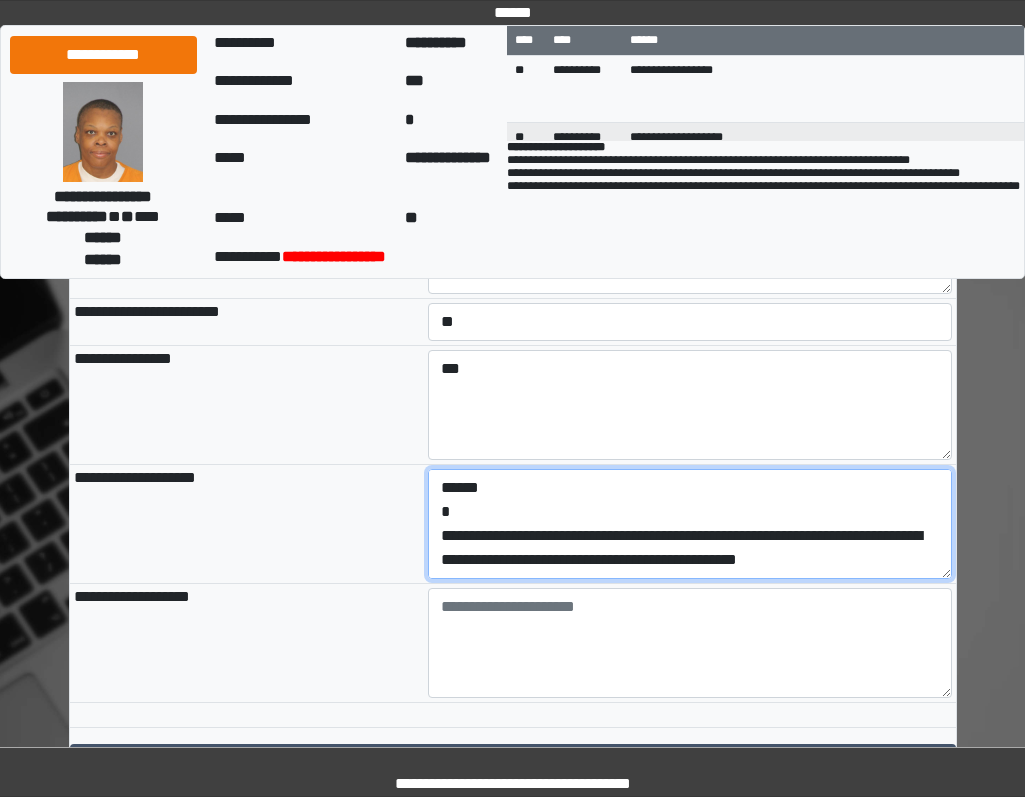 scroll, scrollTop: 48, scrollLeft: 0, axis: vertical 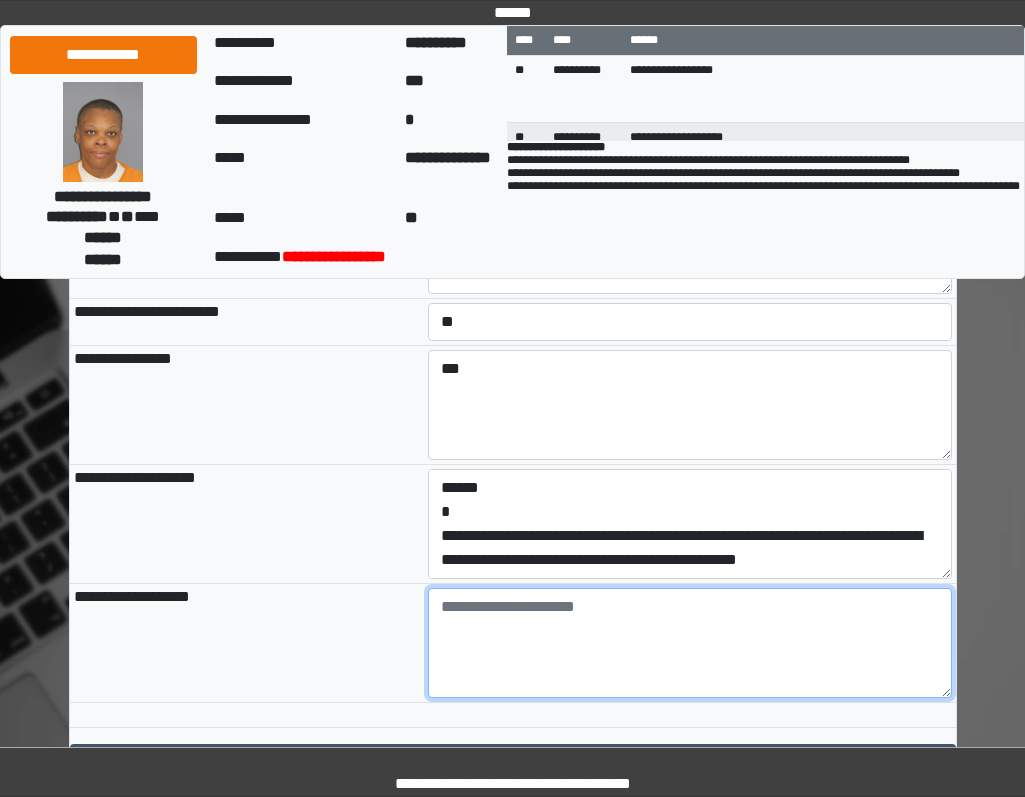 click at bounding box center (690, 643) 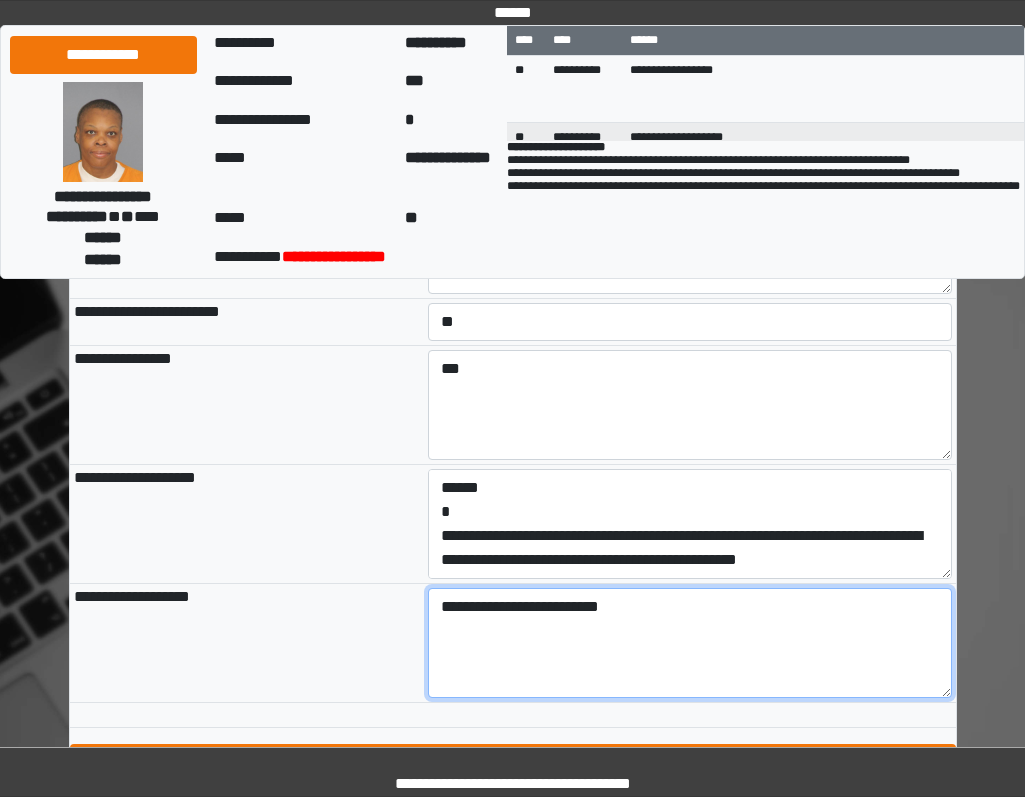 scroll, scrollTop: 2315, scrollLeft: 0, axis: vertical 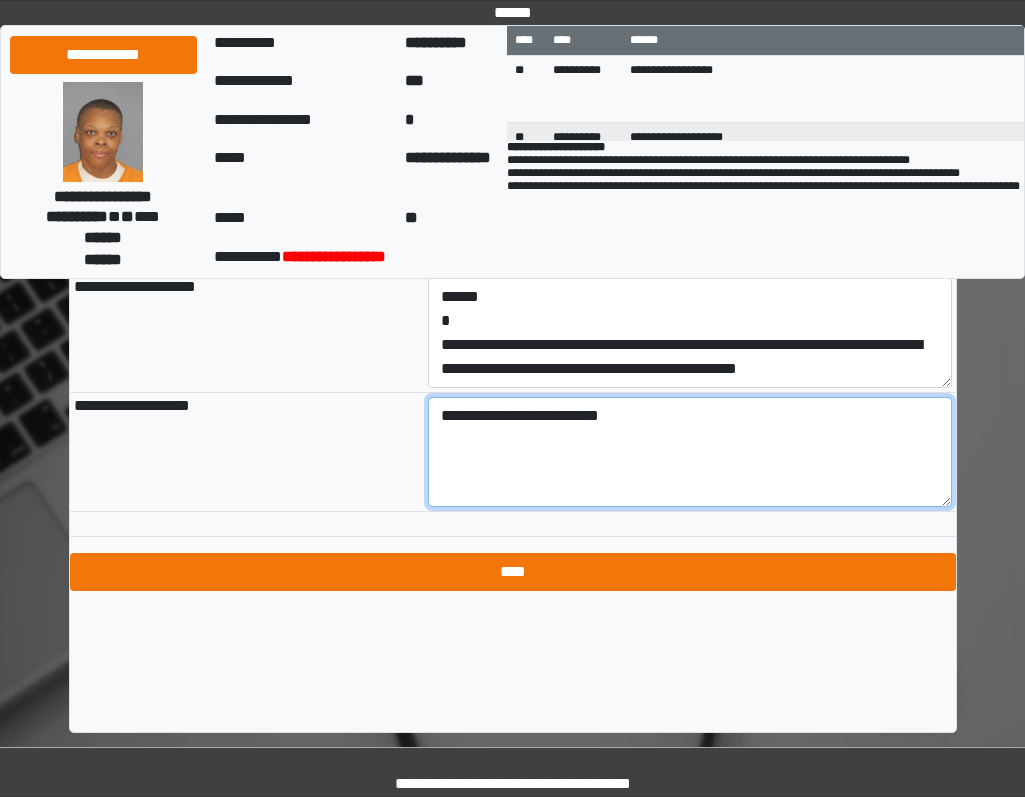 type on "**********" 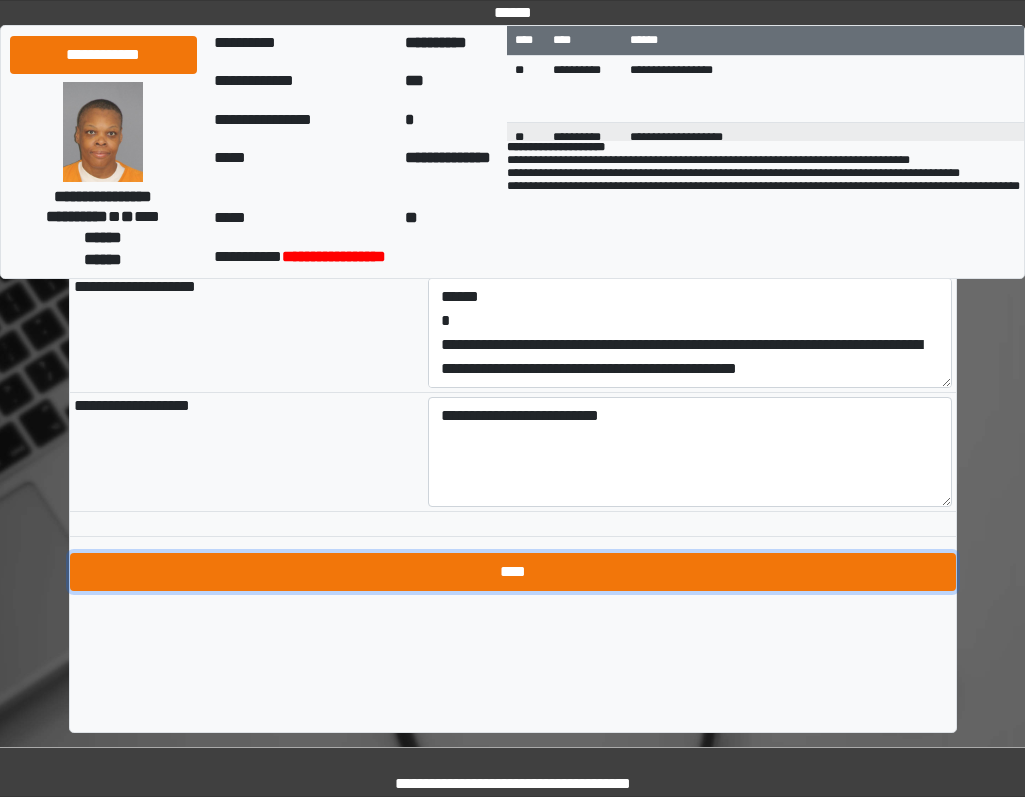 click on "****" at bounding box center [513, 572] 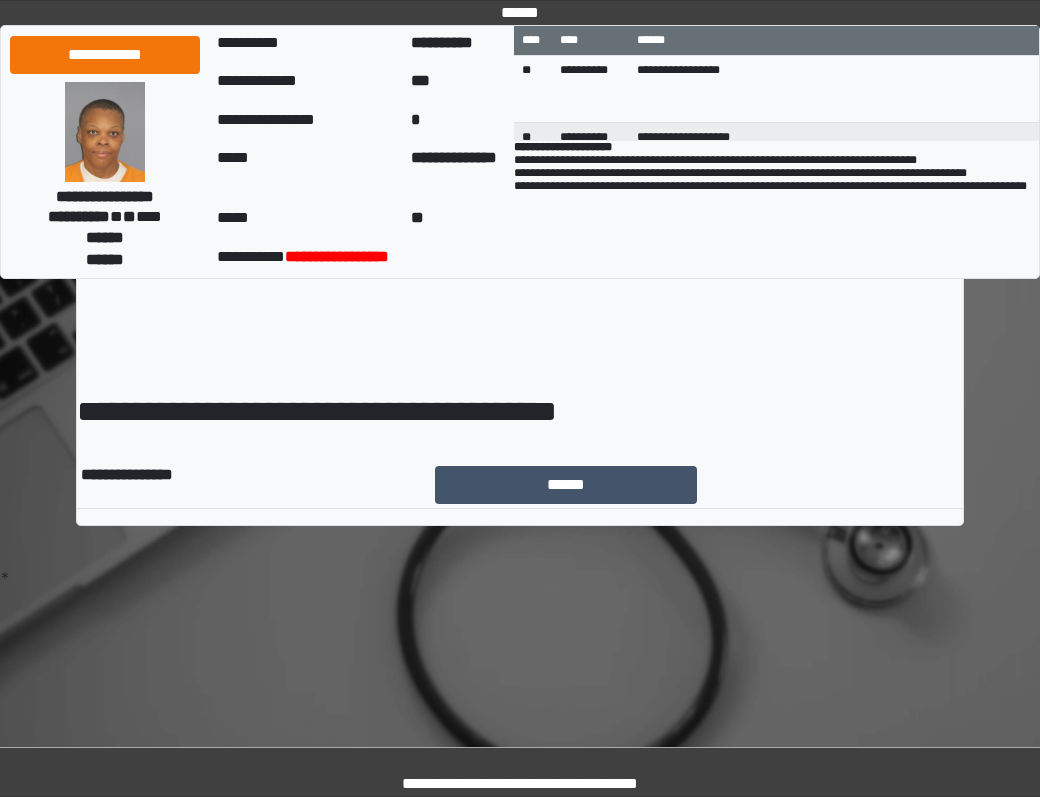 scroll, scrollTop: 0, scrollLeft: 0, axis: both 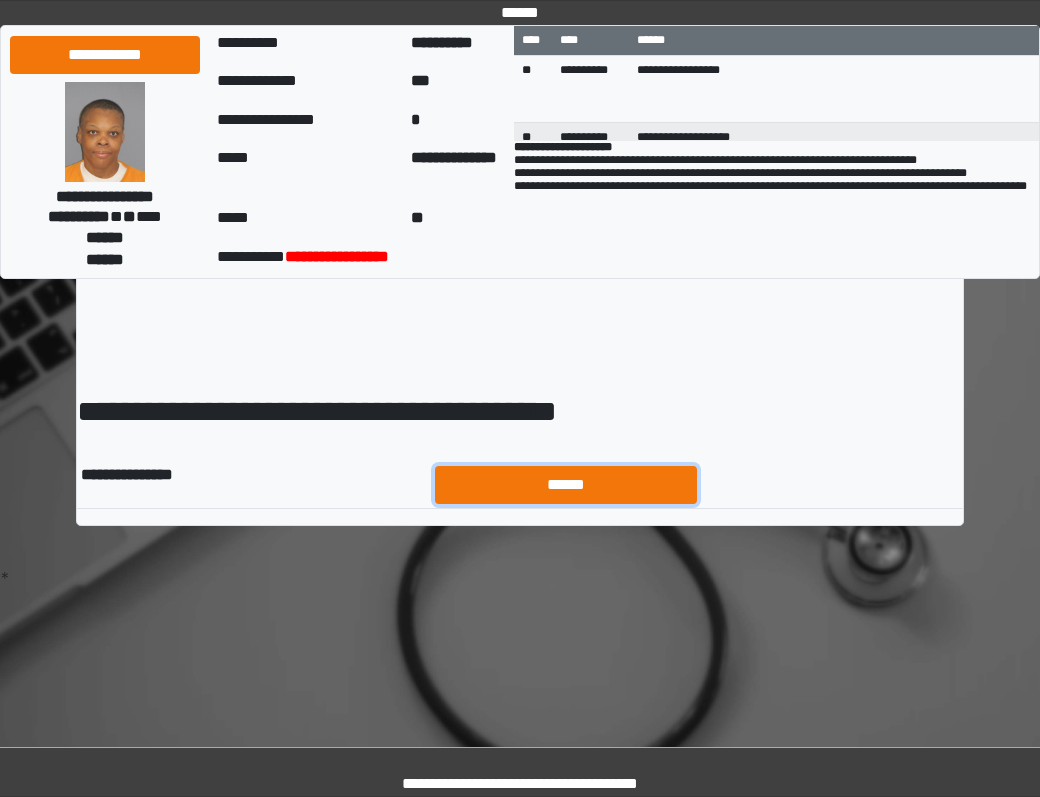 click on "******" at bounding box center (566, 485) 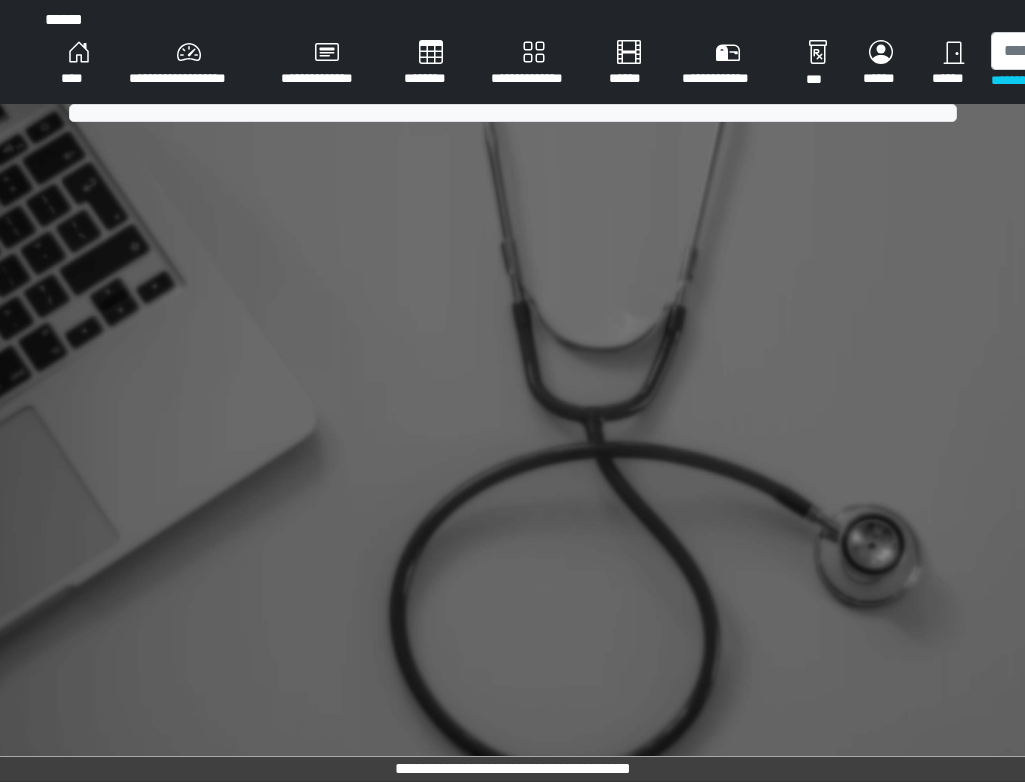 scroll, scrollTop: 0, scrollLeft: 0, axis: both 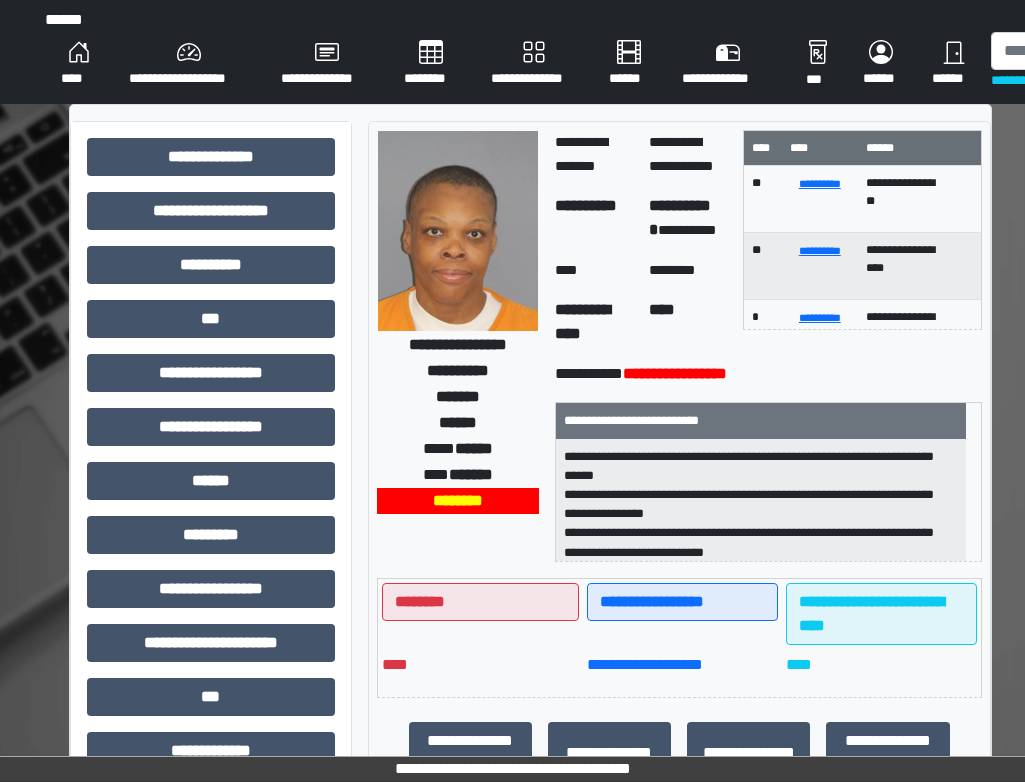 drag, startPoint x: 53, startPoint y: 283, endPoint x: 64, endPoint y: 283, distance: 11 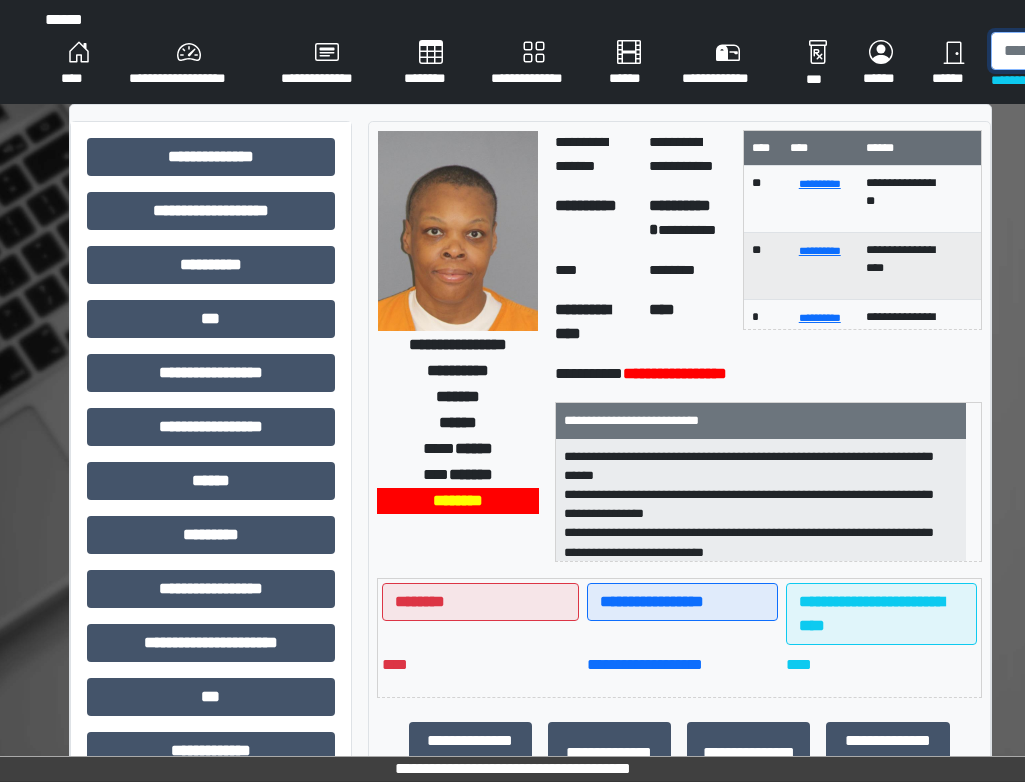 click at bounding box center (1094, 51) 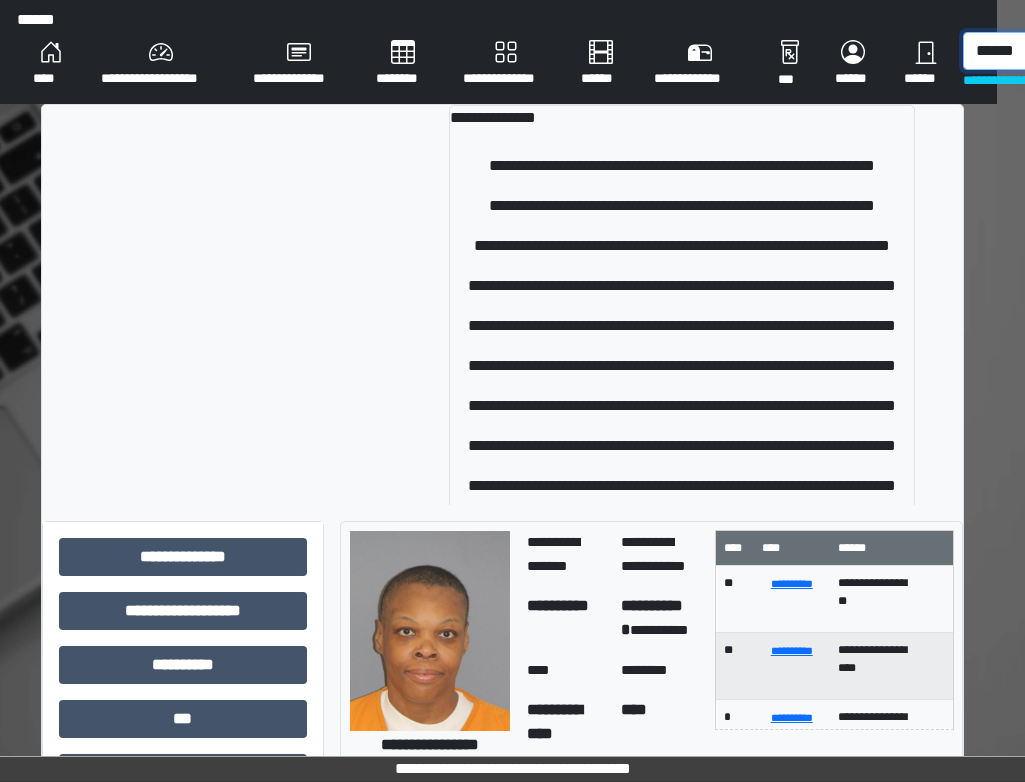 scroll, scrollTop: 0, scrollLeft: 40, axis: horizontal 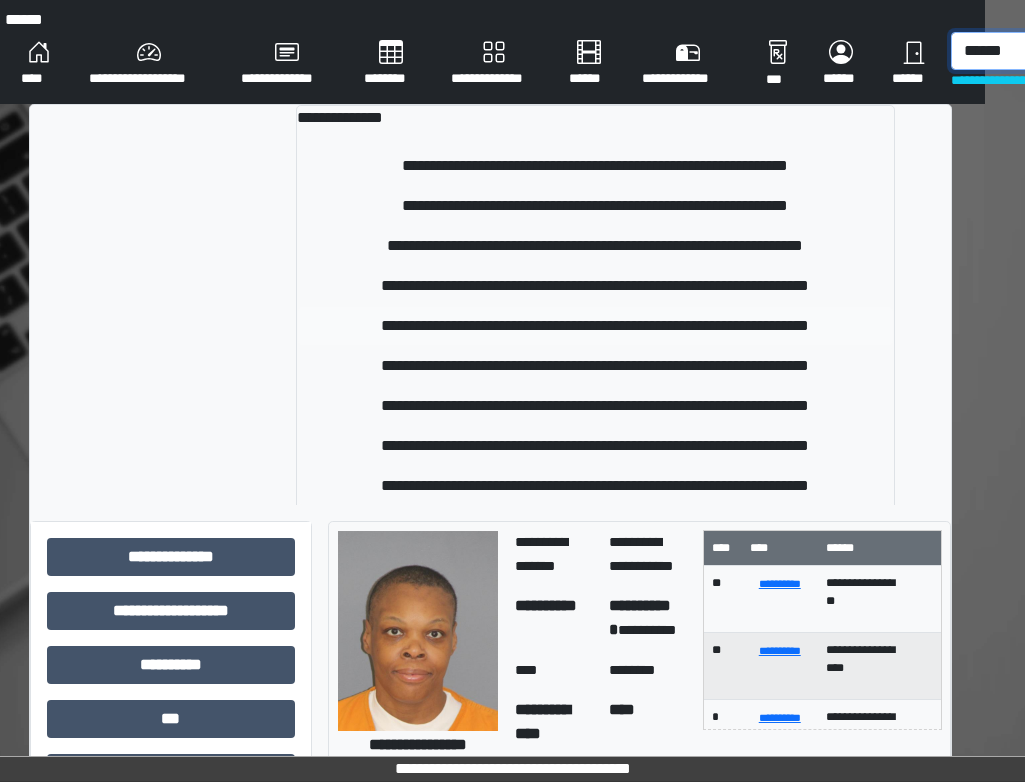 type on "******" 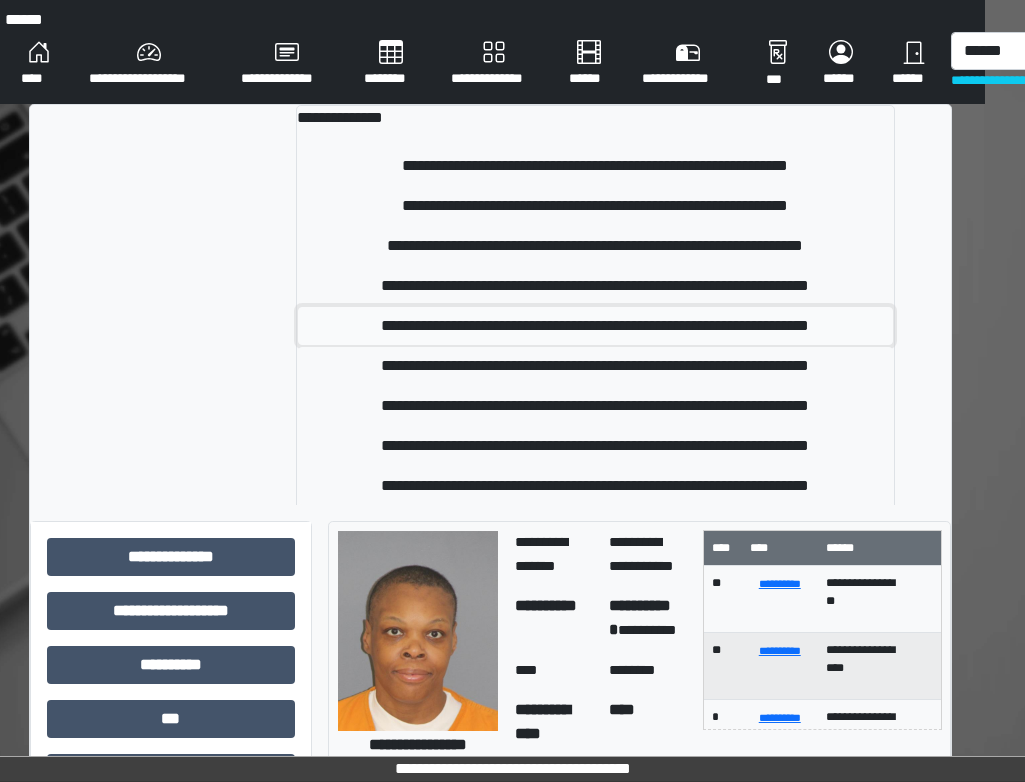 click on "**********" at bounding box center [595, 326] 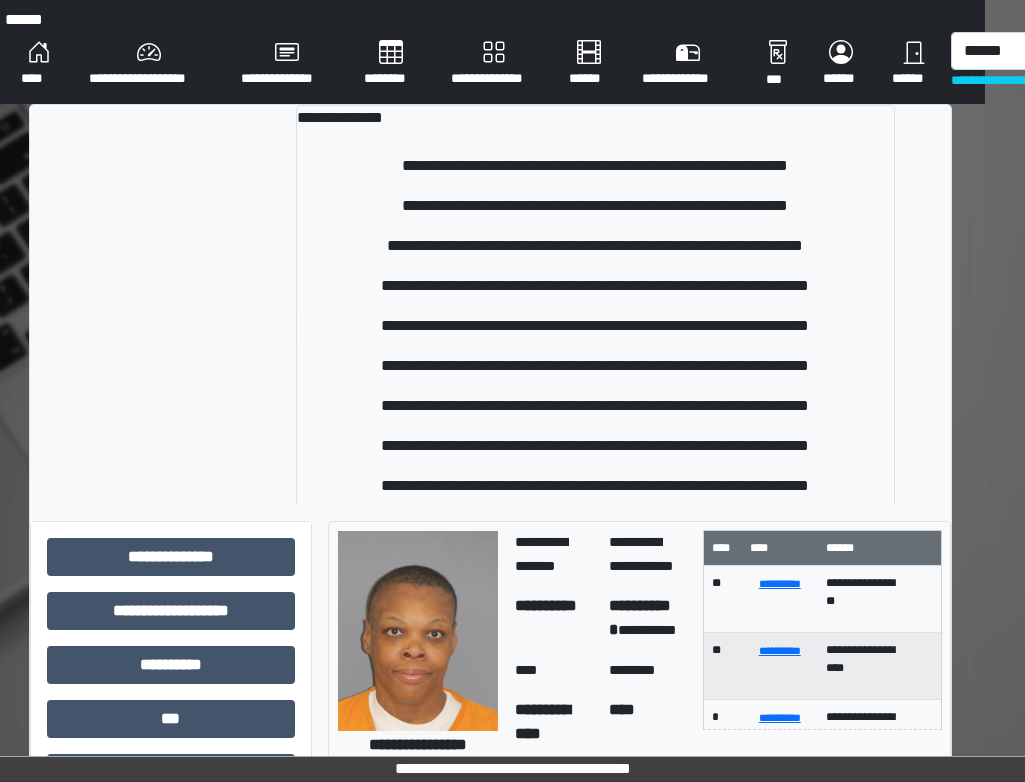 type 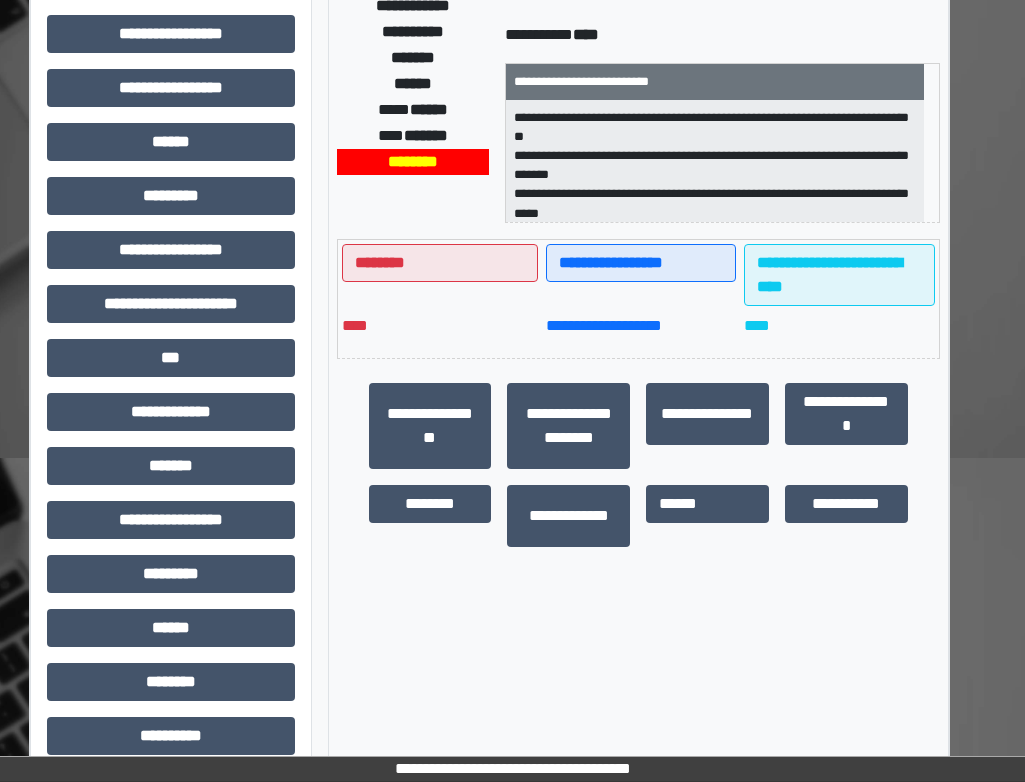 scroll, scrollTop: 400, scrollLeft: 40, axis: both 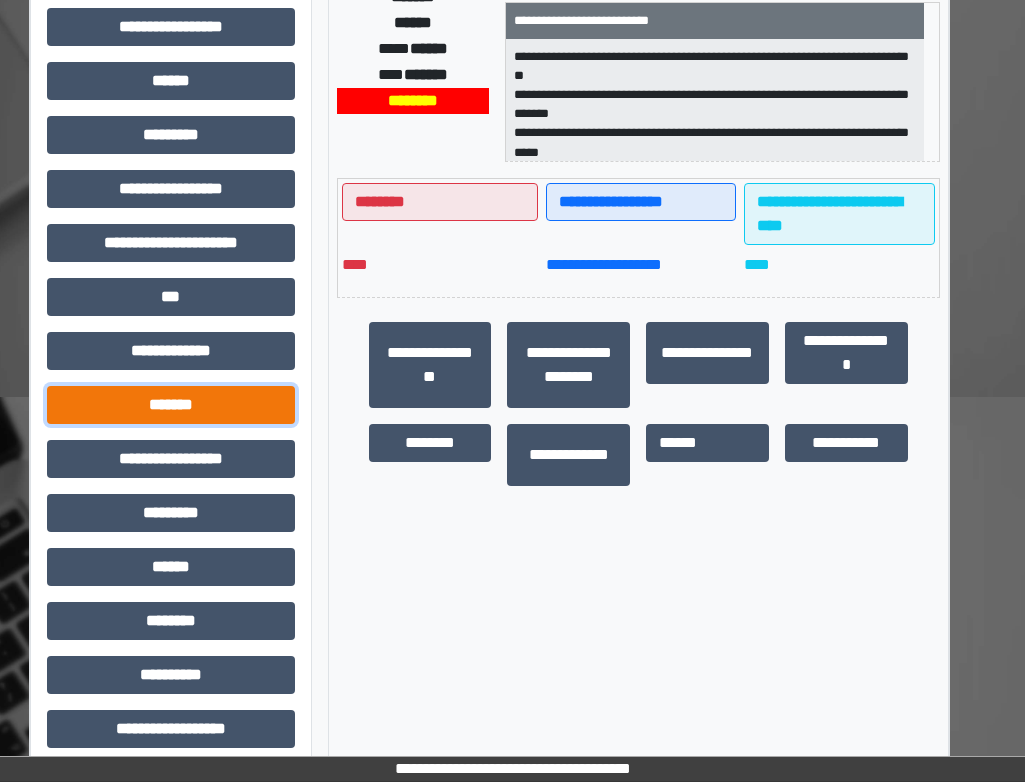 click on "*******" at bounding box center (171, 405) 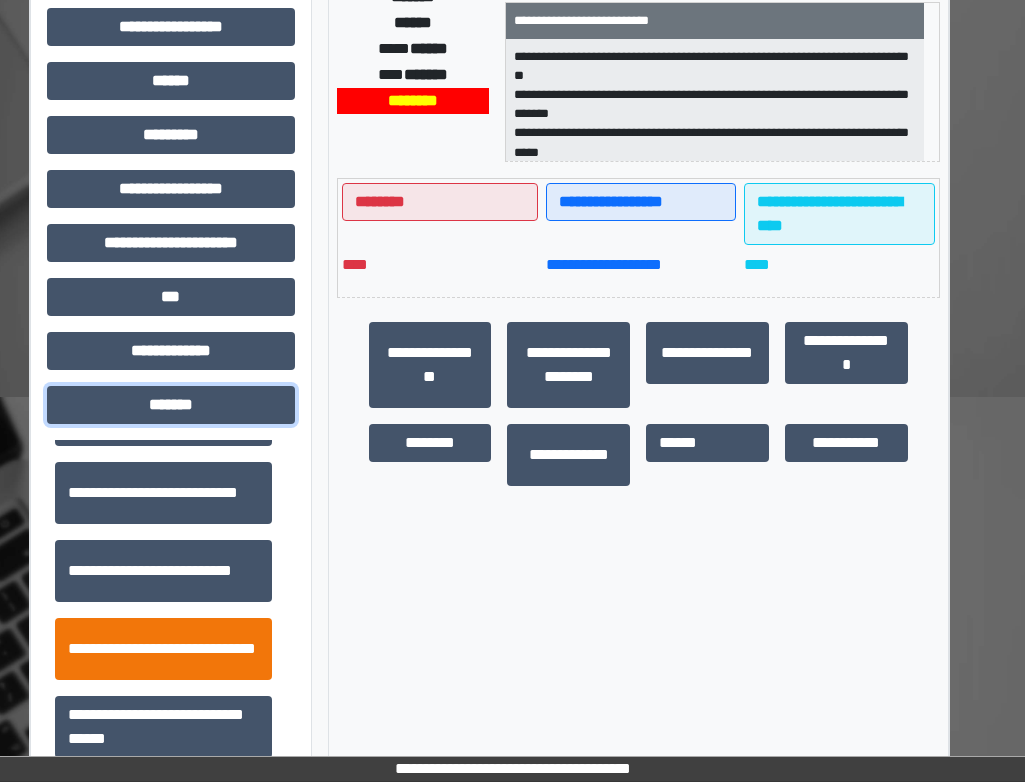 scroll, scrollTop: 700, scrollLeft: 0, axis: vertical 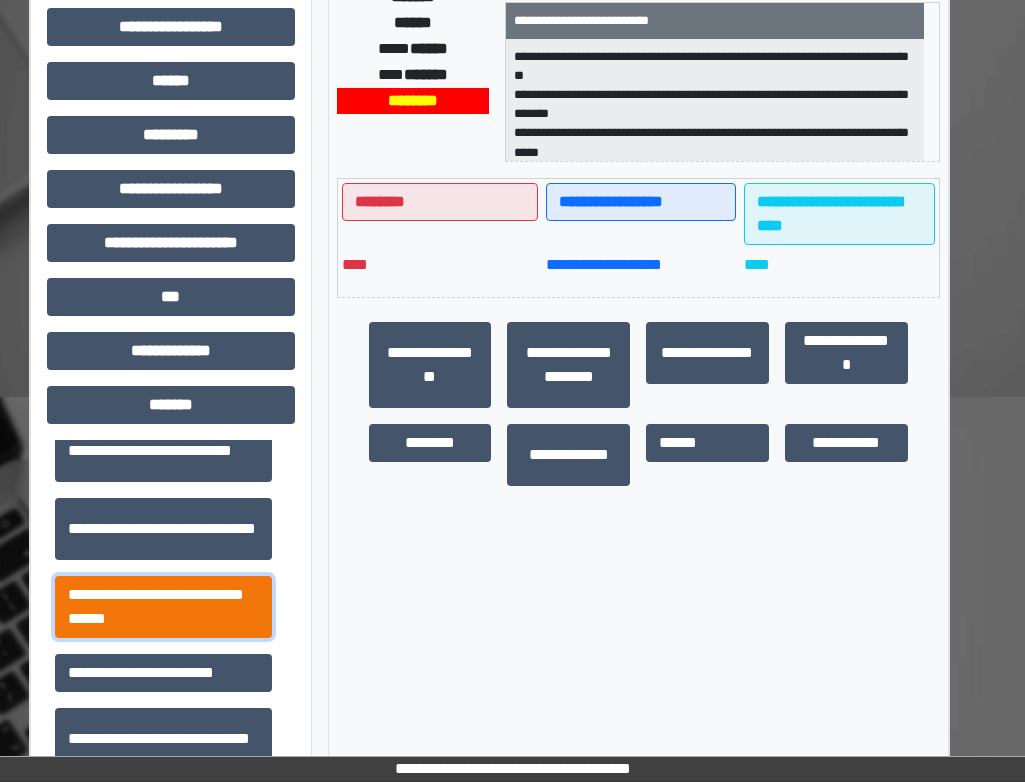 click on "**********" at bounding box center [163, 607] 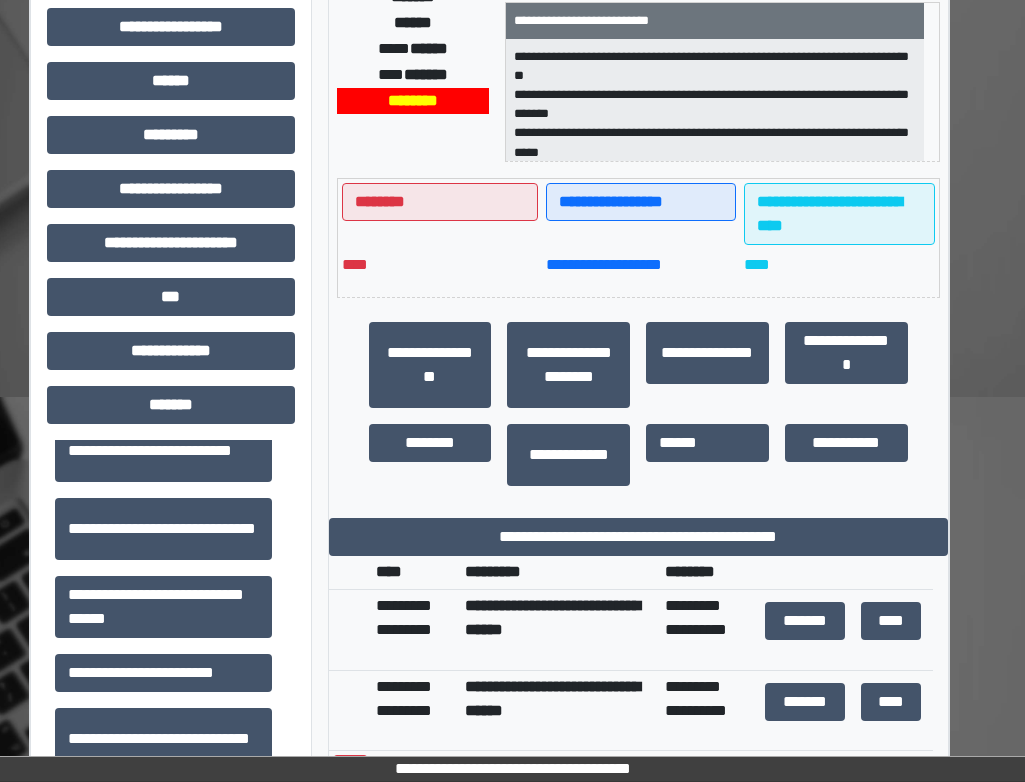 click on "**********" at bounding box center (638, 491) 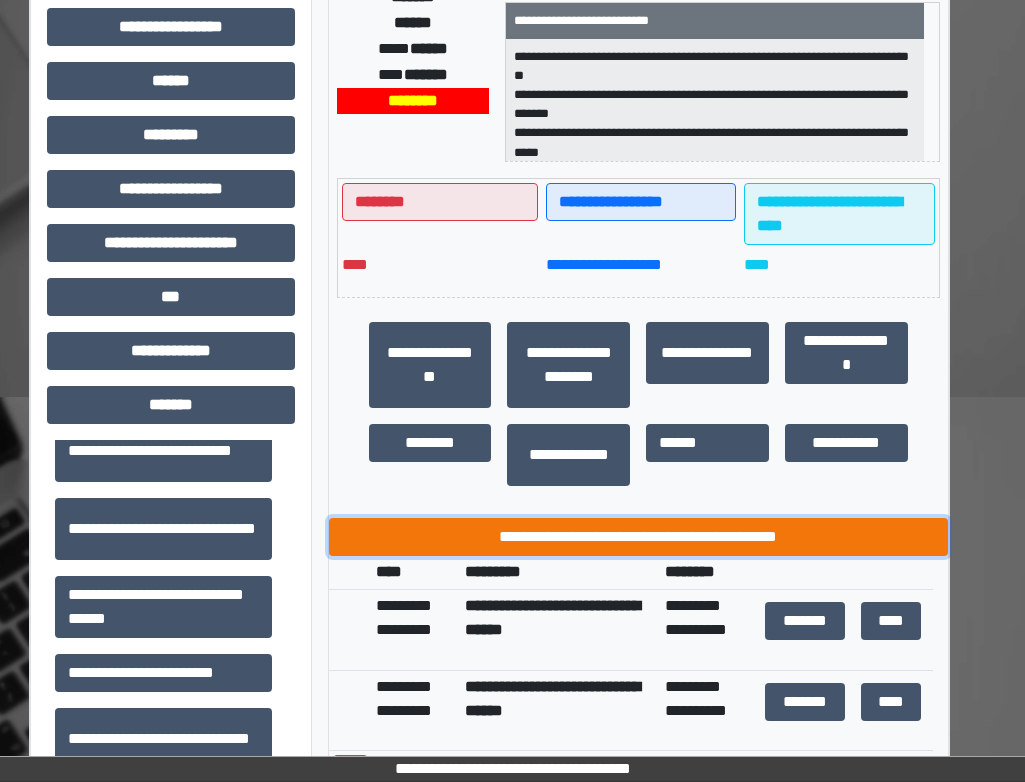 click on "**********" at bounding box center (638, 537) 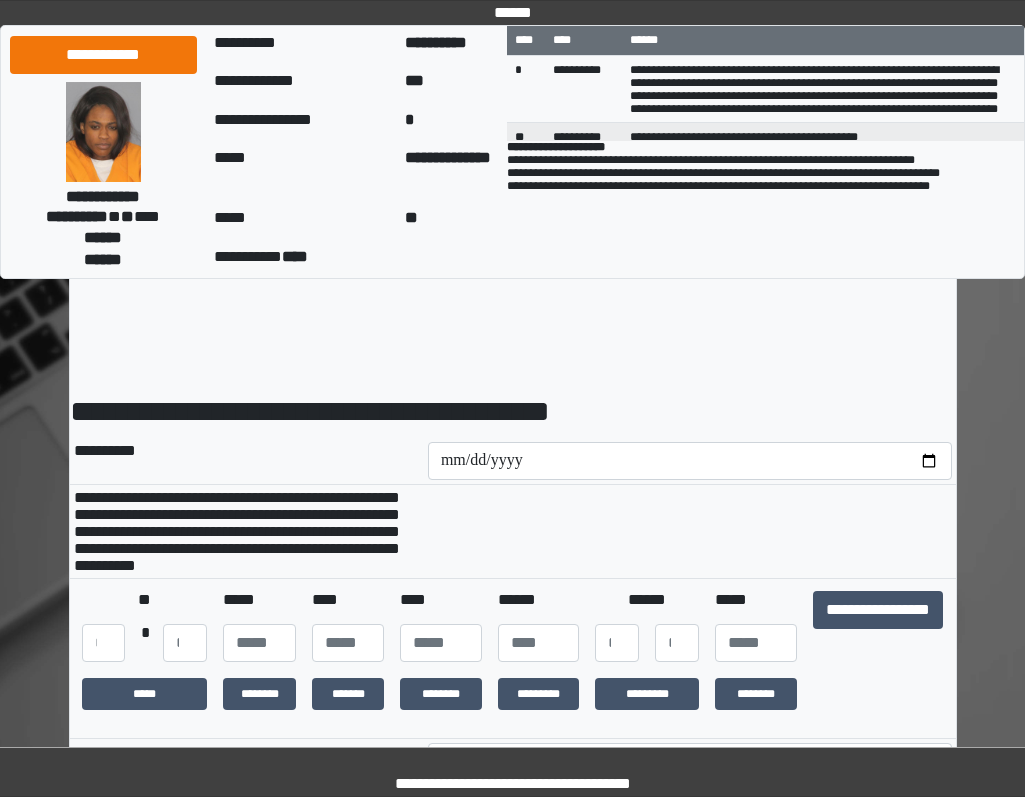 scroll, scrollTop: 0, scrollLeft: 0, axis: both 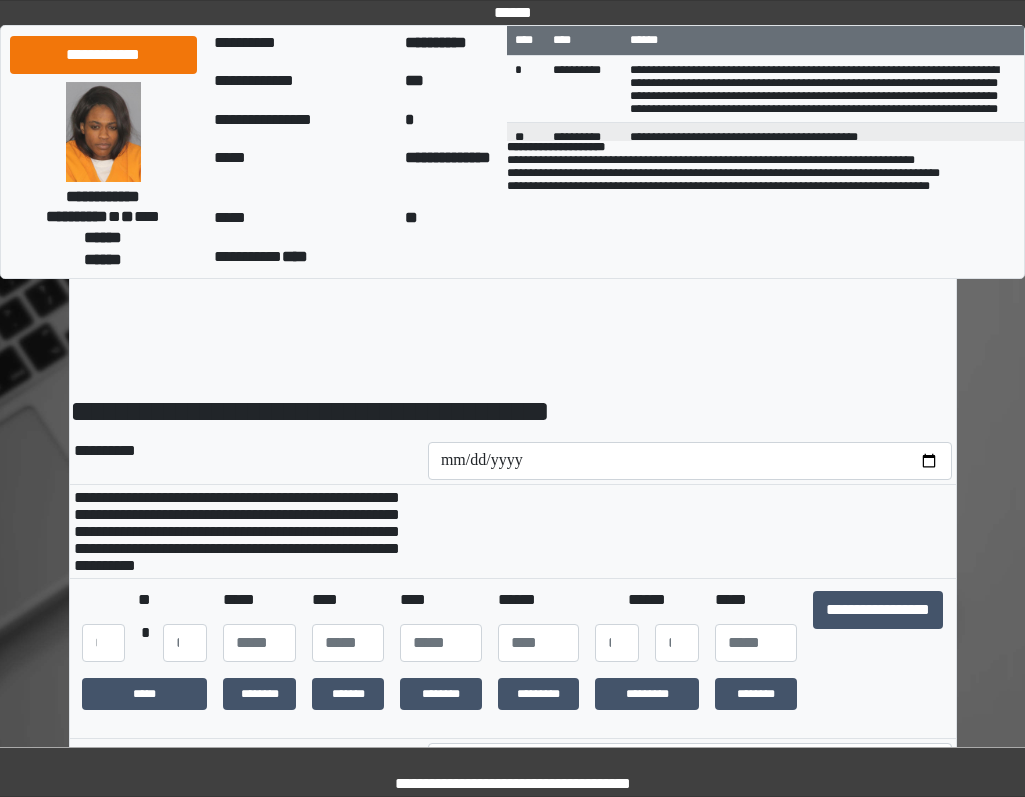 click on "**********" at bounding box center [878, 626] 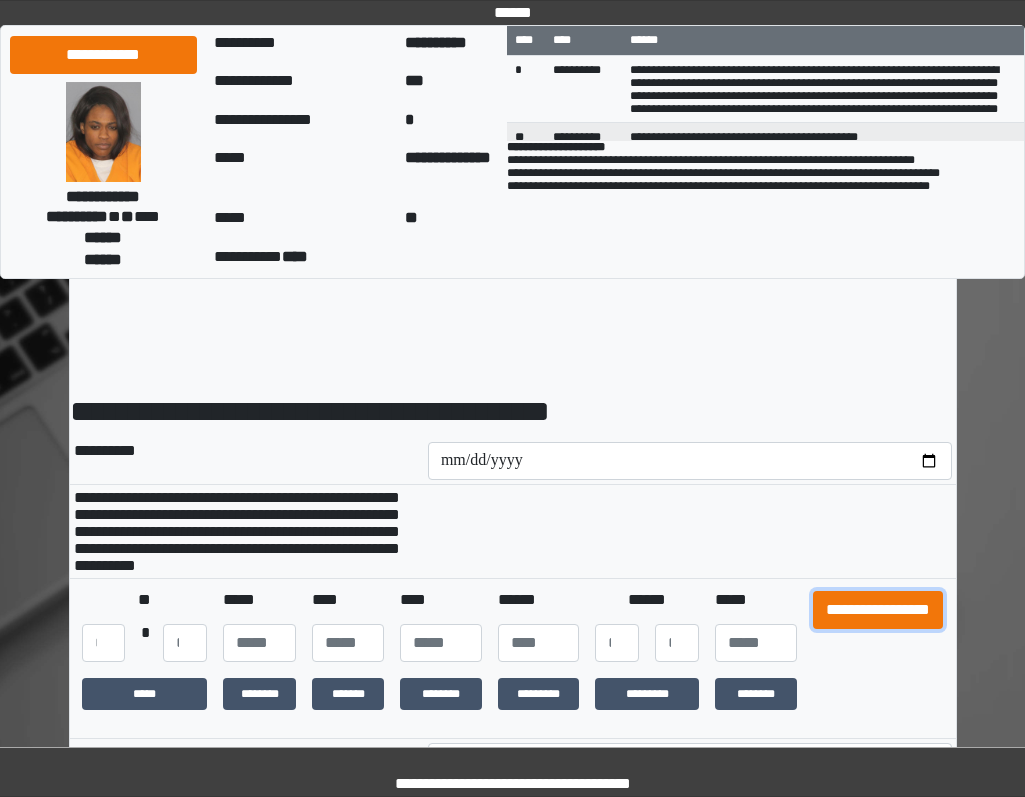 click on "**********" at bounding box center (878, 610) 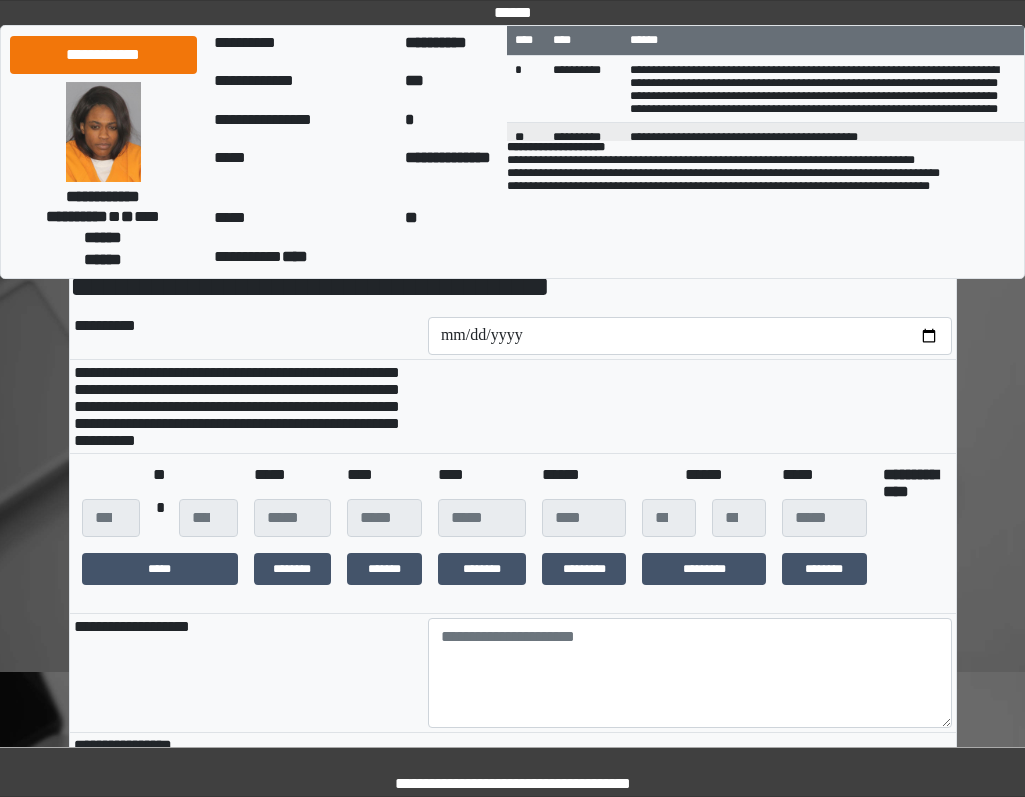 scroll, scrollTop: 300, scrollLeft: 0, axis: vertical 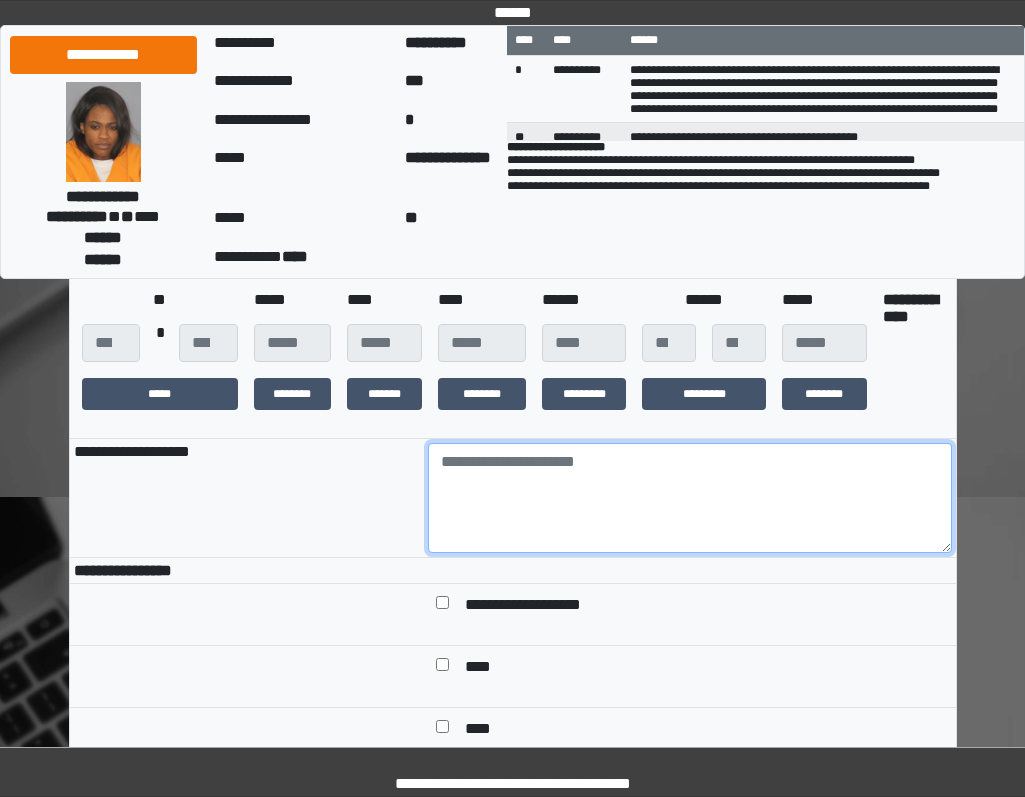 click at bounding box center (690, 498) 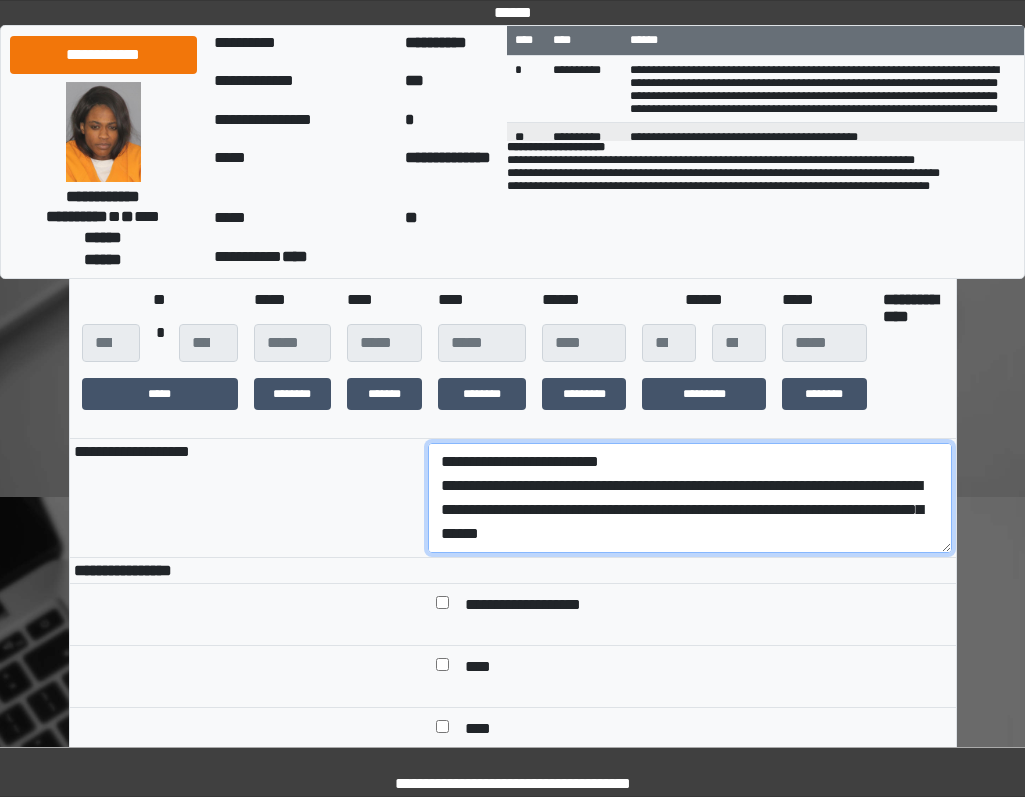 scroll, scrollTop: 136, scrollLeft: 0, axis: vertical 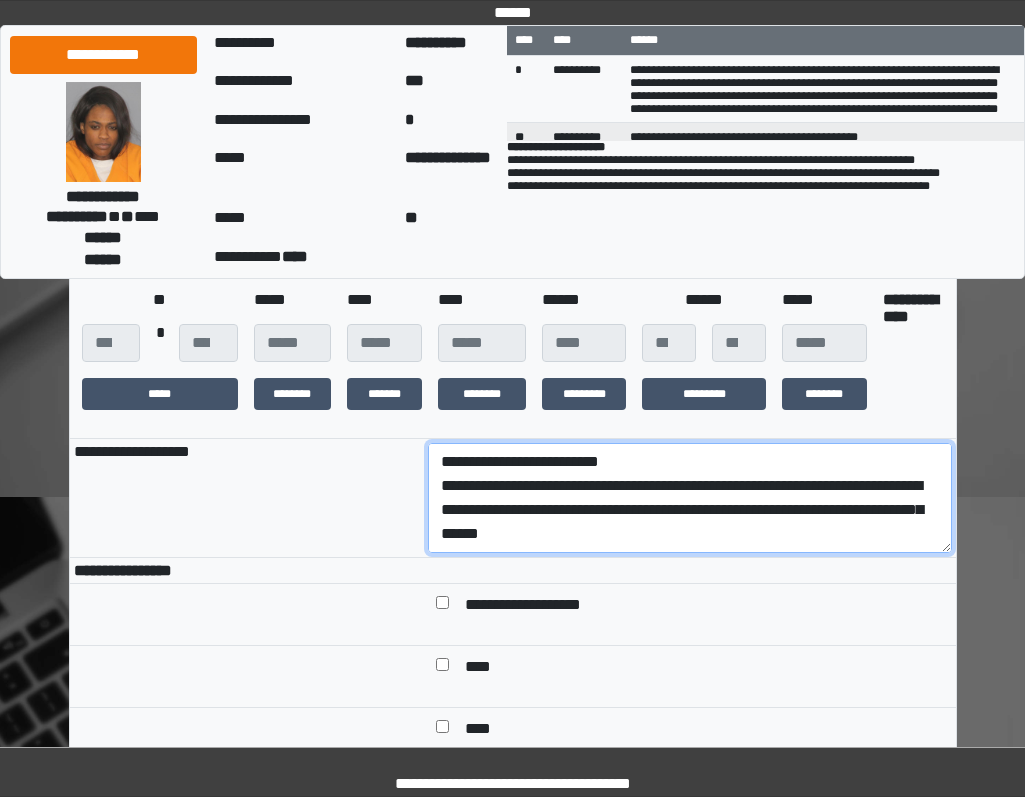 drag, startPoint x: 646, startPoint y: 546, endPoint x: 374, endPoint y: 504, distance: 275.22354 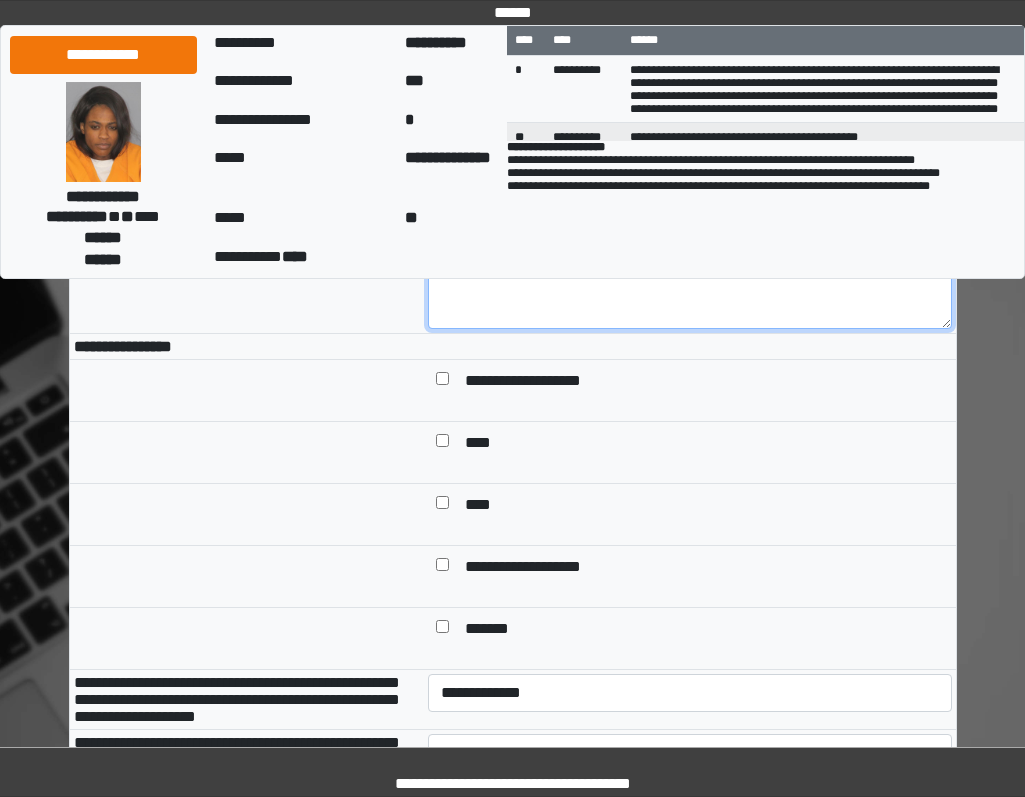 scroll, scrollTop: 600, scrollLeft: 0, axis: vertical 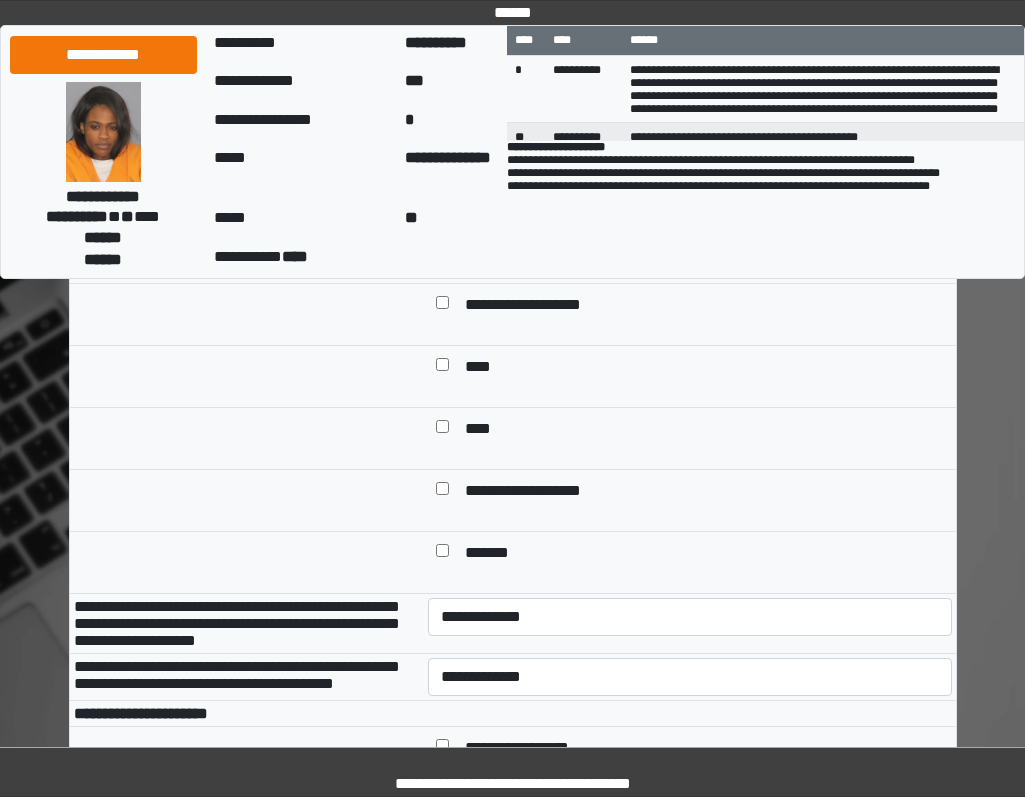 type on "**********" 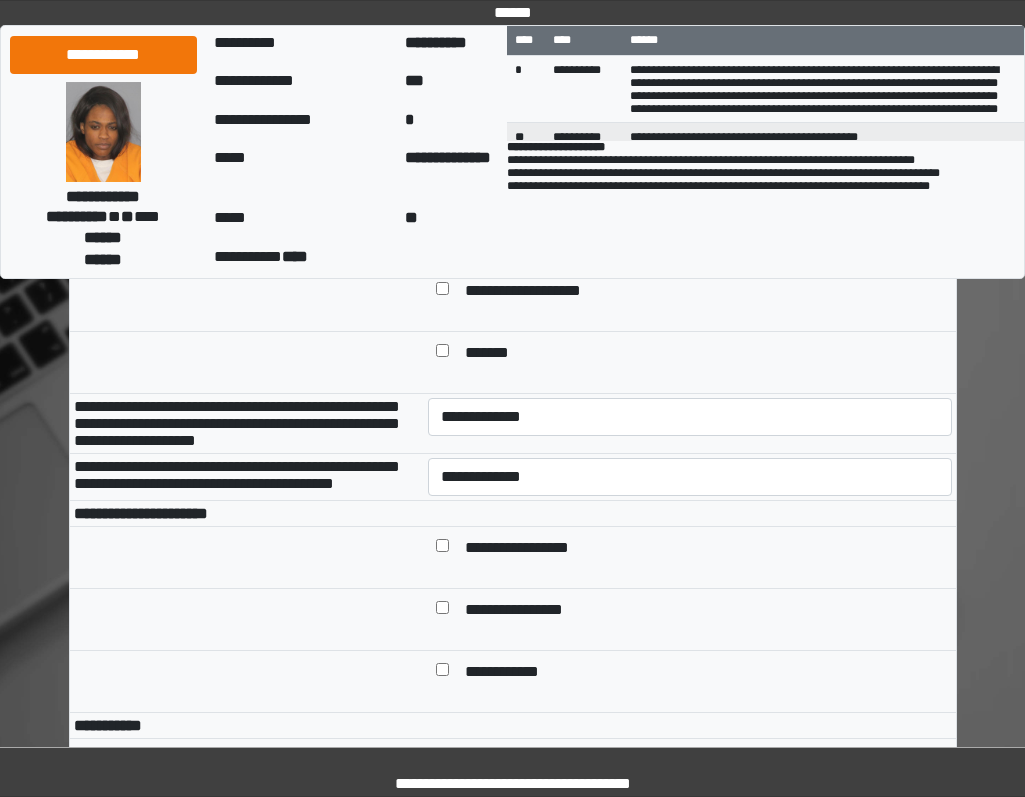 click on "**********" at bounding box center (690, 423) 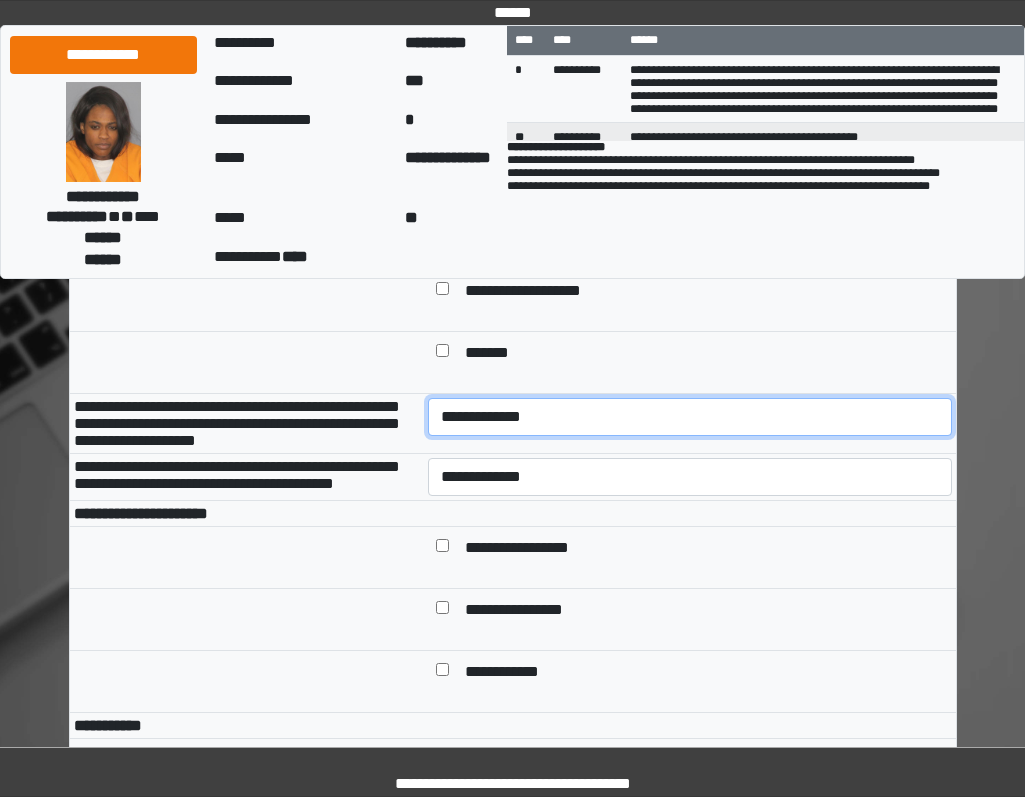 click on "**********" at bounding box center [690, 417] 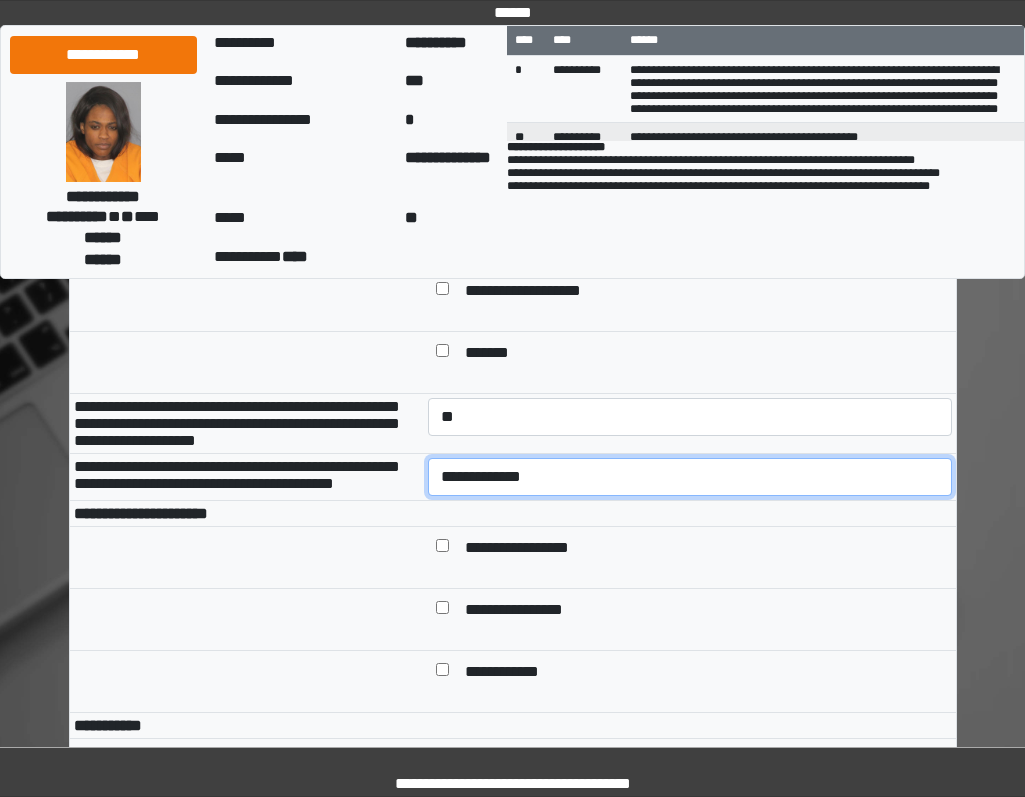 click on "**********" at bounding box center [690, 477] 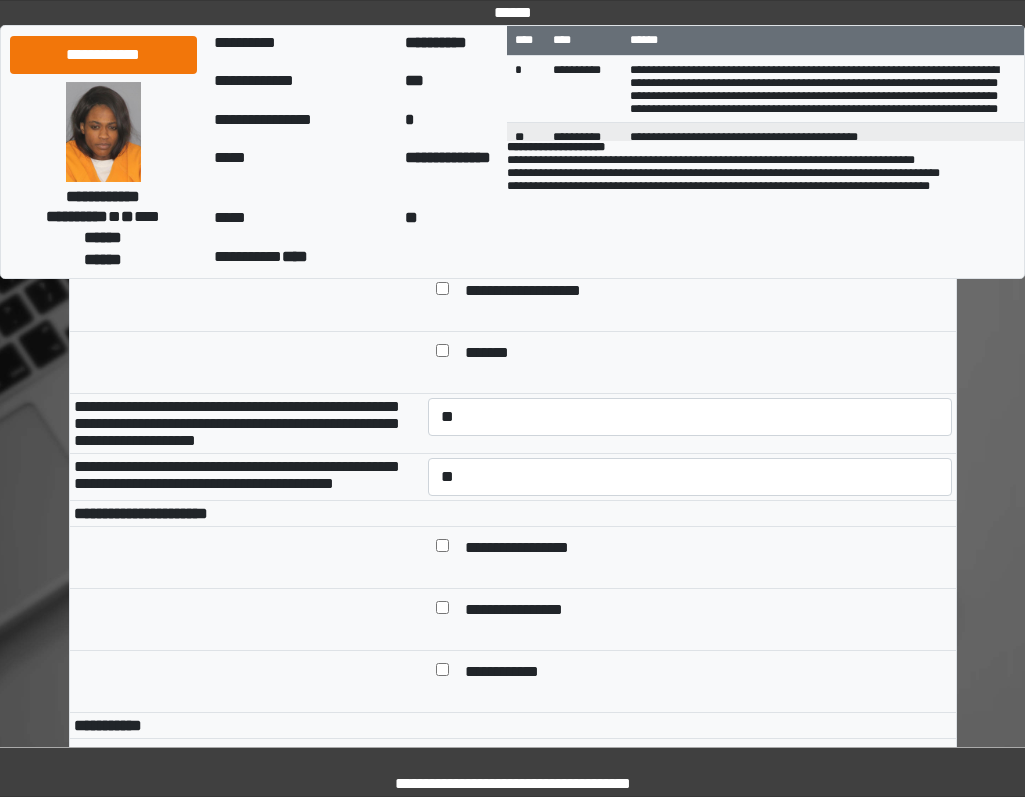 click at bounding box center (690, 513) 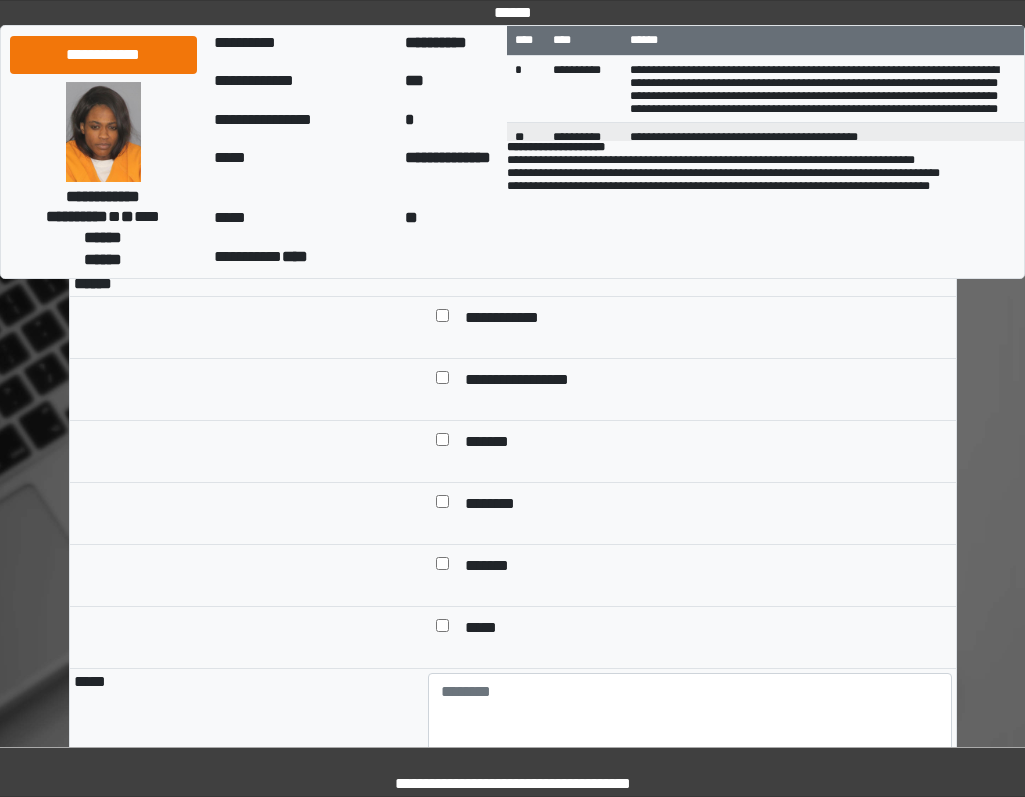 scroll, scrollTop: 1700, scrollLeft: 0, axis: vertical 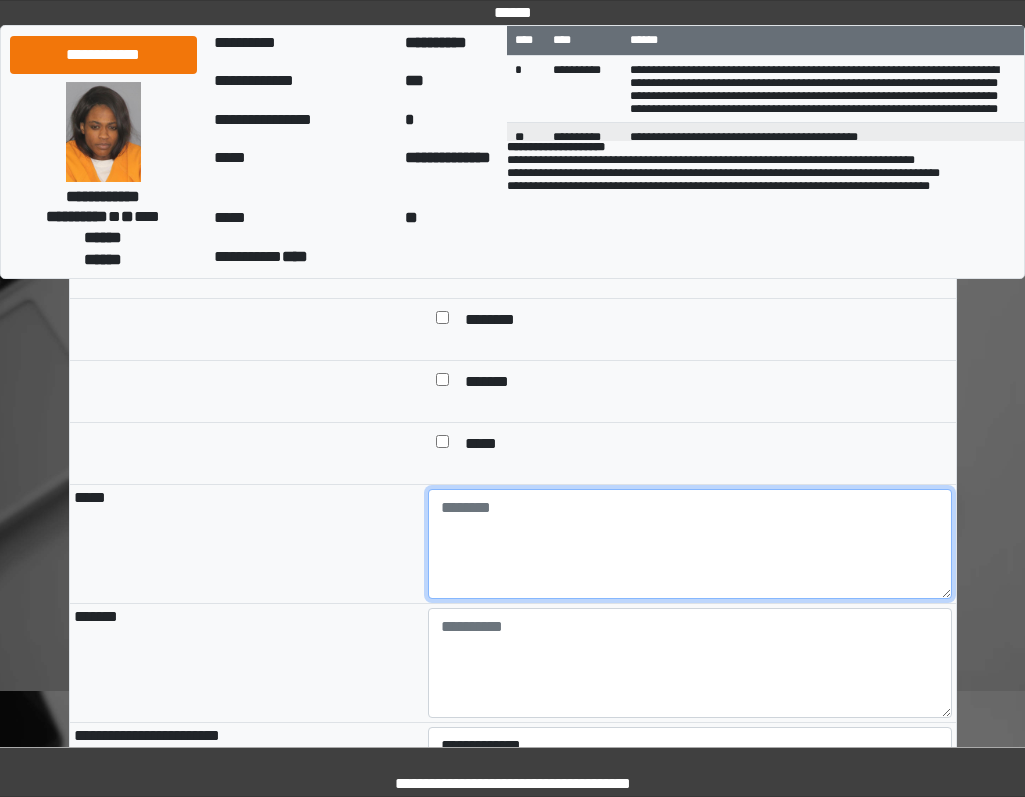 click at bounding box center [690, 544] 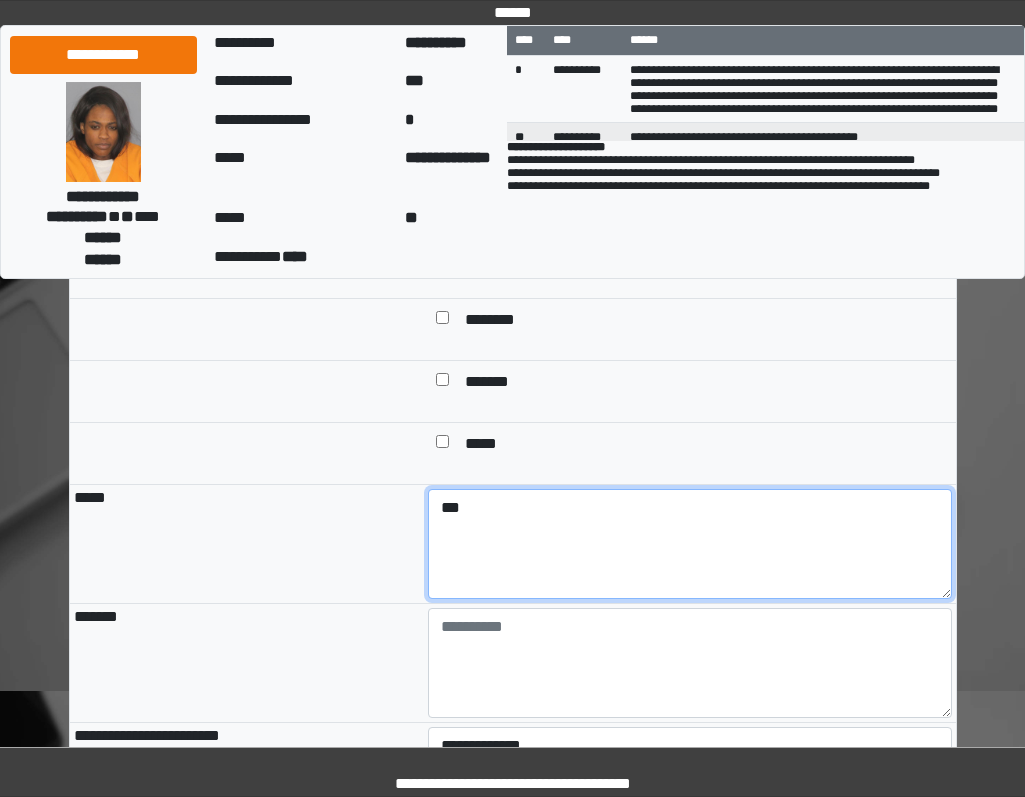 type on "***" 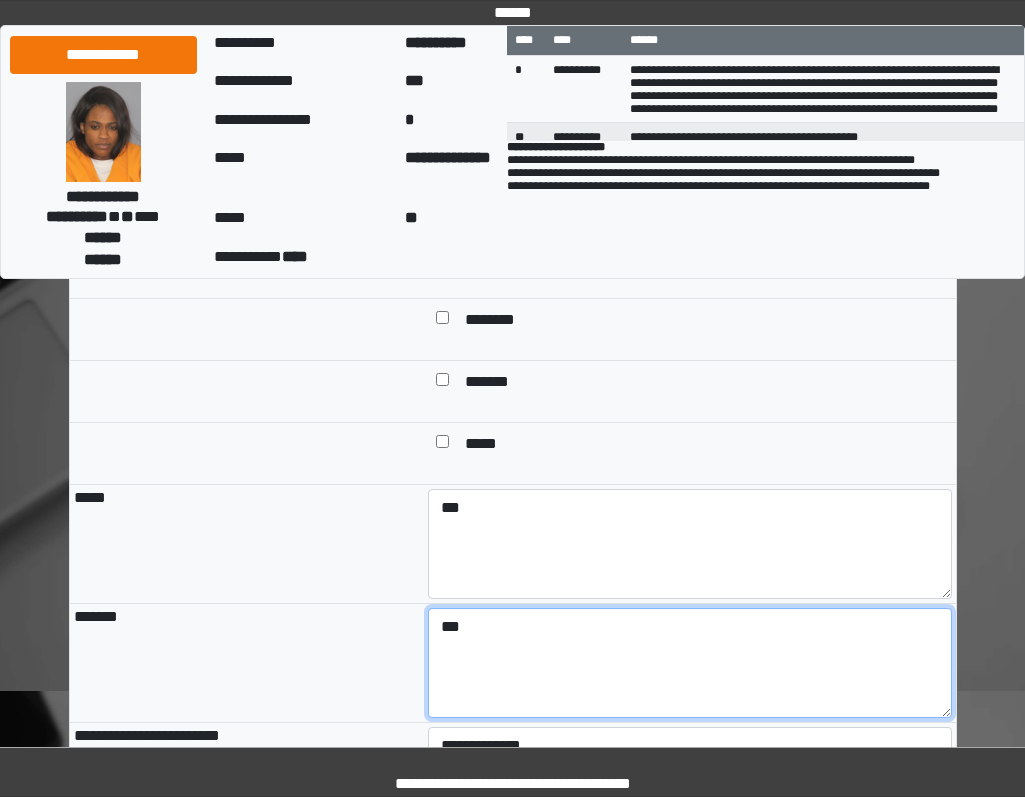 type on "***" 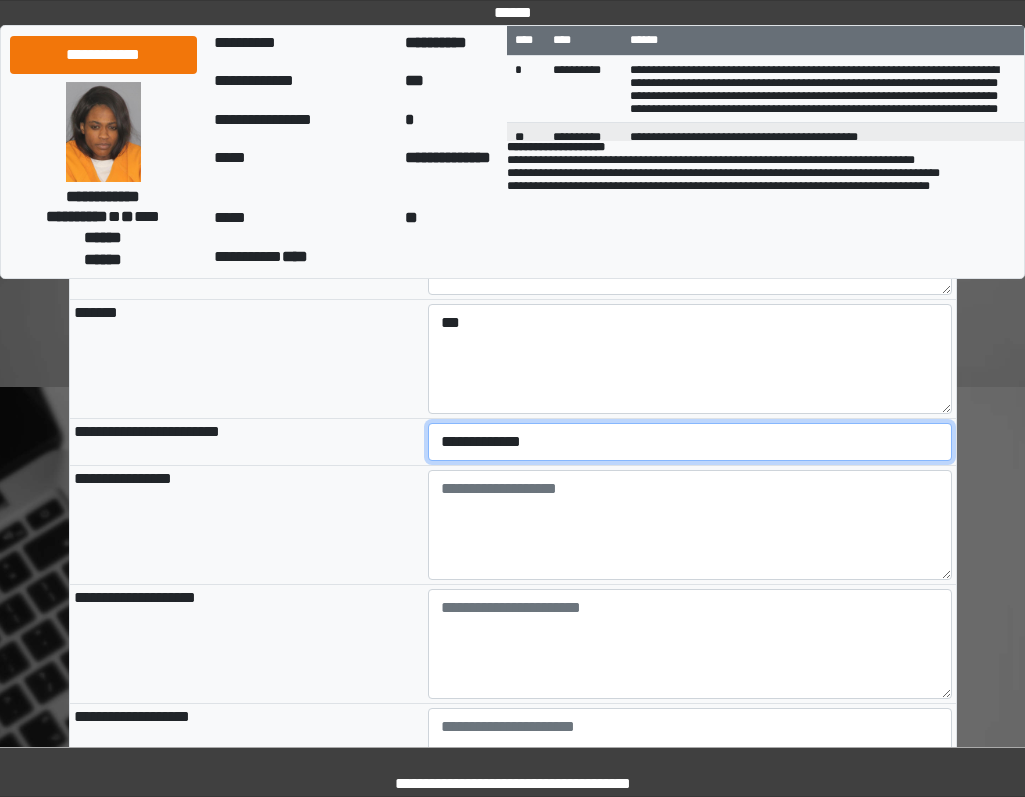 scroll, scrollTop: 2124, scrollLeft: 0, axis: vertical 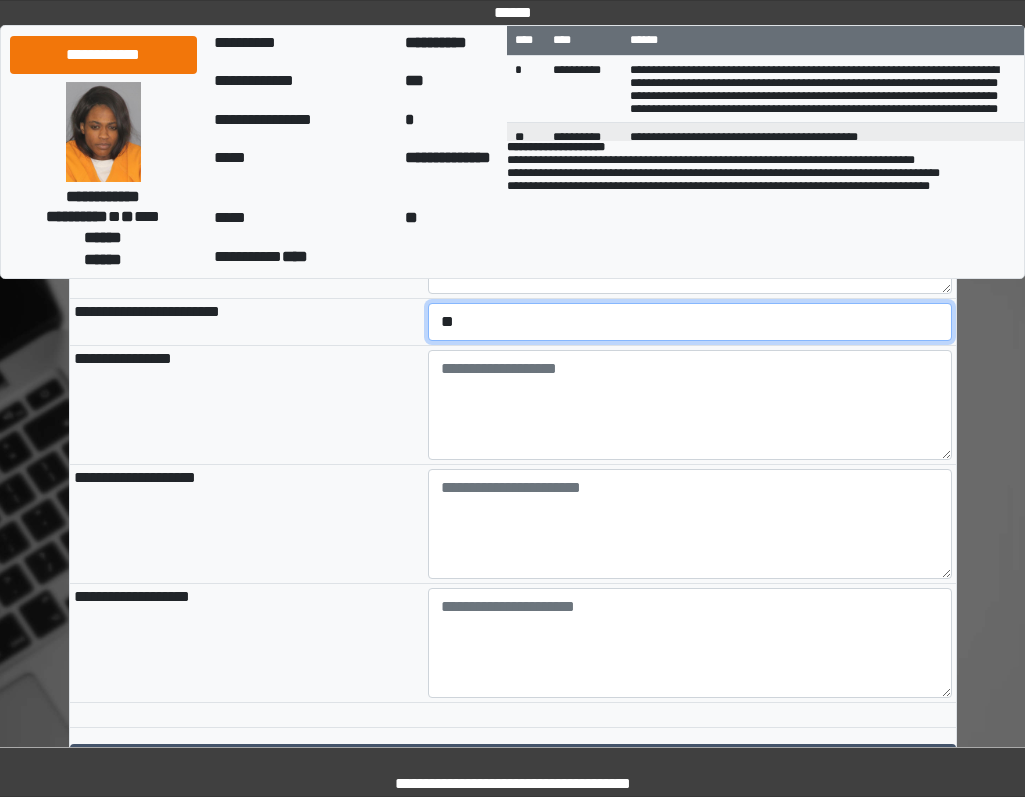 select on "*" 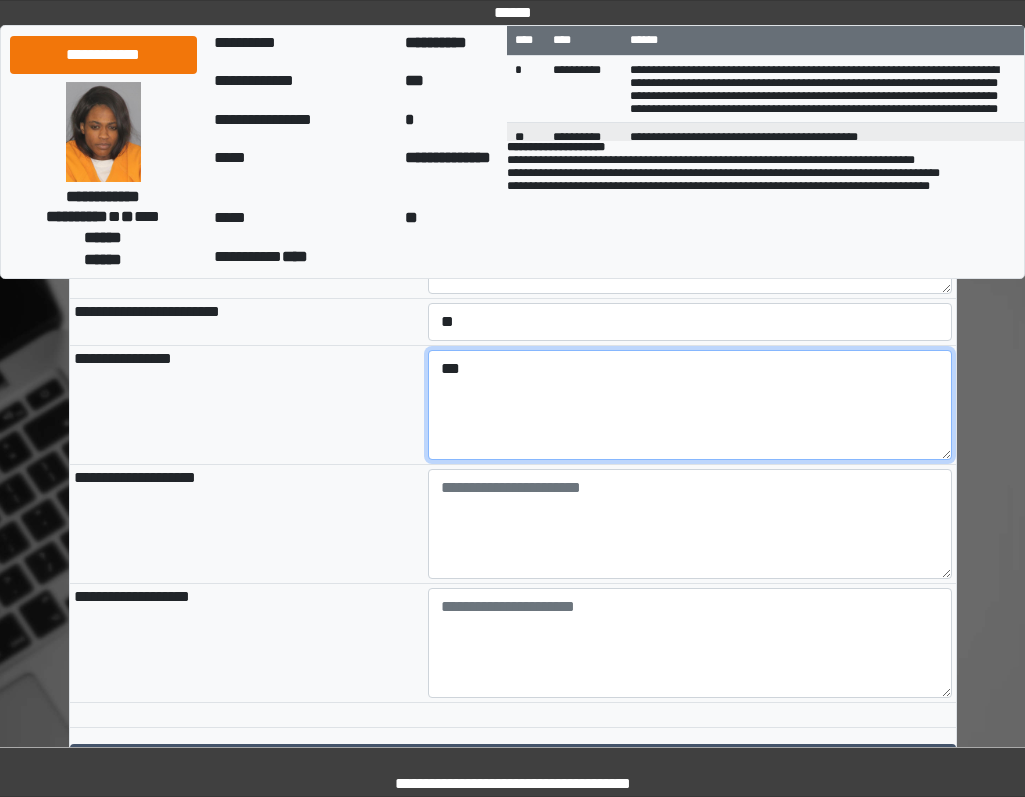 type on "***" 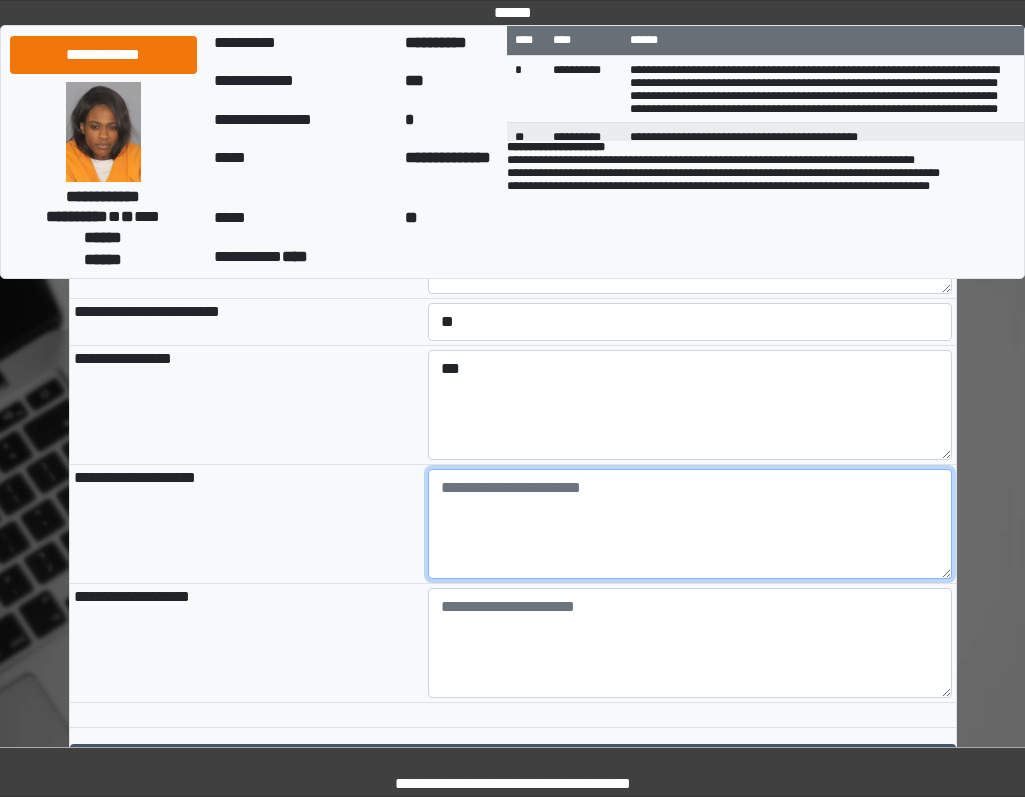 paste on "**********" 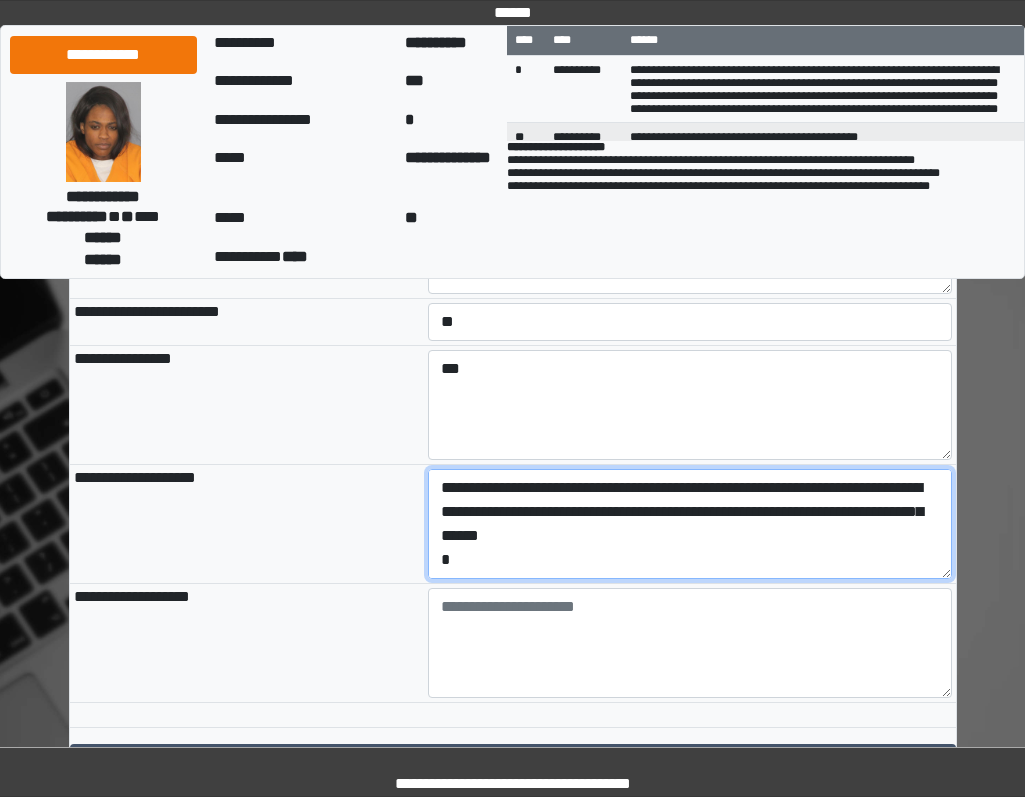 scroll, scrollTop: 88, scrollLeft: 0, axis: vertical 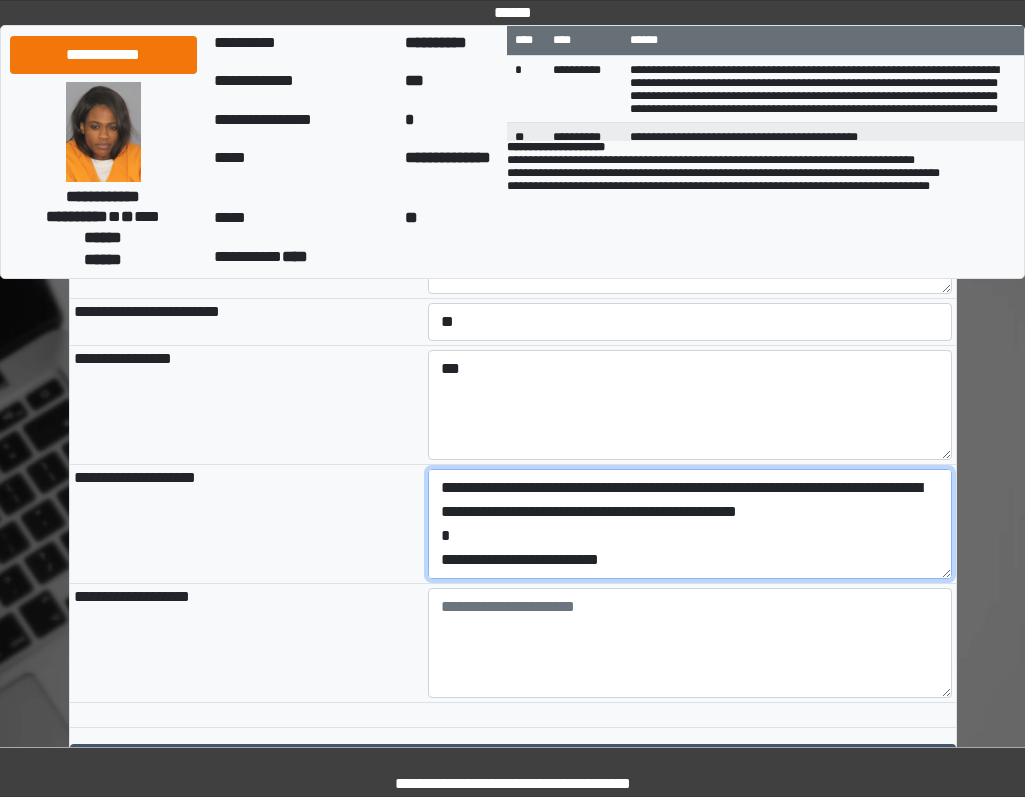 drag, startPoint x: 676, startPoint y: 637, endPoint x: 421, endPoint y: 635, distance: 255.00784 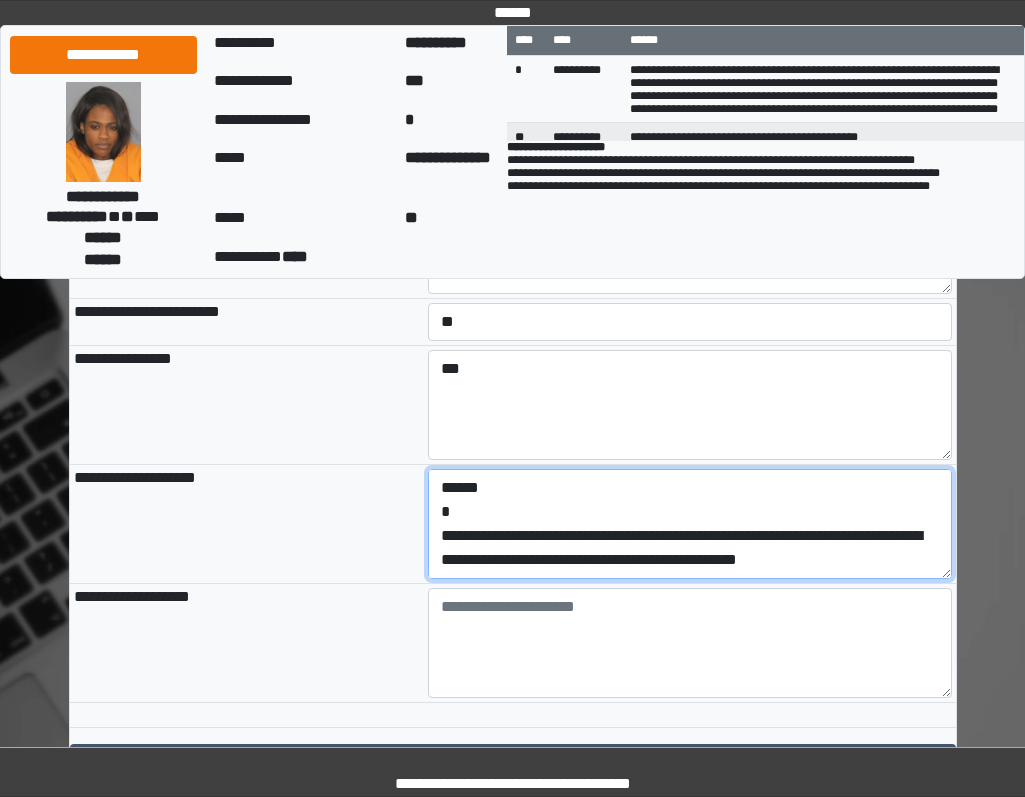 scroll, scrollTop: 48, scrollLeft: 0, axis: vertical 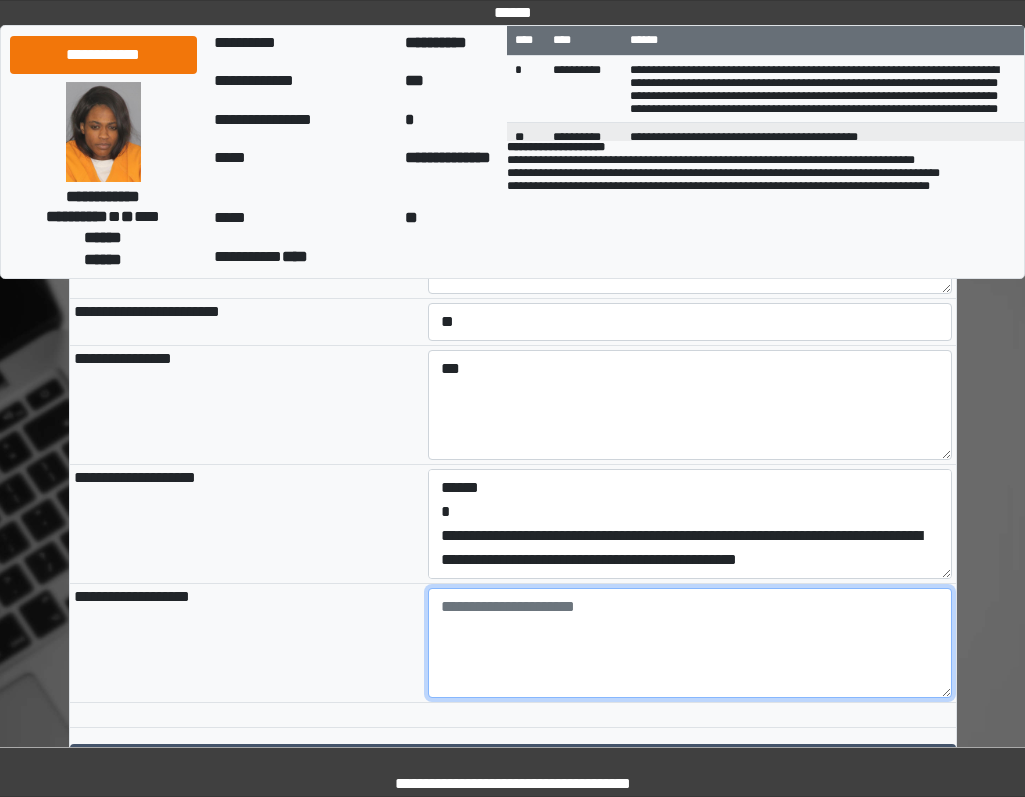click at bounding box center (690, 643) 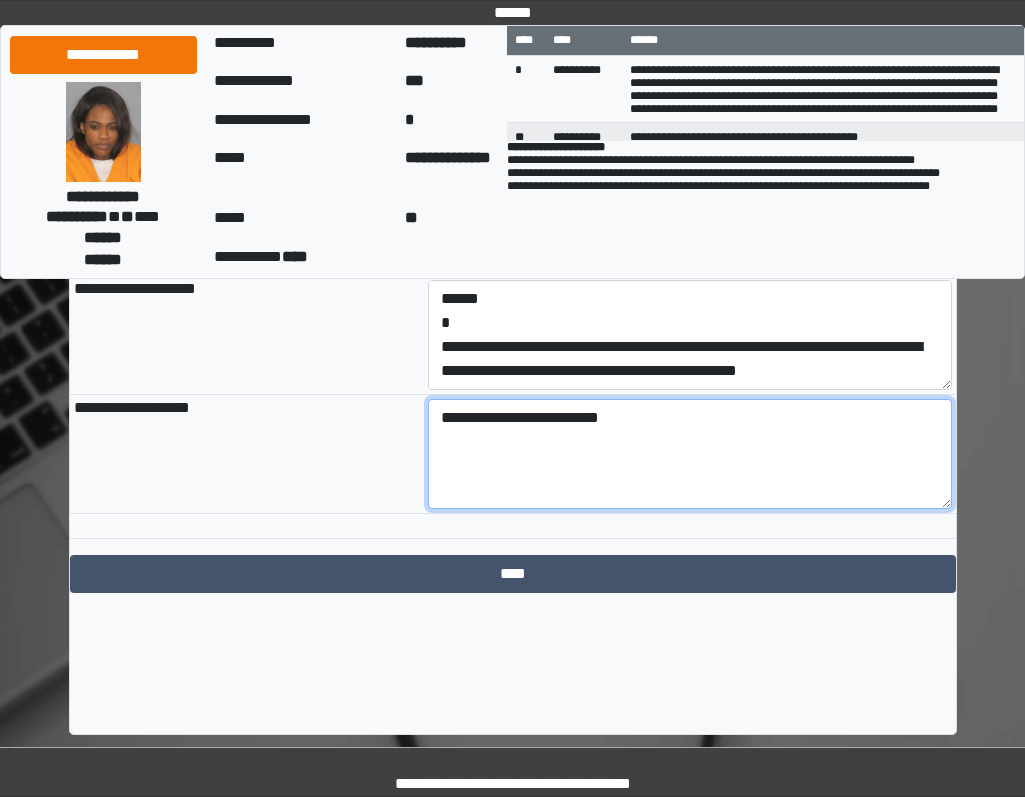 scroll, scrollTop: 2315, scrollLeft: 0, axis: vertical 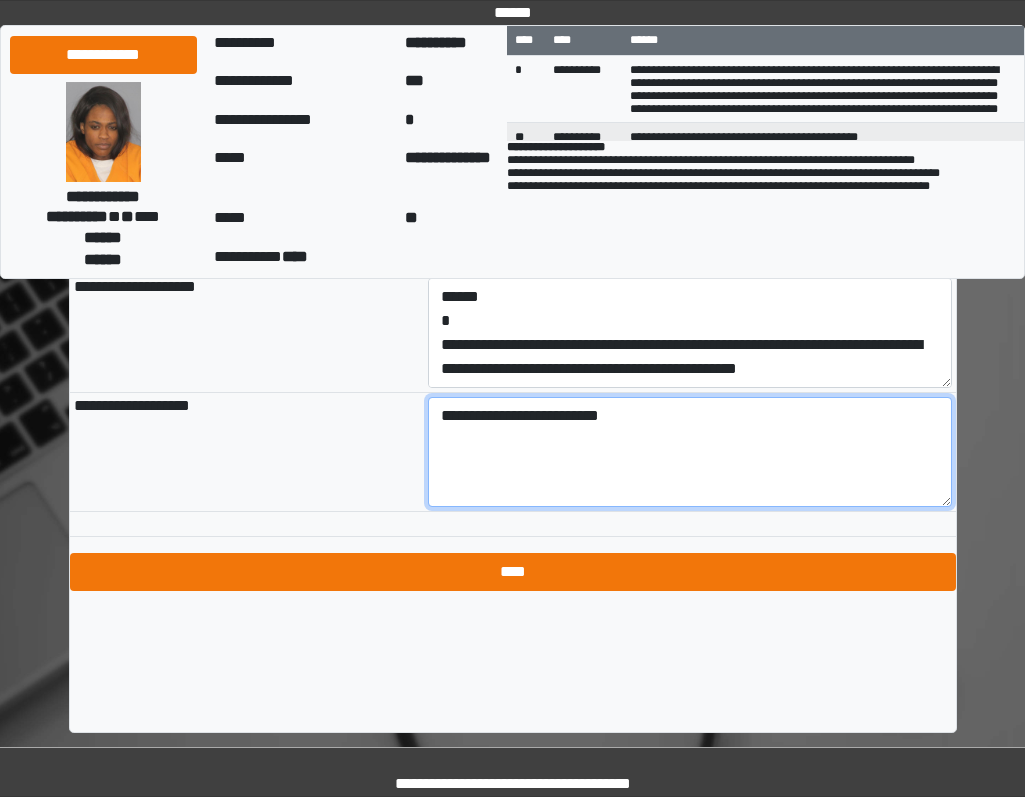 type on "**********" 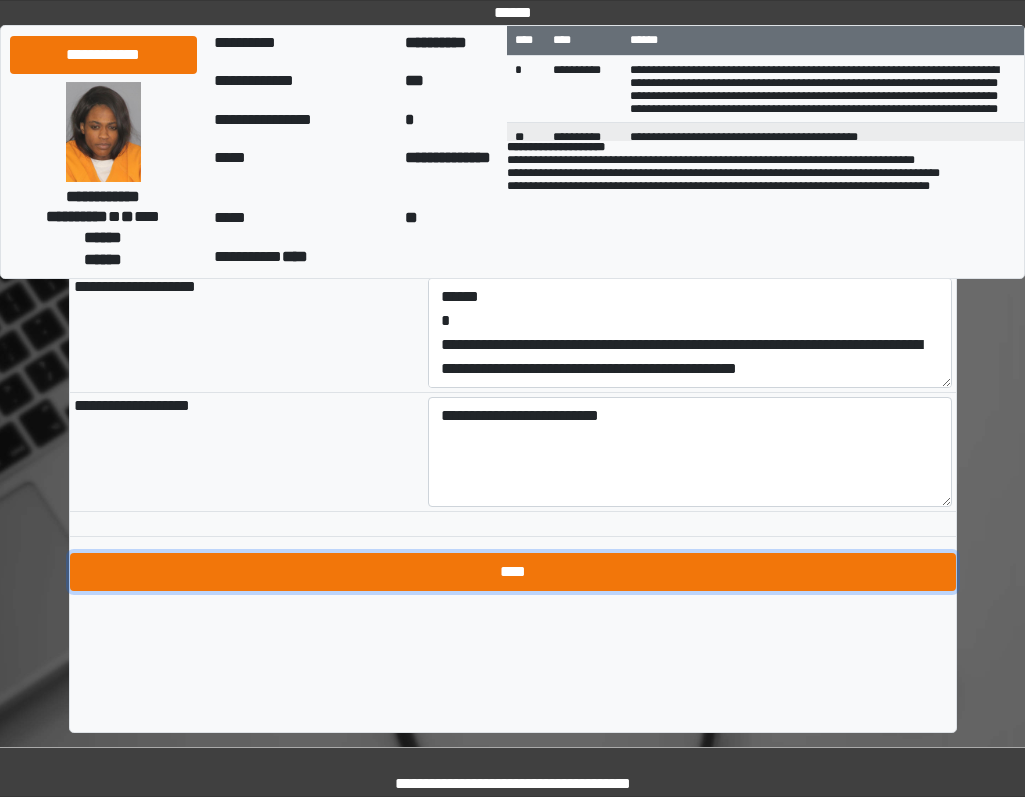 click on "****" at bounding box center [513, 572] 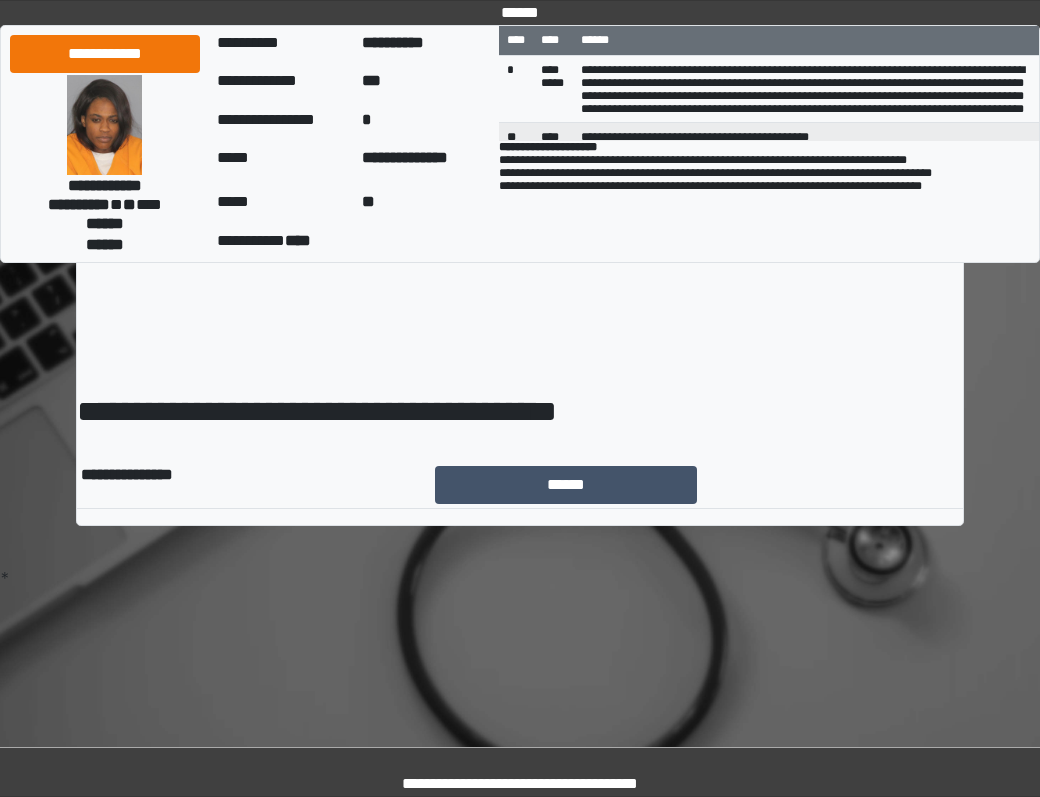 scroll, scrollTop: 0, scrollLeft: 0, axis: both 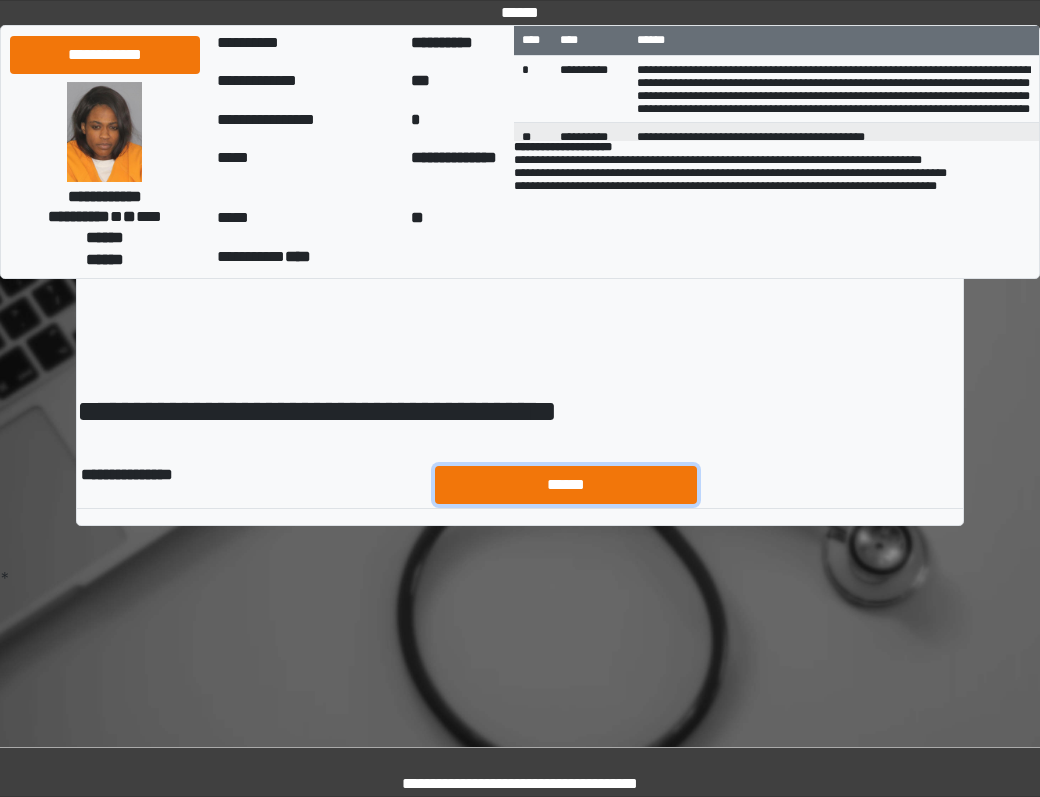 click on "******" at bounding box center (566, 485) 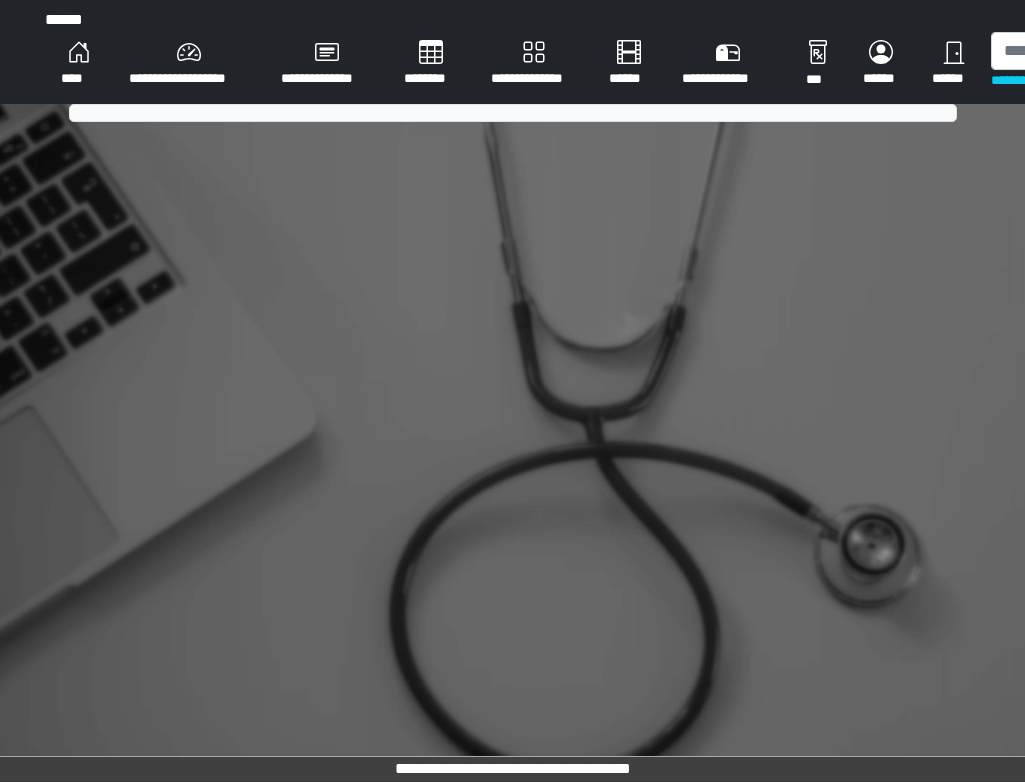 scroll, scrollTop: 0, scrollLeft: 0, axis: both 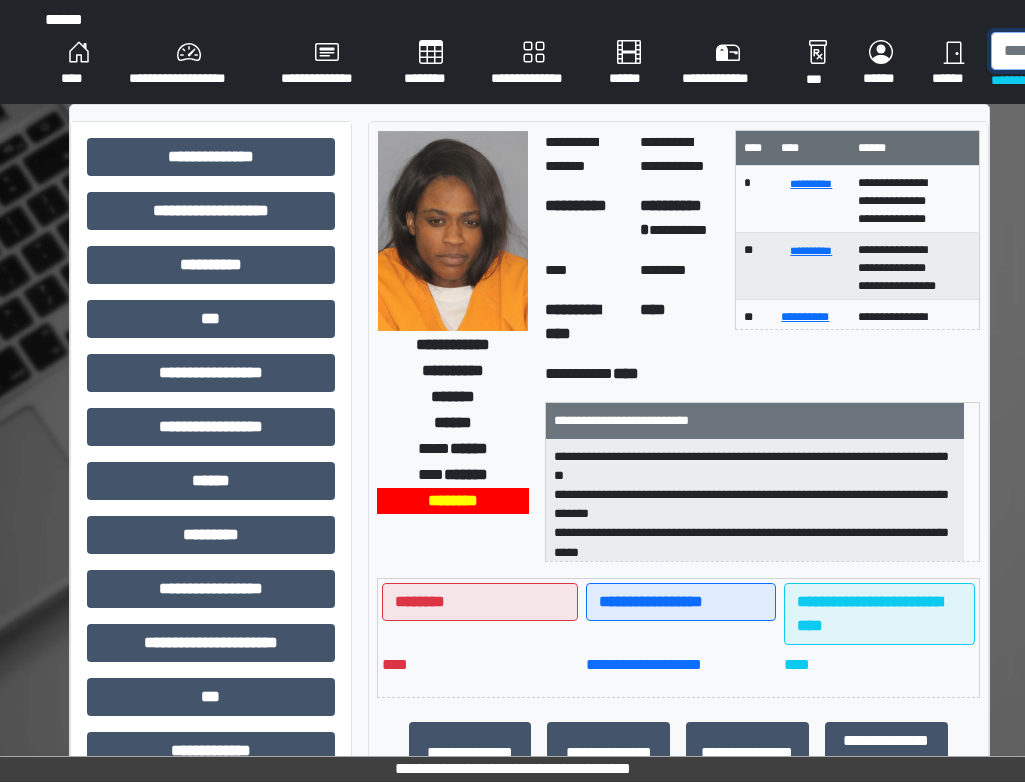 click at bounding box center (1094, 51) 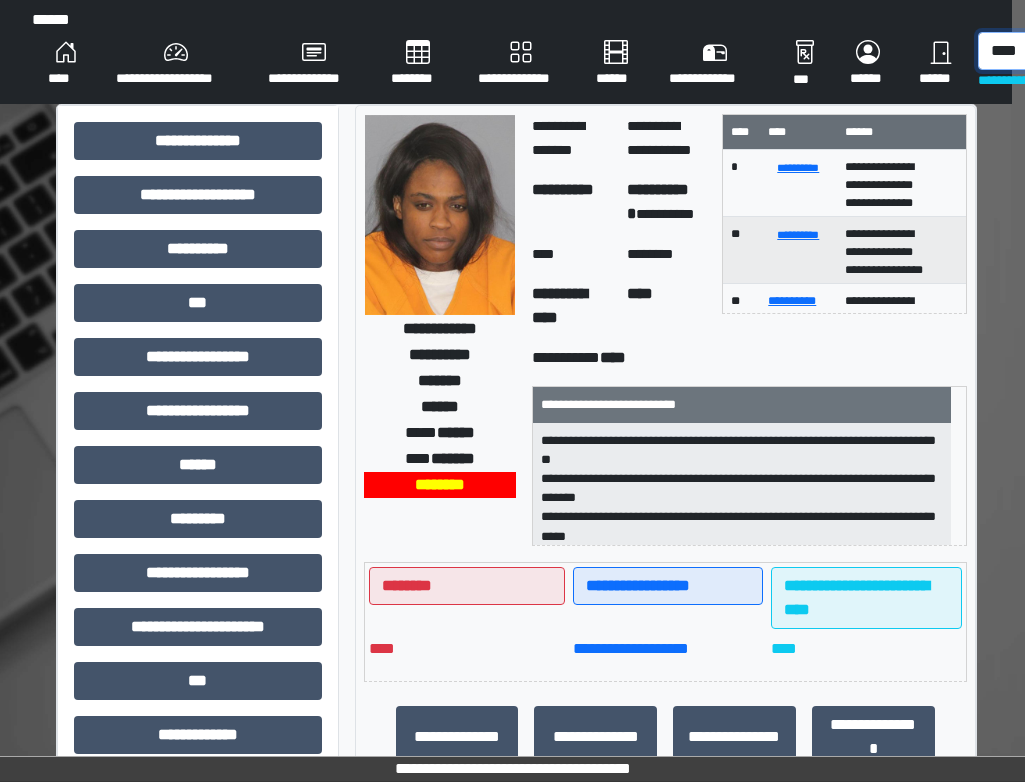 scroll, scrollTop: 0, scrollLeft: 19, axis: horizontal 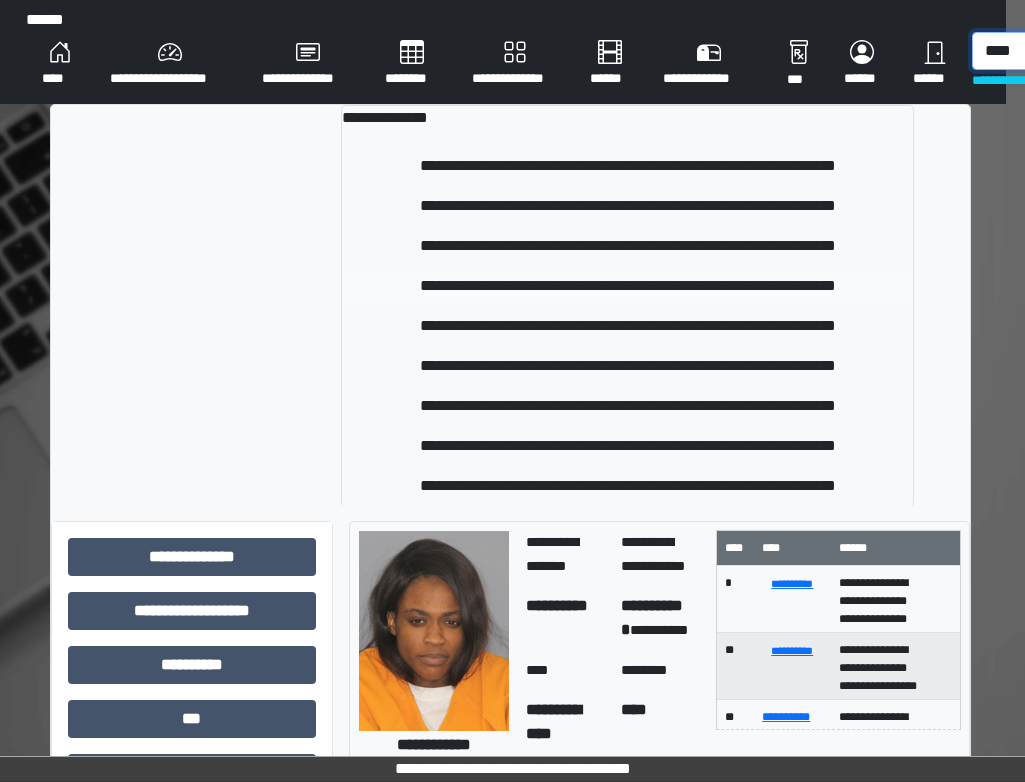 type on "****" 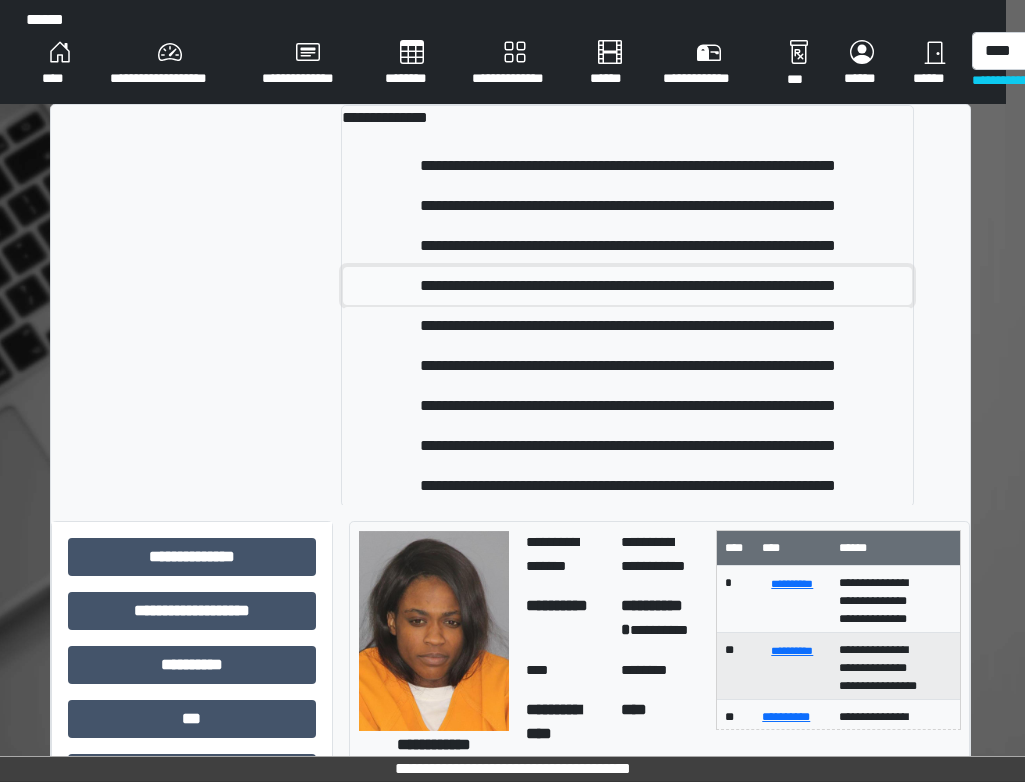 click on "**********" at bounding box center (627, 286) 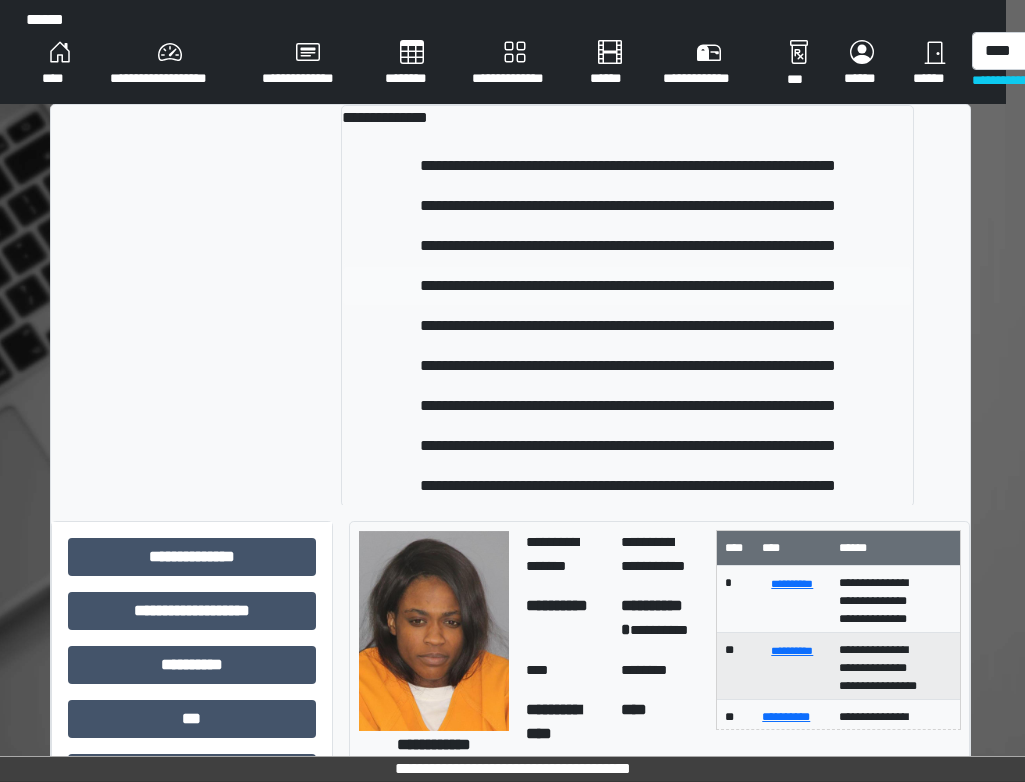 type 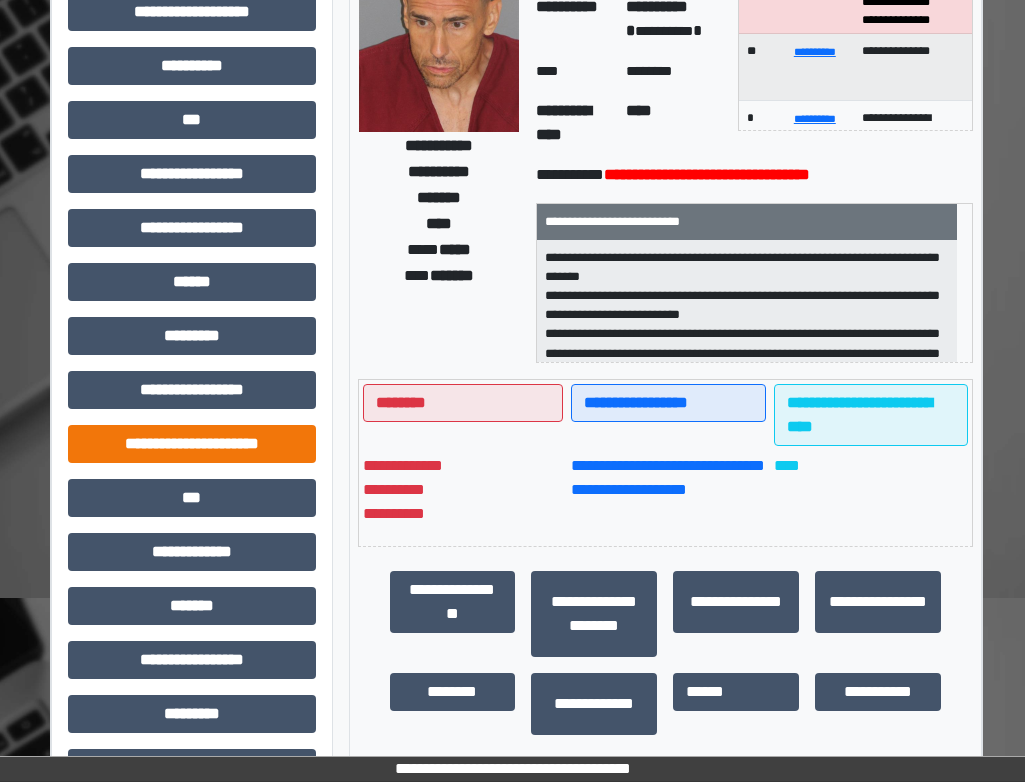 scroll, scrollTop: 400, scrollLeft: 19, axis: both 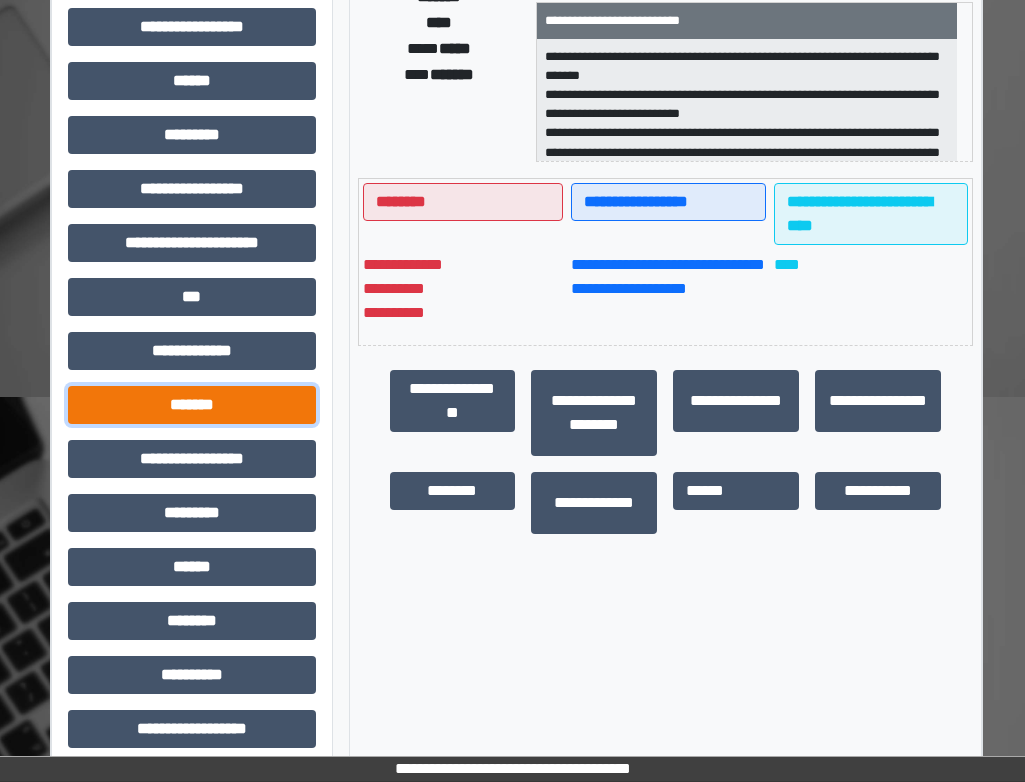 click on "*******" at bounding box center (192, 405) 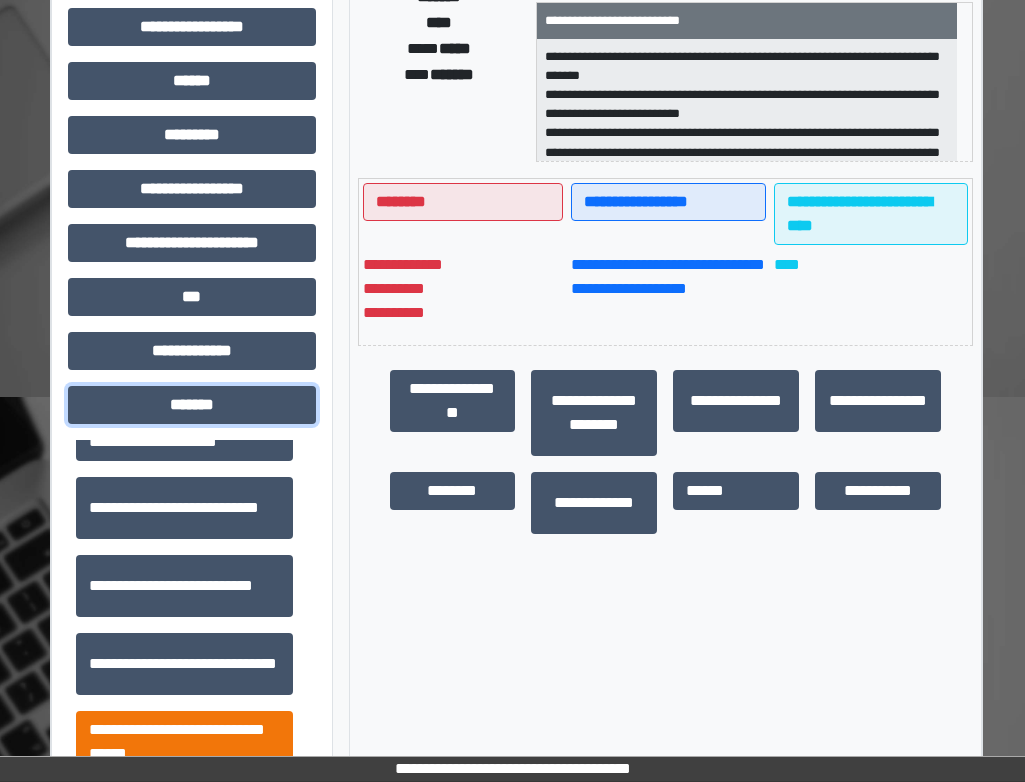 scroll, scrollTop: 600, scrollLeft: 0, axis: vertical 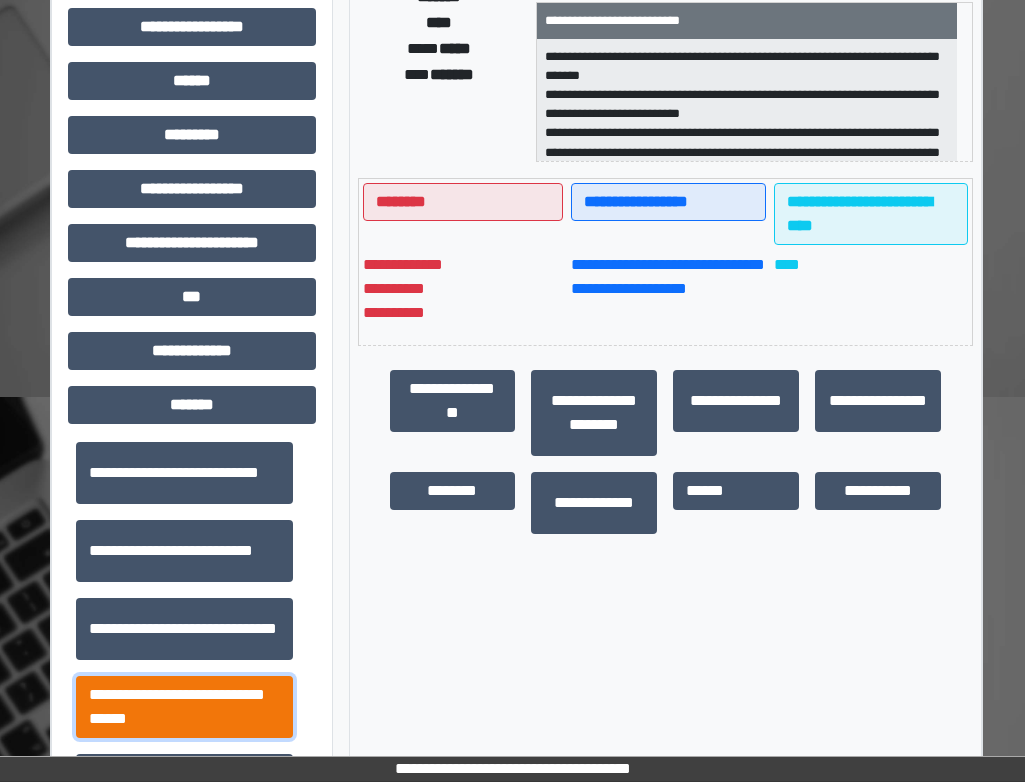 click on "**********" at bounding box center [184, 707] 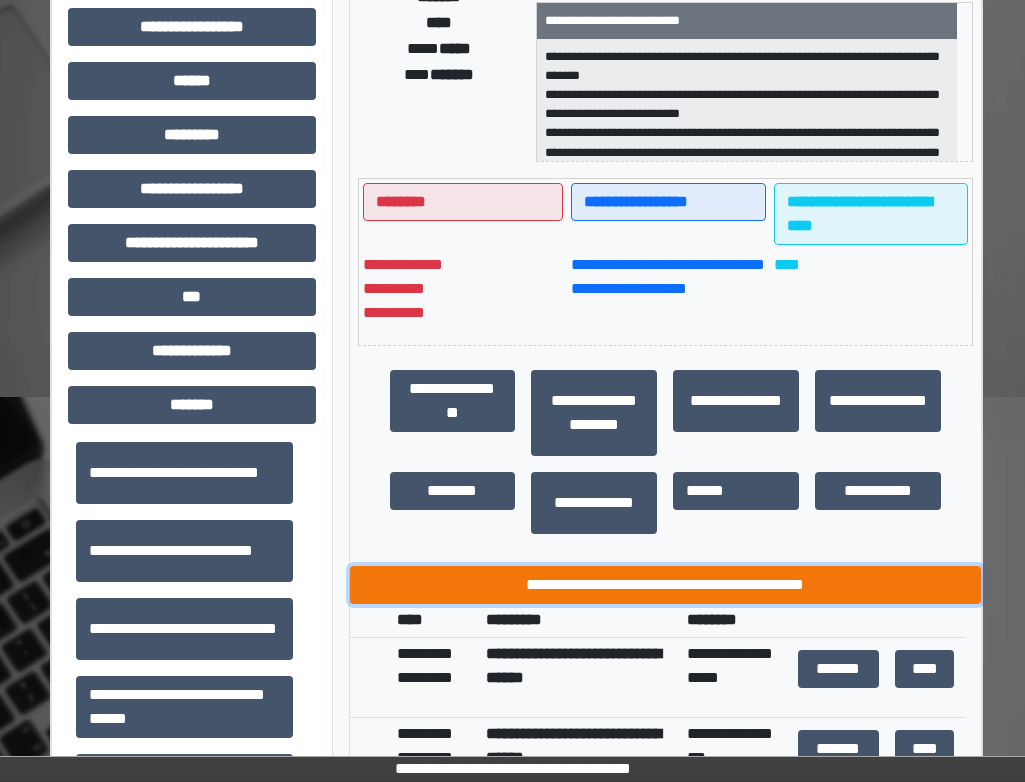 click on "**********" at bounding box center [666, 585] 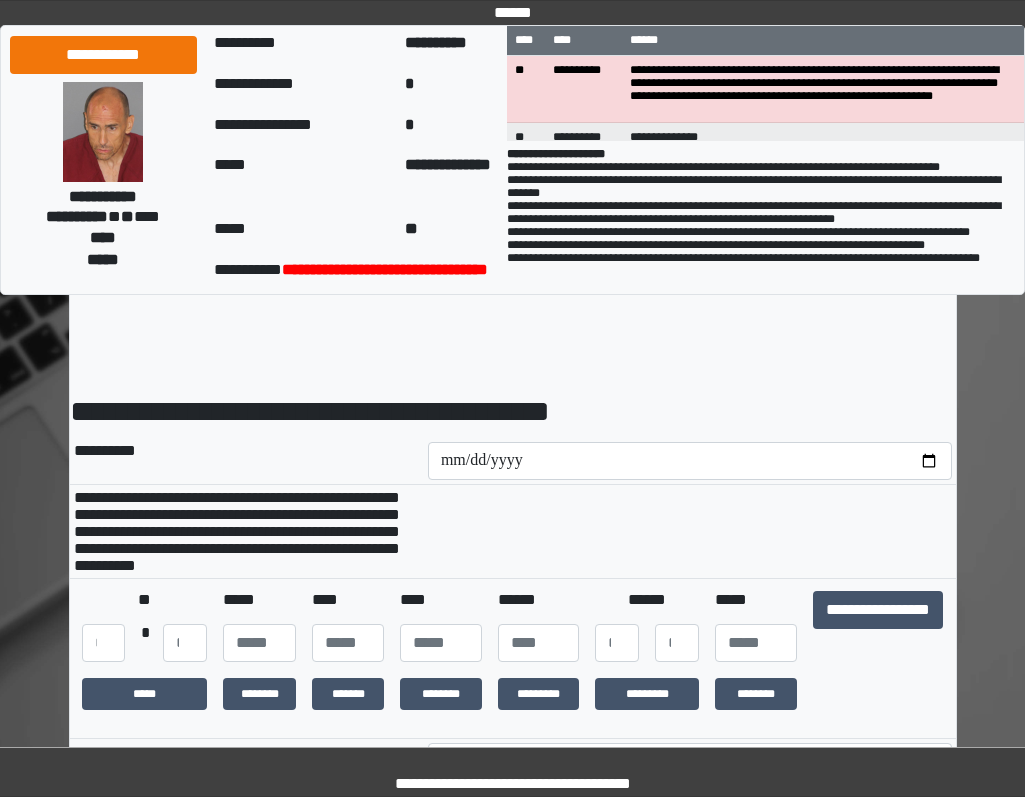 scroll, scrollTop: 0, scrollLeft: 0, axis: both 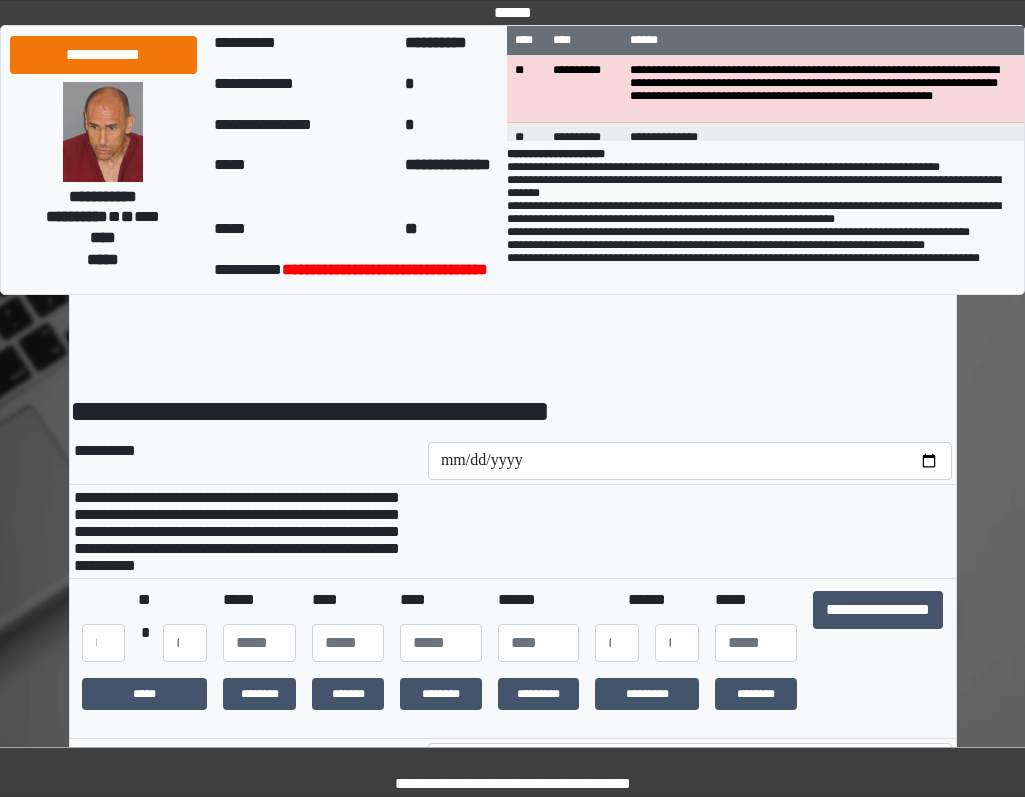 click on "**********" at bounding box center [878, 626] 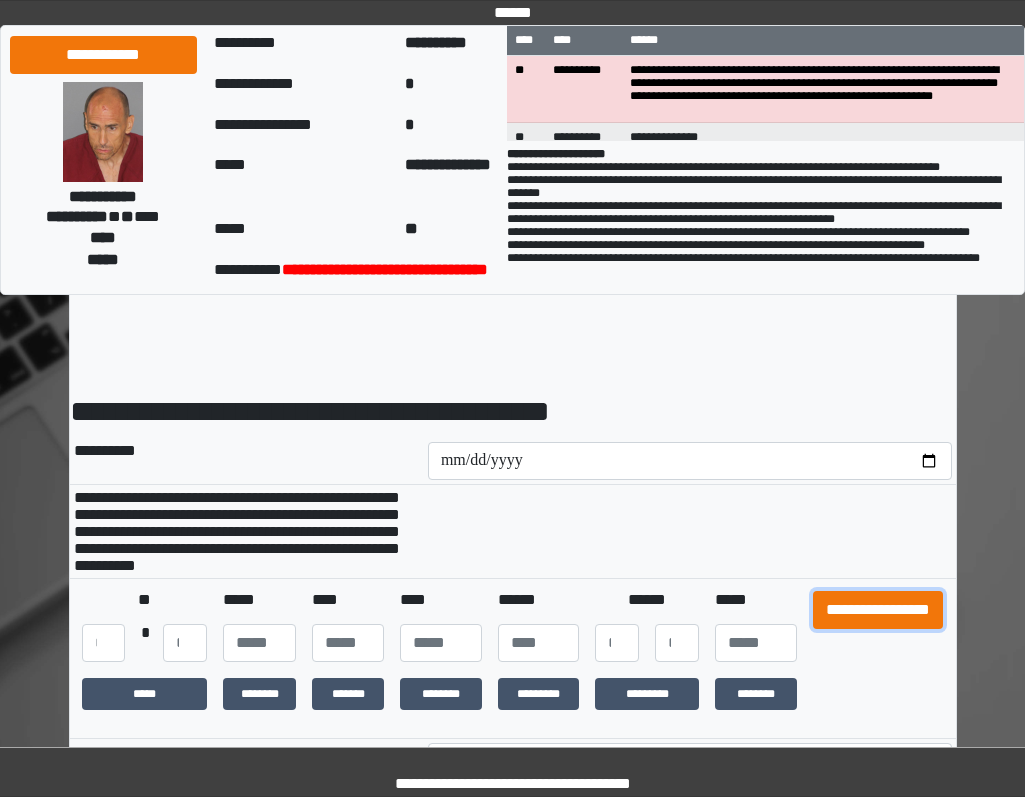 click on "**********" at bounding box center (878, 610) 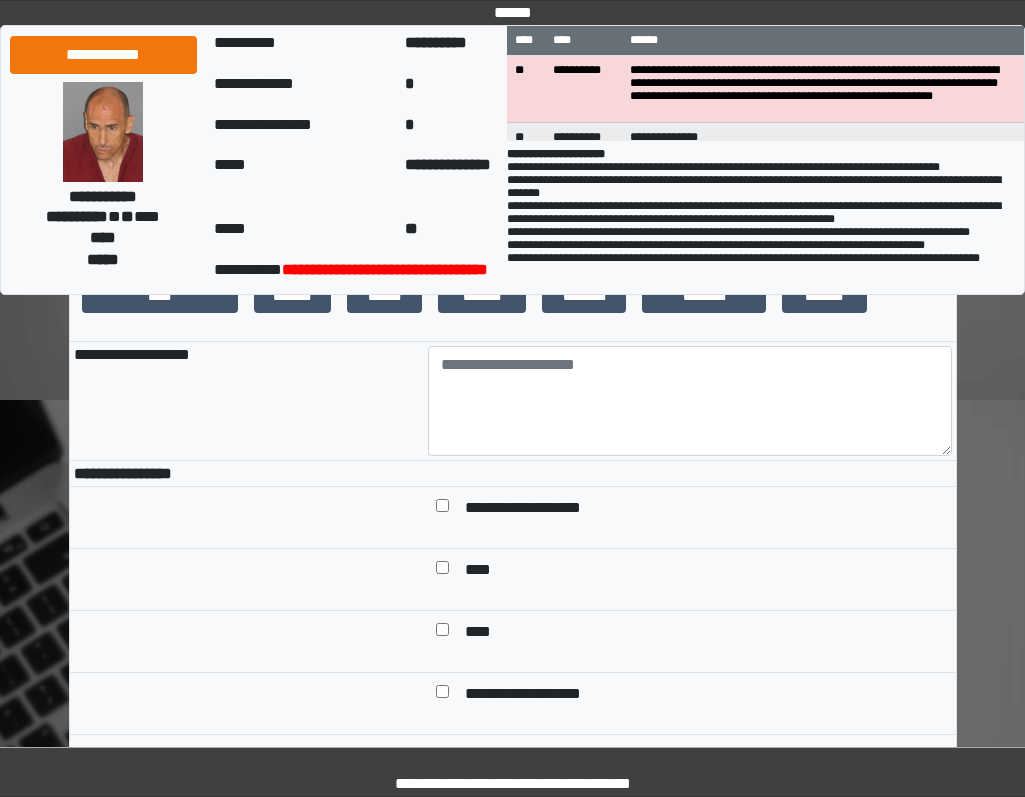 scroll, scrollTop: 400, scrollLeft: 0, axis: vertical 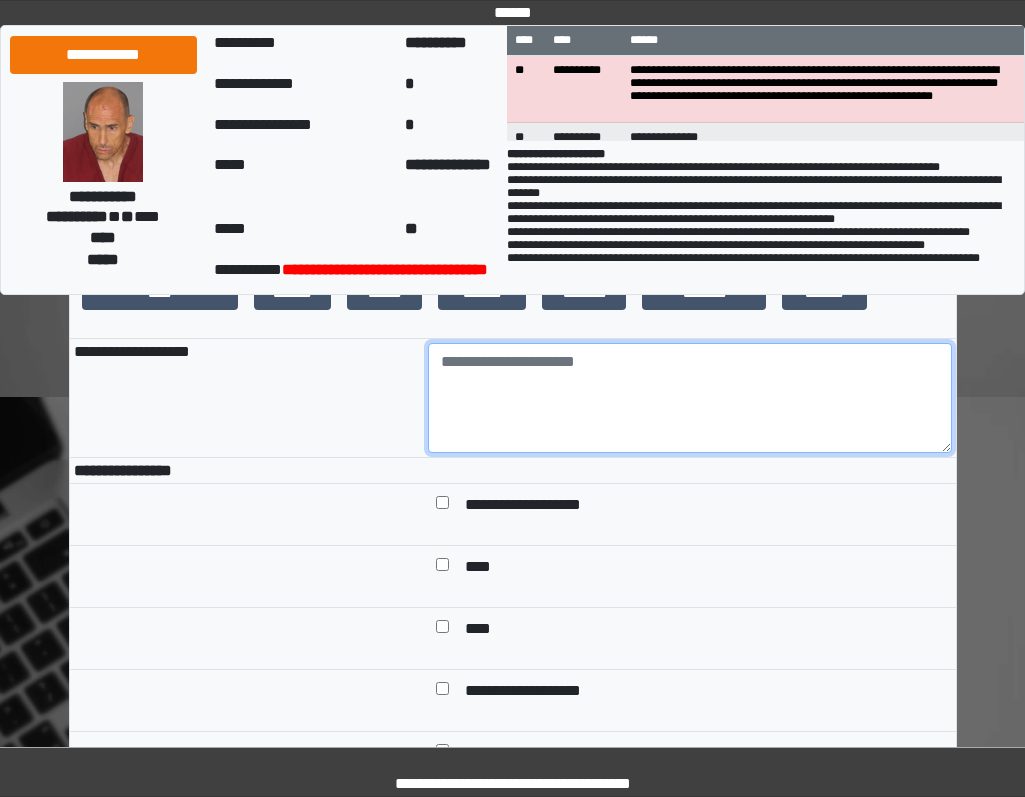 click at bounding box center (690, 398) 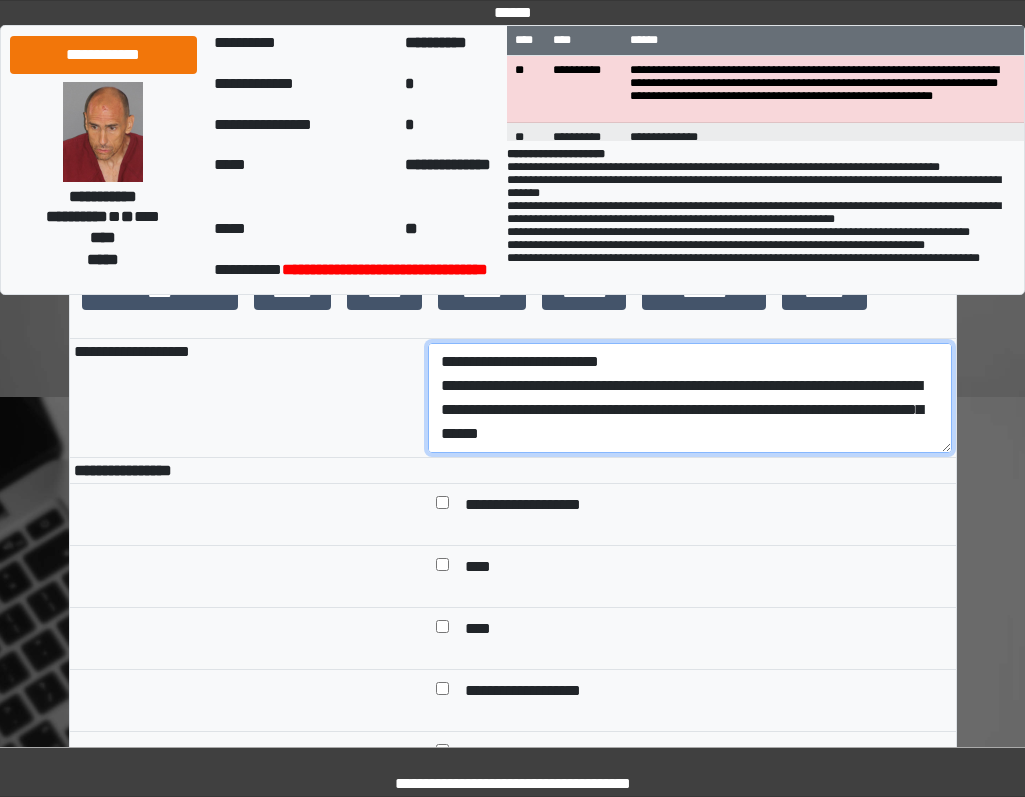 scroll, scrollTop: 136, scrollLeft: 0, axis: vertical 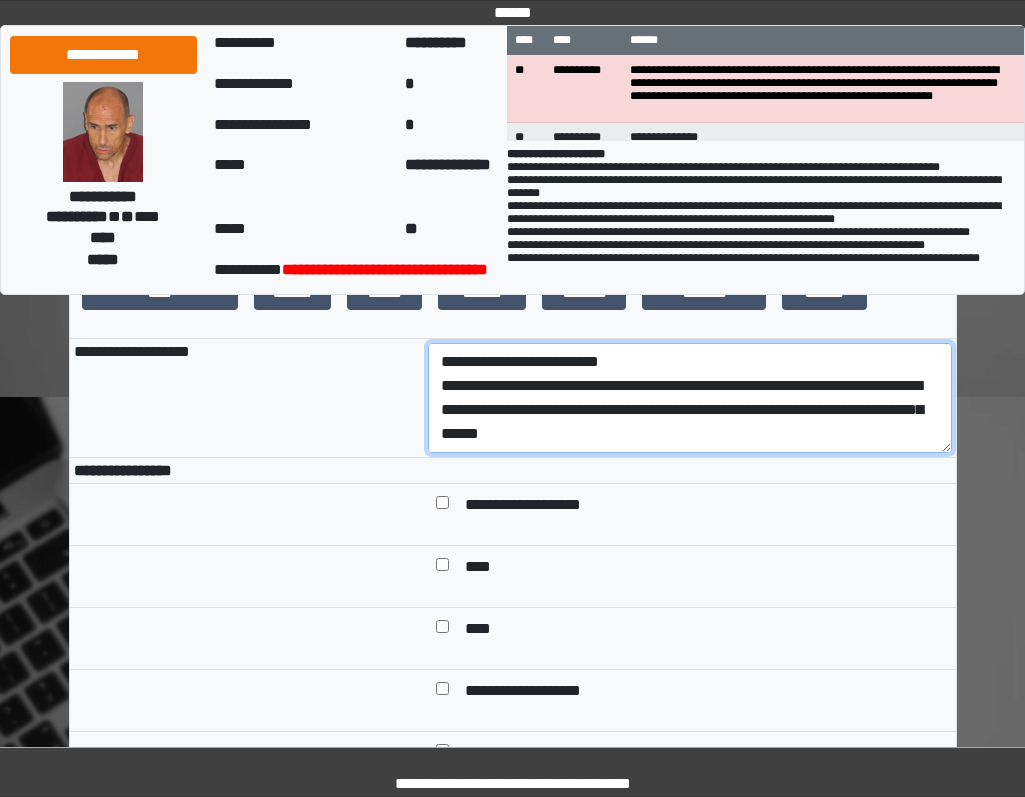 drag, startPoint x: 629, startPoint y: 433, endPoint x: 387, endPoint y: 405, distance: 243.61446 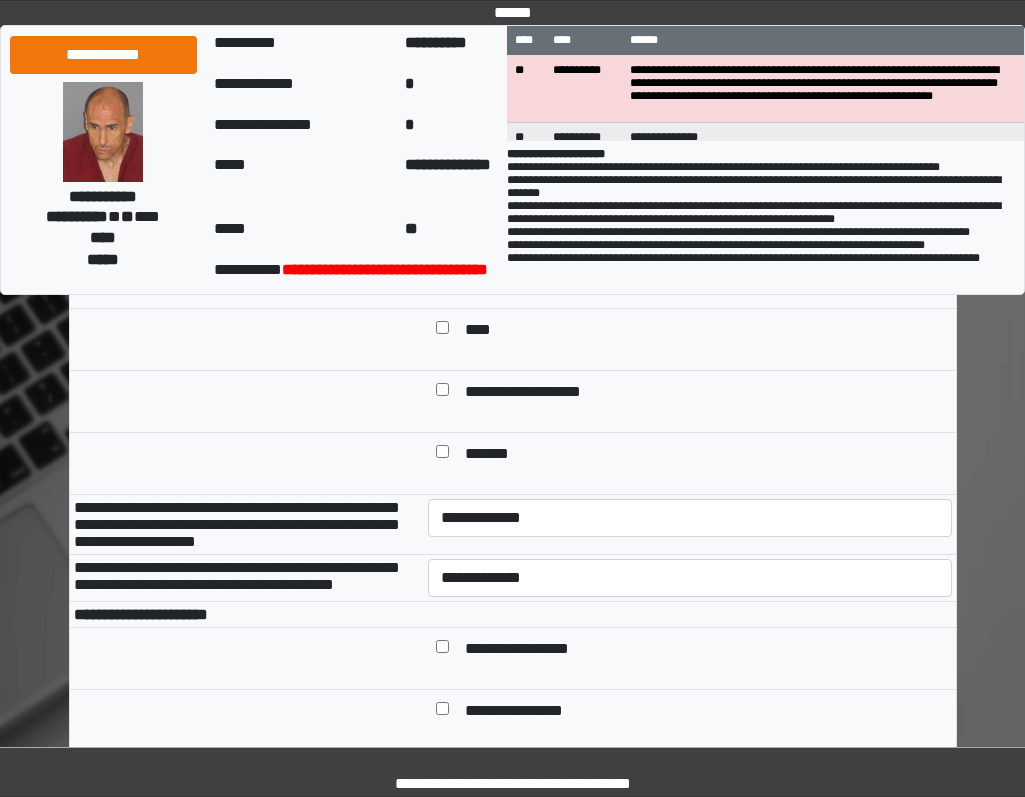 scroll, scrollTop: 700, scrollLeft: 0, axis: vertical 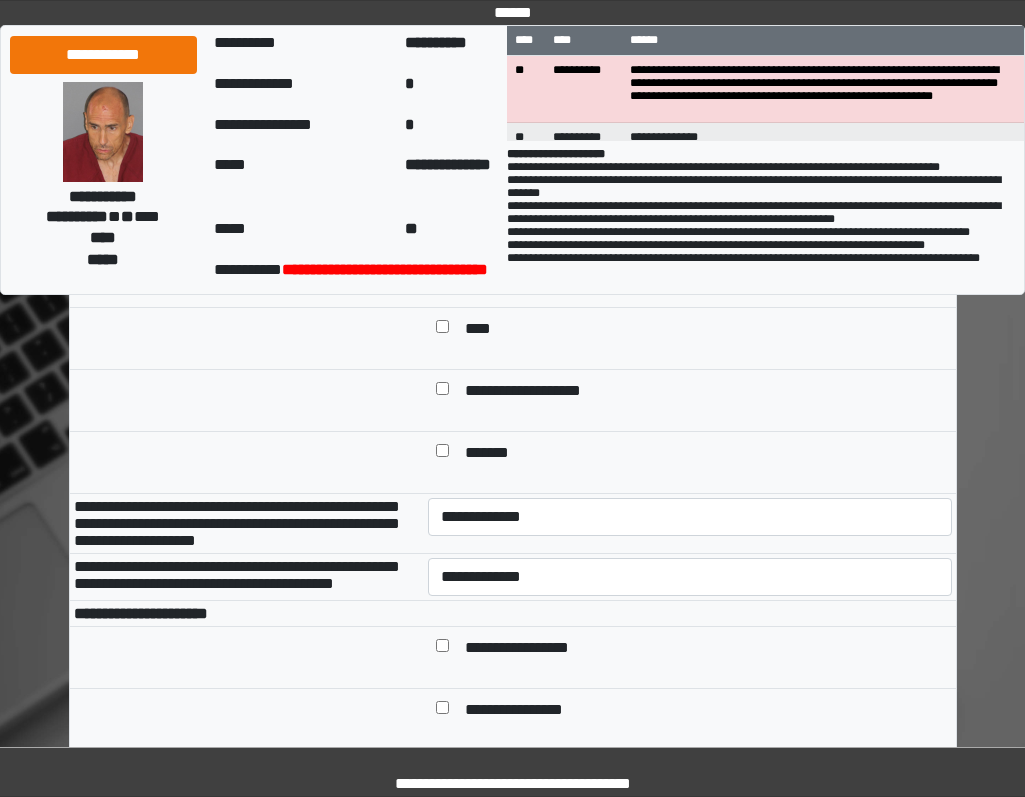 type on "**********" 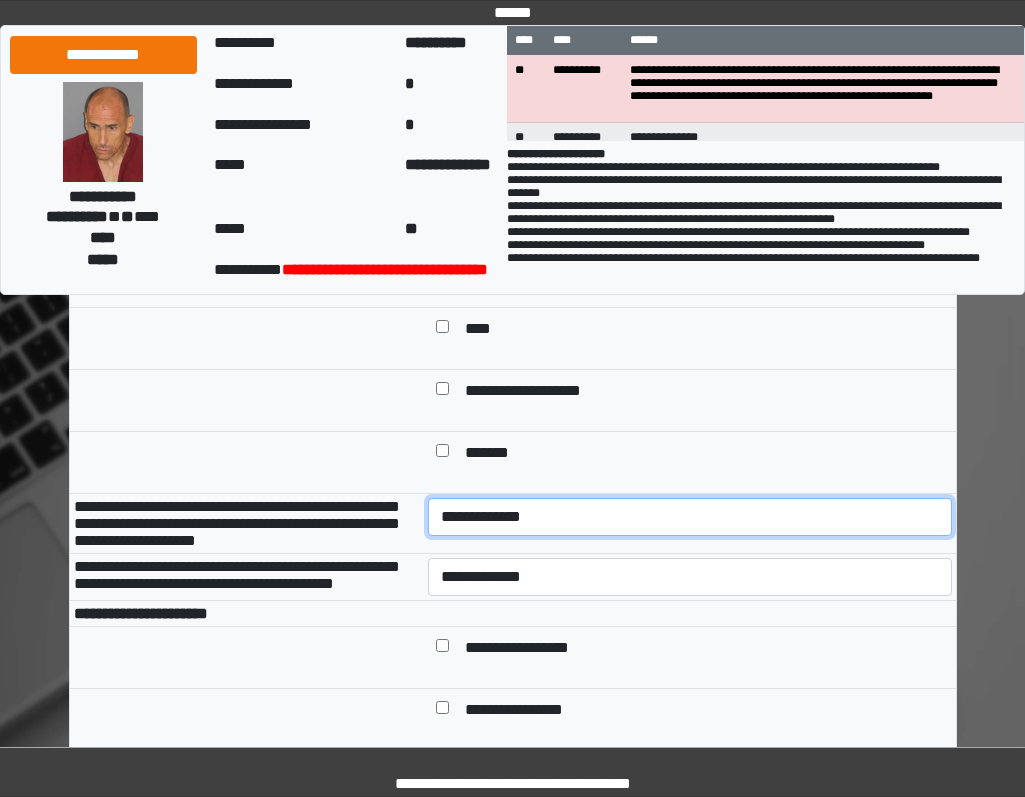 drag, startPoint x: 622, startPoint y: 539, endPoint x: 615, endPoint y: 563, distance: 25 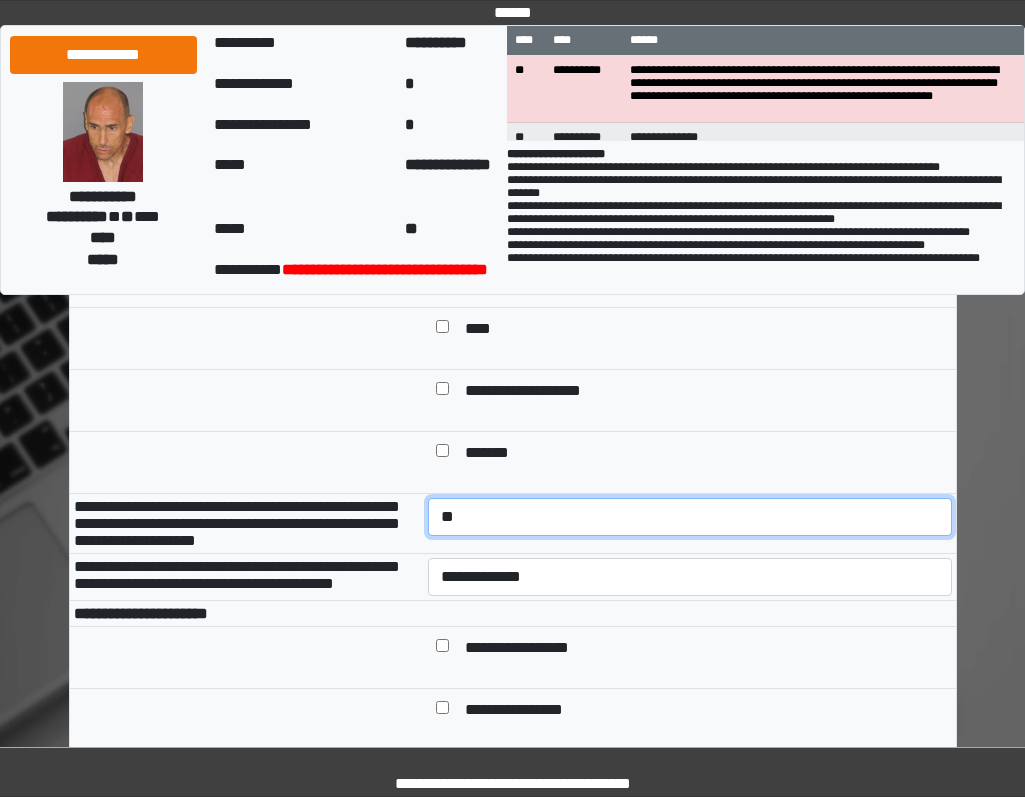 click on "**********" at bounding box center [690, 517] 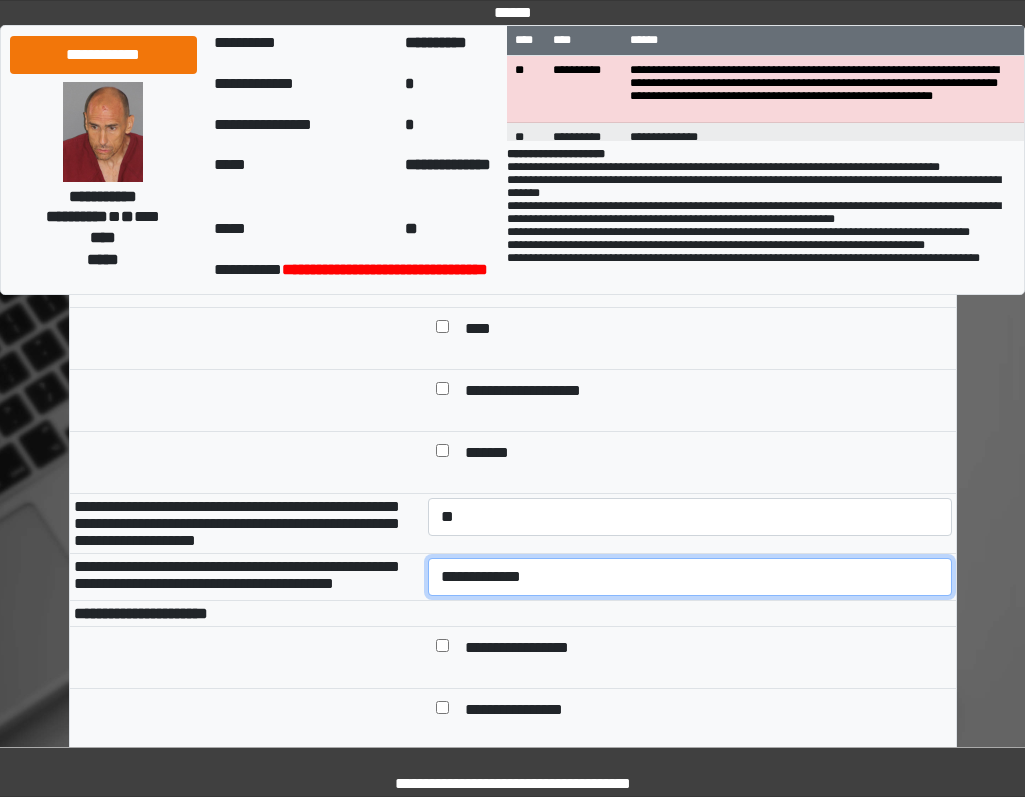 click on "**********" at bounding box center (690, 577) 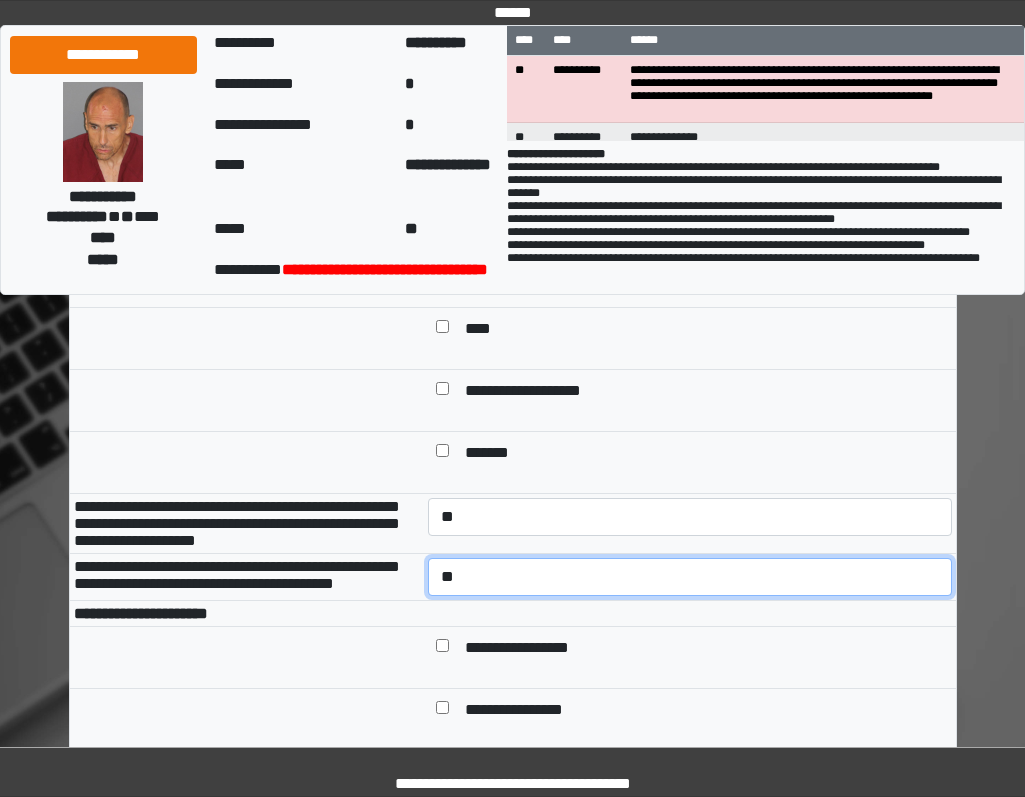 click on "**********" at bounding box center (690, 577) 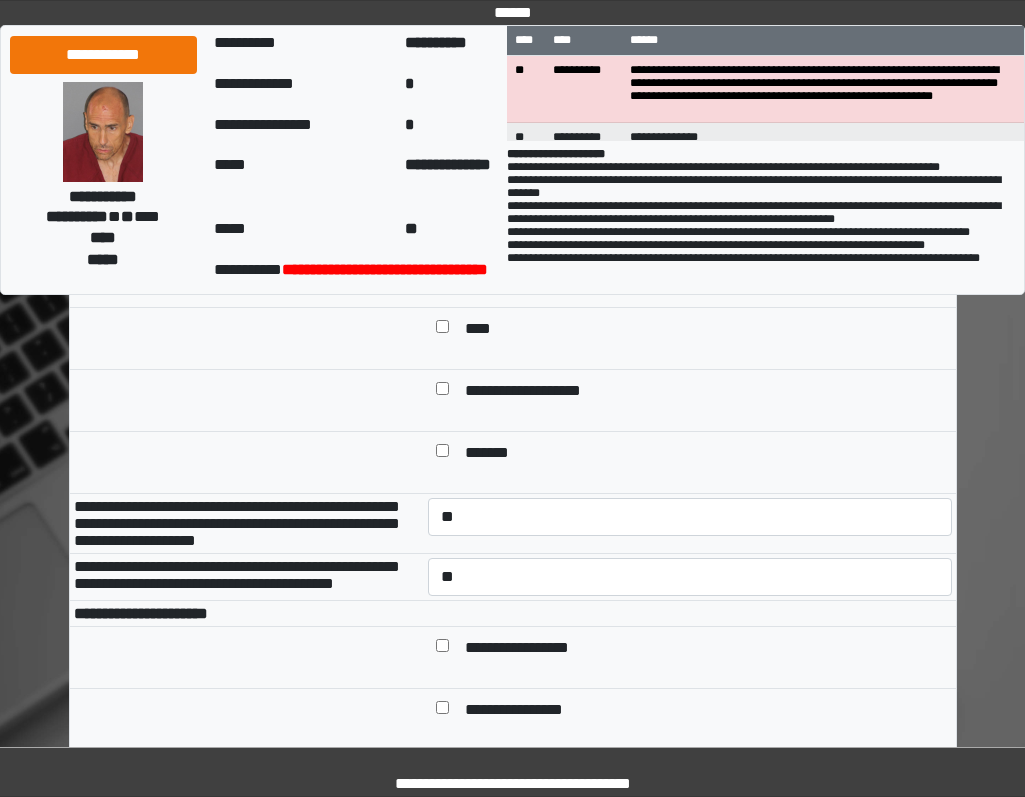 click on "**********" at bounding box center [704, 649] 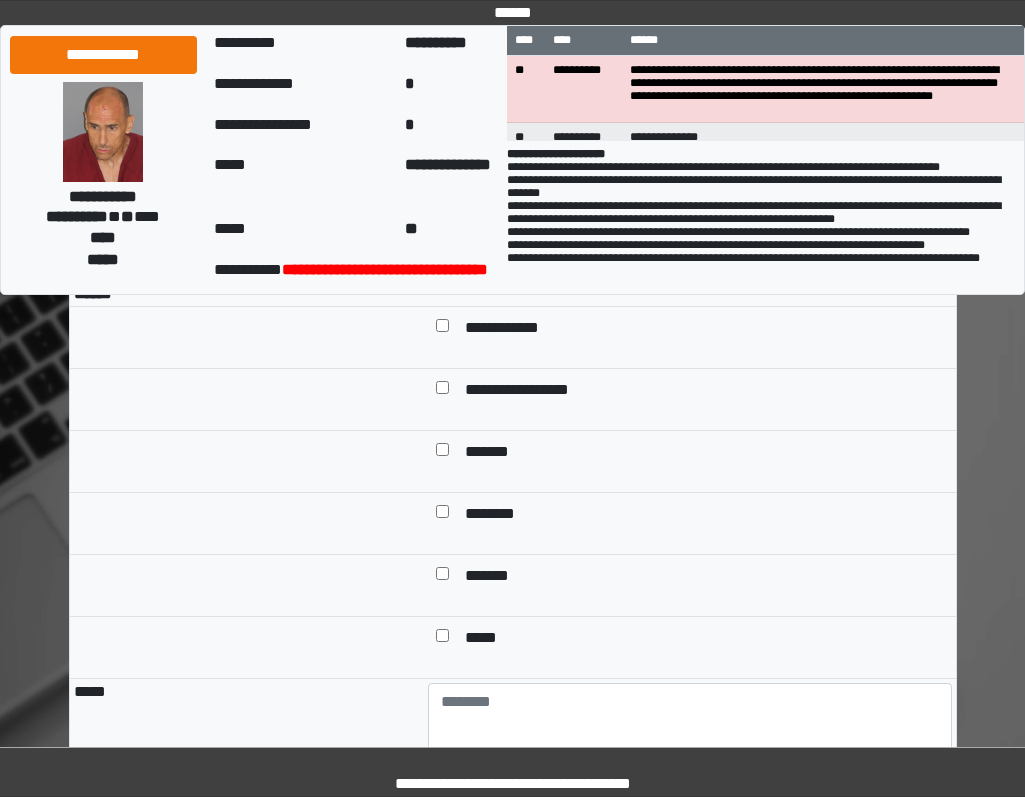 scroll, scrollTop: 1700, scrollLeft: 0, axis: vertical 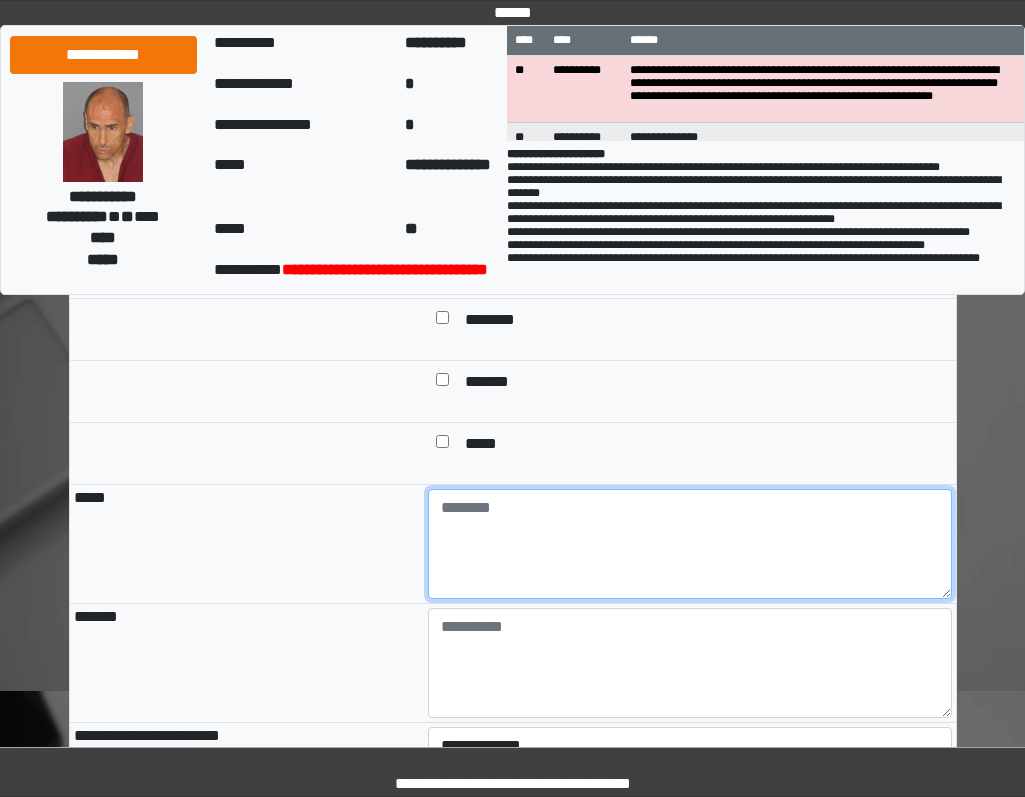 click at bounding box center [690, 544] 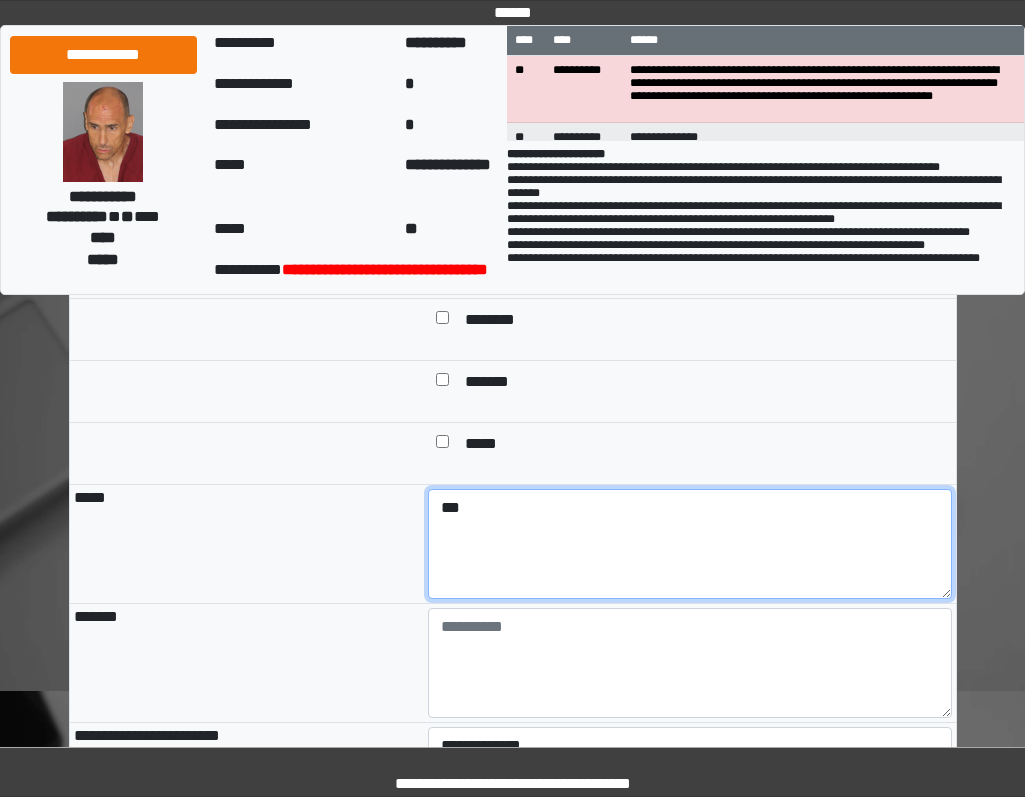 type on "***" 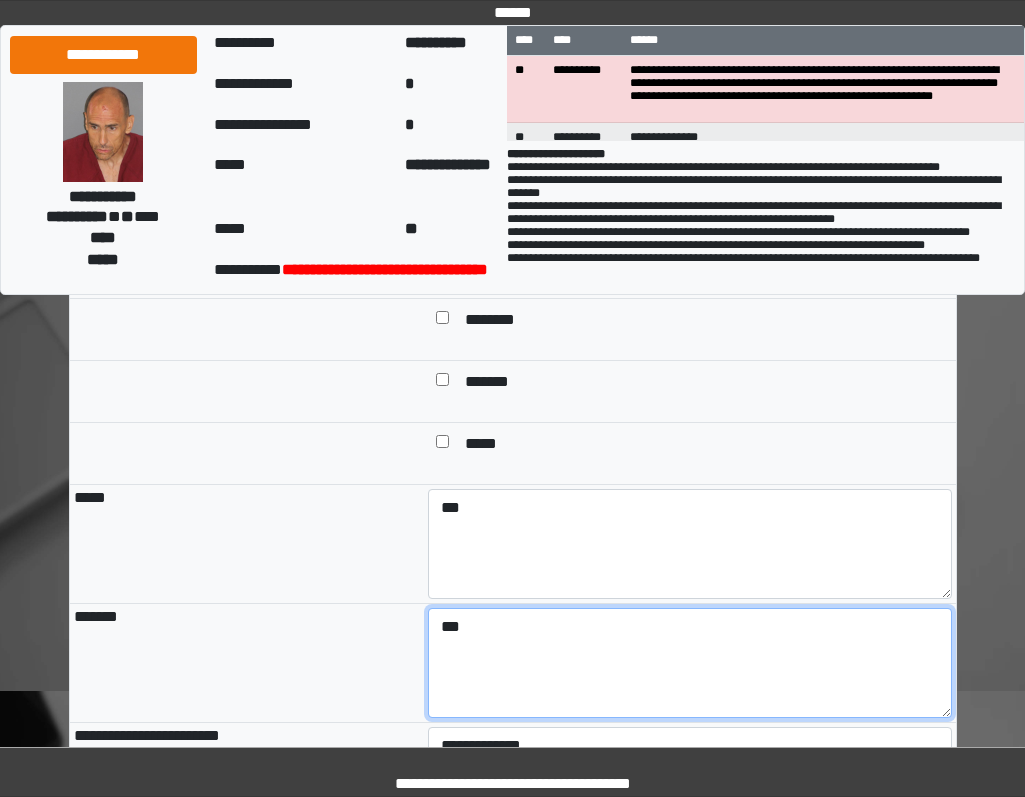 type on "***" 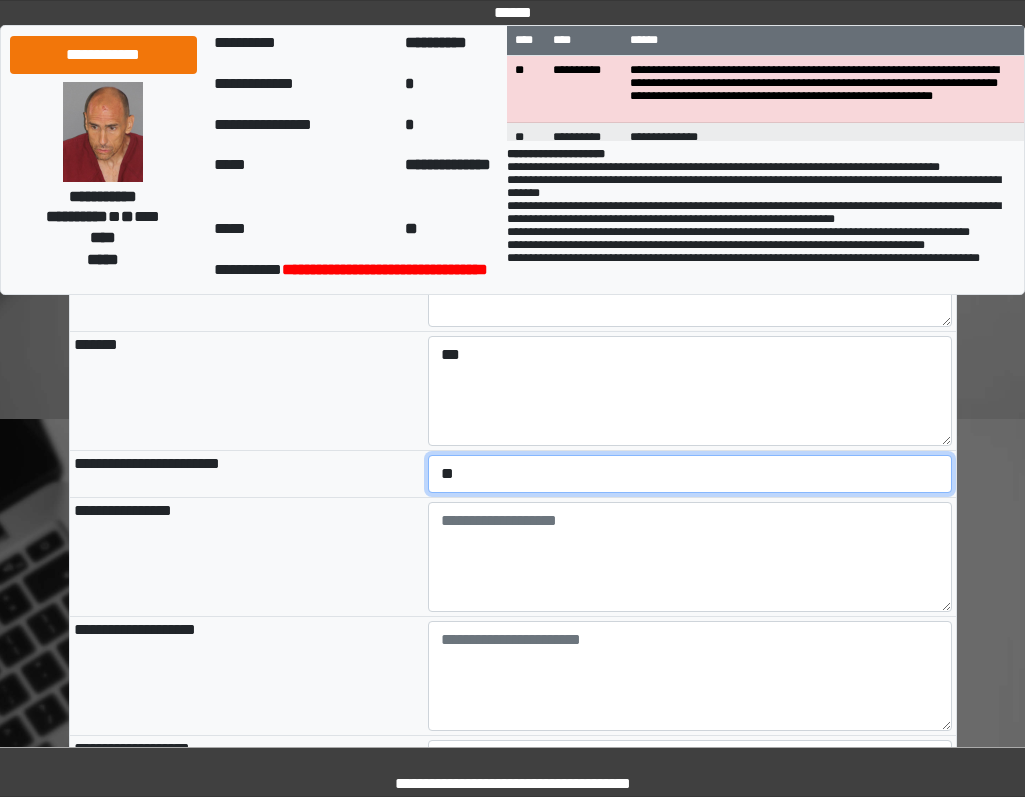 scroll, scrollTop: 2124, scrollLeft: 0, axis: vertical 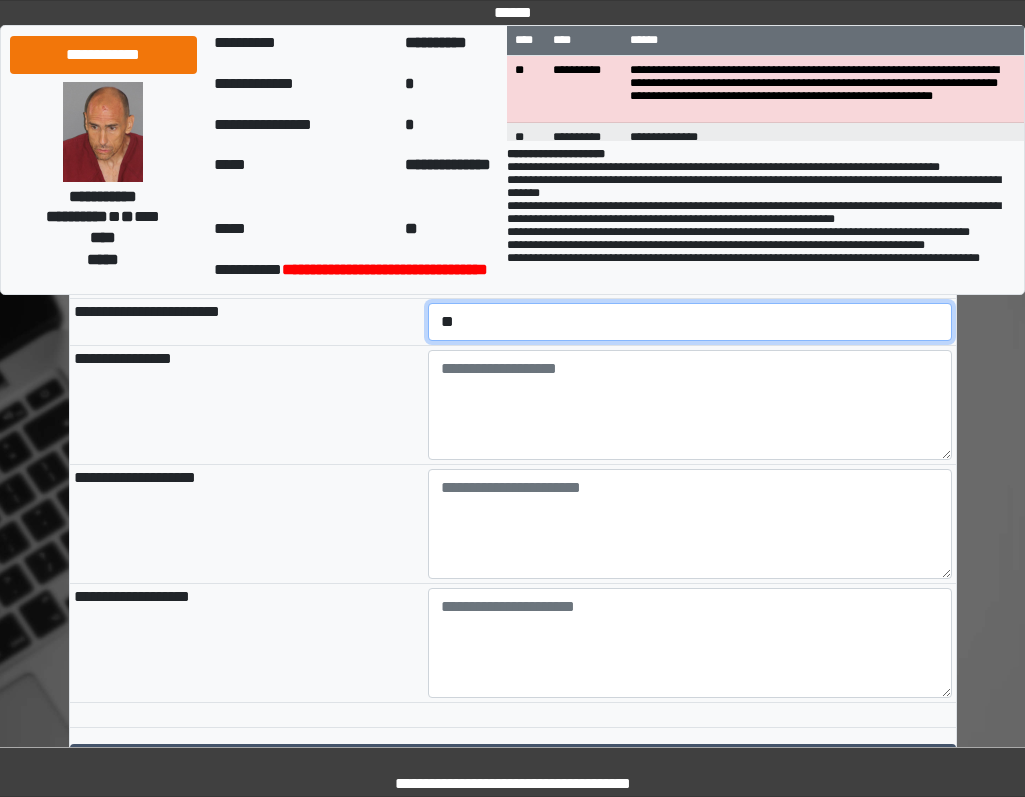 select on "*" 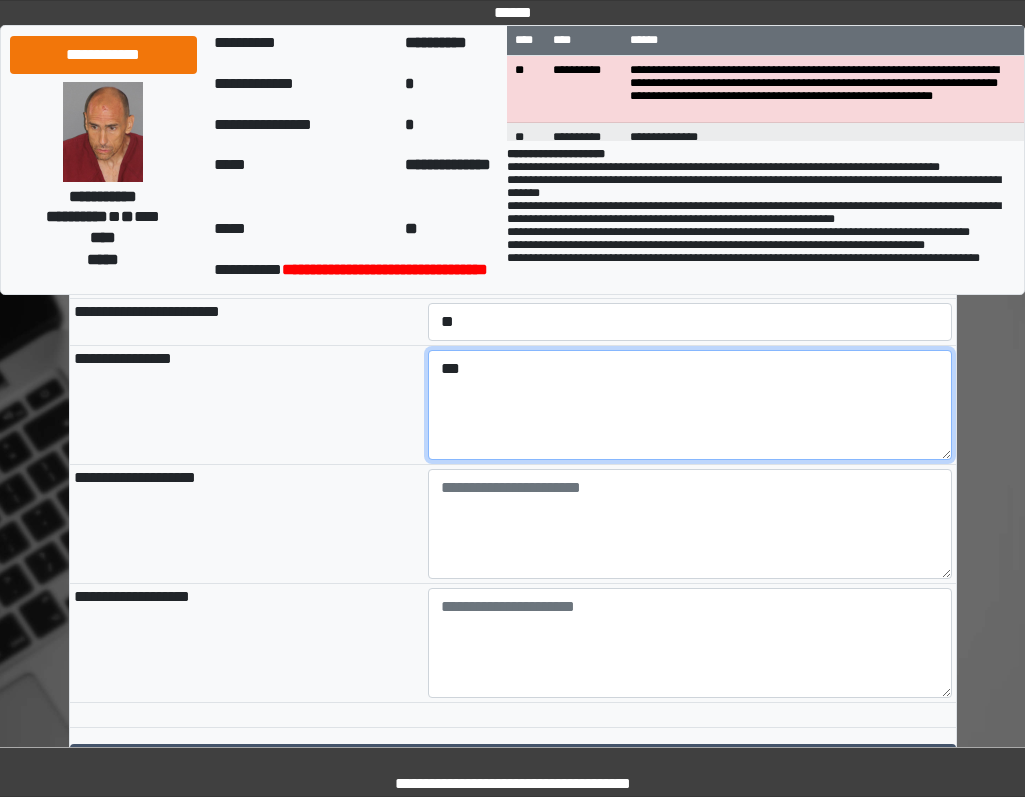 type on "***" 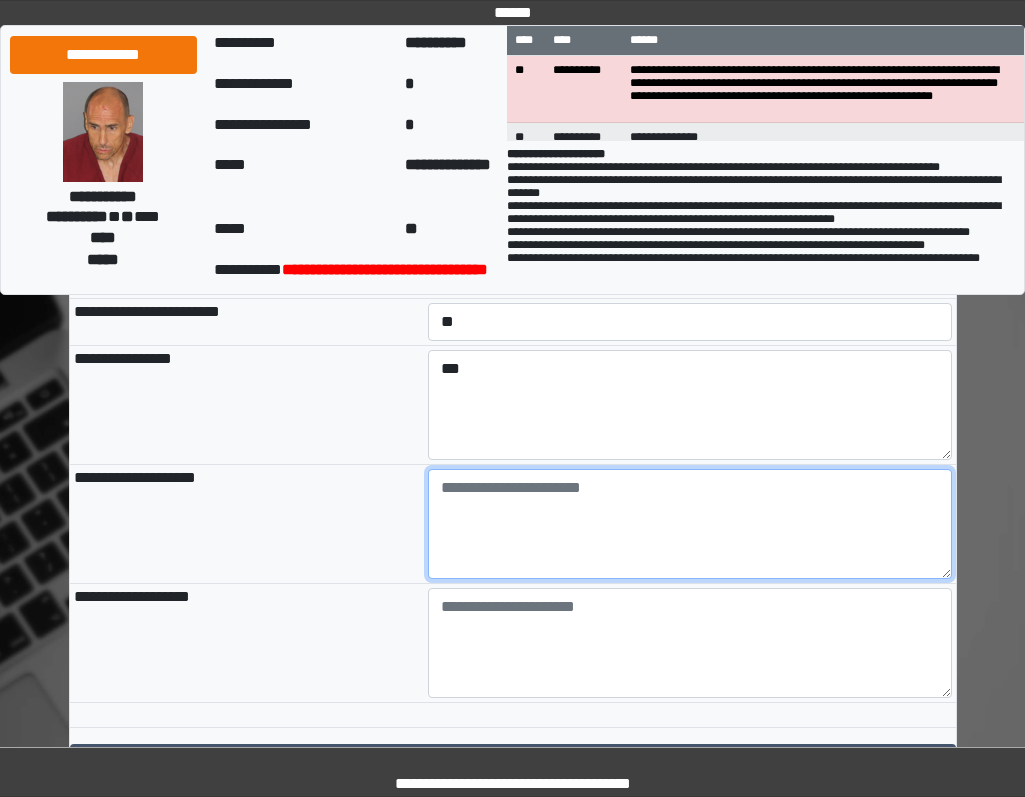 paste on "**********" 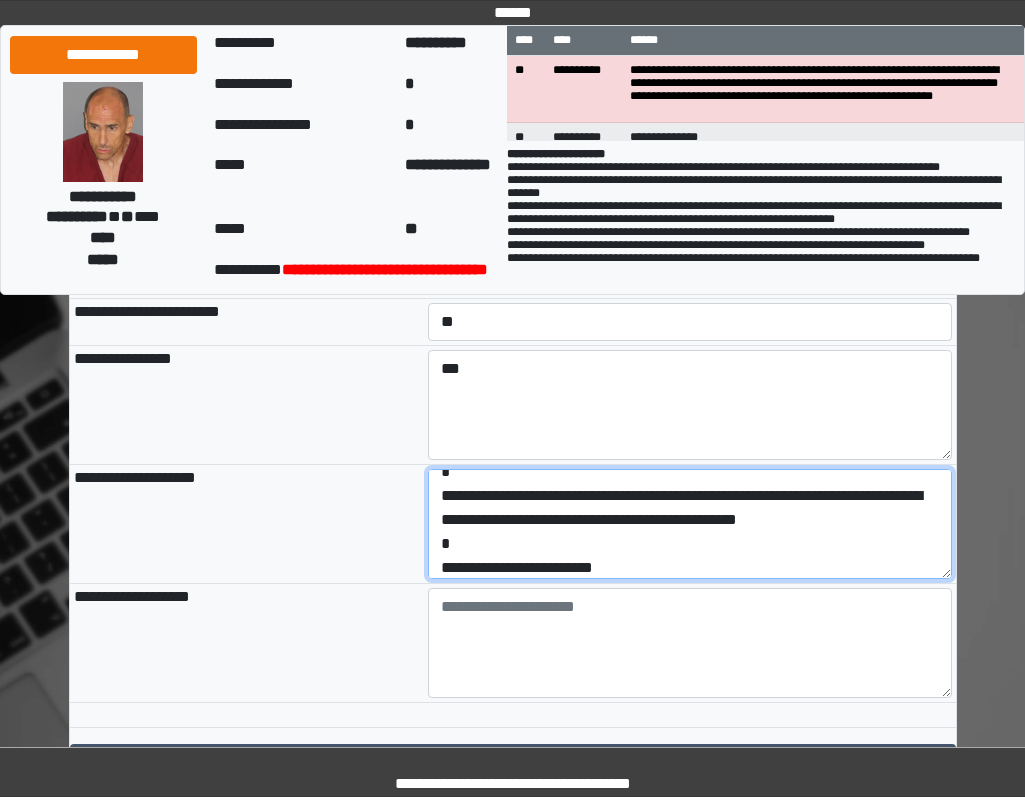 scroll, scrollTop: 96, scrollLeft: 0, axis: vertical 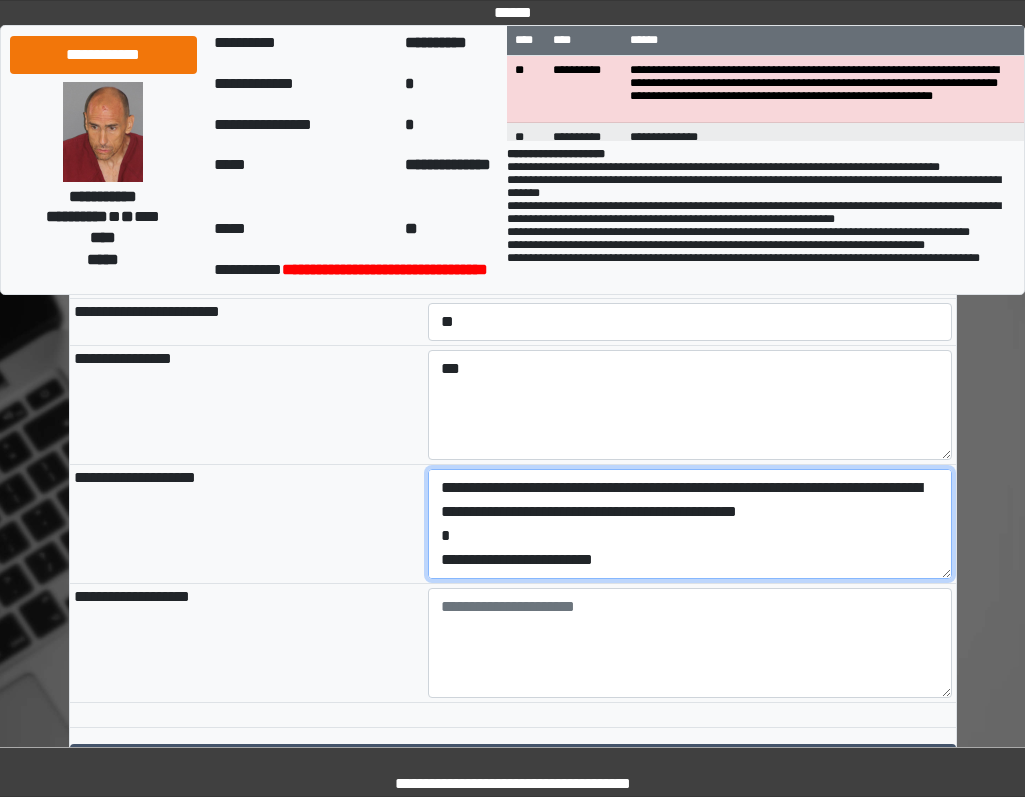 drag, startPoint x: 652, startPoint y: 645, endPoint x: 316, endPoint y: 645, distance: 336 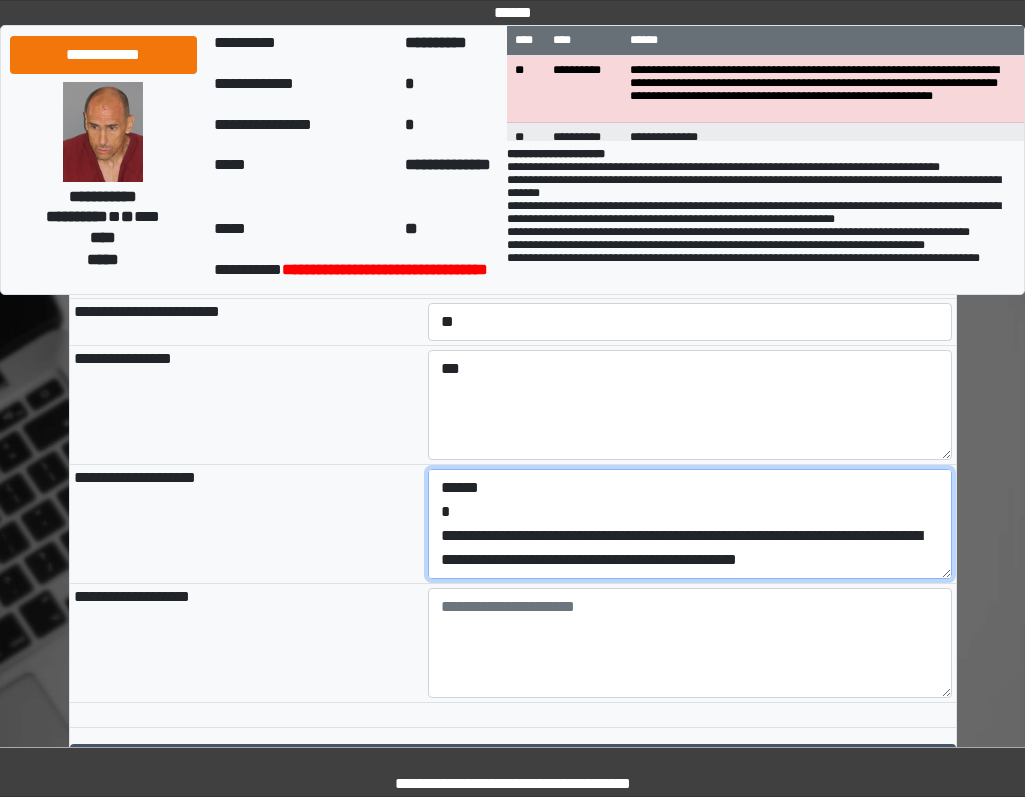 scroll, scrollTop: 48, scrollLeft: 0, axis: vertical 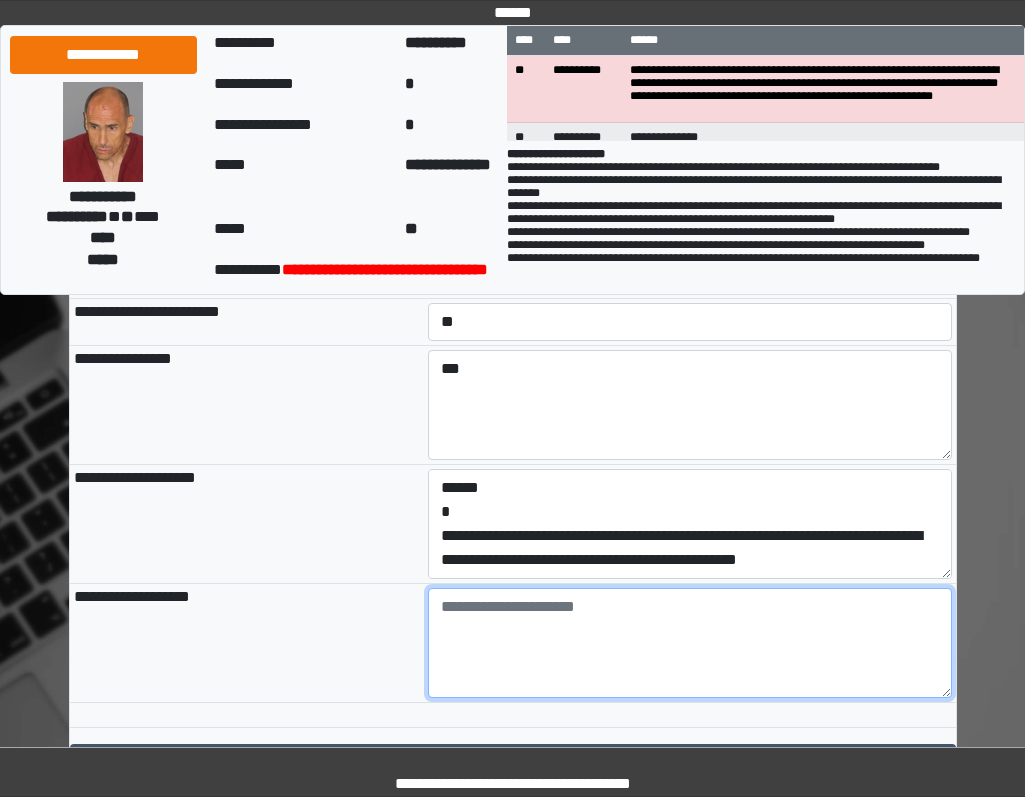 click at bounding box center (690, 643) 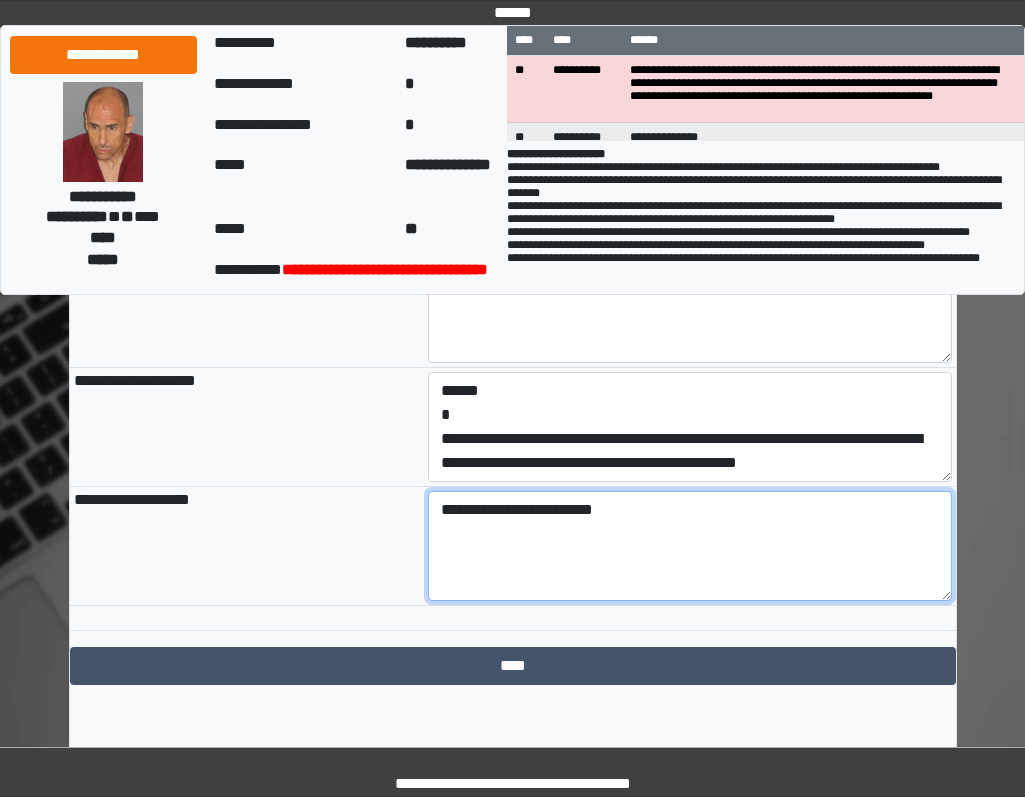 scroll, scrollTop: 2315, scrollLeft: 0, axis: vertical 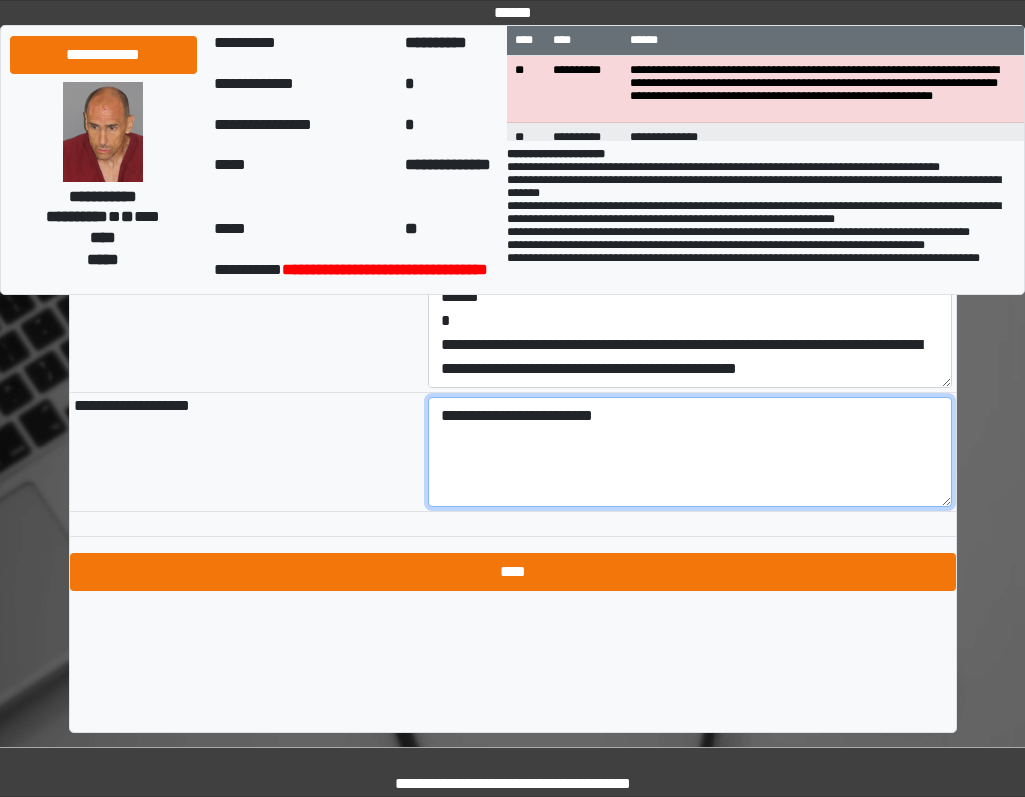 type on "**********" 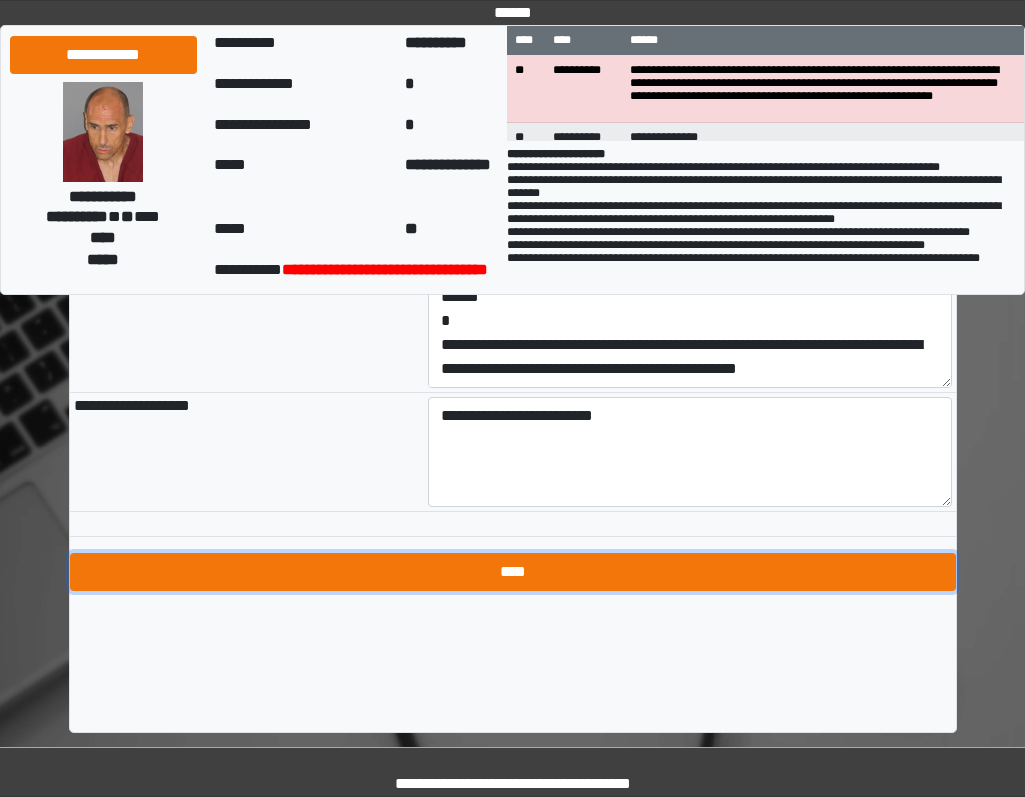 click on "****" at bounding box center (513, 572) 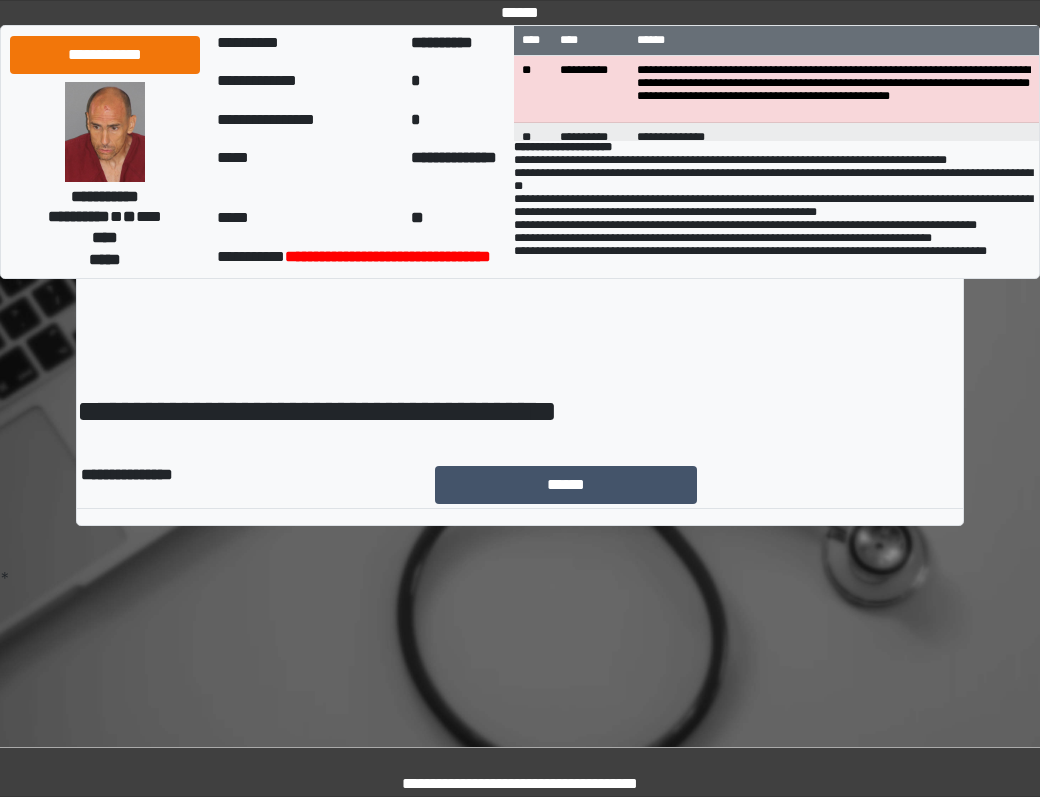 scroll, scrollTop: 0, scrollLeft: 0, axis: both 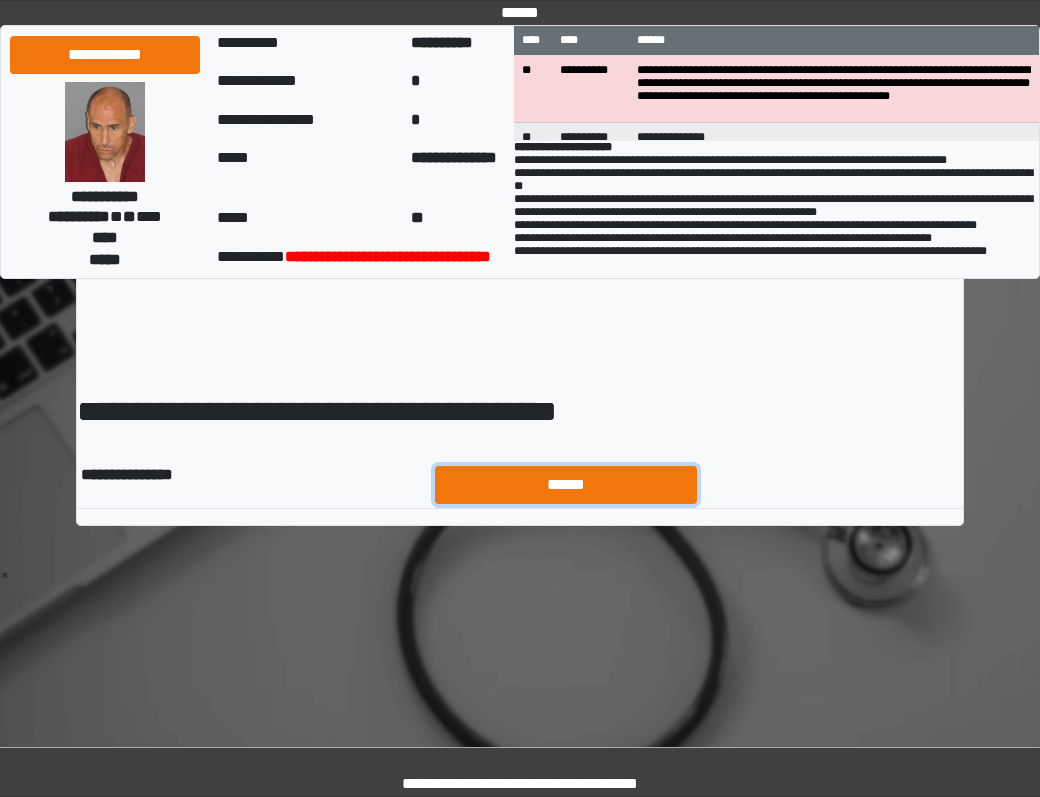 click on "******" at bounding box center [566, 485] 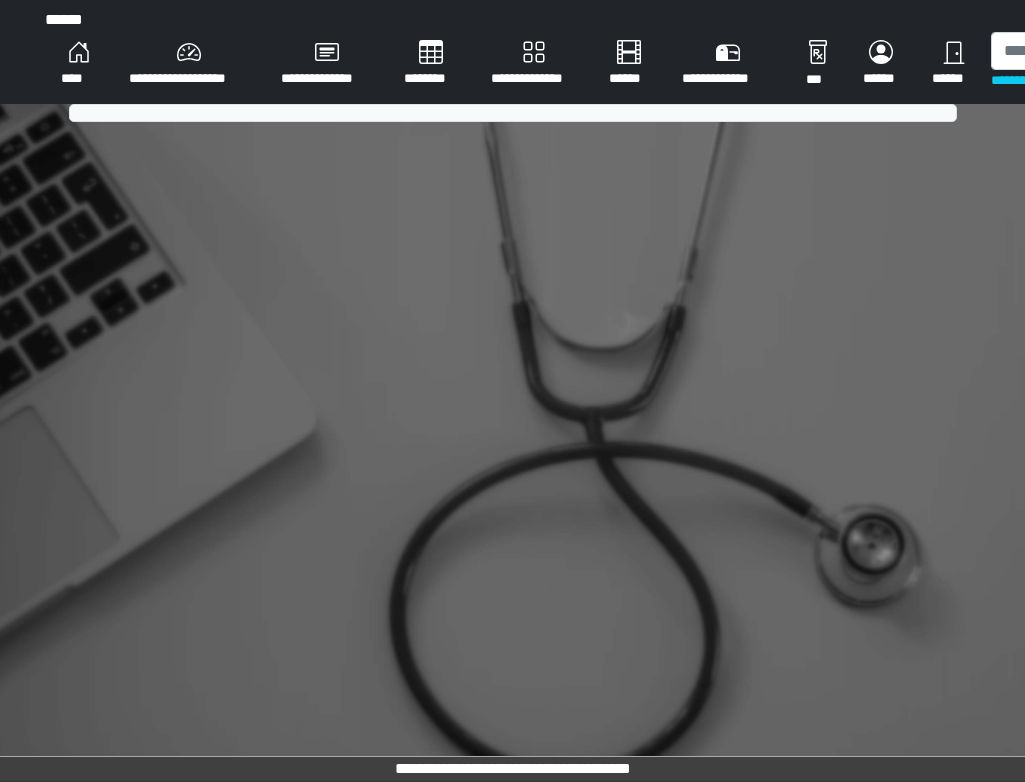scroll, scrollTop: 0, scrollLeft: 0, axis: both 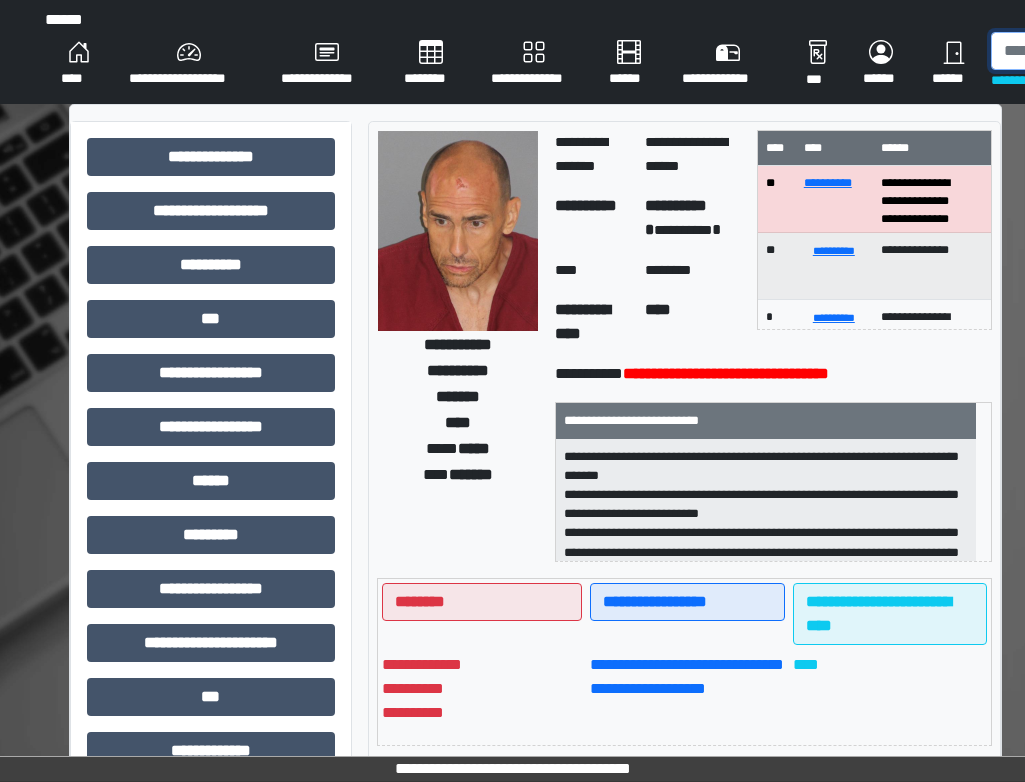 click at bounding box center [1094, 51] 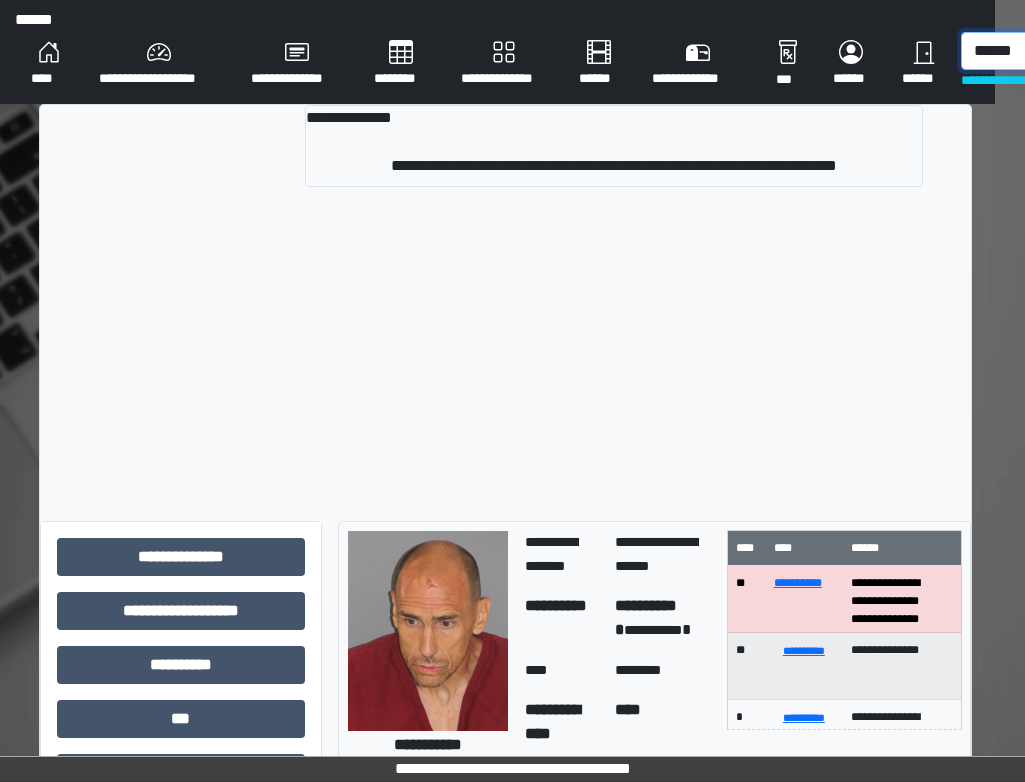 scroll, scrollTop: 0, scrollLeft: 42, axis: horizontal 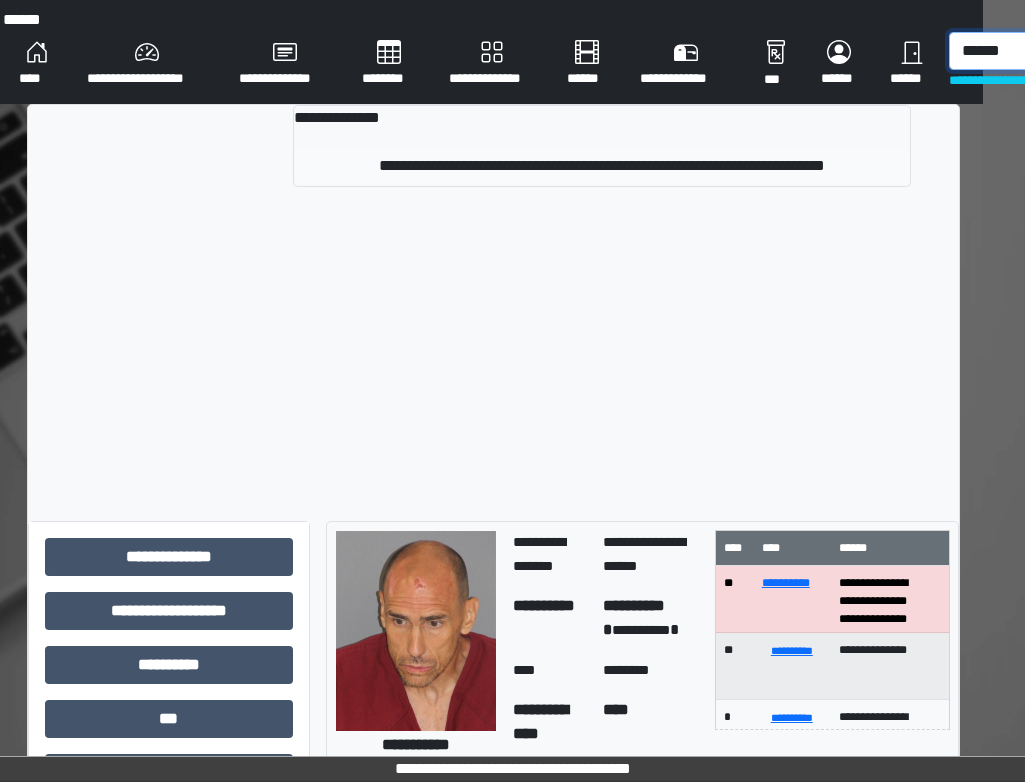 type on "******" 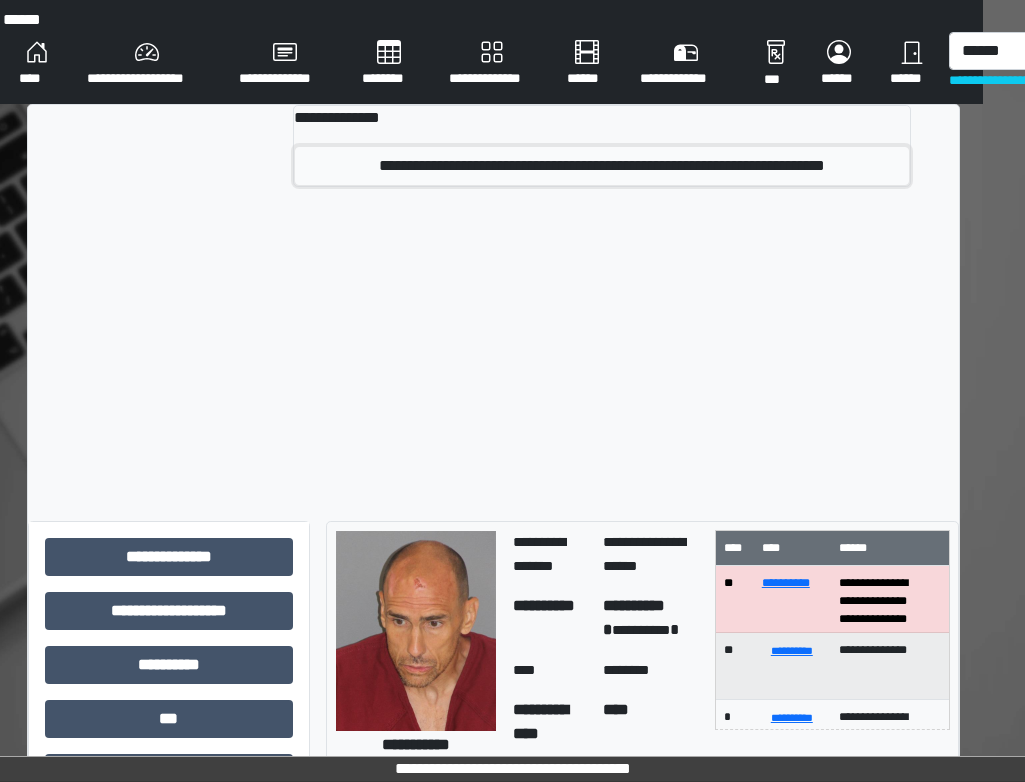 click on "**********" at bounding box center (602, 166) 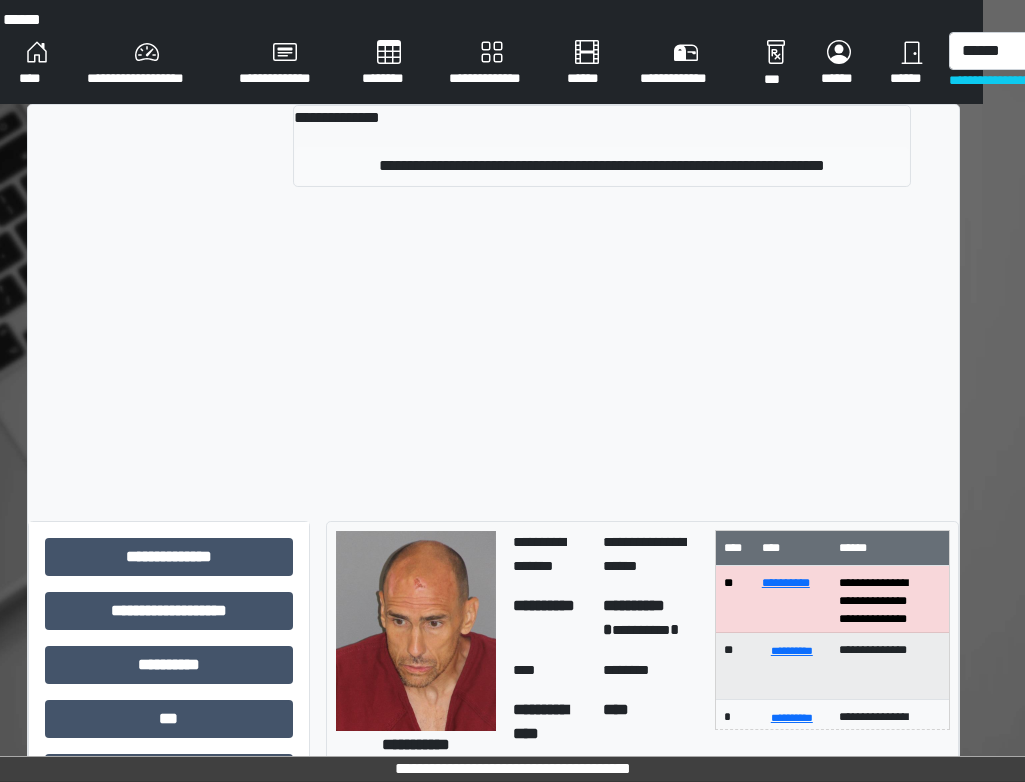 type 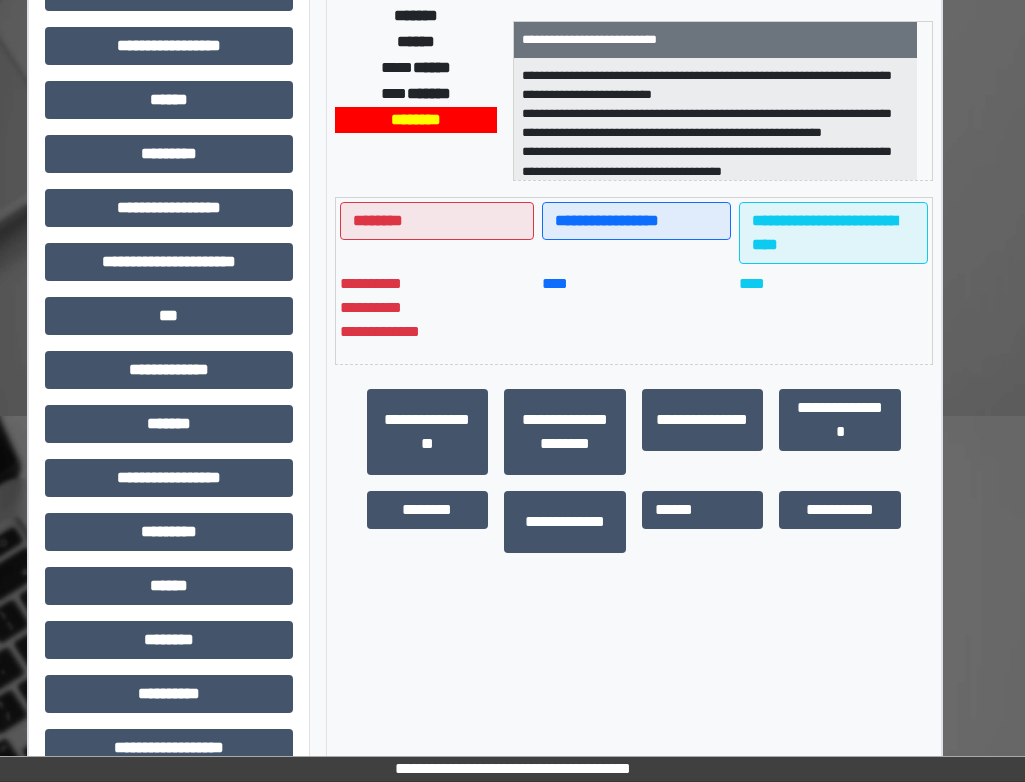 scroll, scrollTop: 400, scrollLeft: 42, axis: both 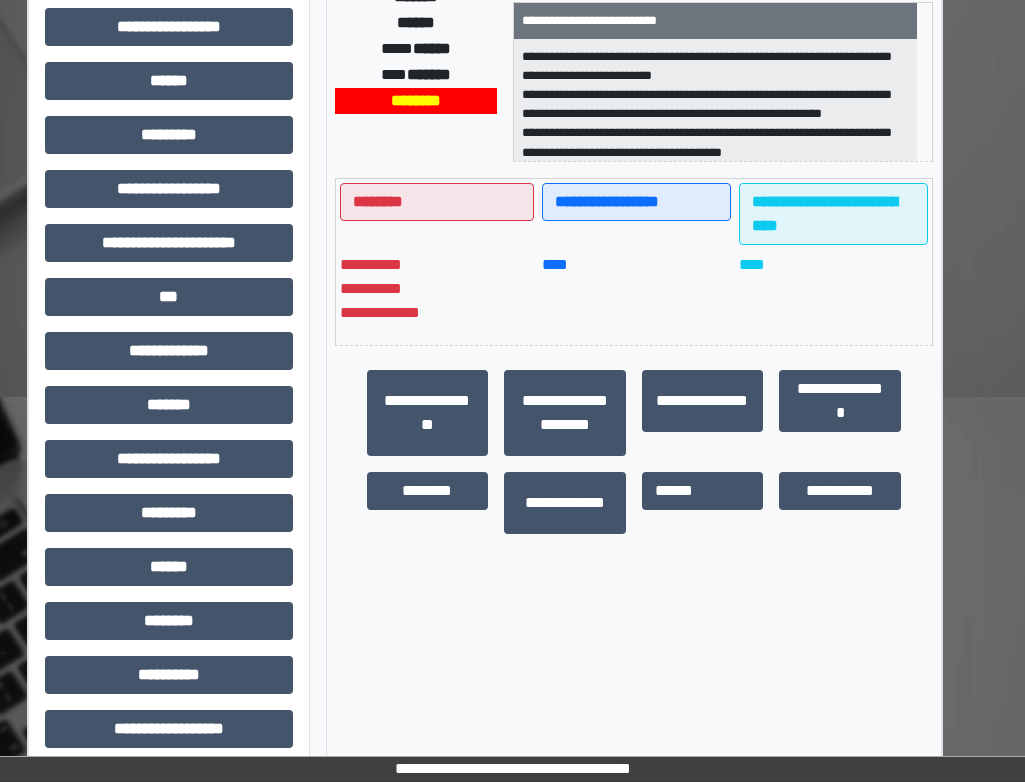 click on "**********" at bounding box center [169, 251] 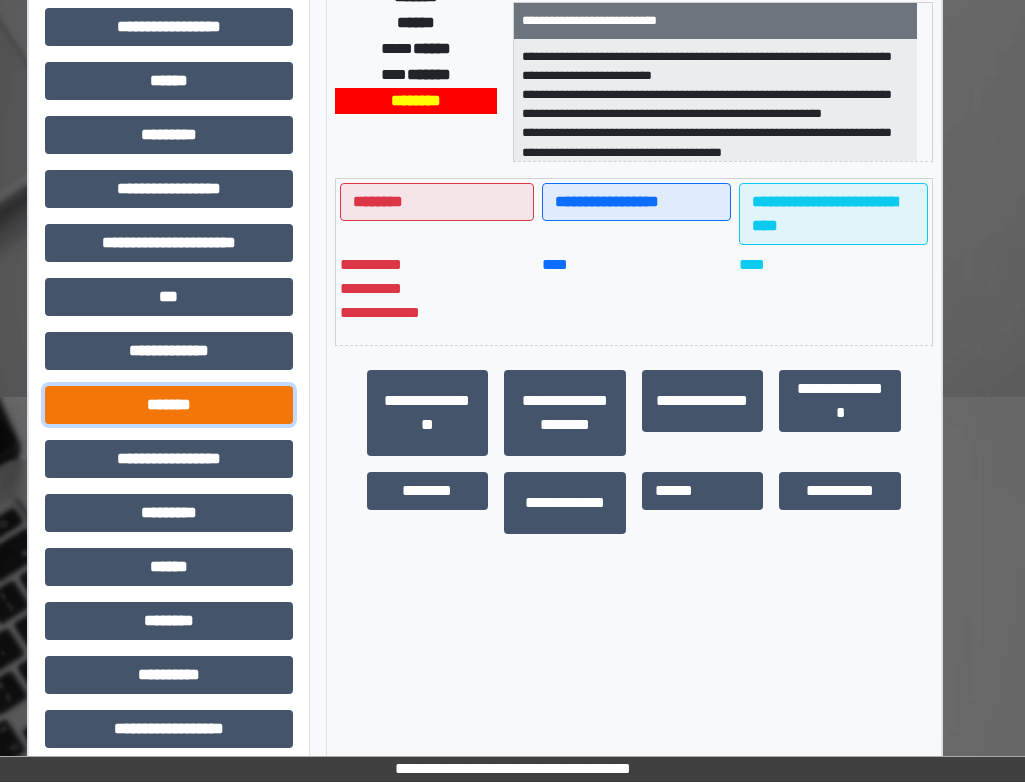 click on "*******" at bounding box center [169, 405] 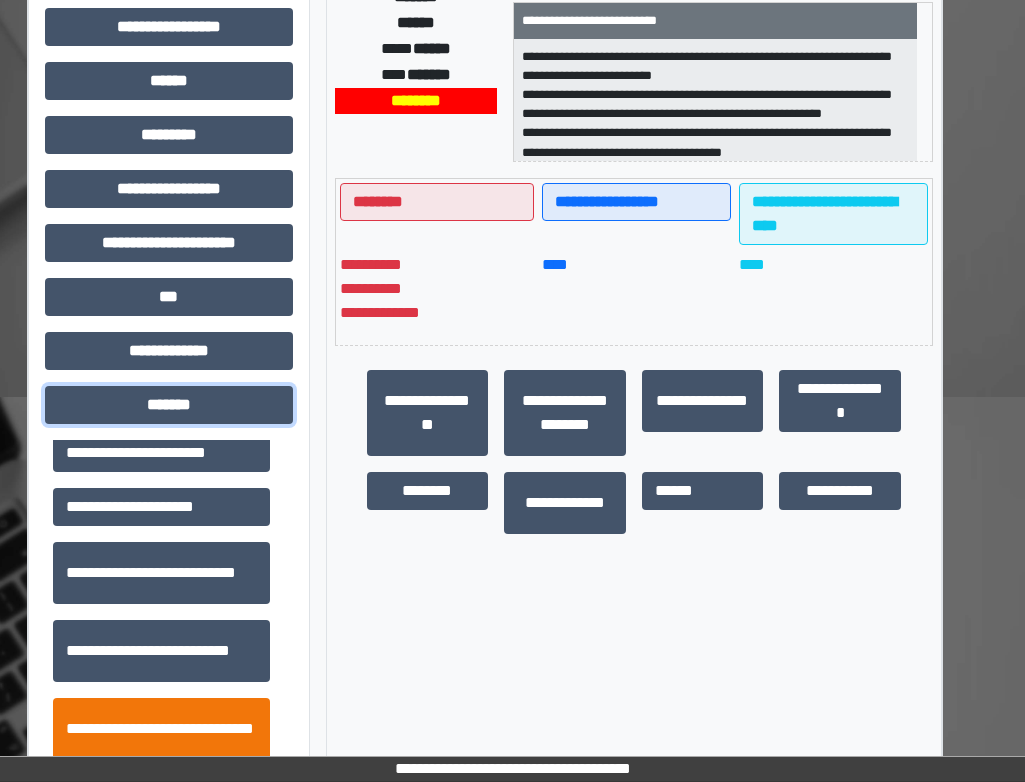 scroll, scrollTop: 600, scrollLeft: 0, axis: vertical 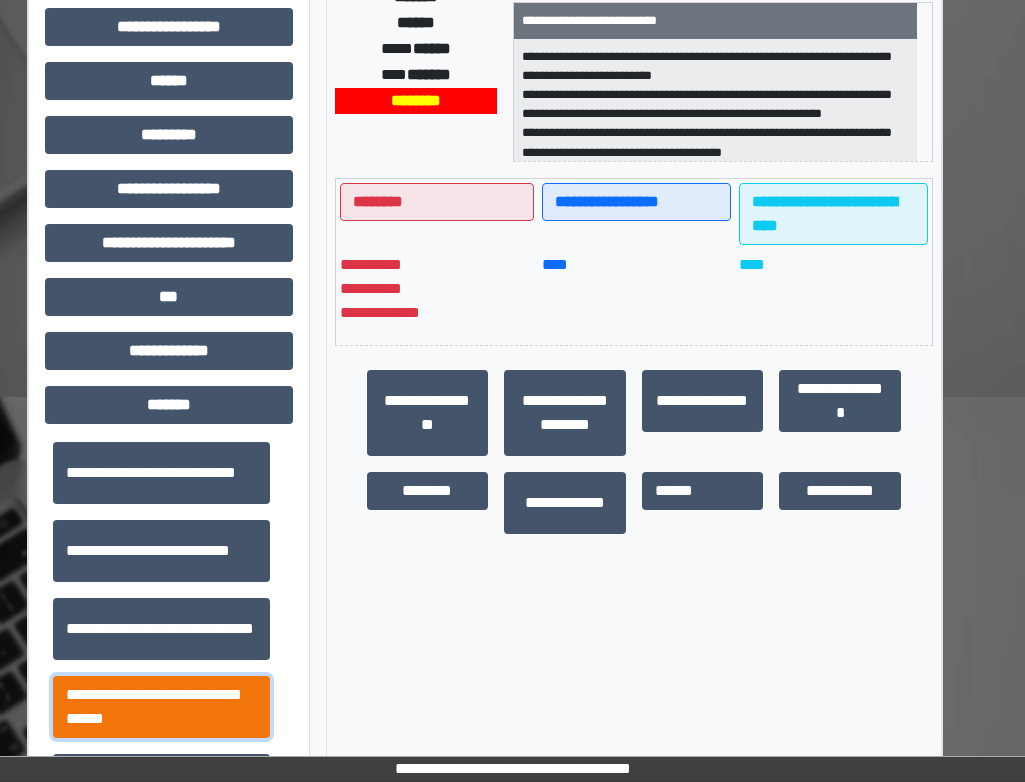 click on "**********" at bounding box center [161, 707] 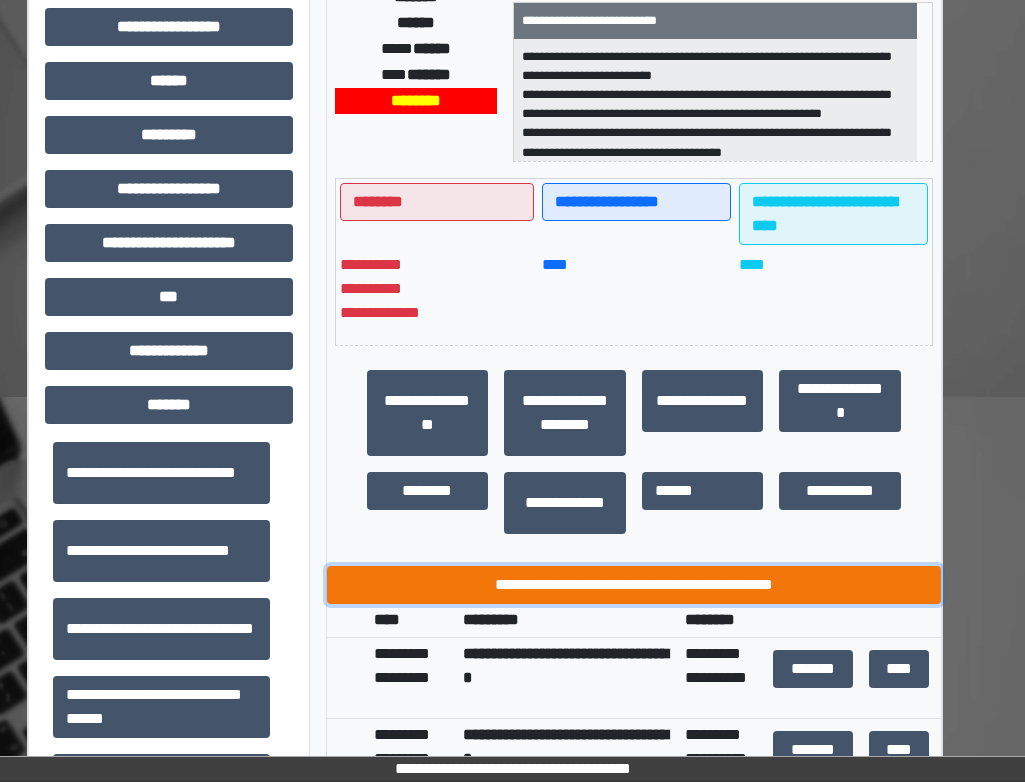 click on "**********" at bounding box center (634, 585) 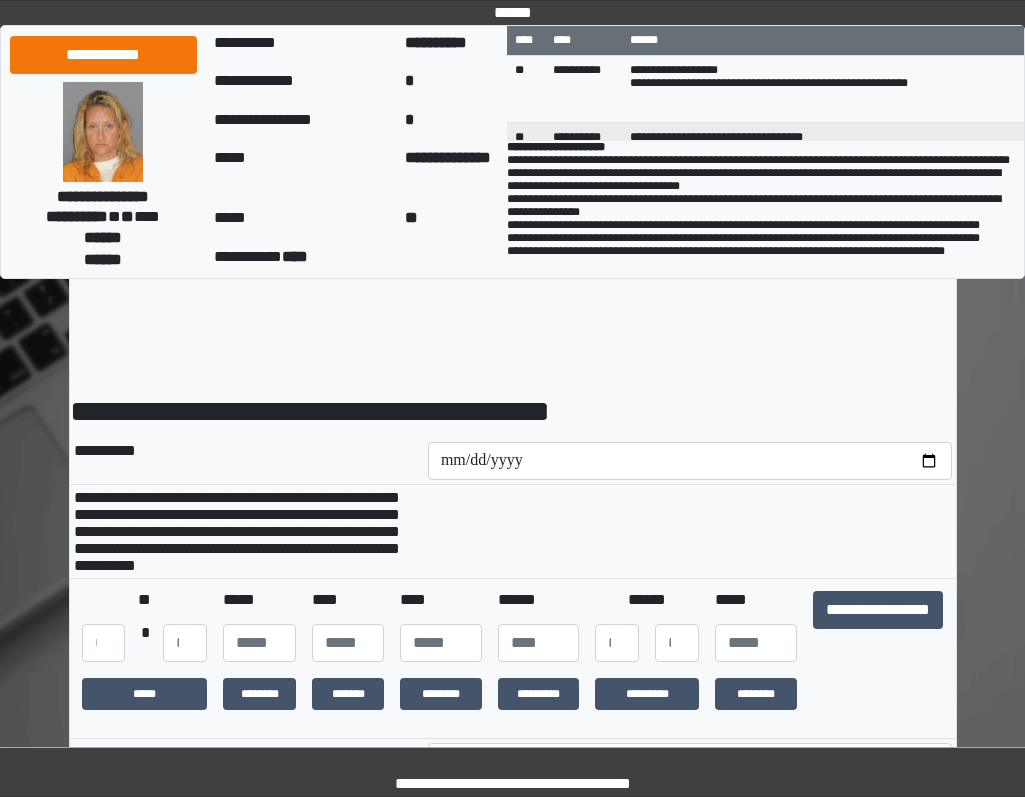 scroll, scrollTop: 0, scrollLeft: 0, axis: both 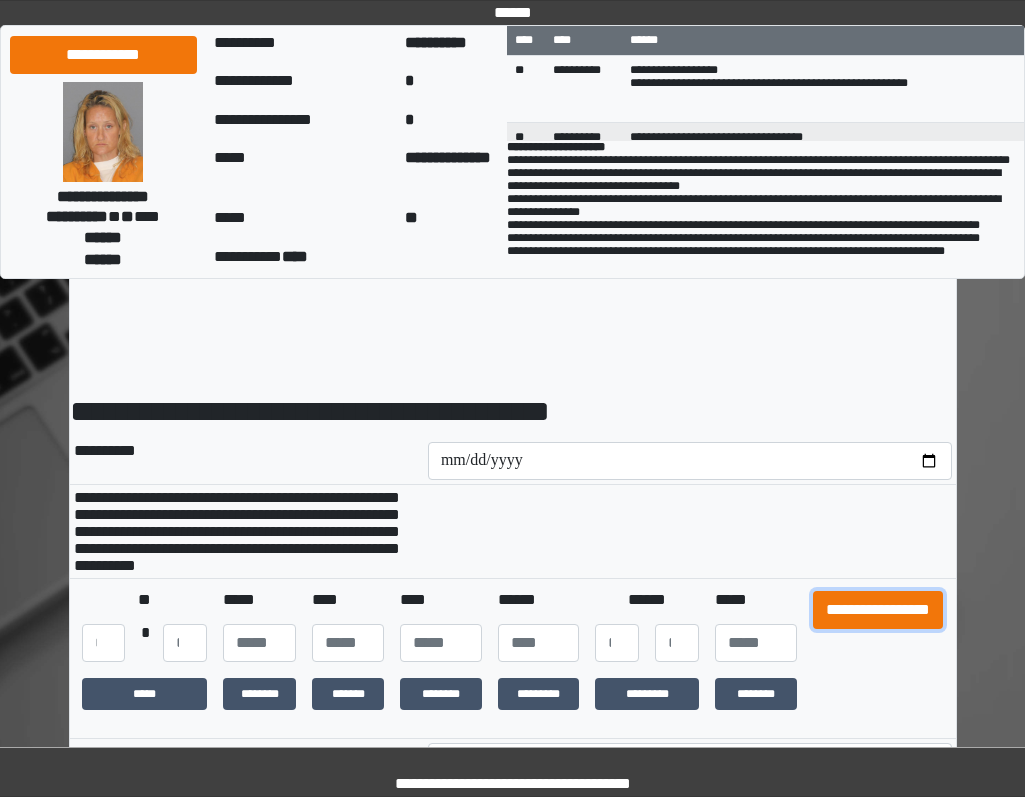 click on "**********" at bounding box center (878, 610) 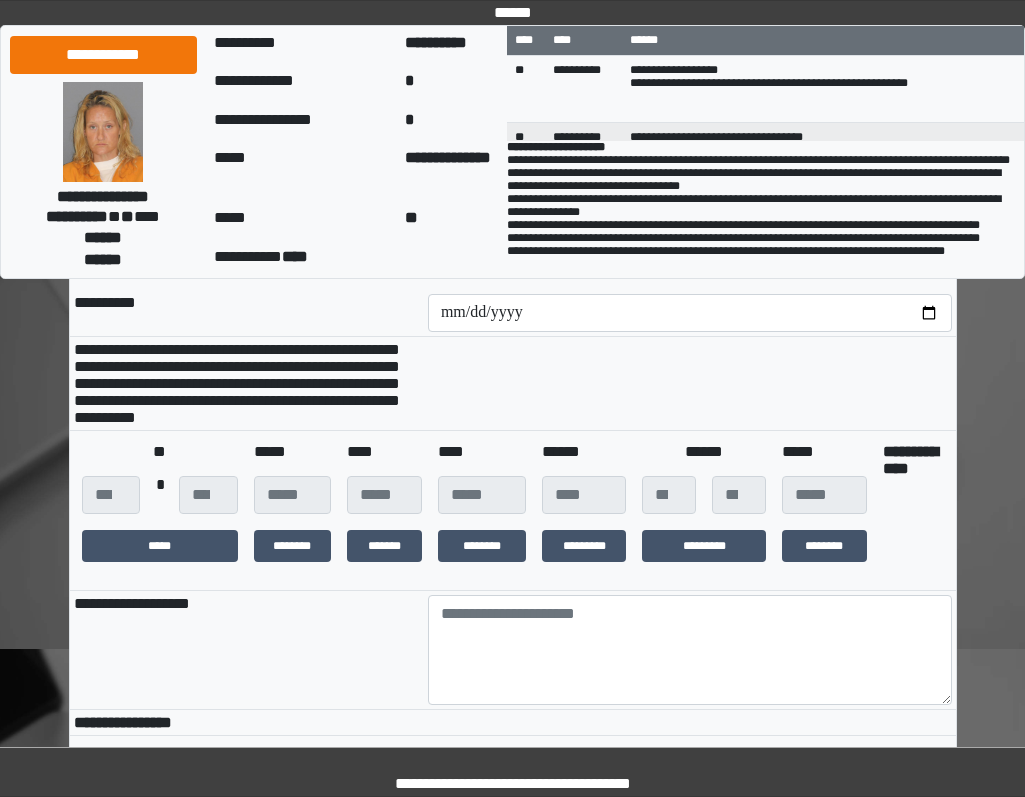 scroll, scrollTop: 300, scrollLeft: 0, axis: vertical 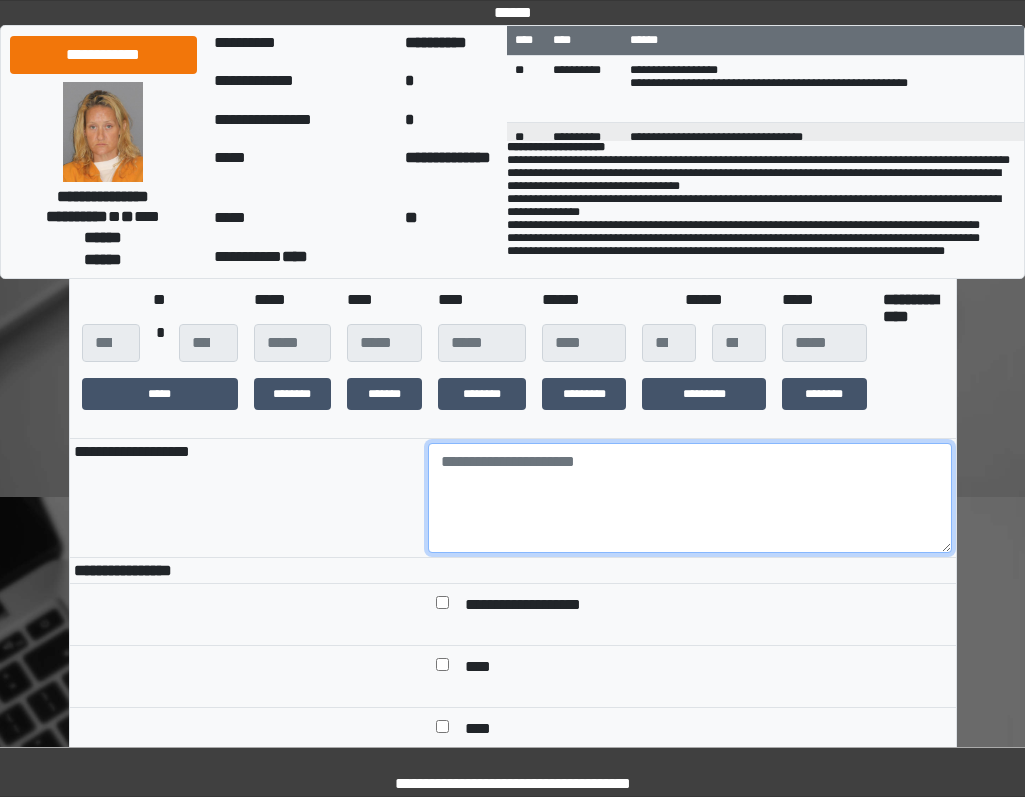 click at bounding box center (690, 498) 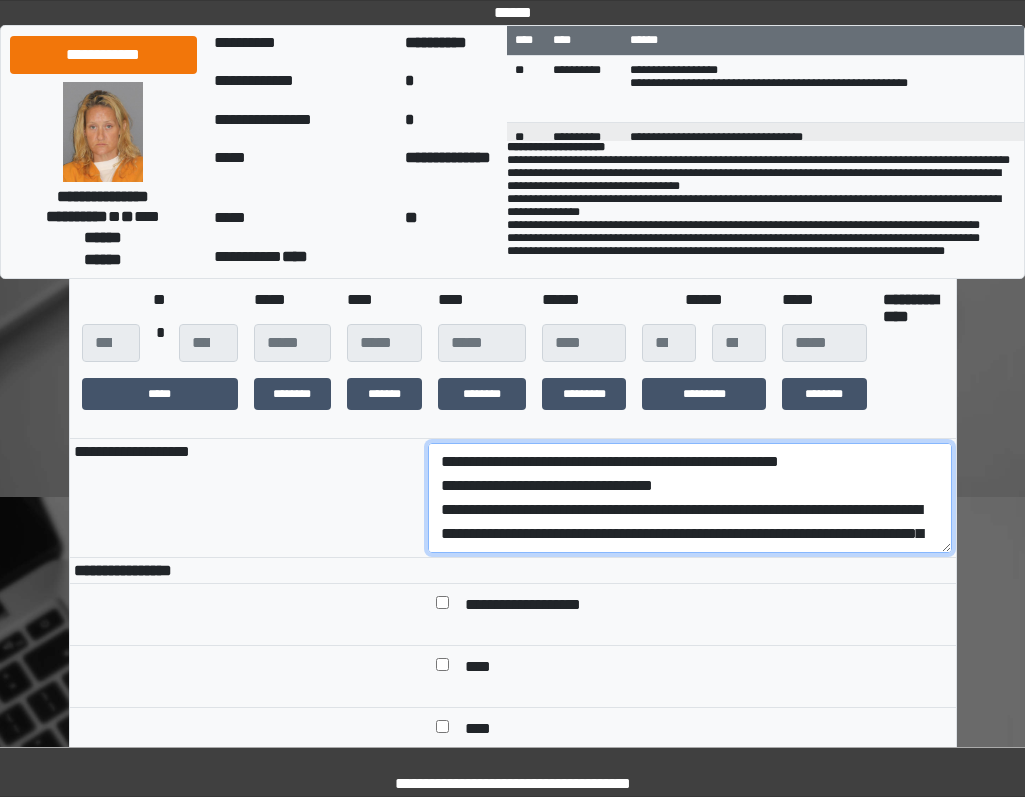 scroll, scrollTop: 232, scrollLeft: 0, axis: vertical 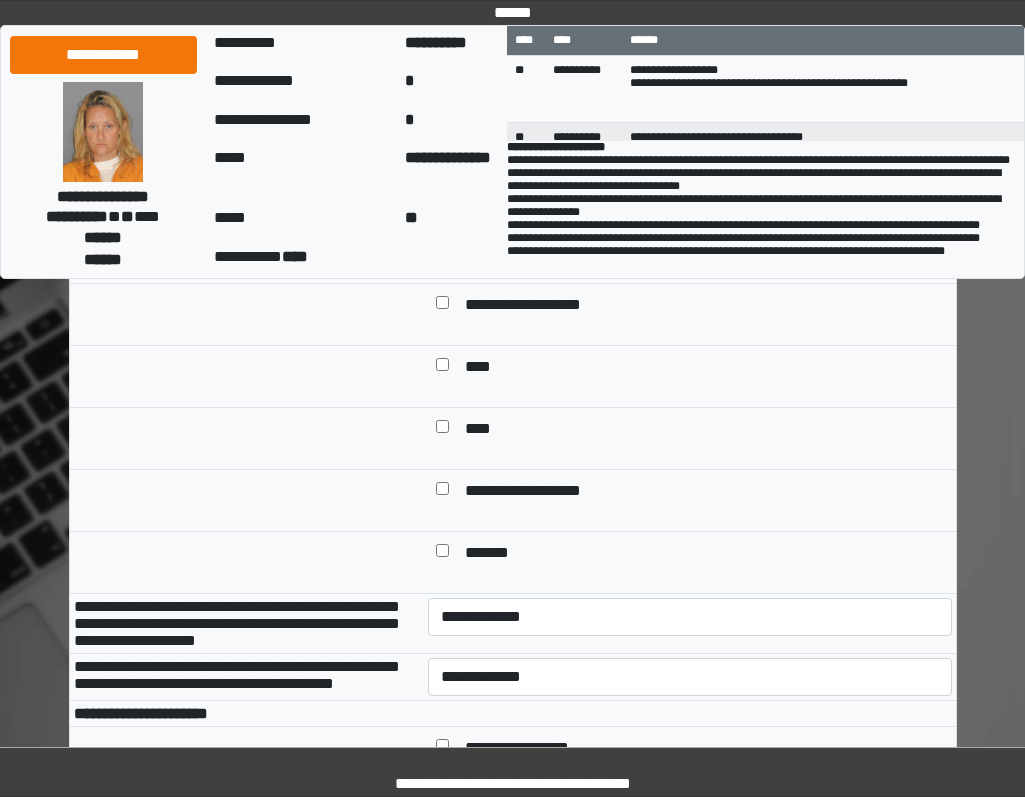 type on "**********" 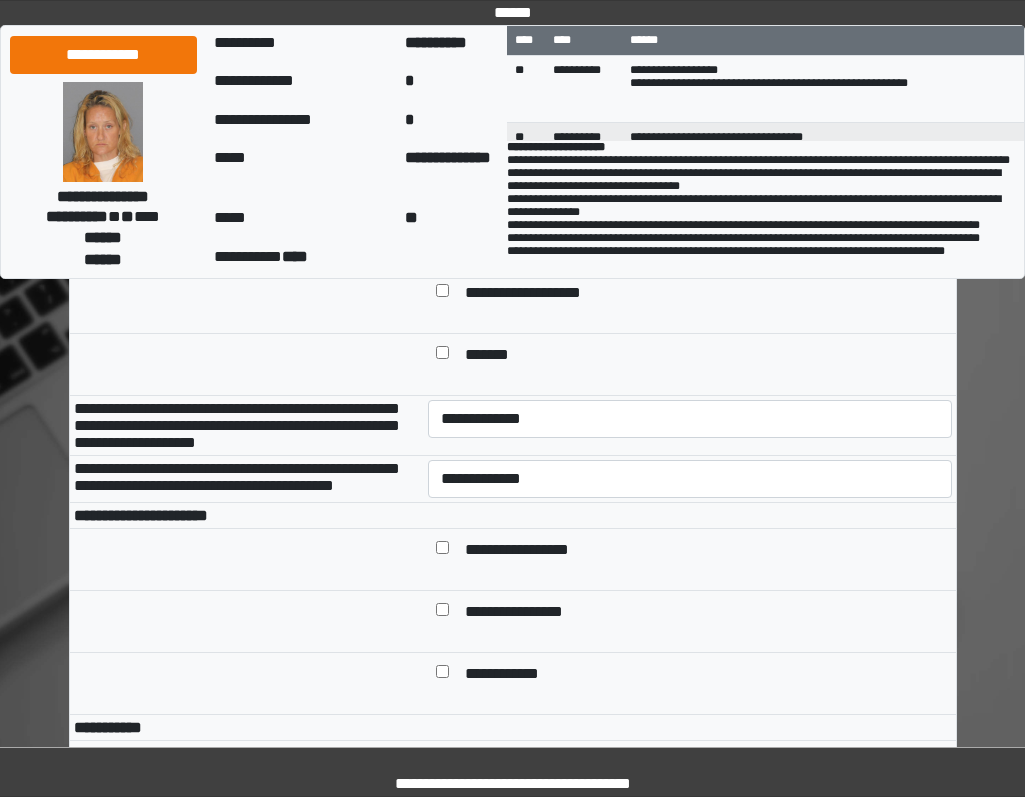 scroll, scrollTop: 800, scrollLeft: 0, axis: vertical 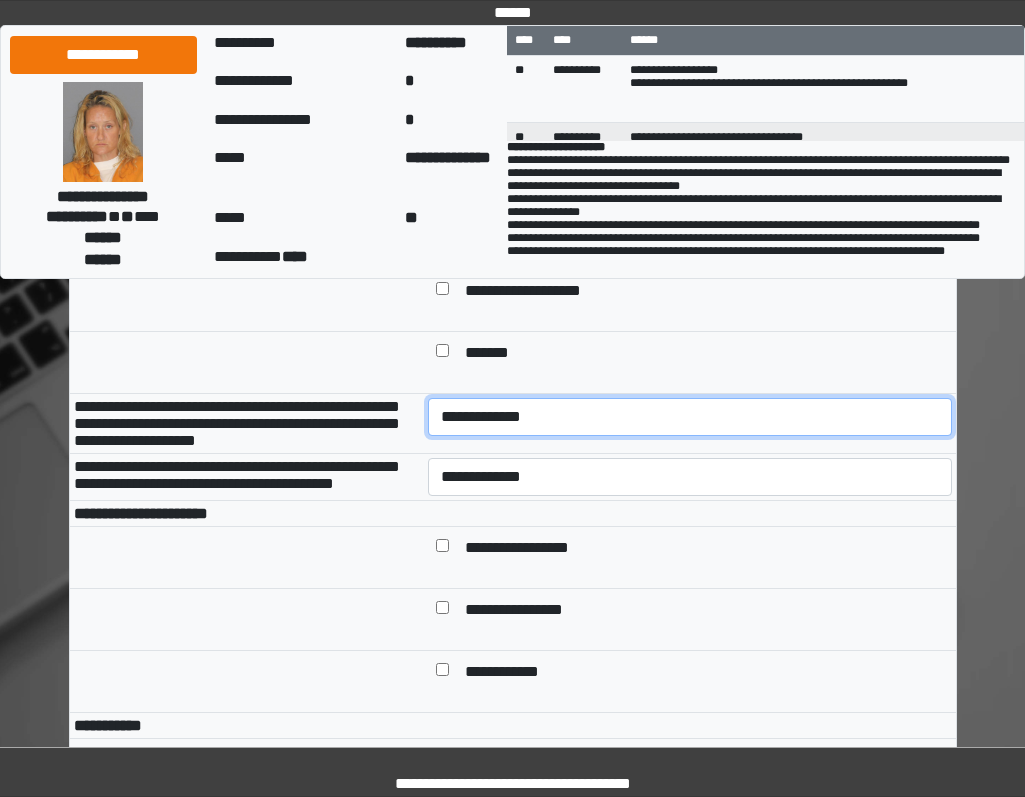 click on "**********" at bounding box center (690, 417) 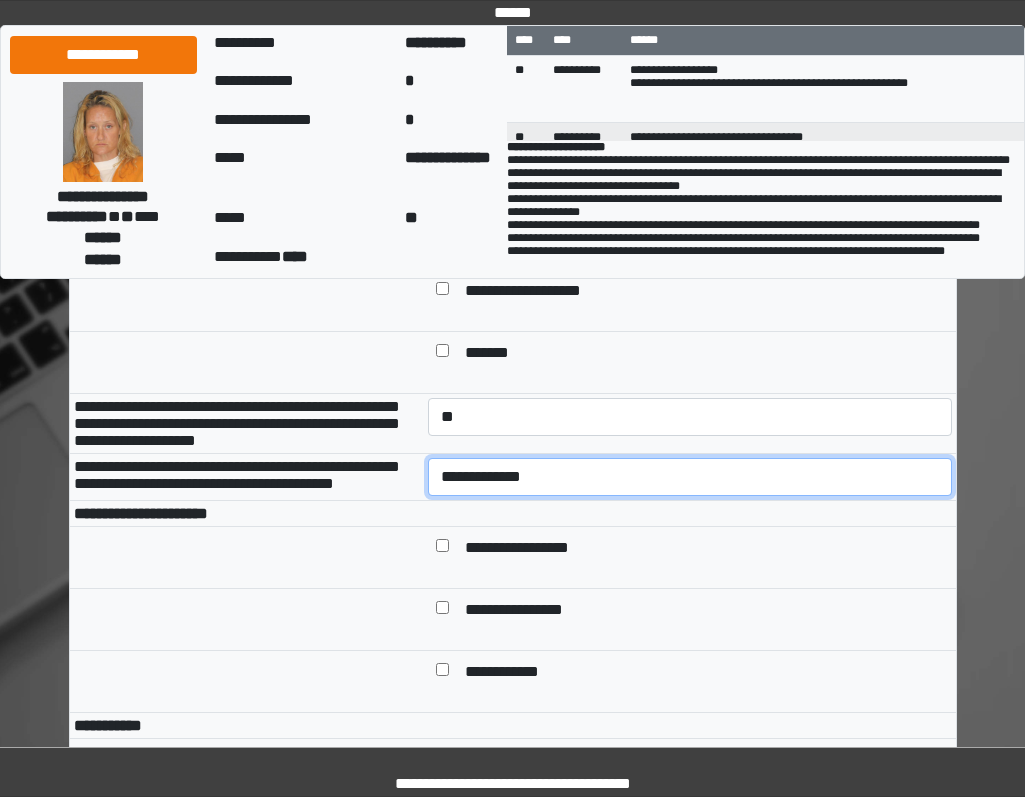 drag, startPoint x: 588, startPoint y: 522, endPoint x: 587, endPoint y: 535, distance: 13.038404 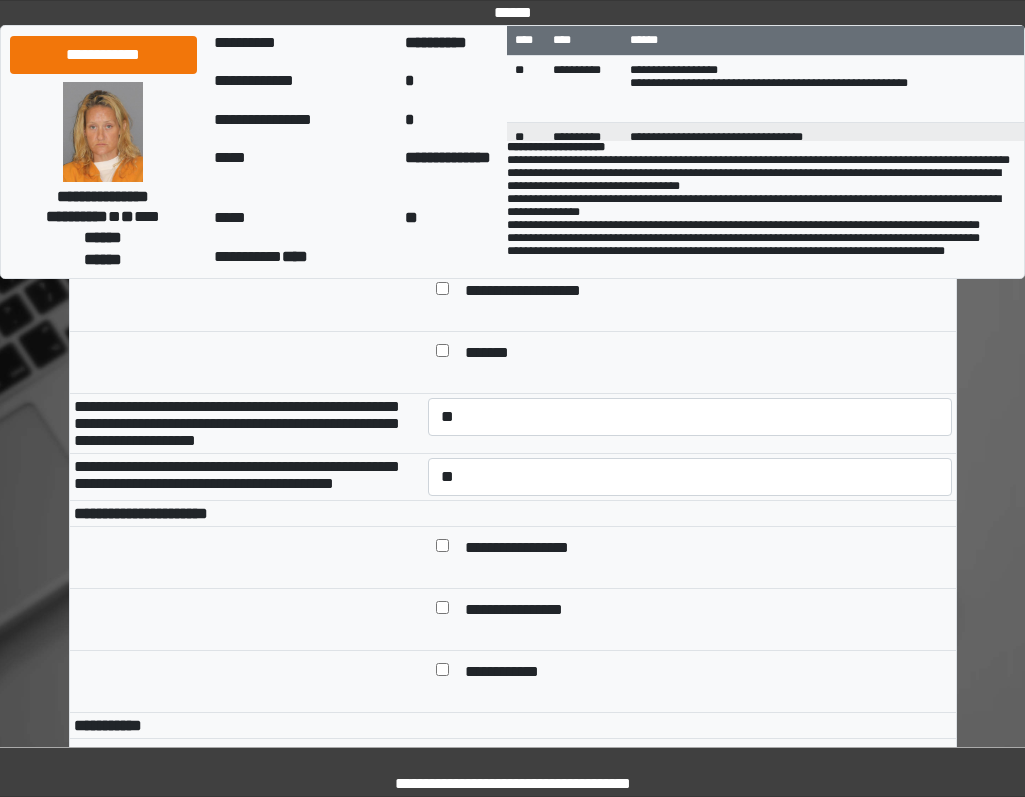 click on "**********" at bounding box center (532, 549) 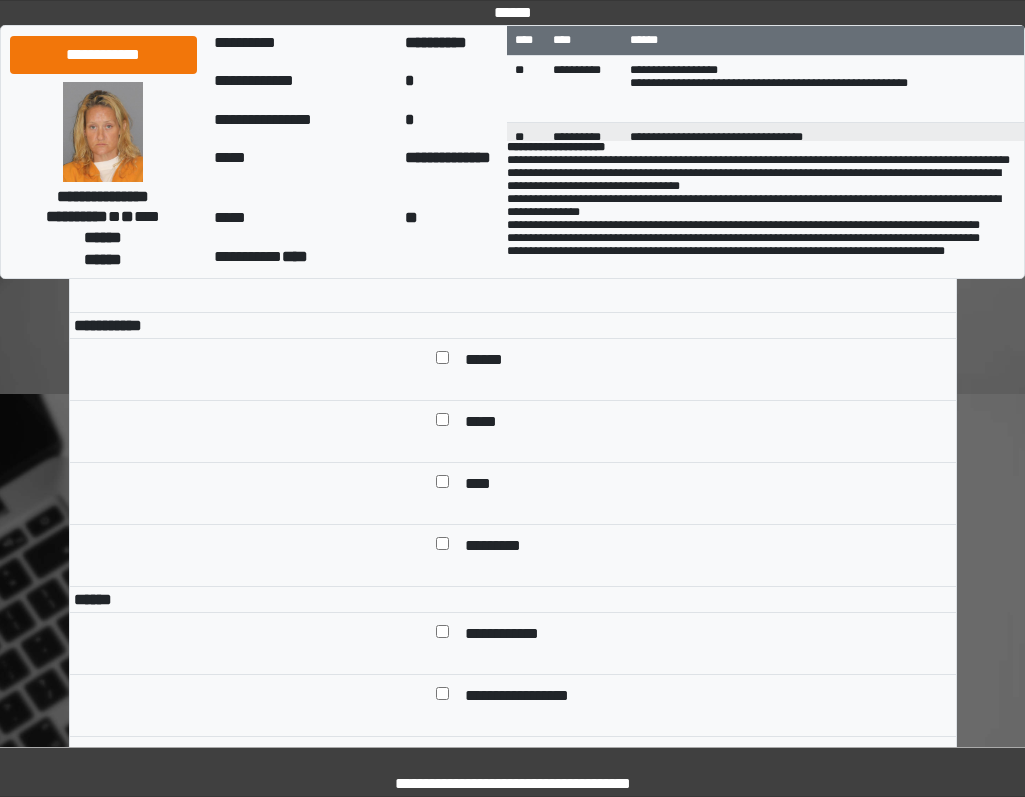 click on "******" at bounding box center [491, 361] 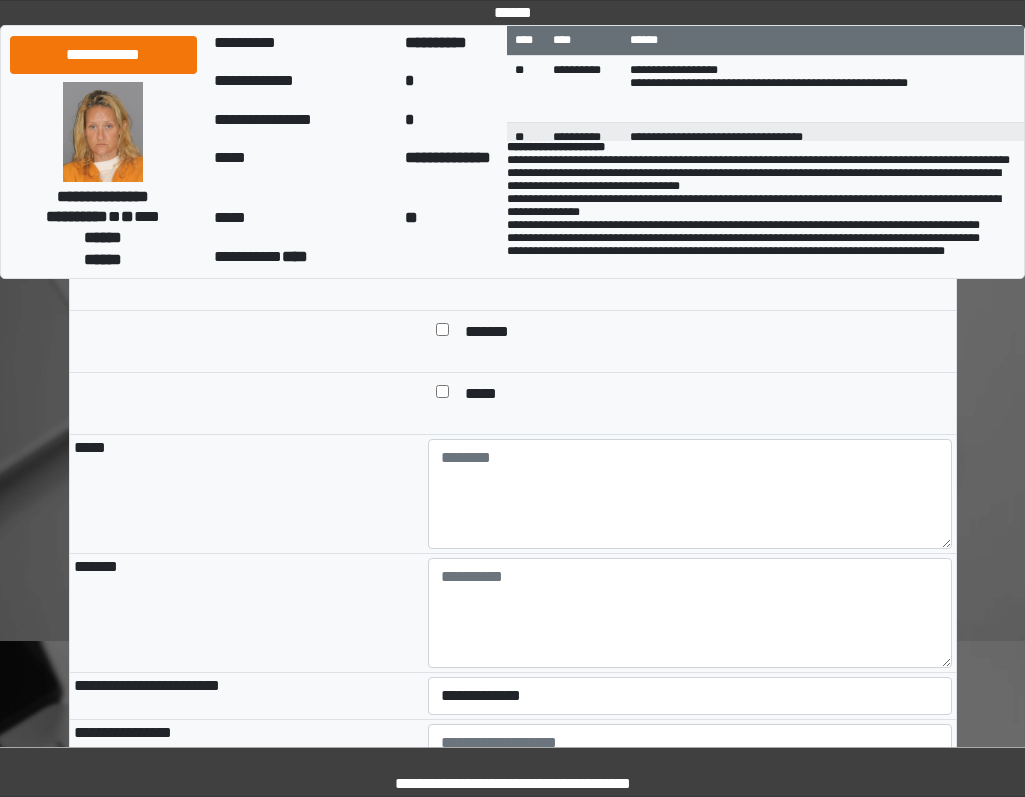 scroll, scrollTop: 1800, scrollLeft: 0, axis: vertical 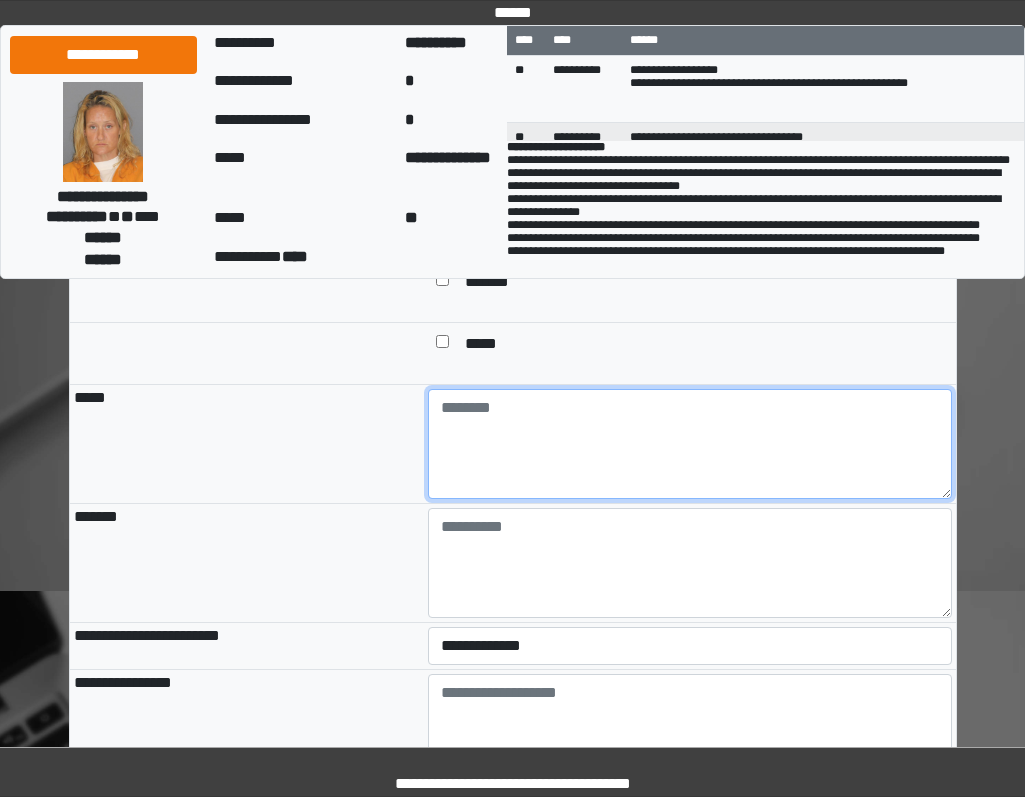 click at bounding box center [690, 444] 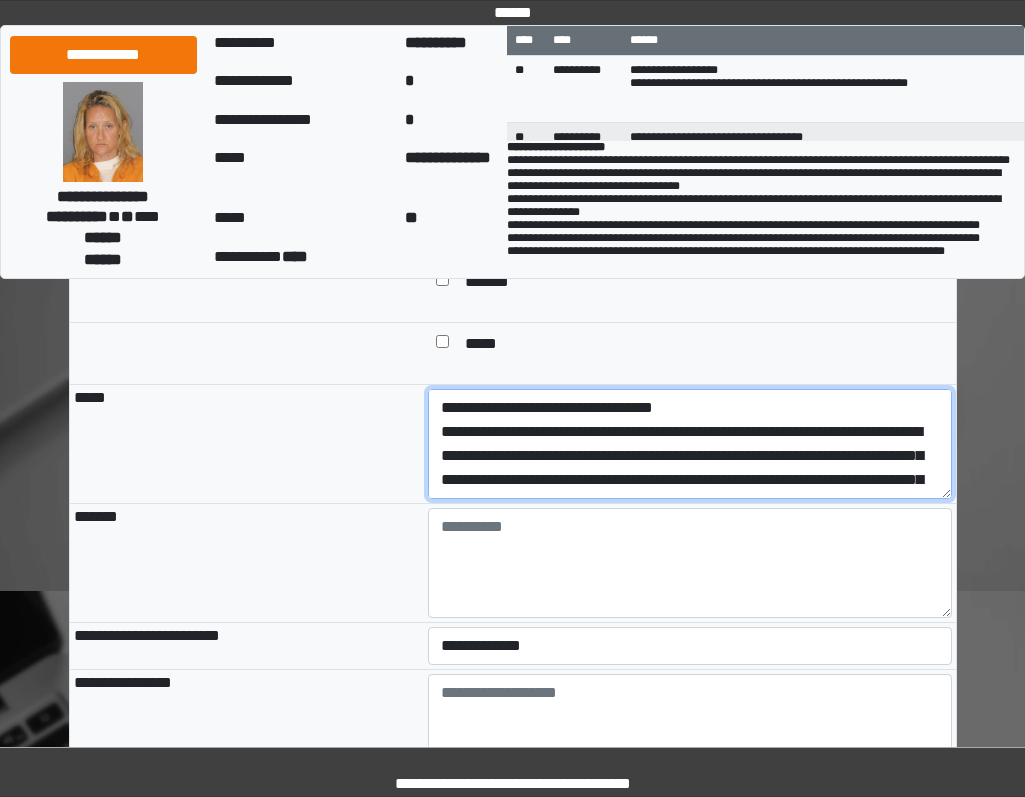 scroll, scrollTop: 184, scrollLeft: 0, axis: vertical 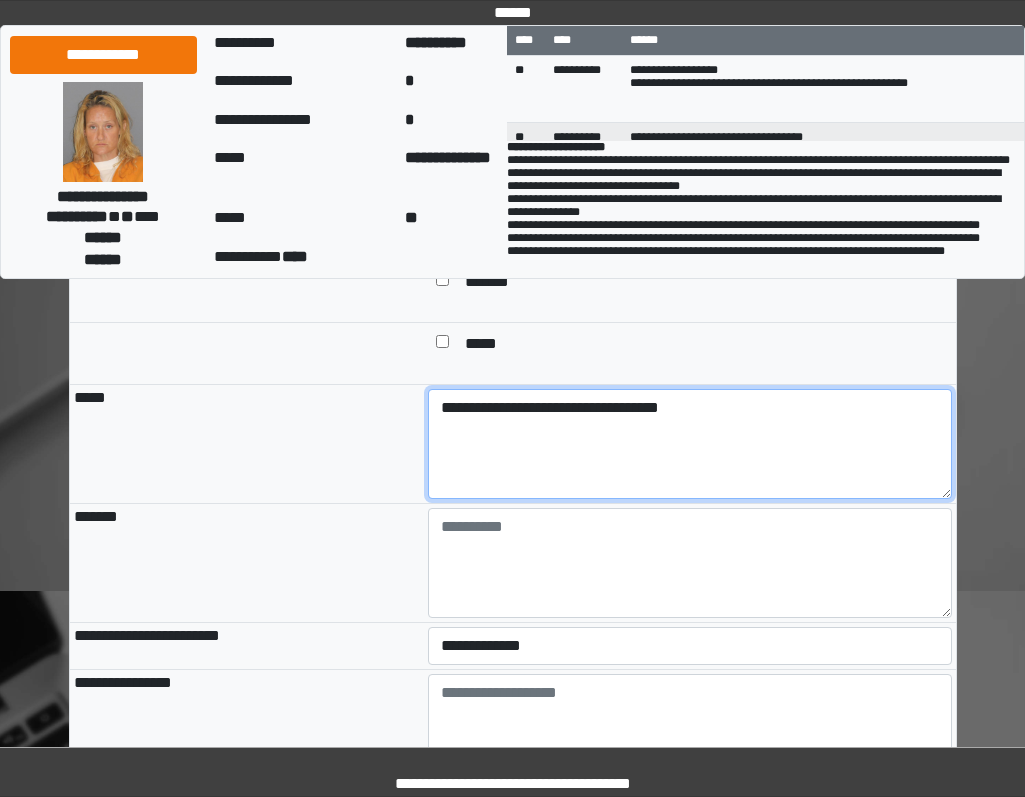 type on "**********" 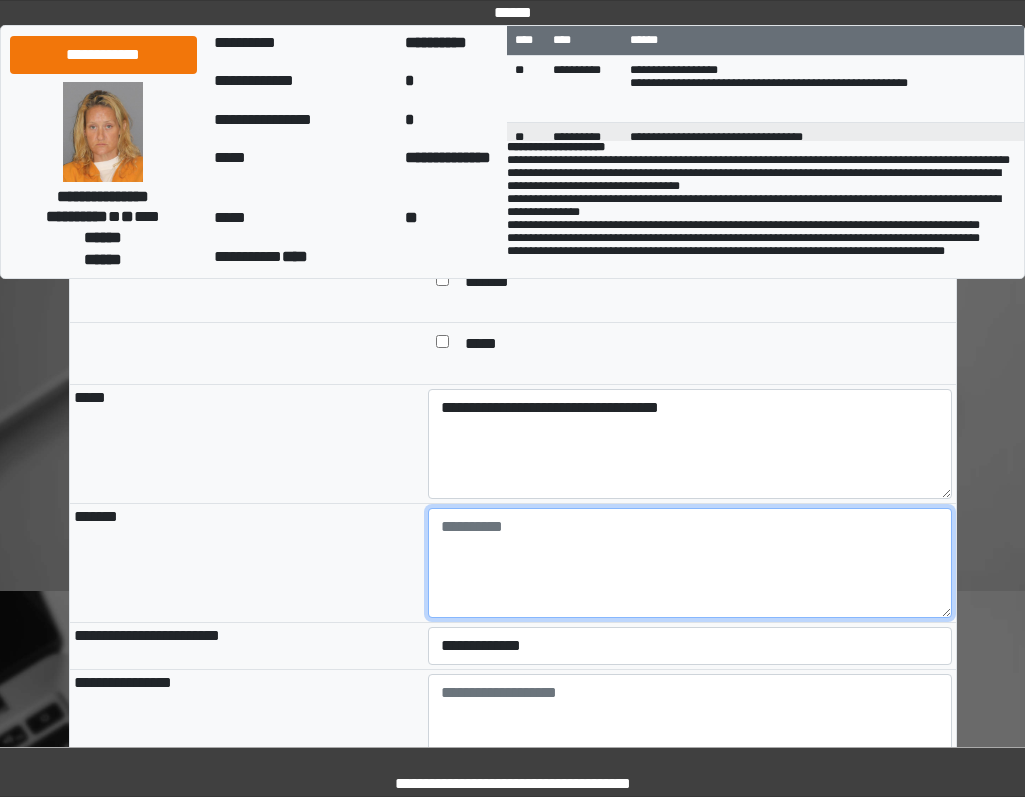click at bounding box center [690, 563] 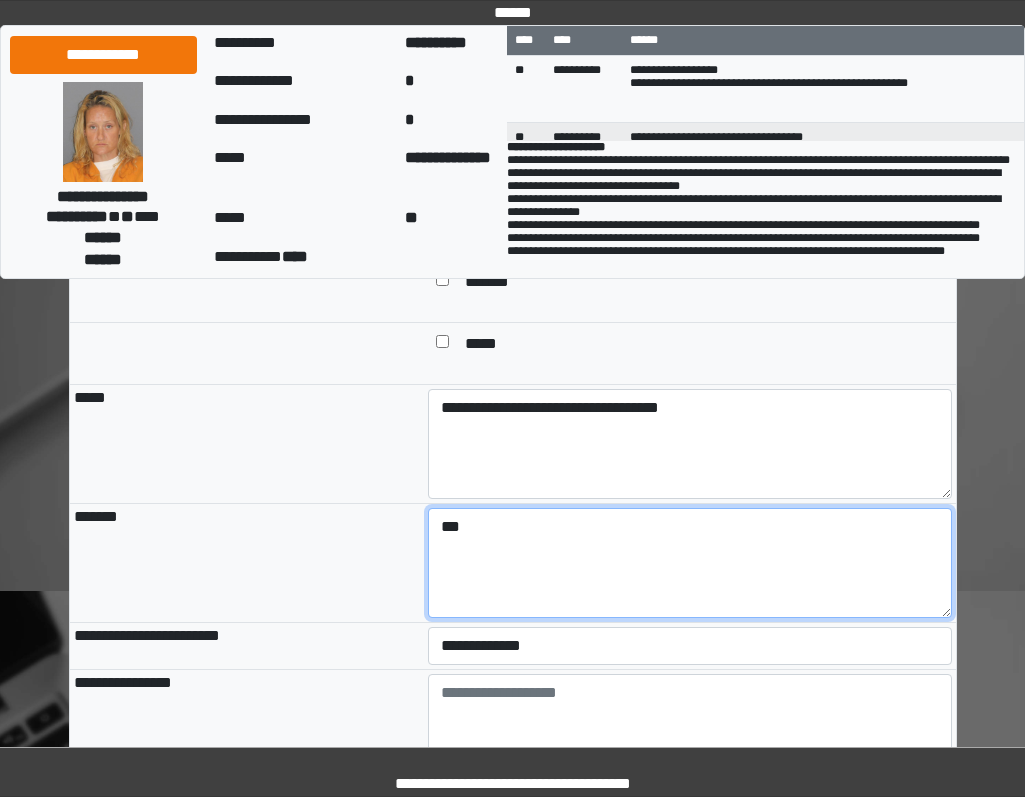 type on "***" 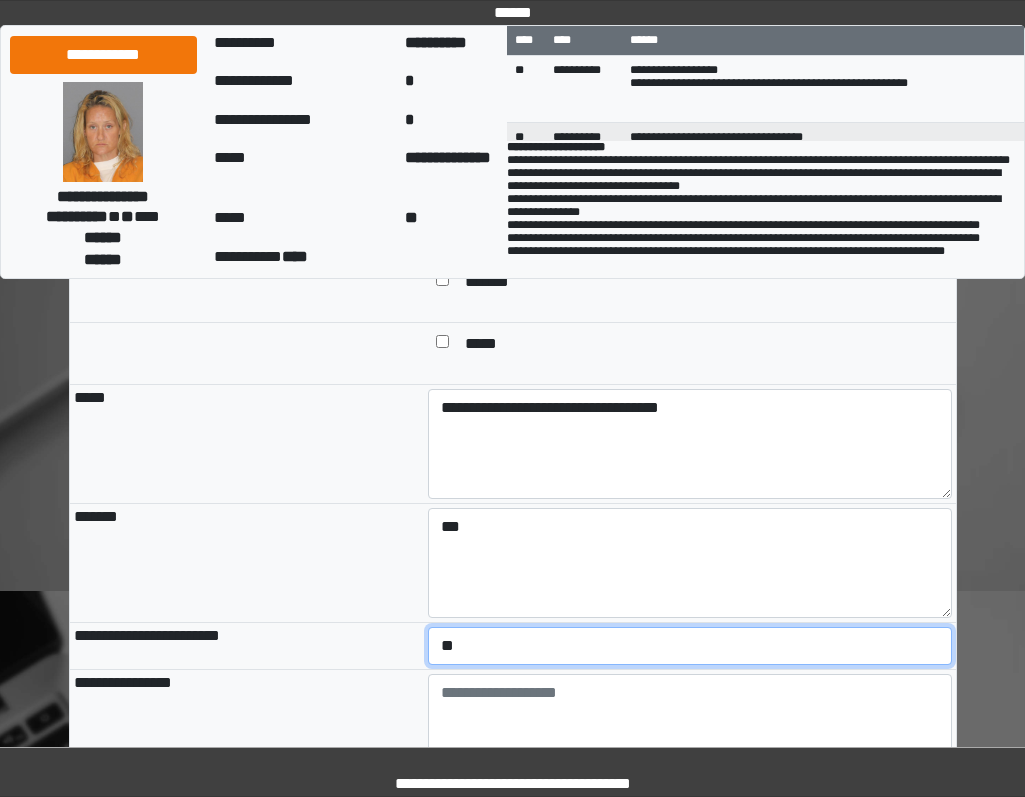 select on "*" 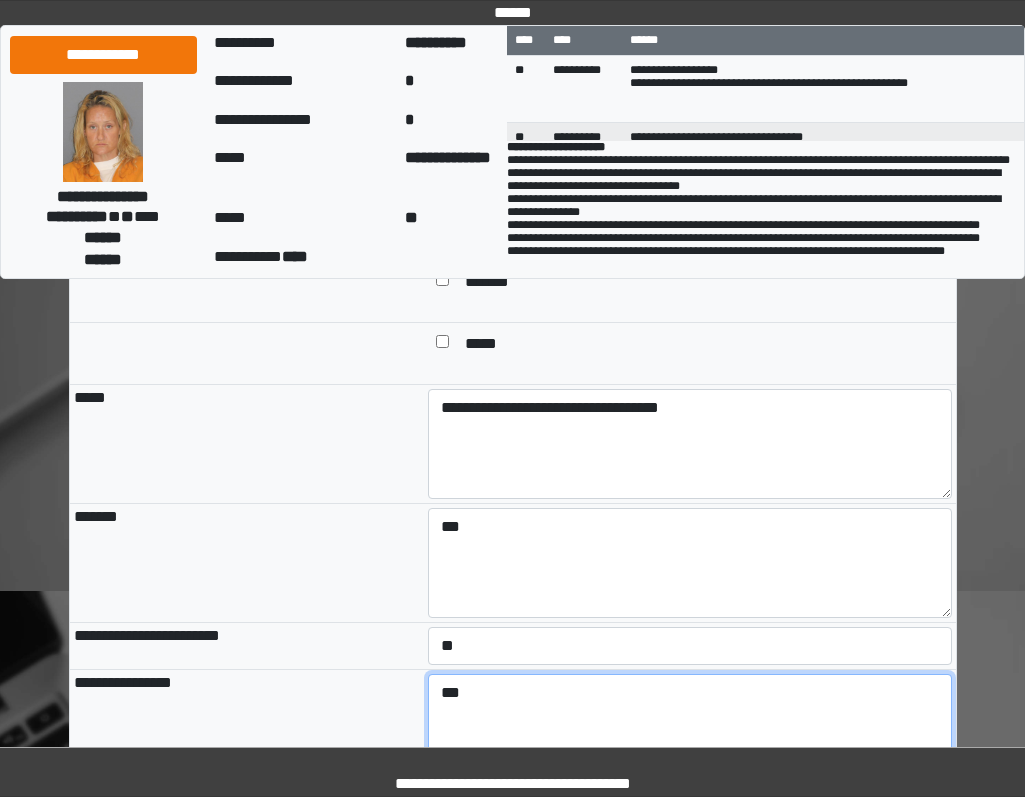type on "***" 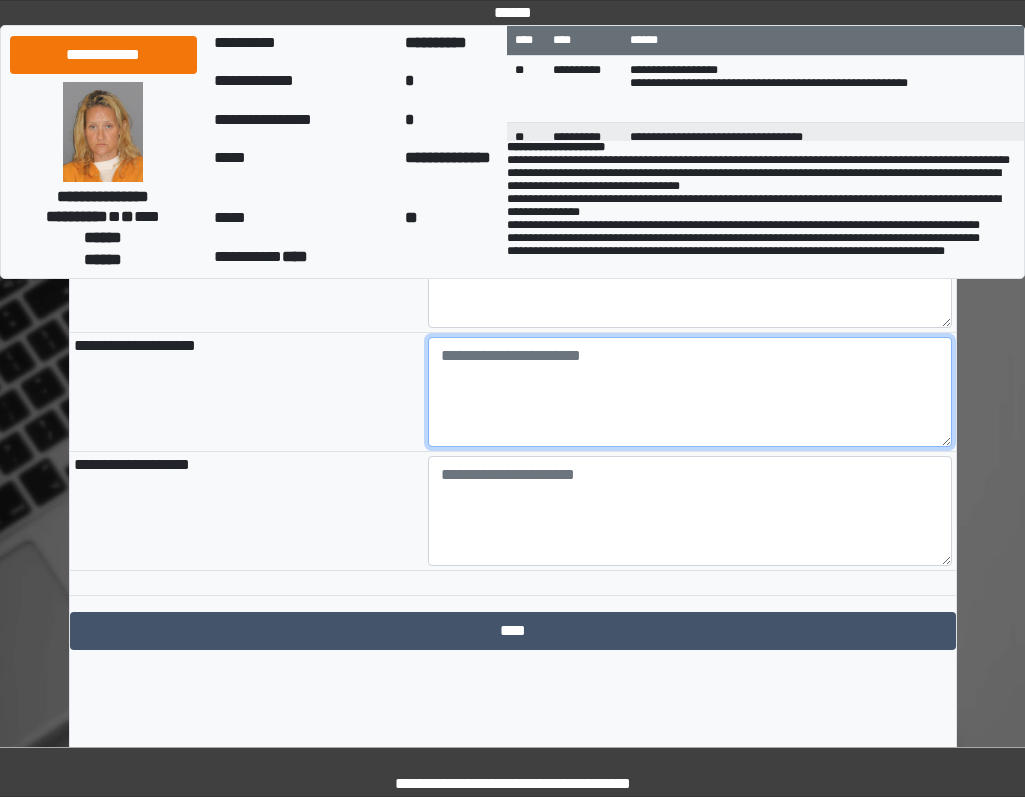 scroll, scrollTop: 2291, scrollLeft: 0, axis: vertical 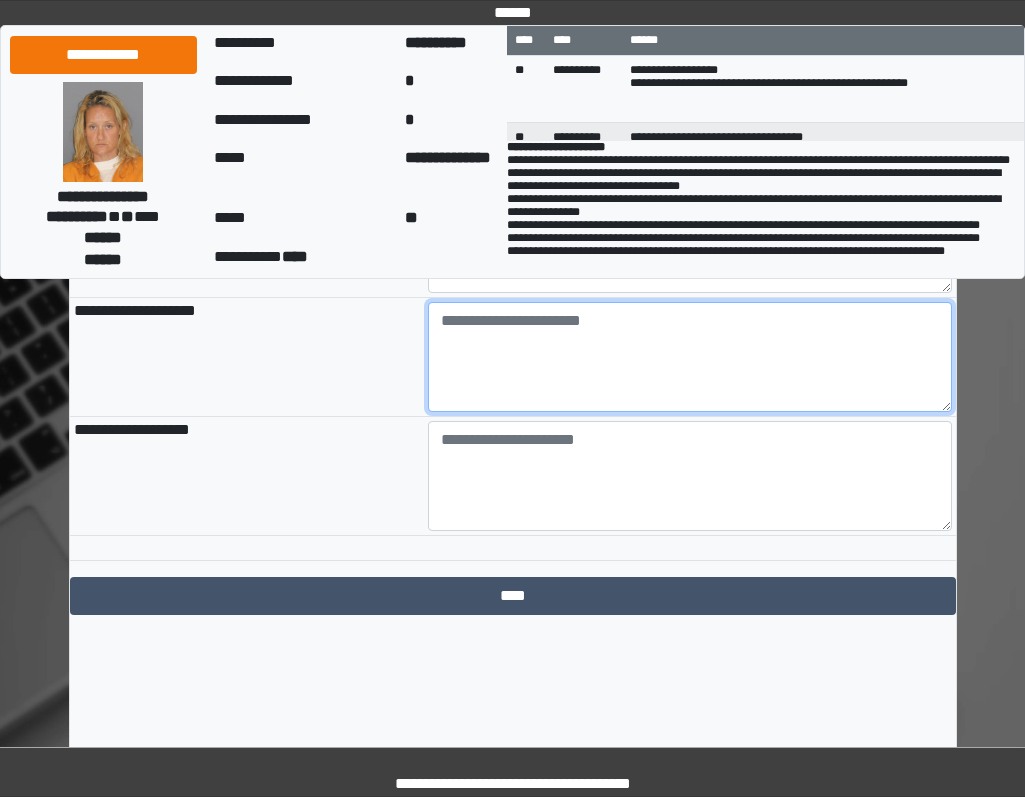 paste on "**********" 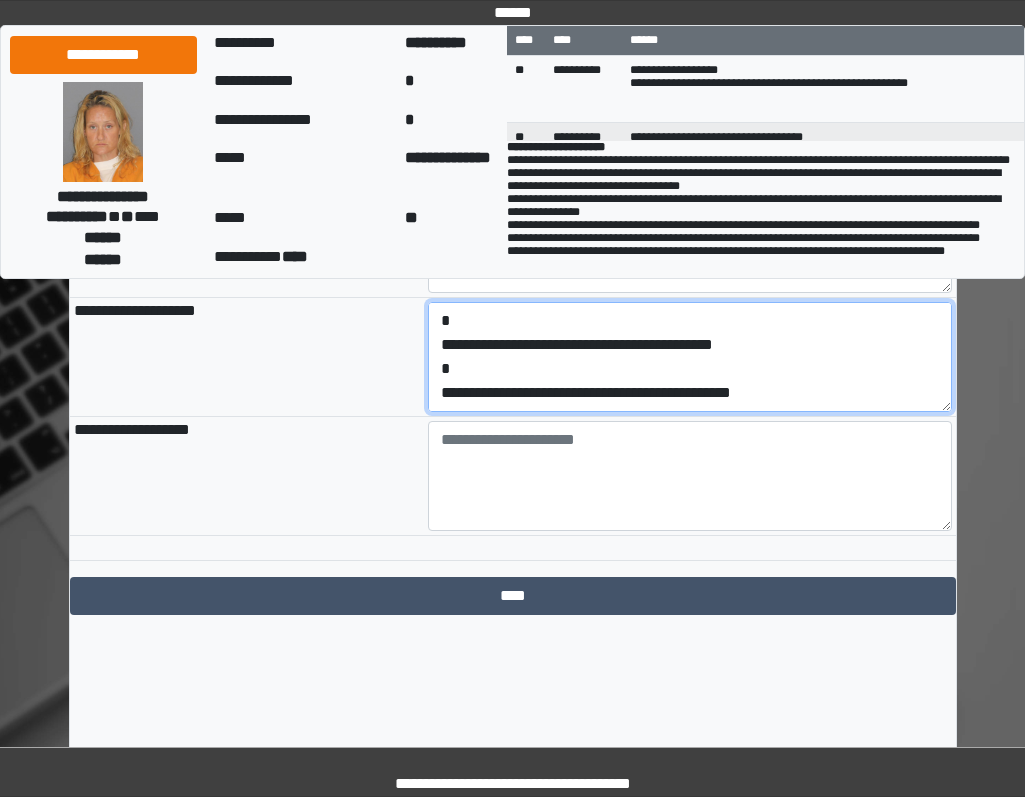 scroll, scrollTop: 168, scrollLeft: 0, axis: vertical 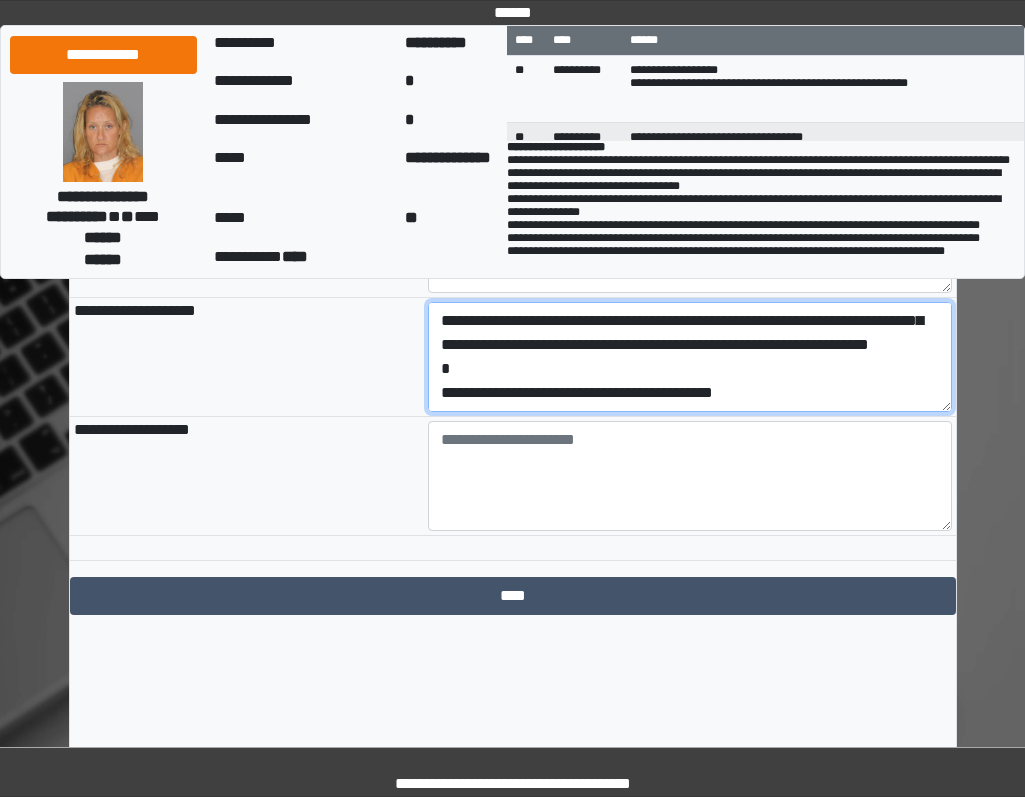 type on "**********" 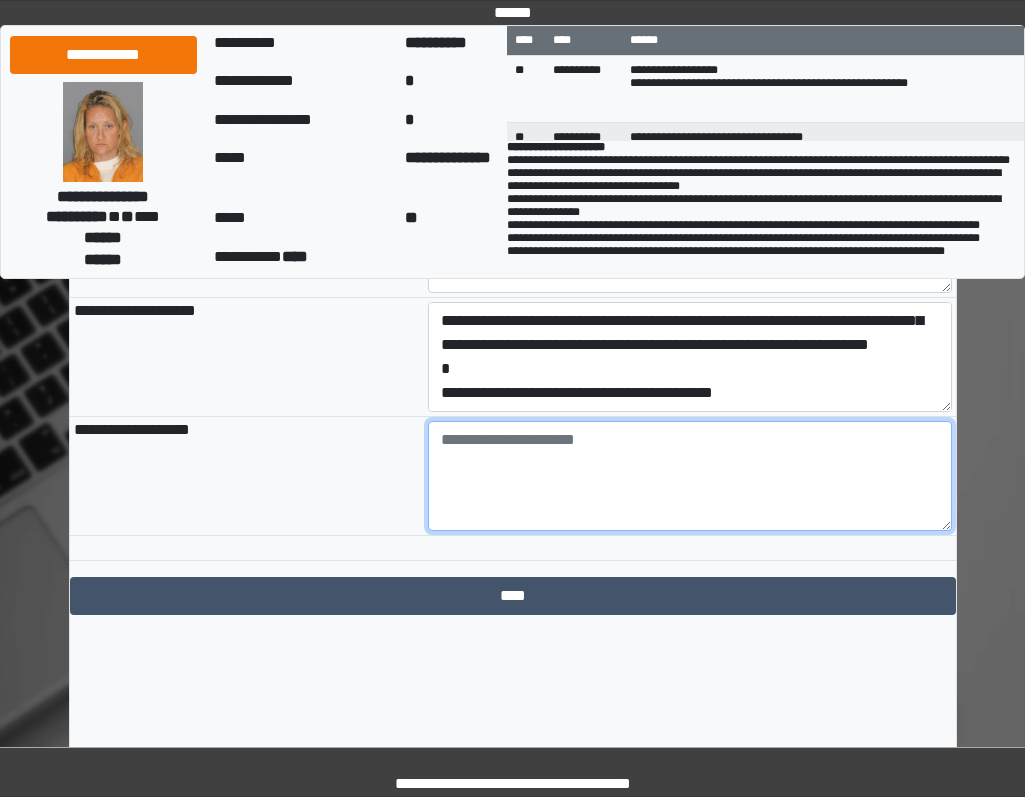 click at bounding box center [690, 476] 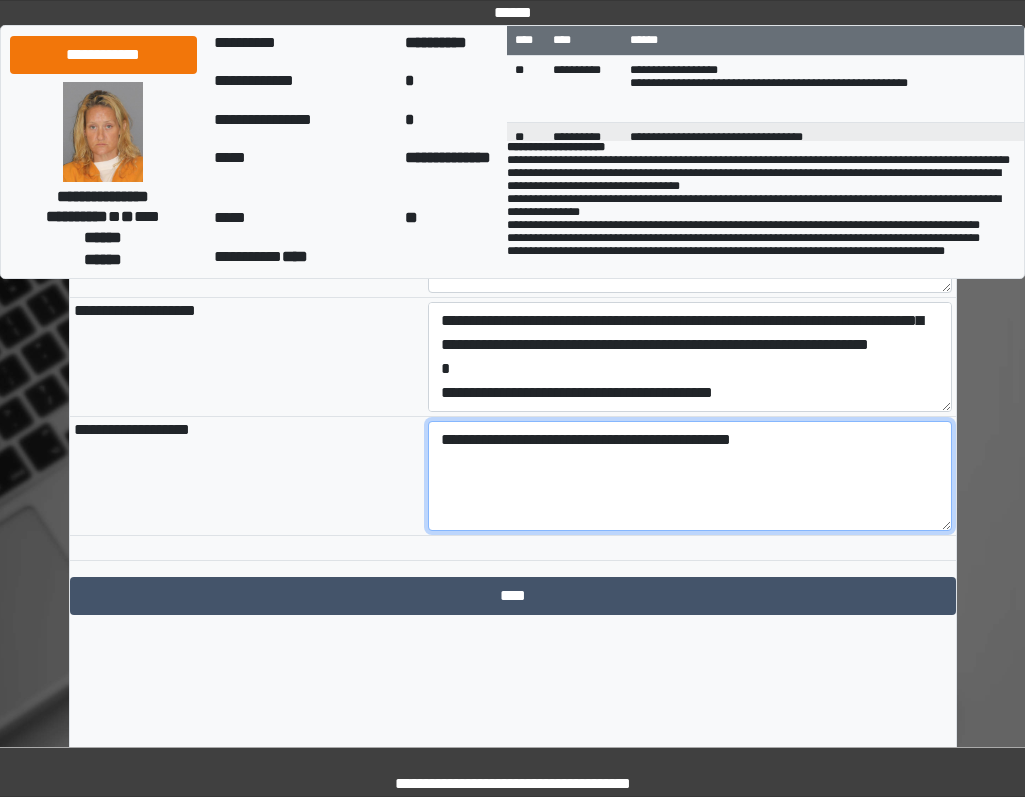 type on "**********" 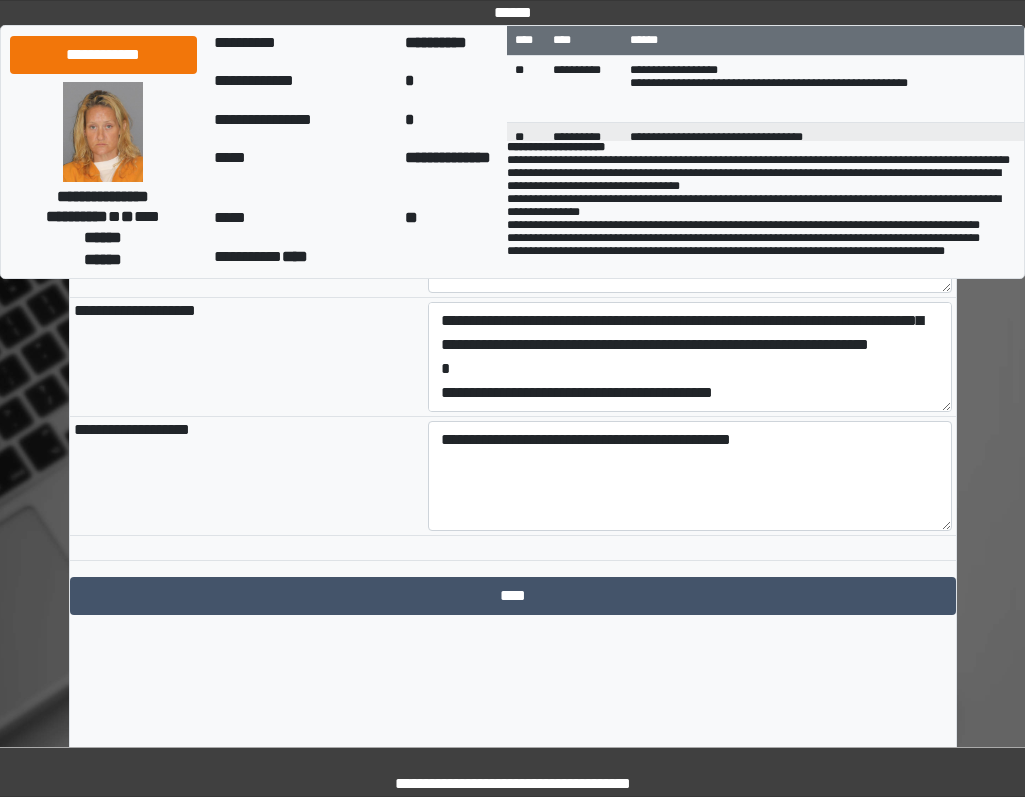 click on "**********" at bounding box center (513, -549) 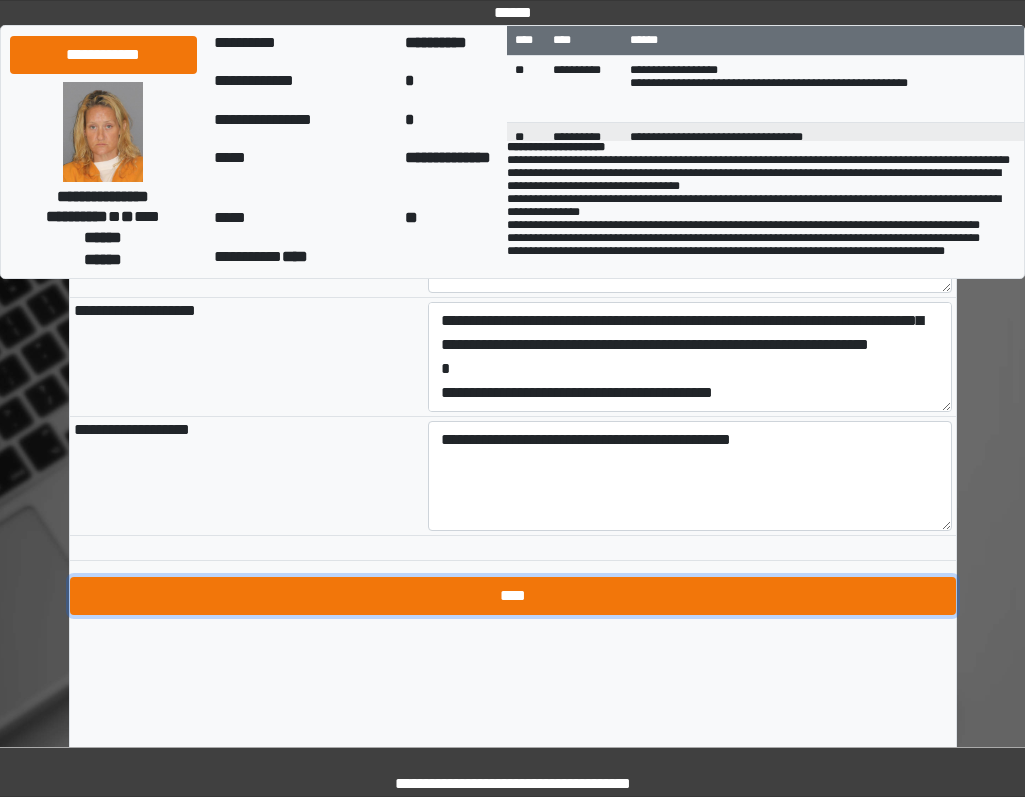 click on "****" at bounding box center [513, 596] 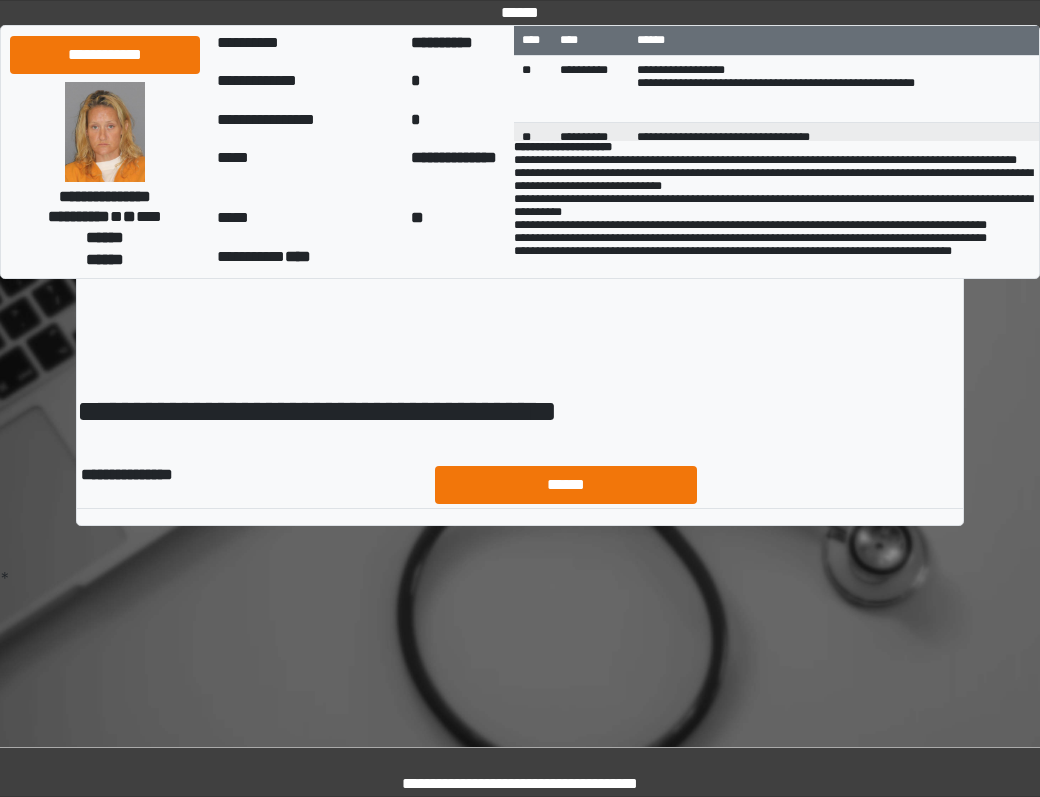 scroll, scrollTop: 0, scrollLeft: 0, axis: both 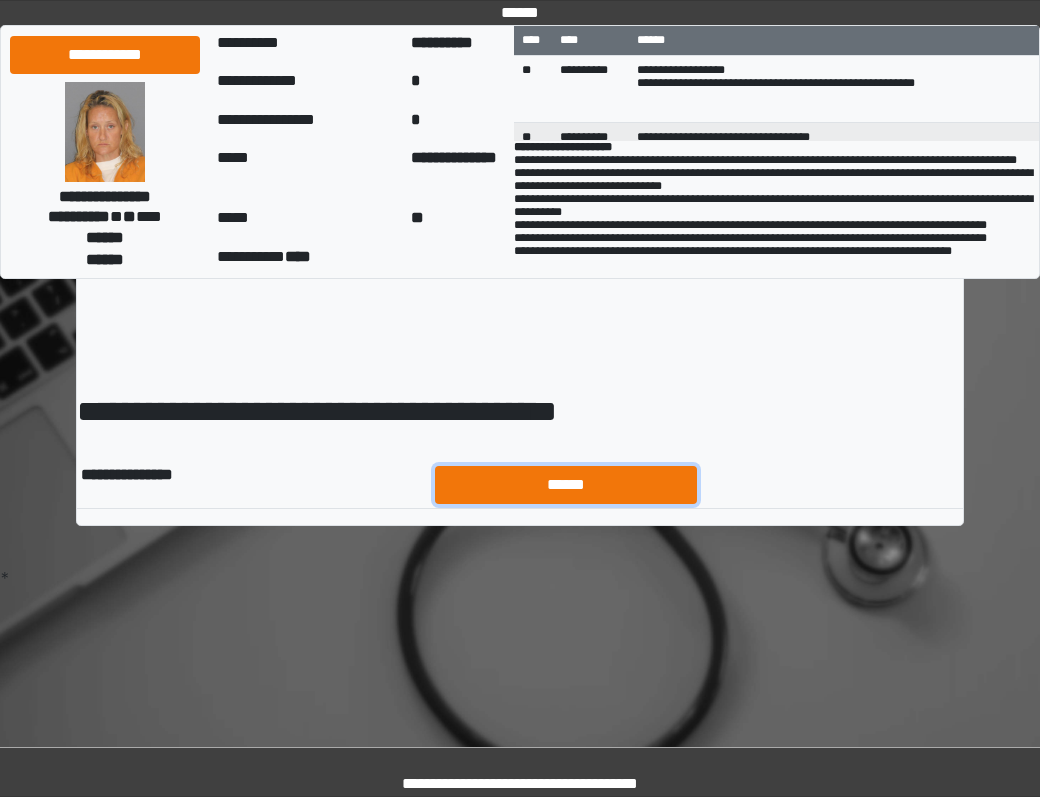 click on "******" at bounding box center (566, 485) 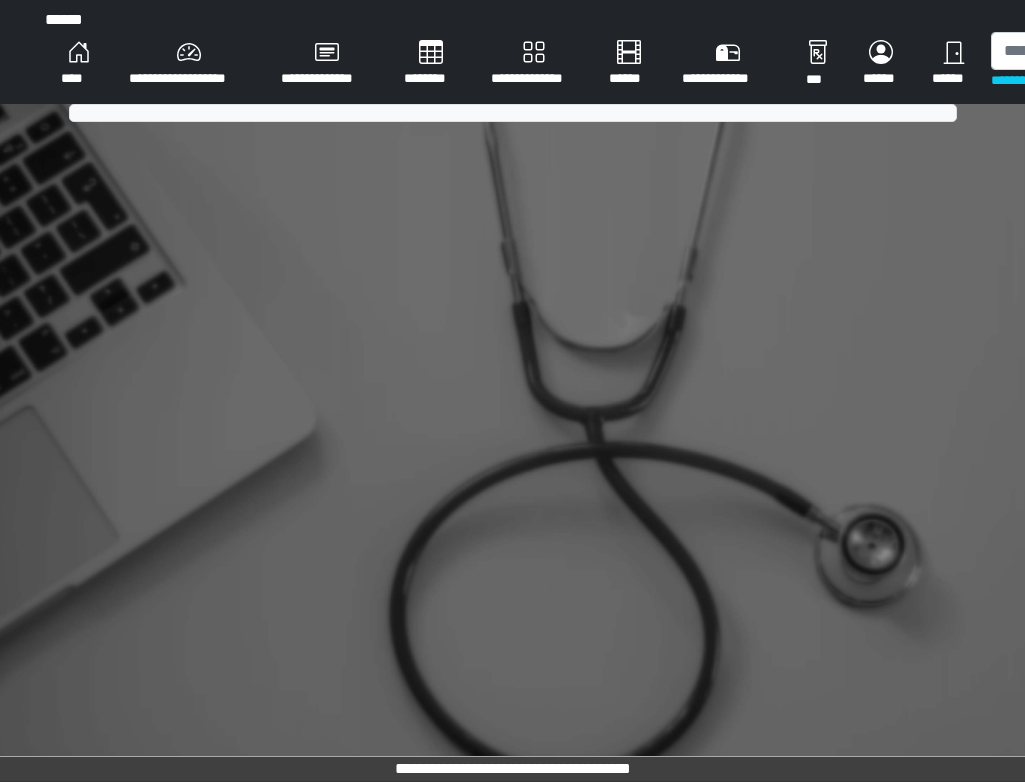 scroll, scrollTop: 0, scrollLeft: 0, axis: both 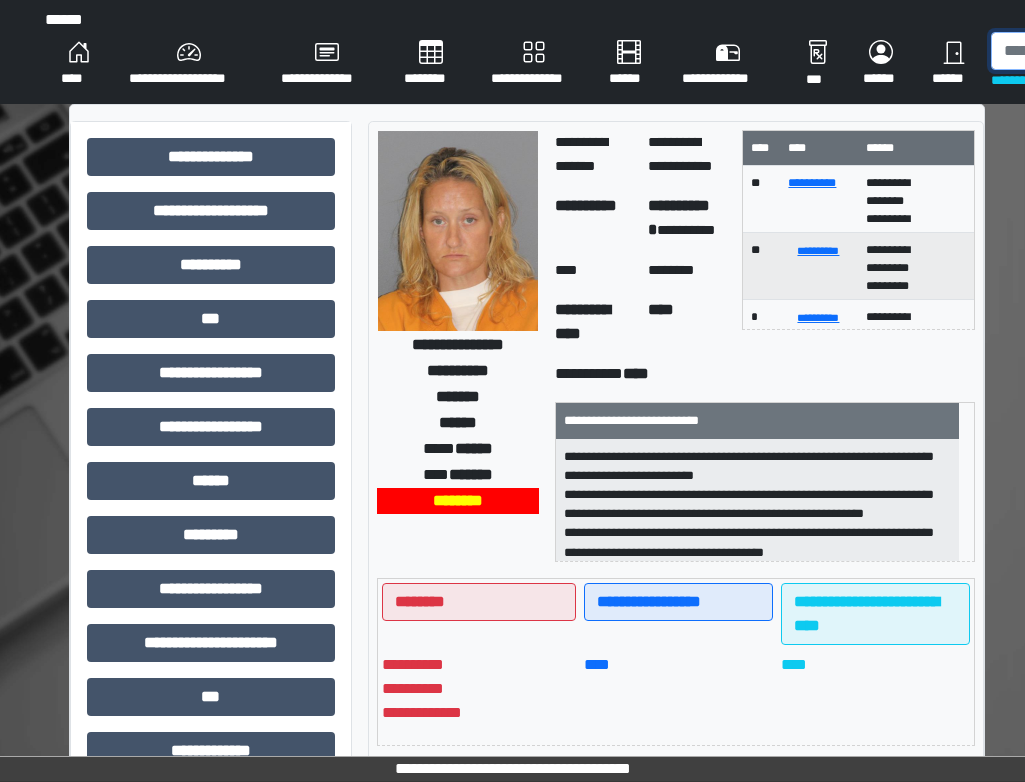 click at bounding box center [1094, 51] 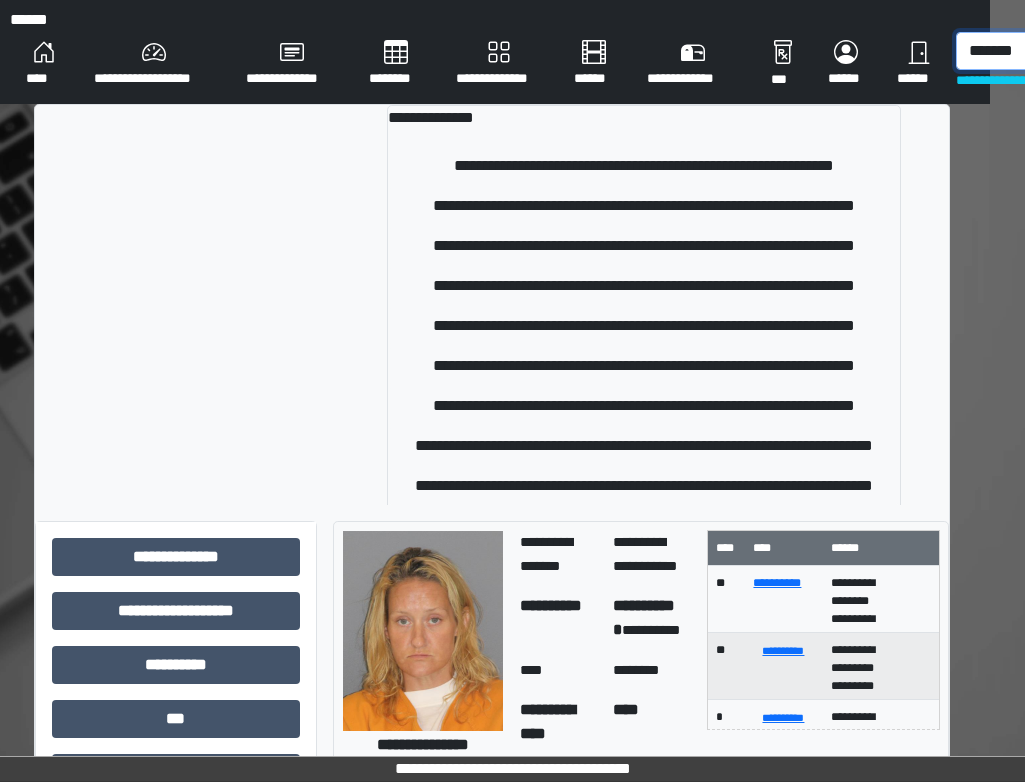 scroll, scrollTop: 0, scrollLeft: 44, axis: horizontal 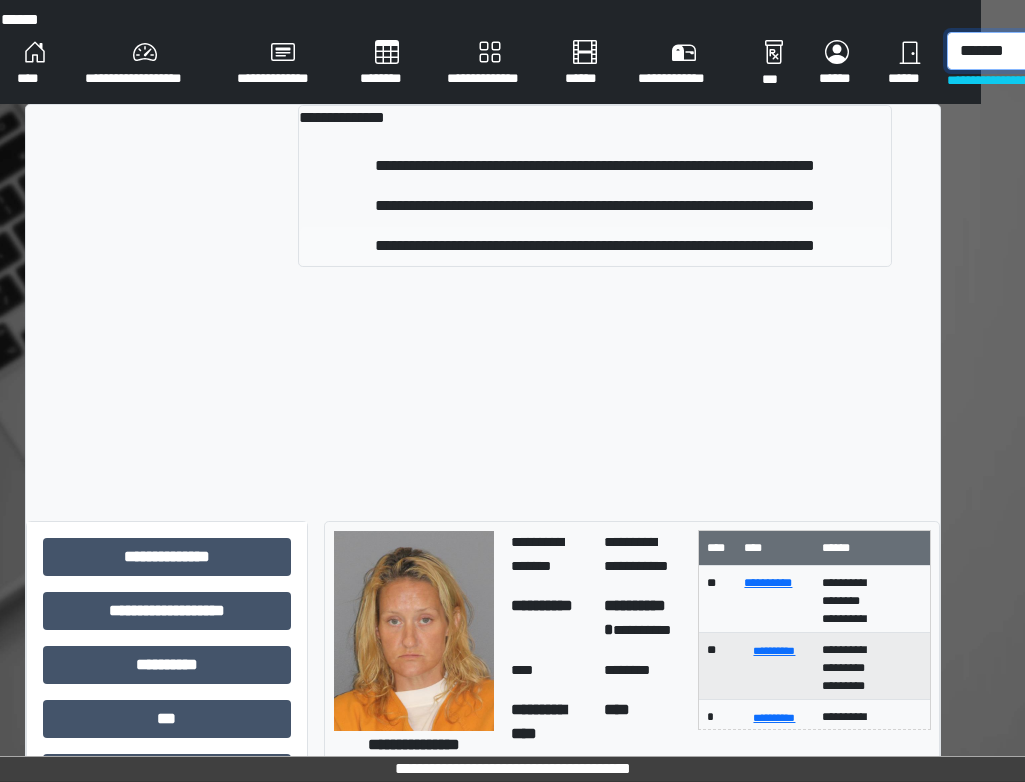 type on "*******" 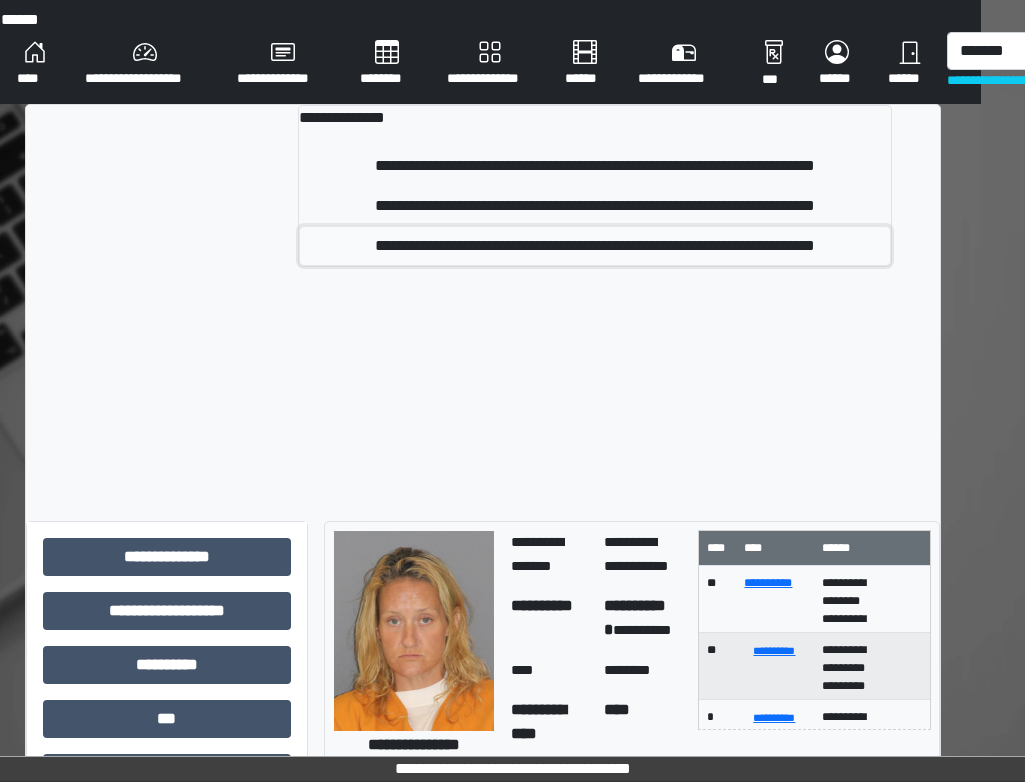 click on "**********" at bounding box center (595, 246) 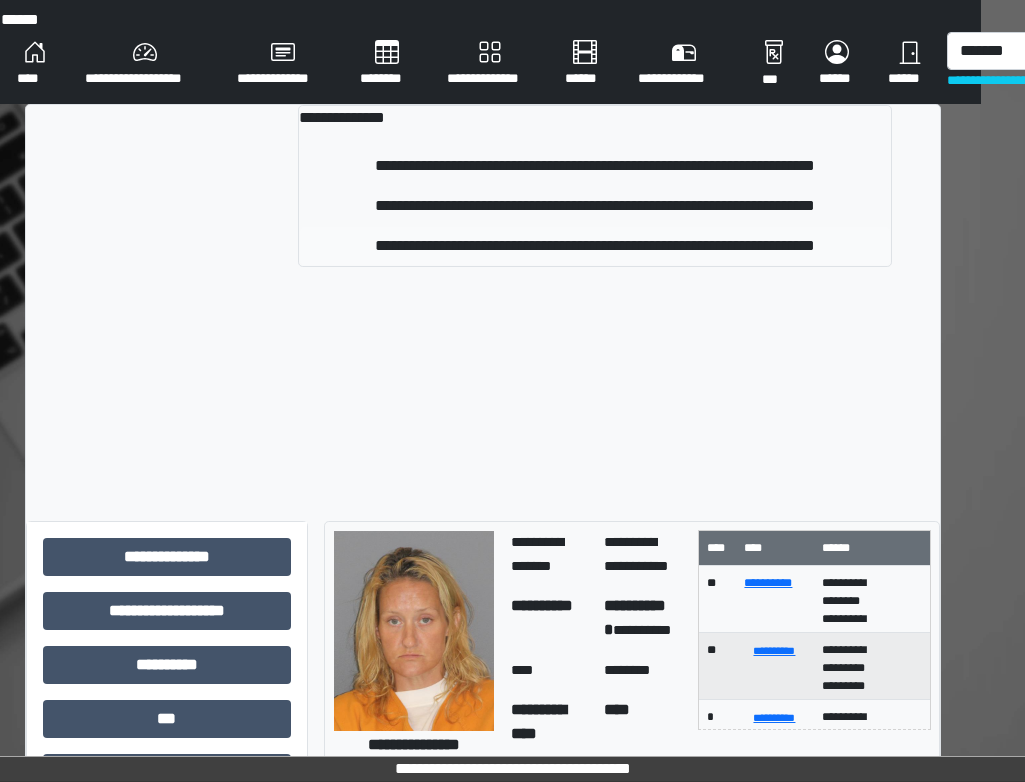 type 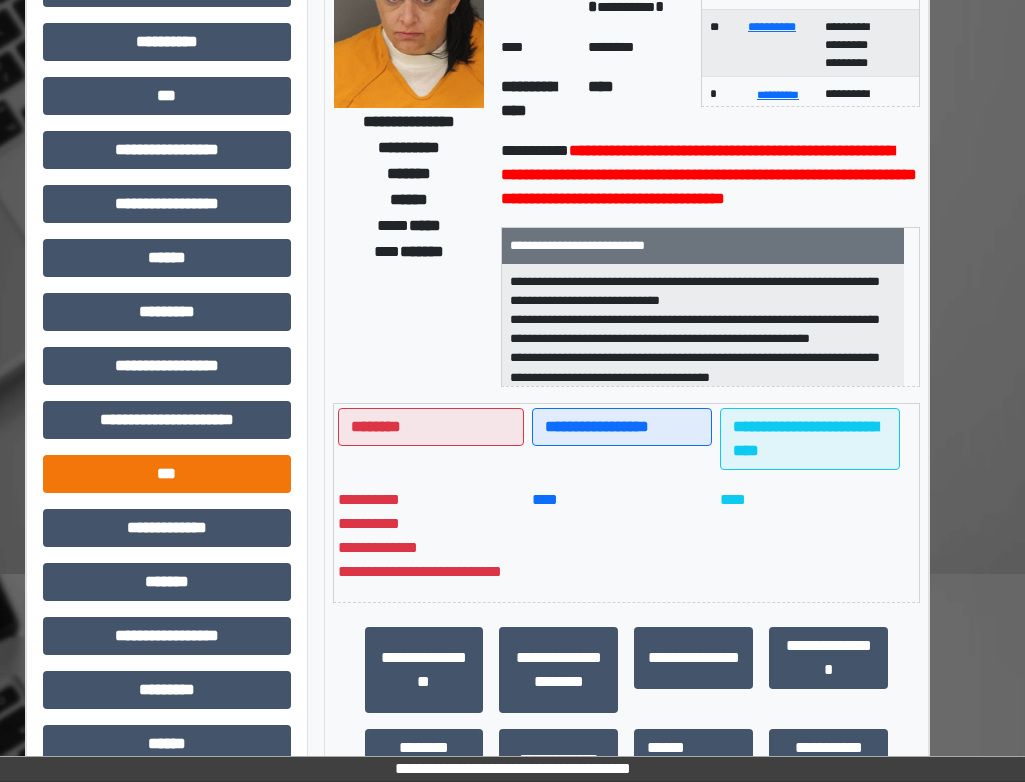 scroll, scrollTop: 416, scrollLeft: 44, axis: both 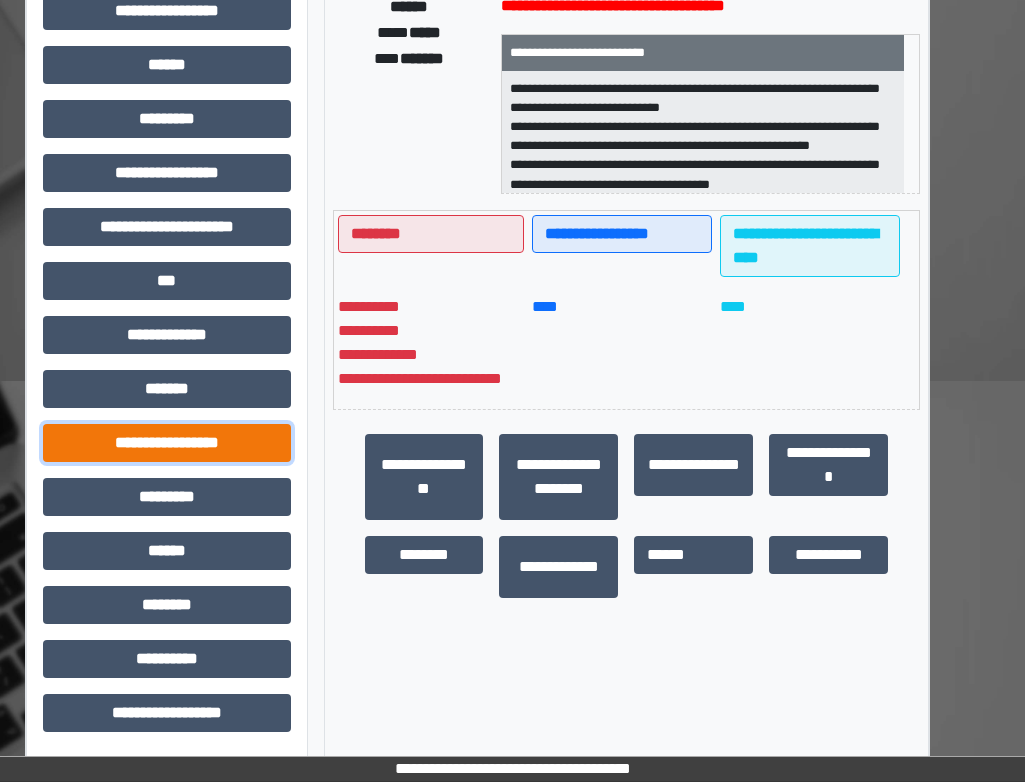 click on "**********" at bounding box center (167, 443) 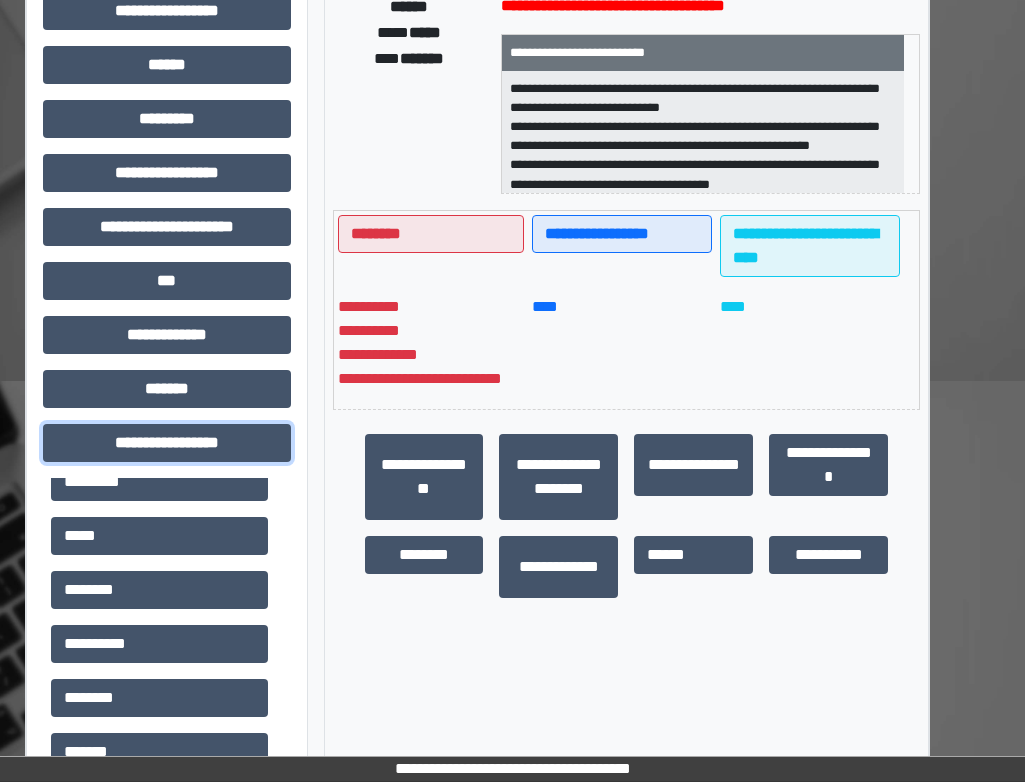 scroll, scrollTop: 600, scrollLeft: 0, axis: vertical 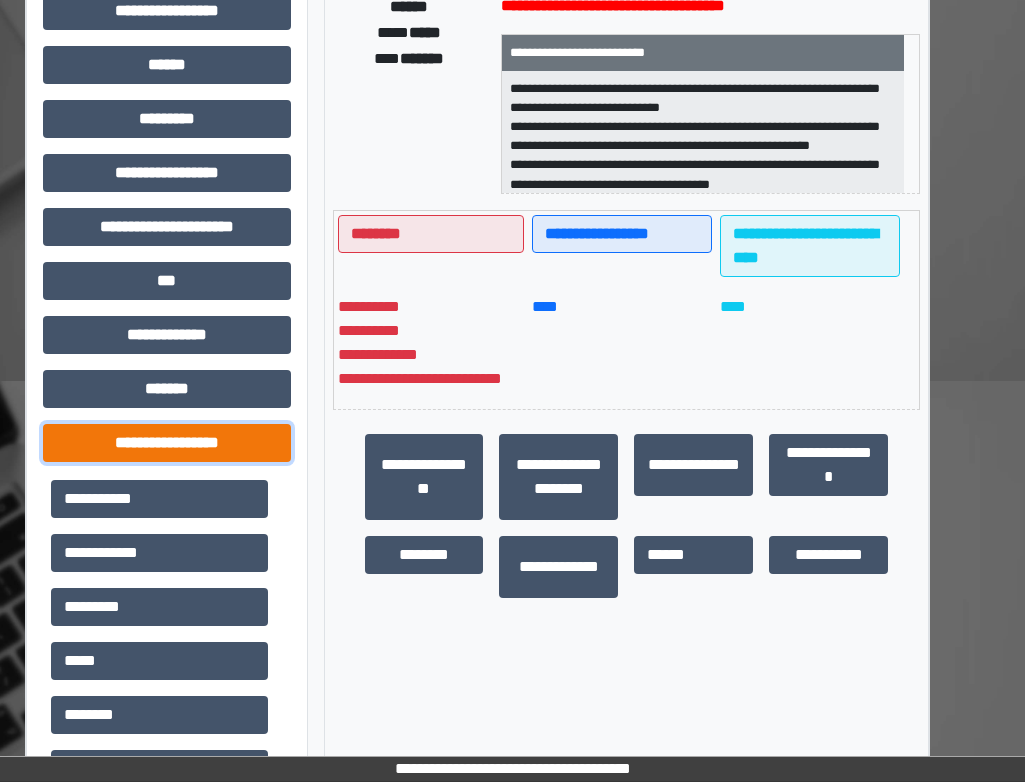 click on "**********" at bounding box center (167, 443) 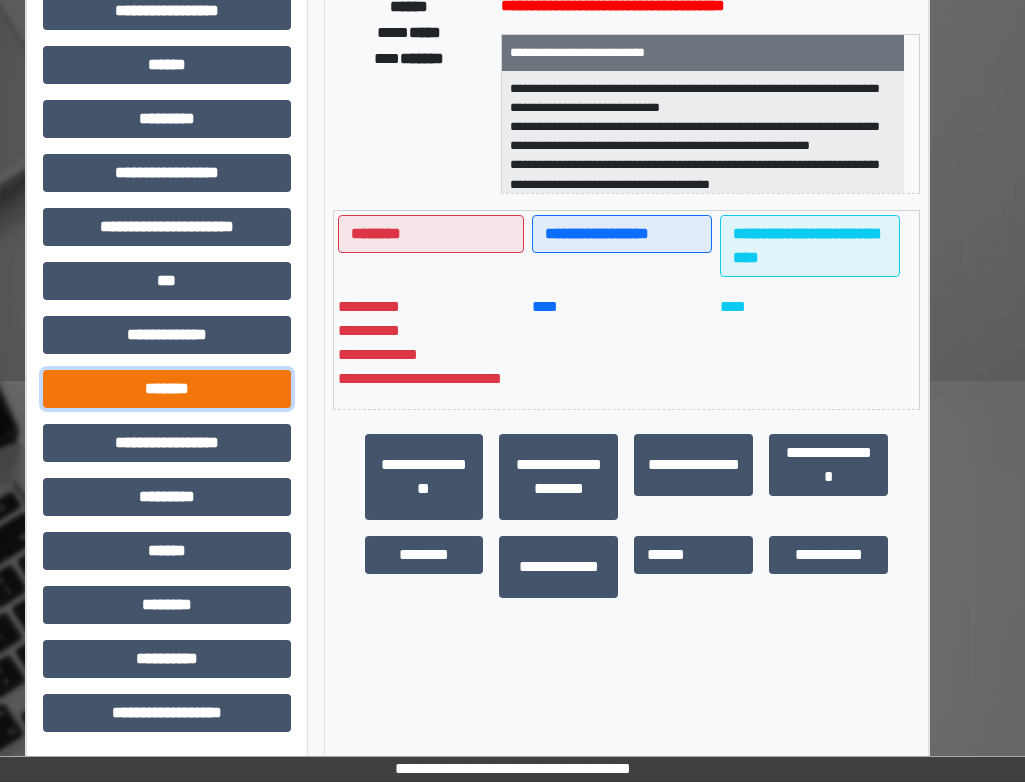 click on "*******" at bounding box center (167, 389) 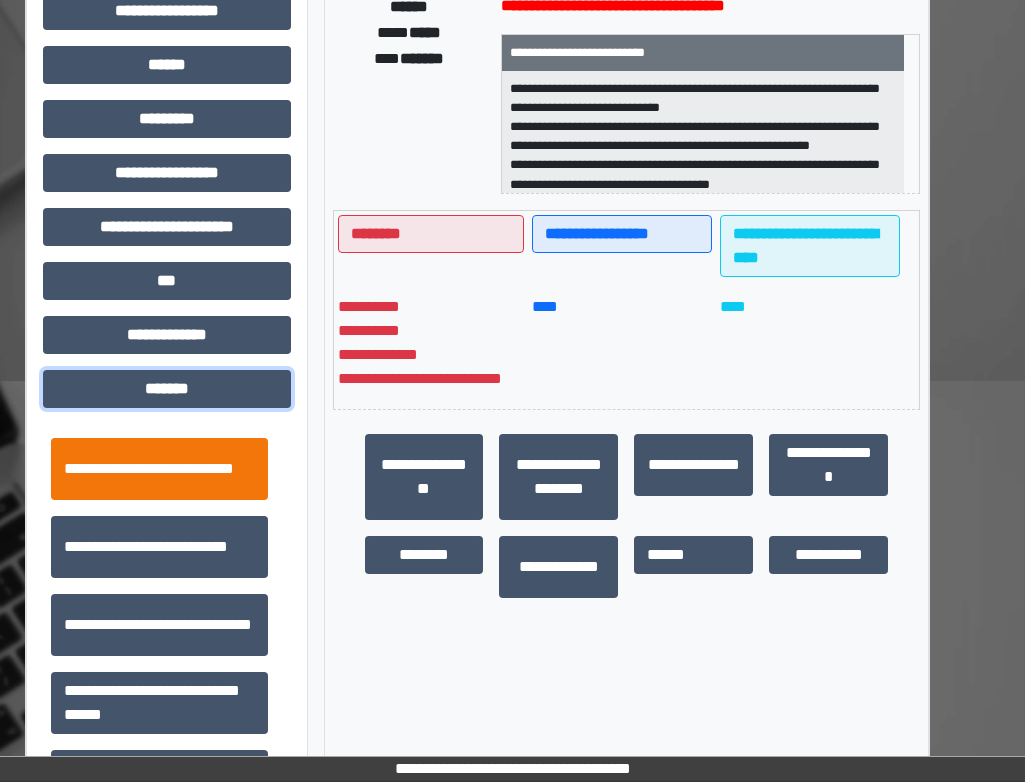 scroll, scrollTop: 600, scrollLeft: 0, axis: vertical 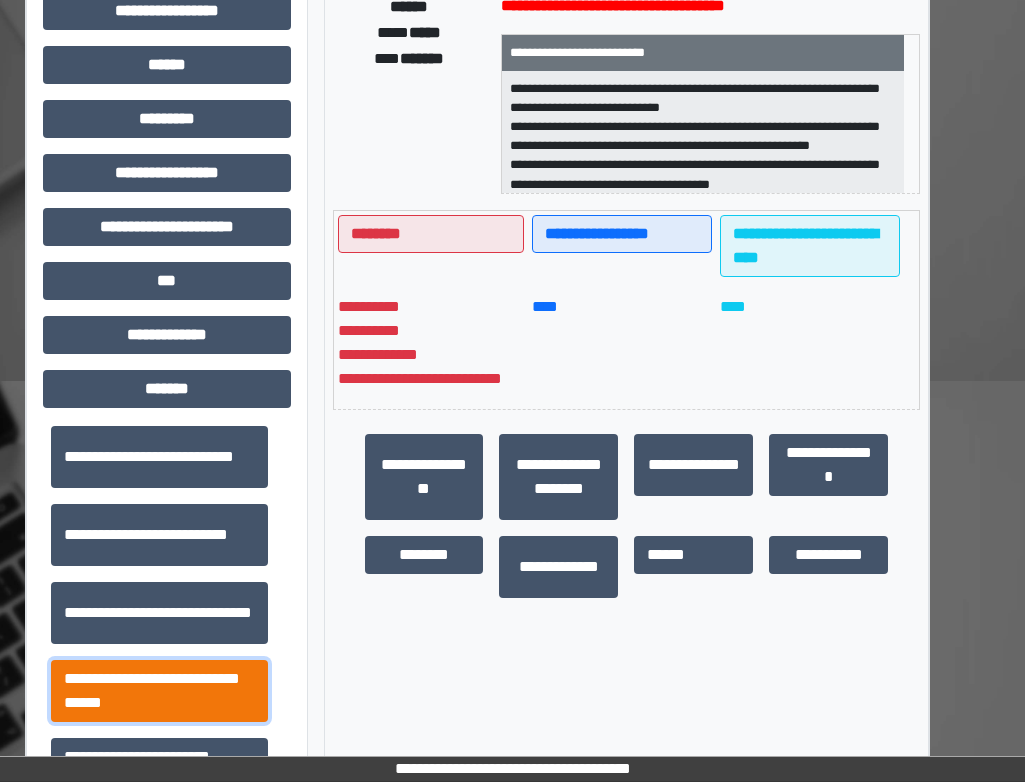 click on "**********" at bounding box center [159, 691] 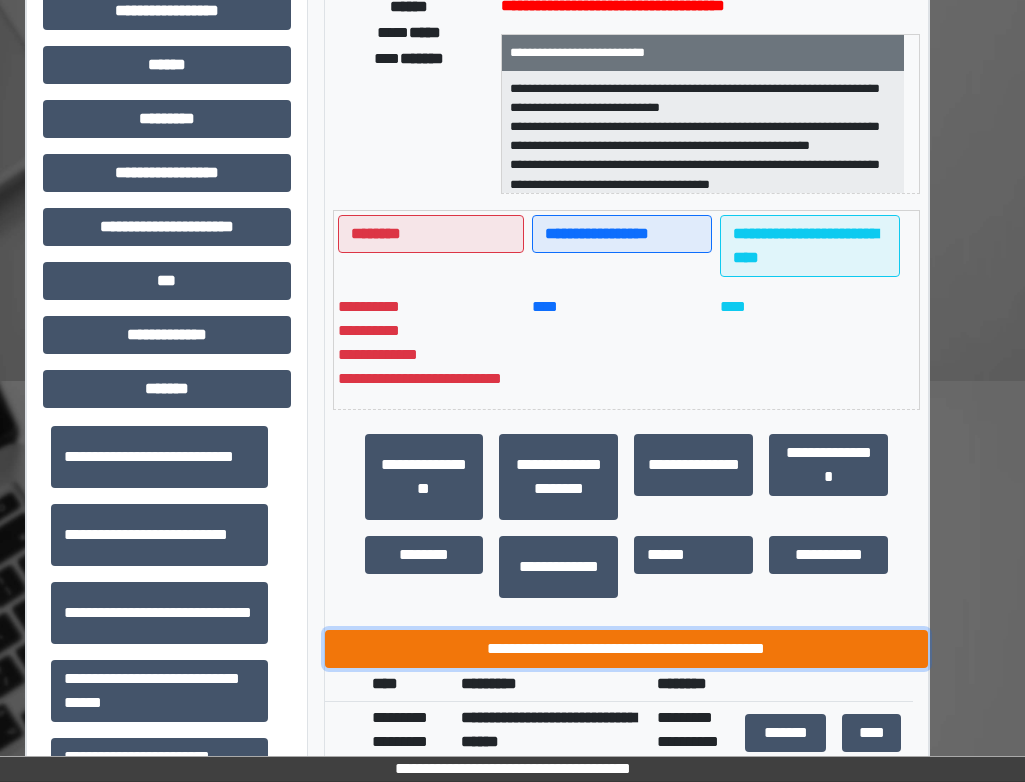 click on "**********" at bounding box center (627, 649) 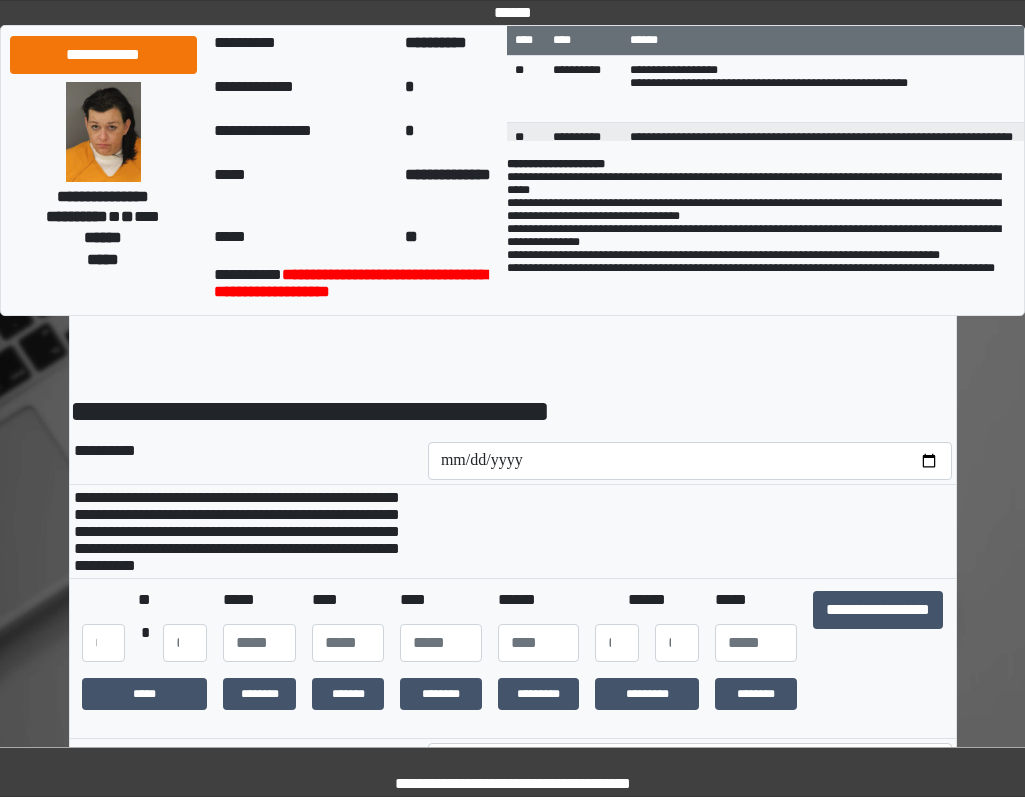 scroll, scrollTop: 0, scrollLeft: 0, axis: both 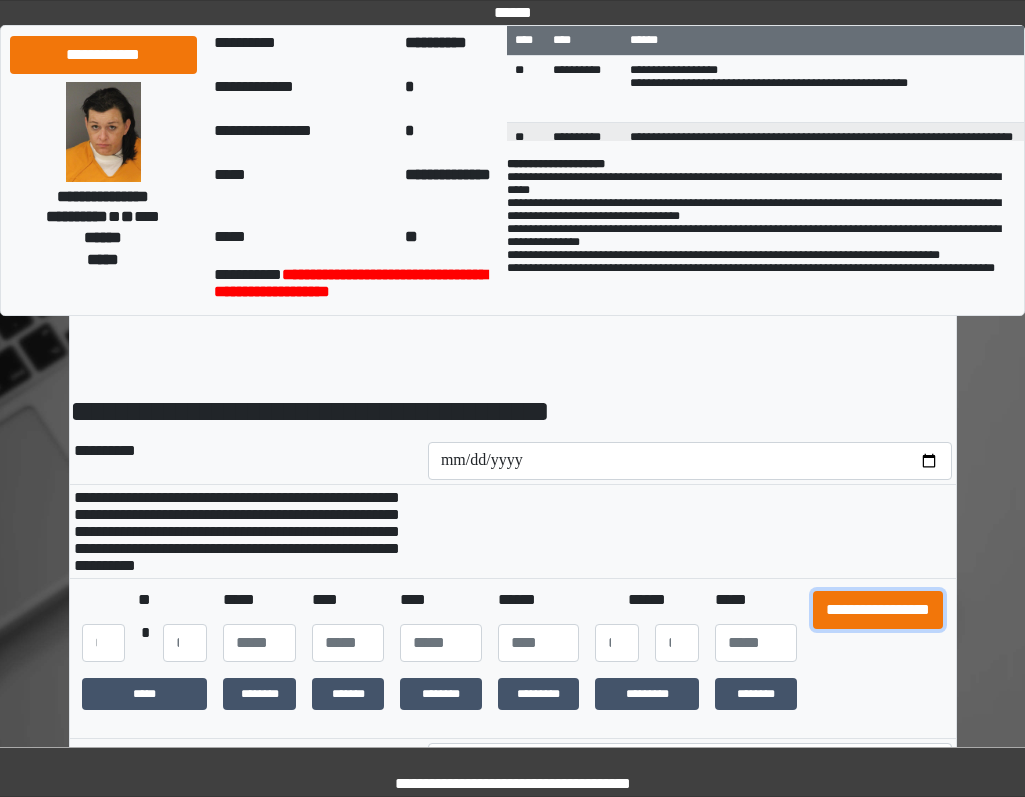 click on "**********" at bounding box center (878, 610) 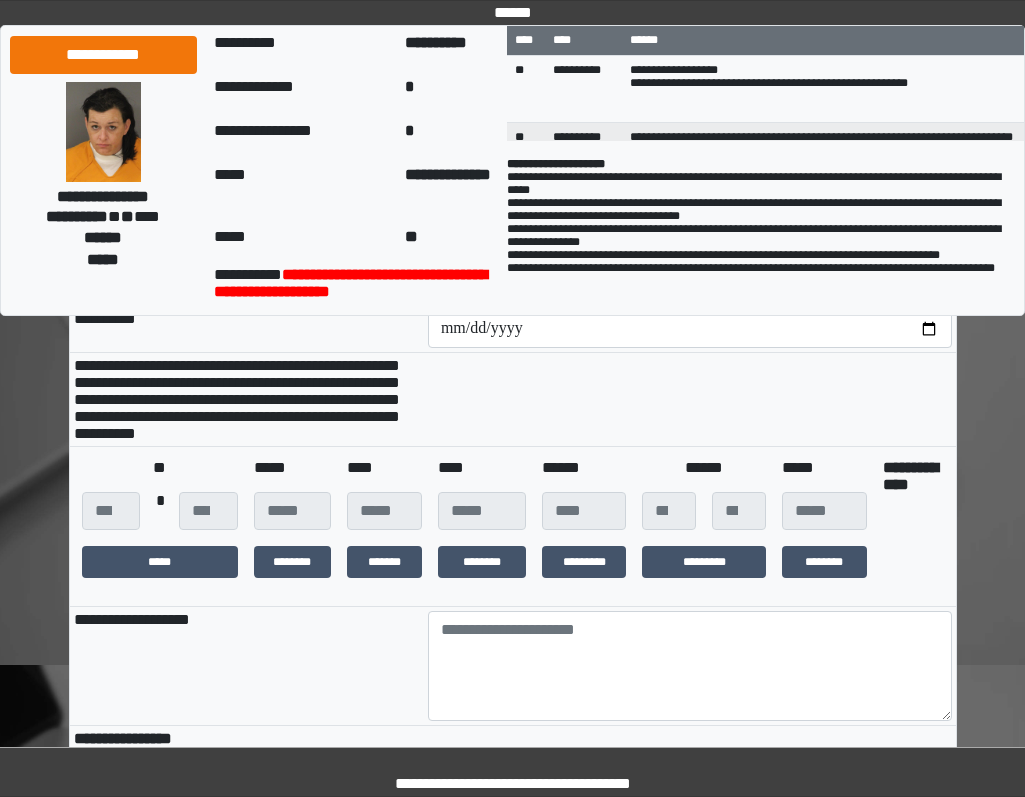 scroll, scrollTop: 300, scrollLeft: 0, axis: vertical 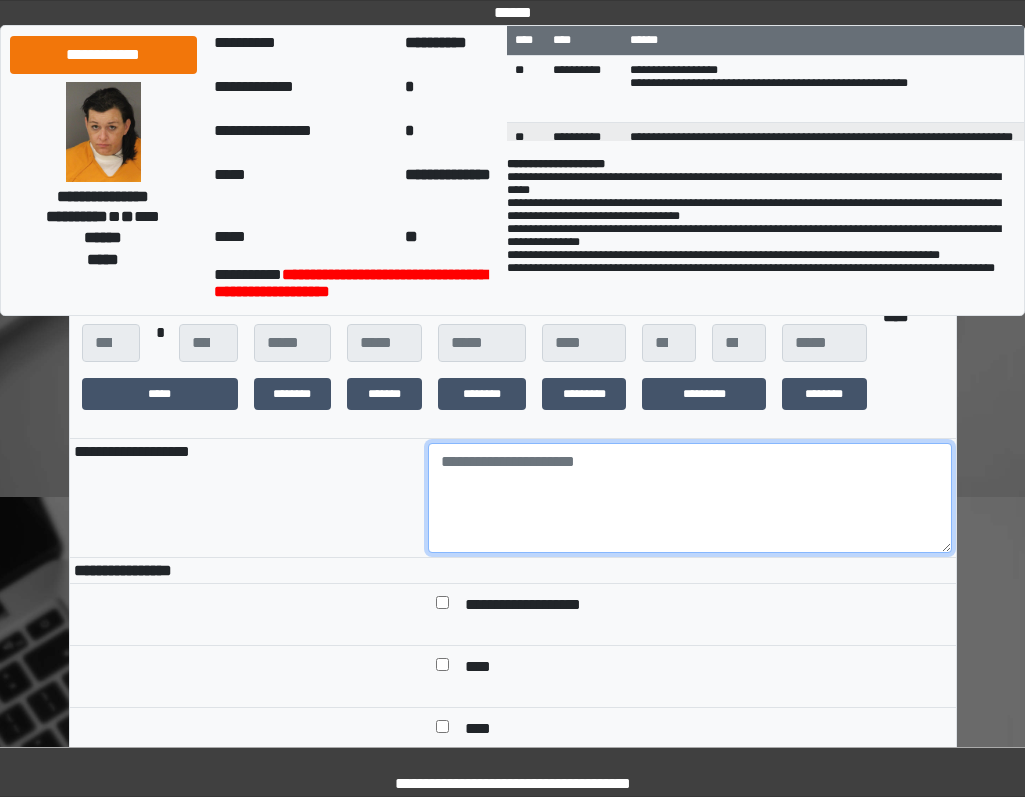 drag, startPoint x: 529, startPoint y: 513, endPoint x: 525, endPoint y: 524, distance: 11.7046995 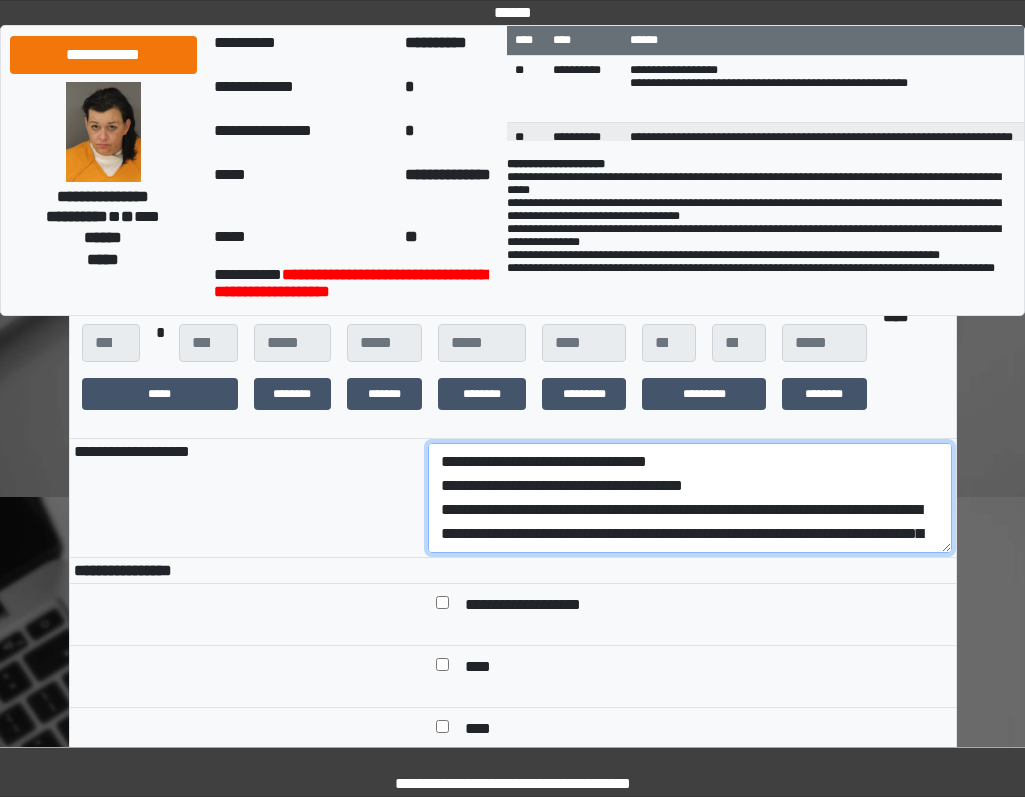 scroll, scrollTop: 208, scrollLeft: 0, axis: vertical 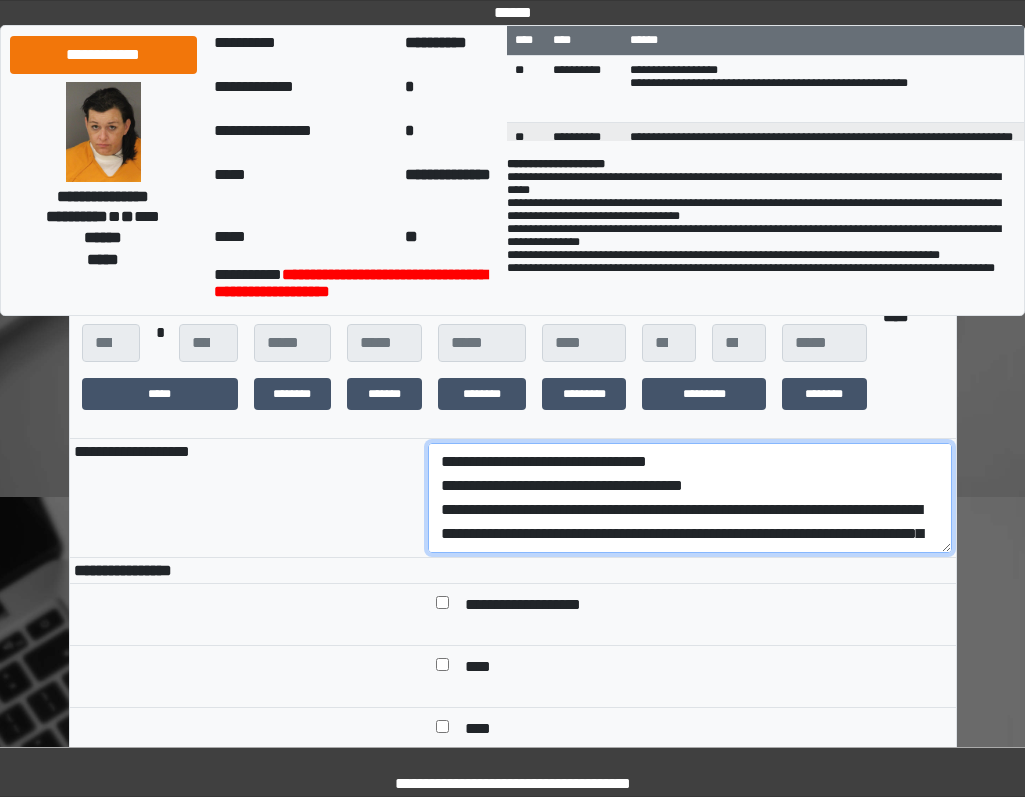 drag, startPoint x: 826, startPoint y: 554, endPoint x: 381, endPoint y: 515, distance: 446.70572 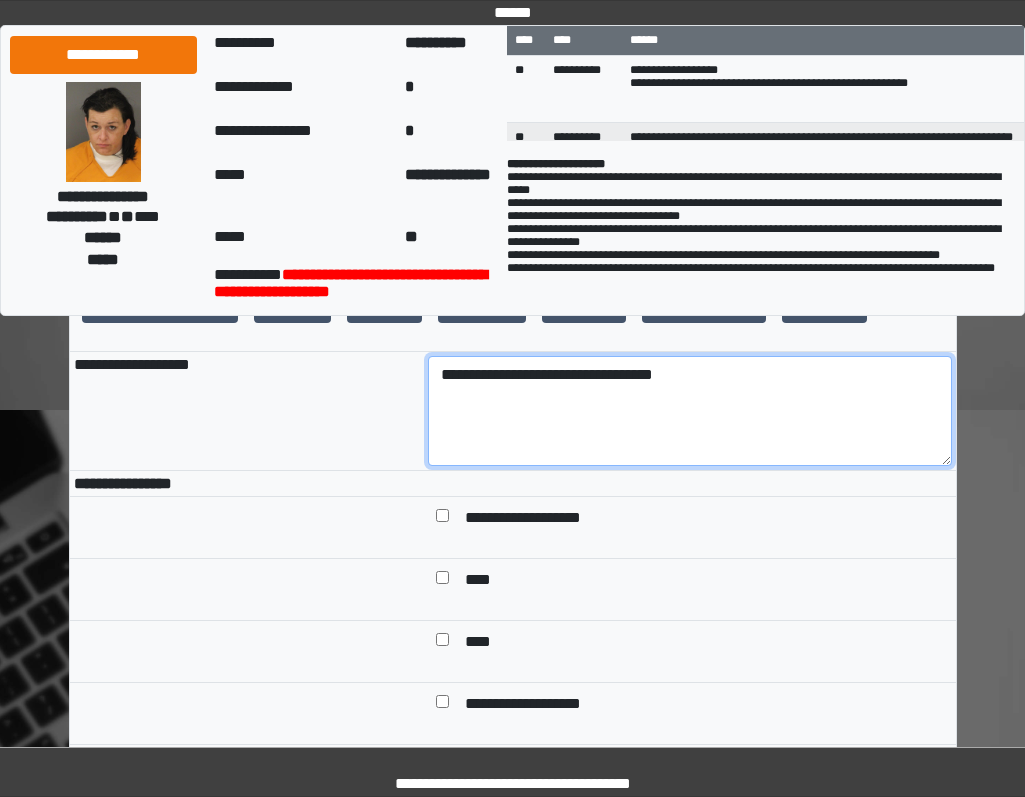 scroll, scrollTop: 500, scrollLeft: 0, axis: vertical 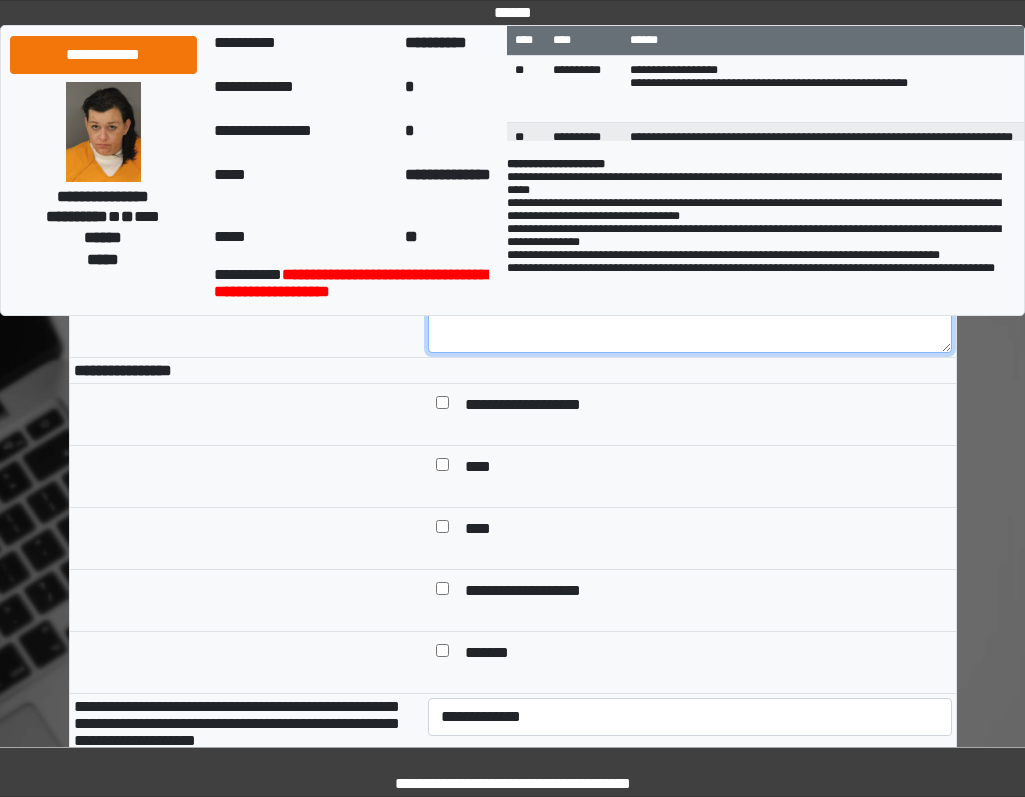 type on "**********" 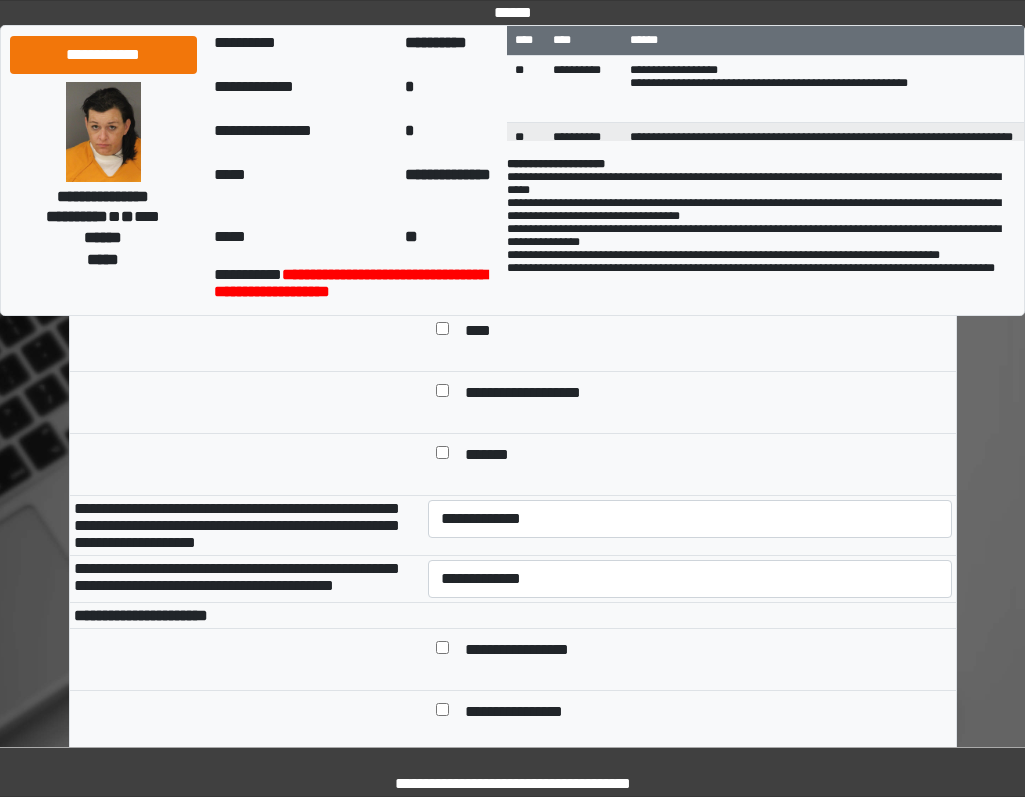 scroll, scrollTop: 700, scrollLeft: 0, axis: vertical 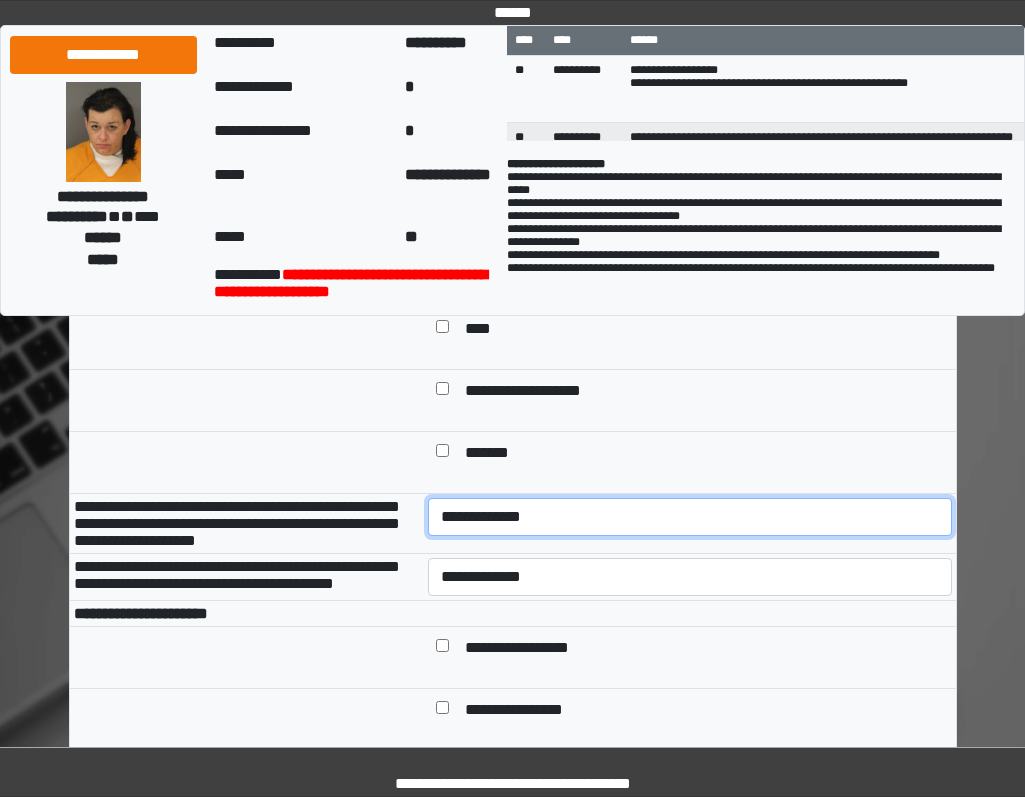 click on "**********" at bounding box center (690, 517) 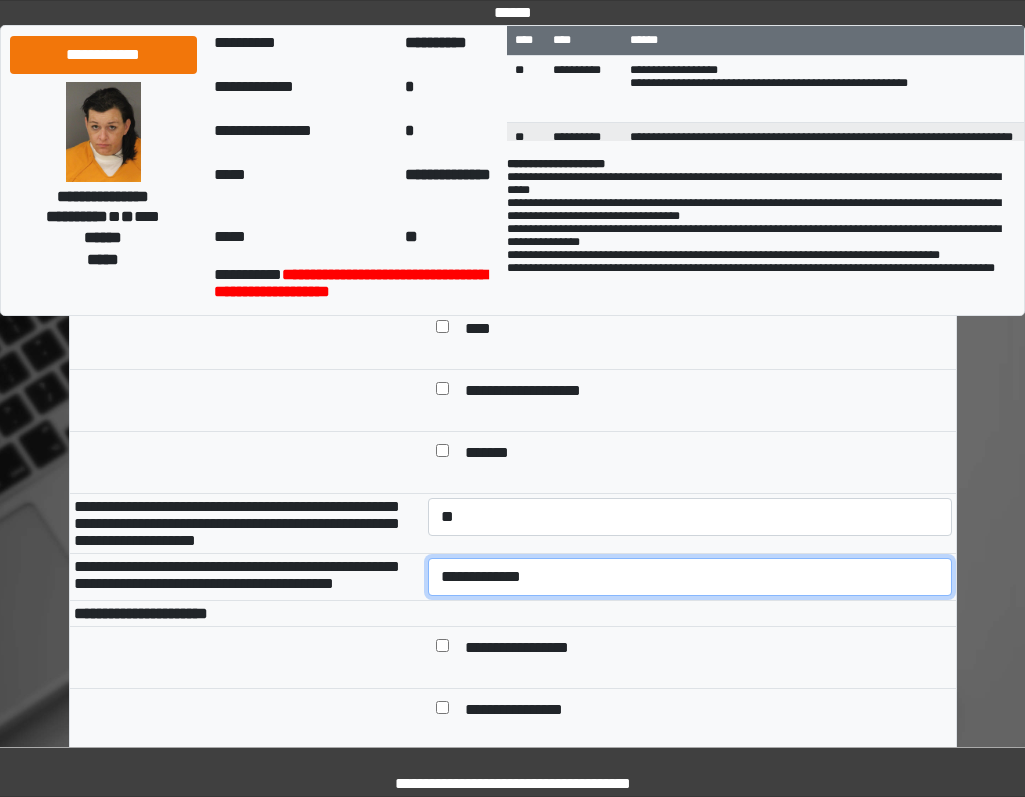 click on "**********" at bounding box center [690, 577] 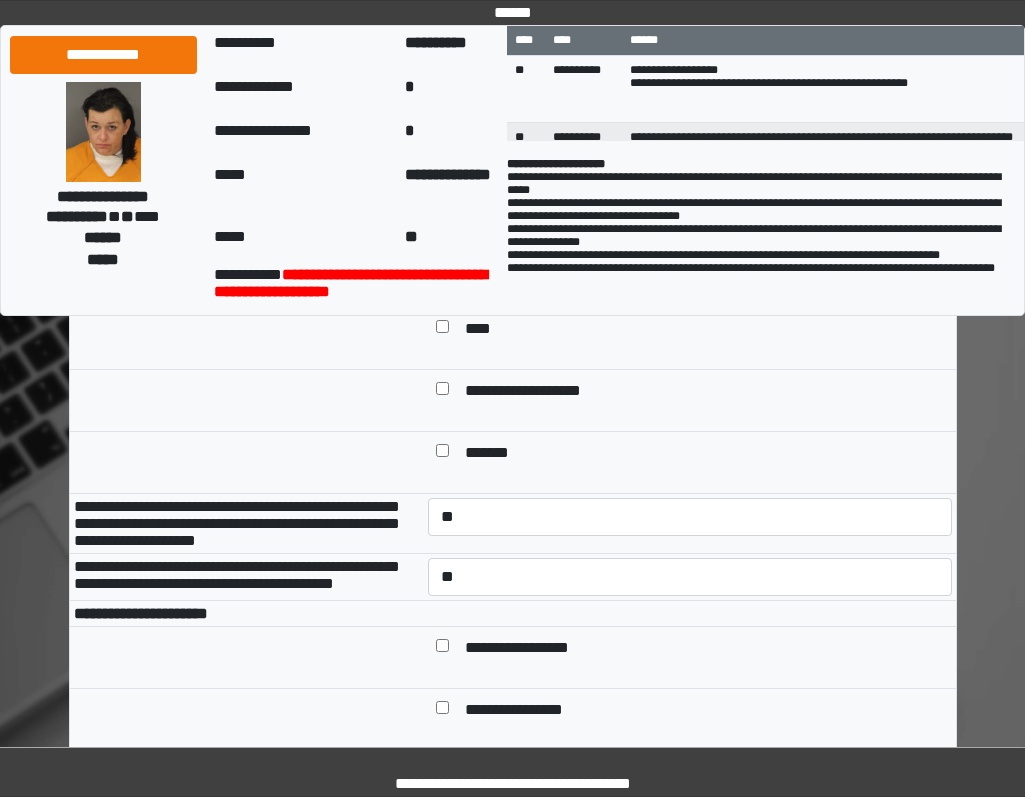 click at bounding box center [690, 613] 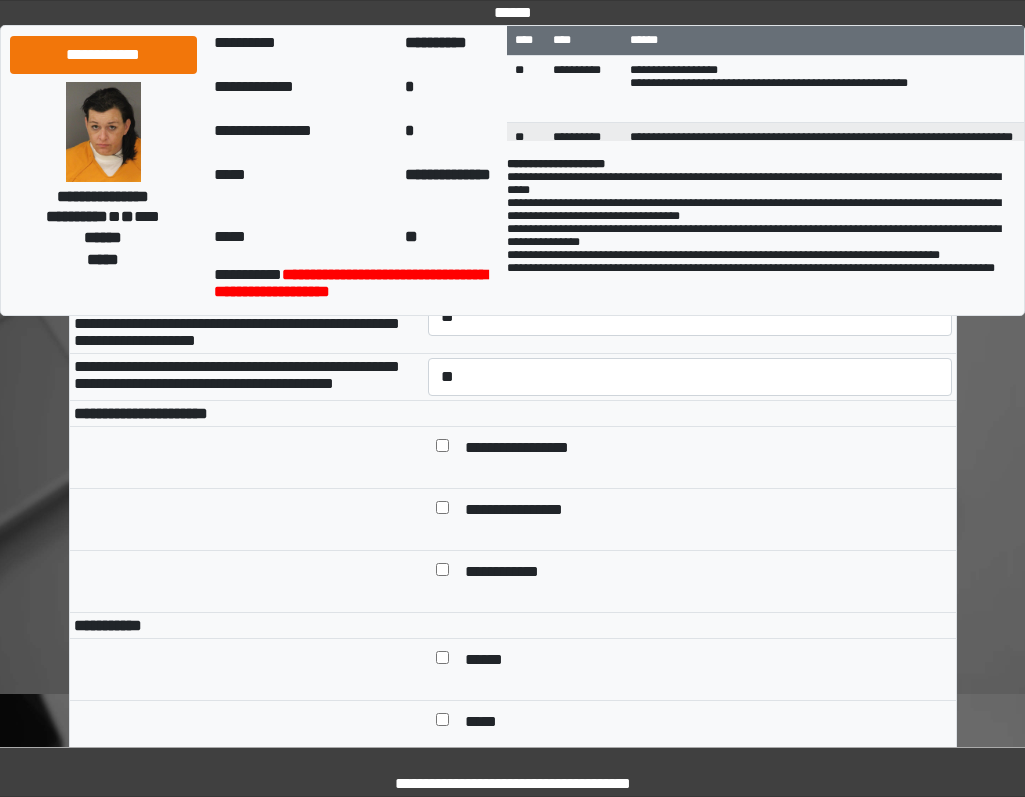 click on "**********" at bounding box center (532, 449) 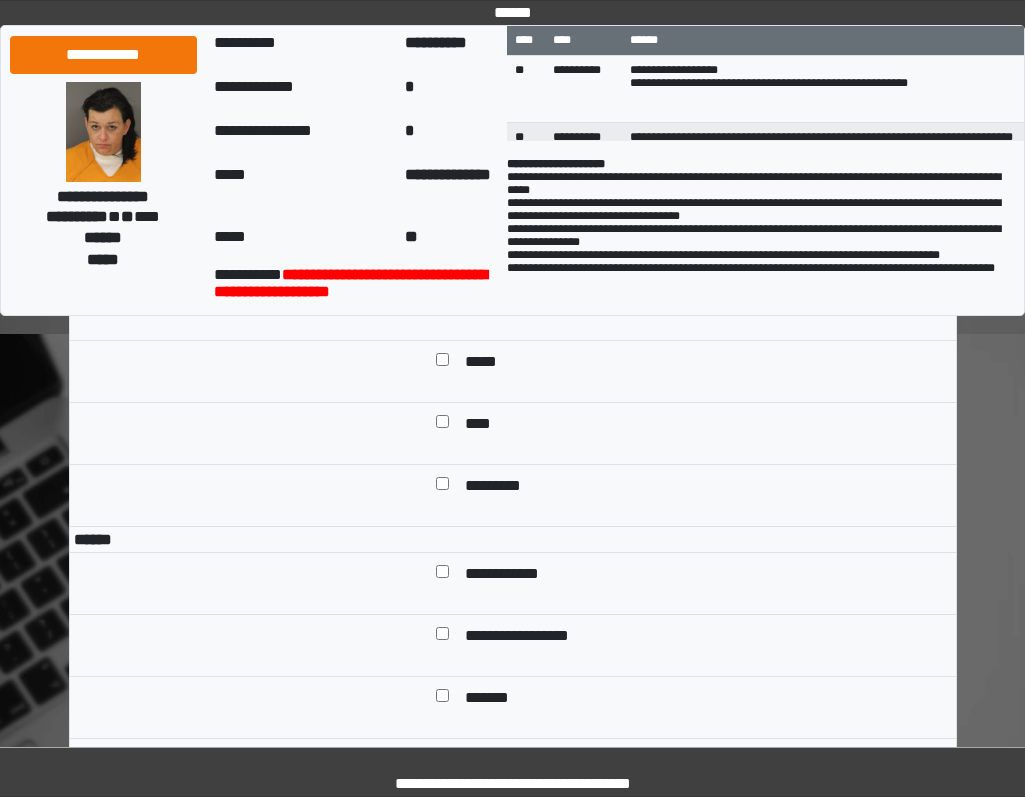 scroll, scrollTop: 1300, scrollLeft: 0, axis: vertical 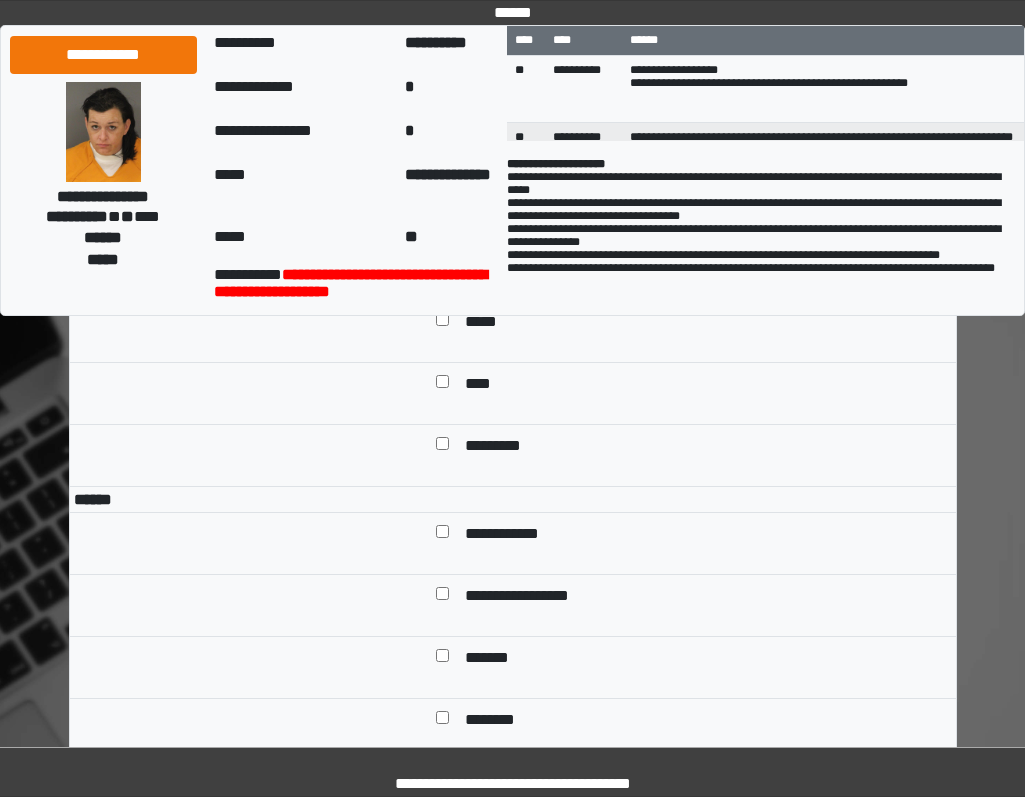 click on "******" at bounding box center (491, 261) 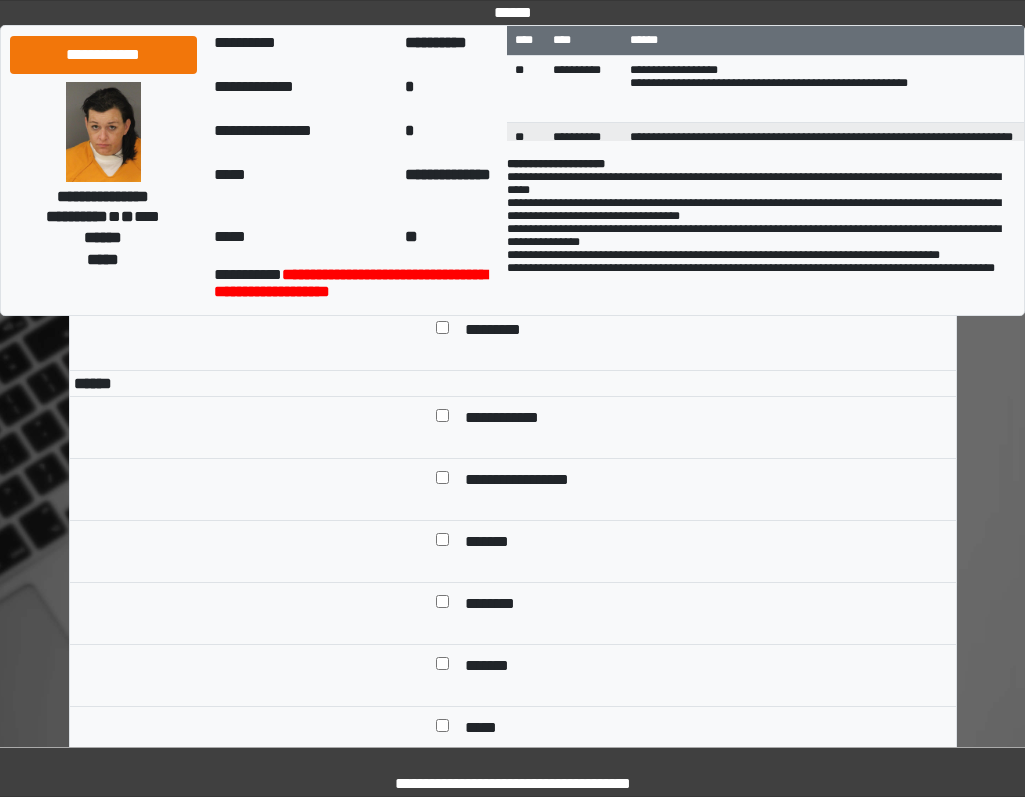 scroll, scrollTop: 1600, scrollLeft: 0, axis: vertical 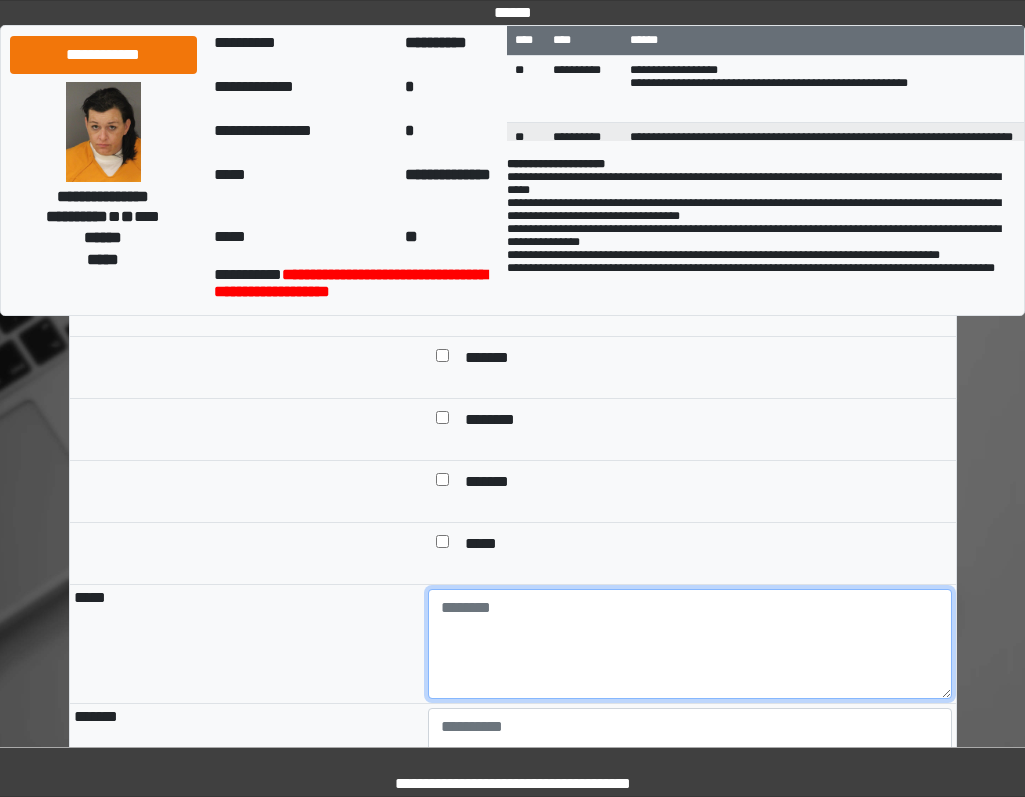 click at bounding box center [690, 644] 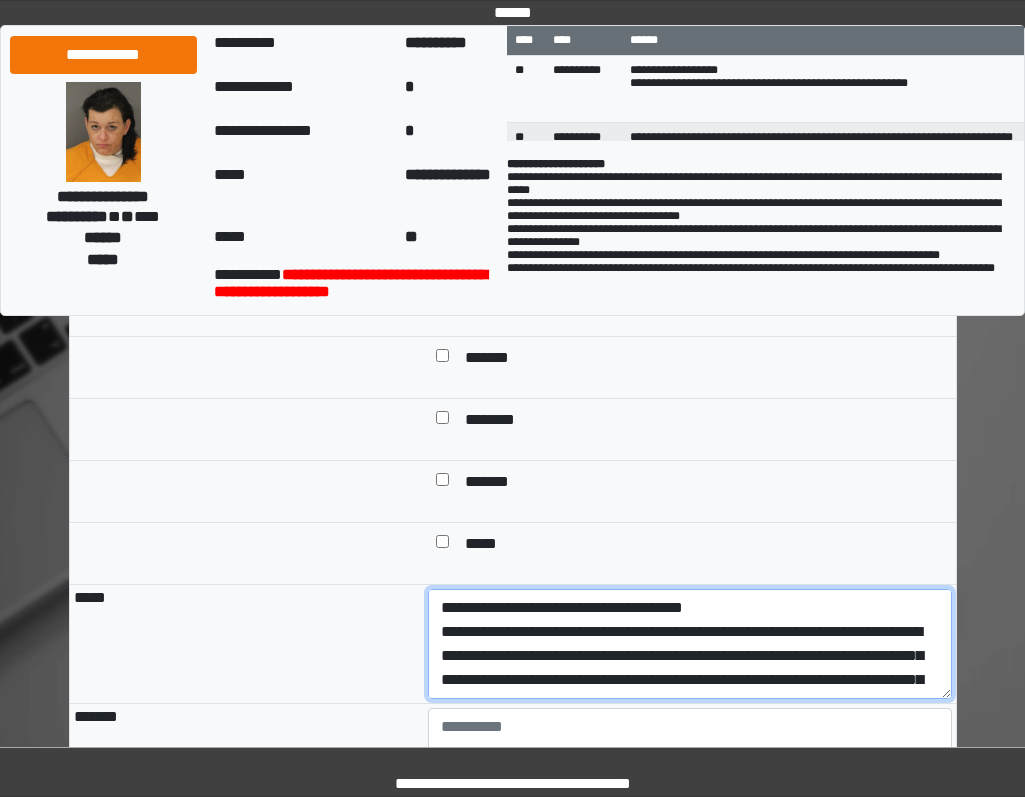 scroll, scrollTop: 184, scrollLeft: 0, axis: vertical 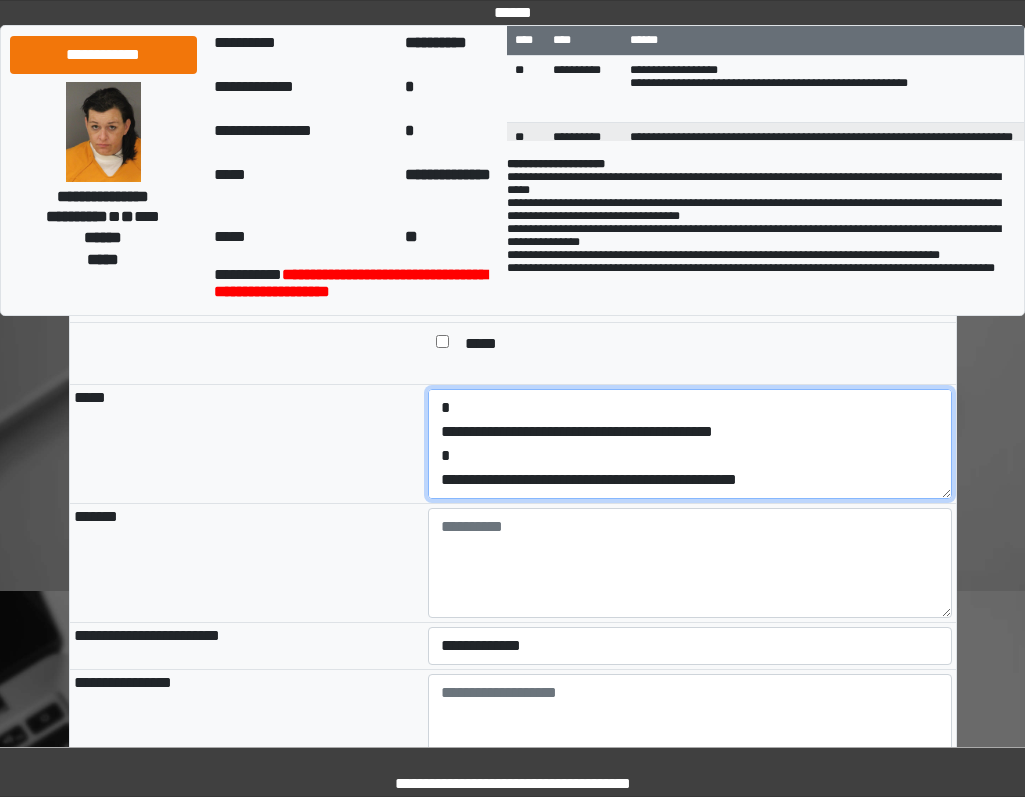 click on "**********" at bounding box center (690, 444) 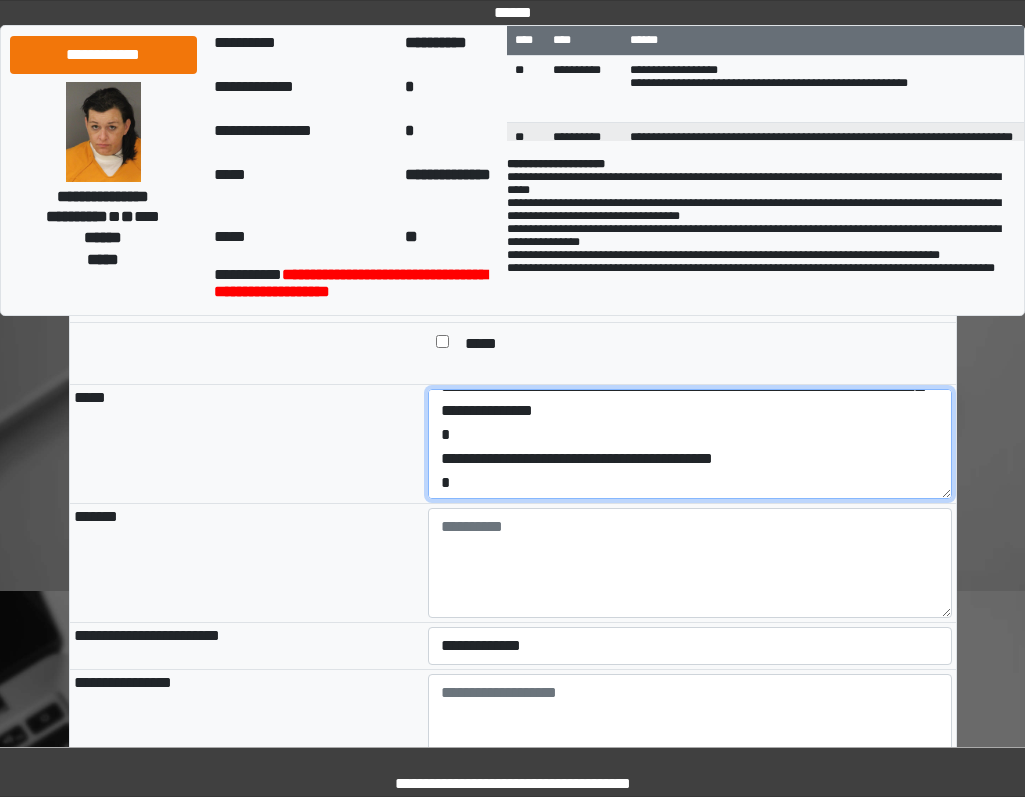 scroll, scrollTop: 0, scrollLeft: 0, axis: both 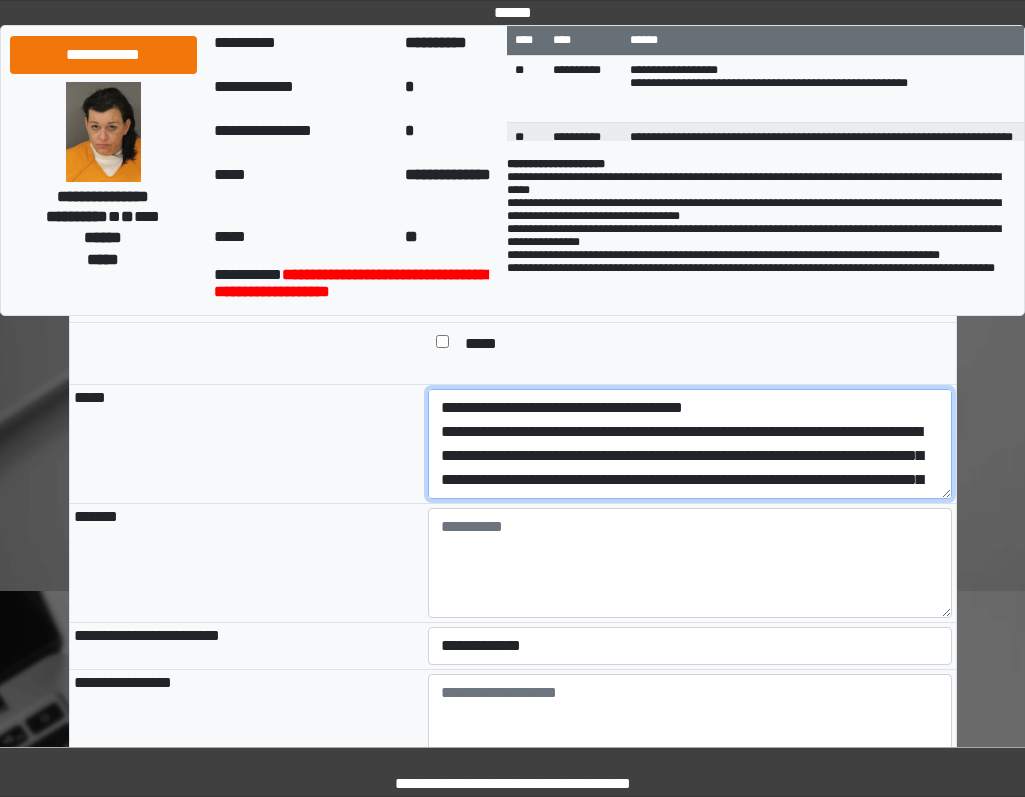 drag, startPoint x: 792, startPoint y: 533, endPoint x: 399, endPoint y: 501, distance: 394.30066 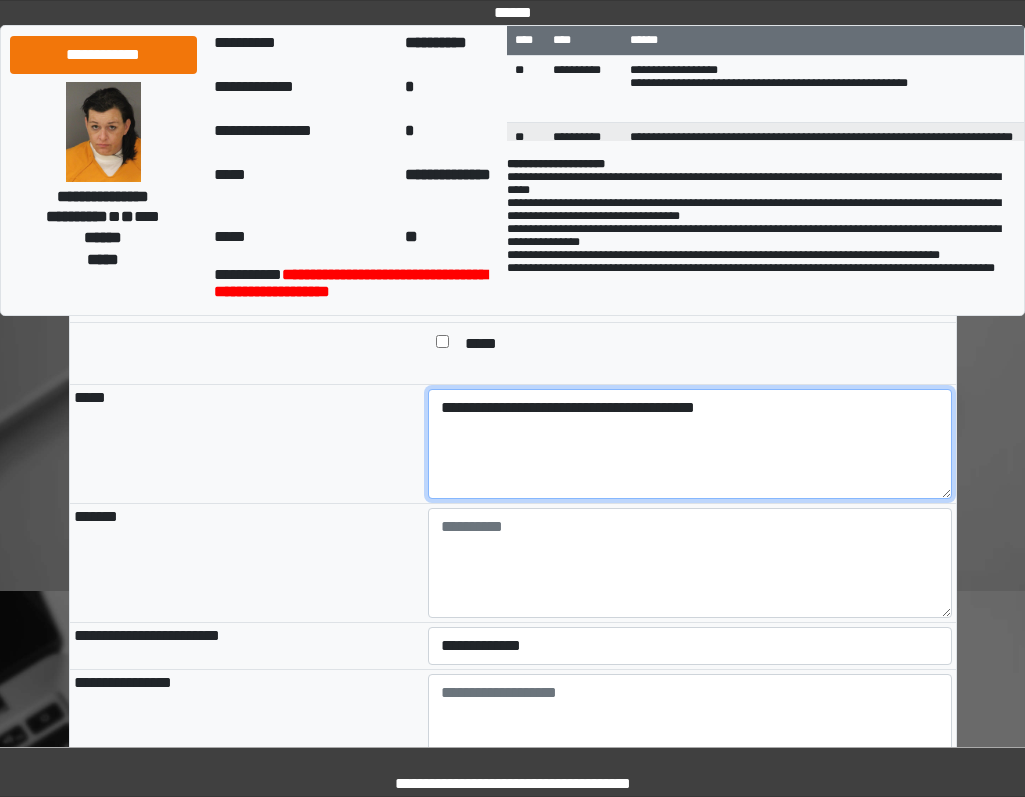 type on "**********" 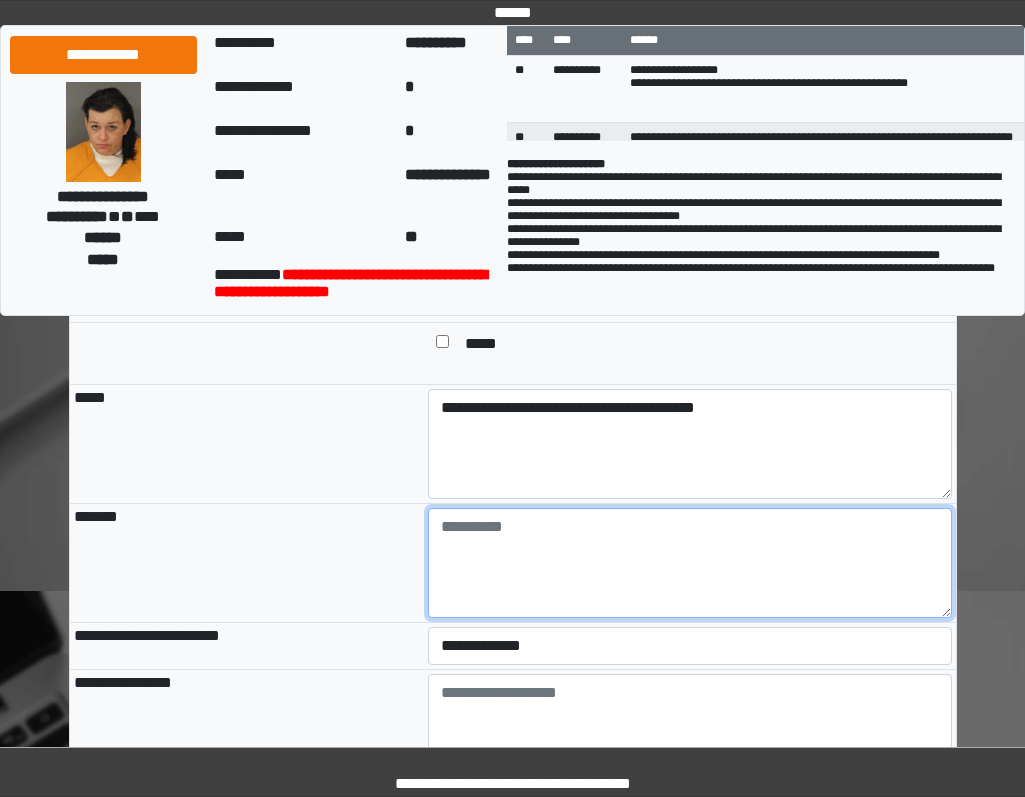 click at bounding box center [690, 563] 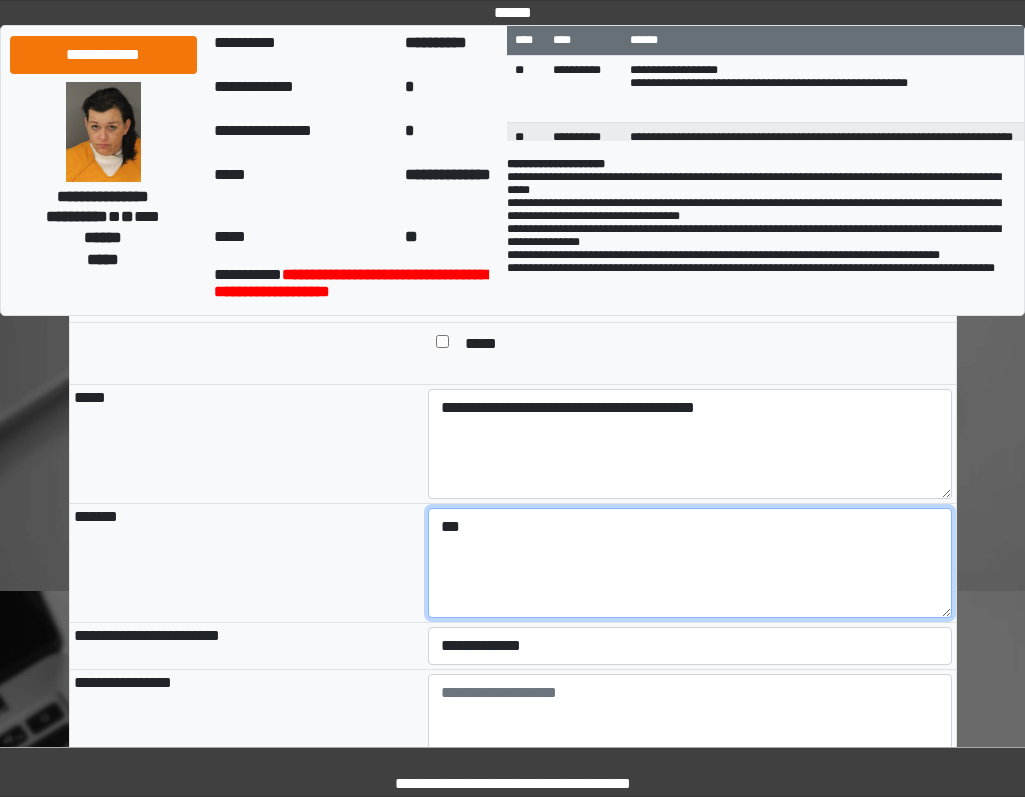 type on "***" 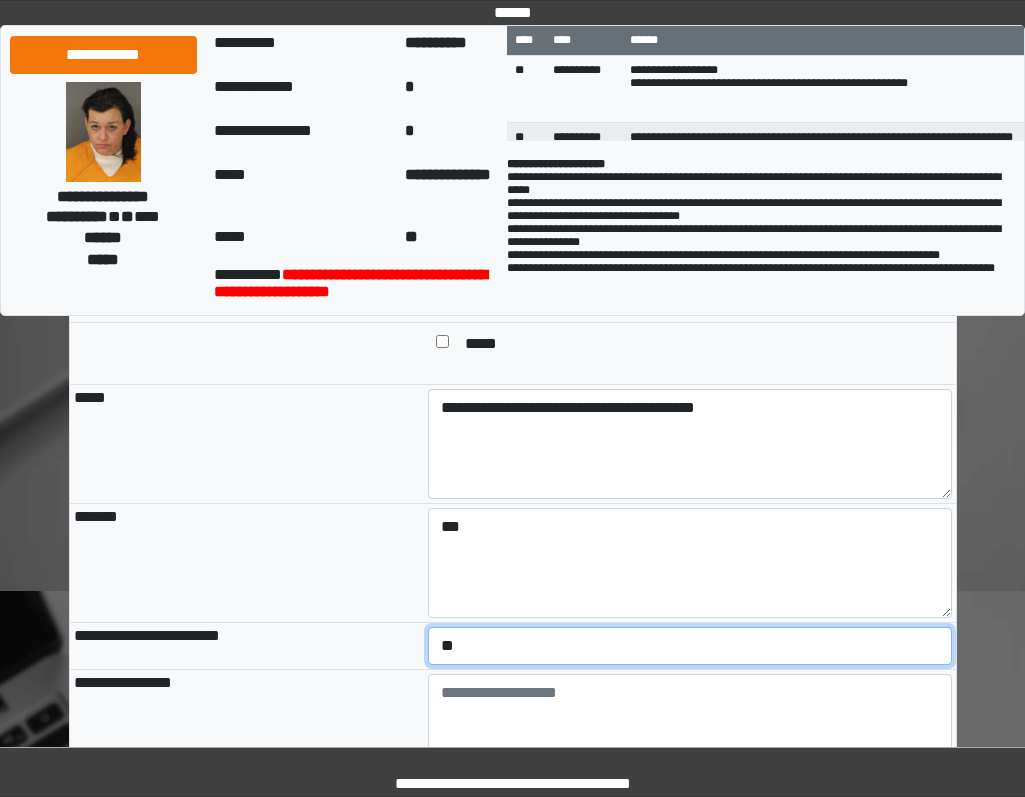 select on "*" 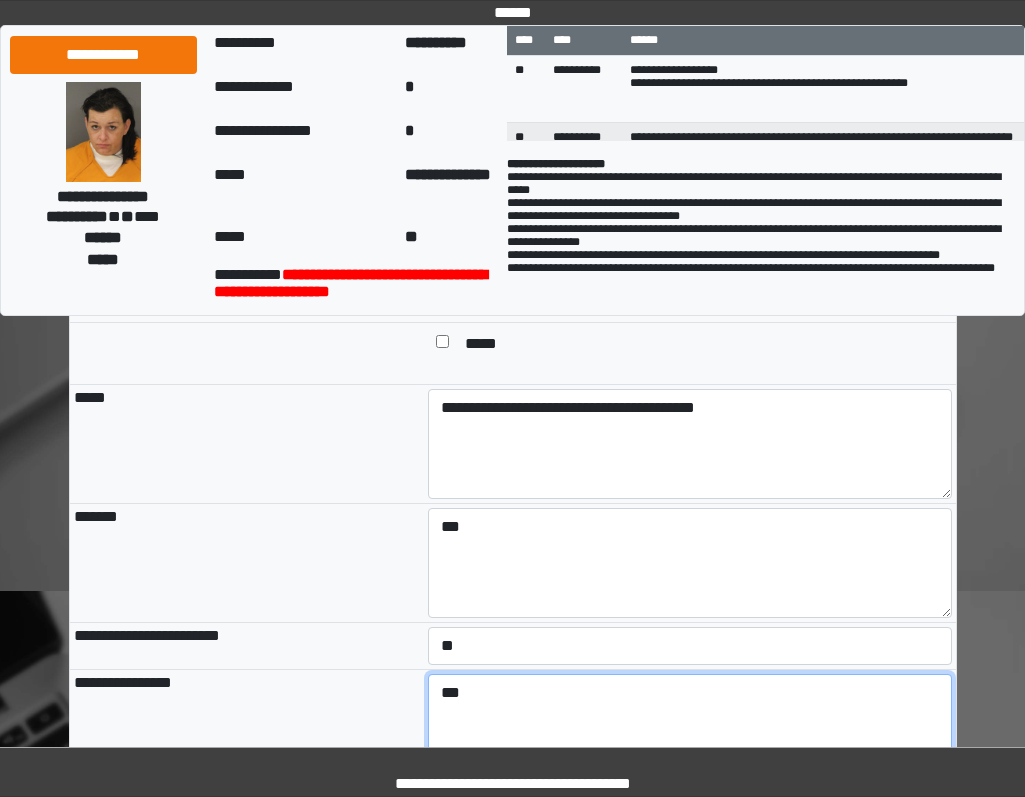 type on "***" 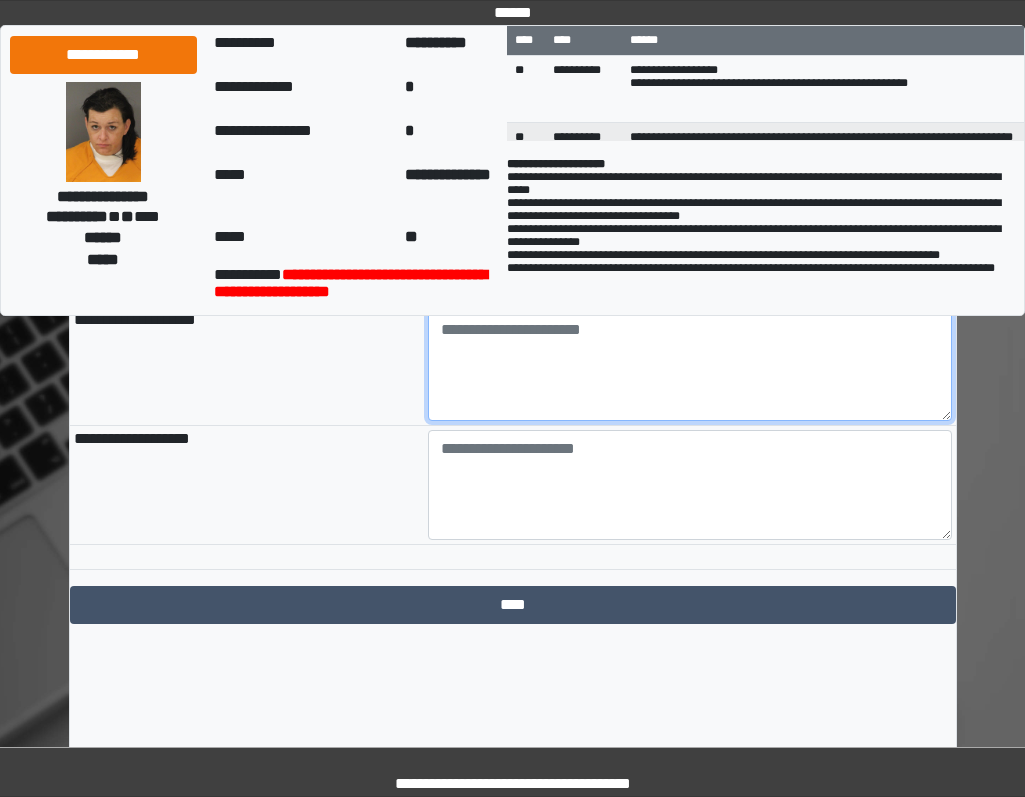scroll, scrollTop: 2291, scrollLeft: 0, axis: vertical 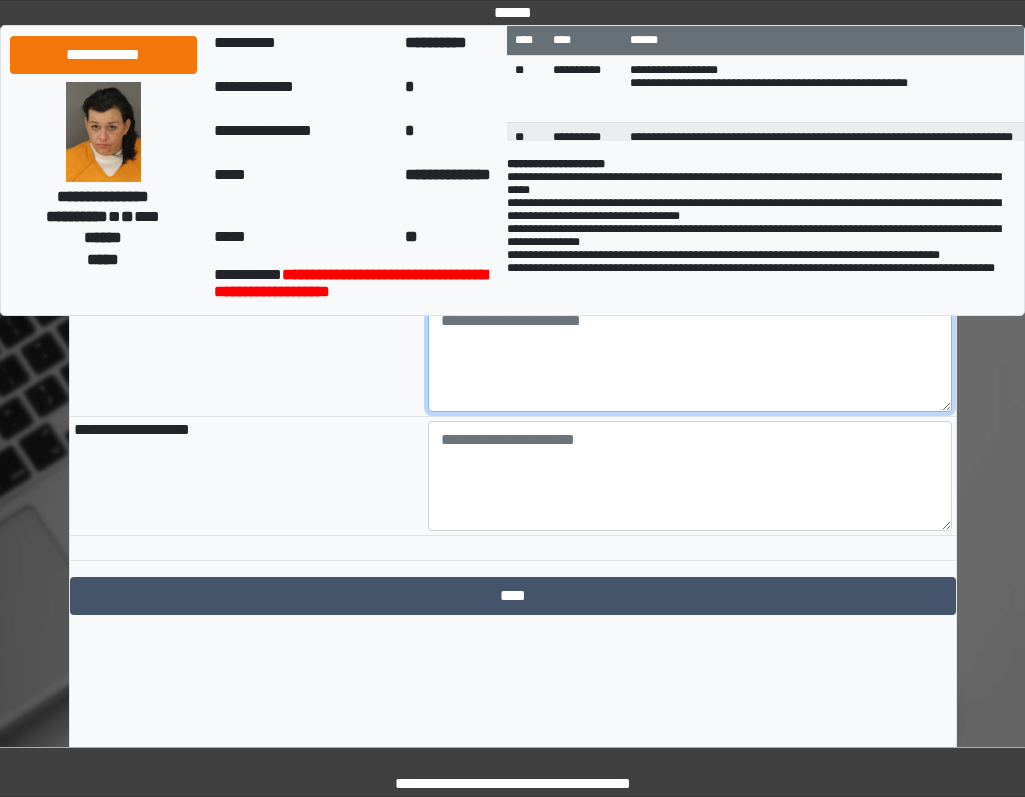 paste on "**********" 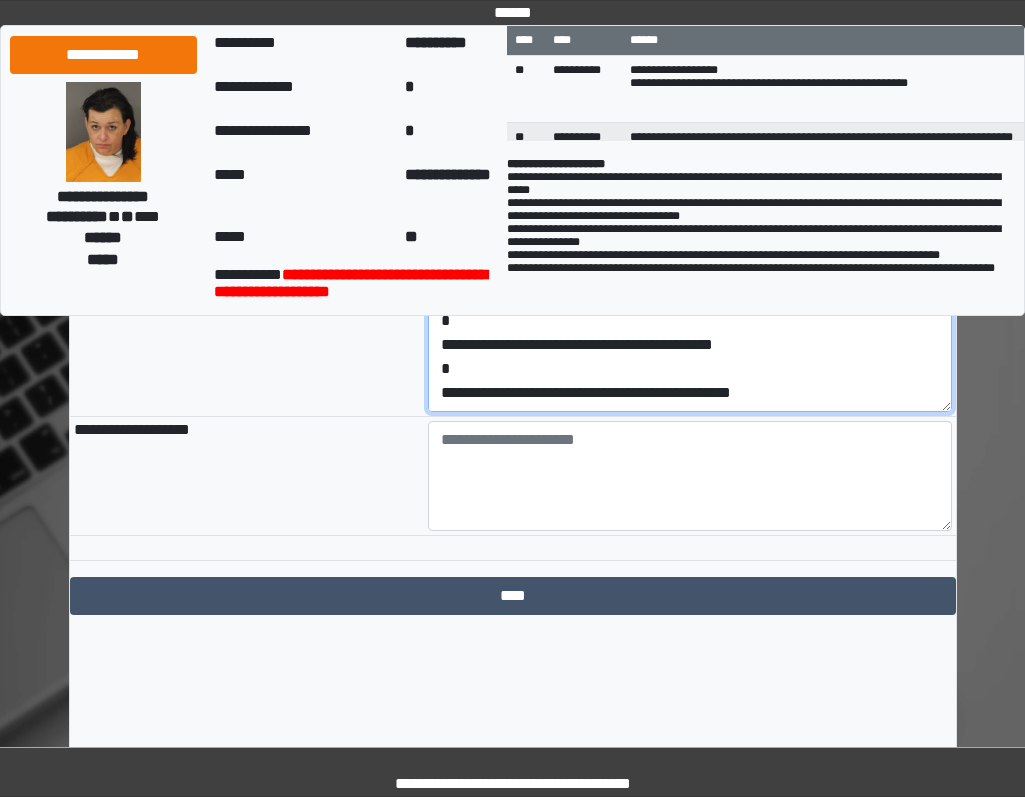 scroll, scrollTop: 144, scrollLeft: 0, axis: vertical 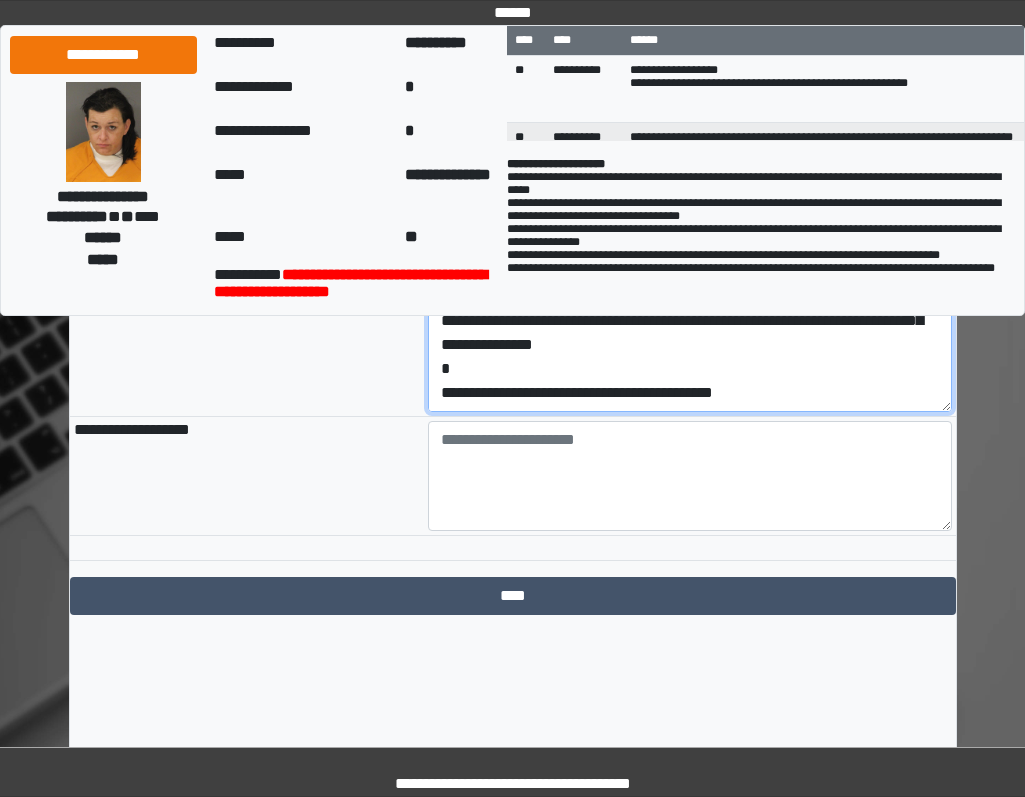 type on "**********" 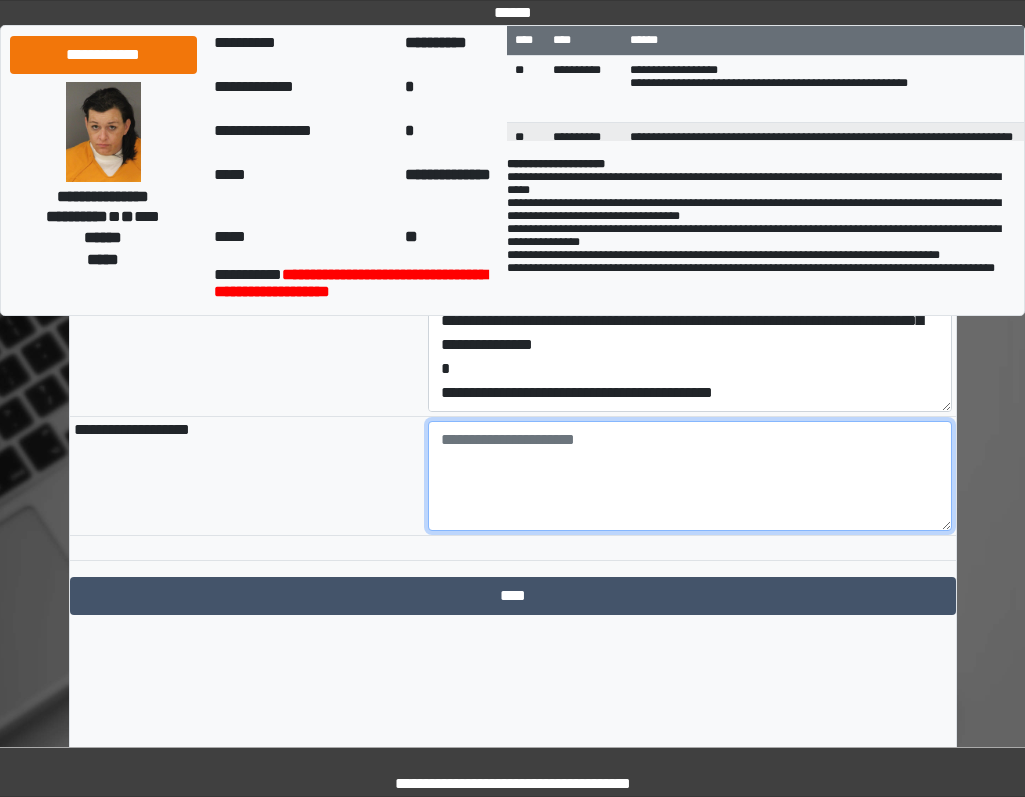click at bounding box center [690, 476] 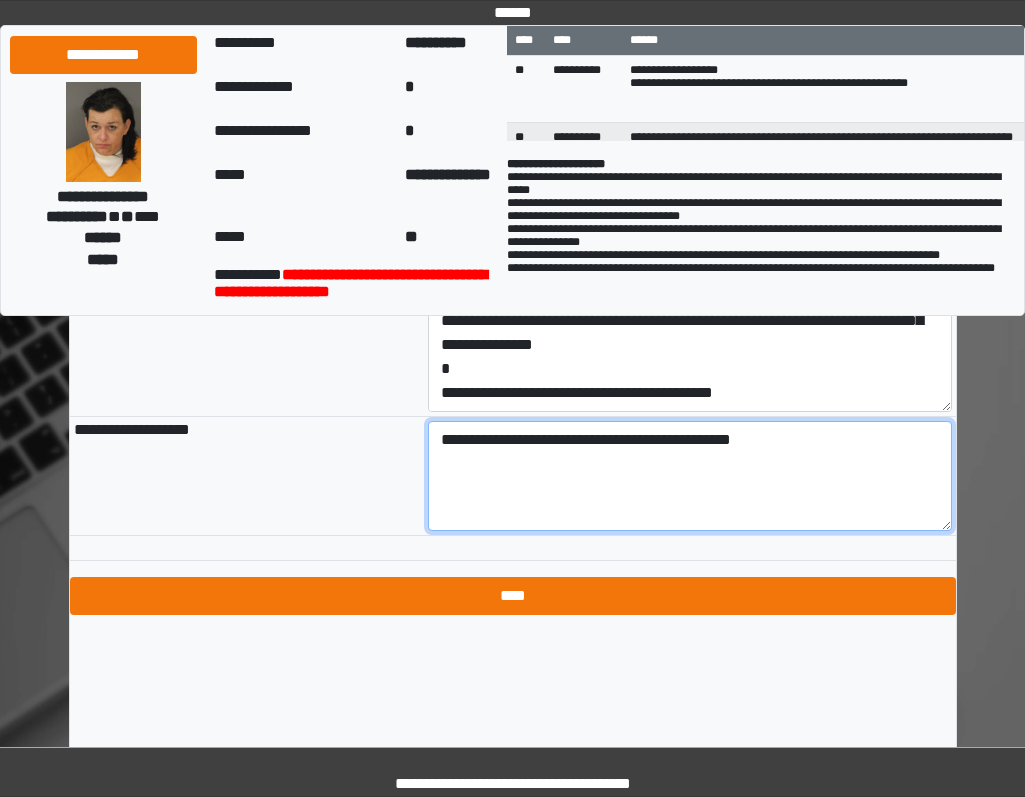 type on "**********" 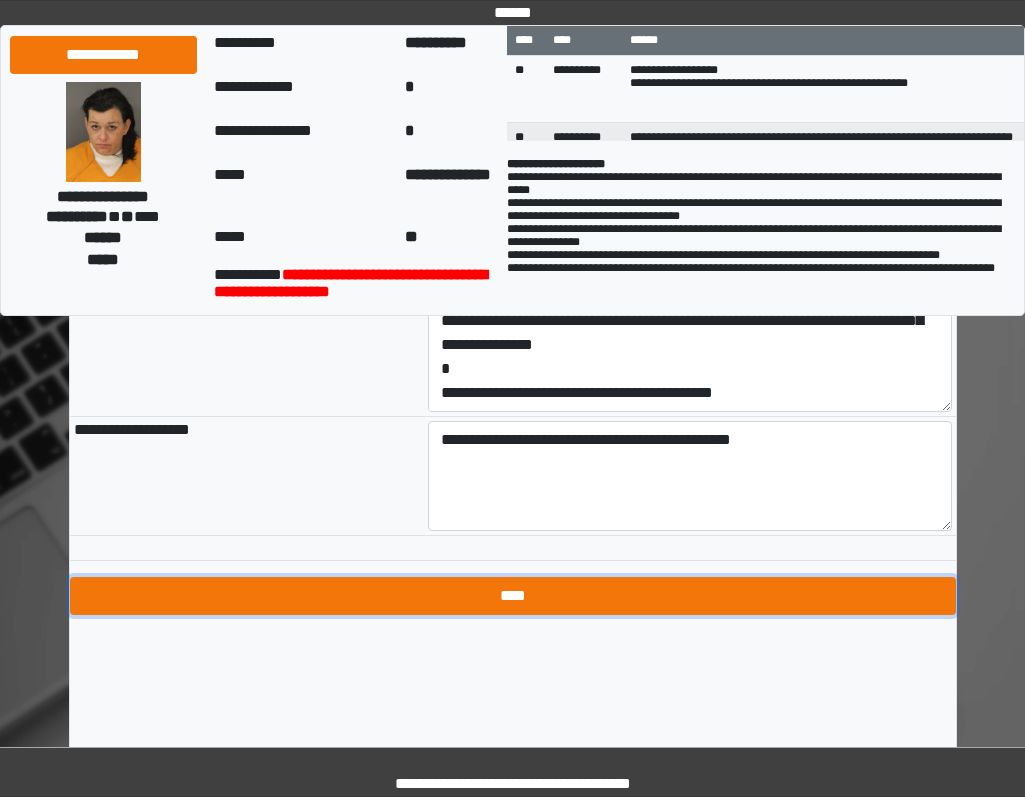 click on "****" at bounding box center [513, 596] 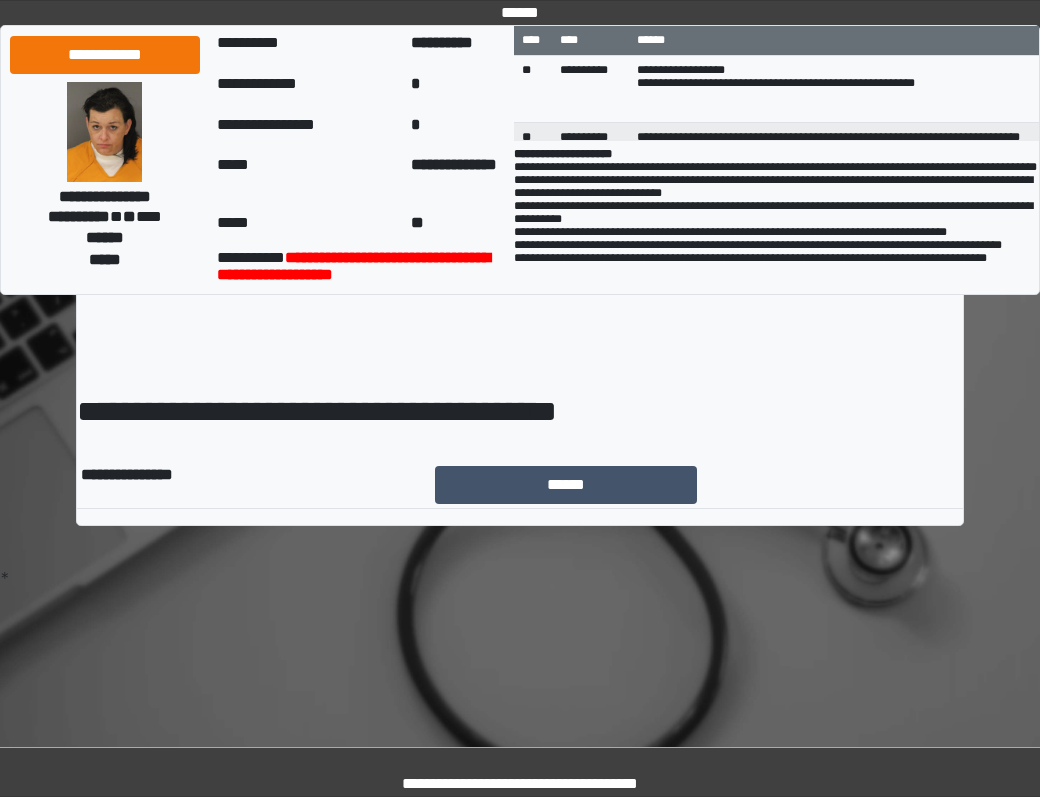 scroll, scrollTop: 0, scrollLeft: 0, axis: both 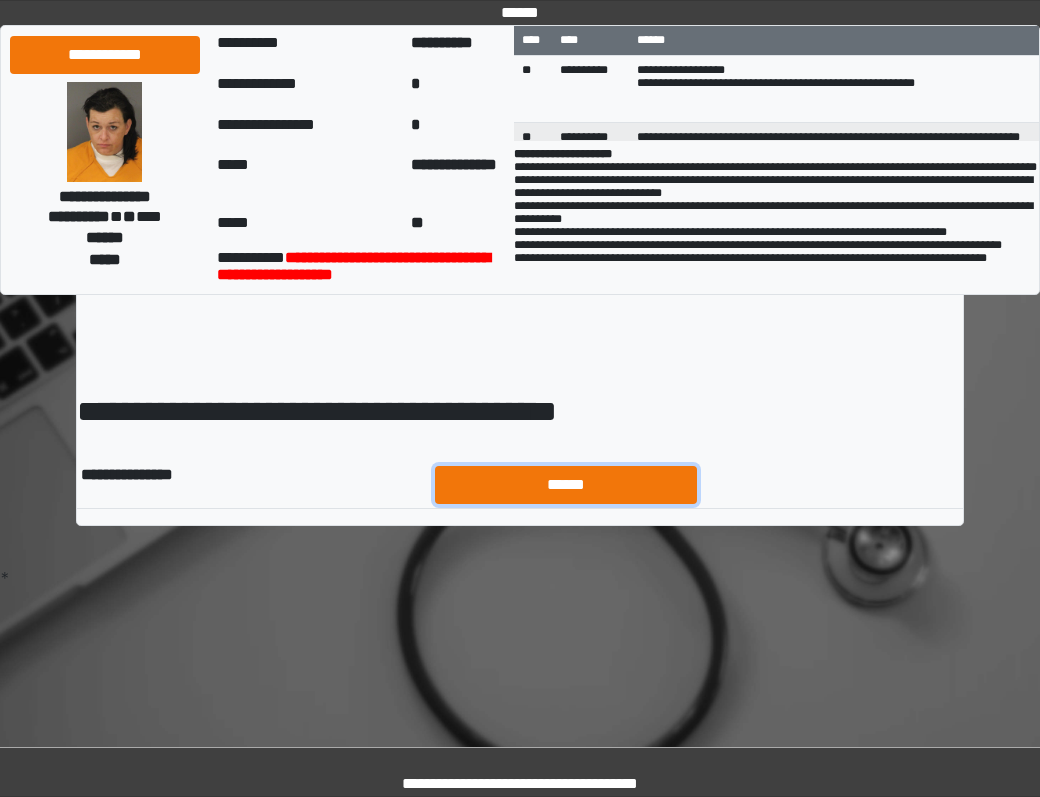 click on "******" at bounding box center (566, 485) 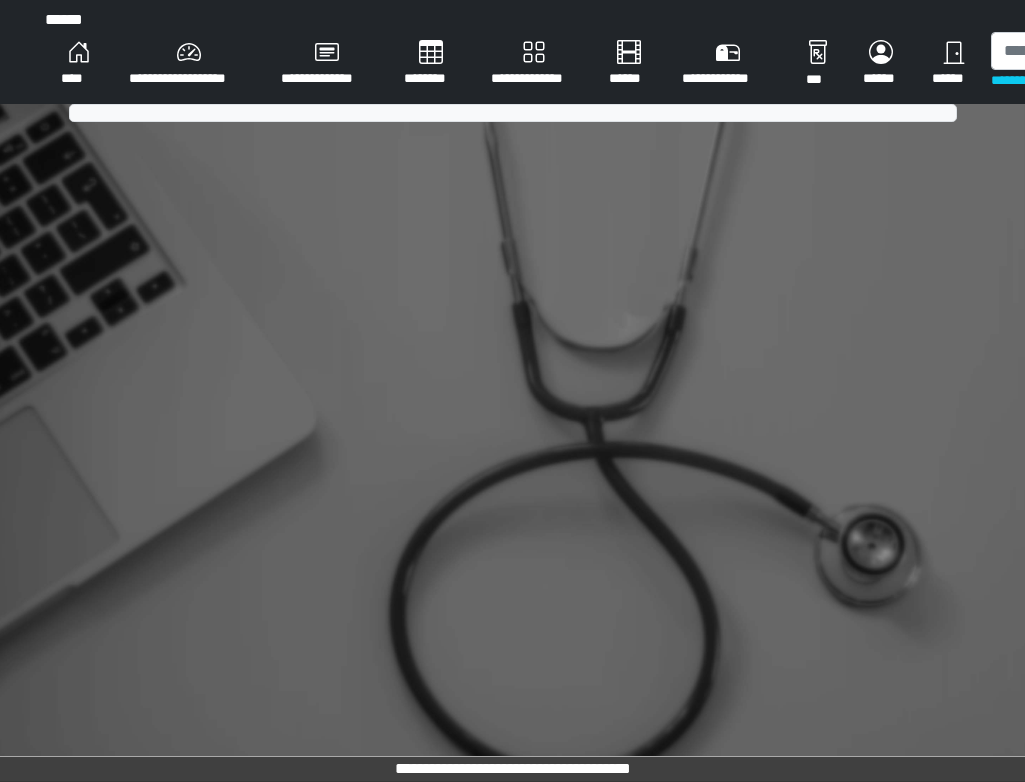scroll, scrollTop: 0, scrollLeft: 0, axis: both 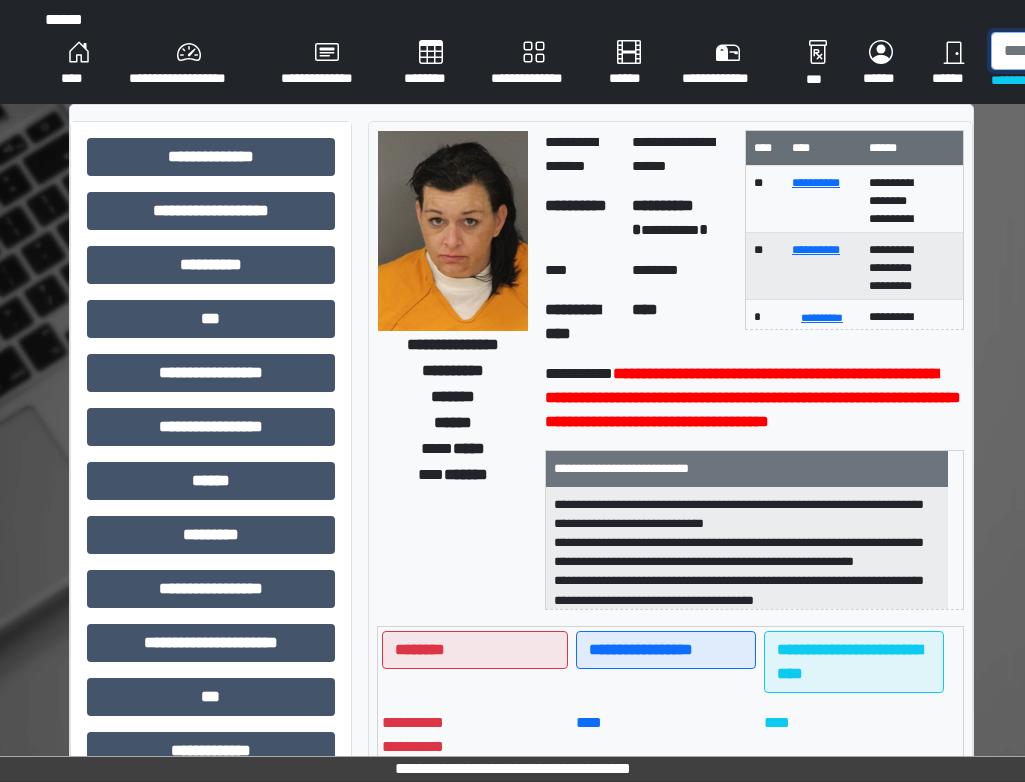 click at bounding box center (1094, 51) 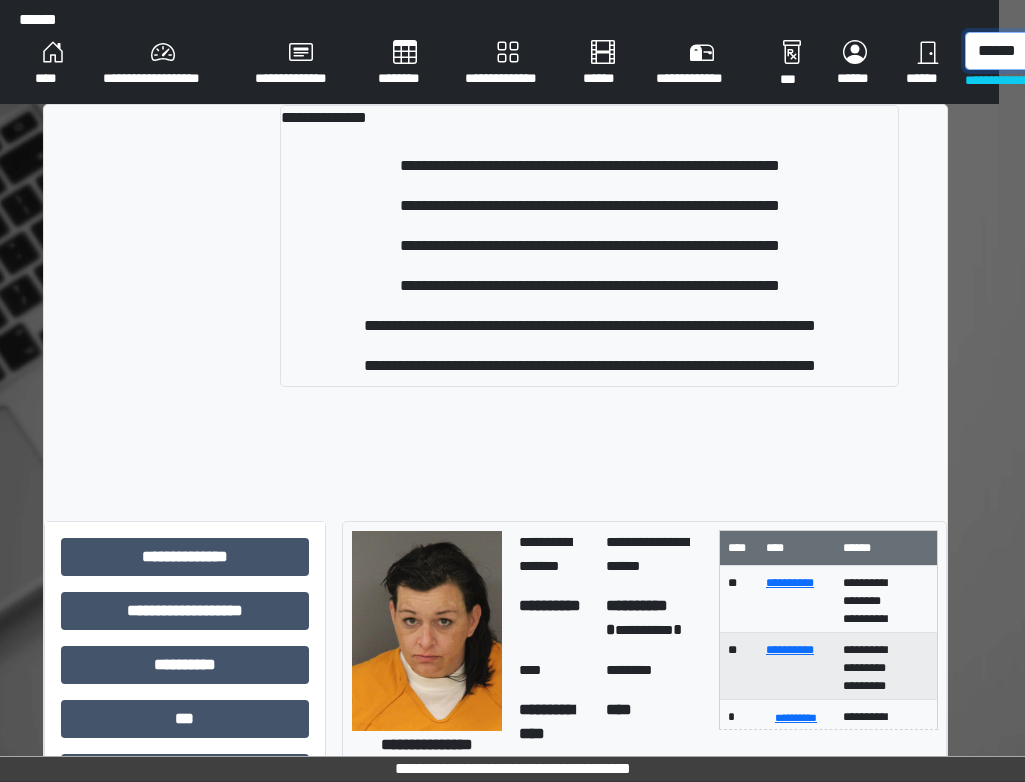 scroll, scrollTop: 0, scrollLeft: 36, axis: horizontal 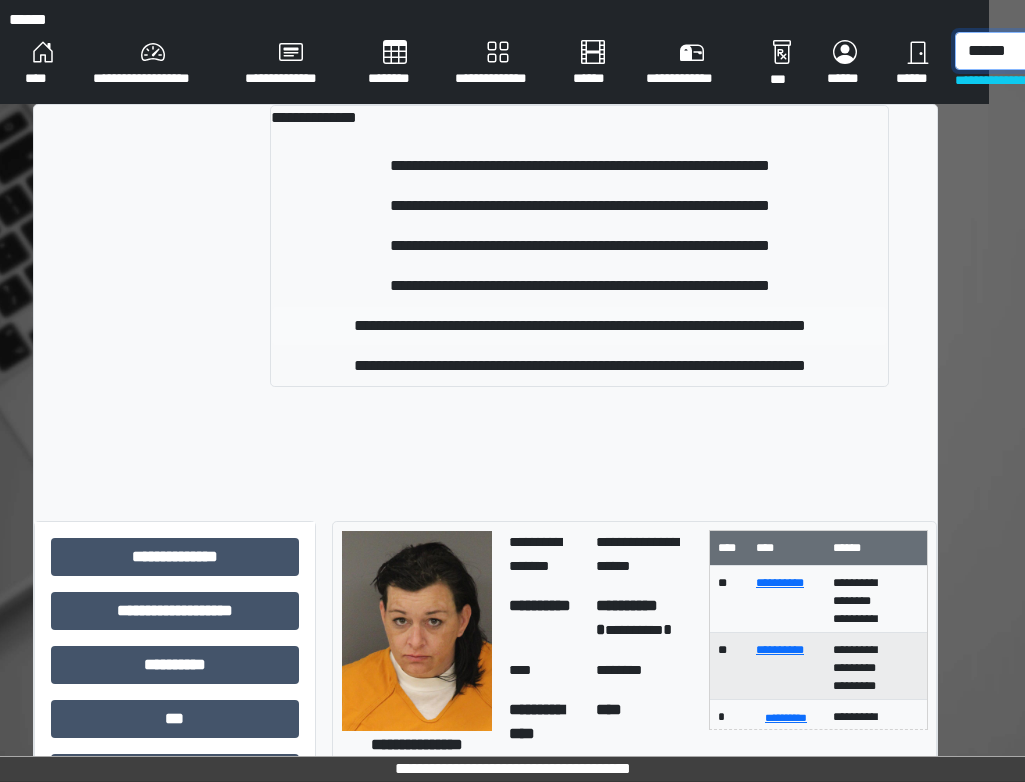 type on "******" 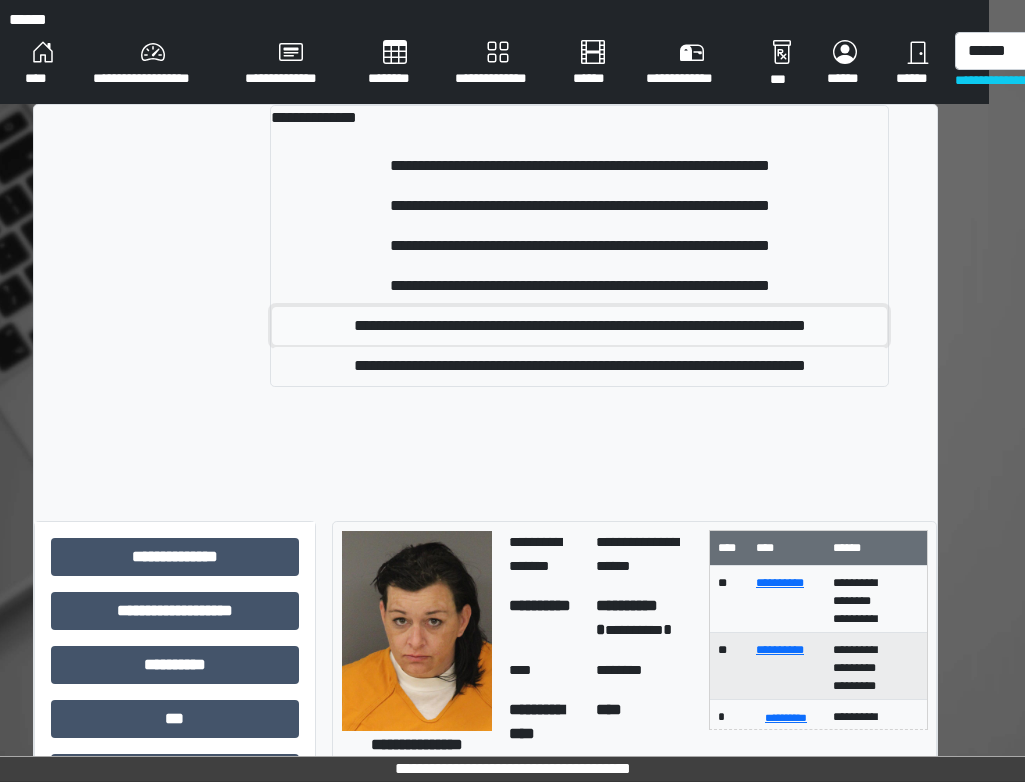 click on "**********" at bounding box center [579, 326] 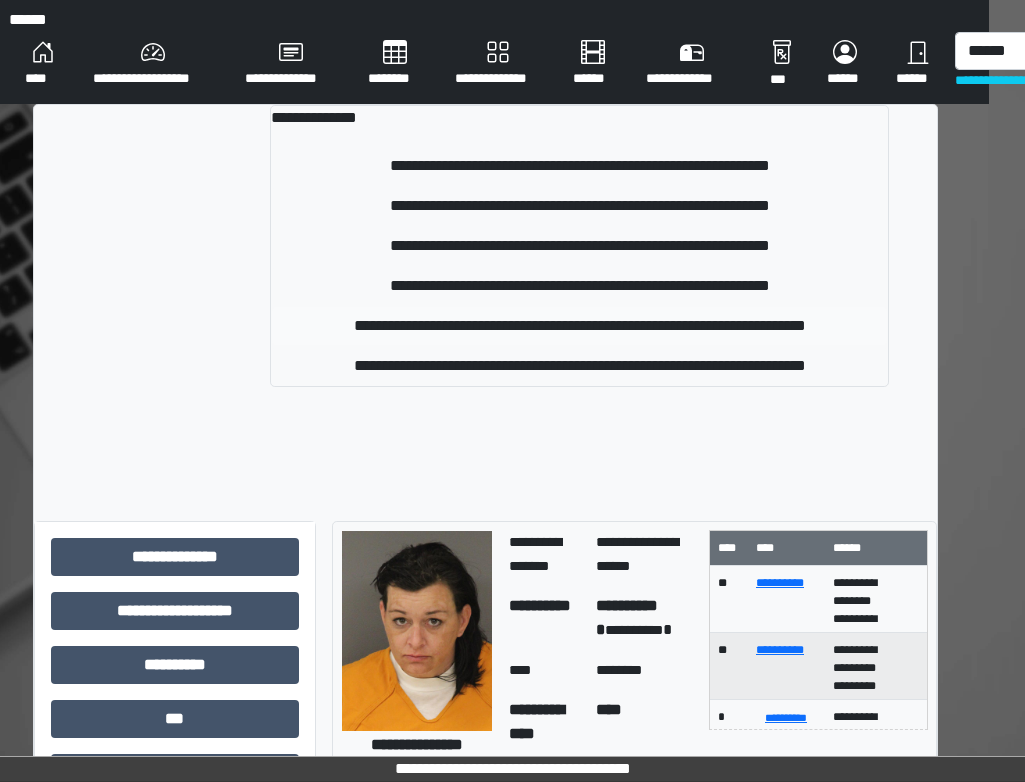 type 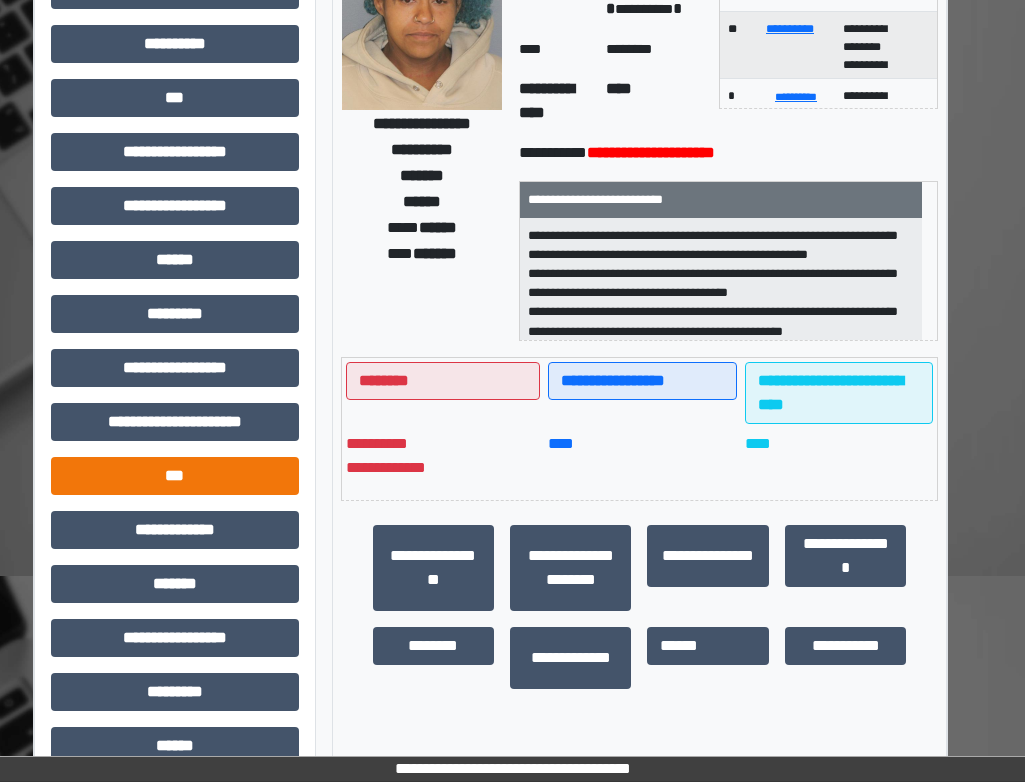 scroll, scrollTop: 300, scrollLeft: 36, axis: both 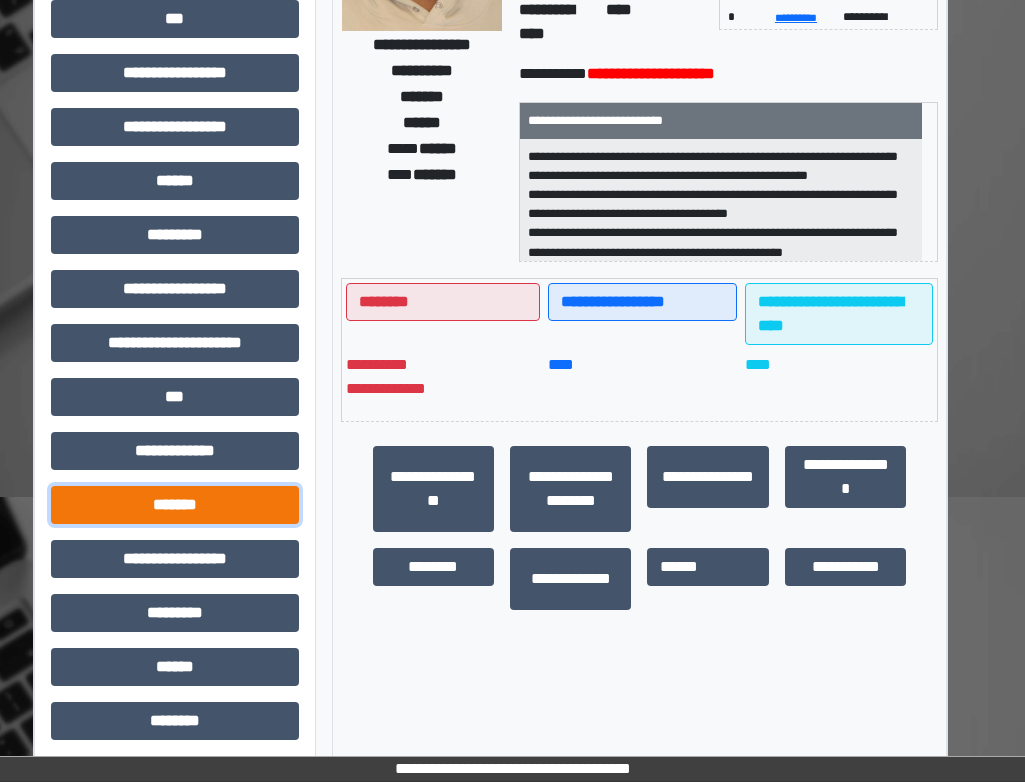 click on "*******" at bounding box center (175, 505) 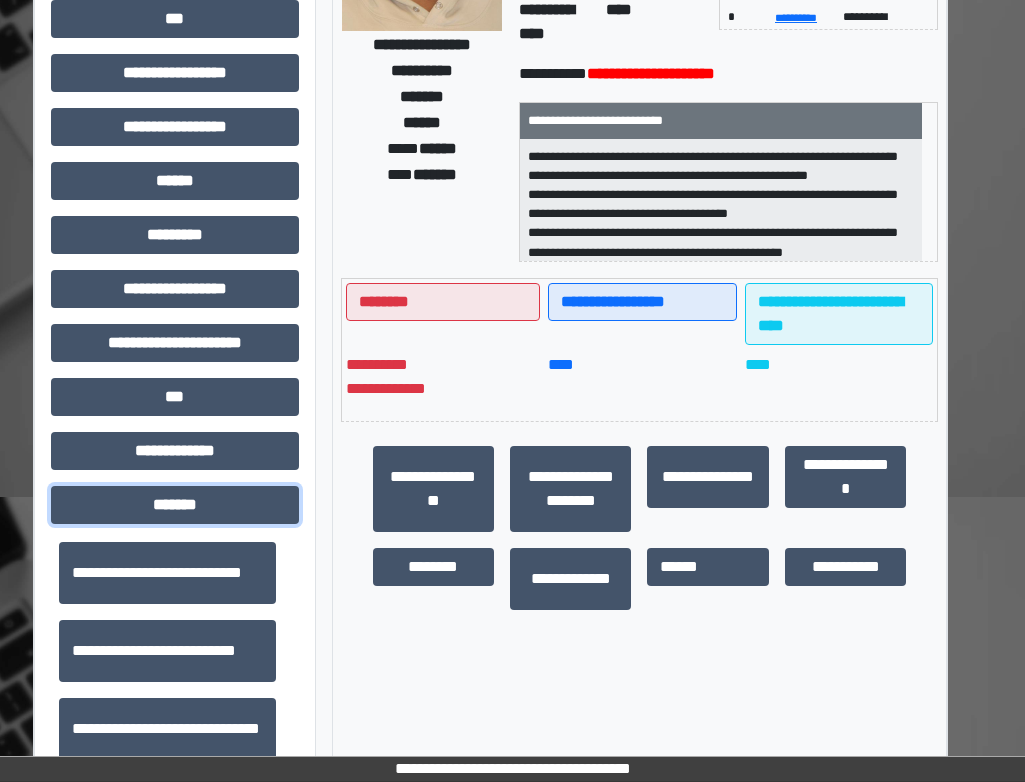 scroll, scrollTop: 700, scrollLeft: 0, axis: vertical 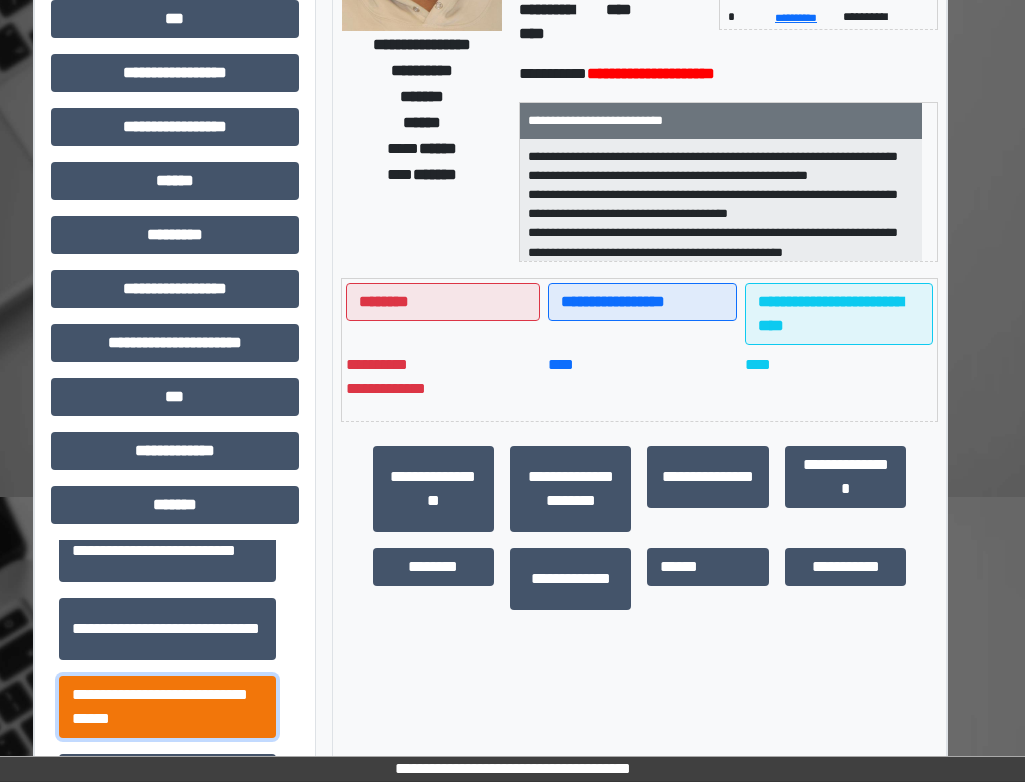 click on "**********" at bounding box center [167, 707] 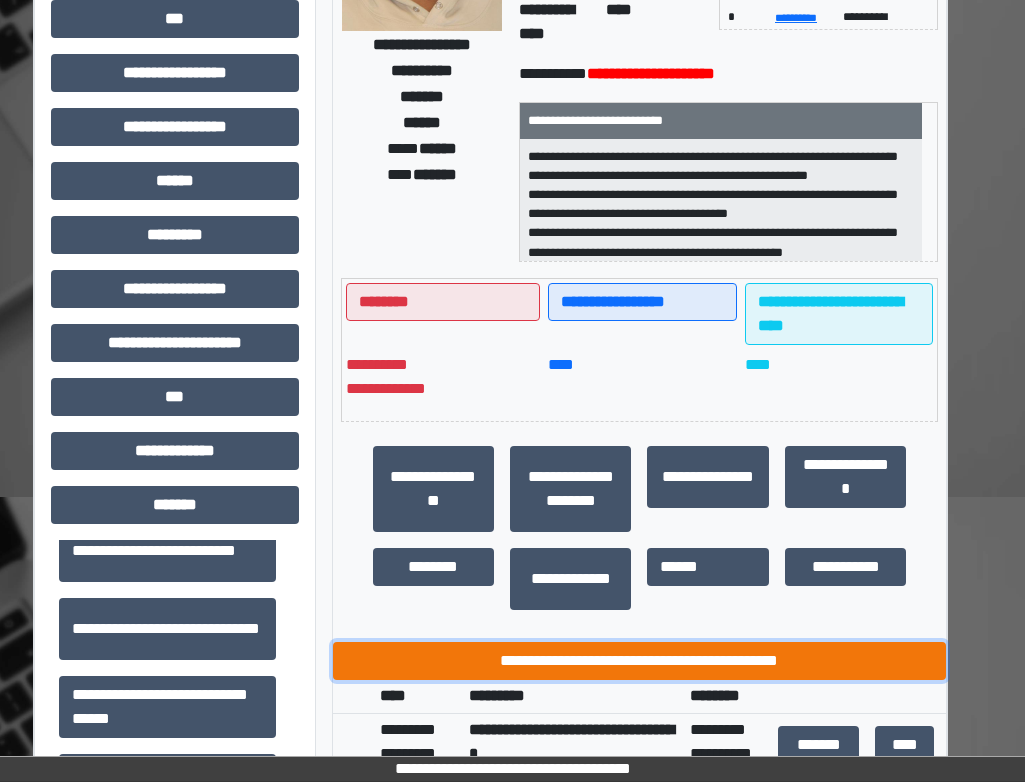click on "**********" at bounding box center [640, 661] 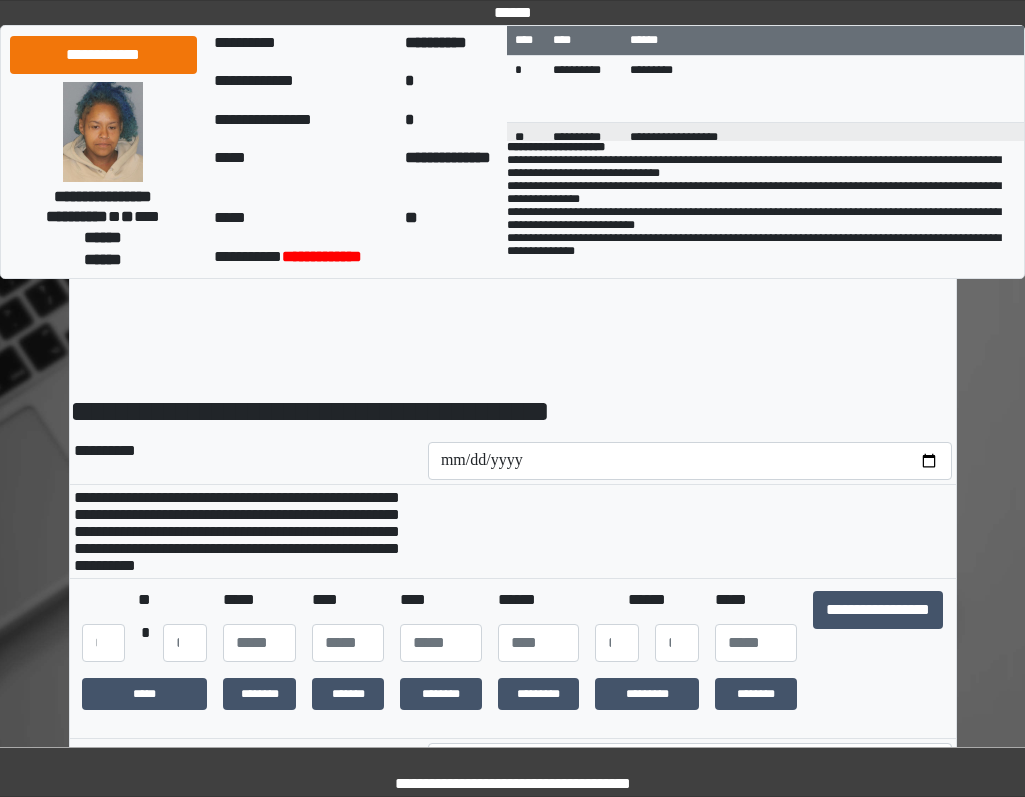 scroll, scrollTop: 0, scrollLeft: 0, axis: both 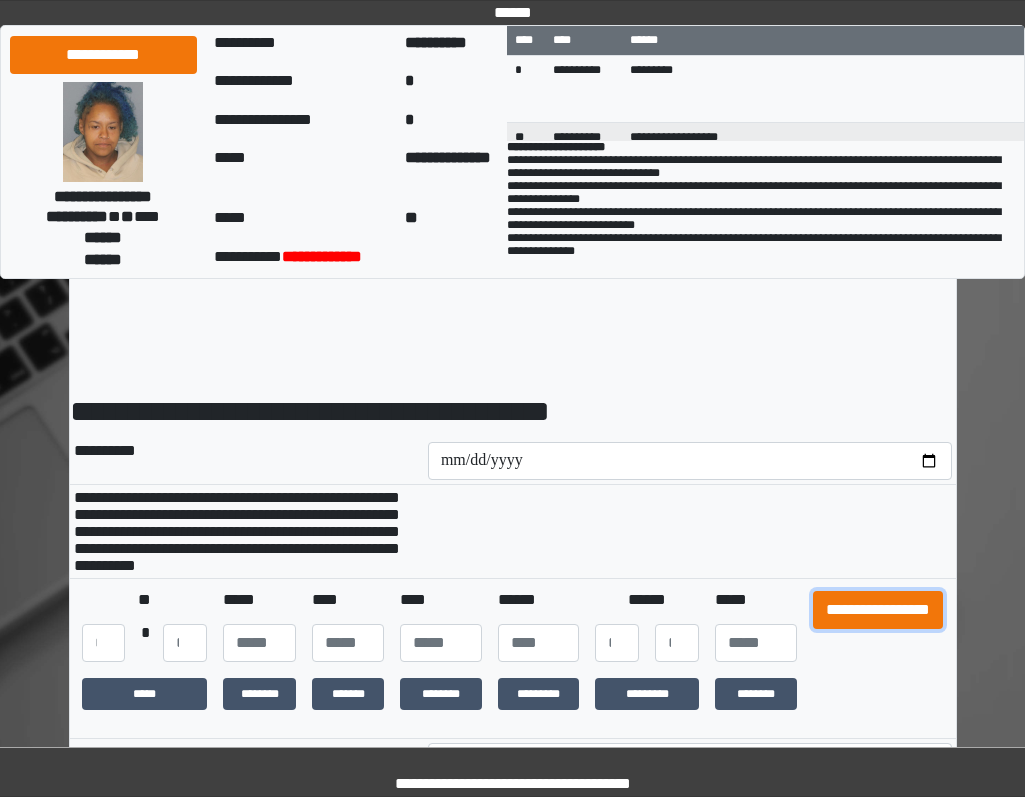 click on "**********" at bounding box center (878, 610) 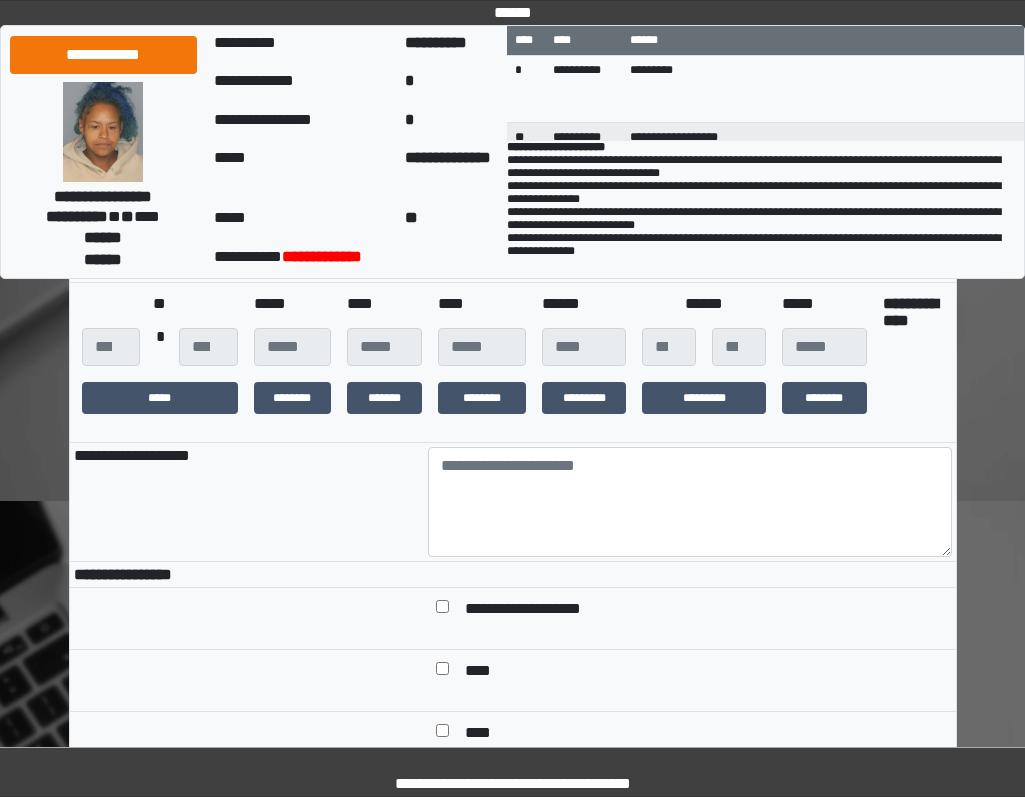 scroll, scrollTop: 300, scrollLeft: 0, axis: vertical 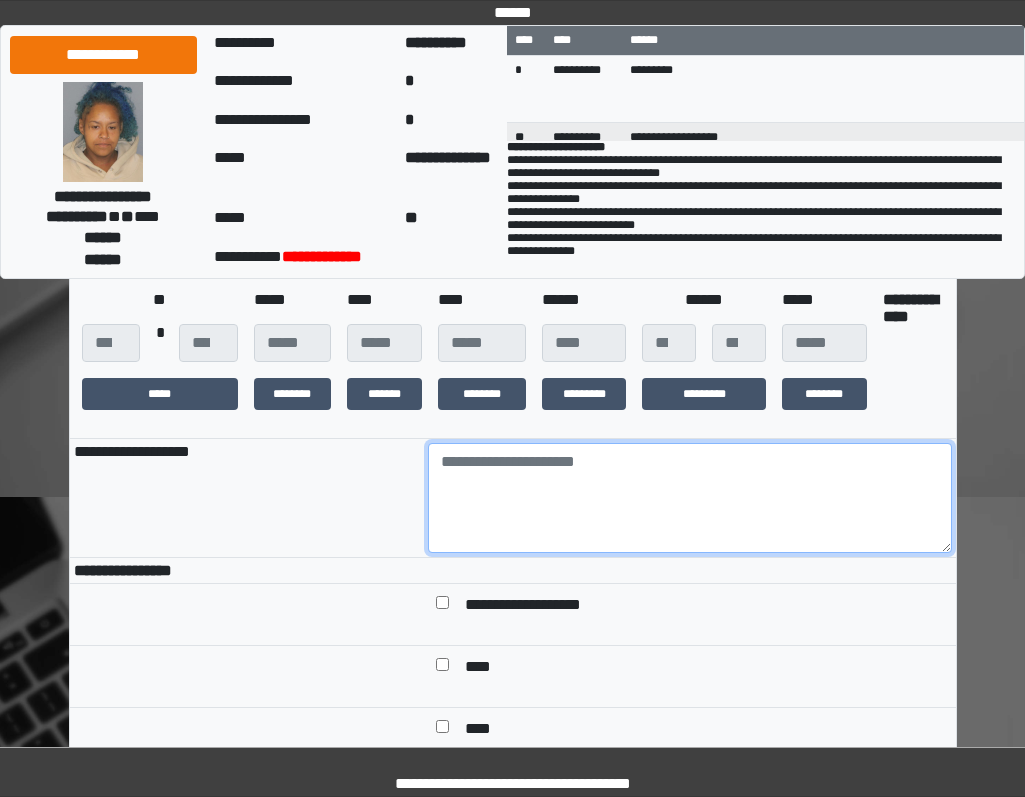 click at bounding box center (690, 498) 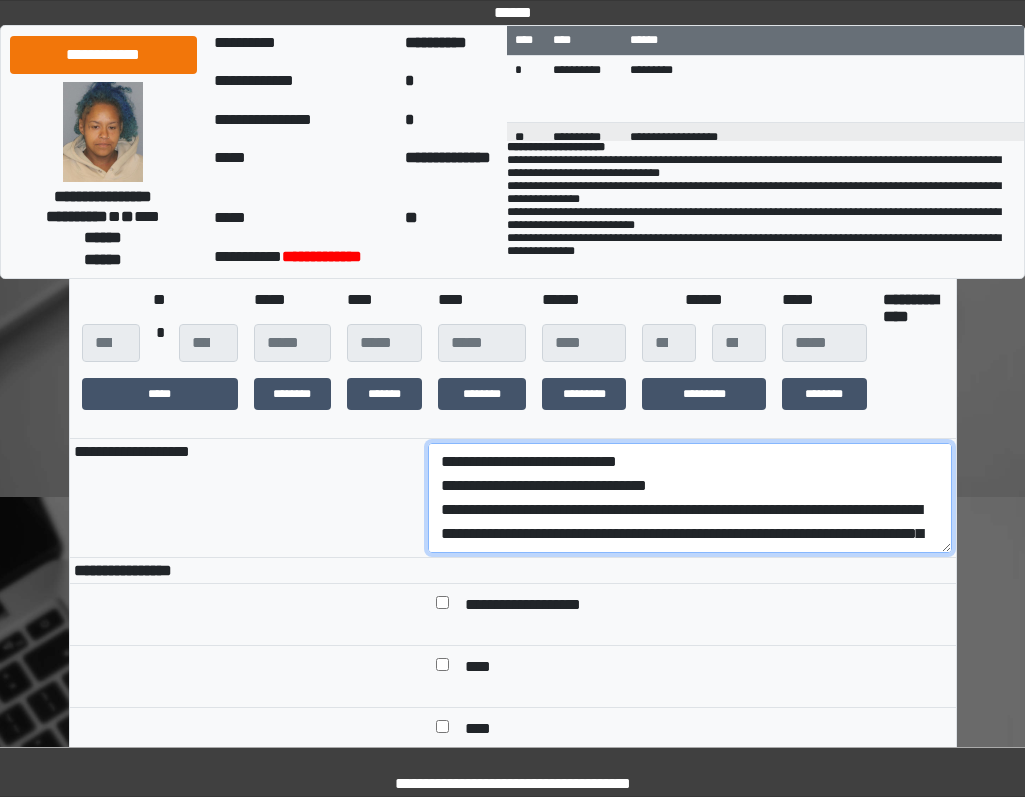 scroll, scrollTop: 208, scrollLeft: 0, axis: vertical 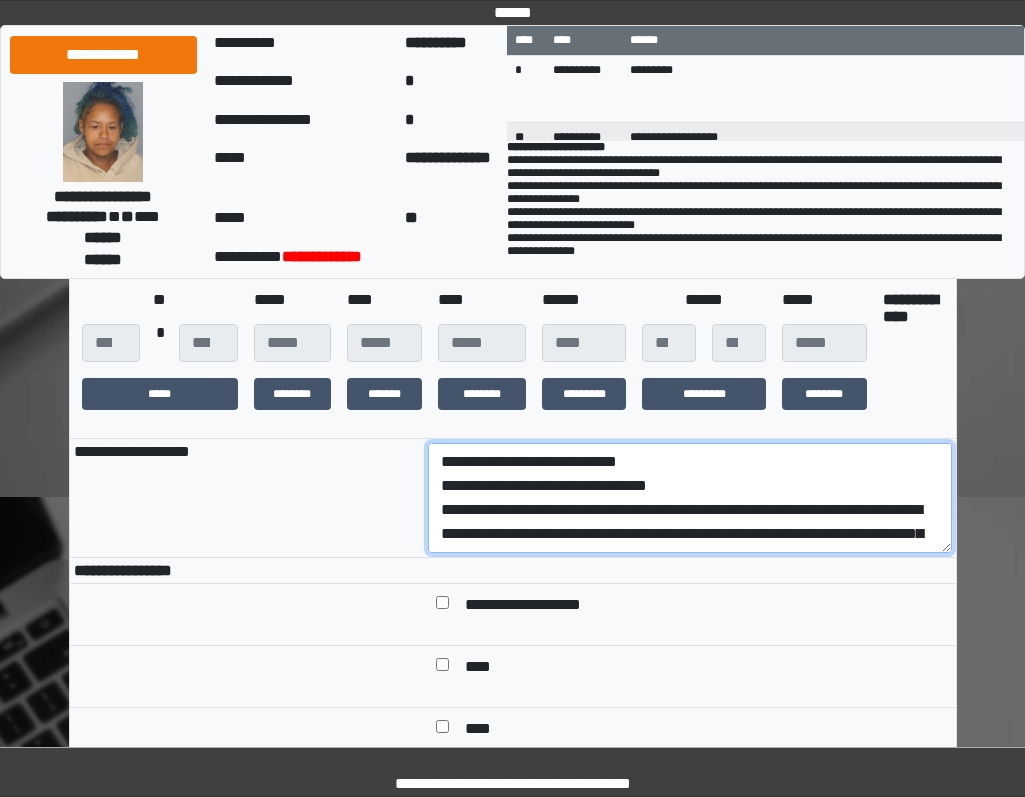 drag, startPoint x: 854, startPoint y: 541, endPoint x: 400, endPoint y: 511, distance: 454.9901 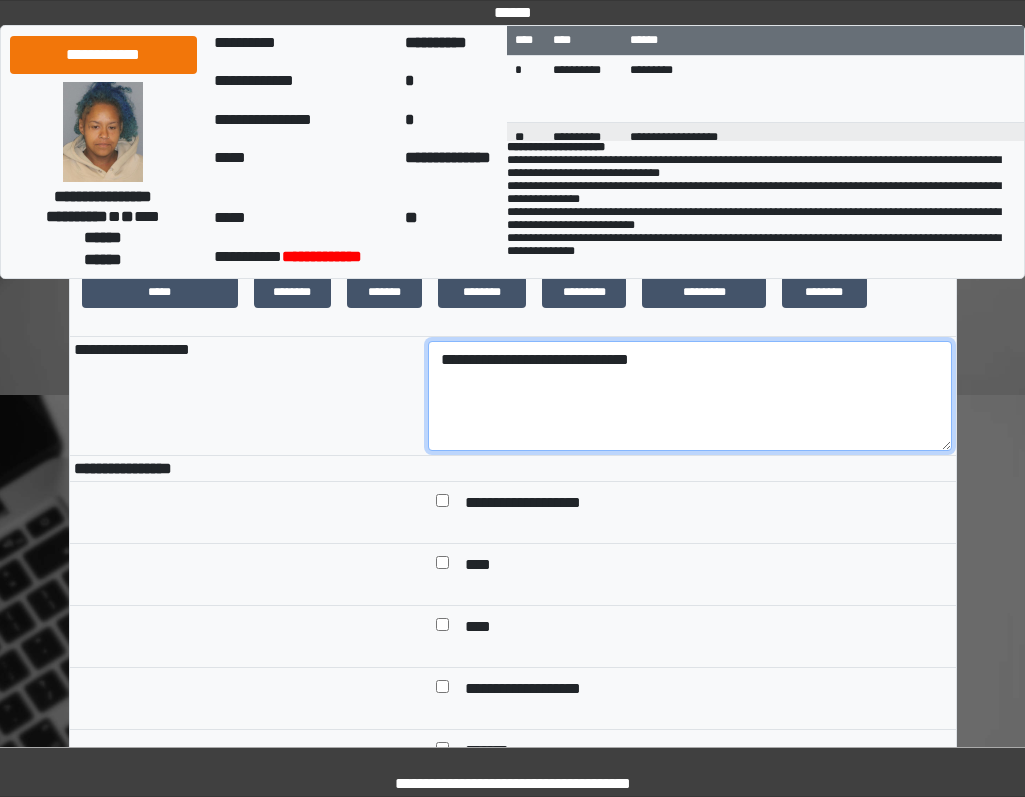 scroll, scrollTop: 500, scrollLeft: 0, axis: vertical 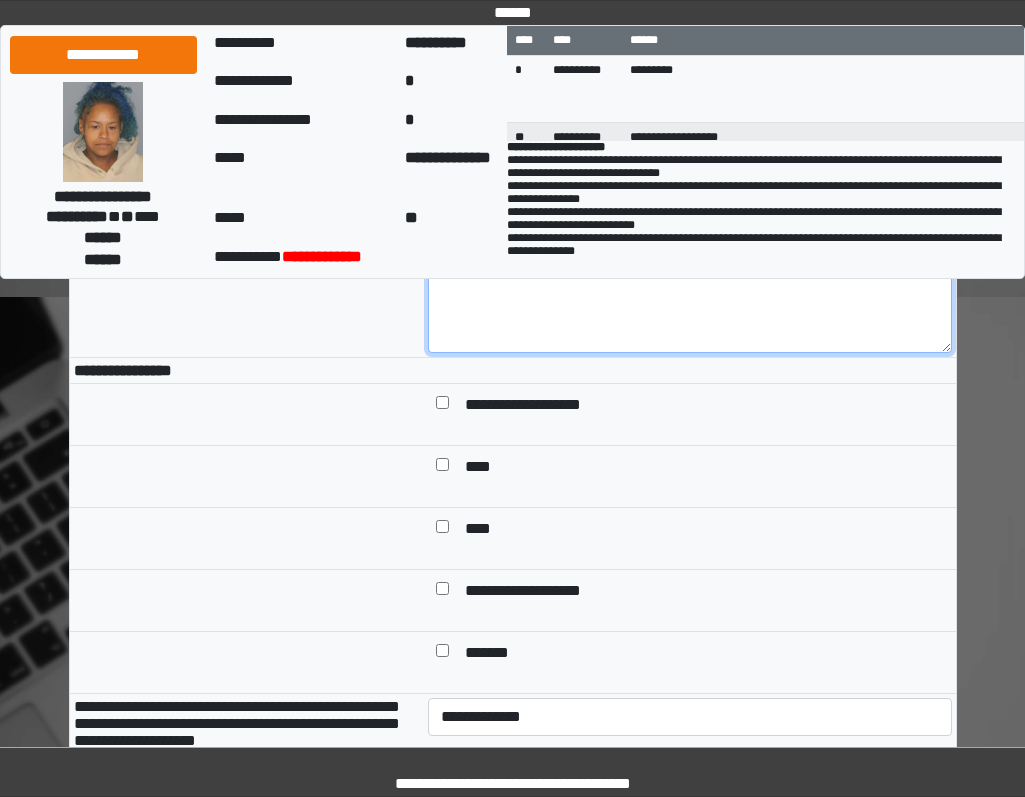 type on "**********" 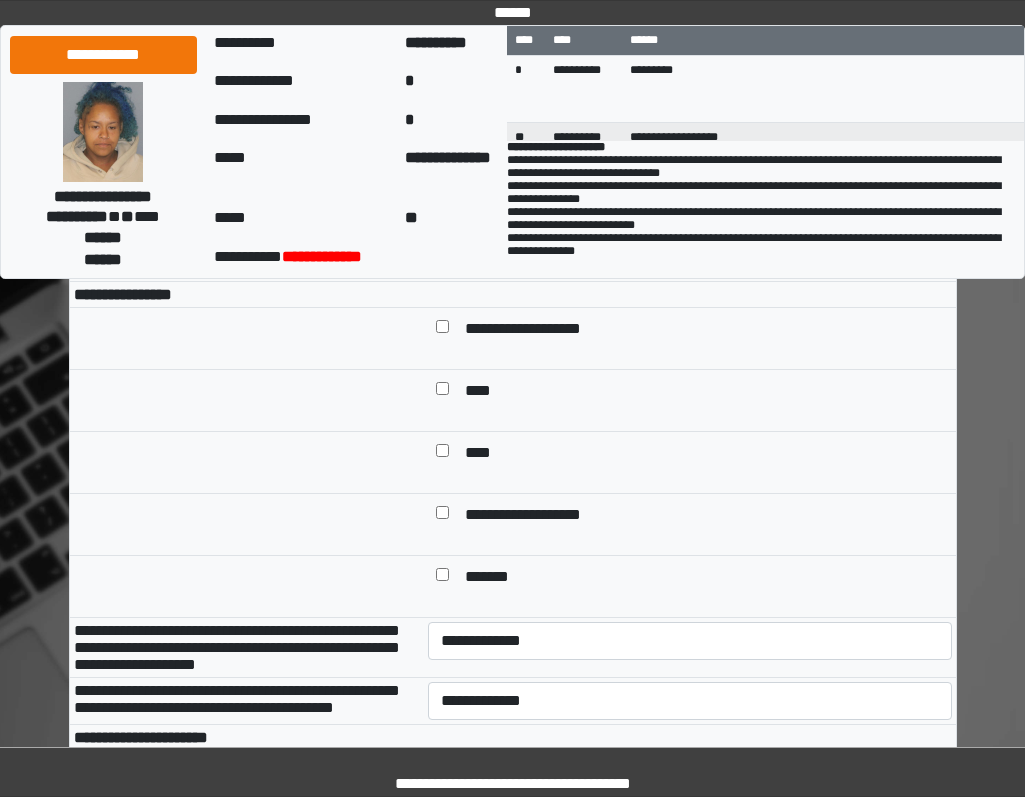 scroll, scrollTop: 700, scrollLeft: 0, axis: vertical 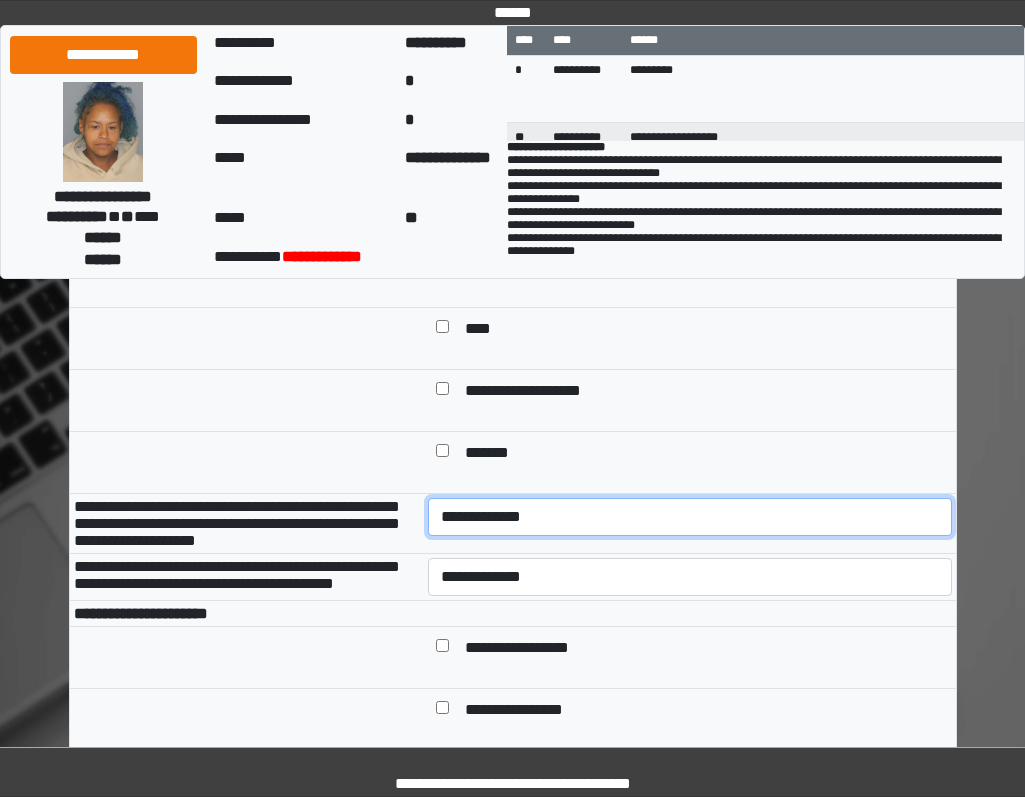 click on "**********" at bounding box center [690, 517] 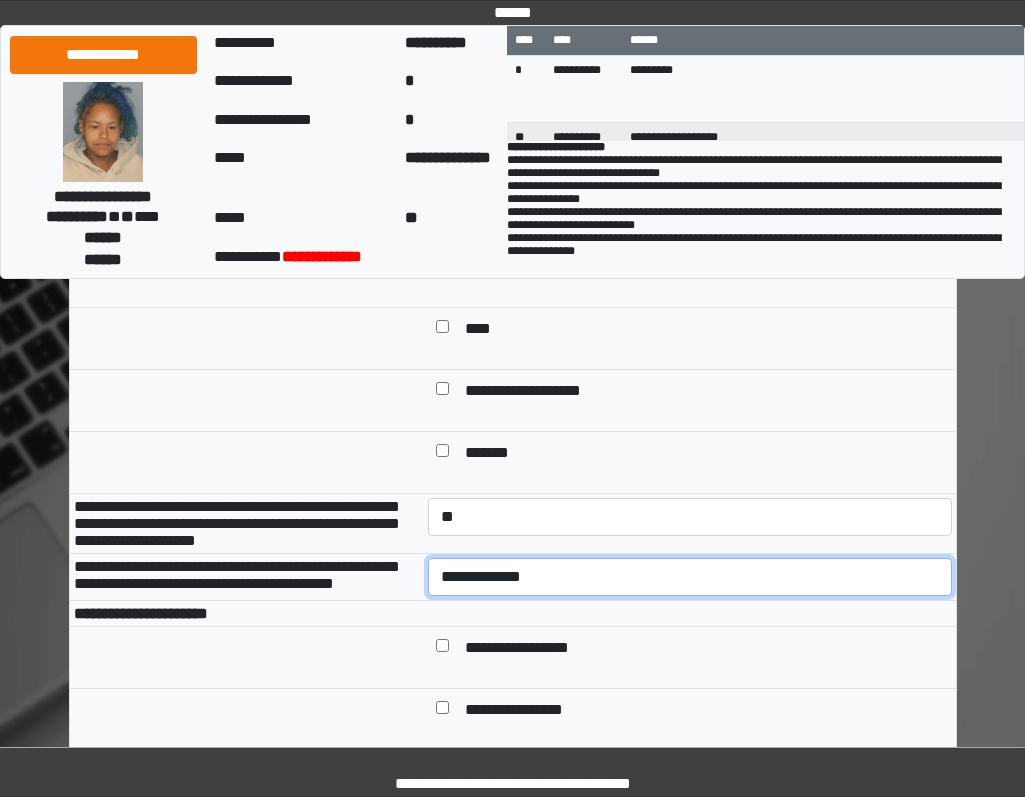 click on "**********" at bounding box center [690, 577] 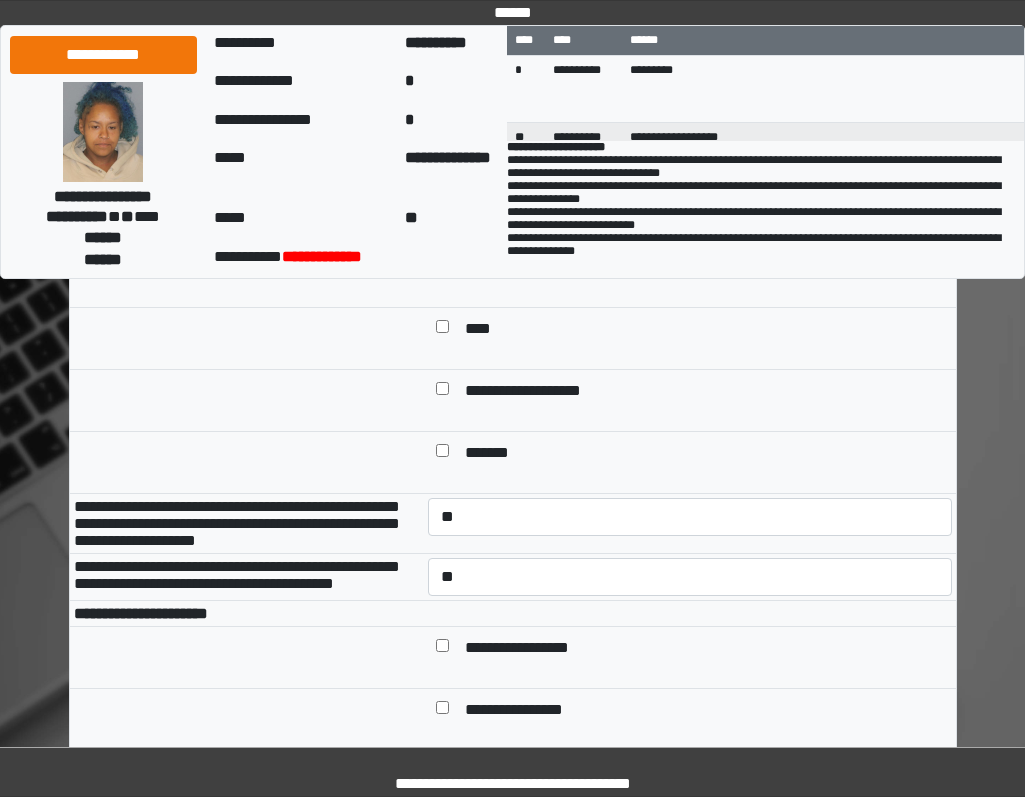 click on "**********" at bounding box center [532, 649] 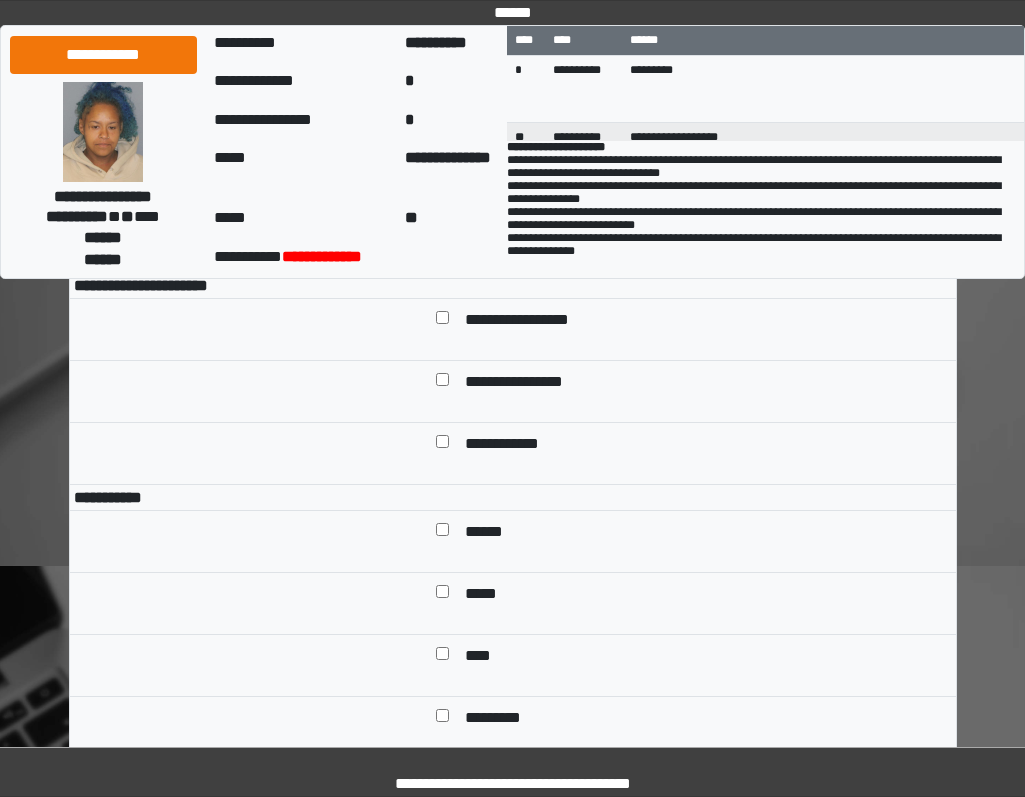 scroll, scrollTop: 1200, scrollLeft: 0, axis: vertical 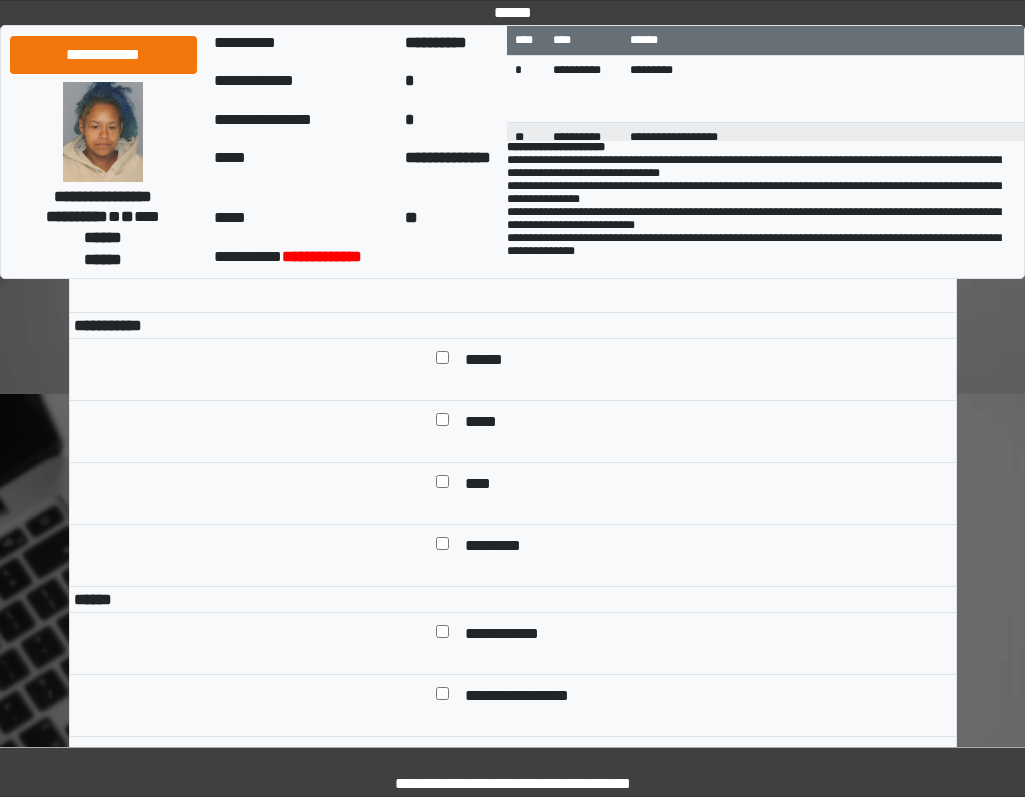 drag, startPoint x: 507, startPoint y: 438, endPoint x: 507, endPoint y: 457, distance: 19 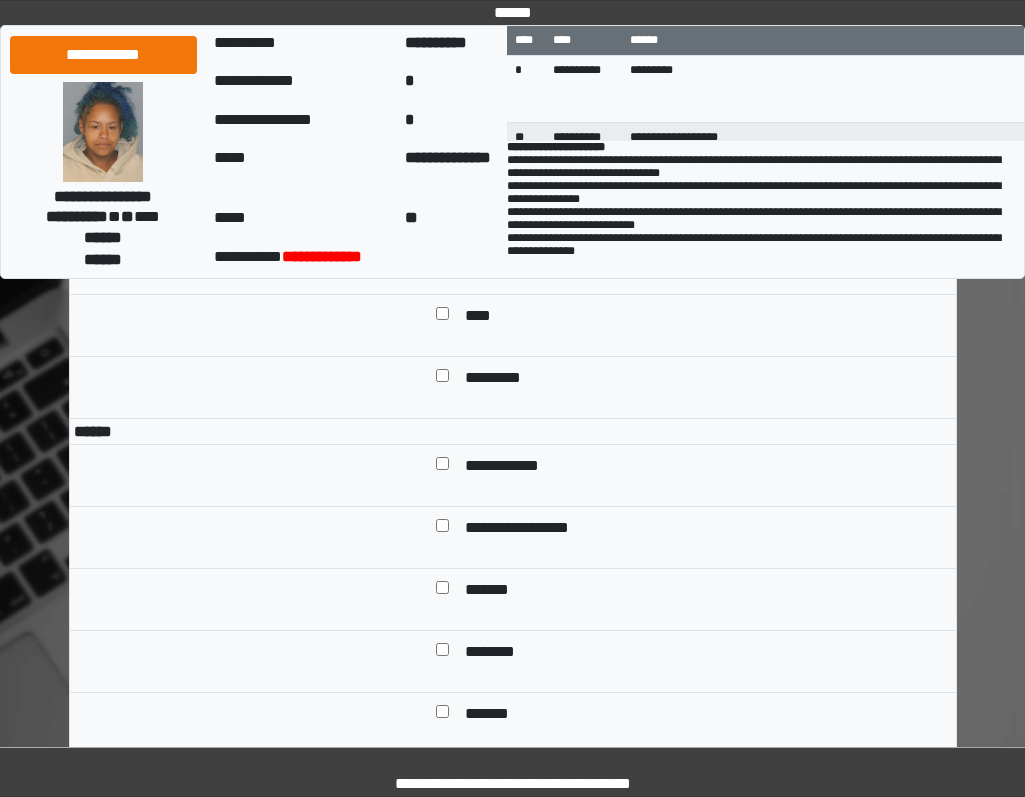 scroll, scrollTop: 1600, scrollLeft: 0, axis: vertical 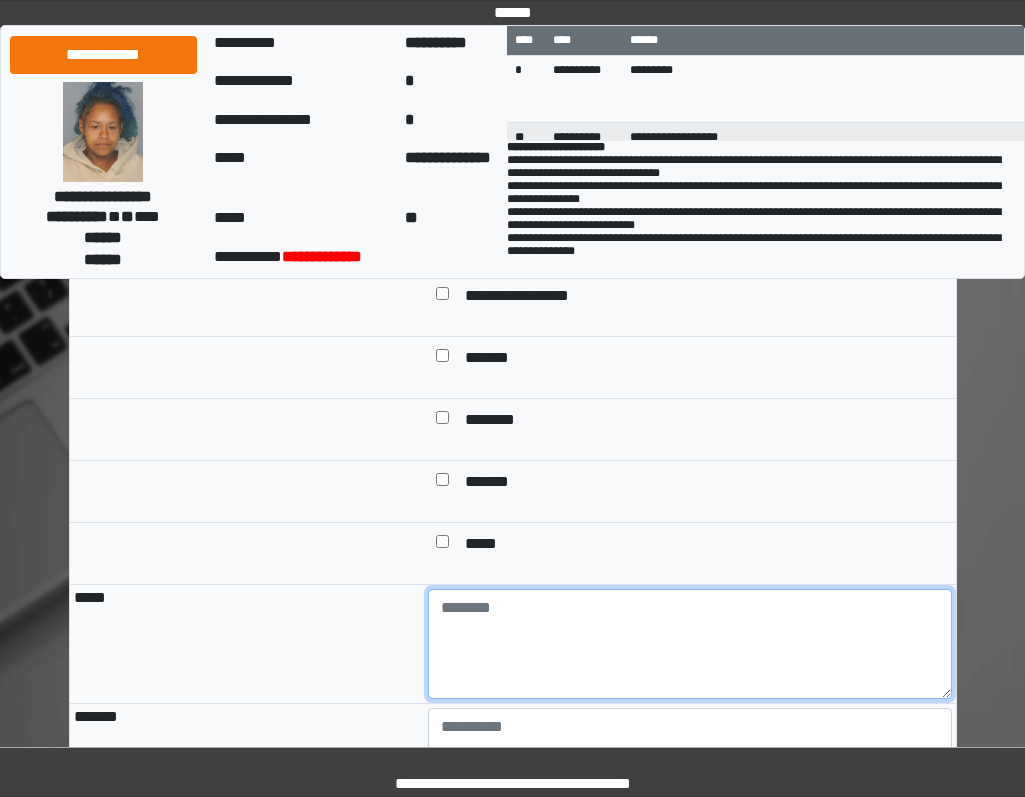click at bounding box center (690, 644) 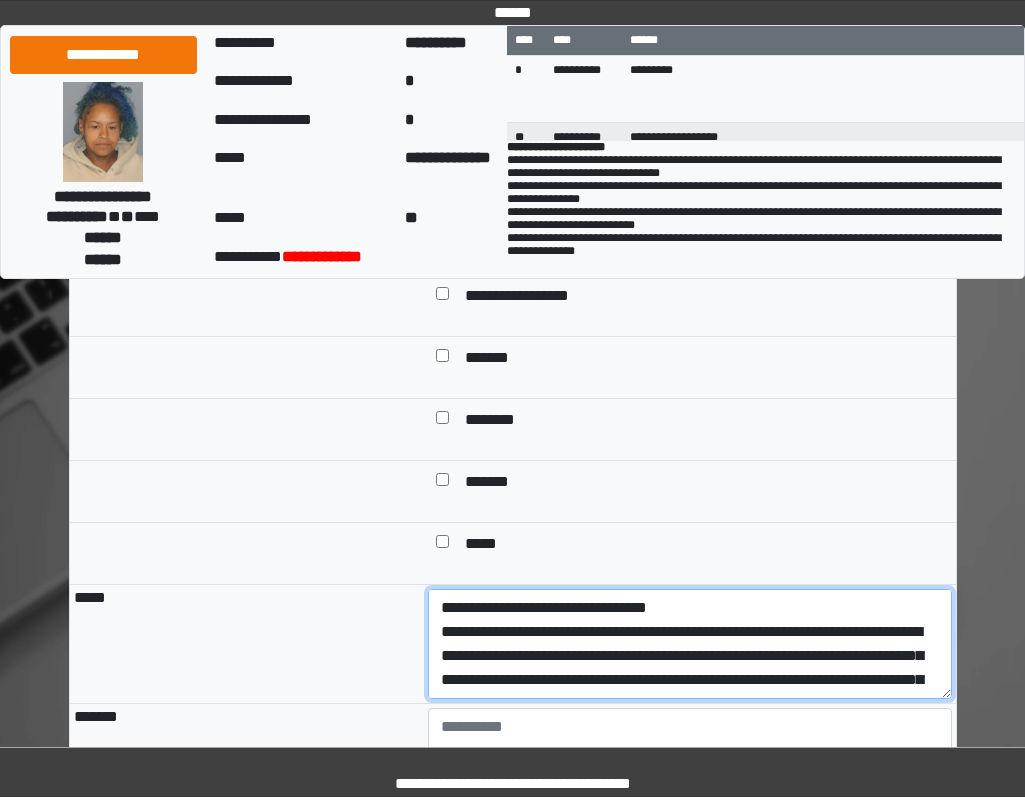 scroll, scrollTop: 160, scrollLeft: 0, axis: vertical 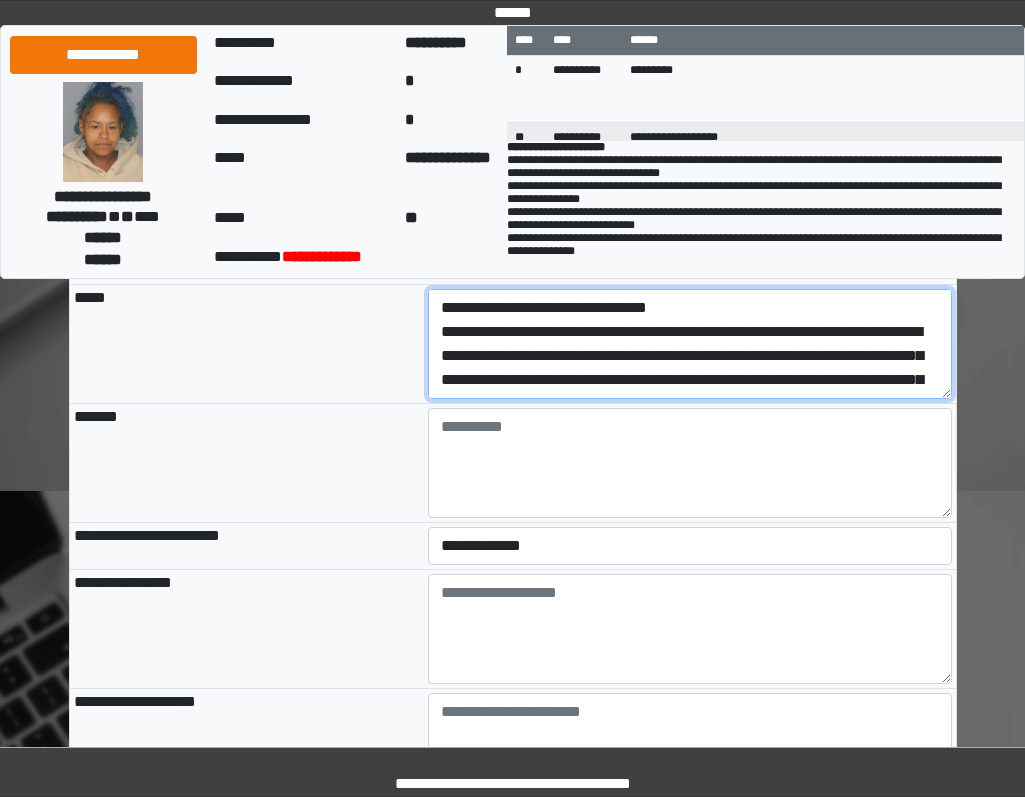 drag, startPoint x: 808, startPoint y: 466, endPoint x: 398, endPoint y: 403, distance: 414.812 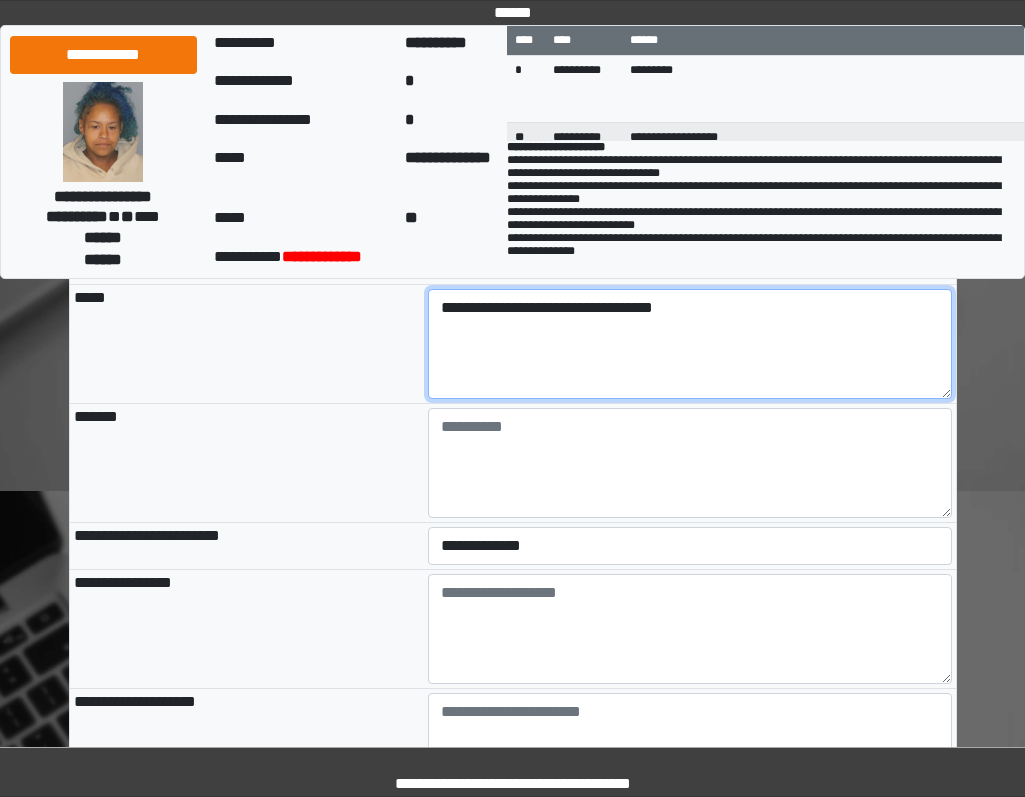 type on "**********" 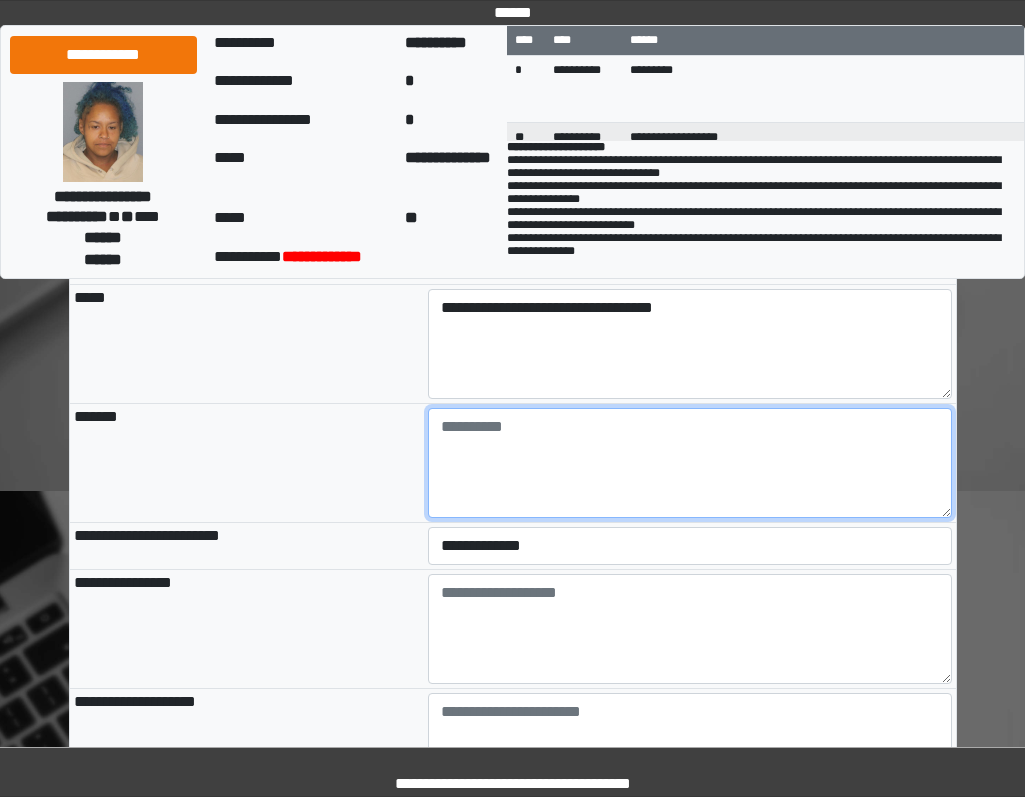 click at bounding box center [690, 463] 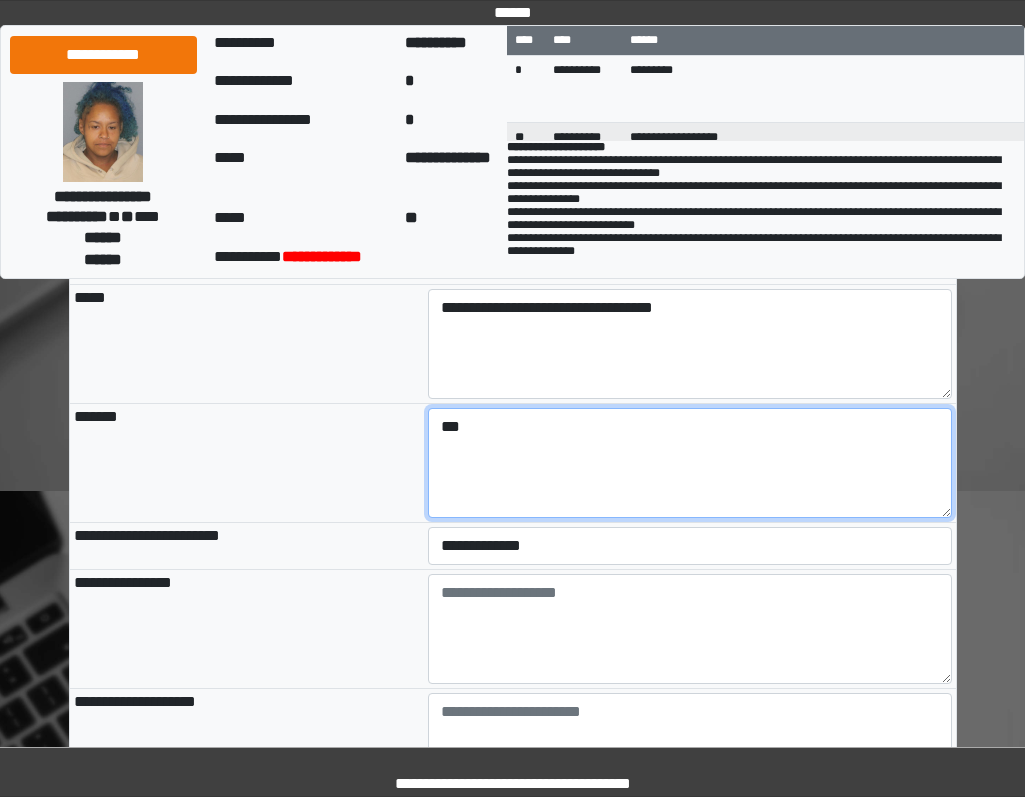 type on "***" 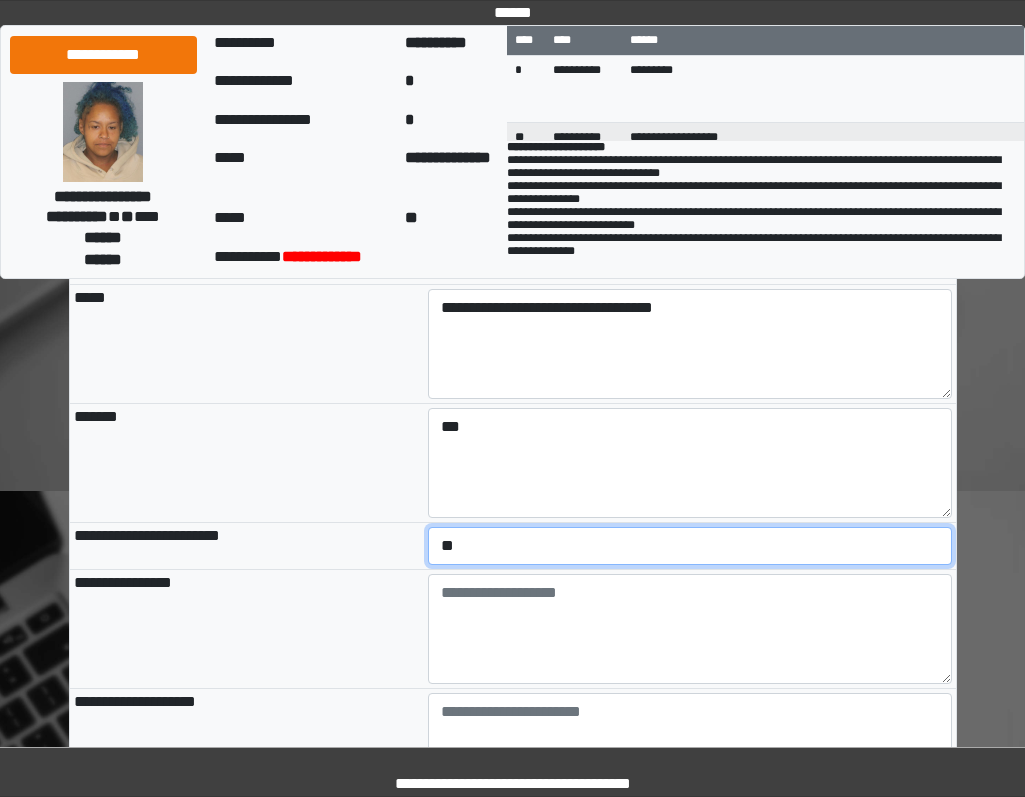 select on "*" 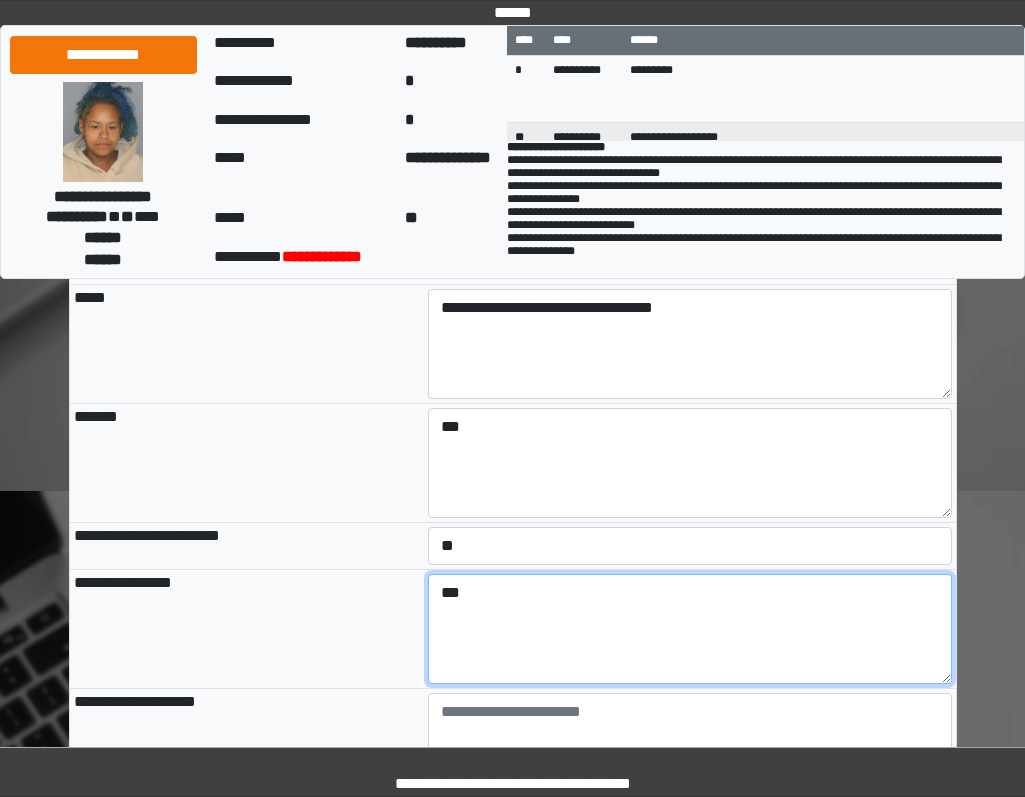 type on "***" 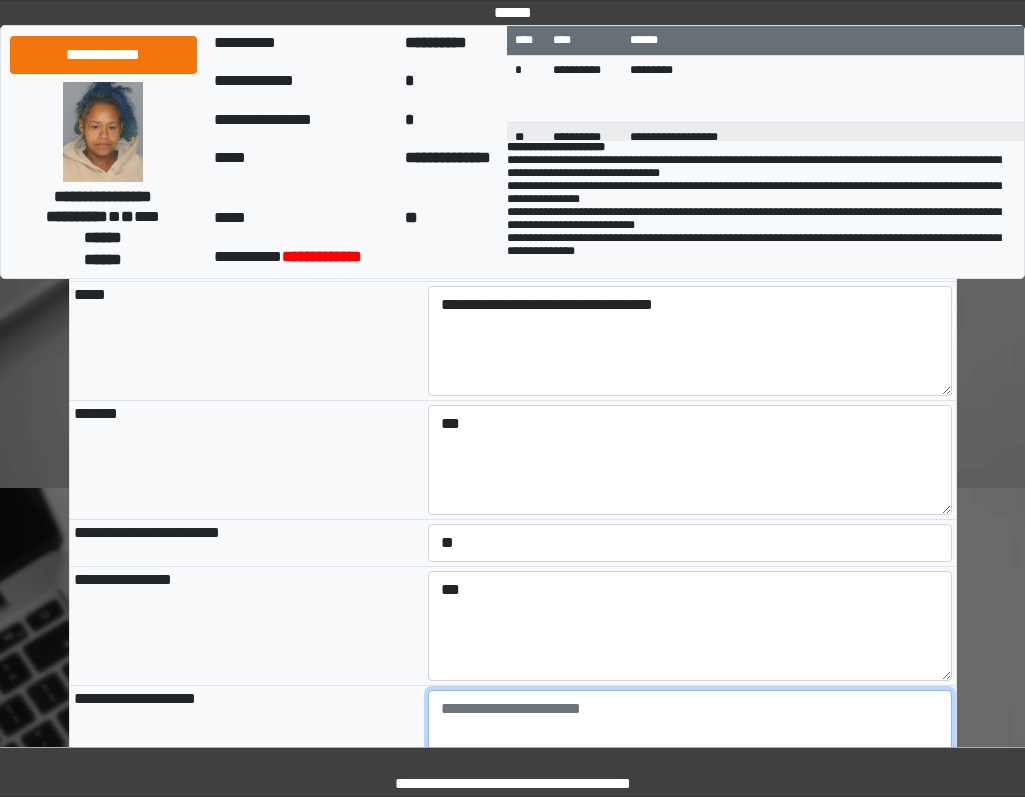 paste on "**********" 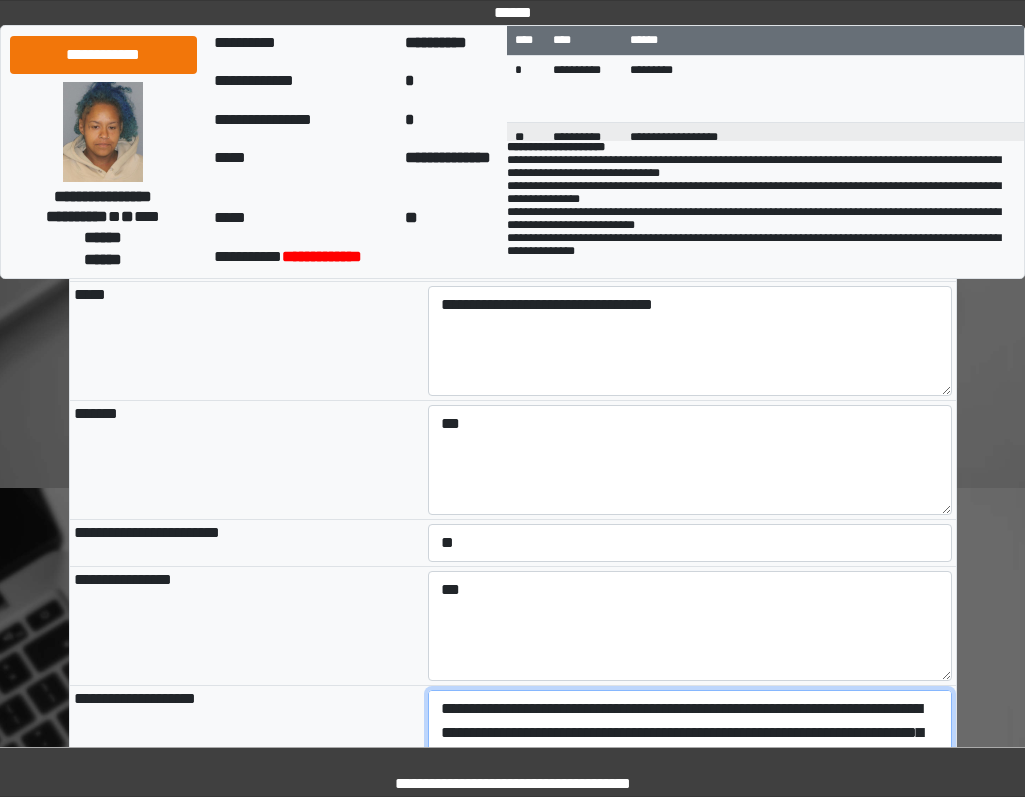 scroll, scrollTop: 1974, scrollLeft: 0, axis: vertical 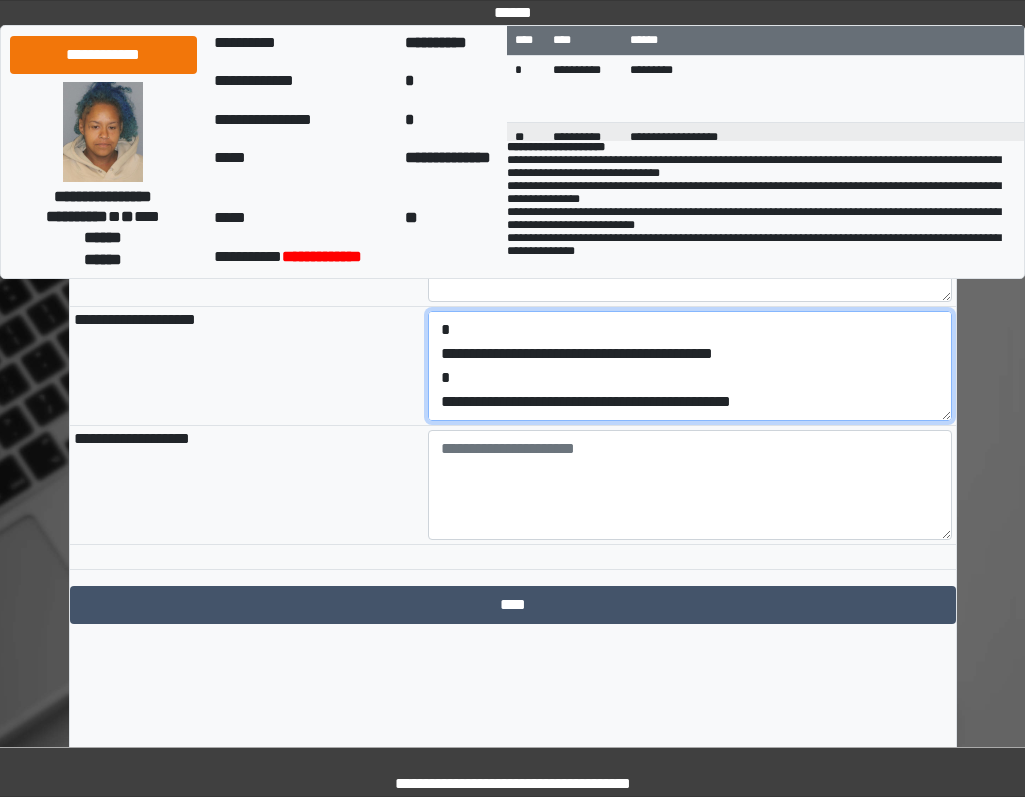 drag, startPoint x: 825, startPoint y: 486, endPoint x: 295, endPoint y: 488, distance: 530.0038 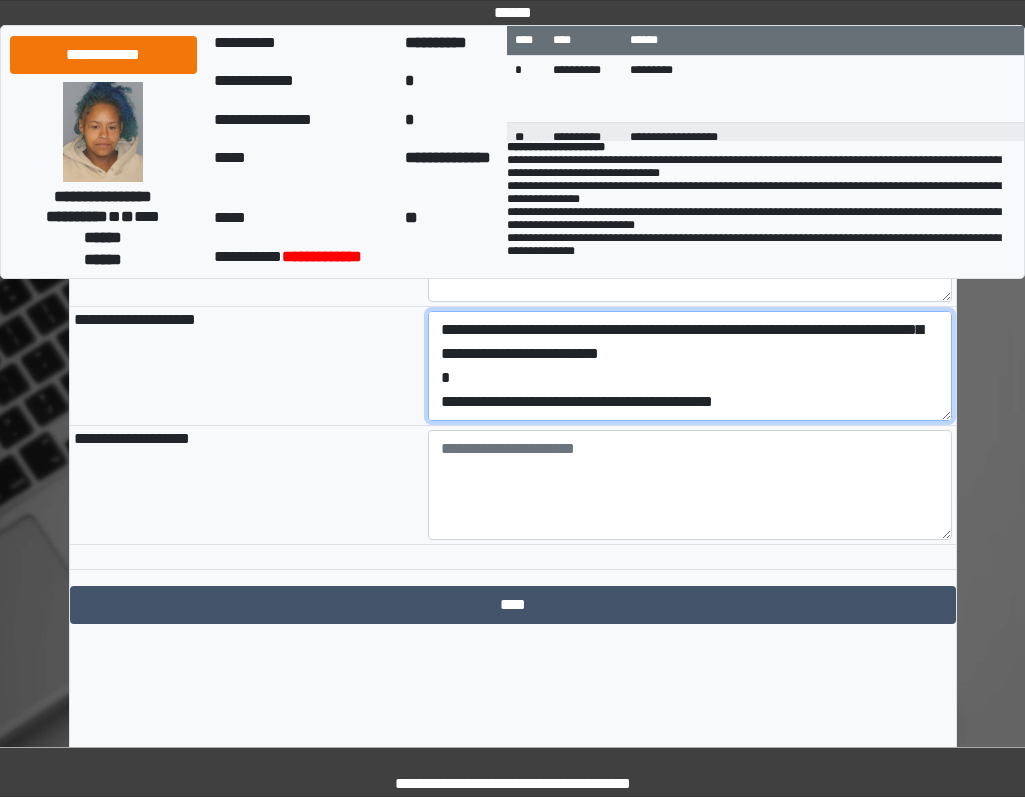 scroll, scrollTop: 96, scrollLeft: 0, axis: vertical 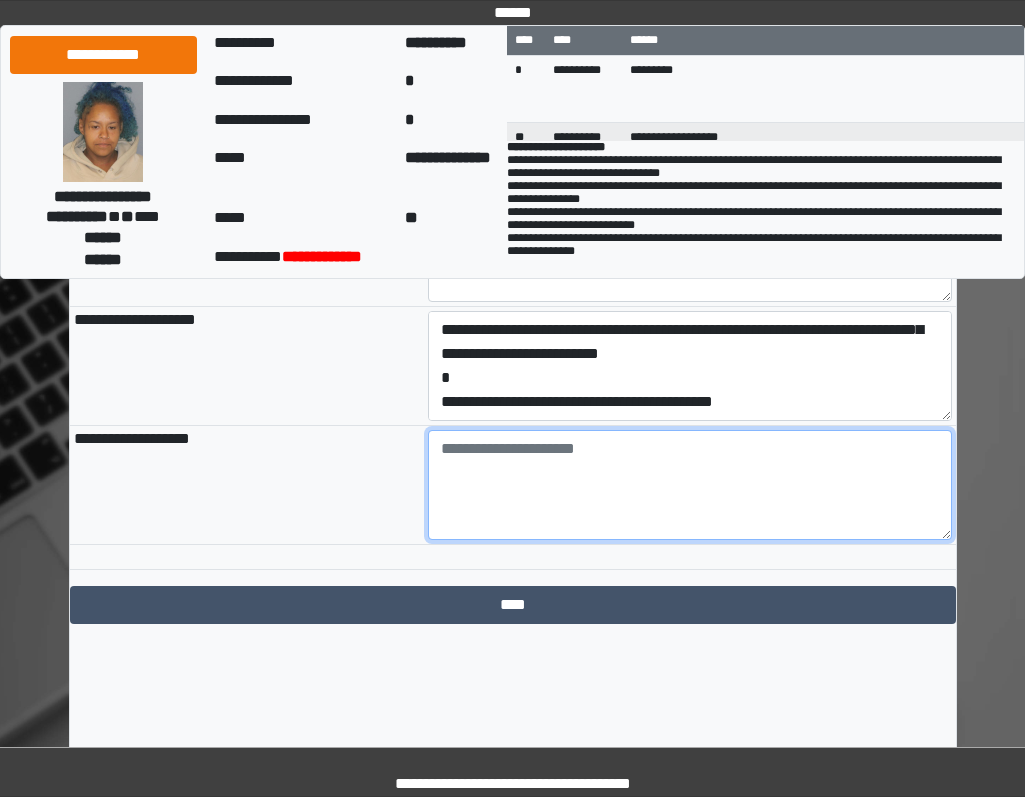 click at bounding box center [690, 485] 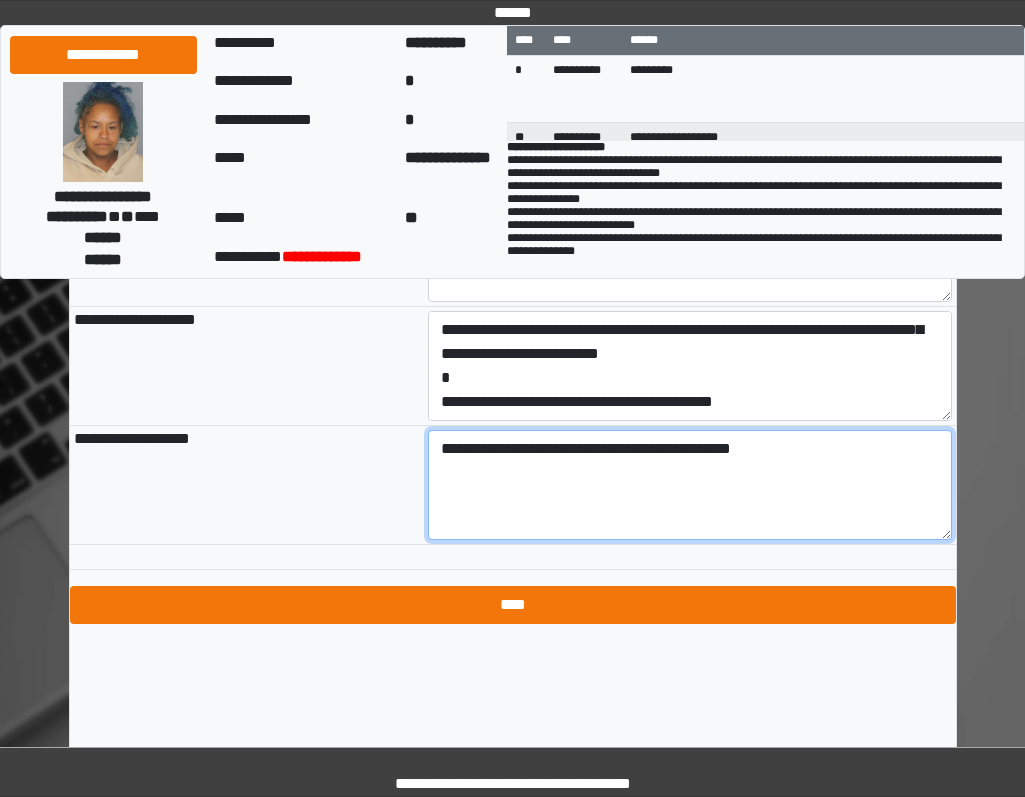 type on "**********" 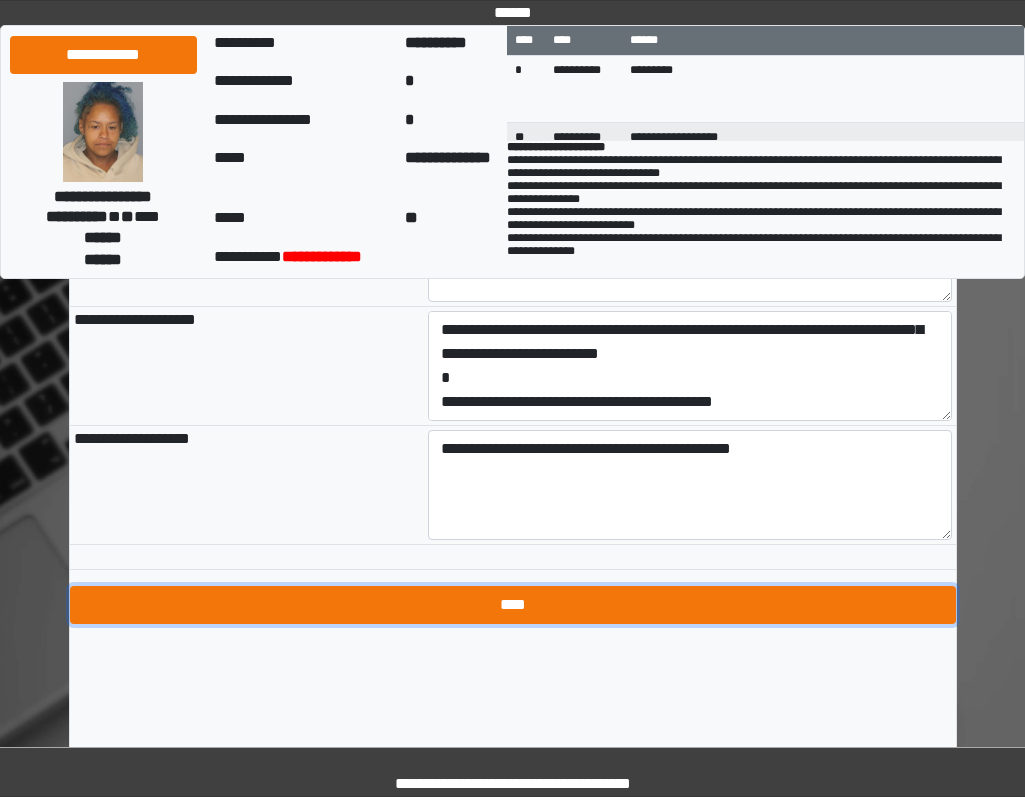 click on "****" at bounding box center [513, 605] 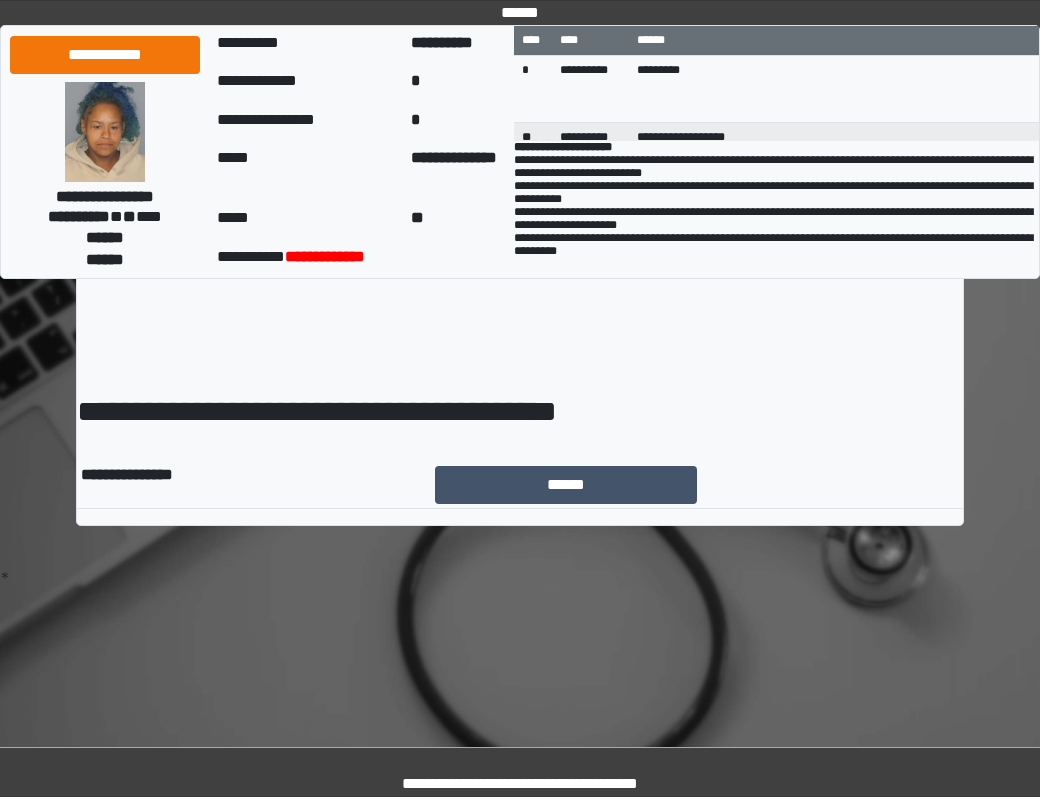 scroll, scrollTop: 0, scrollLeft: 0, axis: both 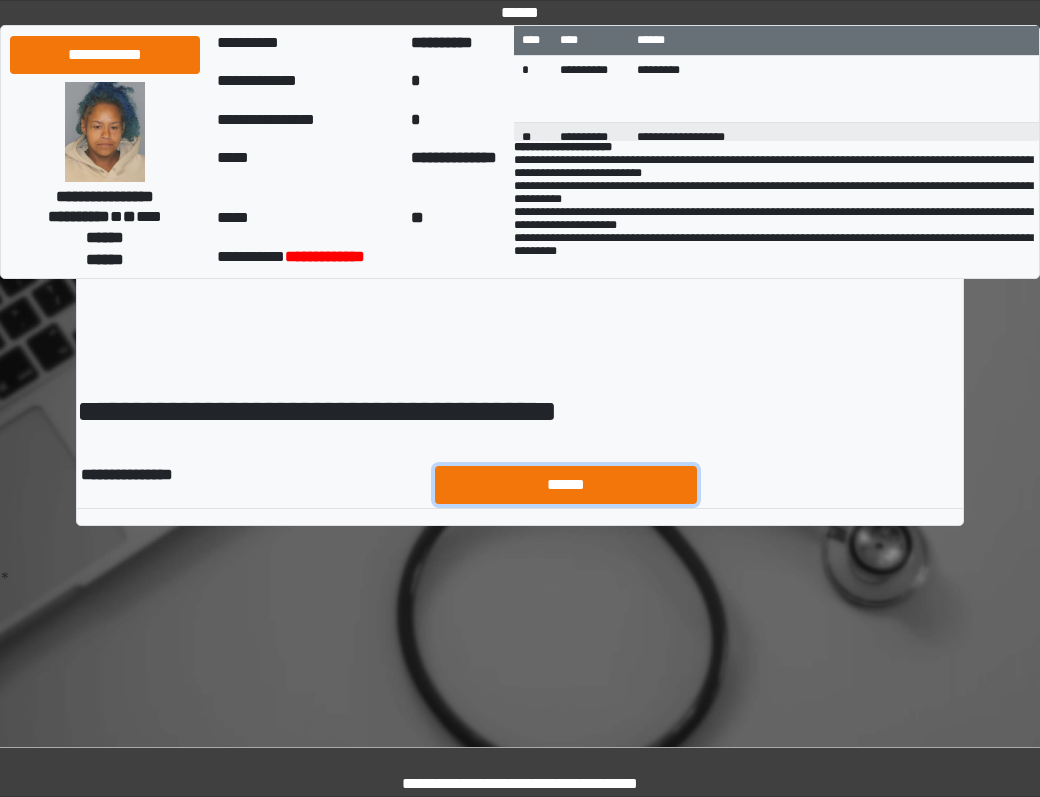 click on "******" at bounding box center [566, 485] 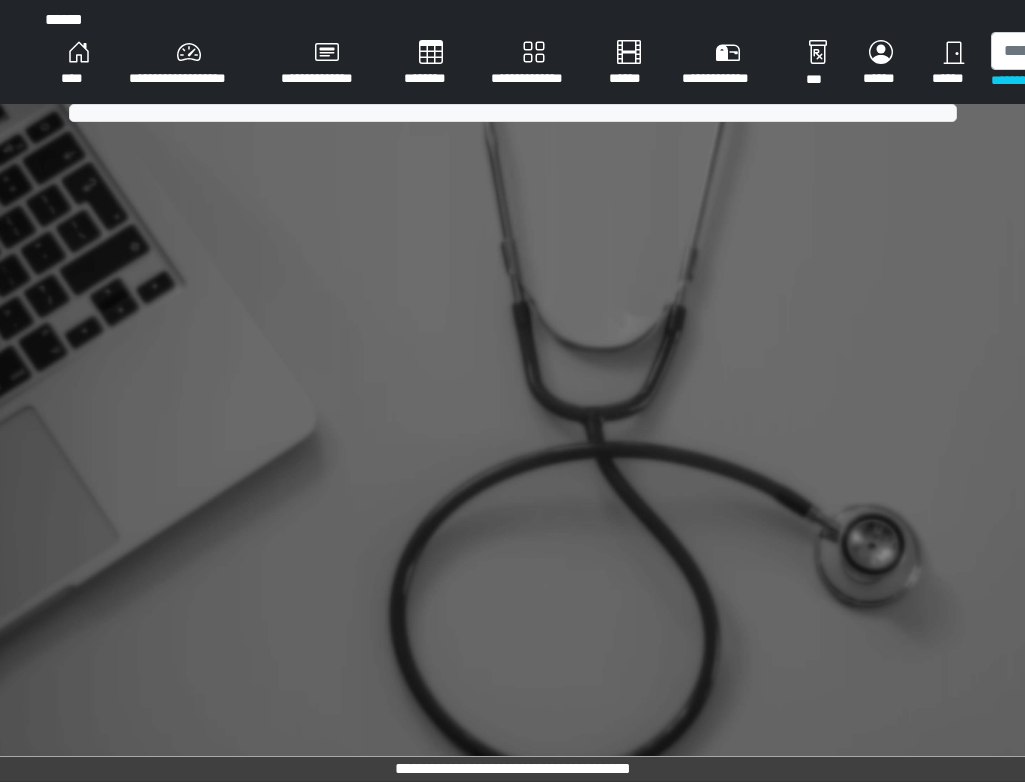scroll, scrollTop: 0, scrollLeft: 0, axis: both 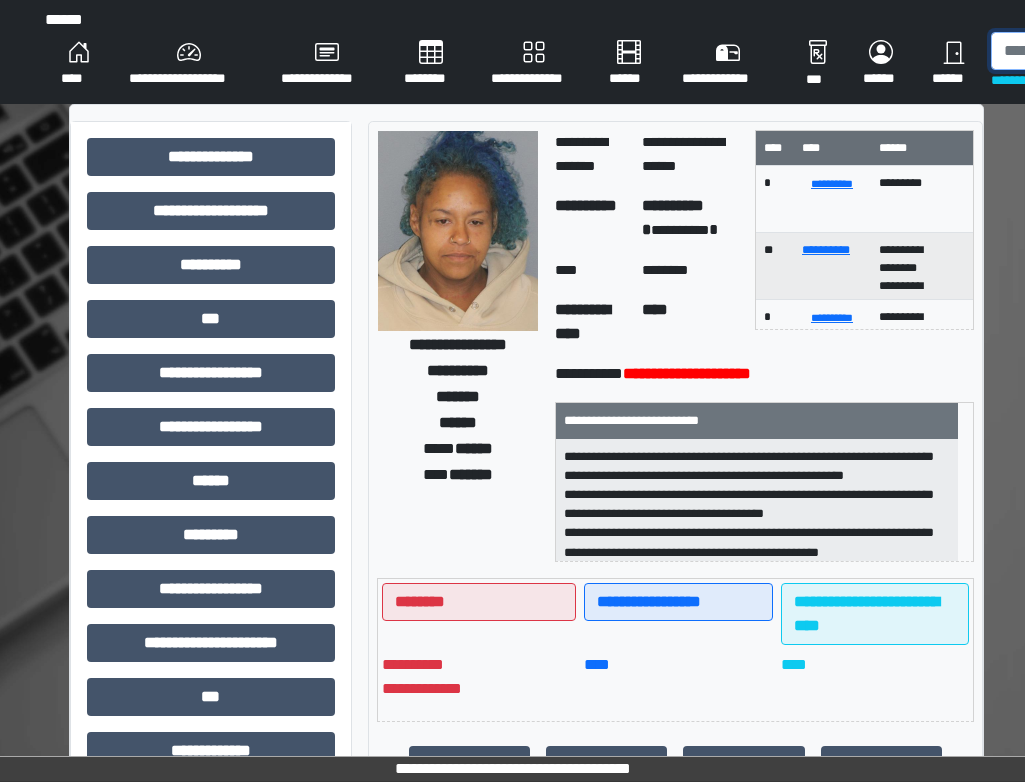 click at bounding box center (1094, 51) 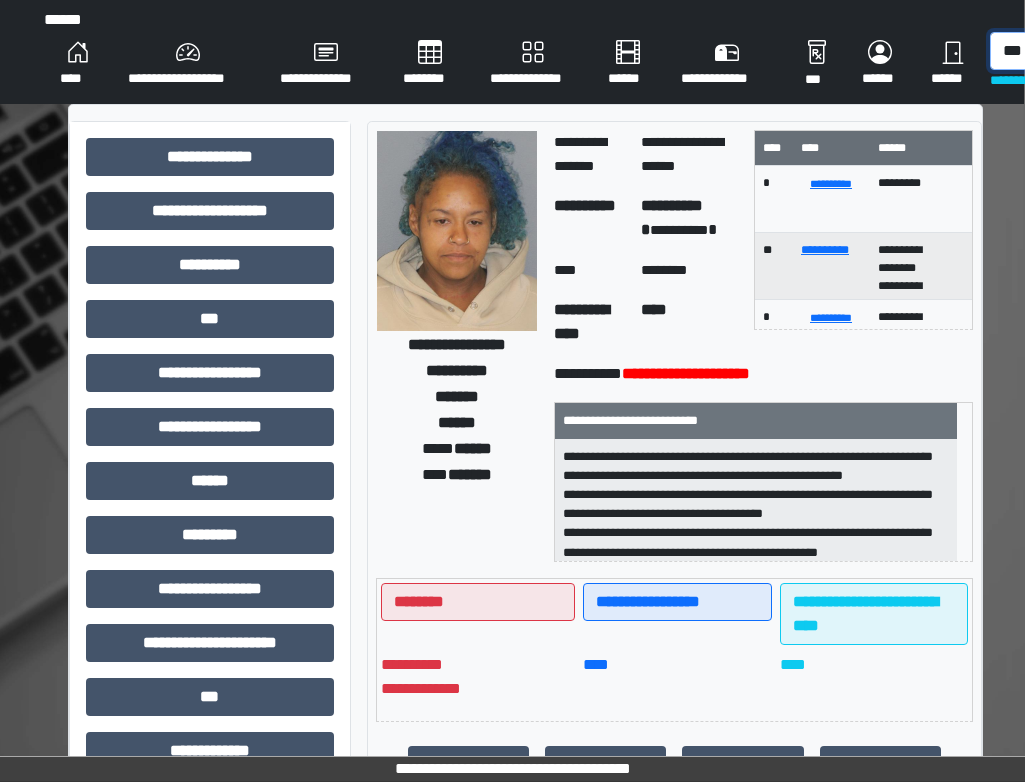 scroll, scrollTop: 0, scrollLeft: 10, axis: horizontal 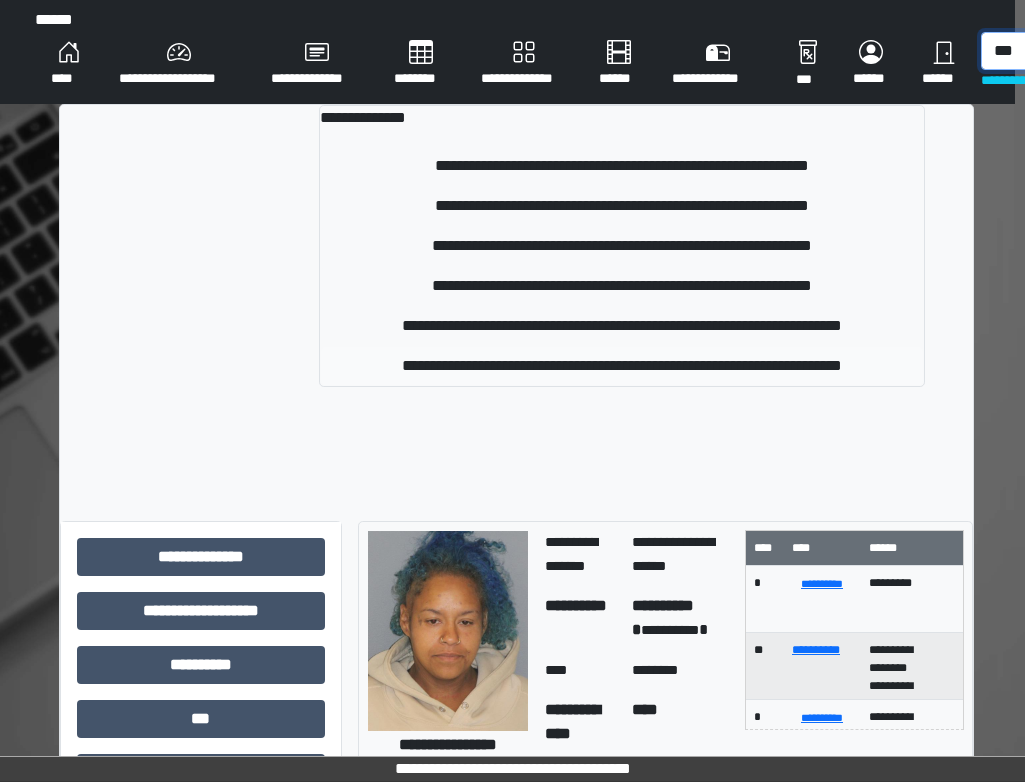 type on "***" 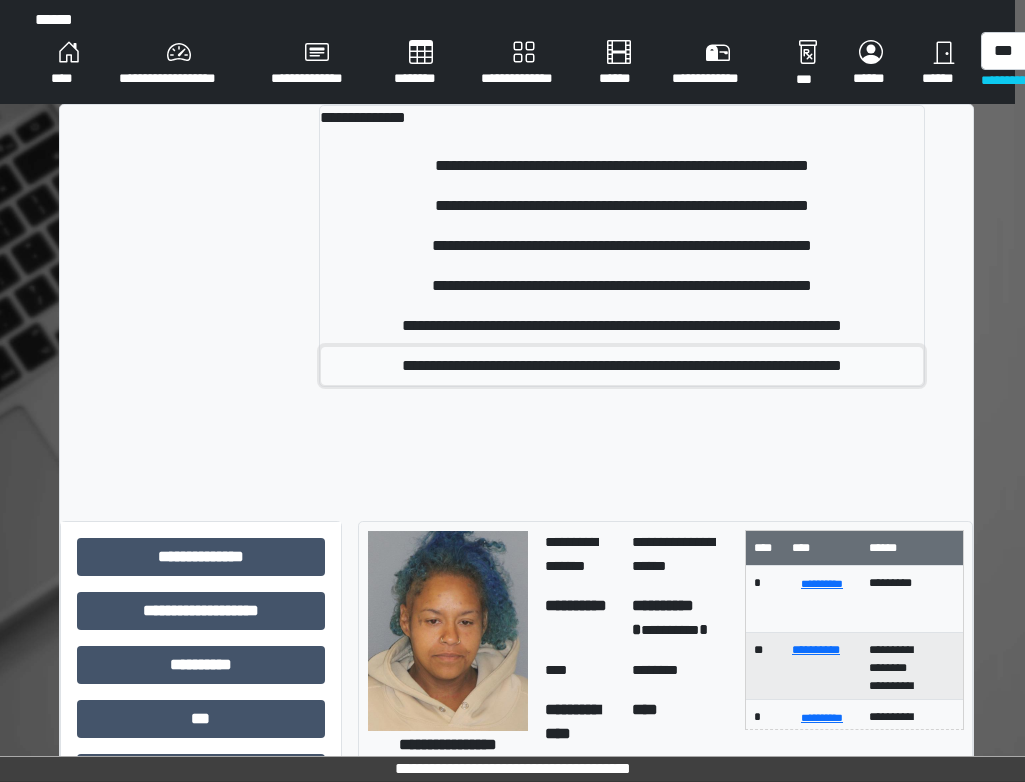 click on "**********" at bounding box center (622, 366) 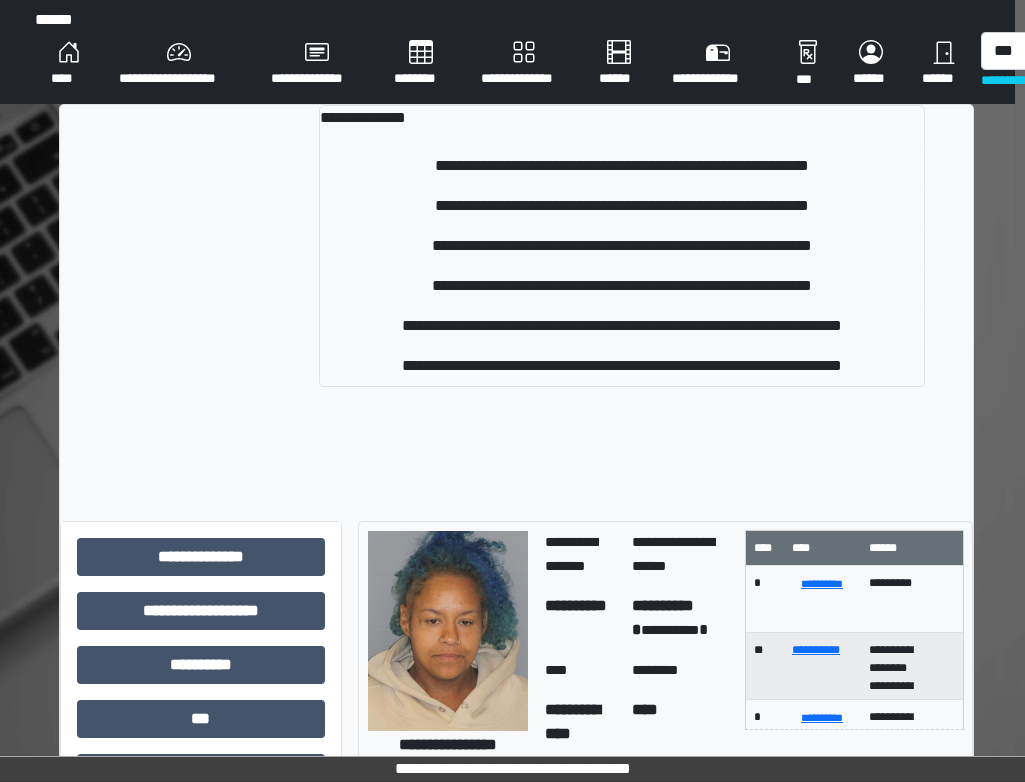 type 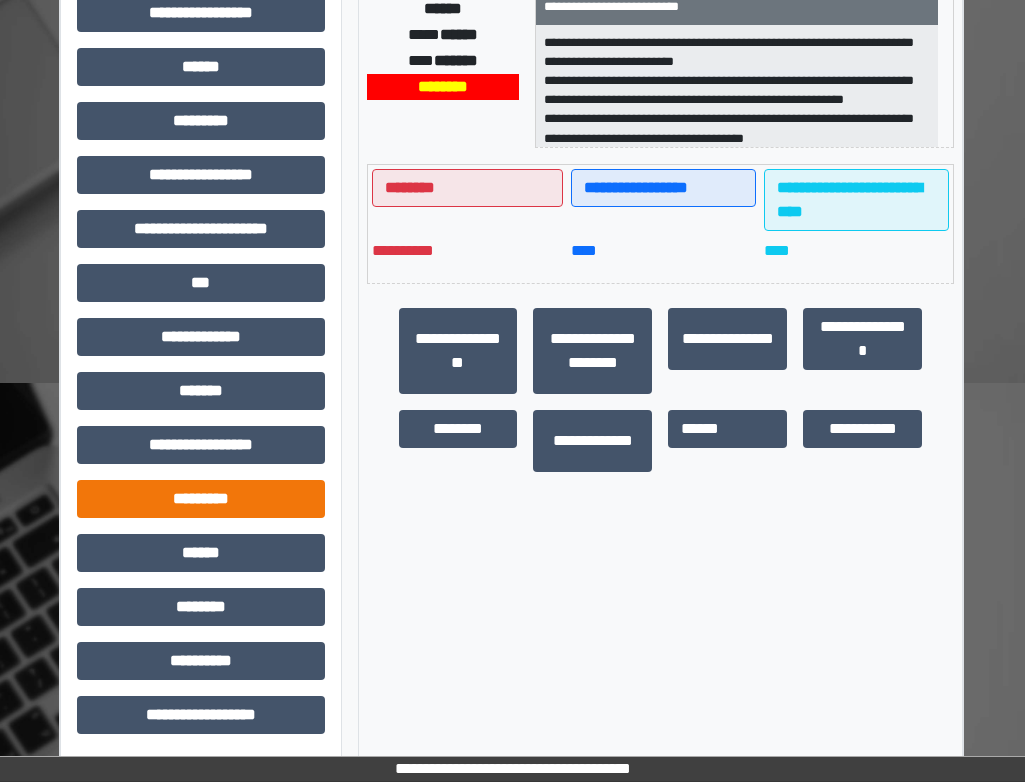 scroll, scrollTop: 416, scrollLeft: 10, axis: both 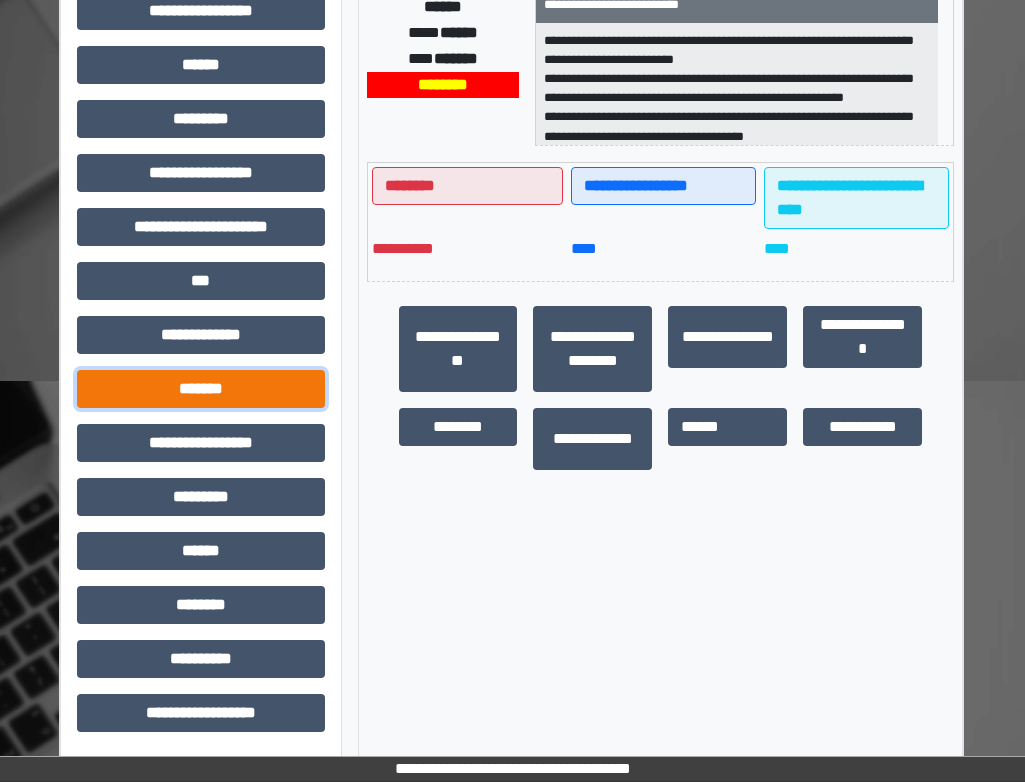 click on "*******" at bounding box center [201, 389] 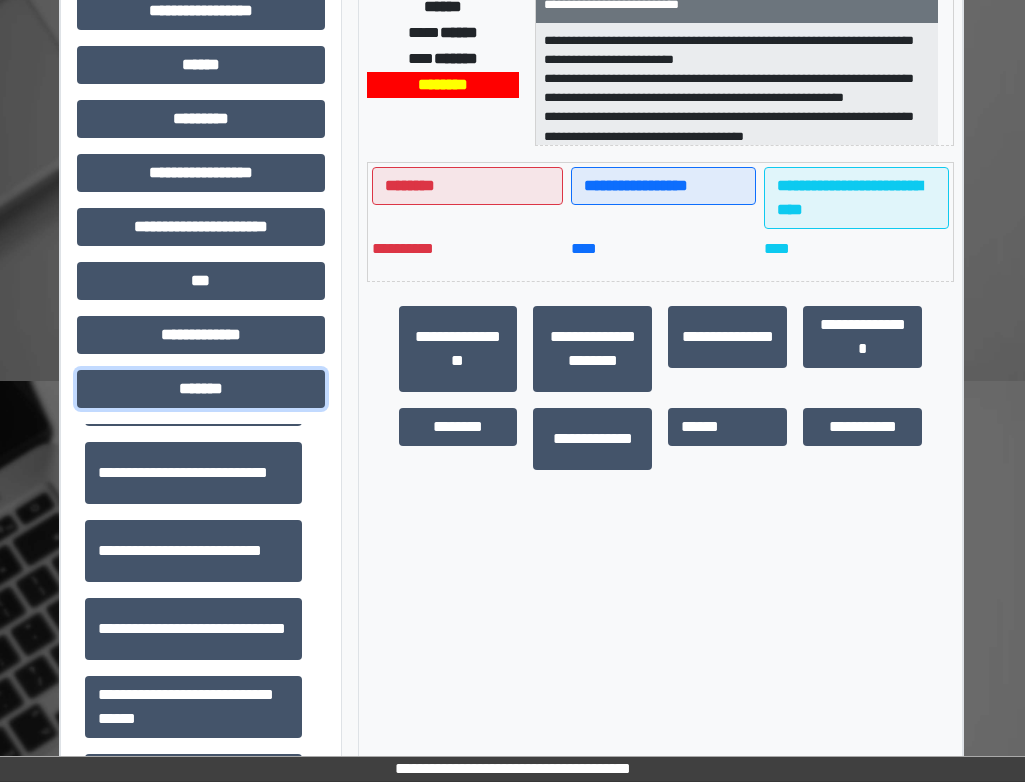 scroll, scrollTop: 600, scrollLeft: 0, axis: vertical 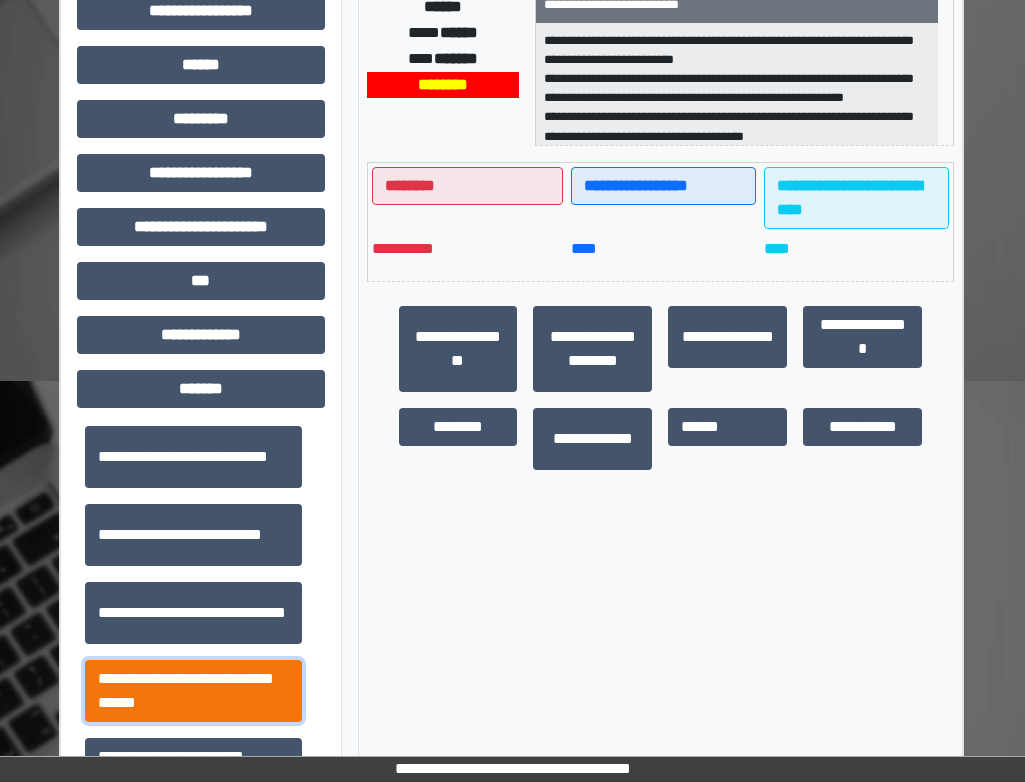 click on "**********" at bounding box center (193, 691) 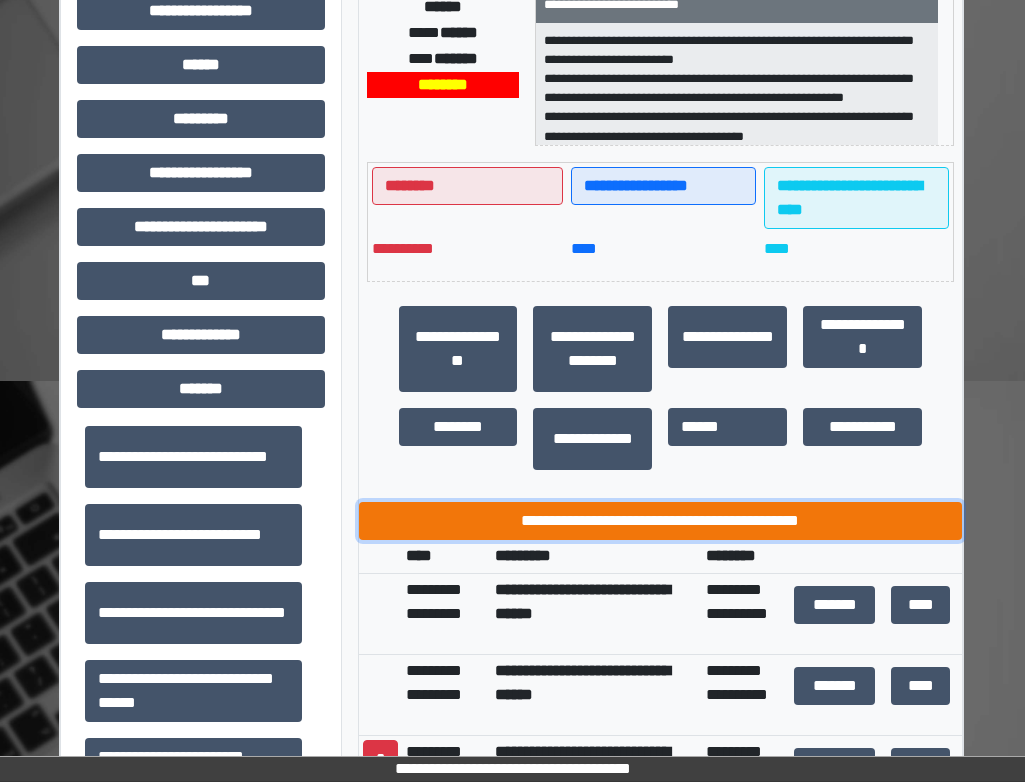 click on "**********" at bounding box center (661, 521) 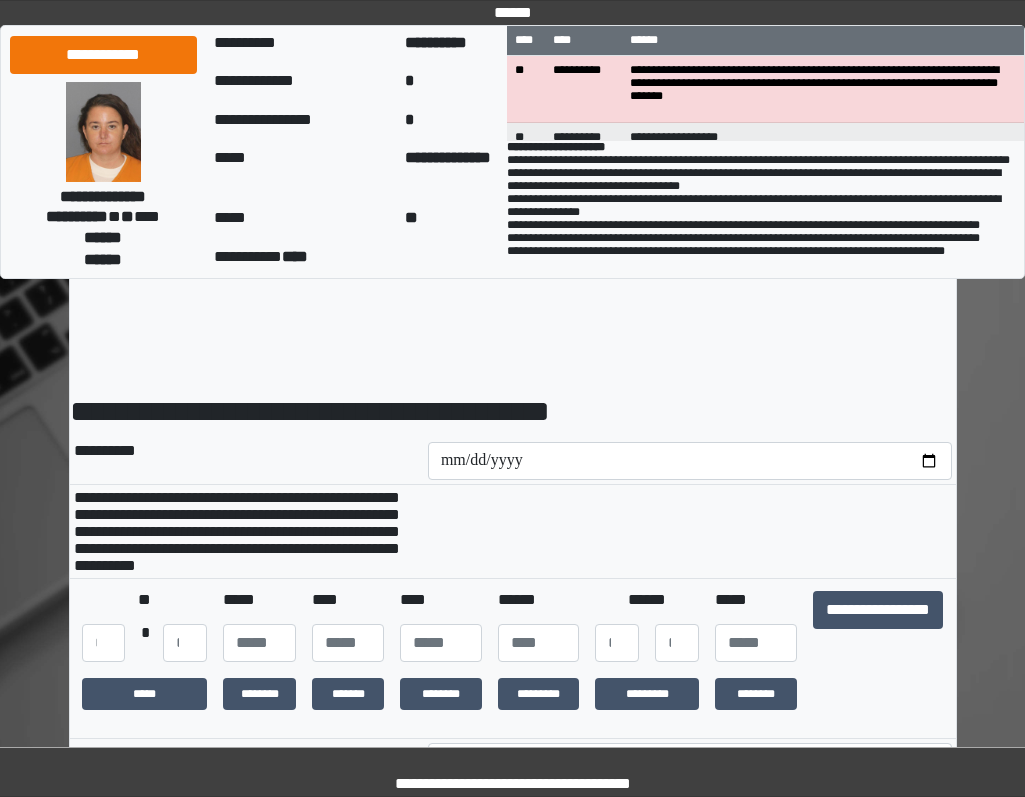 scroll, scrollTop: 0, scrollLeft: 0, axis: both 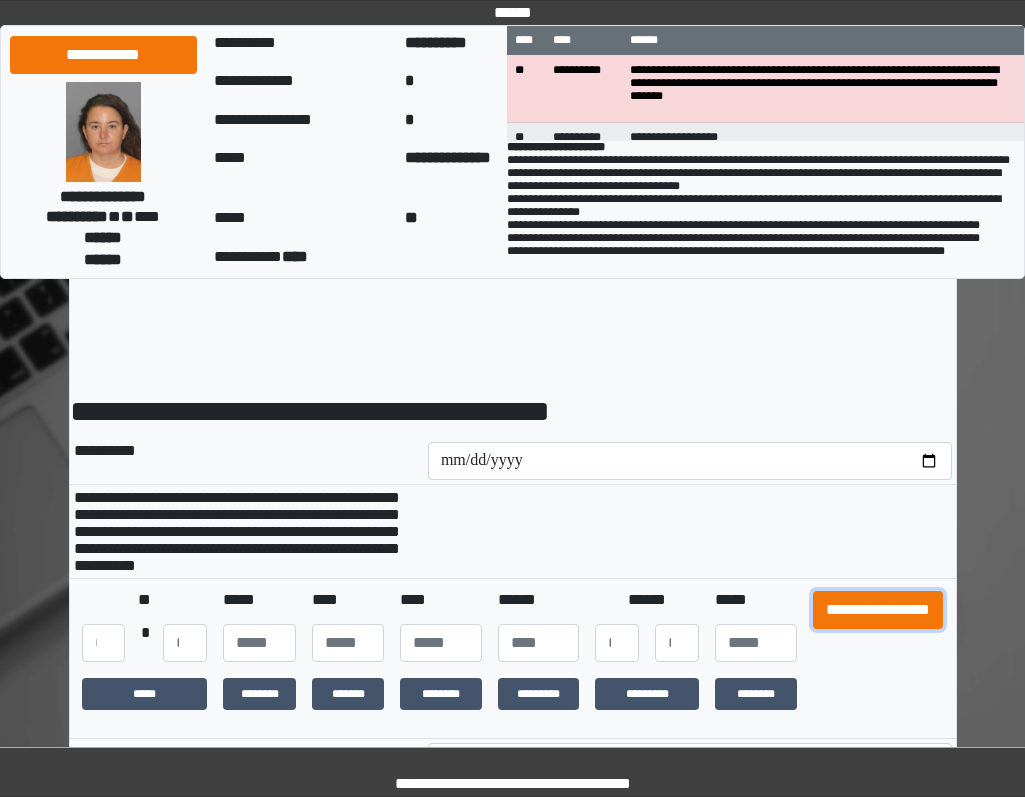 click on "**********" at bounding box center [878, 610] 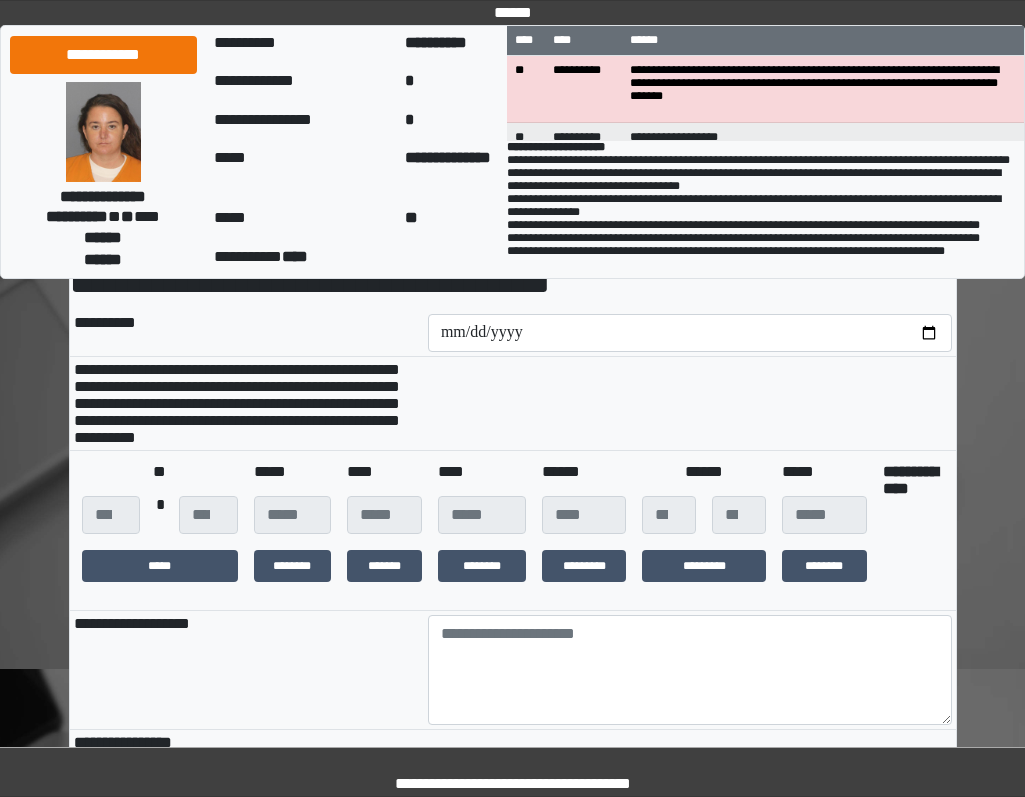 scroll, scrollTop: 300, scrollLeft: 0, axis: vertical 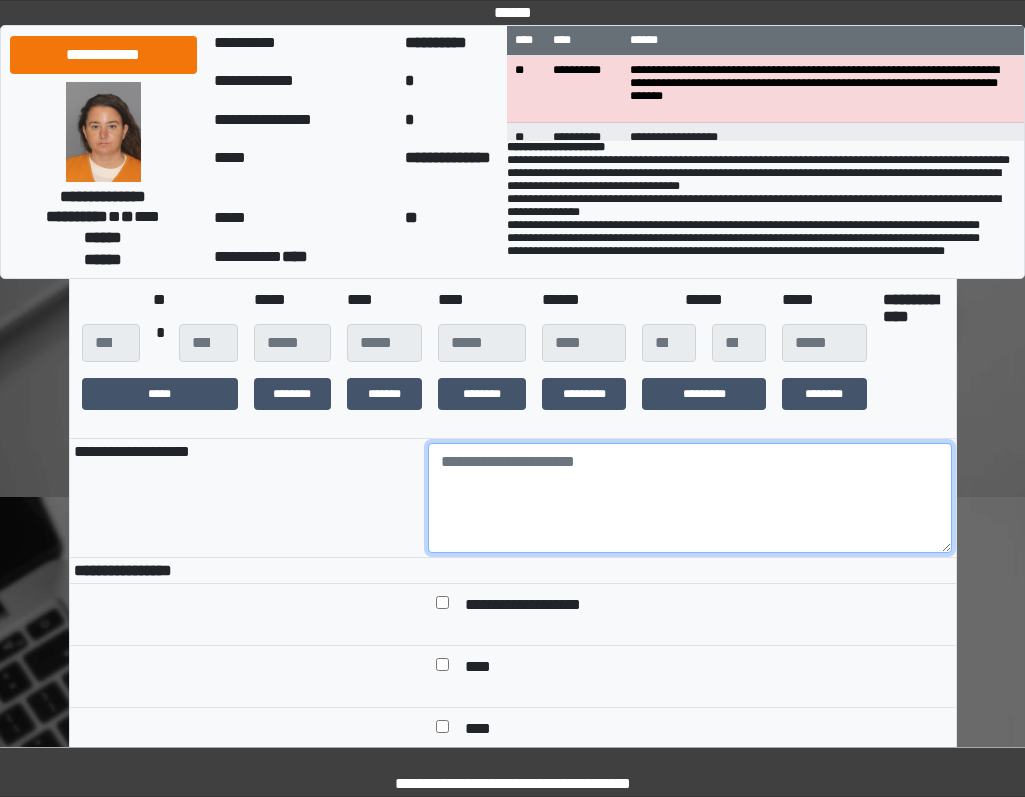 drag, startPoint x: 509, startPoint y: 517, endPoint x: 475, endPoint y: 525, distance: 34.928497 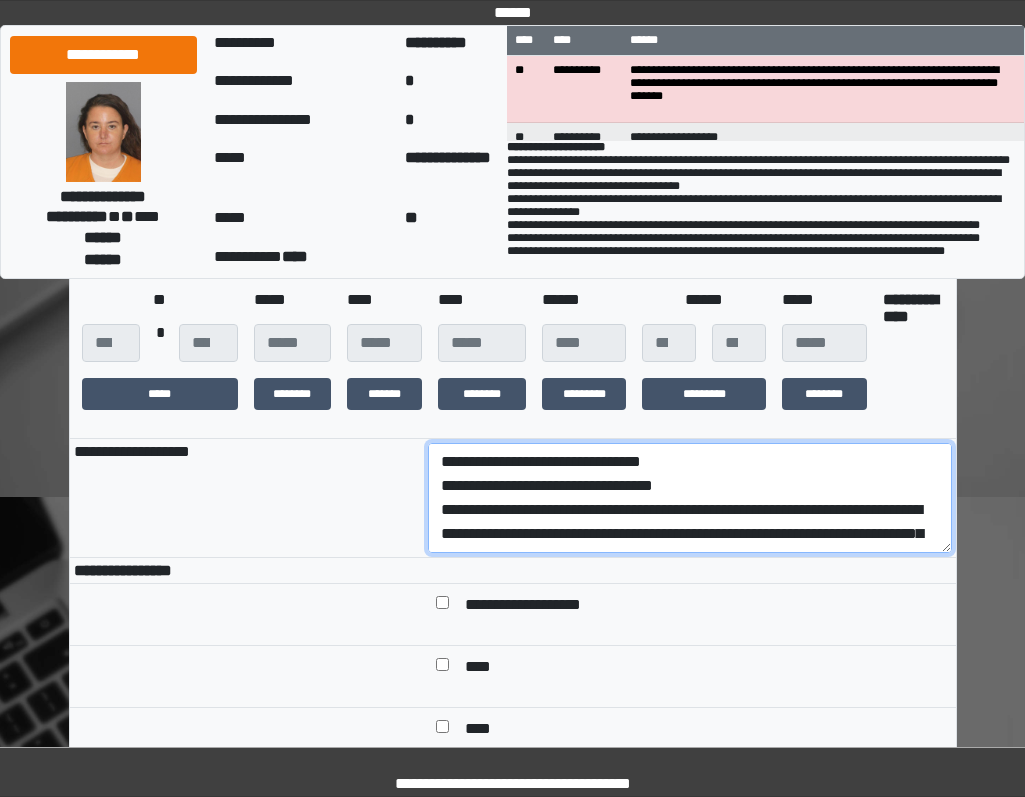 scroll, scrollTop: 256, scrollLeft: 0, axis: vertical 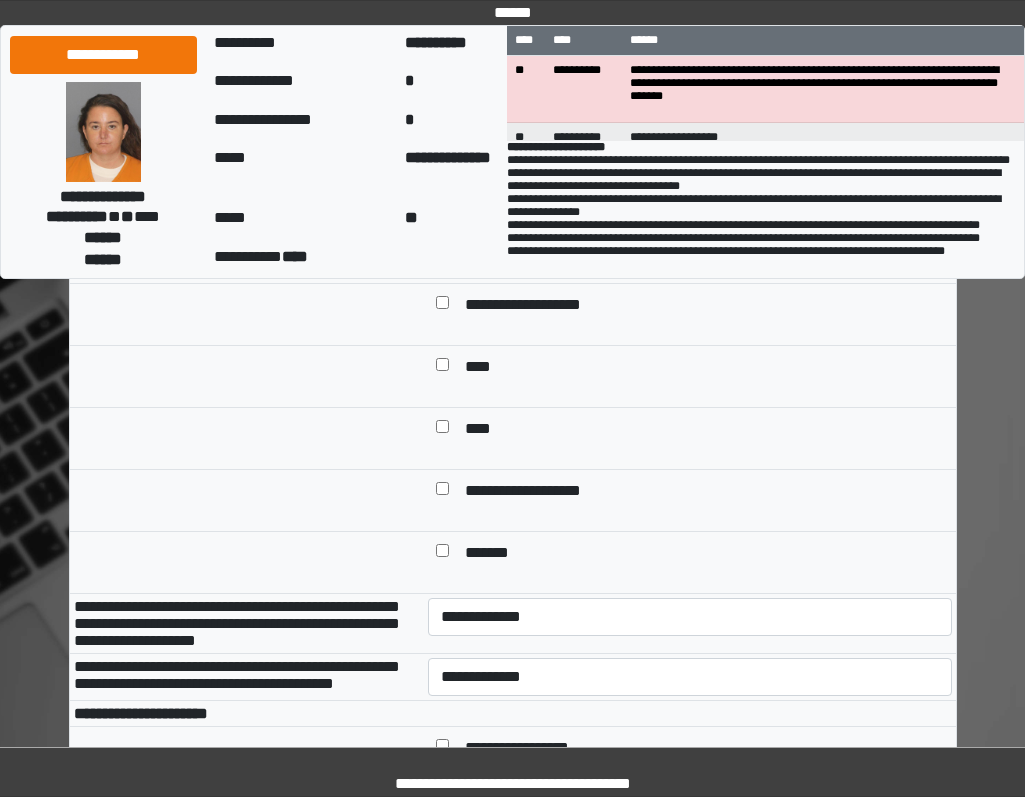 type on "**********" 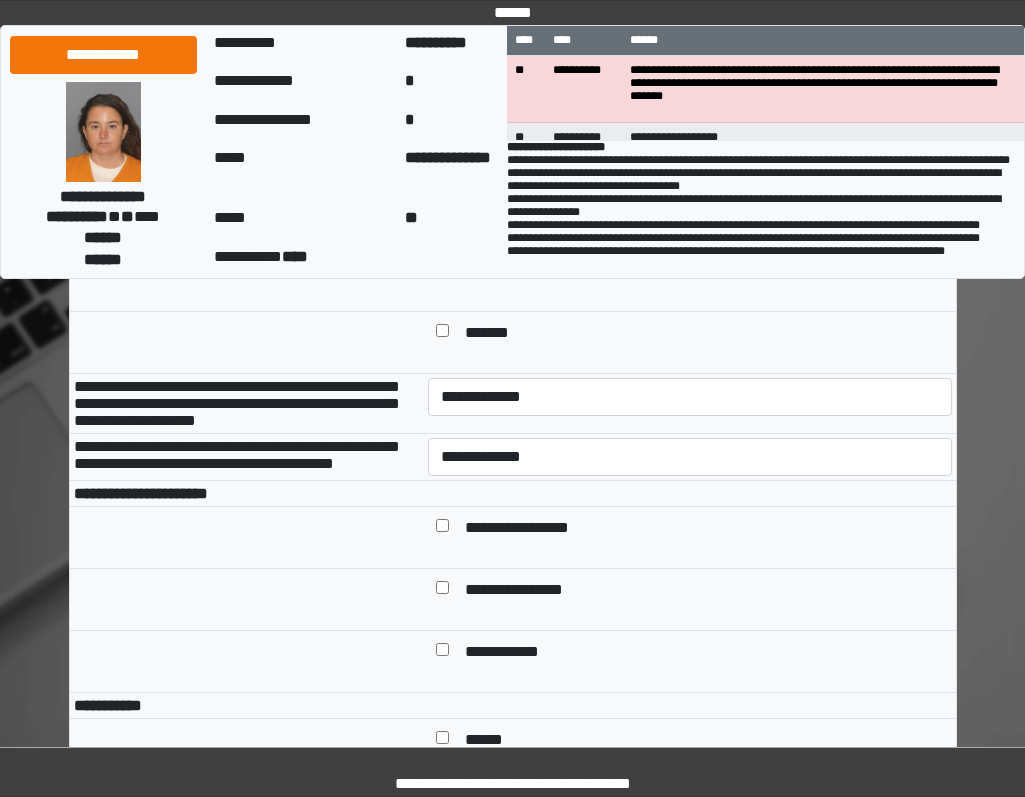 scroll, scrollTop: 900, scrollLeft: 0, axis: vertical 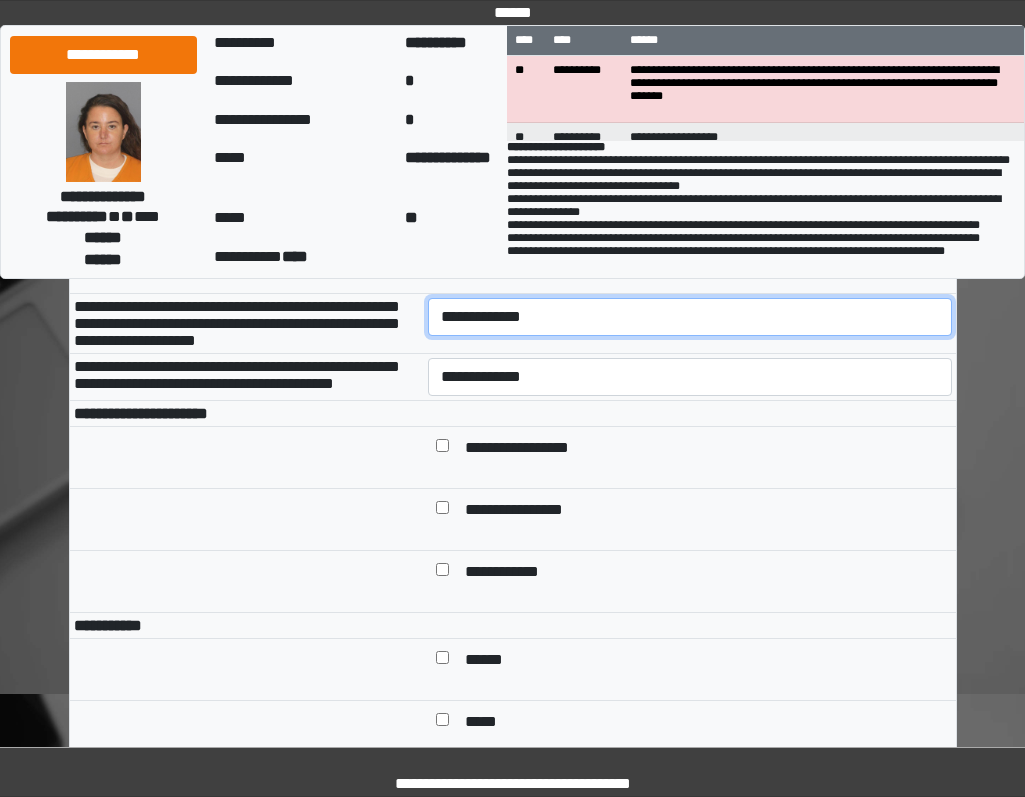 click on "**********" at bounding box center (690, 317) 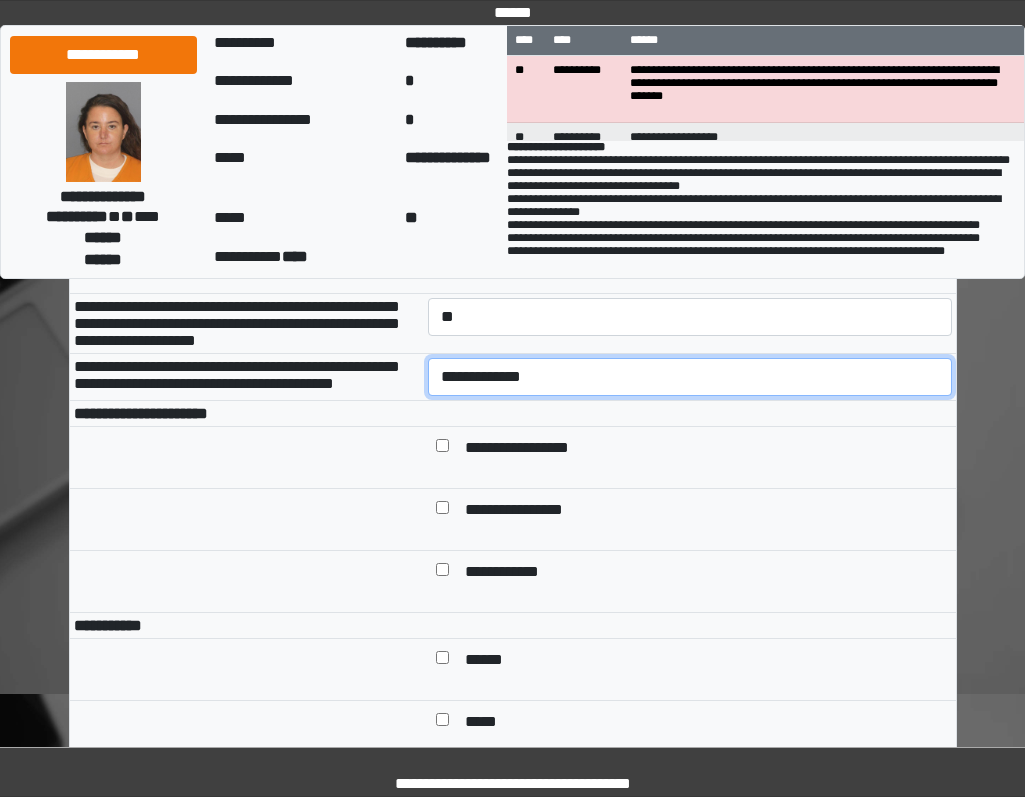 click on "**********" at bounding box center (690, 377) 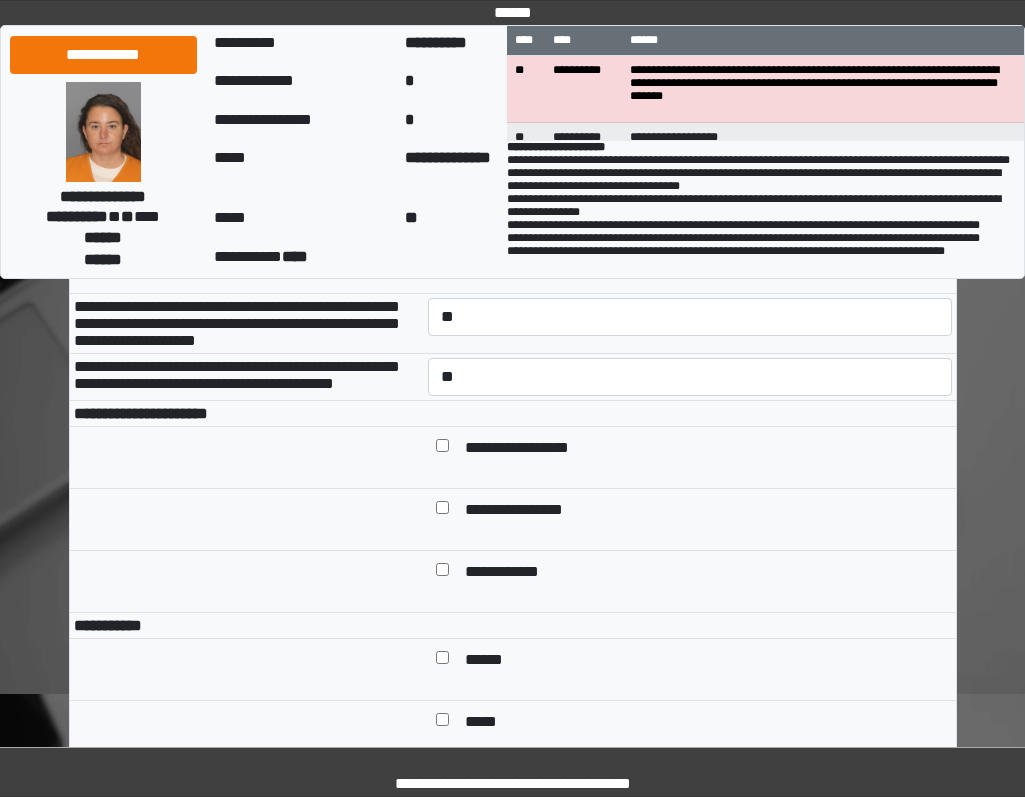 click on "**********" at bounding box center [532, 449] 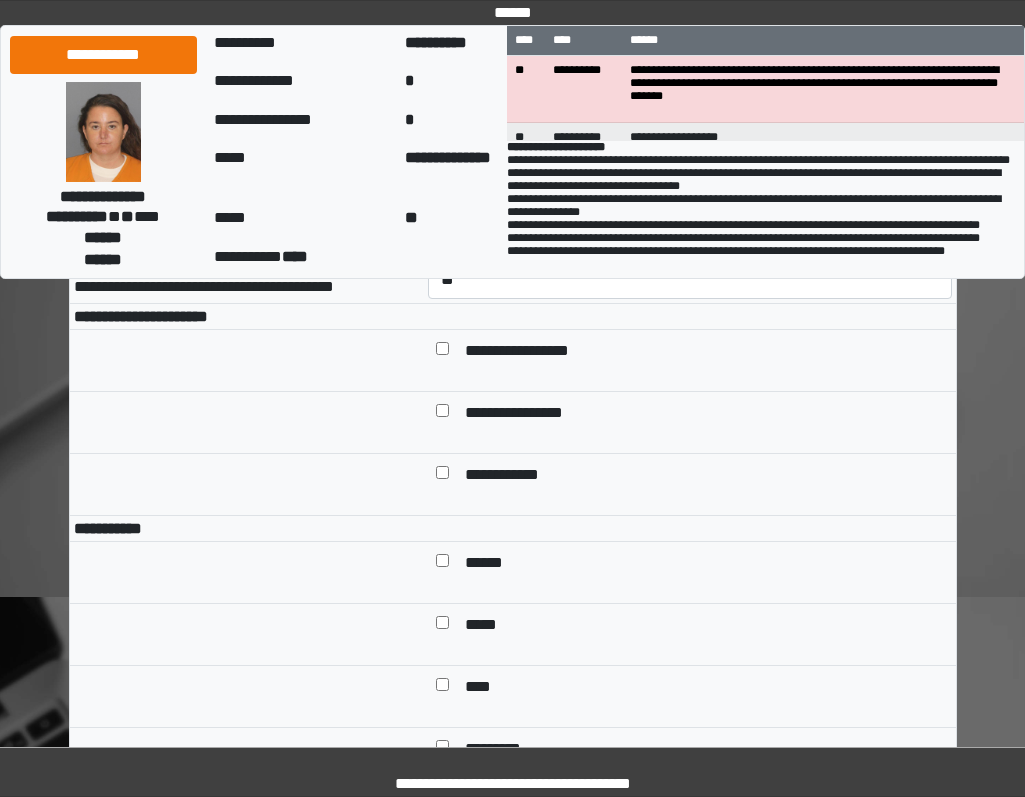 scroll, scrollTop: 1200, scrollLeft: 0, axis: vertical 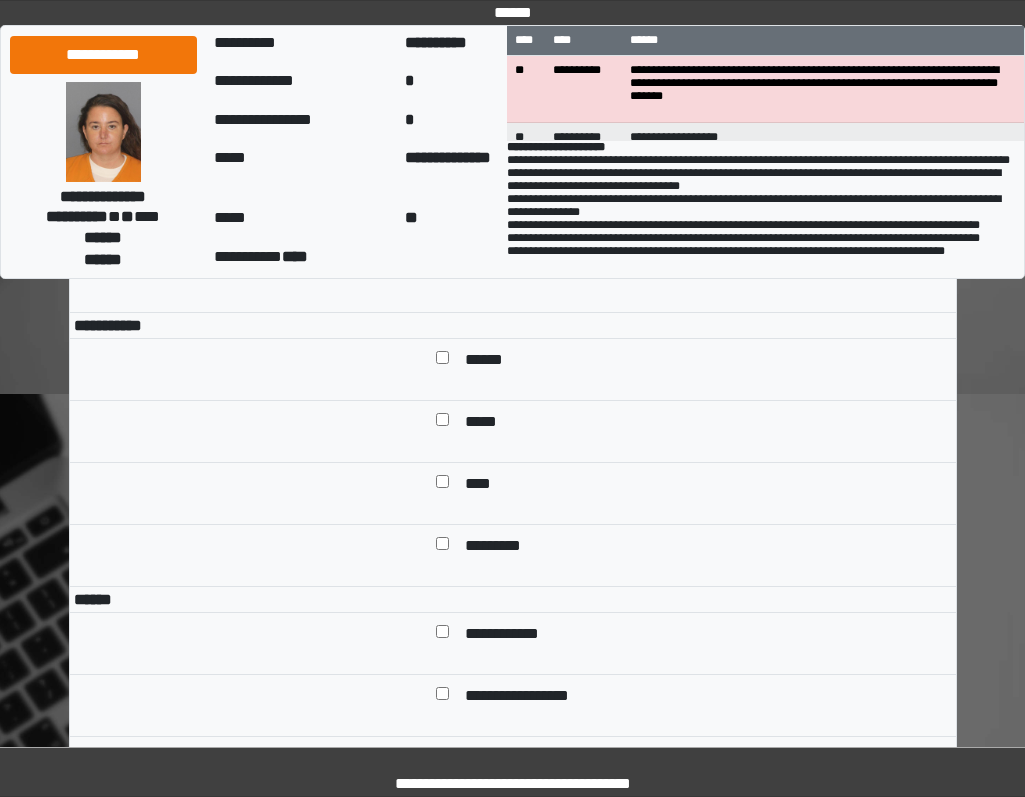 click on "******" at bounding box center [491, 361] 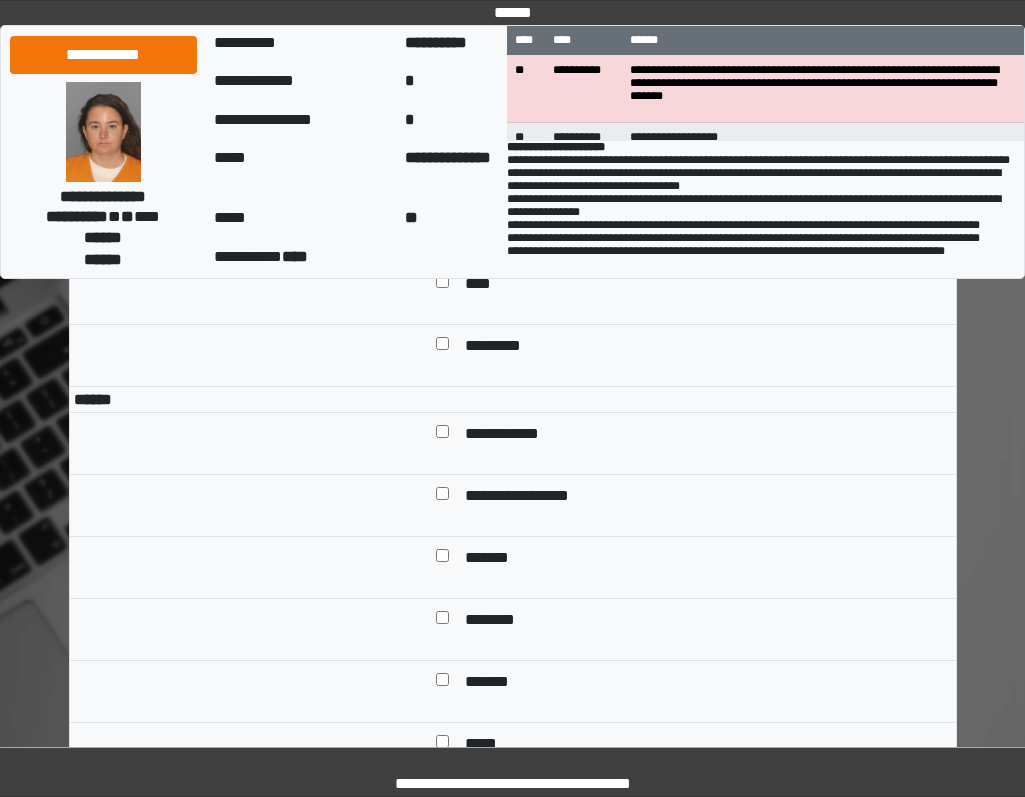 click on "**********" at bounding box center (517, 435) 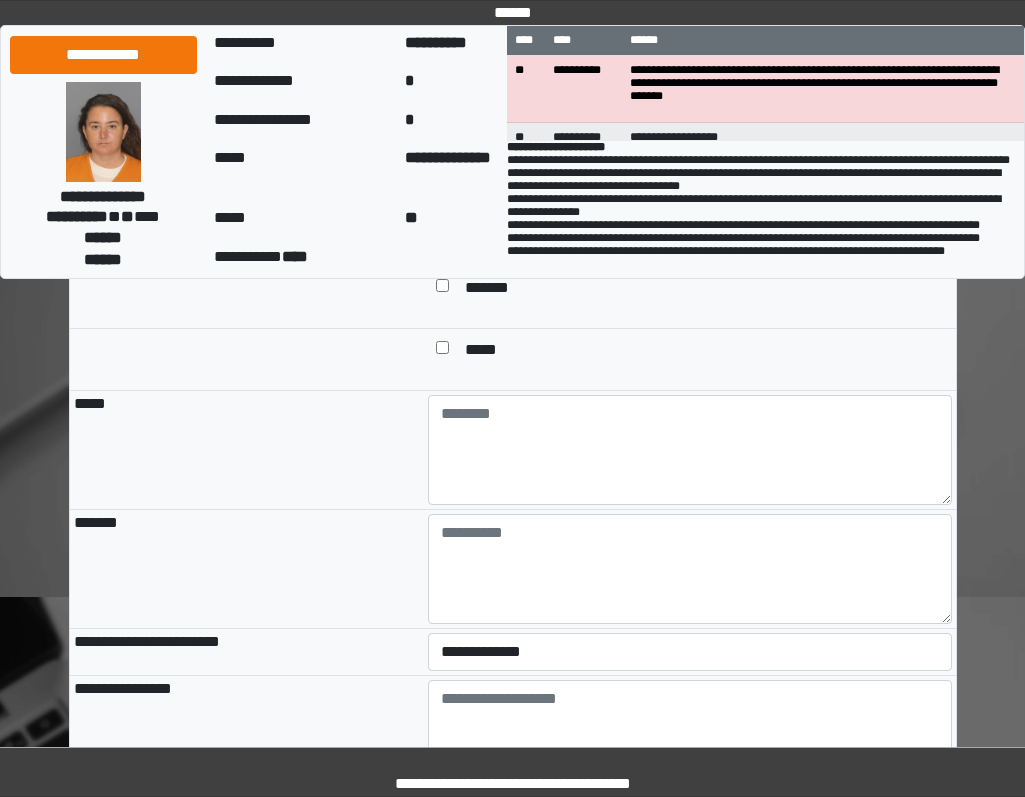 scroll, scrollTop: 1800, scrollLeft: 0, axis: vertical 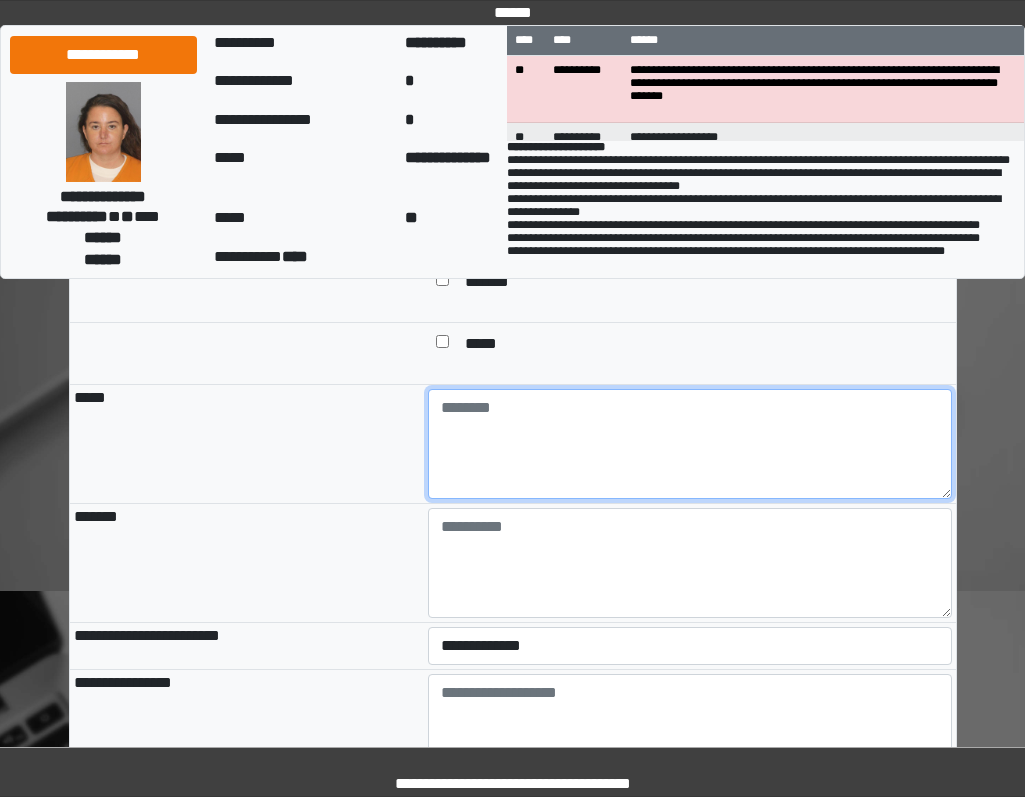 click at bounding box center [690, 444] 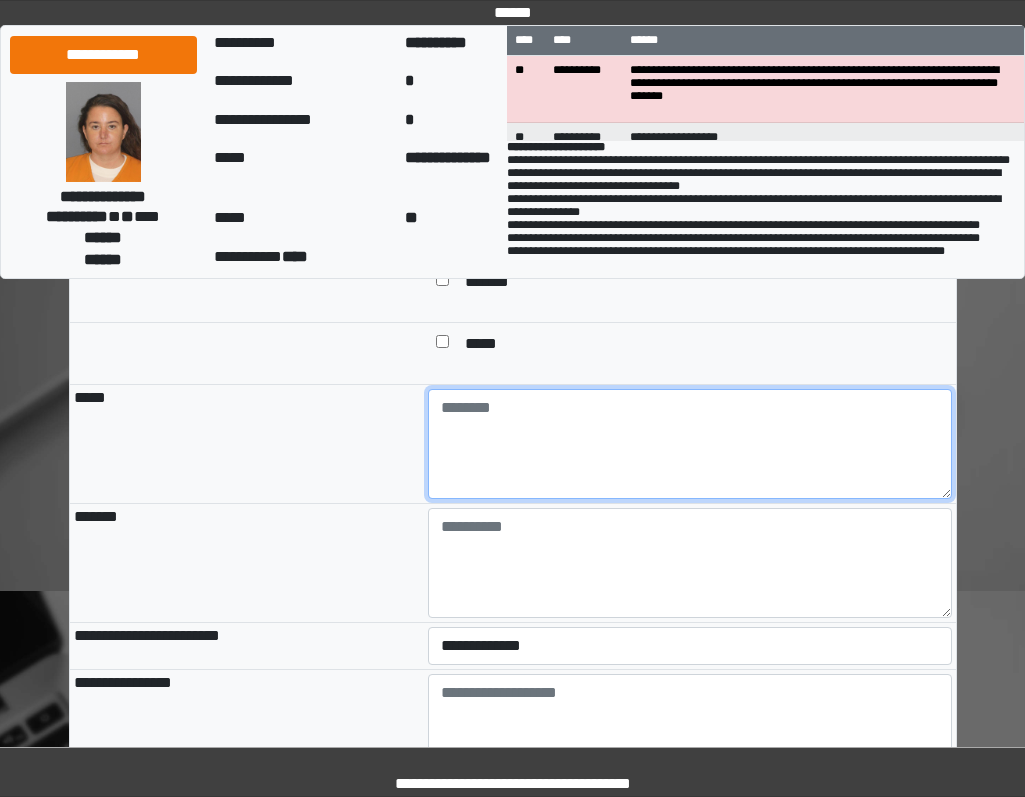 paste on "**********" 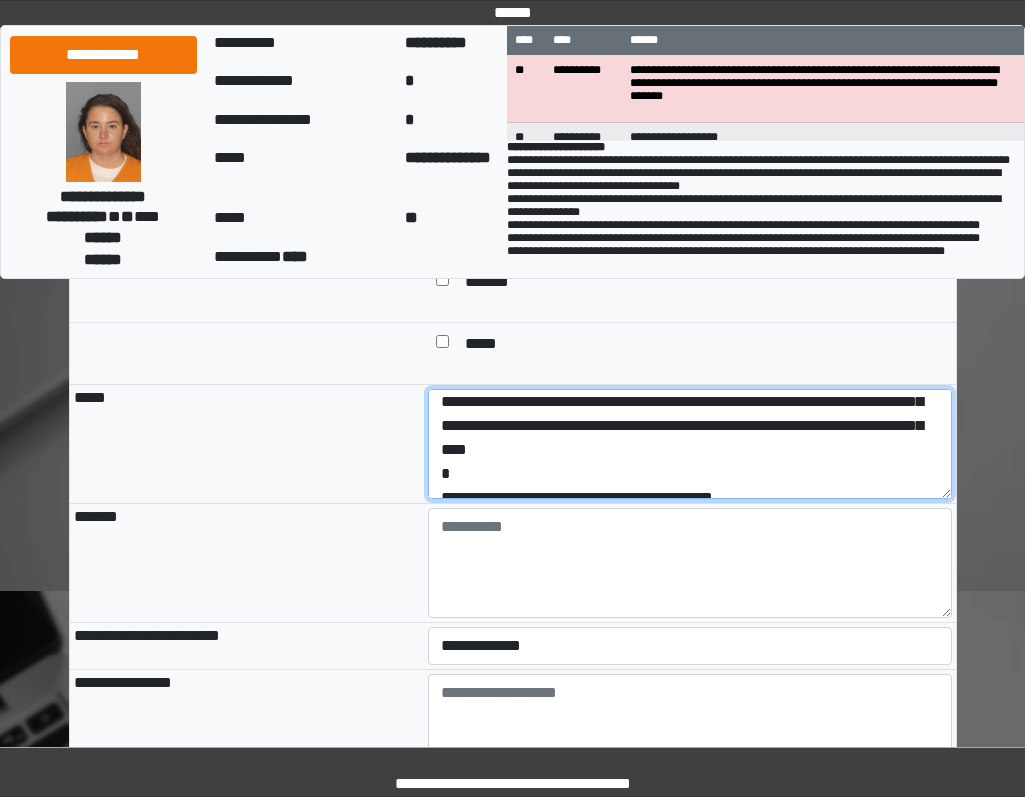 scroll, scrollTop: 0, scrollLeft: 0, axis: both 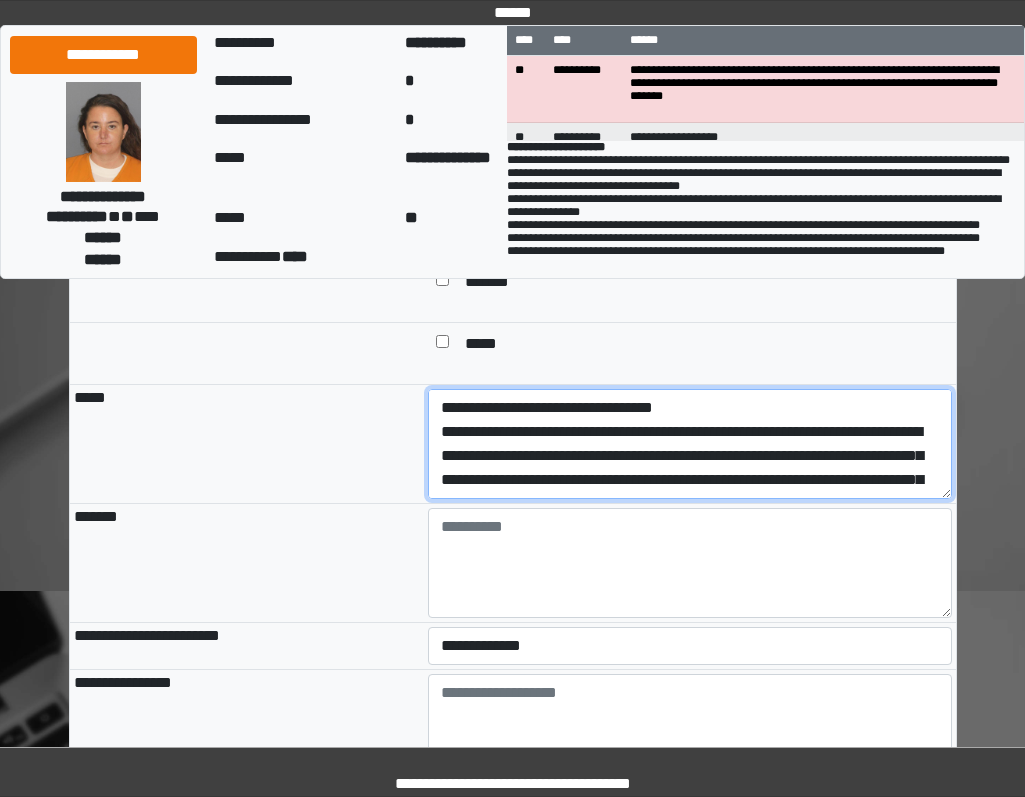 drag, startPoint x: 825, startPoint y: 559, endPoint x: 432, endPoint y: 502, distance: 397.11206 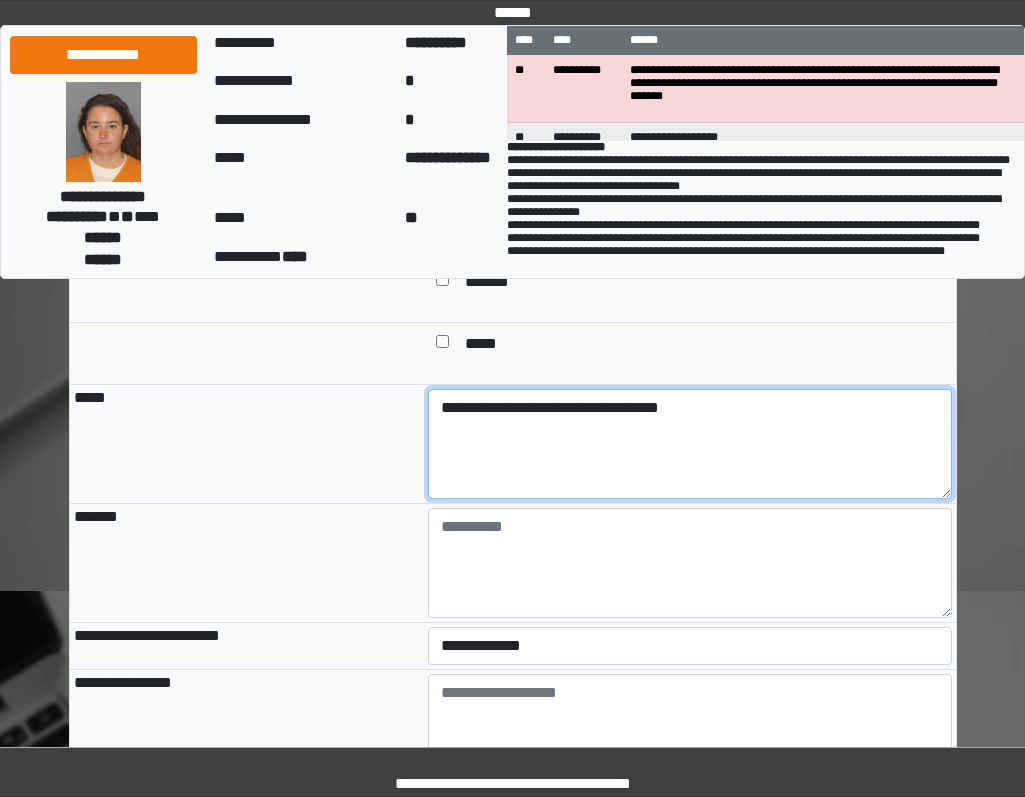 type on "**********" 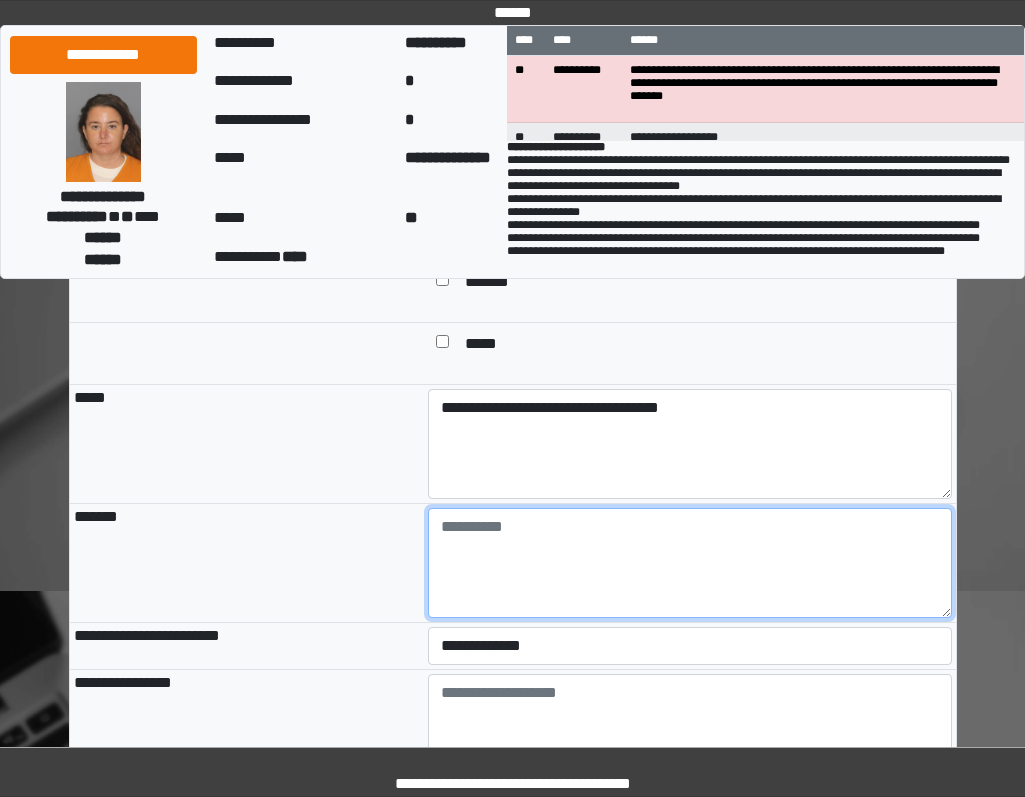click at bounding box center [690, 563] 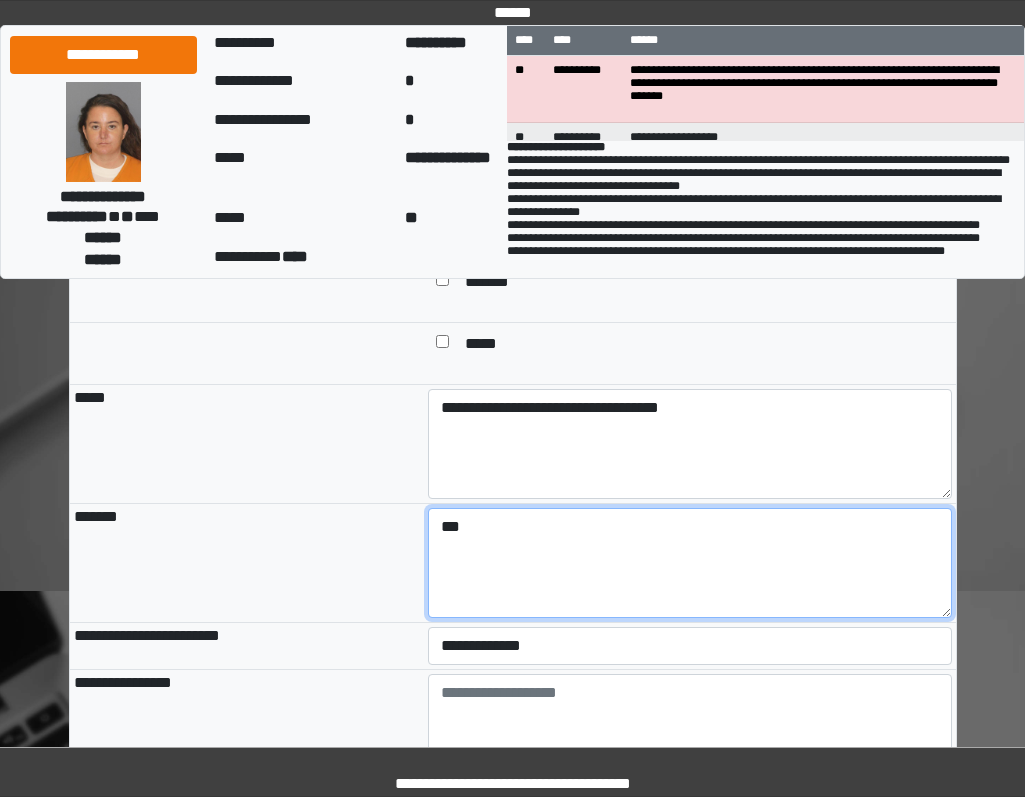 type on "***" 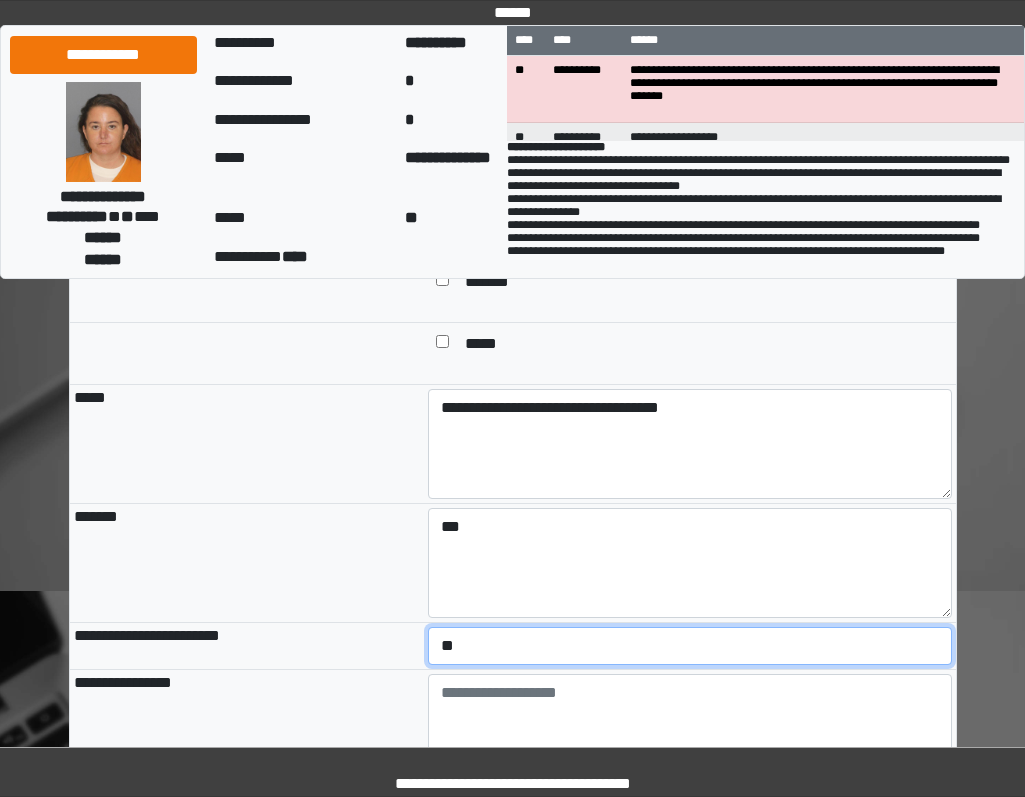 select on "*" 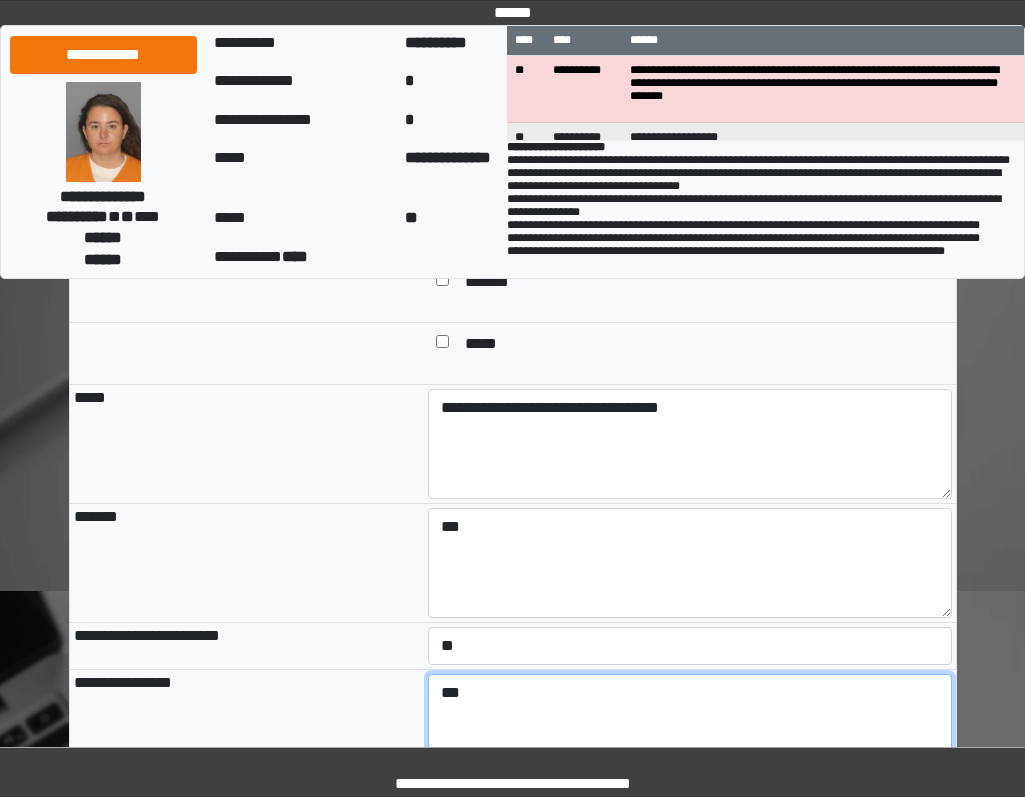 type on "***" 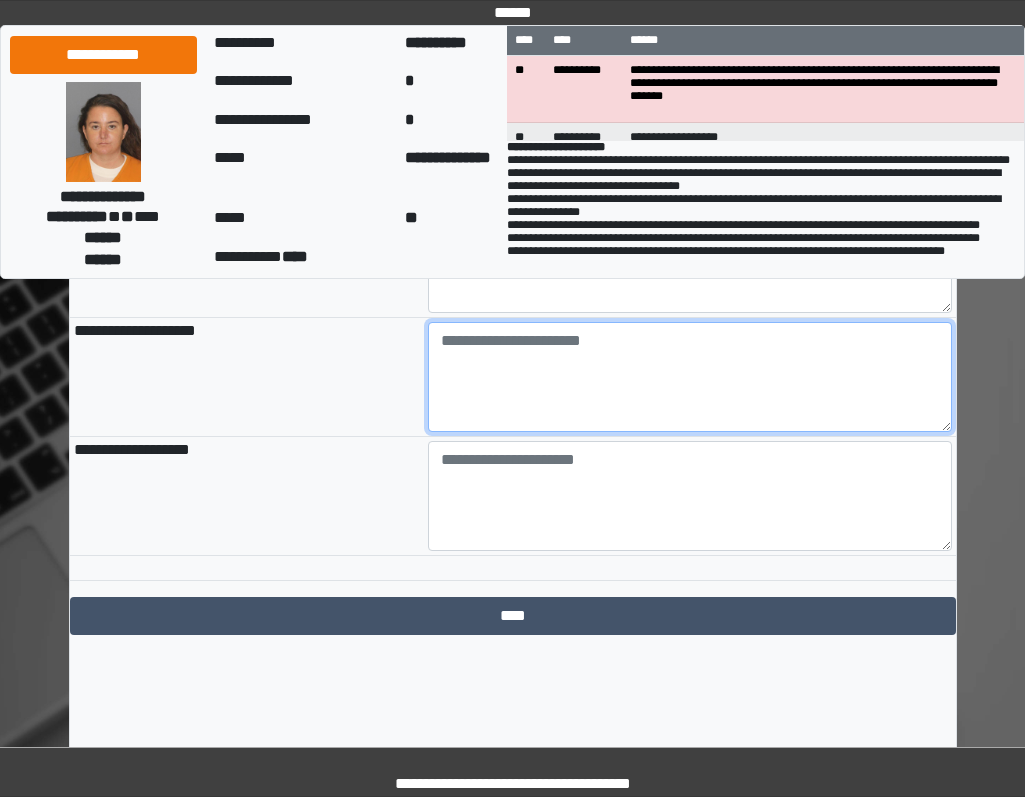 scroll, scrollTop: 2291, scrollLeft: 0, axis: vertical 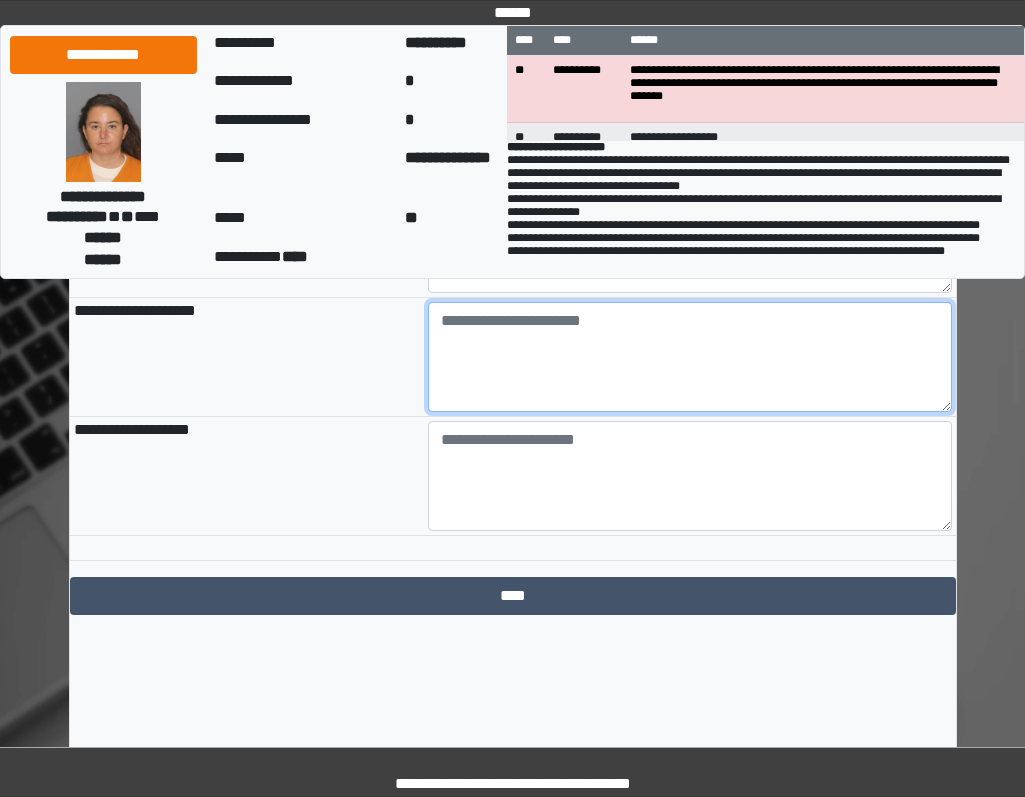 paste on "**********" 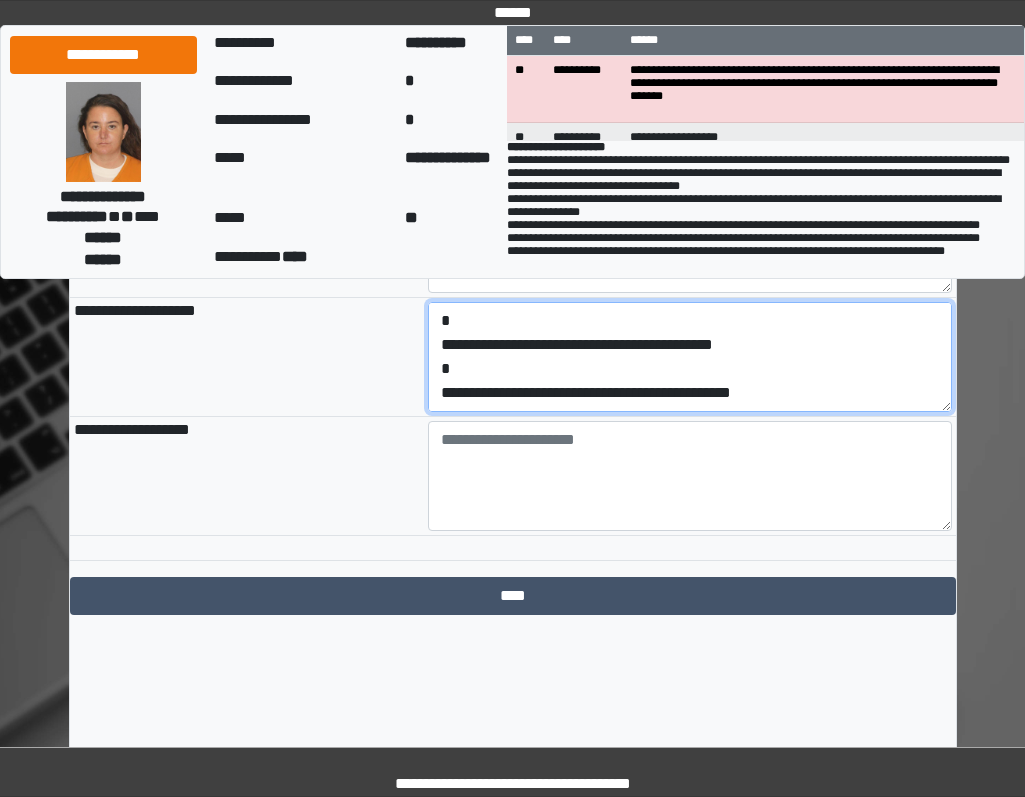 scroll, scrollTop: 192, scrollLeft: 0, axis: vertical 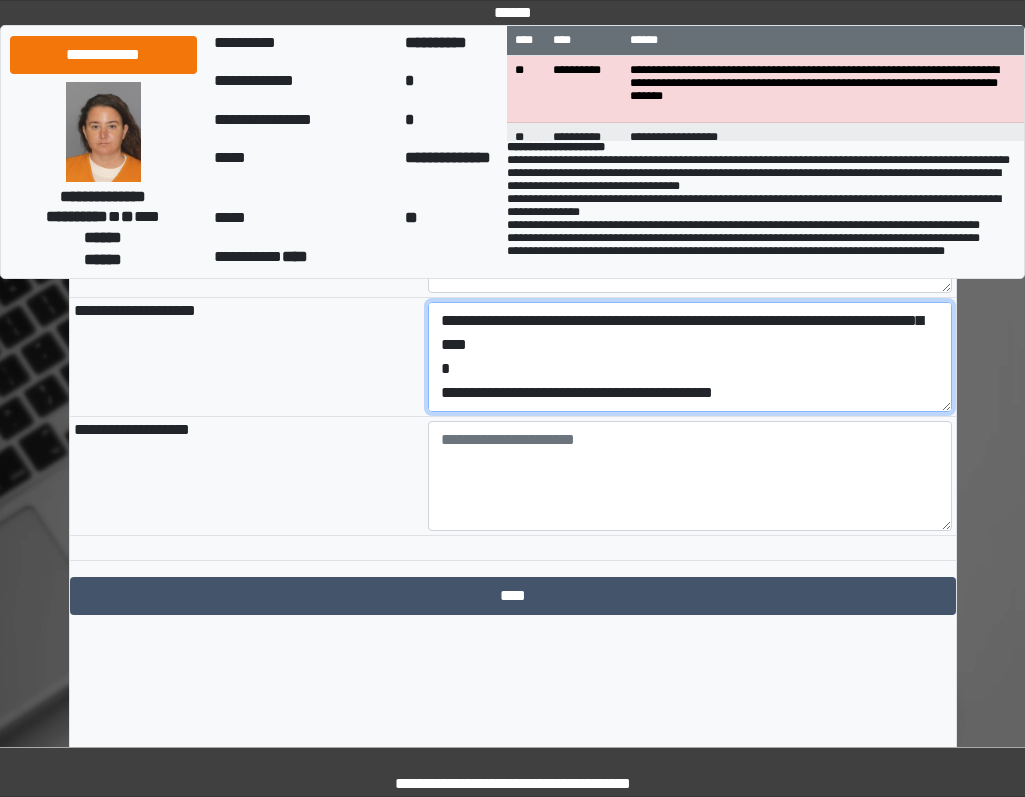 type on "**********" 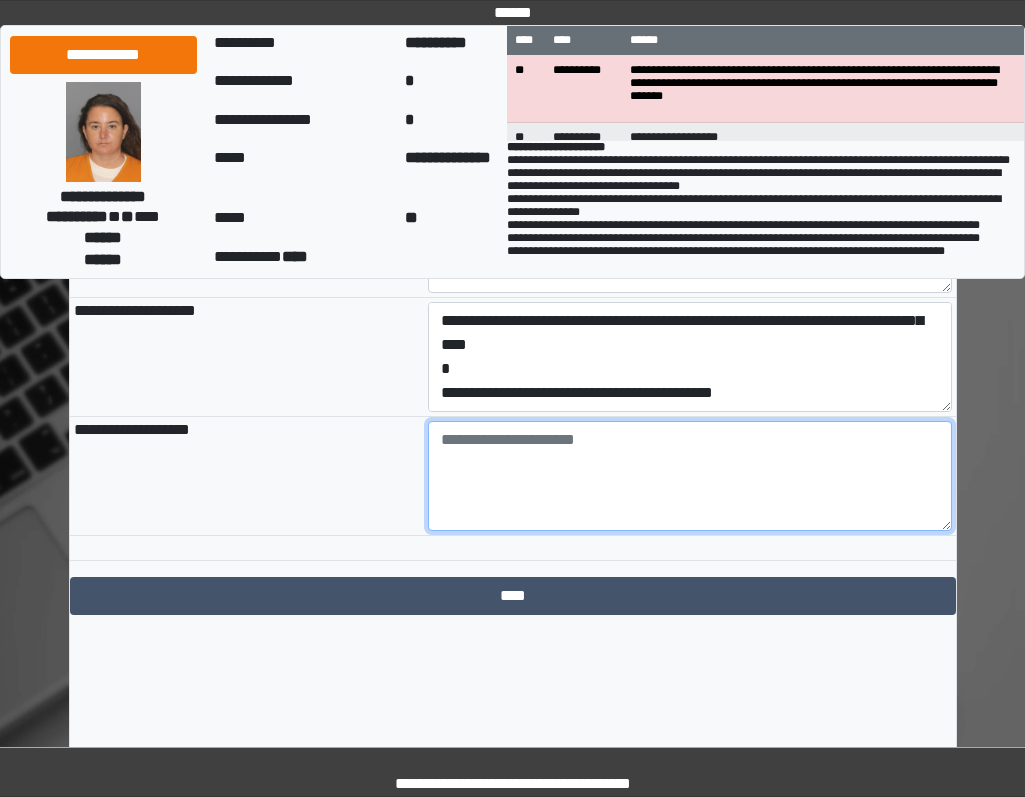 click at bounding box center (690, 476) 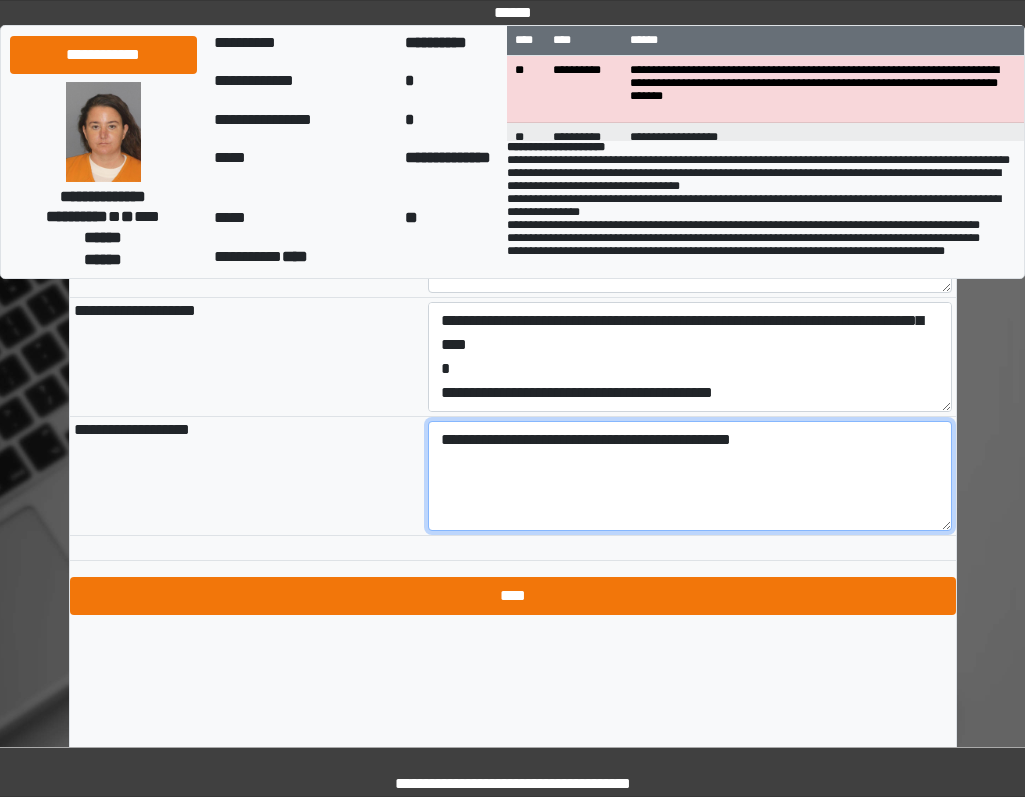 type on "**********" 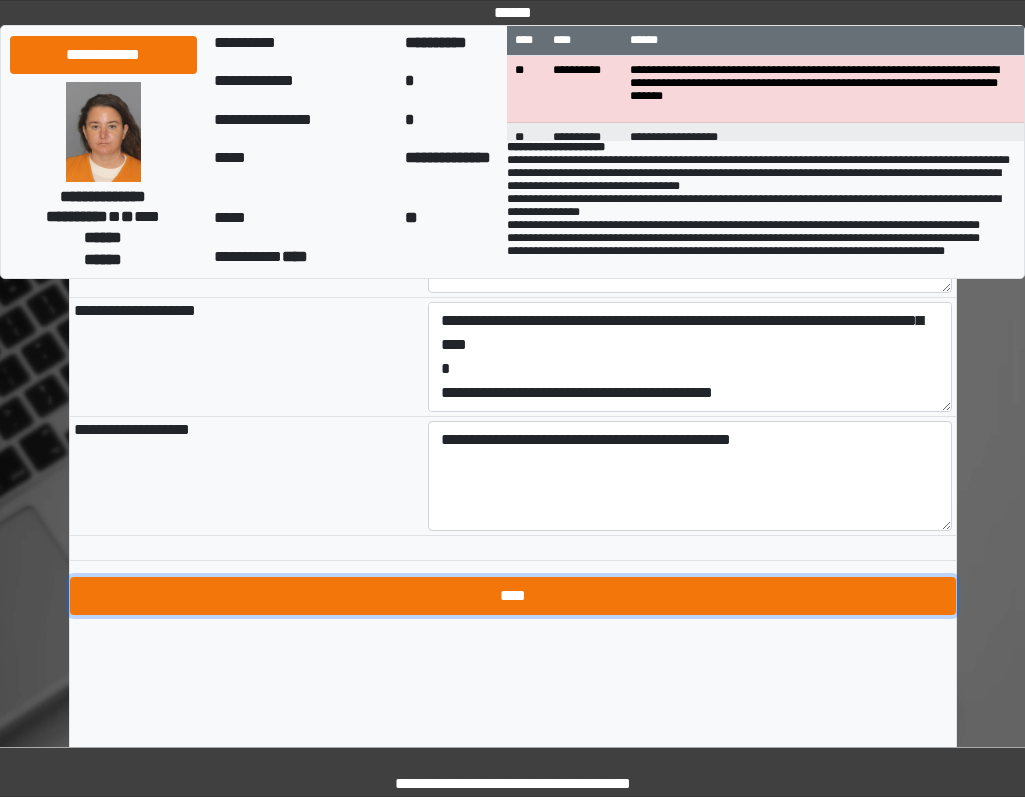 click on "****" at bounding box center [513, 596] 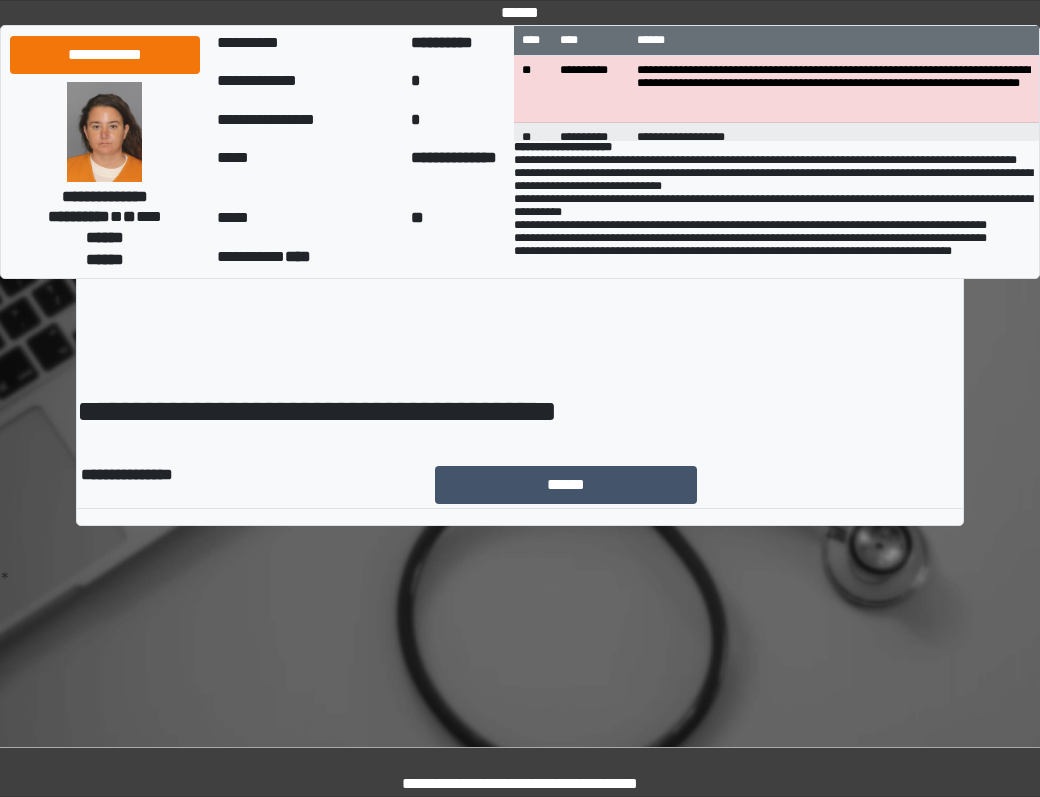 scroll, scrollTop: 0, scrollLeft: 0, axis: both 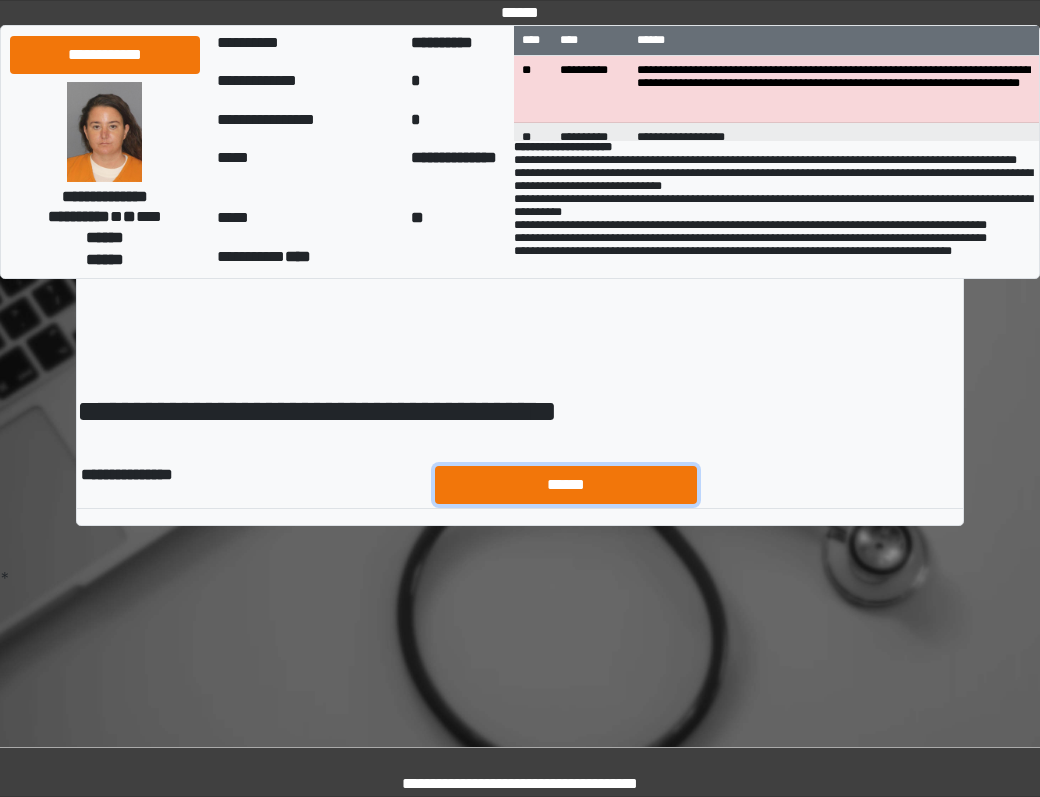 click on "******" at bounding box center [566, 485] 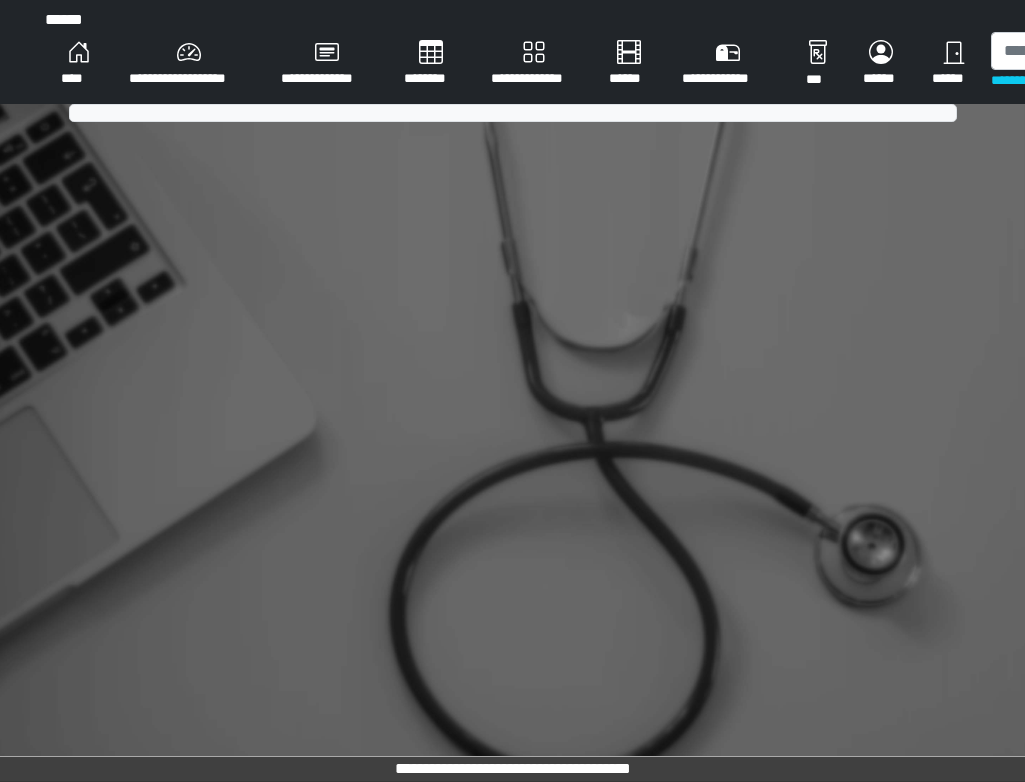 scroll, scrollTop: 0, scrollLeft: 0, axis: both 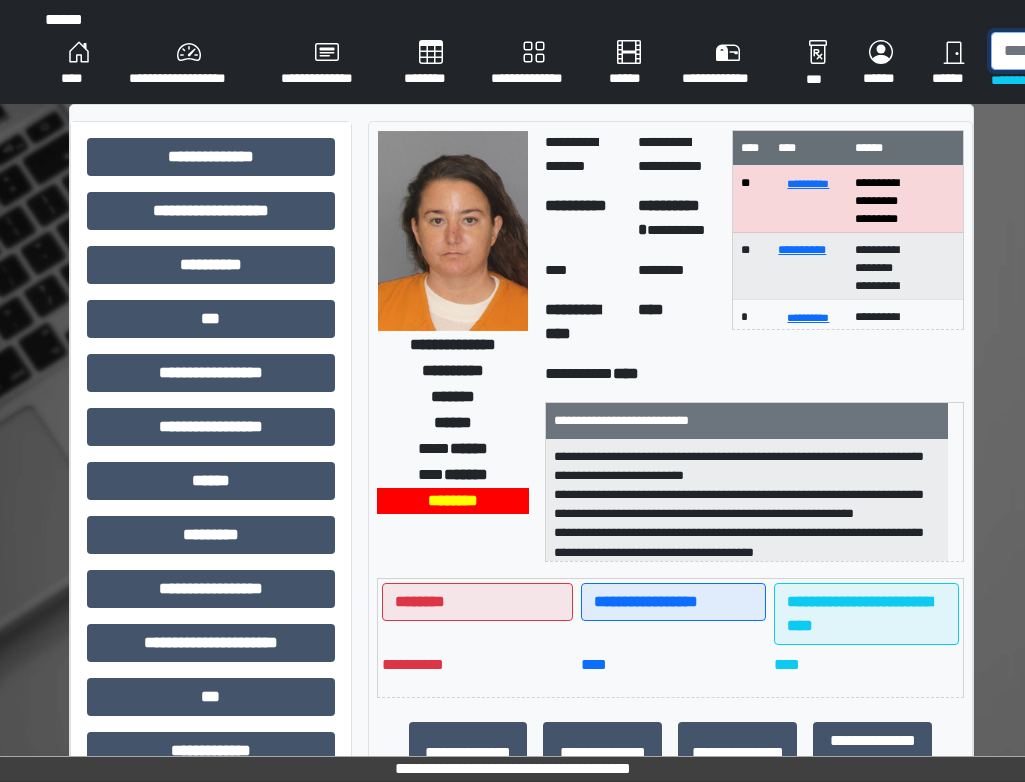 click at bounding box center (1094, 51) 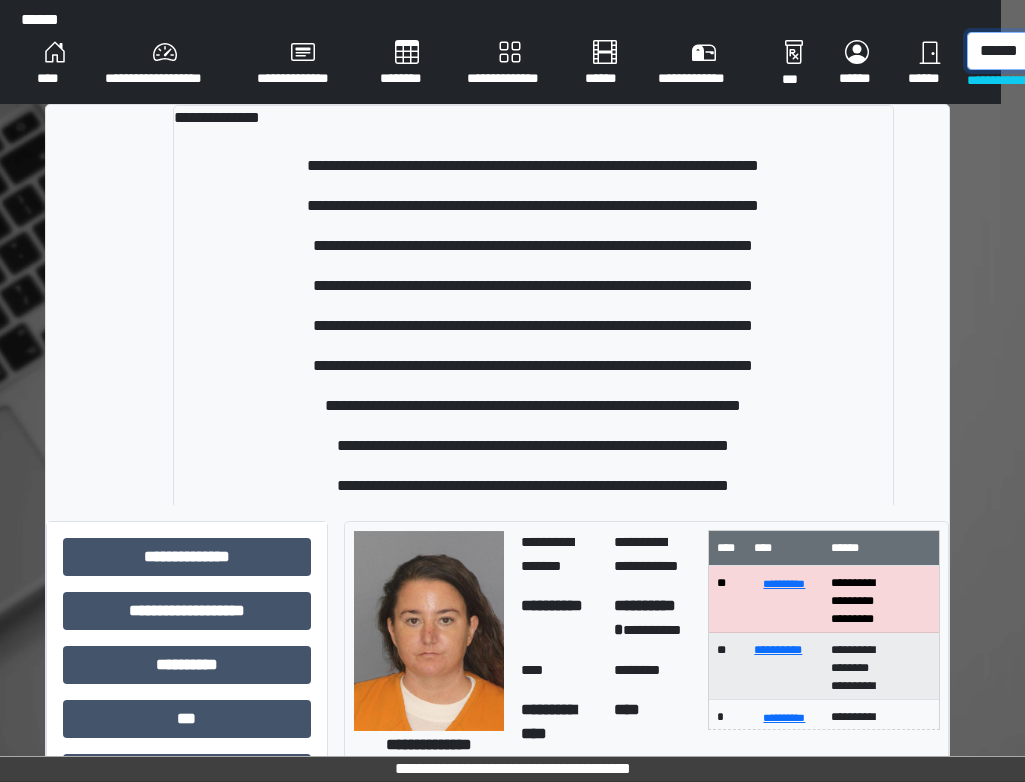 scroll, scrollTop: 0, scrollLeft: 33, axis: horizontal 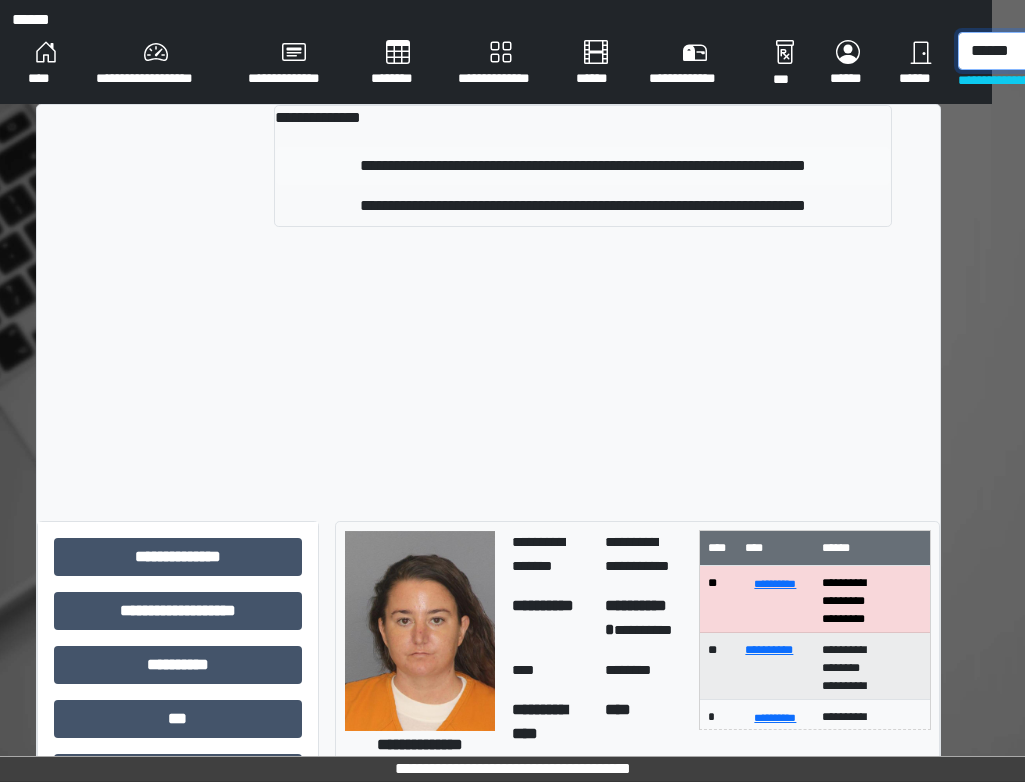 type on "******" 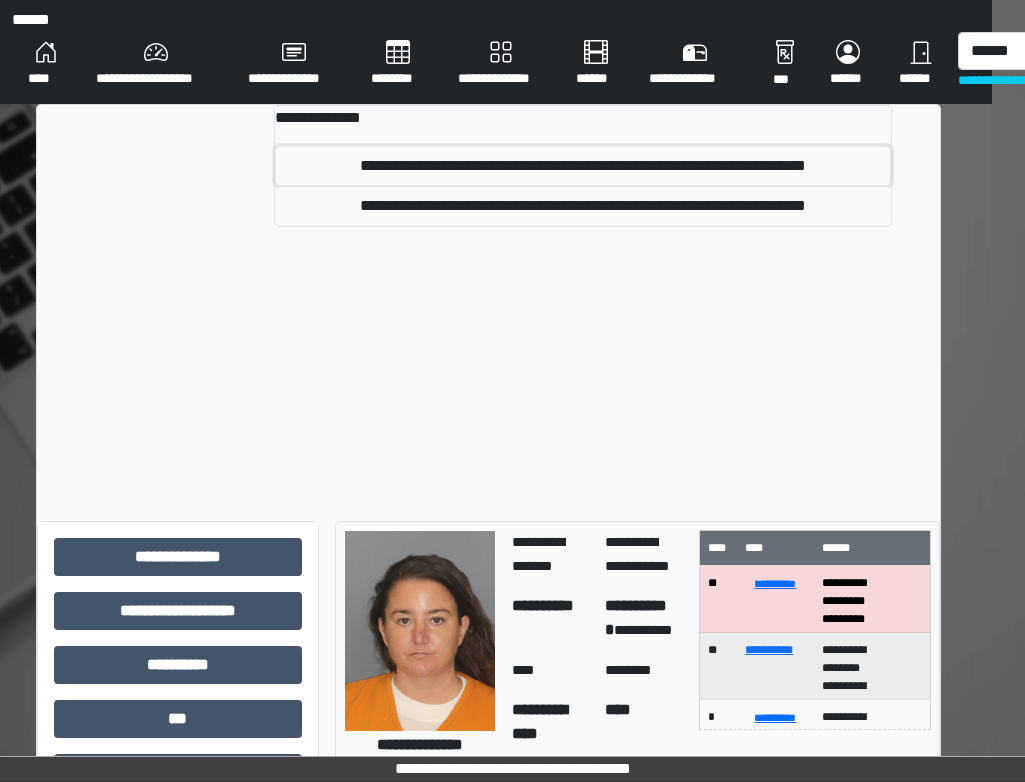 click on "**********" at bounding box center [583, 166] 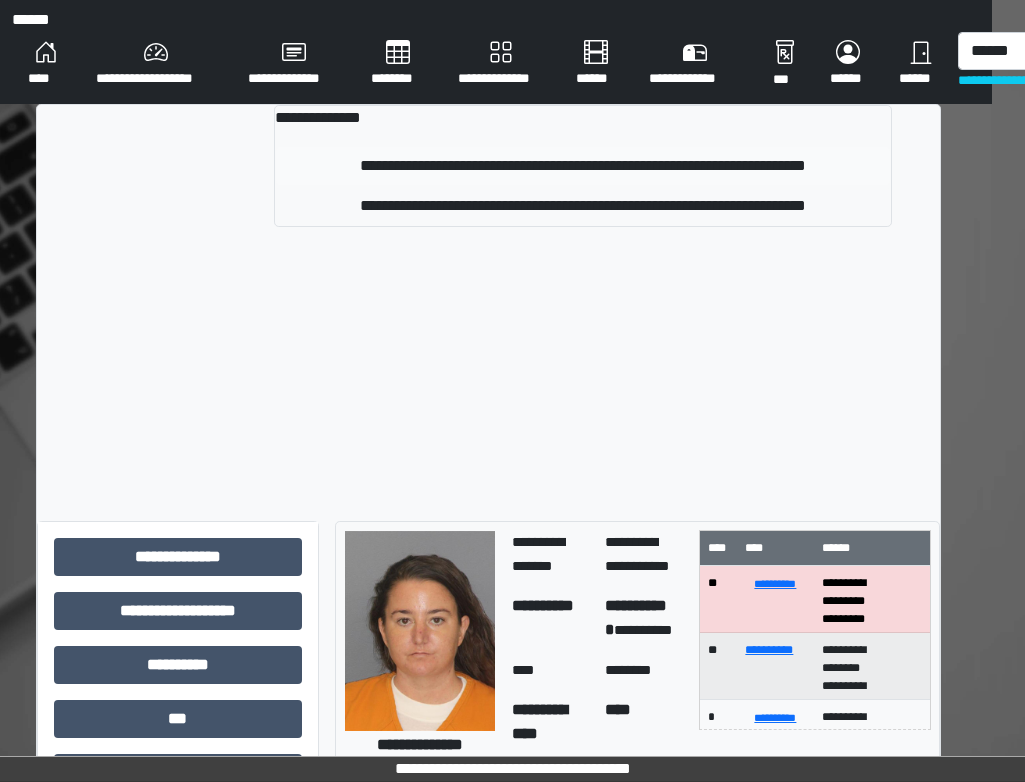 type 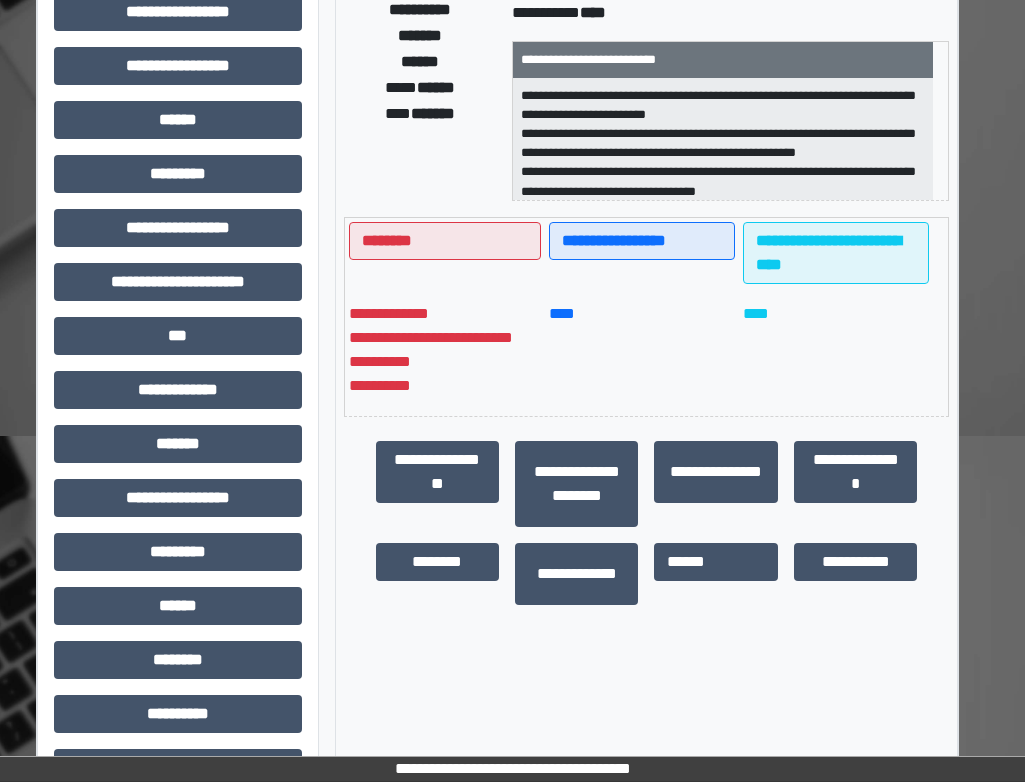 scroll, scrollTop: 400, scrollLeft: 33, axis: both 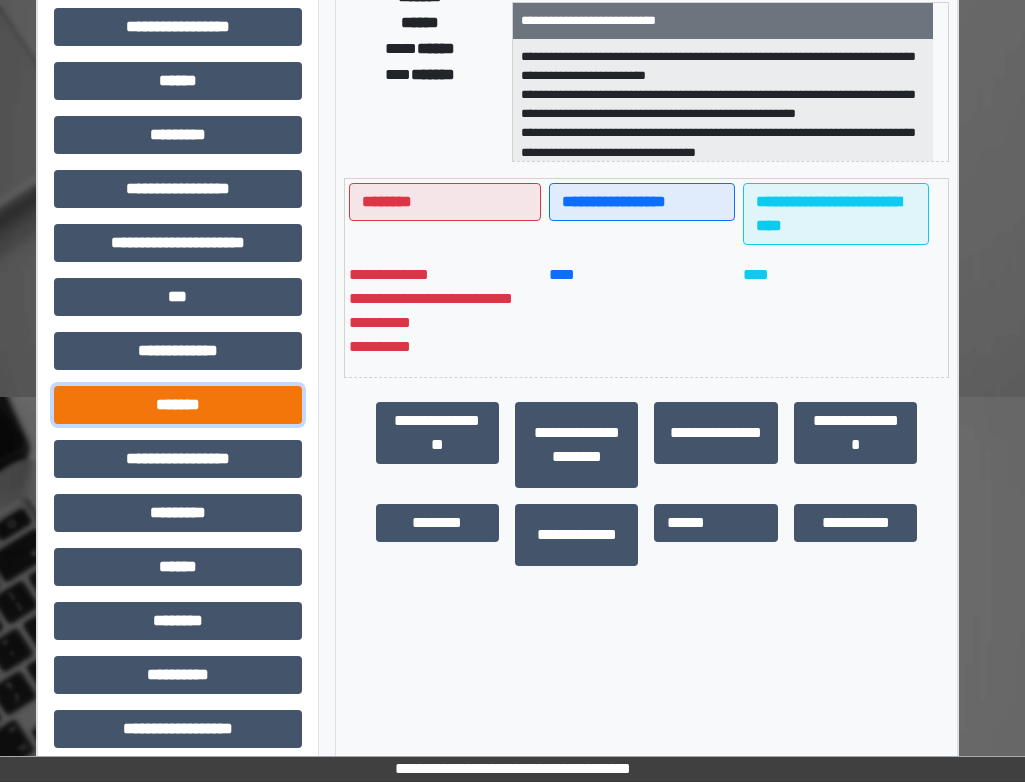 click on "*******" at bounding box center [178, 405] 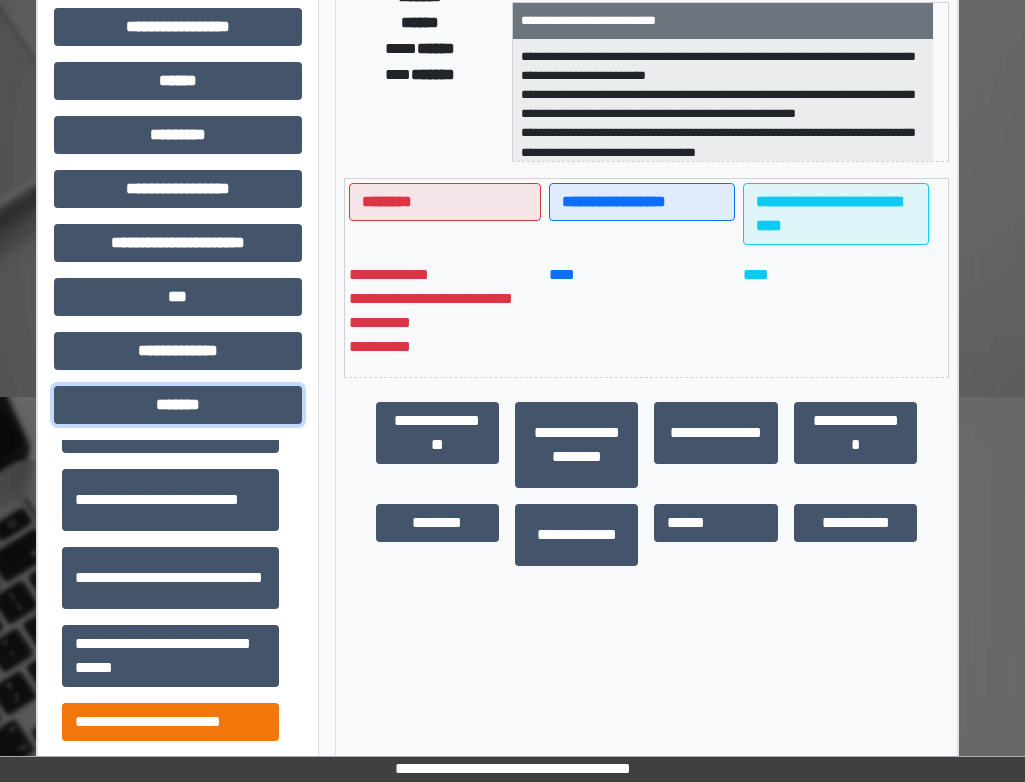 scroll, scrollTop: 700, scrollLeft: 0, axis: vertical 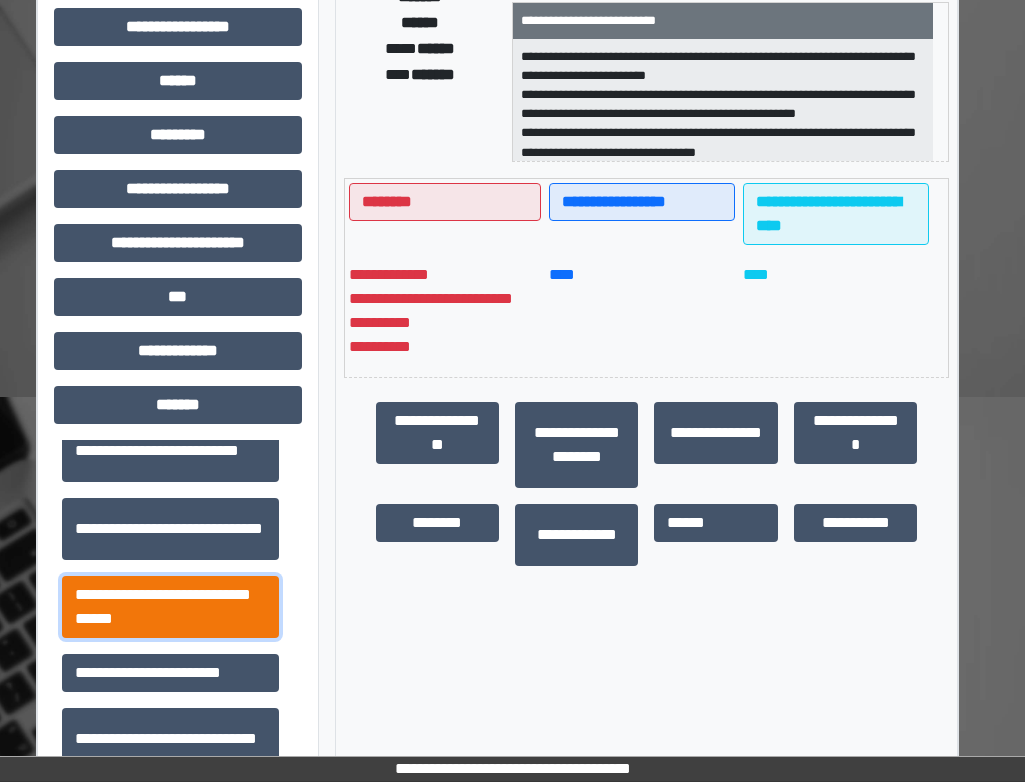 click on "**********" at bounding box center (170, 607) 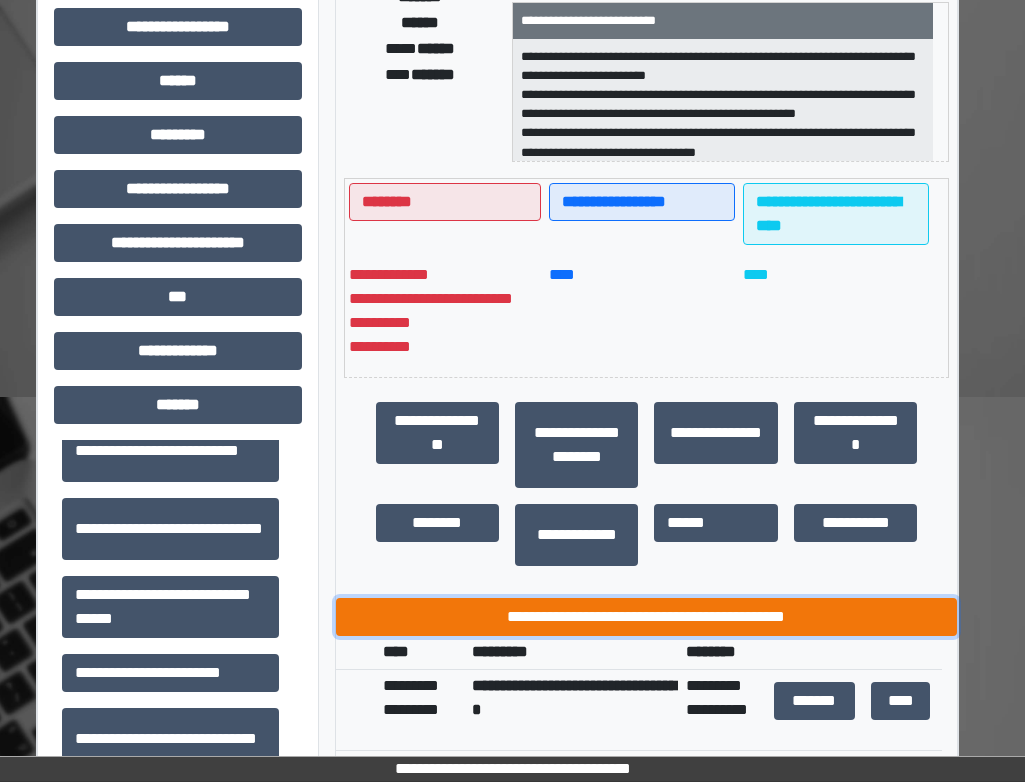 click on "**********" at bounding box center [647, 617] 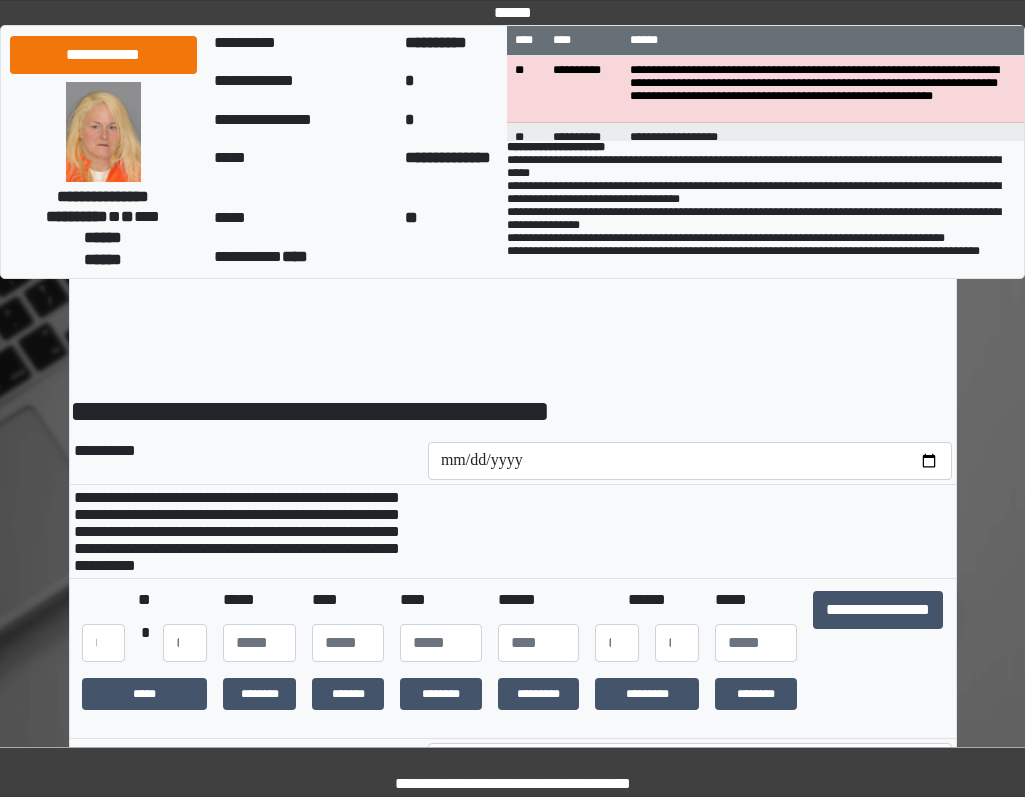 scroll, scrollTop: 0, scrollLeft: 0, axis: both 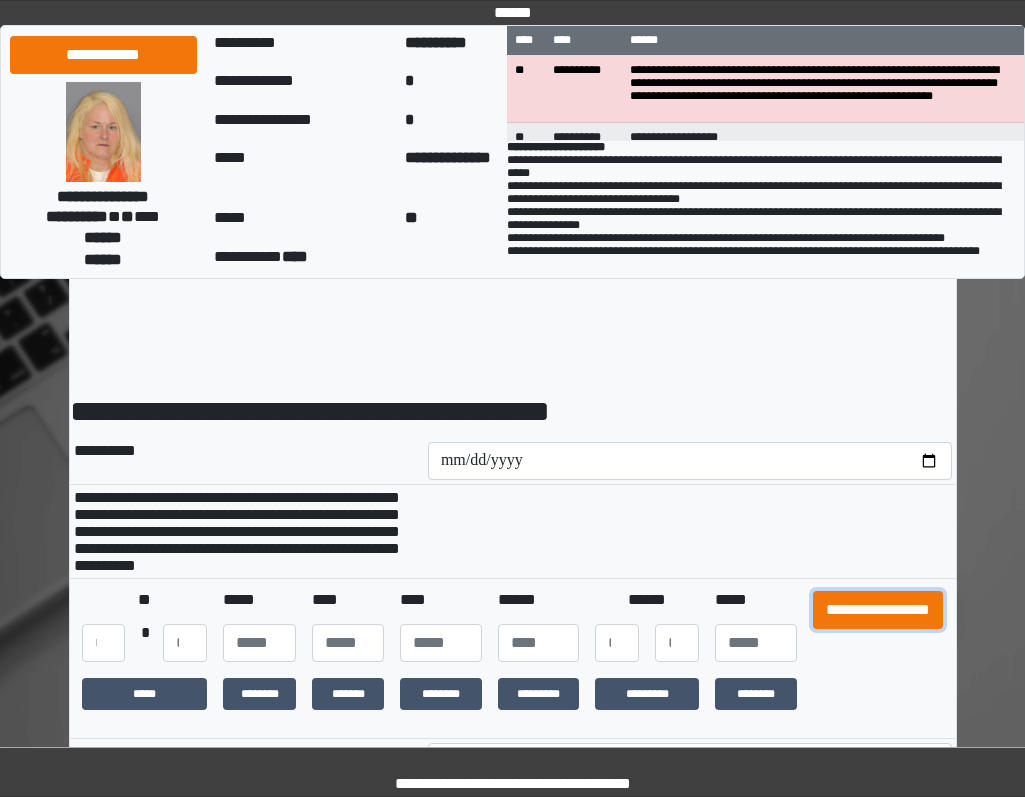 click on "**********" at bounding box center [878, 610] 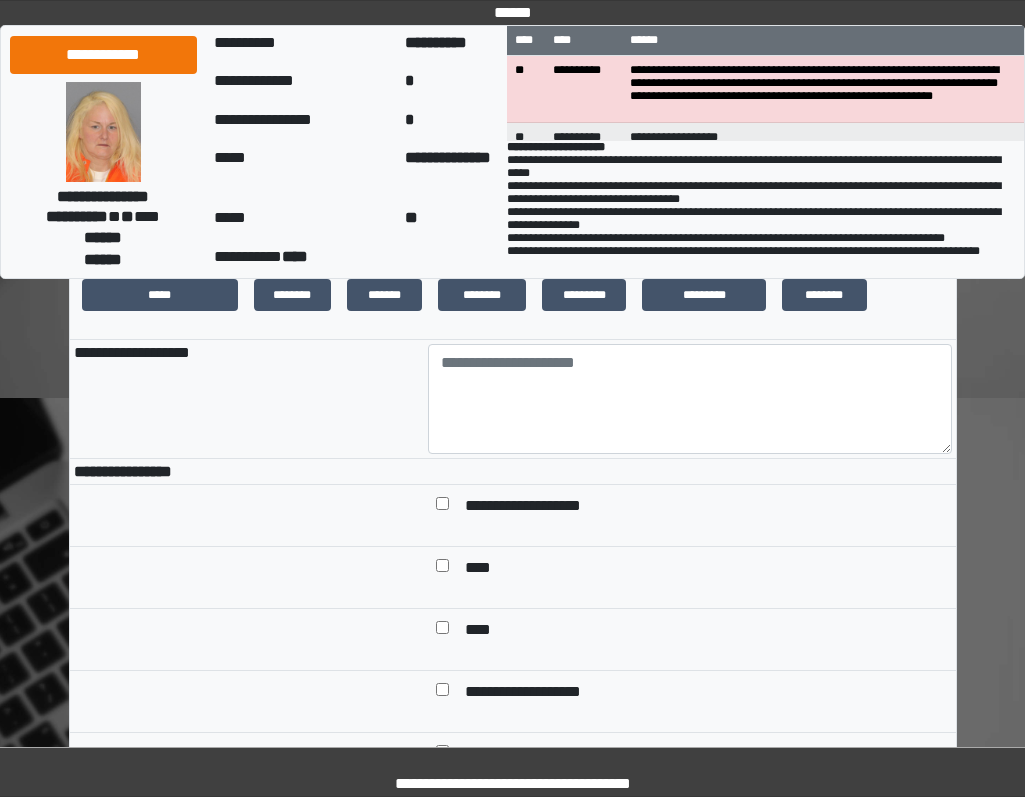scroll, scrollTop: 400, scrollLeft: 0, axis: vertical 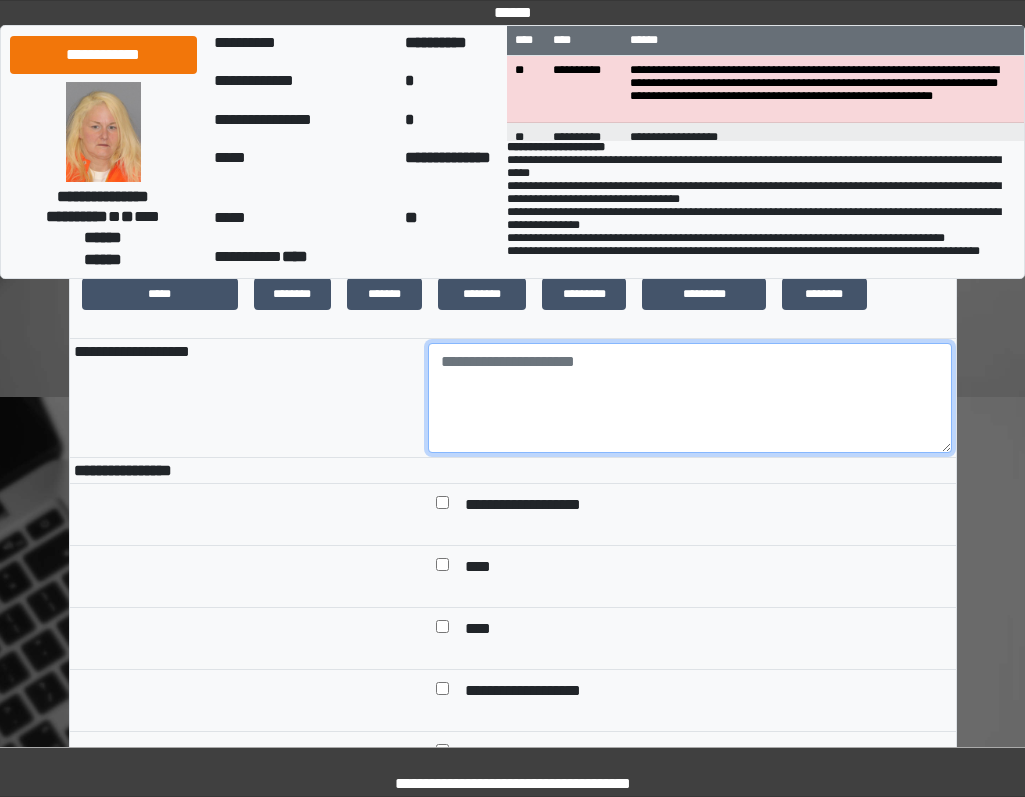 click at bounding box center (690, 398) 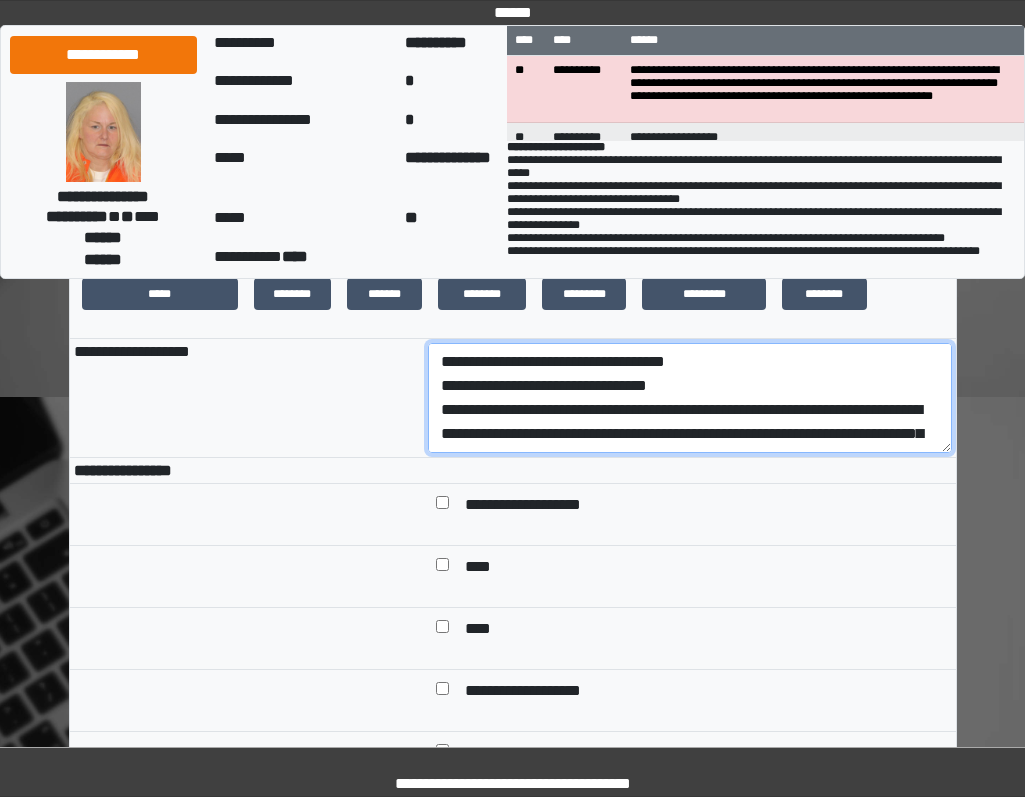 scroll, scrollTop: 208, scrollLeft: 0, axis: vertical 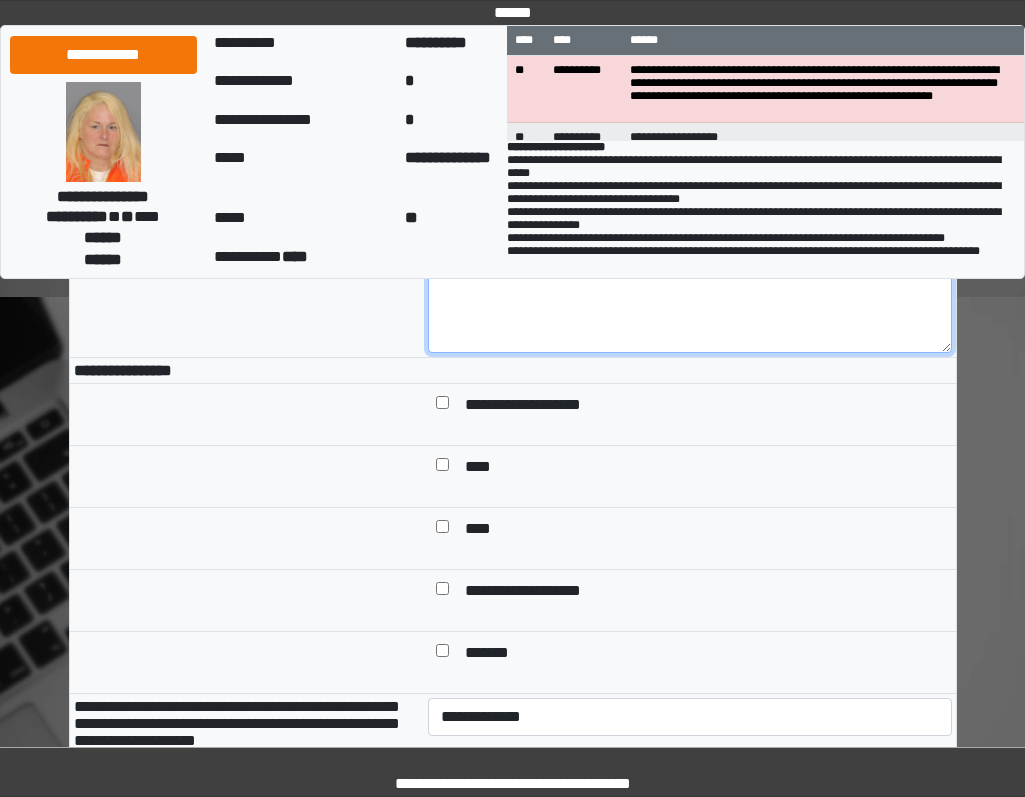 type on "**********" 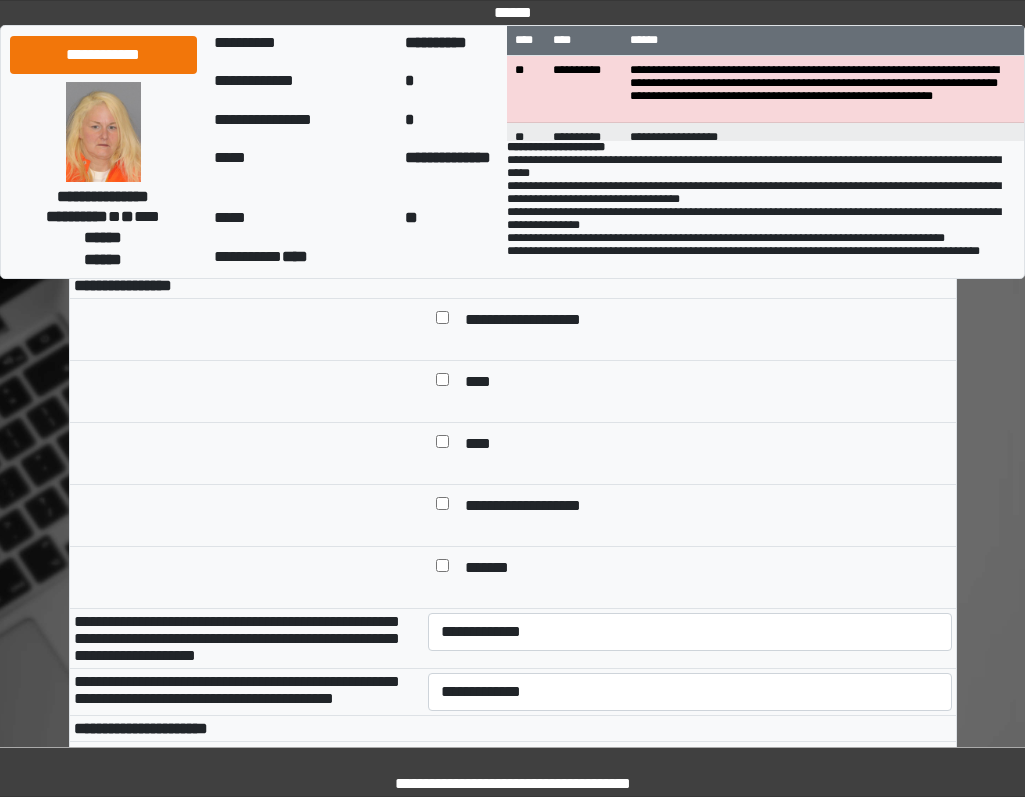 scroll, scrollTop: 700, scrollLeft: 0, axis: vertical 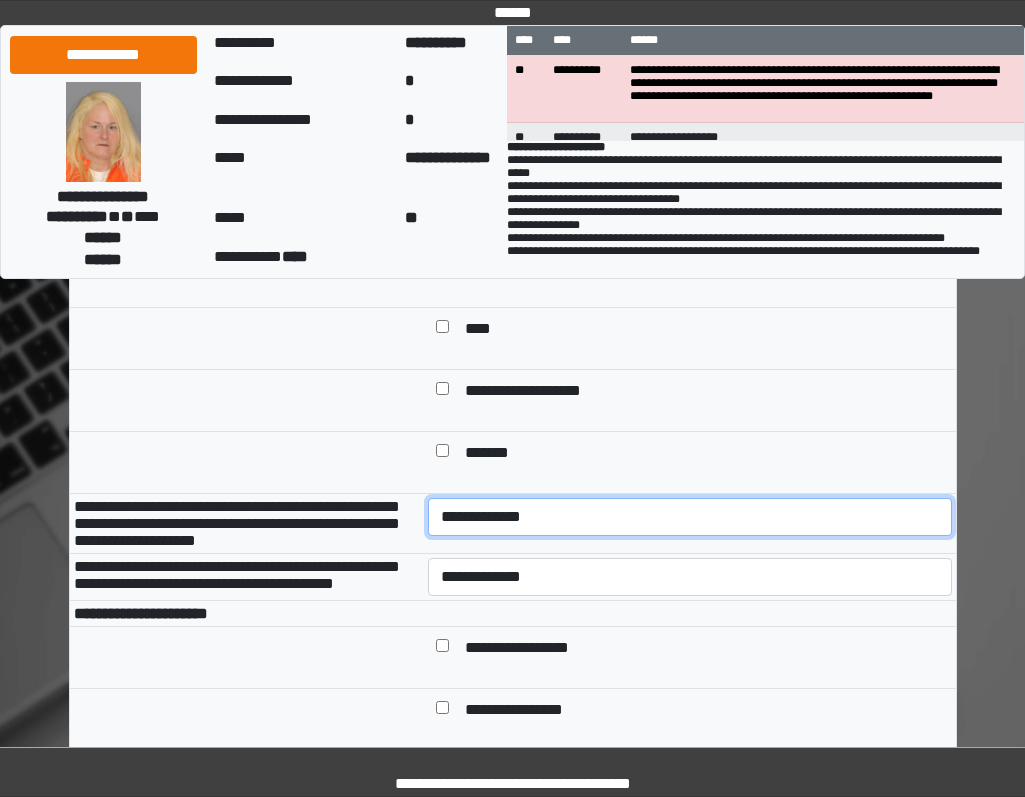 click on "**********" at bounding box center (690, 517) 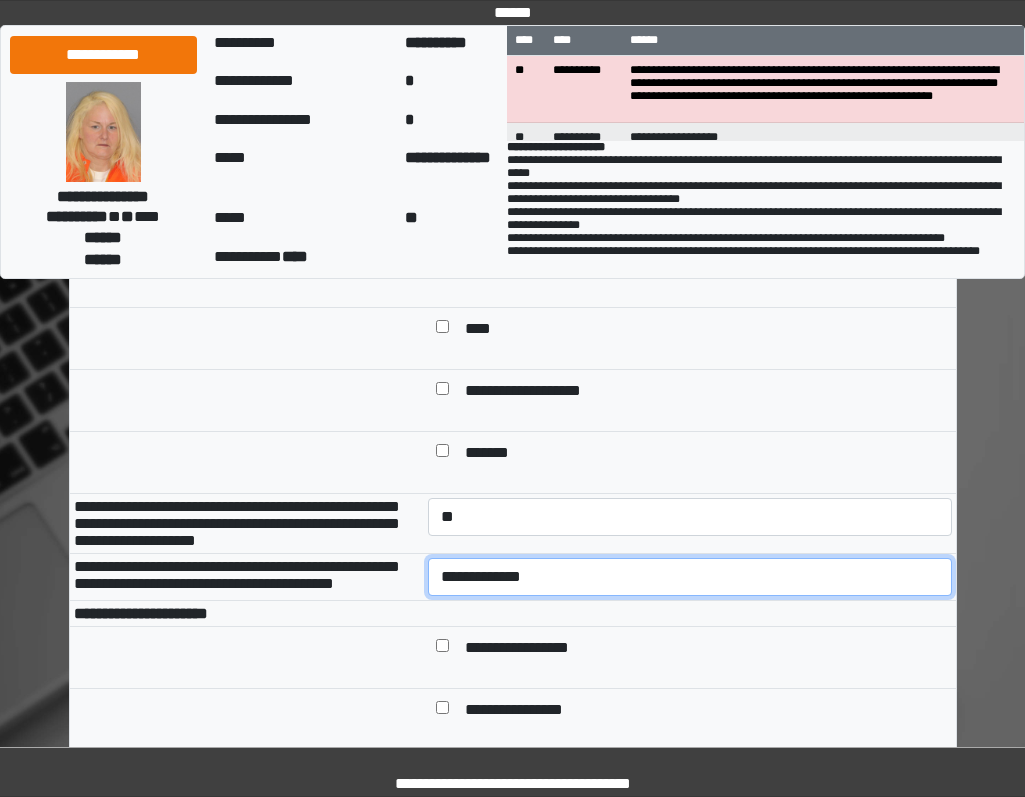 drag, startPoint x: 565, startPoint y: 602, endPoint x: 565, endPoint y: 619, distance: 17 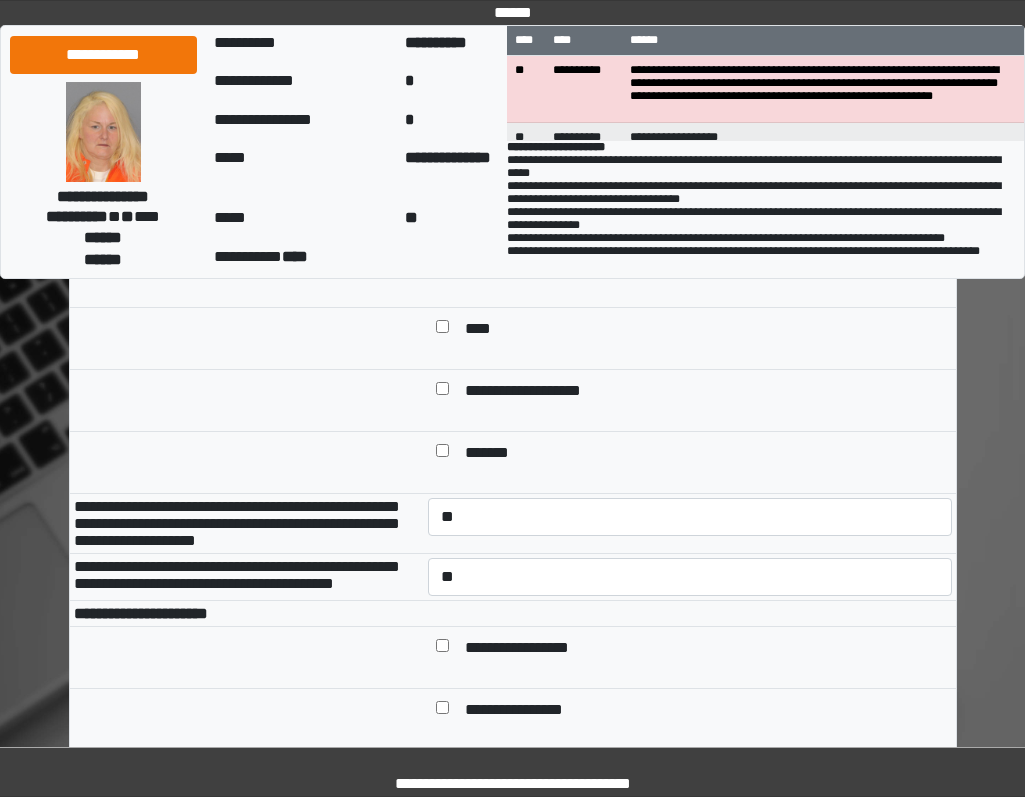 click on "**********" at bounding box center [532, 649] 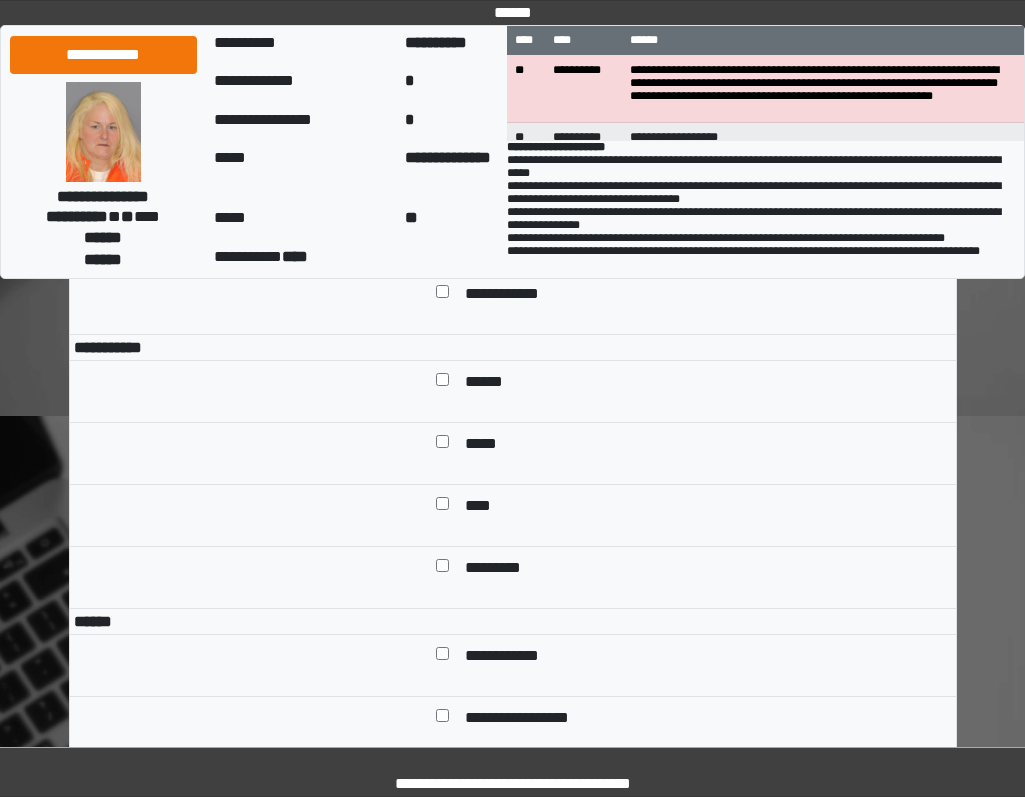 scroll, scrollTop: 1200, scrollLeft: 0, axis: vertical 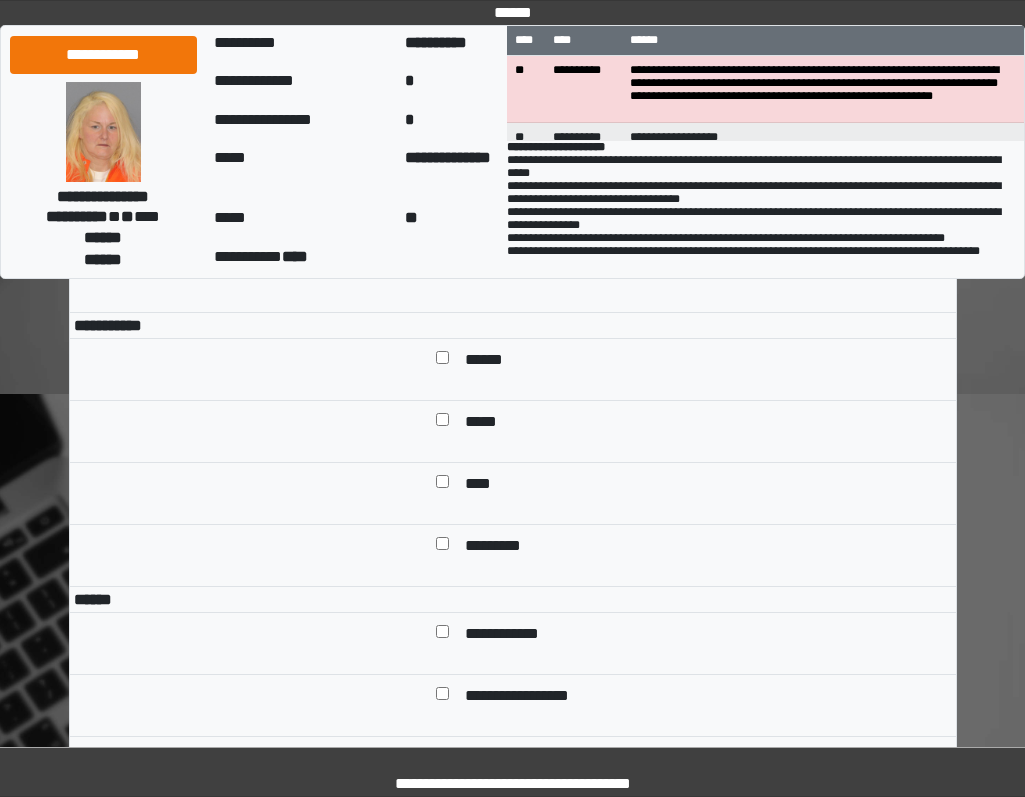 click on "******" at bounding box center [491, 361] 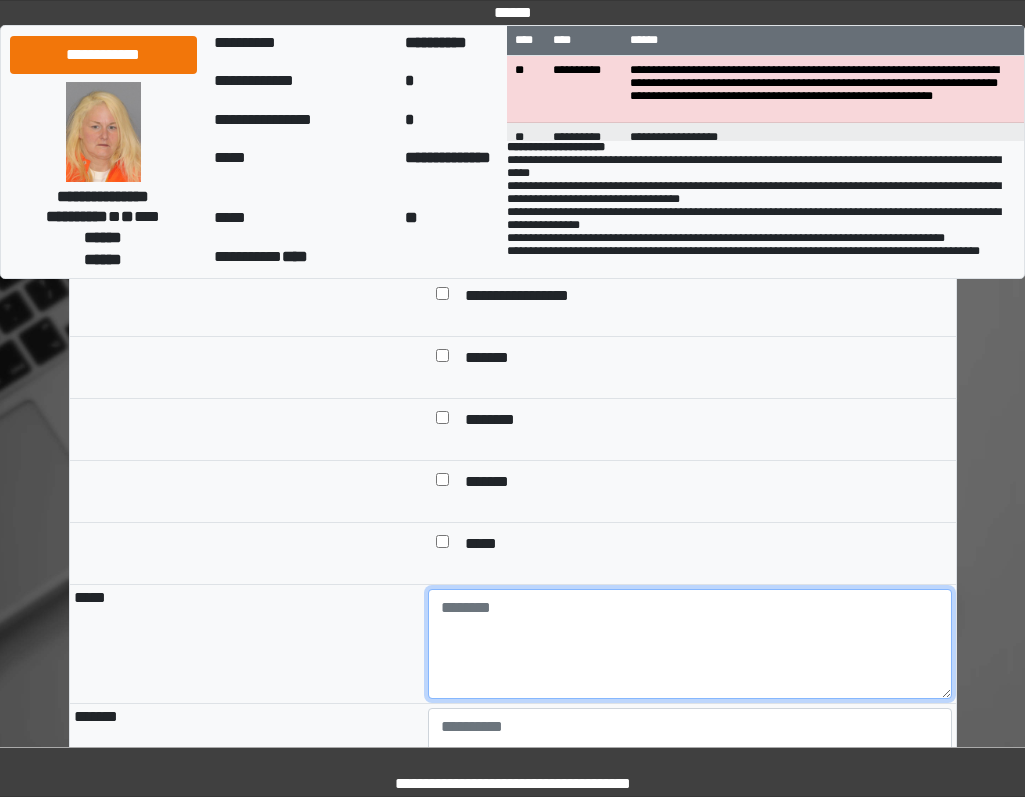 click at bounding box center (690, 644) 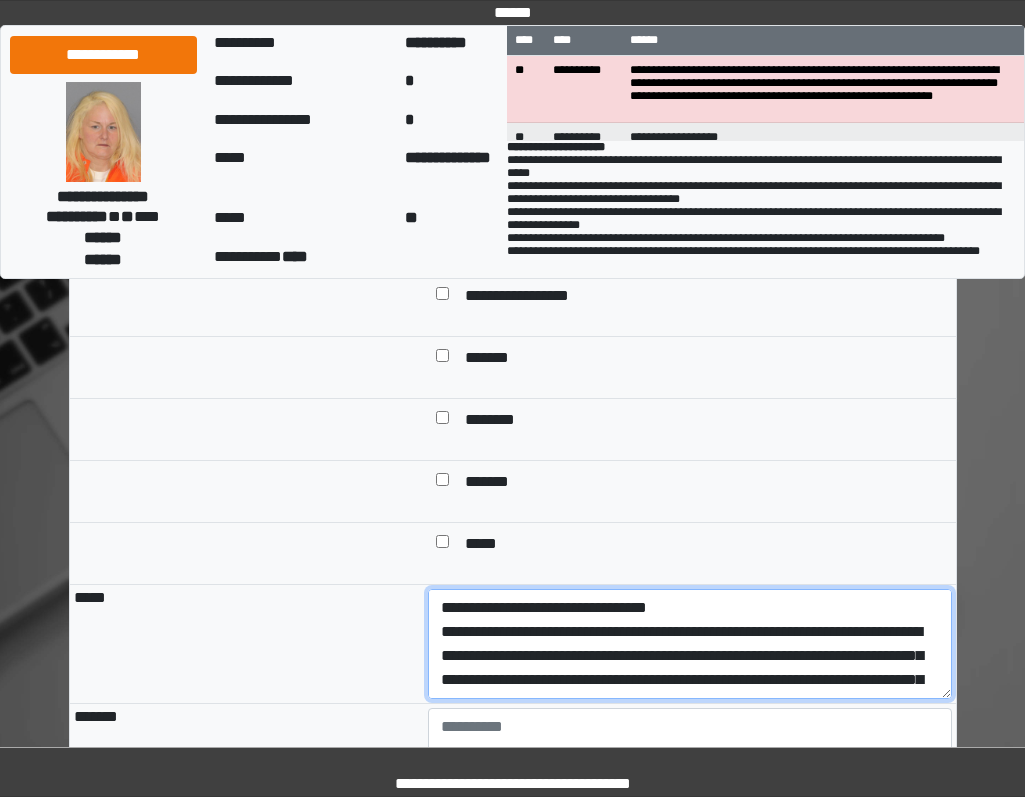 scroll, scrollTop: 160, scrollLeft: 0, axis: vertical 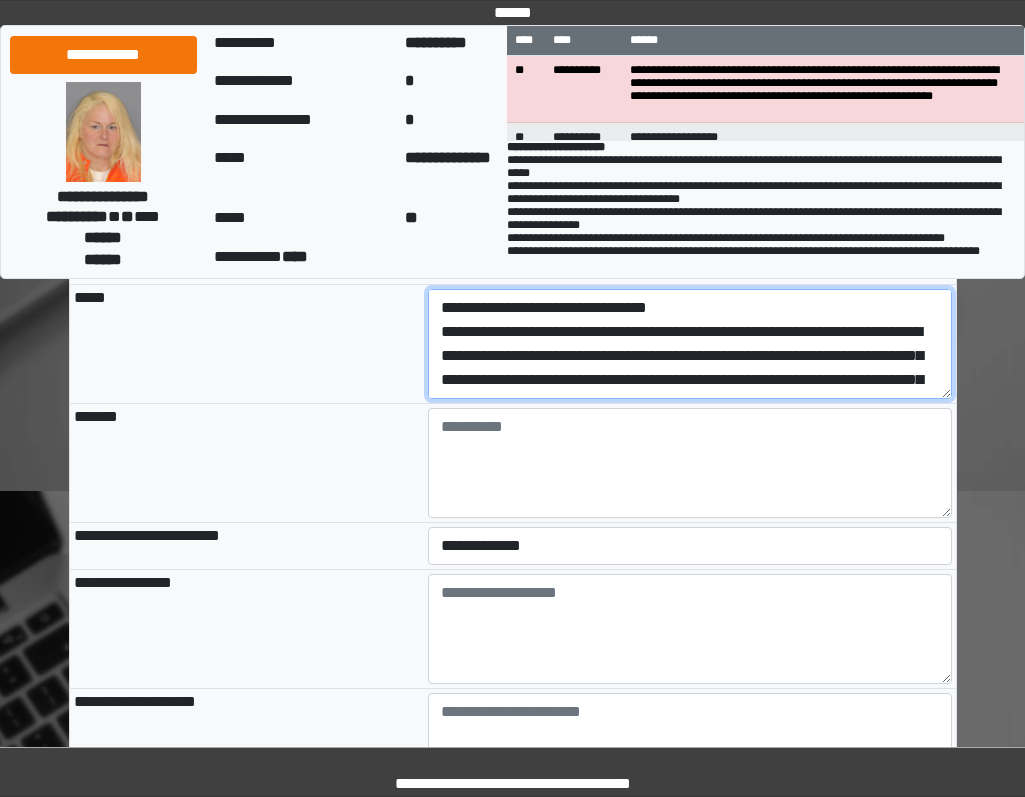 drag, startPoint x: 854, startPoint y: 470, endPoint x: 323, endPoint y: 398, distance: 535.85913 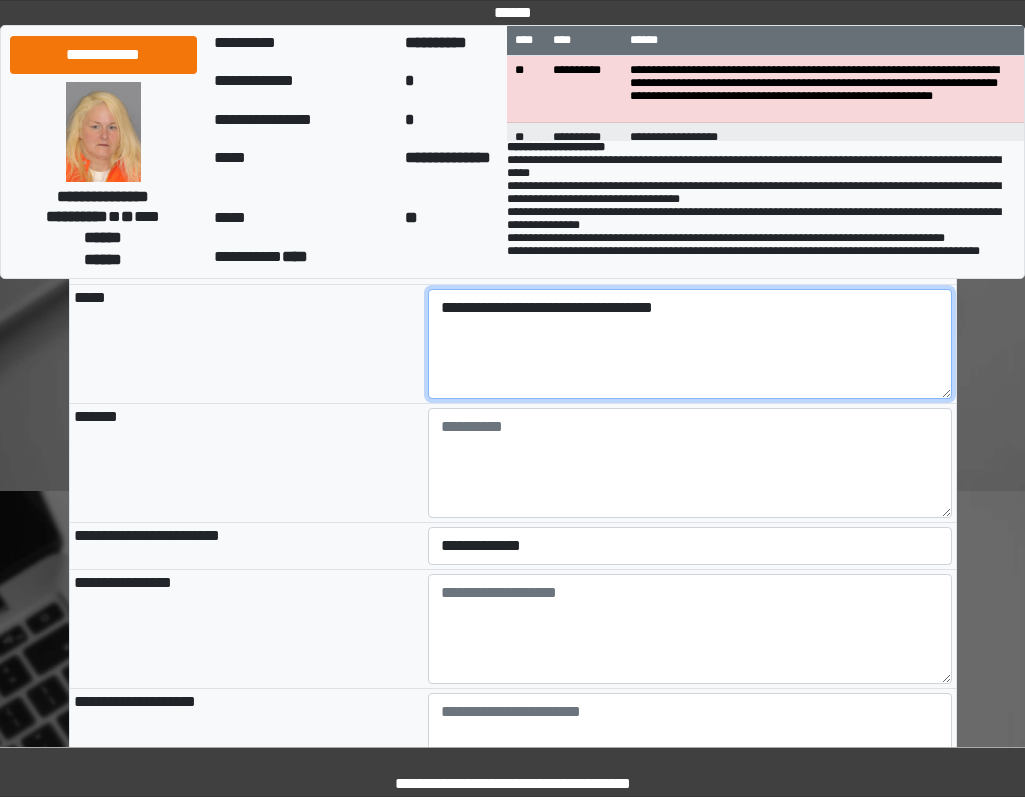 type on "**********" 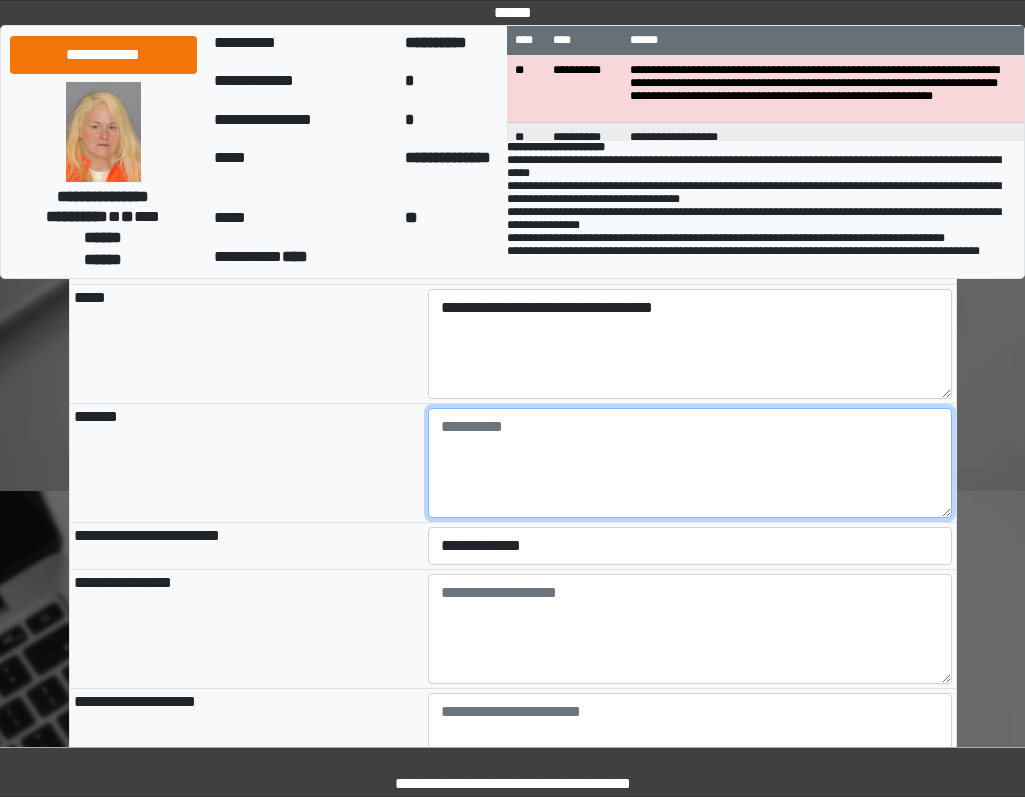 click at bounding box center [690, 463] 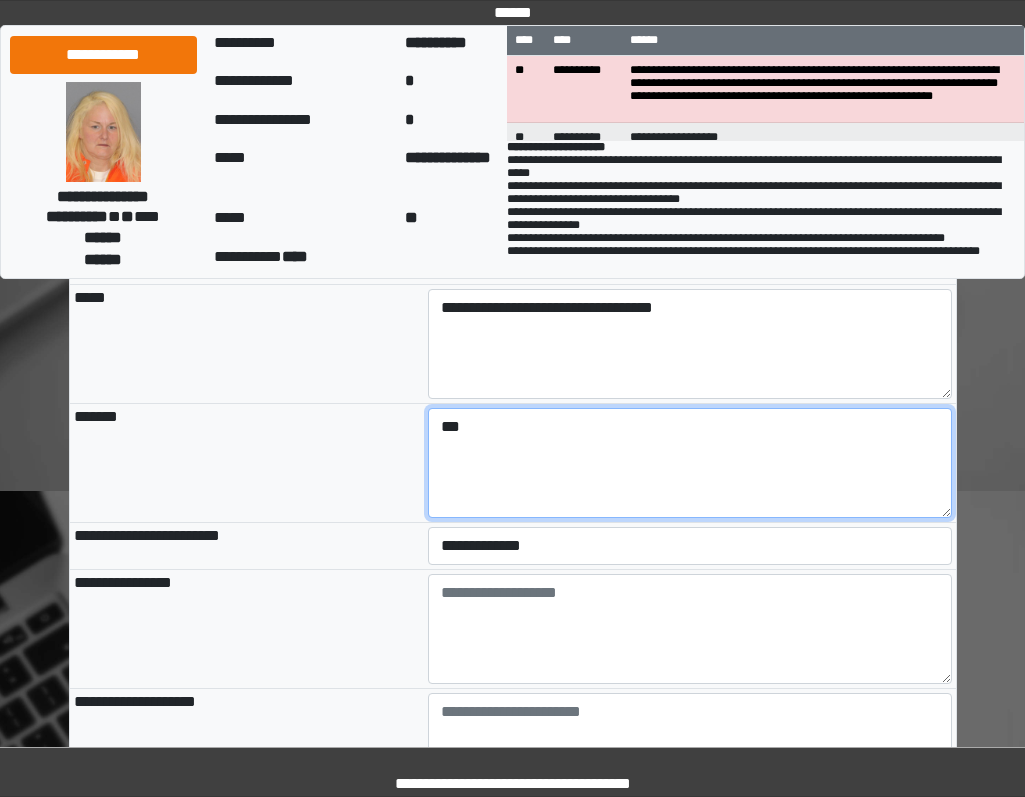 type on "***" 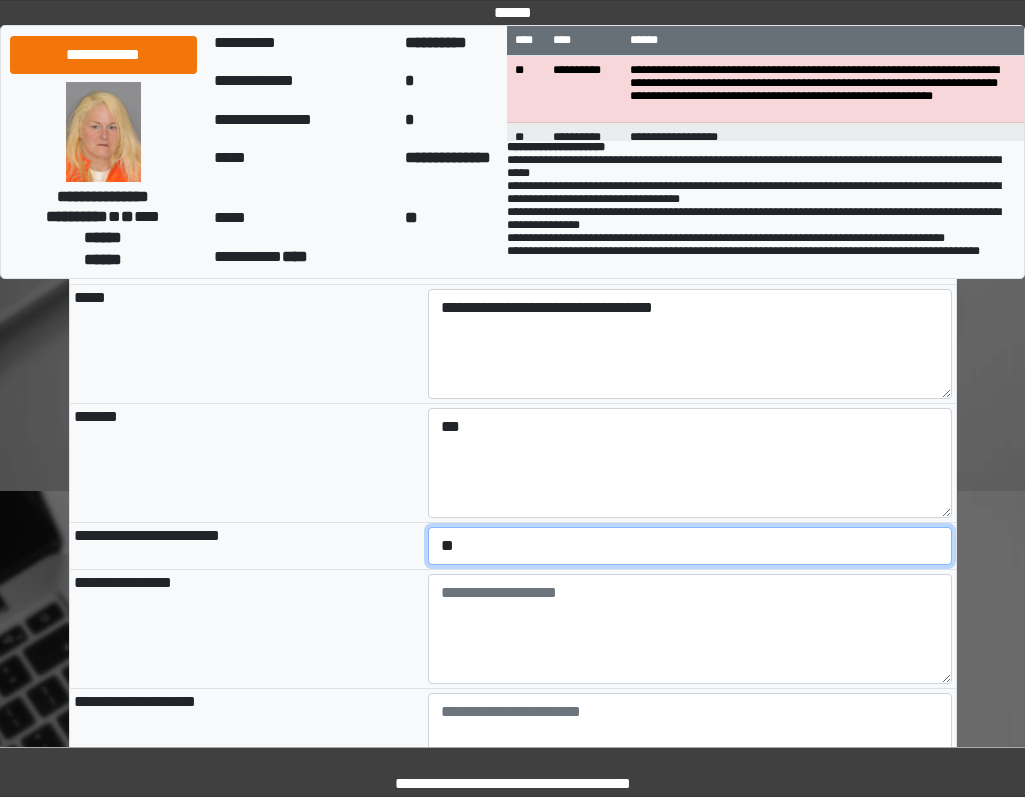 select on "*" 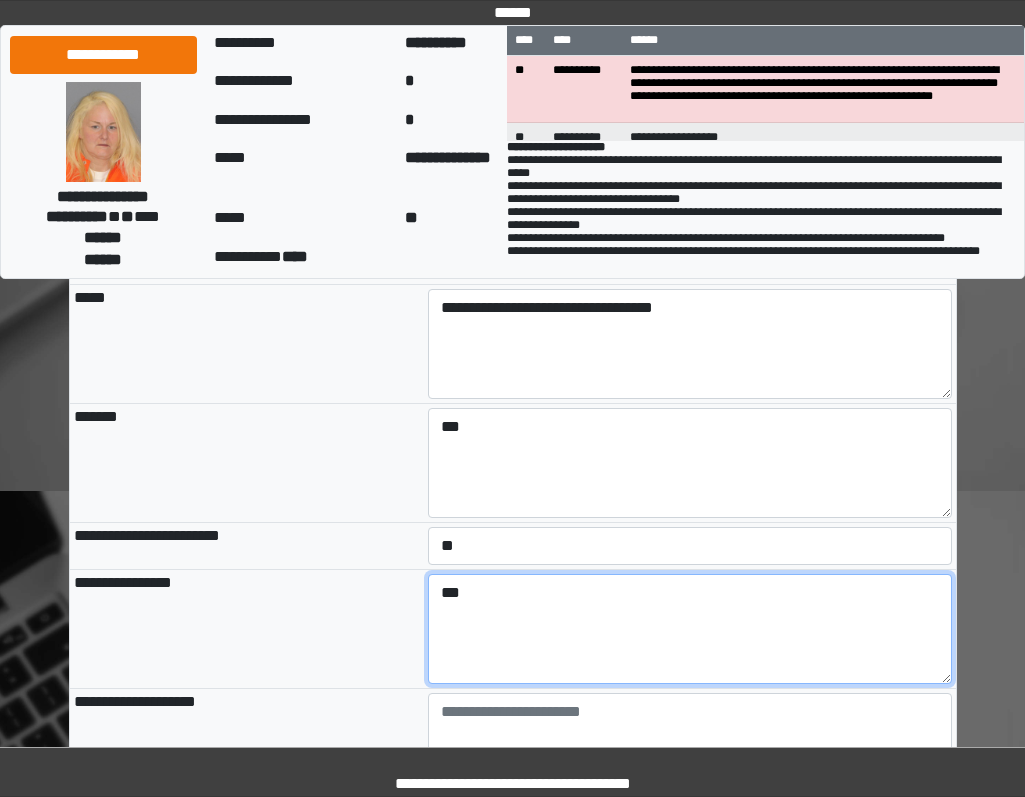 type on "***" 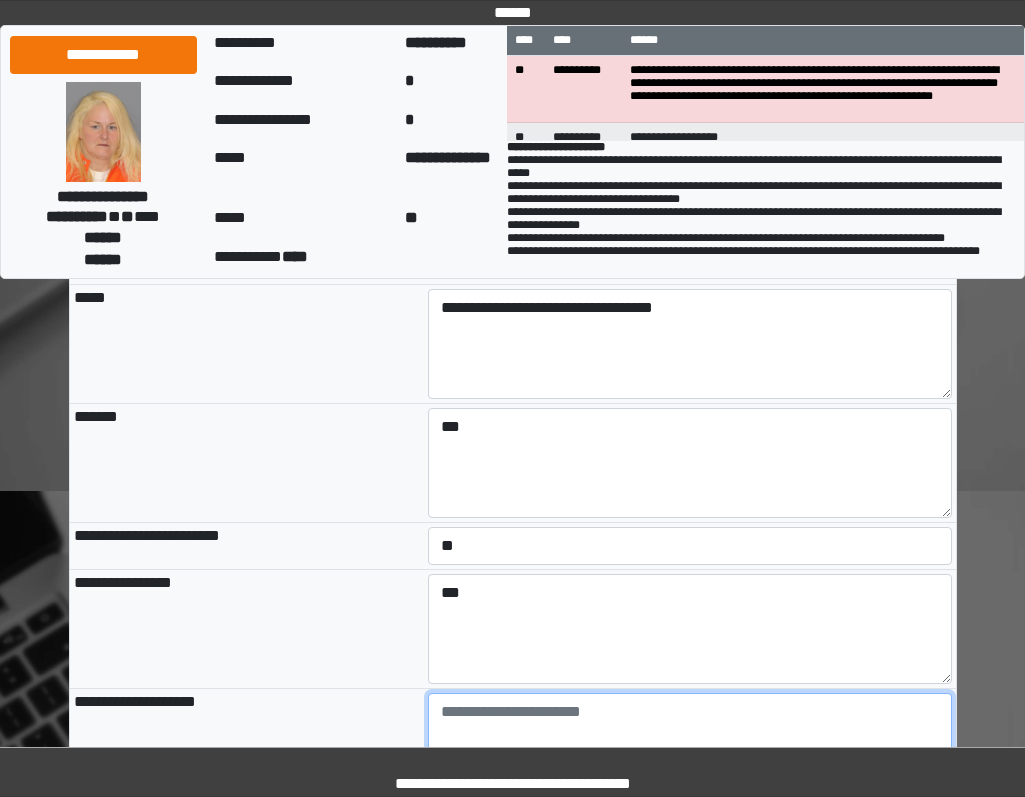 scroll, scrollTop: 1903, scrollLeft: 0, axis: vertical 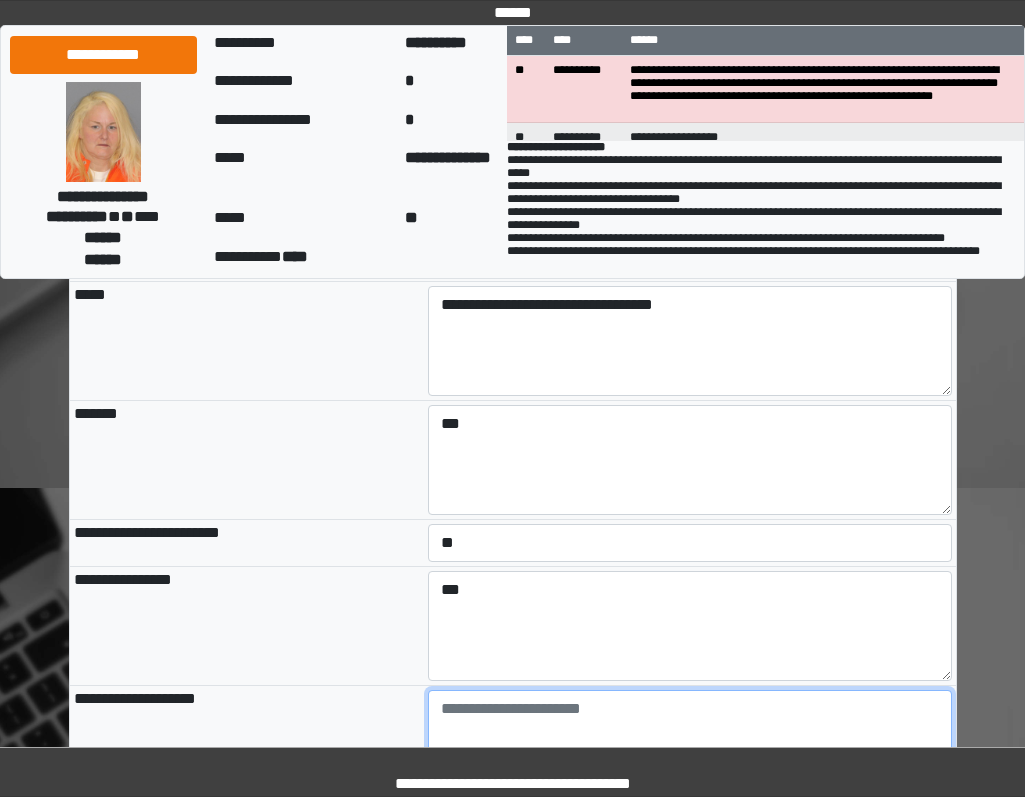 paste on "**********" 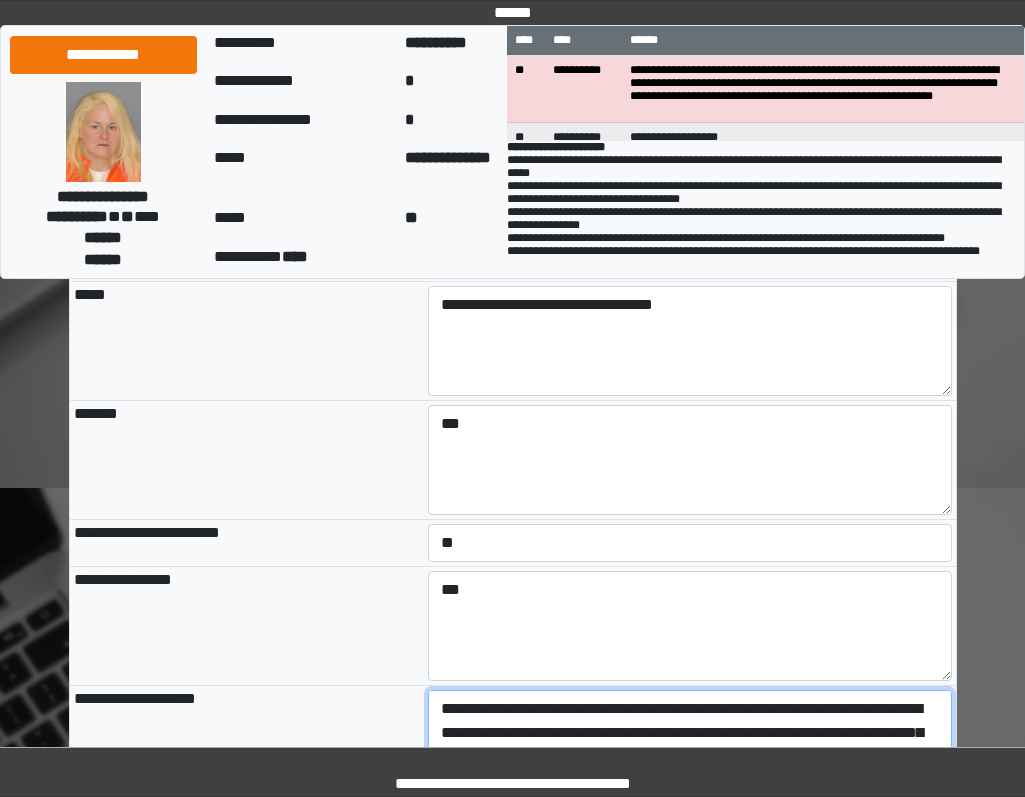 scroll, scrollTop: 136, scrollLeft: 0, axis: vertical 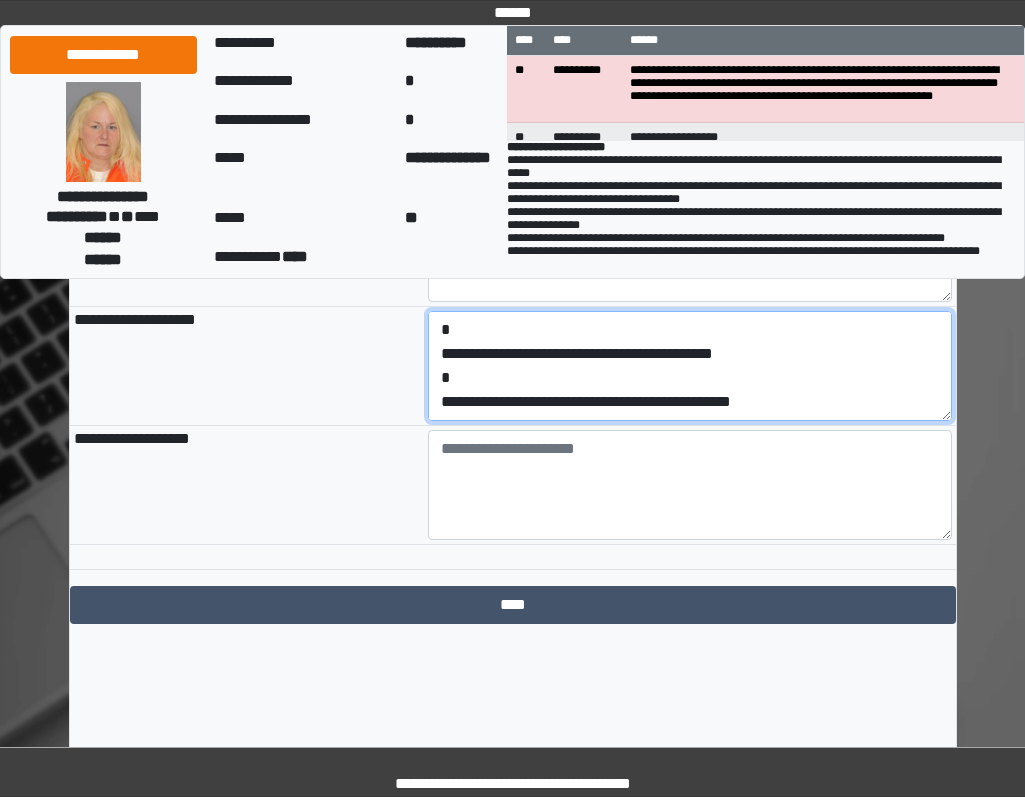 drag, startPoint x: 814, startPoint y: 491, endPoint x: 232, endPoint y: 498, distance: 582.0421 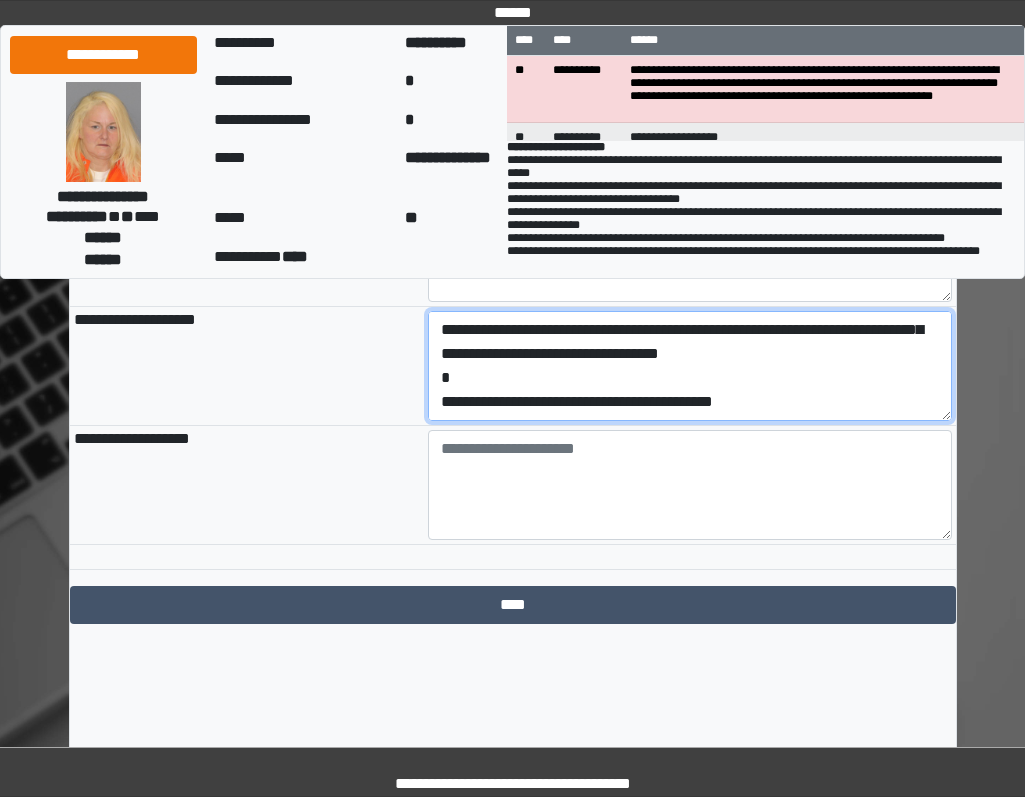 scroll, scrollTop: 96, scrollLeft: 0, axis: vertical 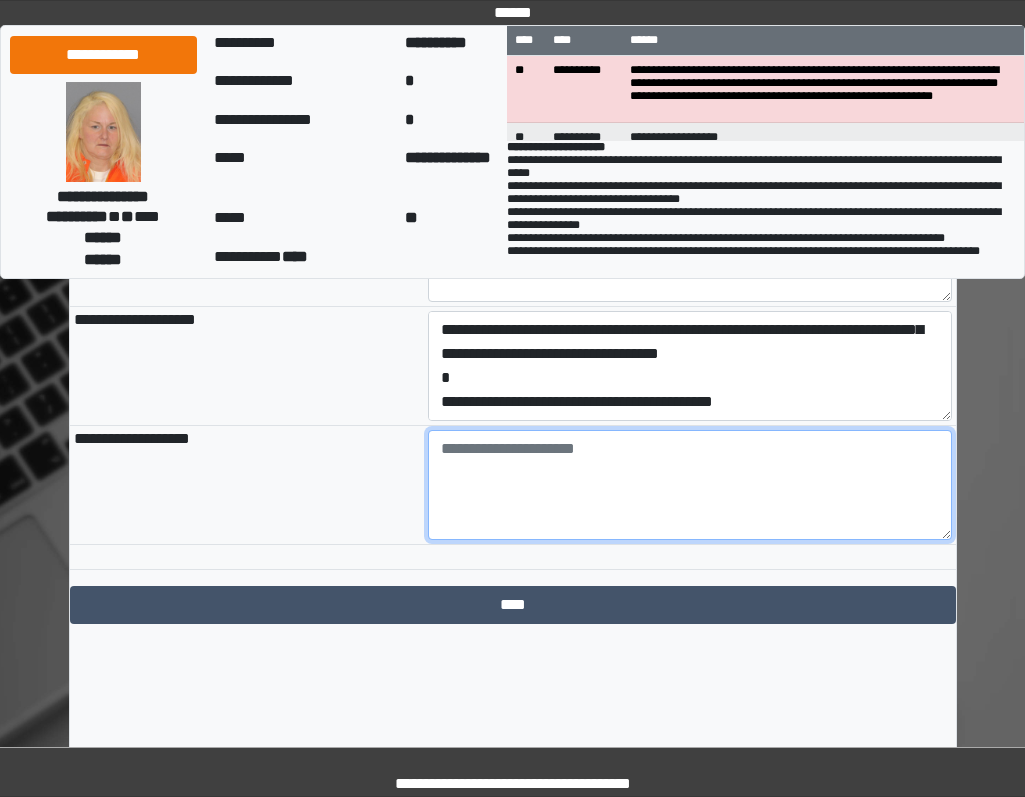 click at bounding box center [690, 485] 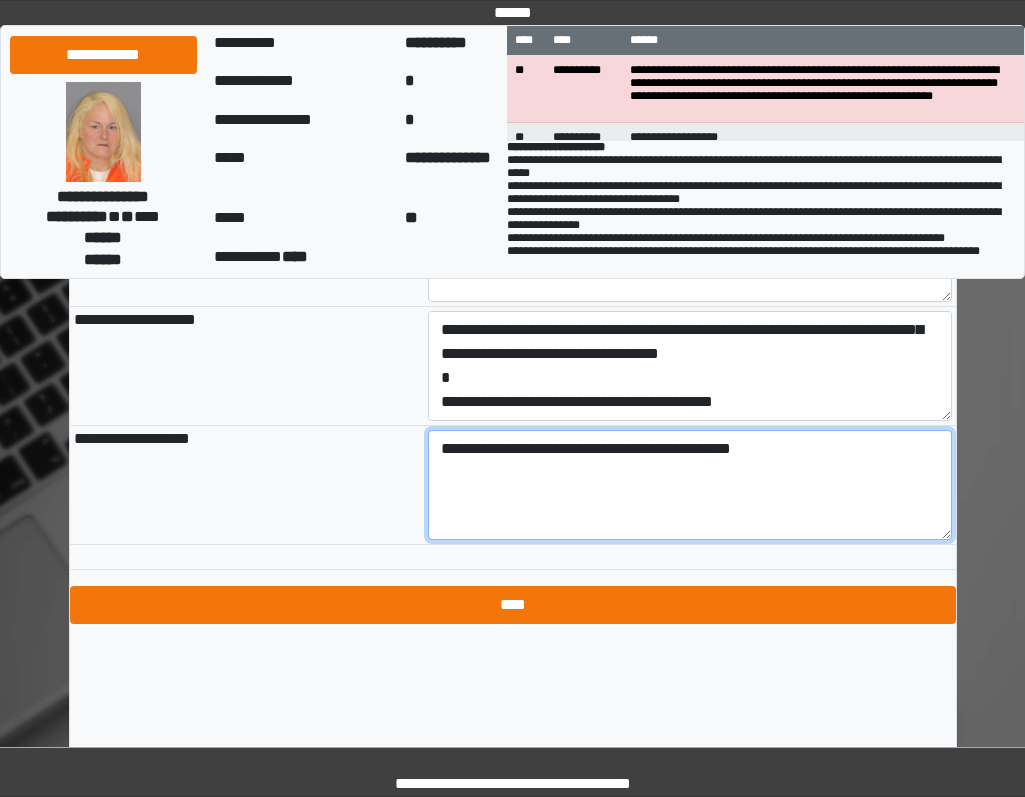 type on "**********" 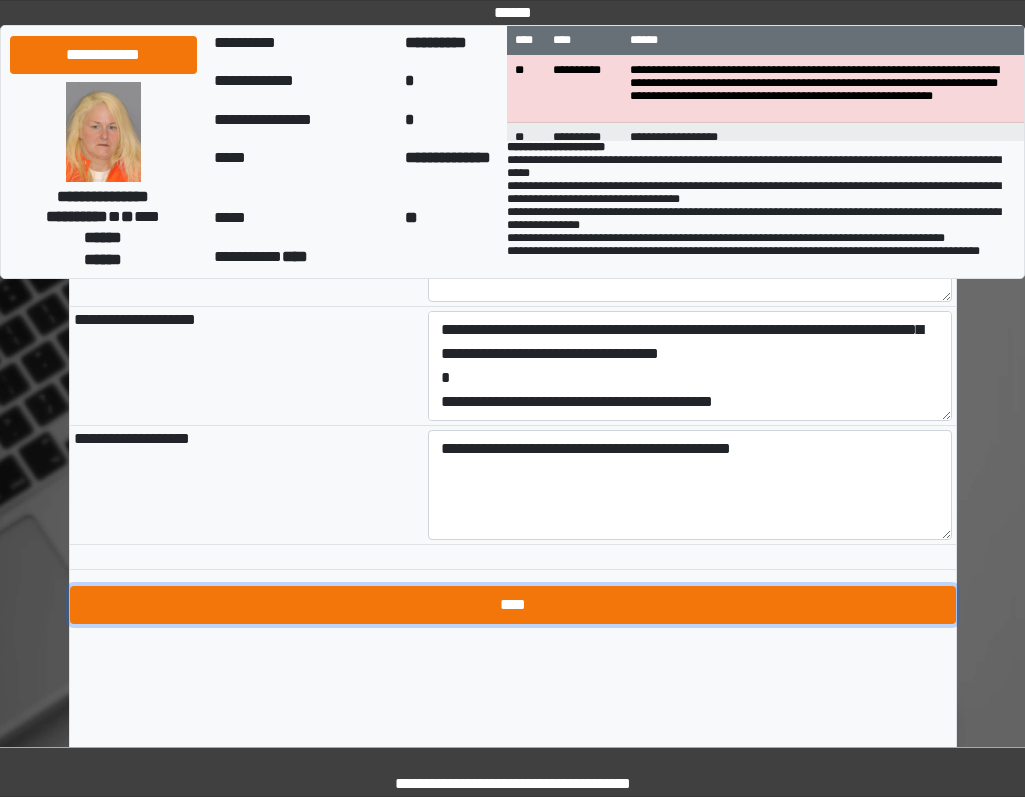click on "****" at bounding box center (513, 605) 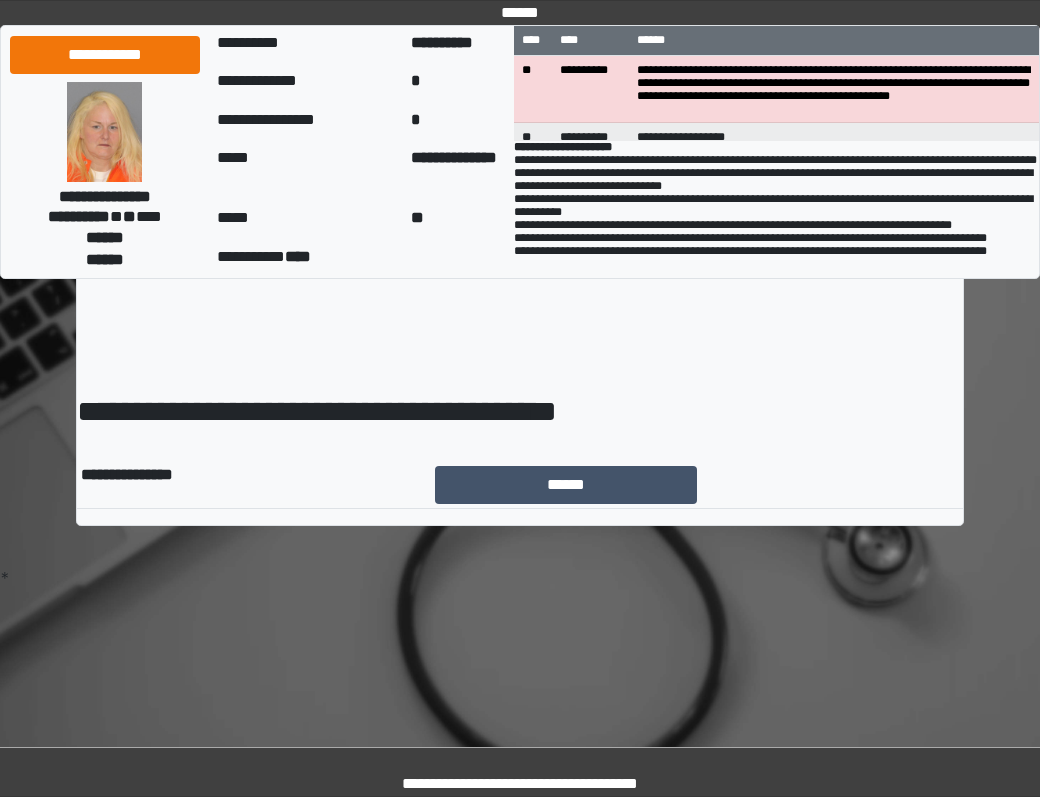 scroll, scrollTop: 0, scrollLeft: 0, axis: both 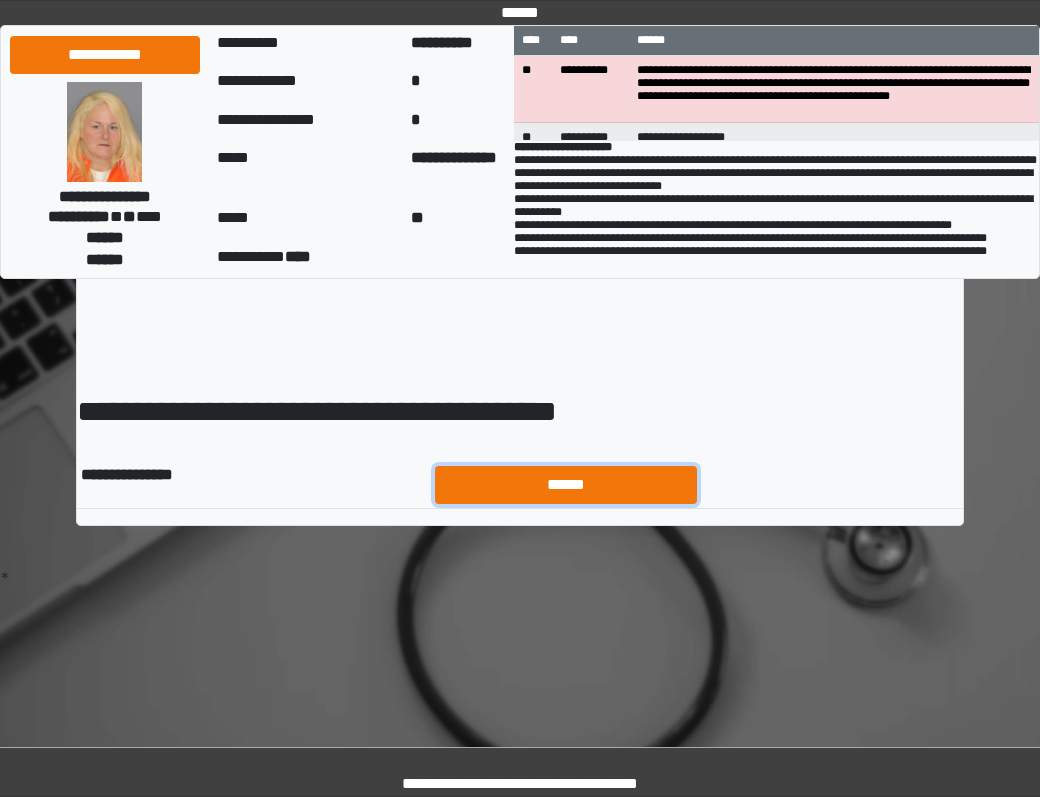 click on "******" at bounding box center [566, 485] 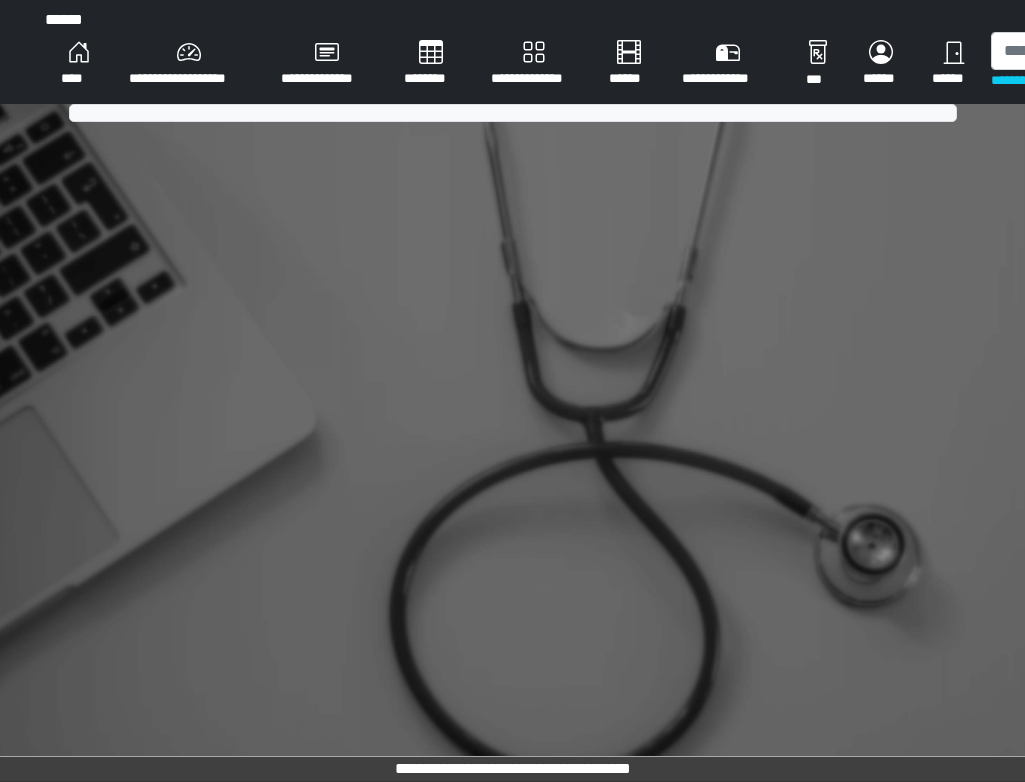 scroll, scrollTop: 0, scrollLeft: 0, axis: both 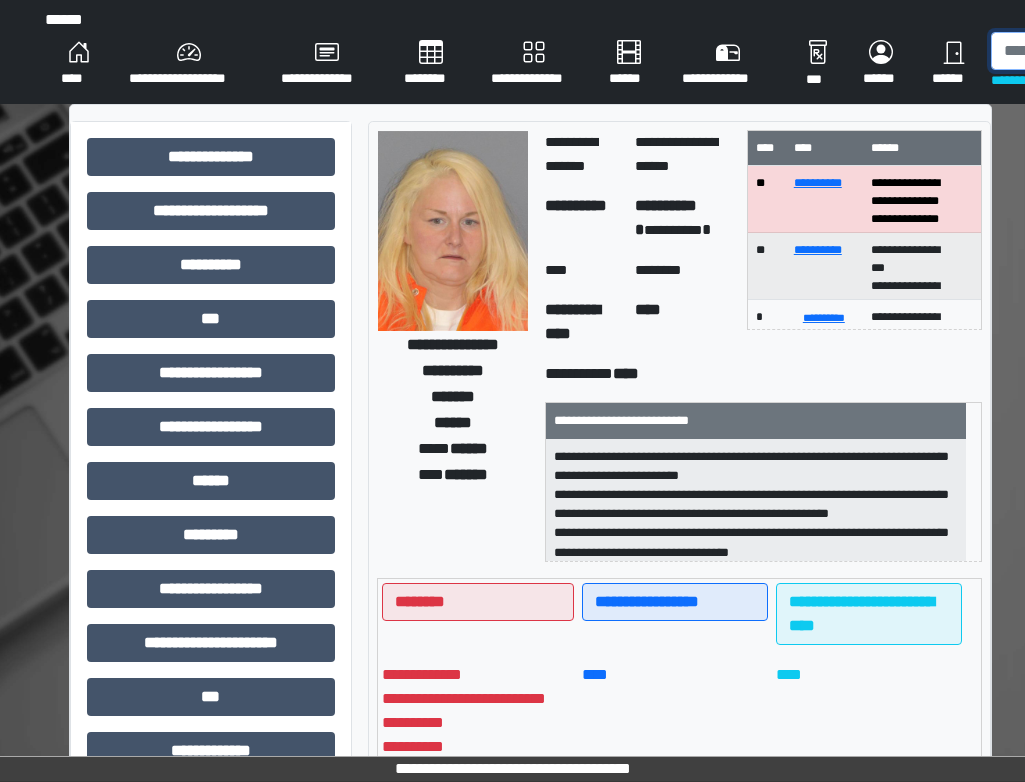 click at bounding box center [1094, 51] 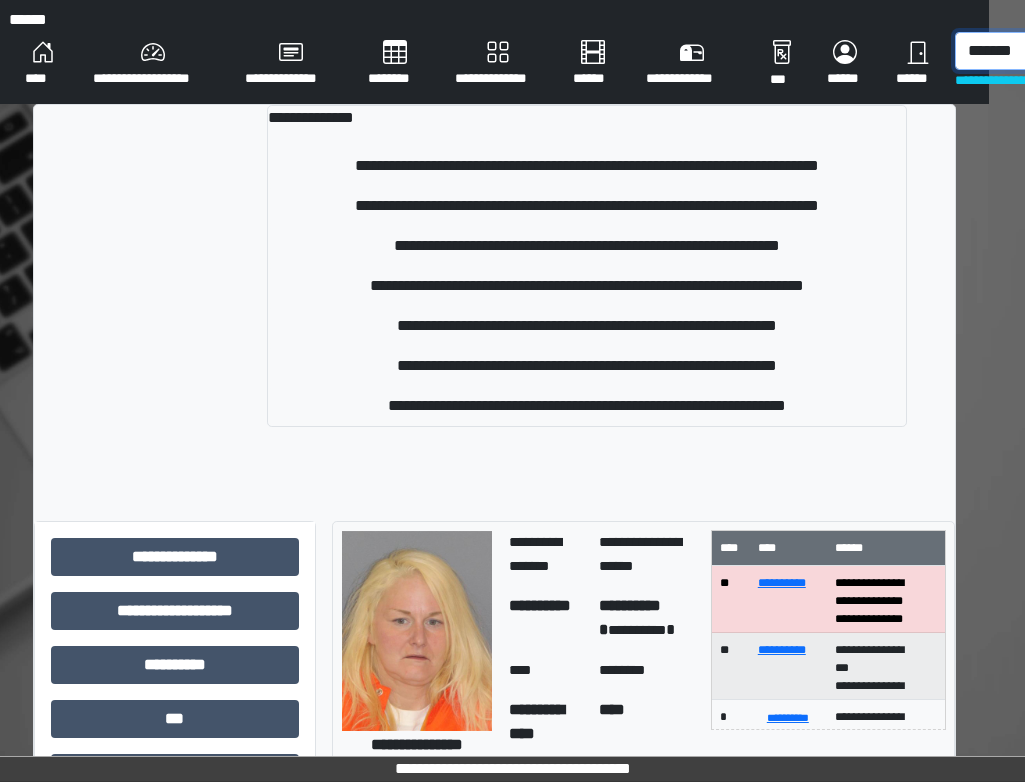 scroll, scrollTop: 0, scrollLeft: 45, axis: horizontal 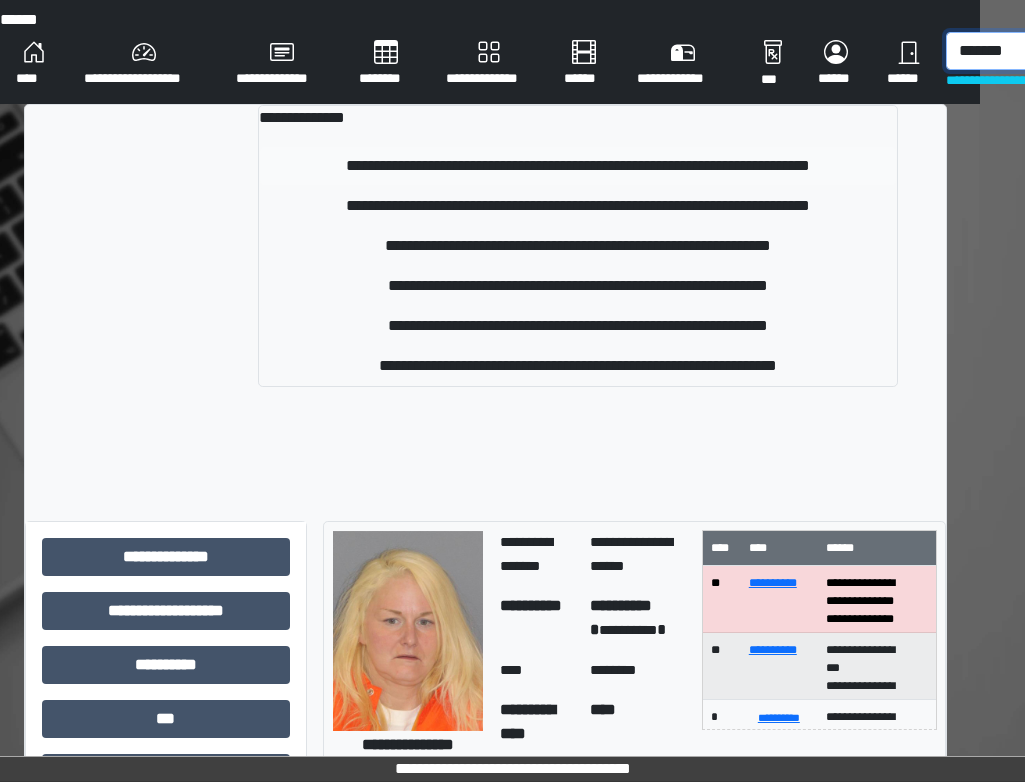 type on "*******" 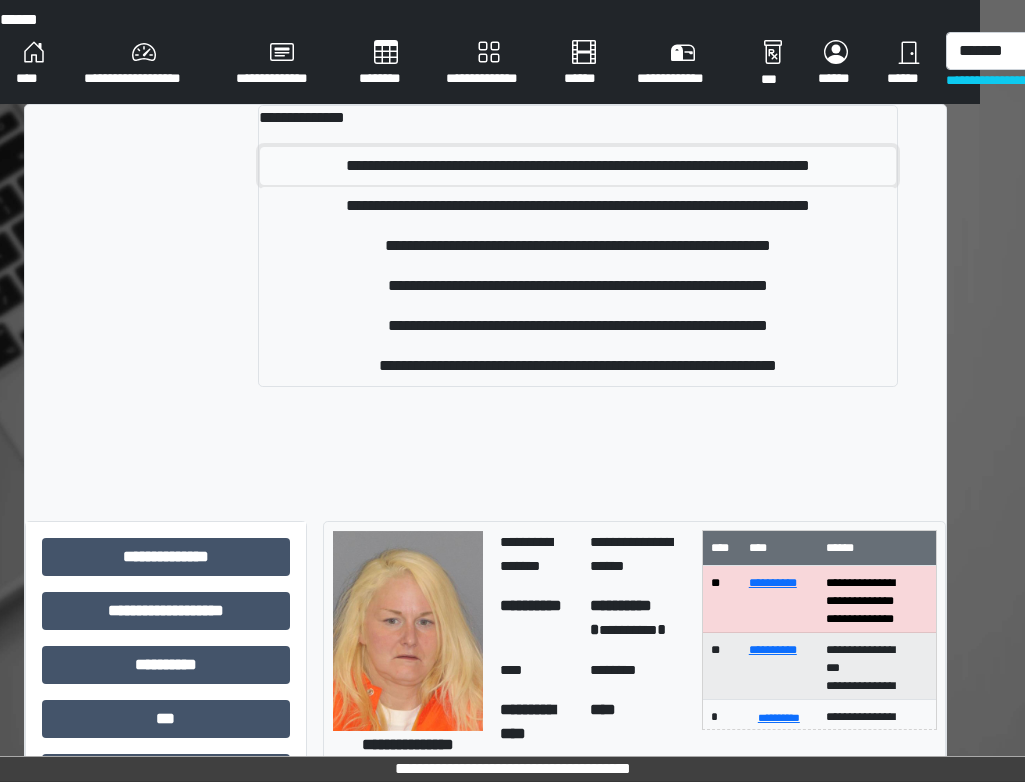 click on "**********" at bounding box center (578, 166) 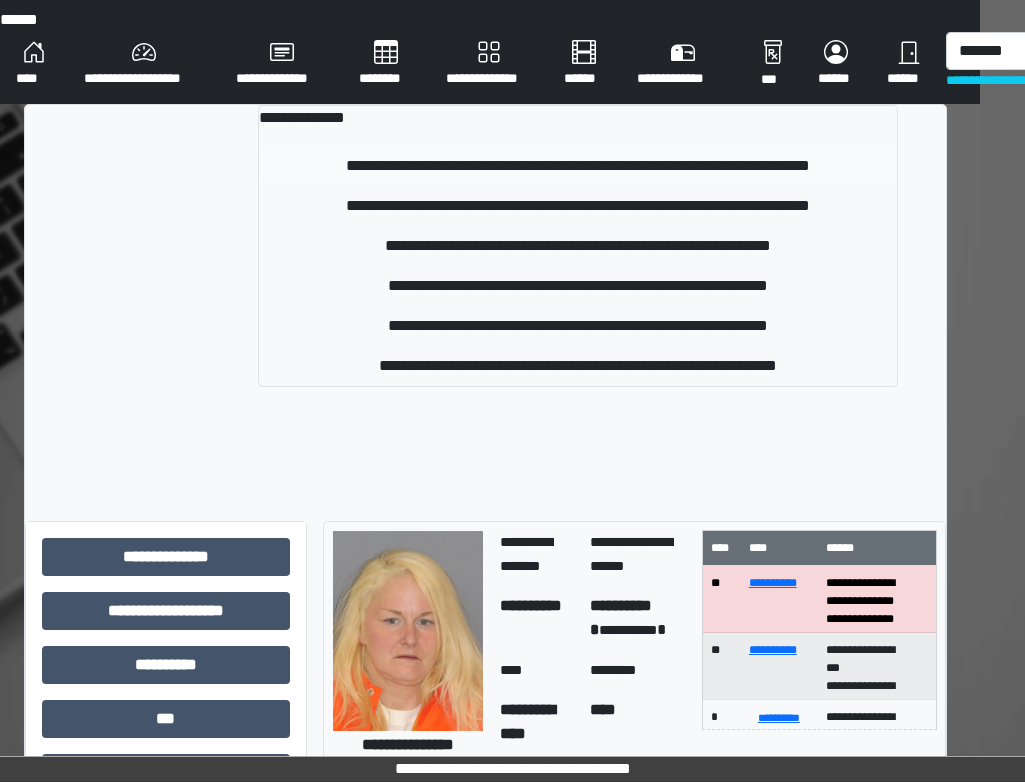 type 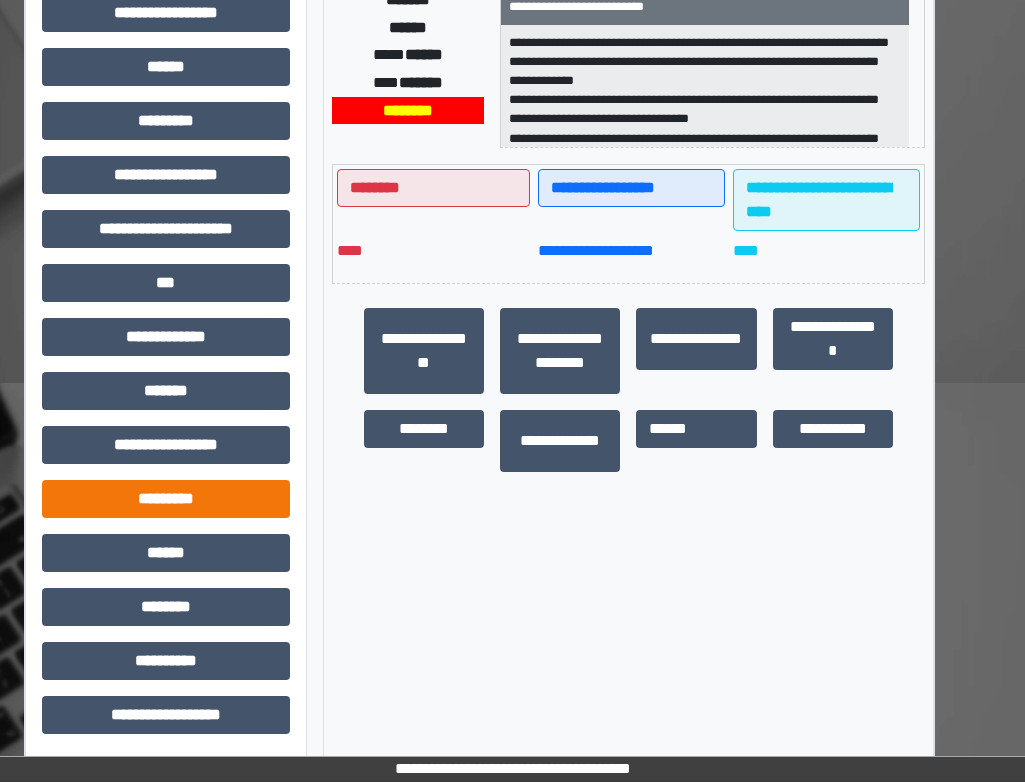 scroll, scrollTop: 416, scrollLeft: 45, axis: both 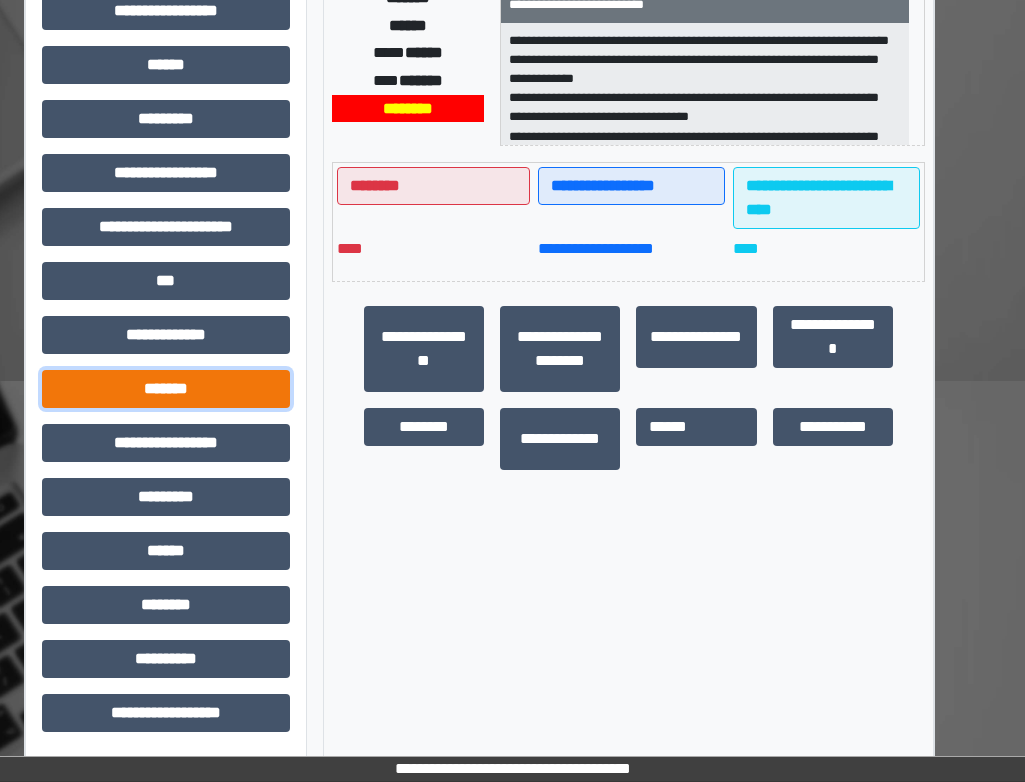click on "*******" at bounding box center (166, 389) 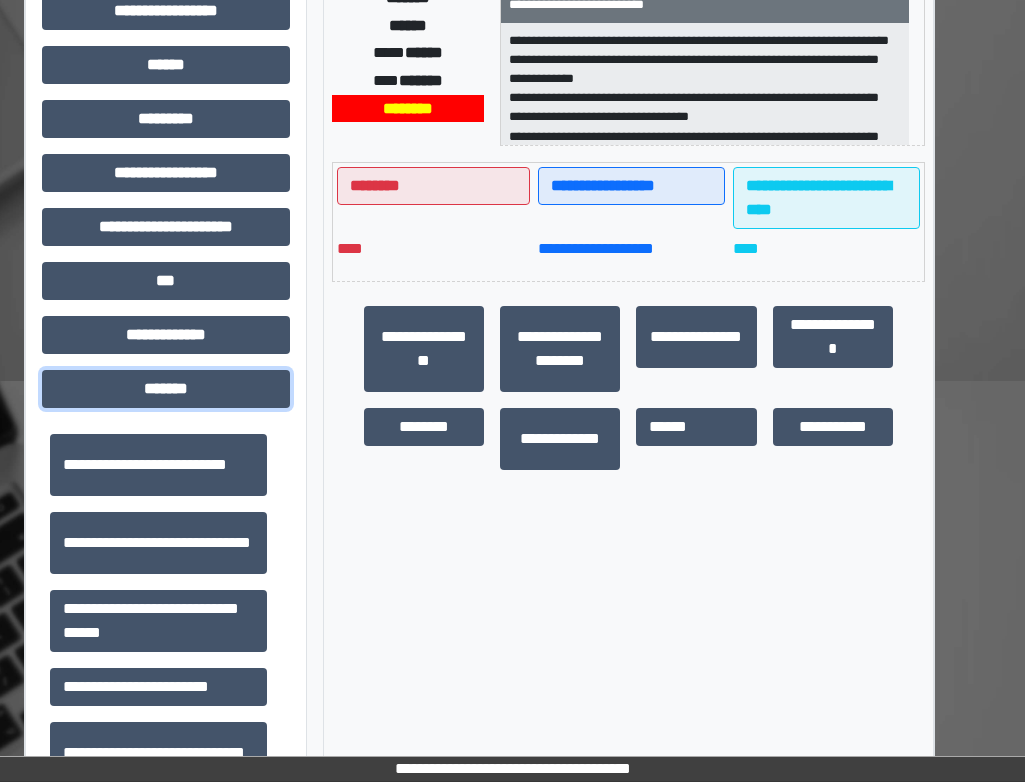 scroll, scrollTop: 700, scrollLeft: 0, axis: vertical 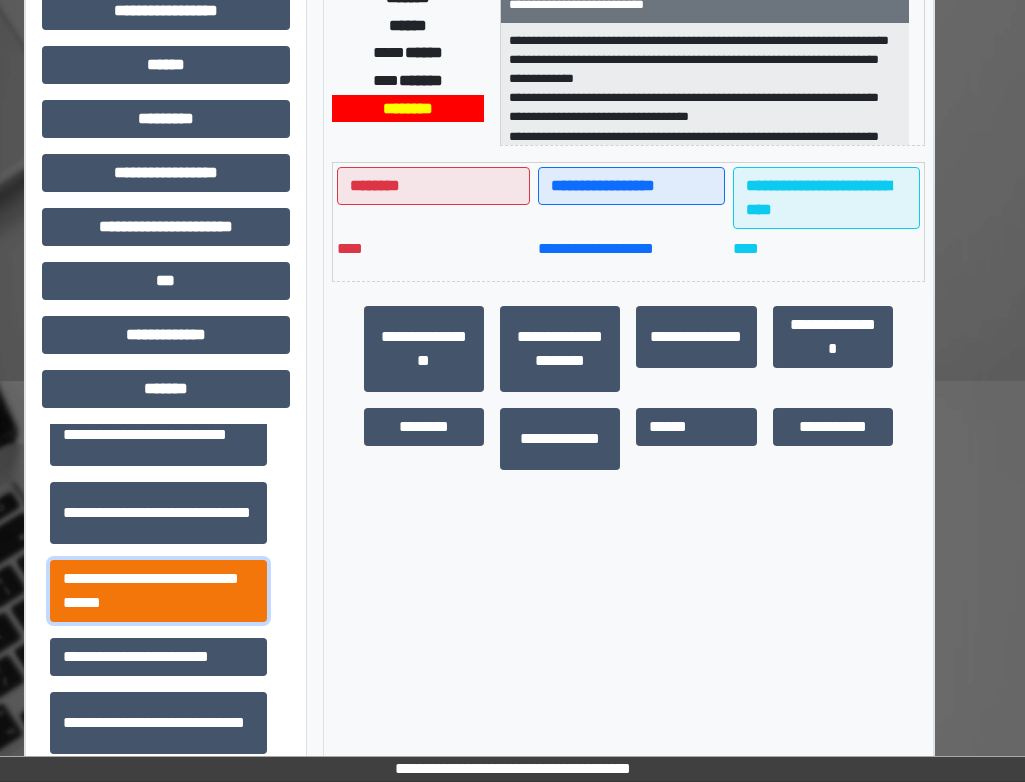 click on "**********" at bounding box center [158, 591] 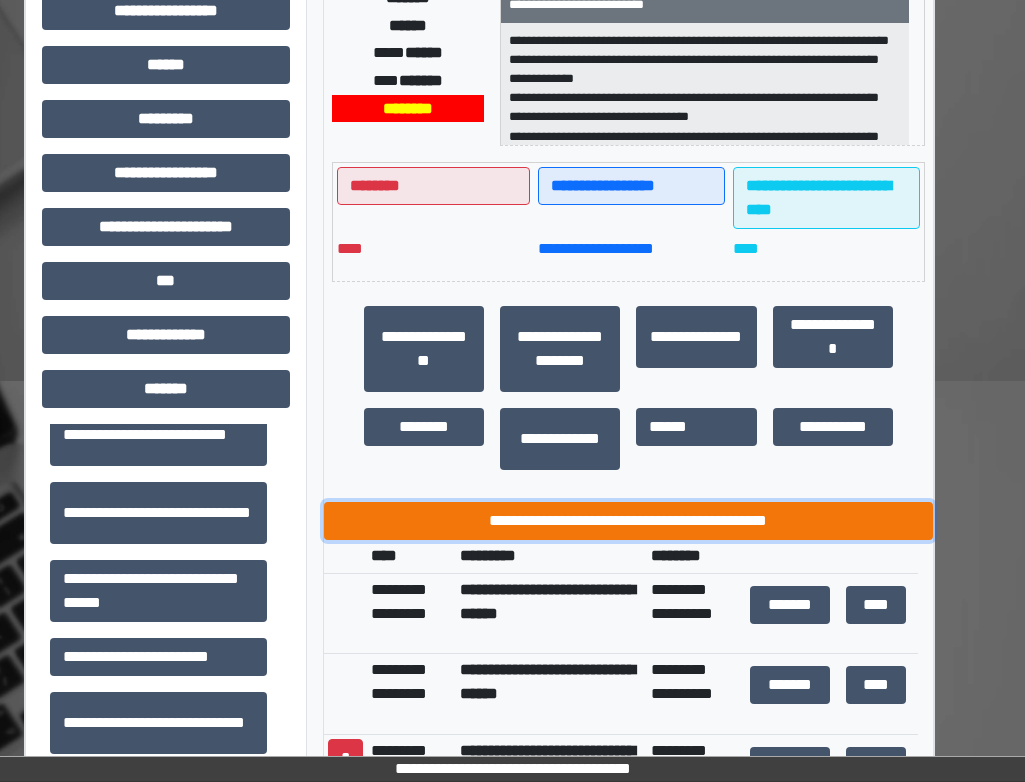 click on "**********" at bounding box center [628, 521] 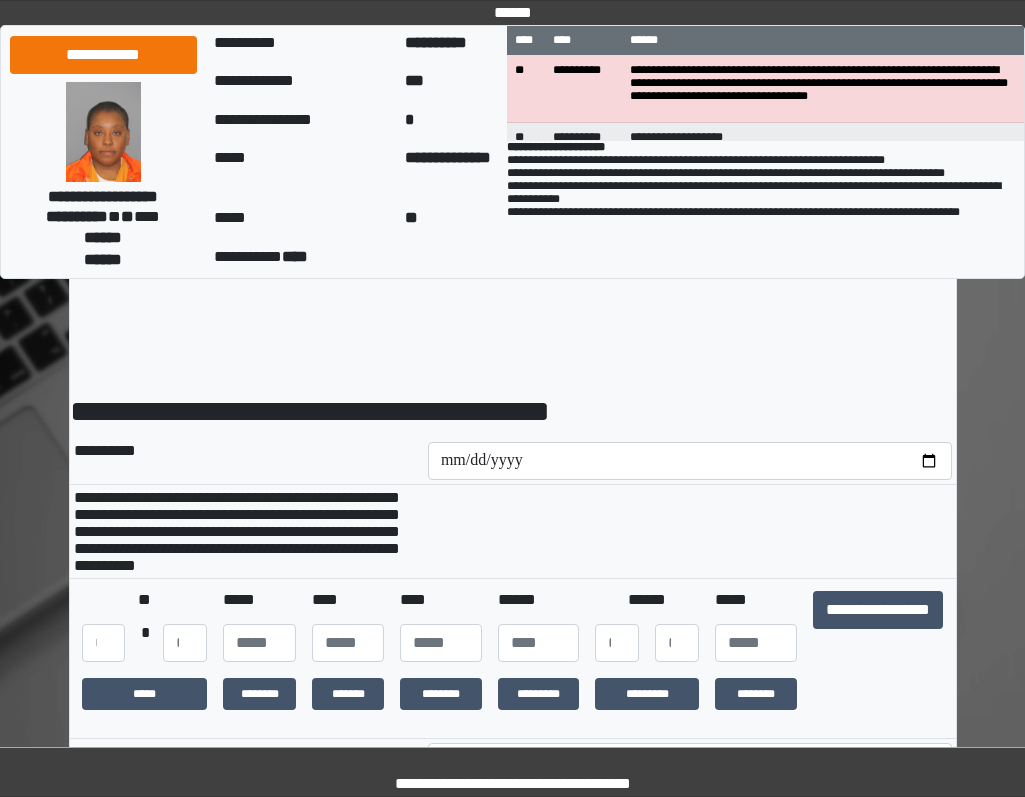 scroll, scrollTop: 0, scrollLeft: 0, axis: both 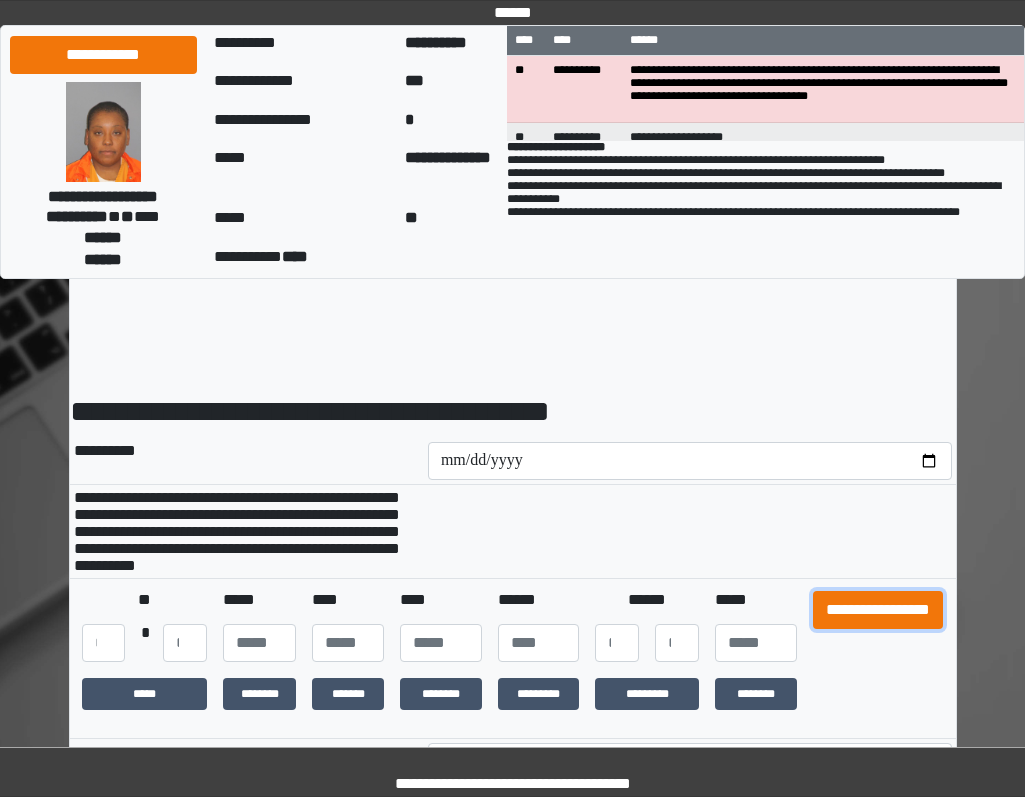 click on "**********" at bounding box center (878, 610) 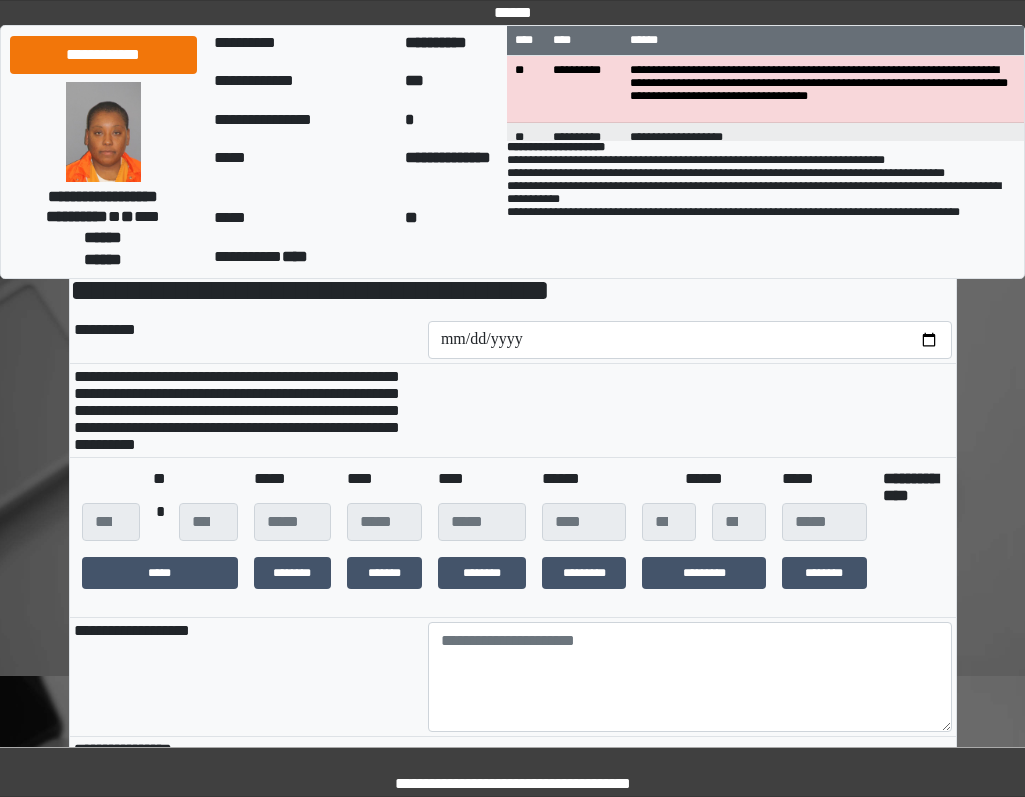 scroll, scrollTop: 300, scrollLeft: 0, axis: vertical 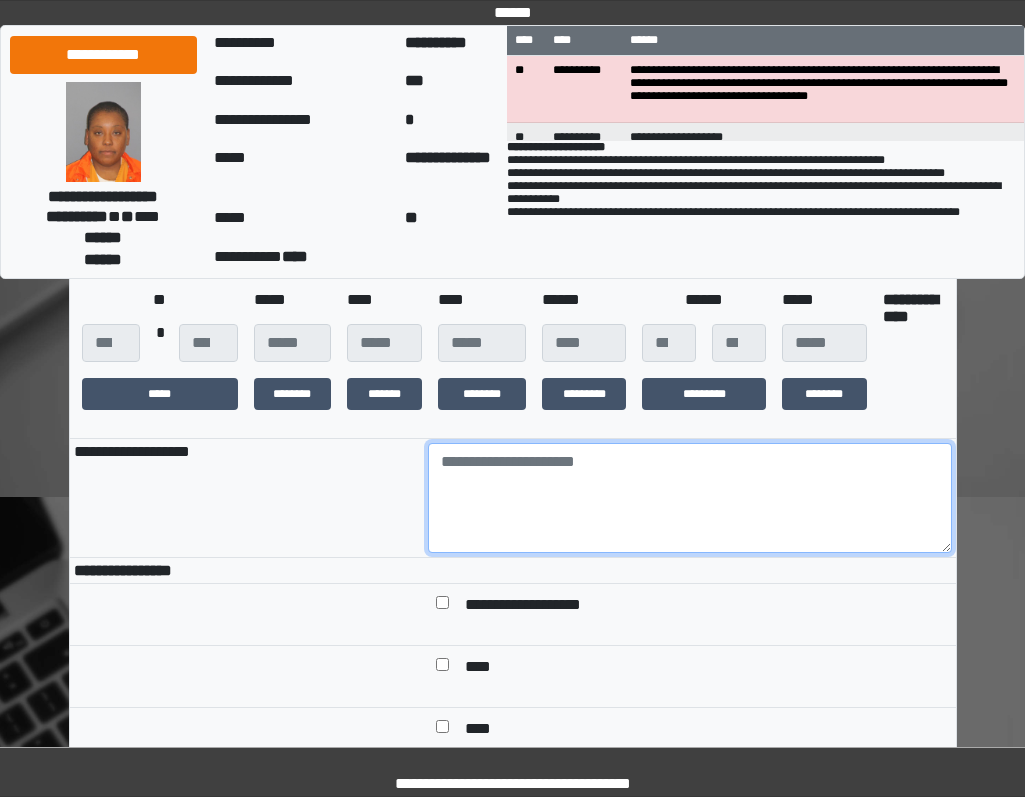 click at bounding box center (690, 498) 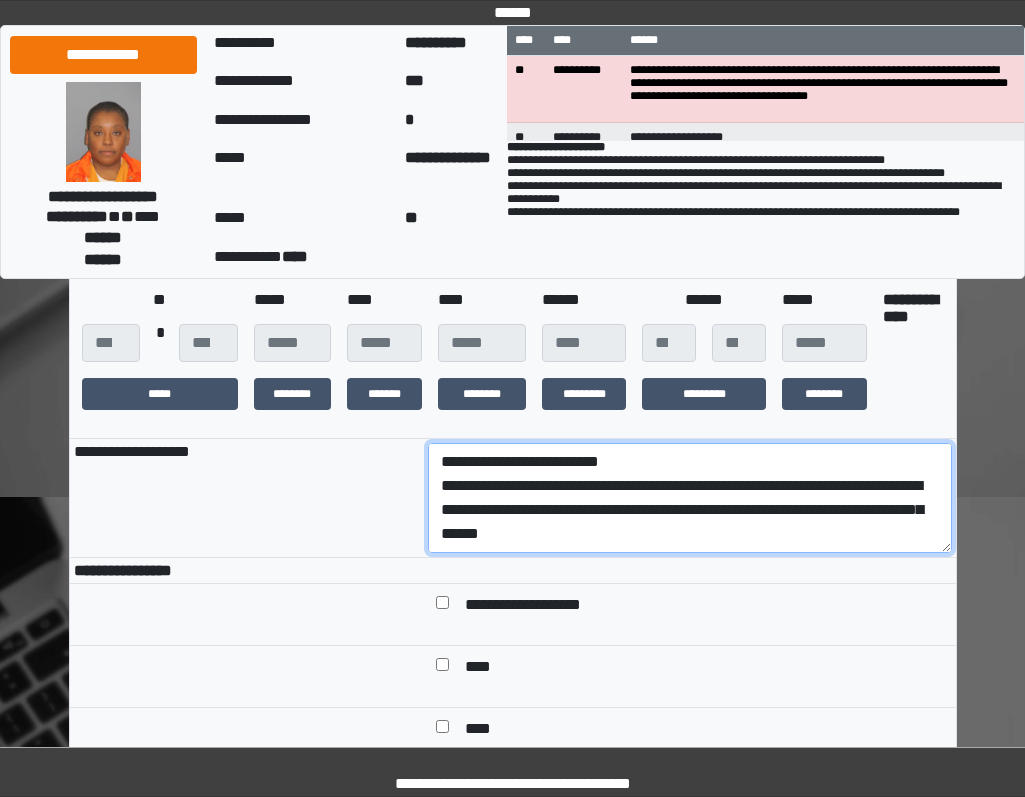 scroll, scrollTop: 136, scrollLeft: 0, axis: vertical 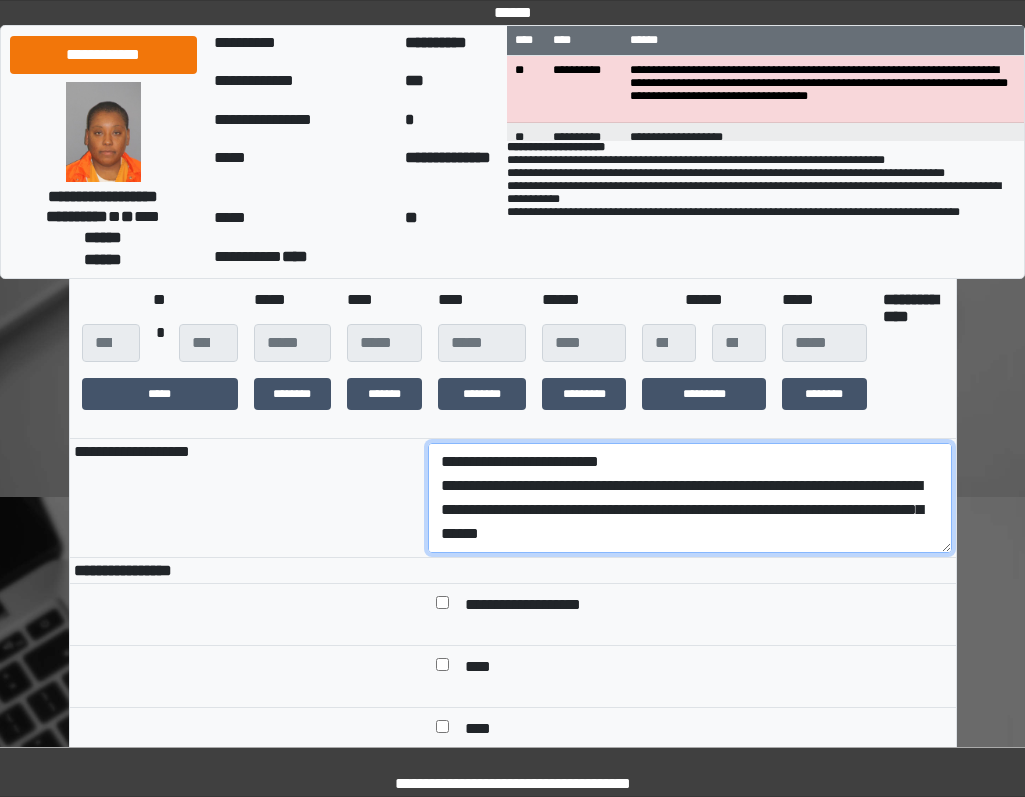 drag, startPoint x: 651, startPoint y: 531, endPoint x: 391, endPoint y: 500, distance: 261.84155 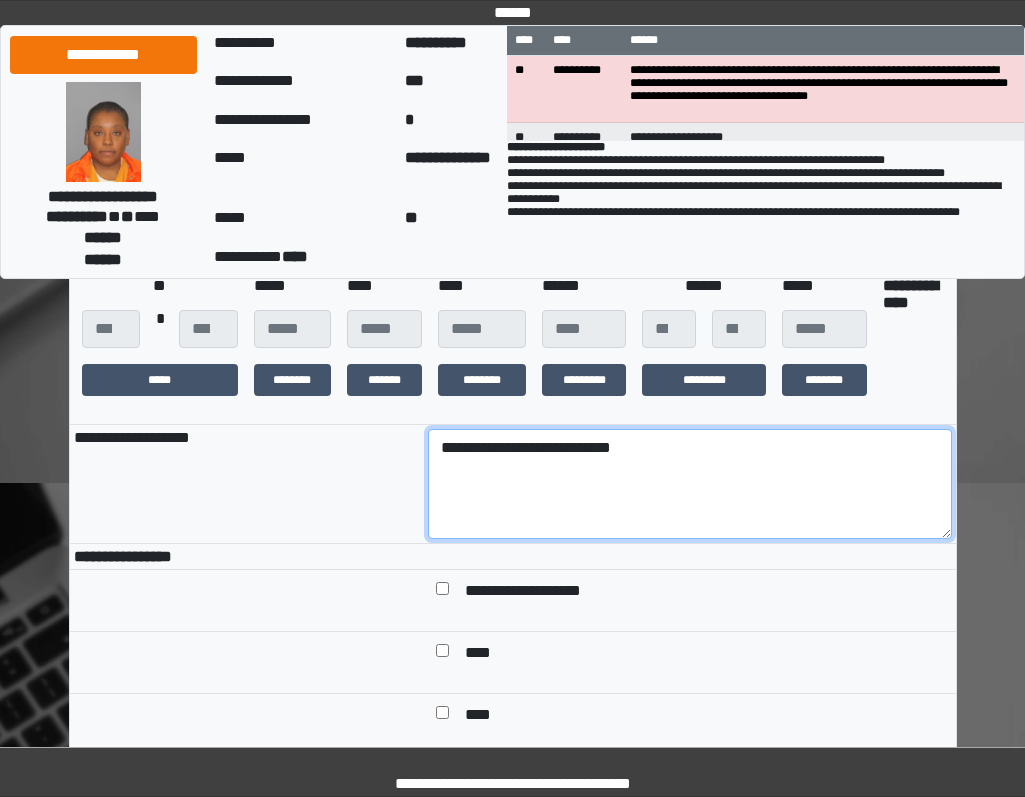 scroll, scrollTop: 500, scrollLeft: 0, axis: vertical 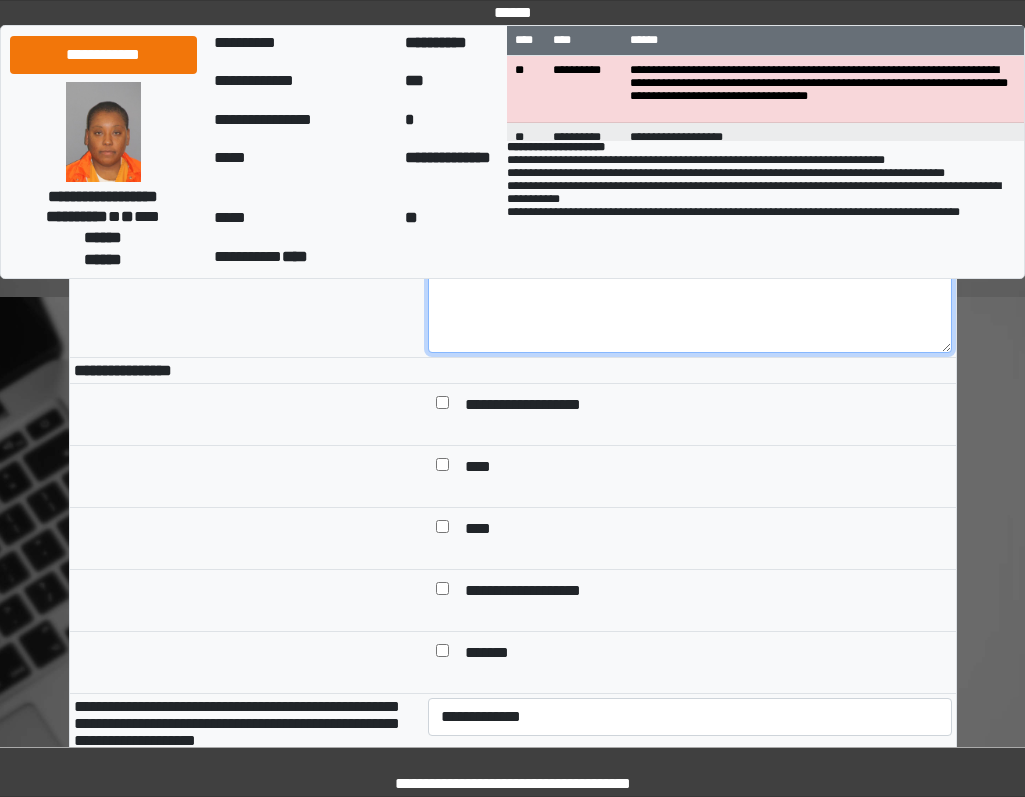 type on "**********" 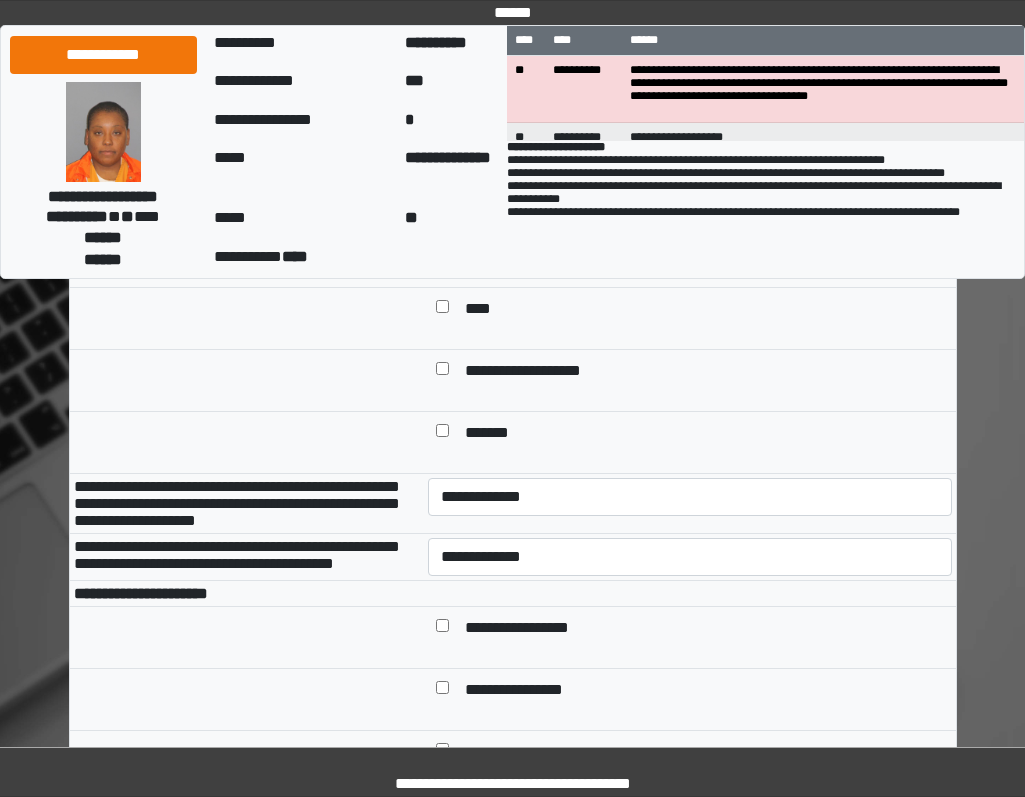 scroll, scrollTop: 800, scrollLeft: 0, axis: vertical 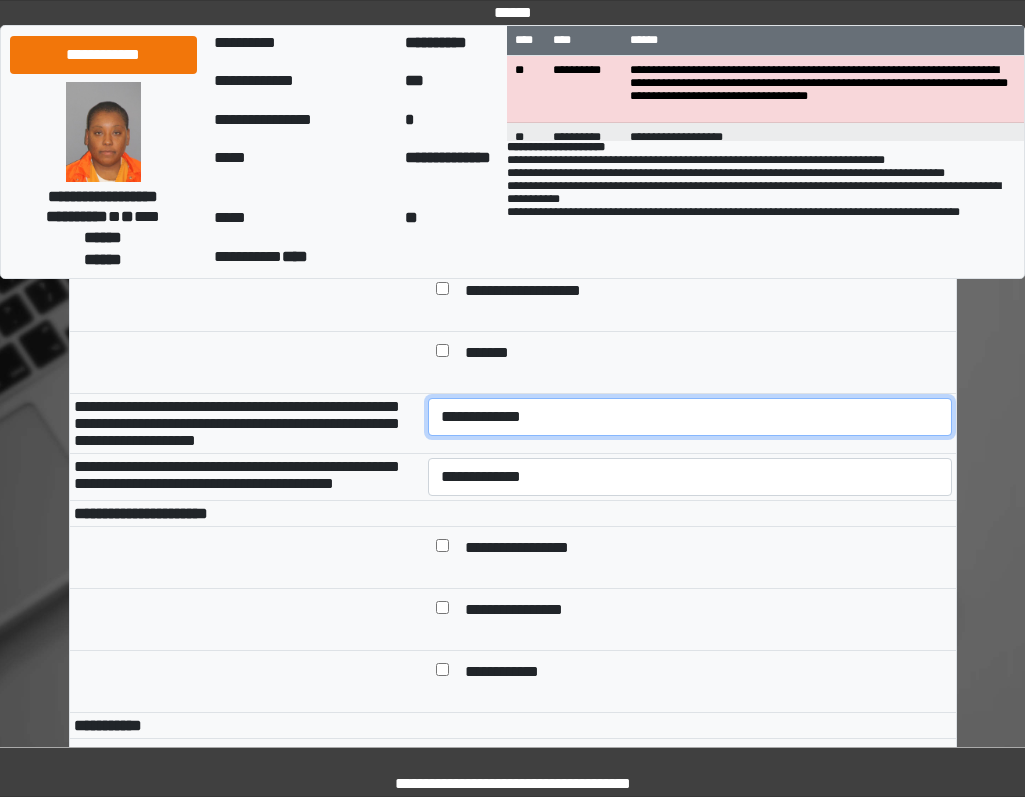 click on "**********" at bounding box center (690, 417) 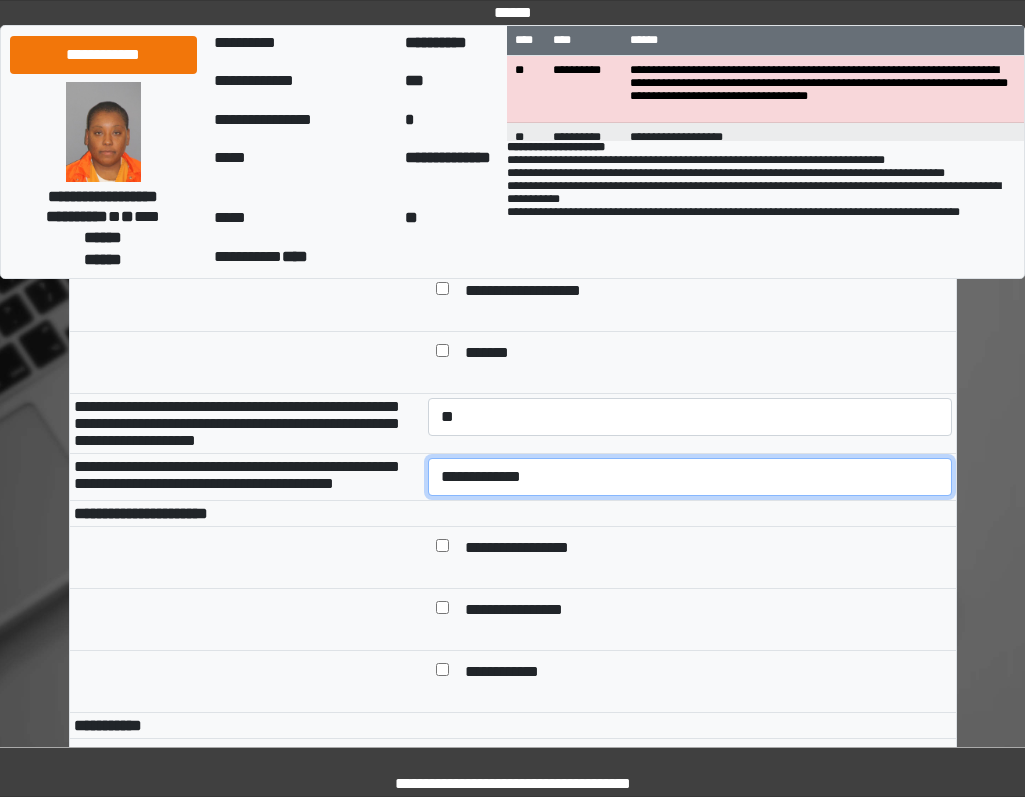 click on "**********" at bounding box center [690, 477] 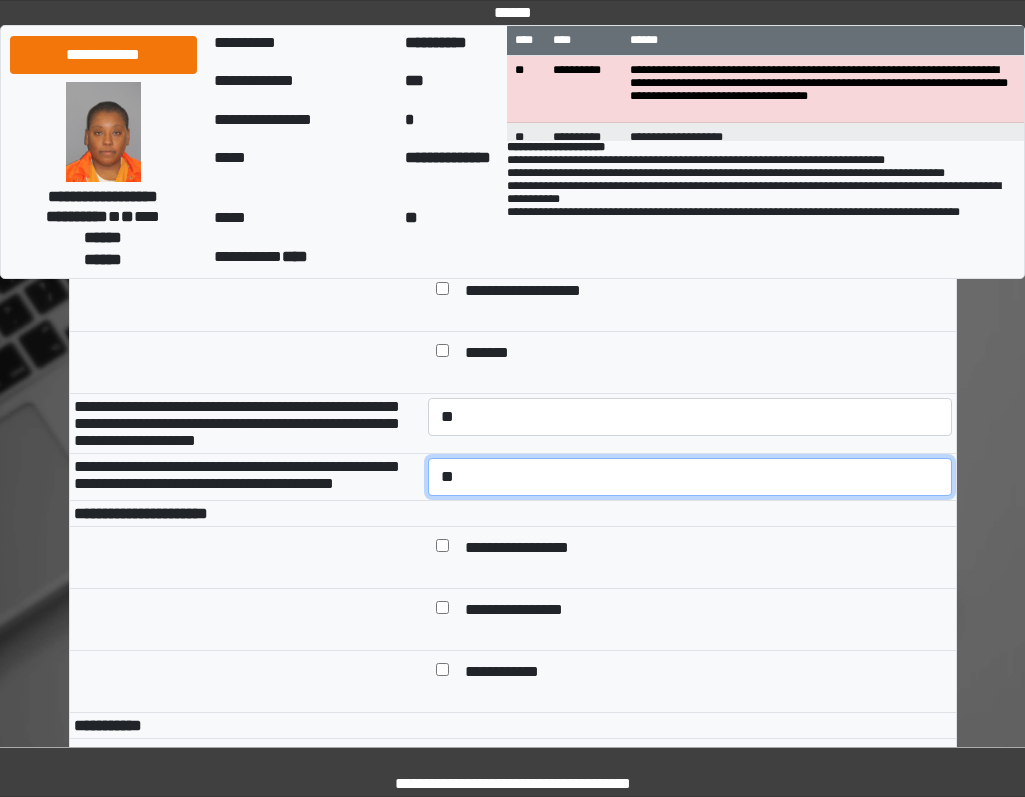 click on "**********" at bounding box center (690, 477) 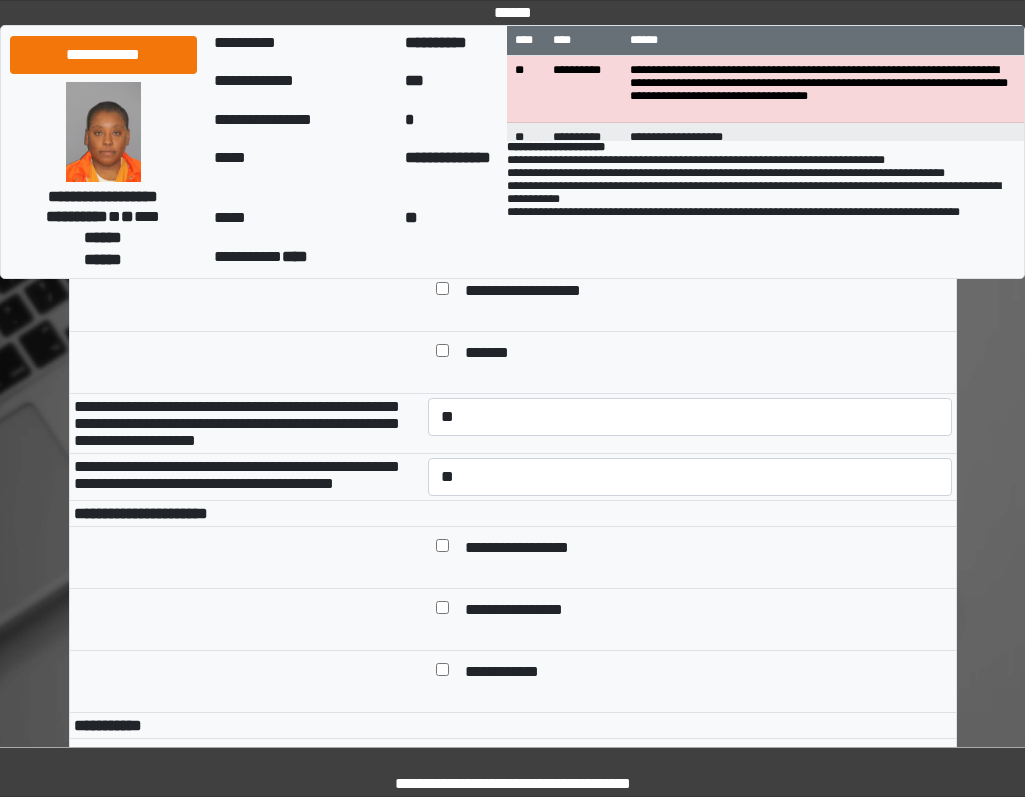 click on "**********" at bounding box center (532, 549) 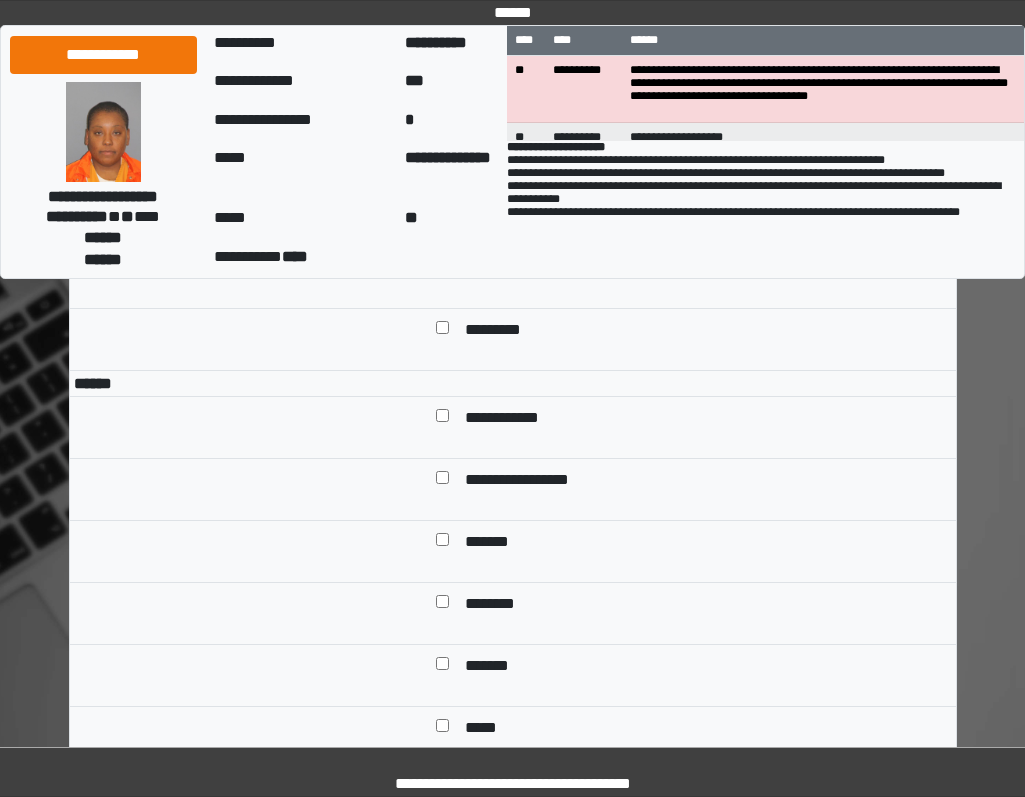 scroll, scrollTop: 1600, scrollLeft: 0, axis: vertical 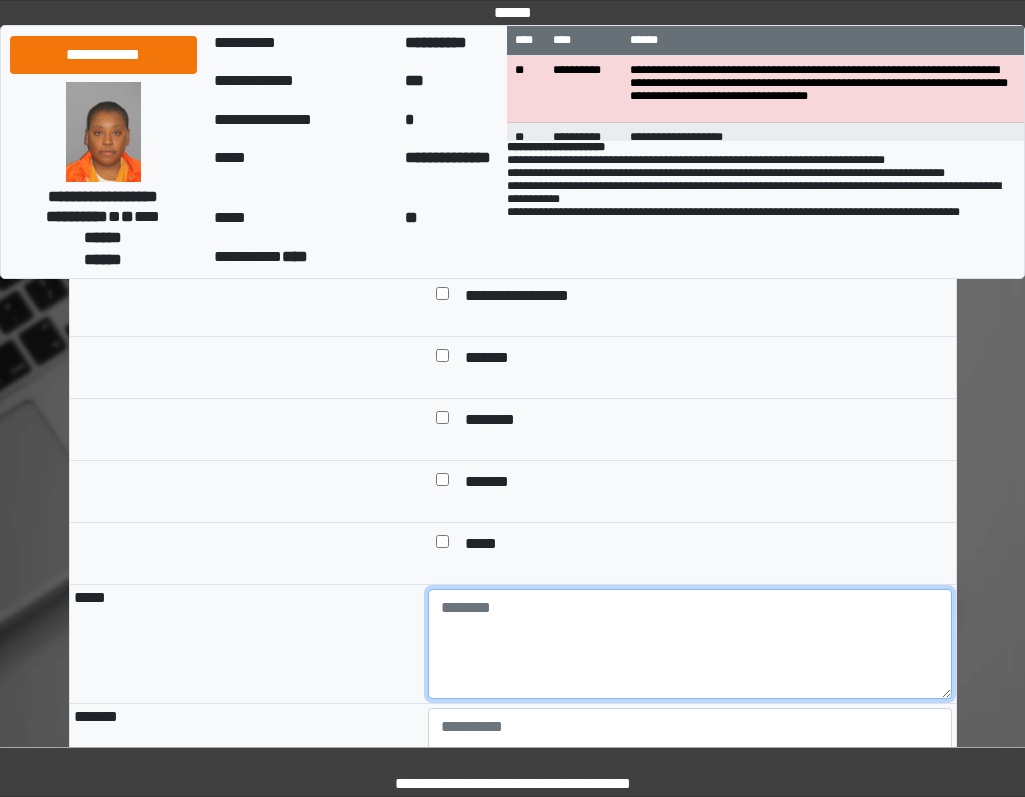 click at bounding box center (690, 644) 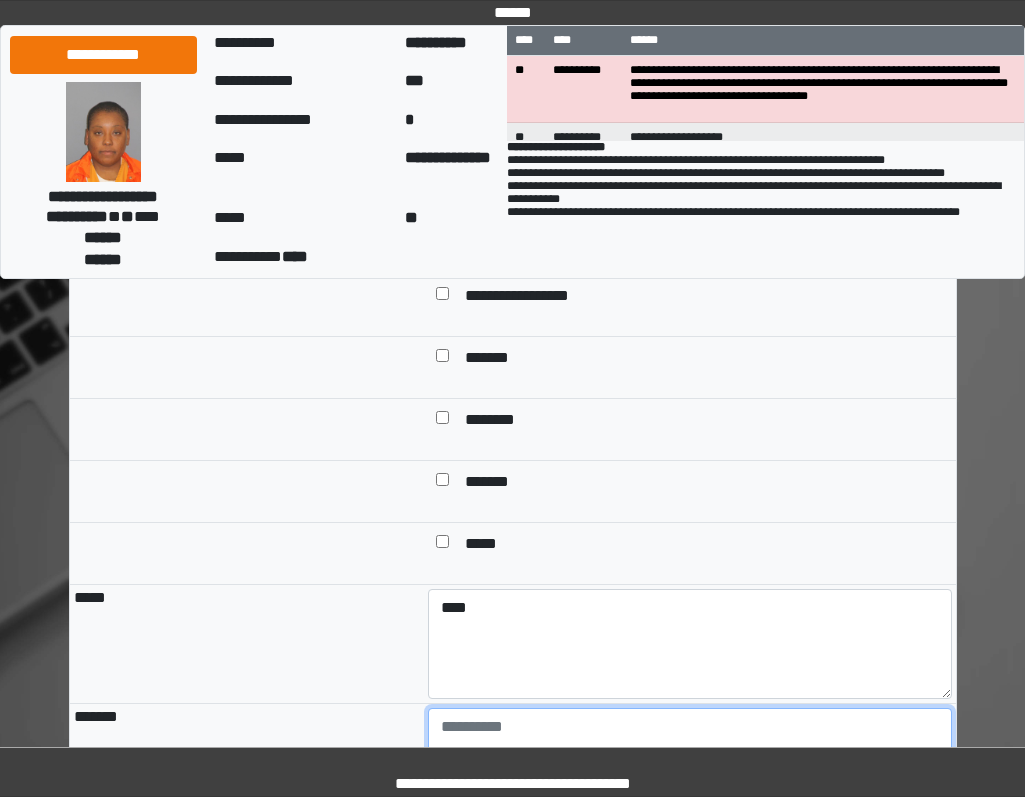 scroll, scrollTop: 1618, scrollLeft: 0, axis: vertical 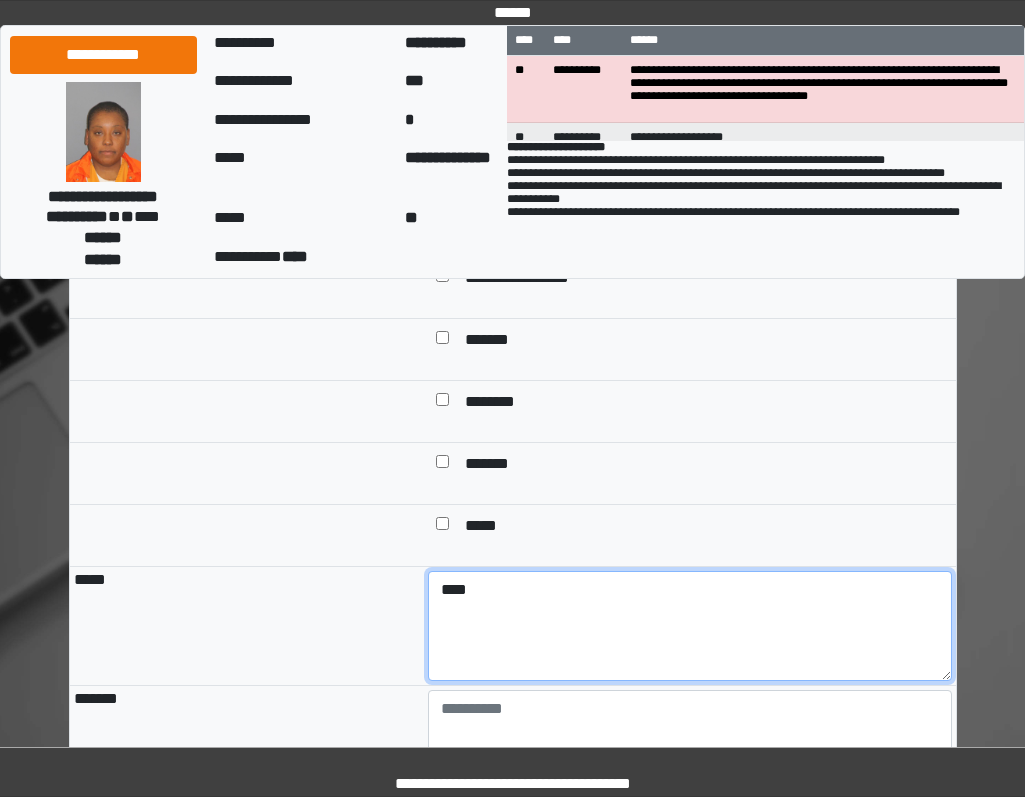 click on "****" at bounding box center [690, 626] 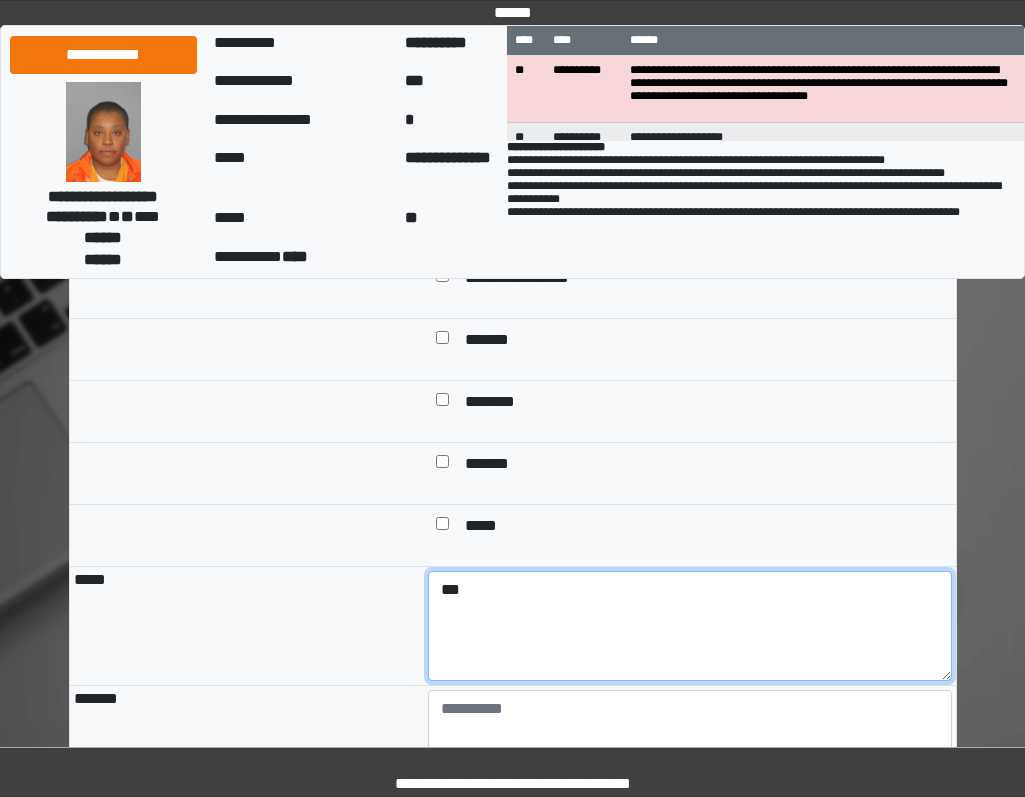 type on "***" 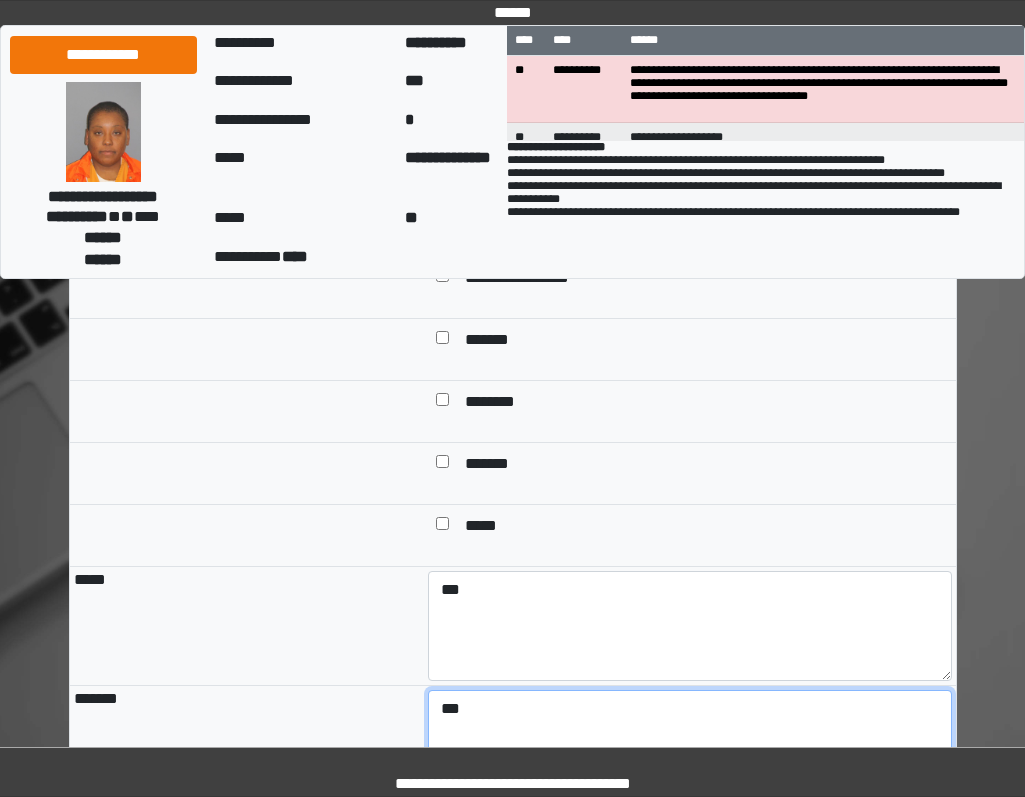 type on "***" 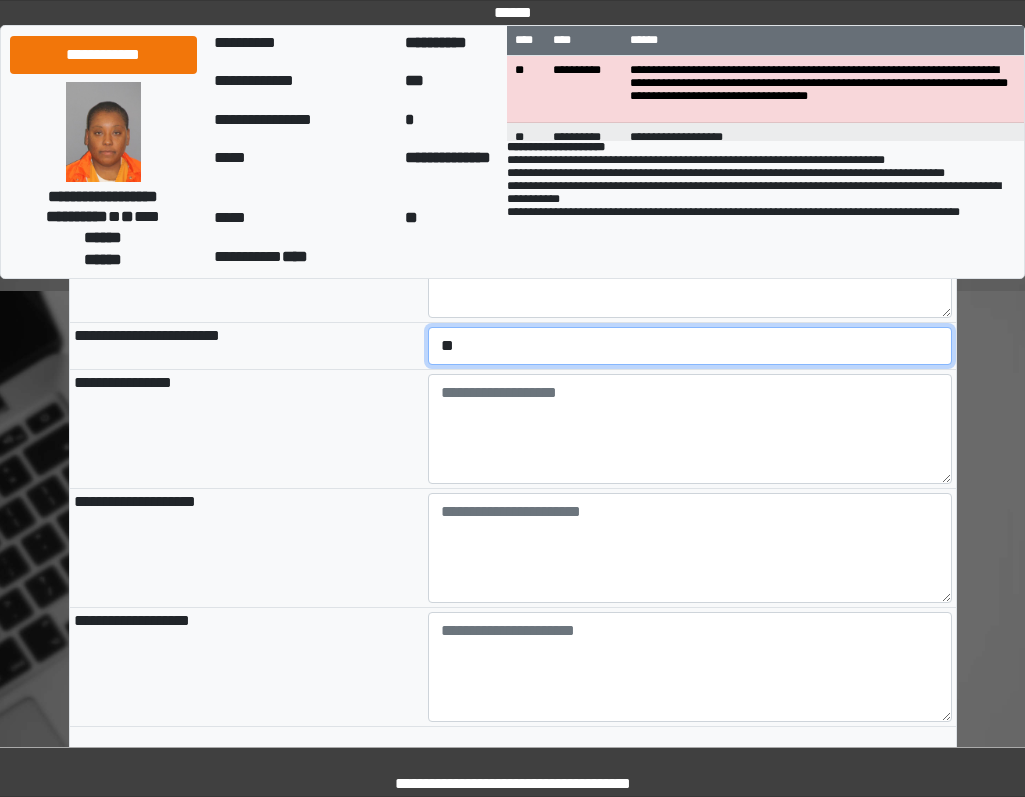 scroll, scrollTop: 2124, scrollLeft: 0, axis: vertical 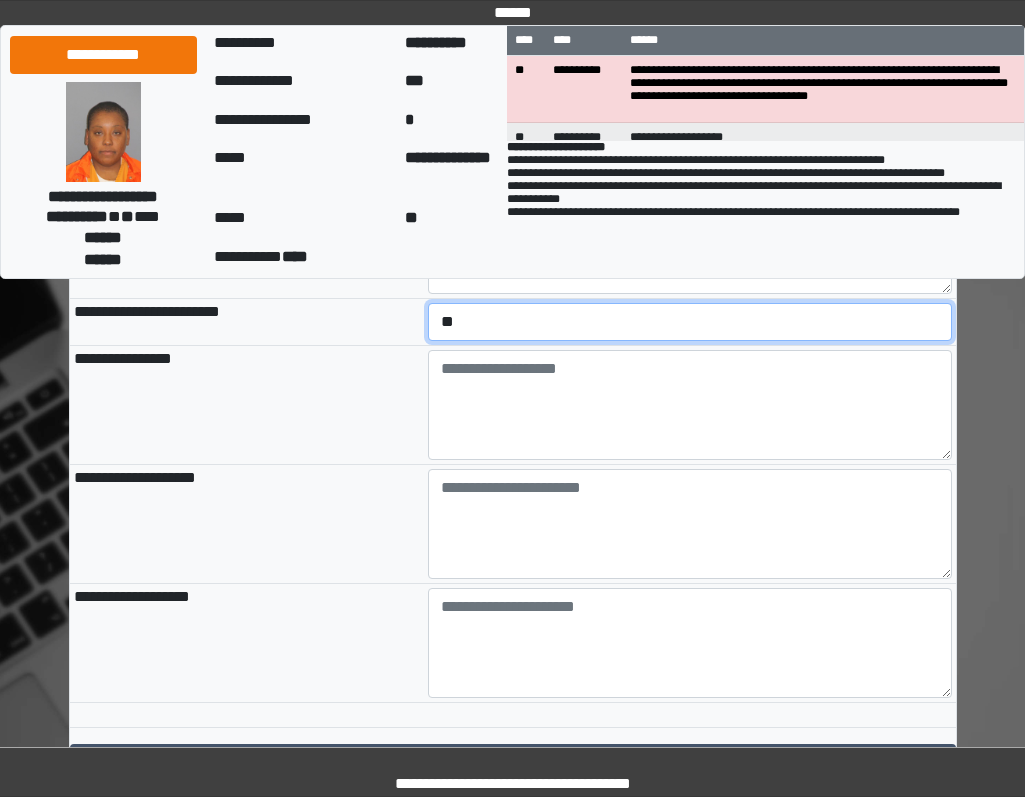 select on "*" 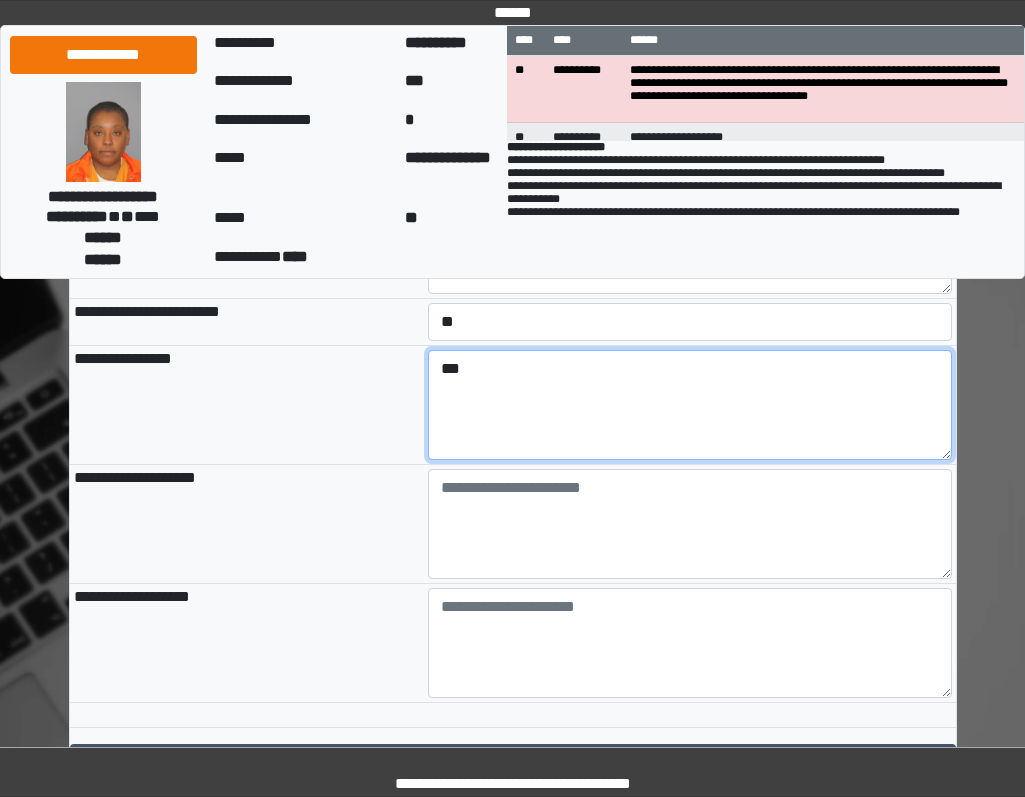 type on "***" 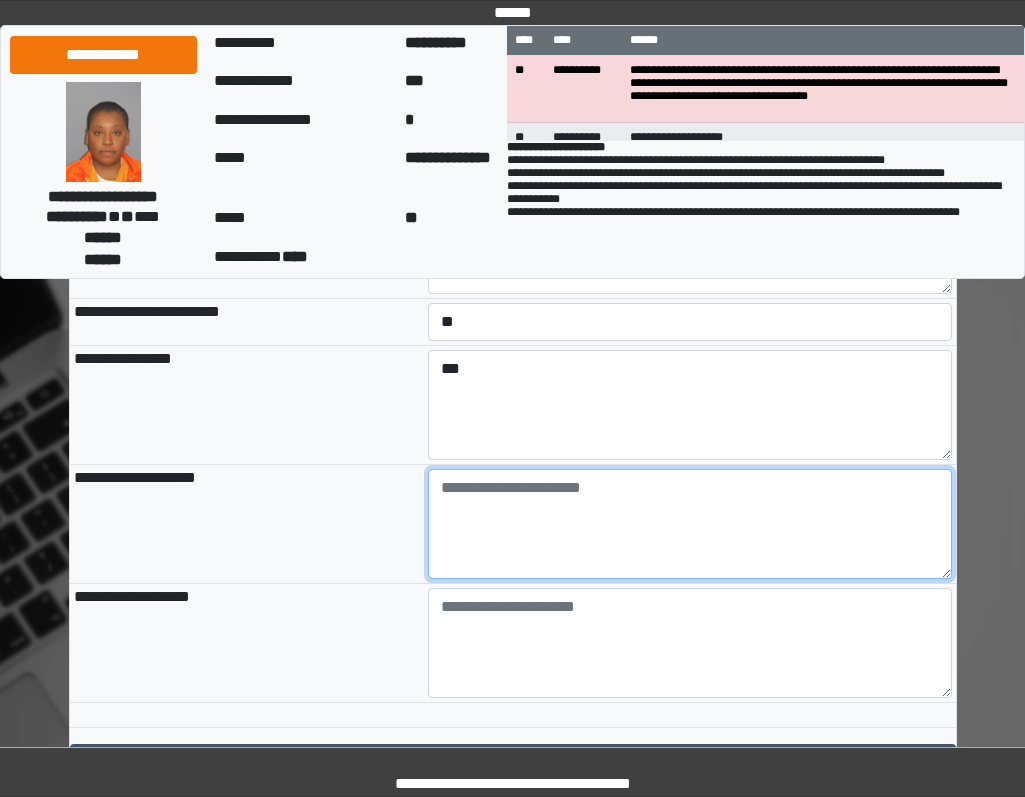 paste on "**********" 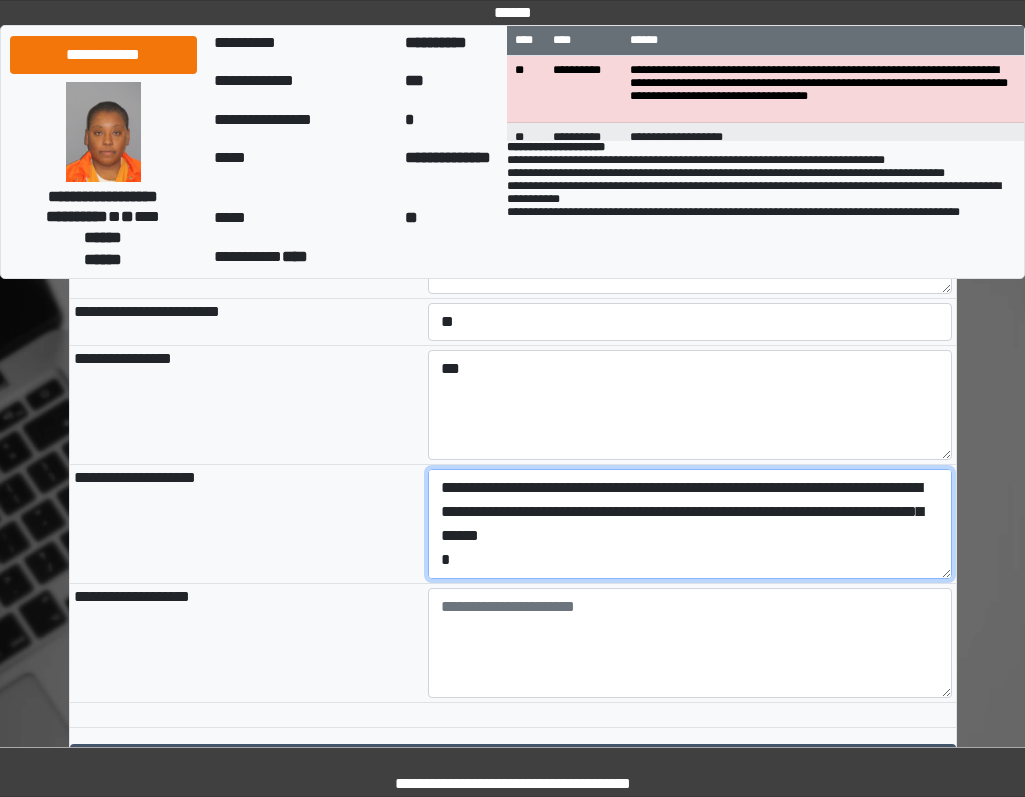 scroll, scrollTop: 88, scrollLeft: 0, axis: vertical 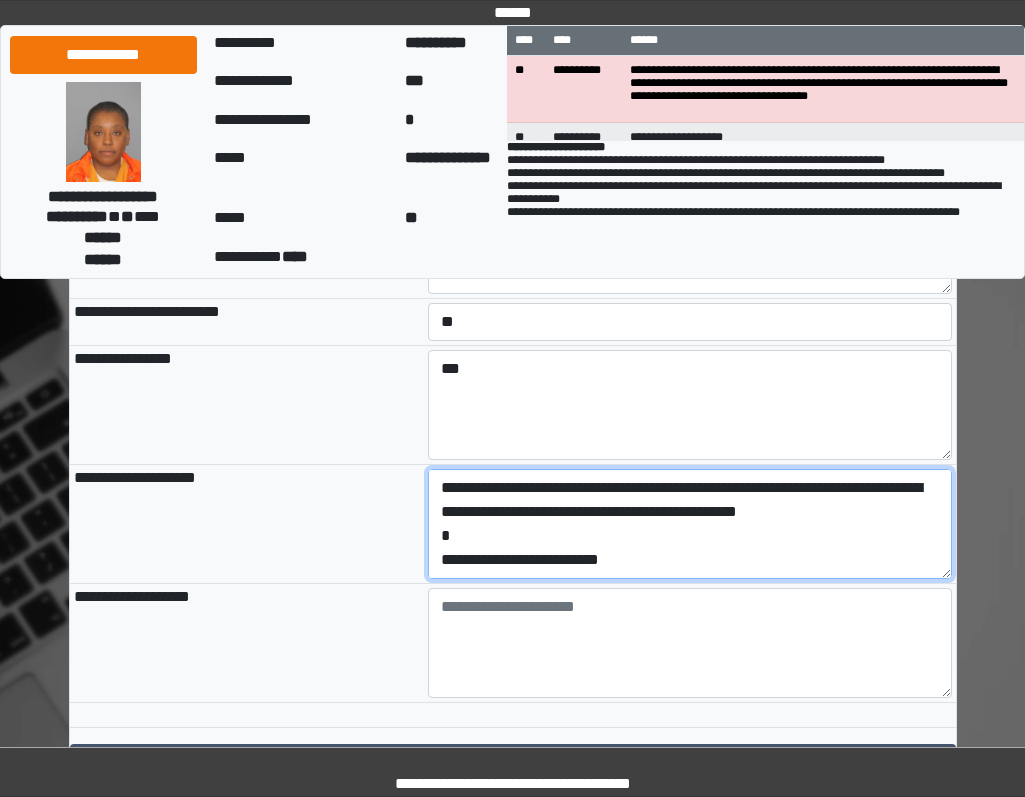 drag, startPoint x: 660, startPoint y: 641, endPoint x: 435, endPoint y: 648, distance: 225.10886 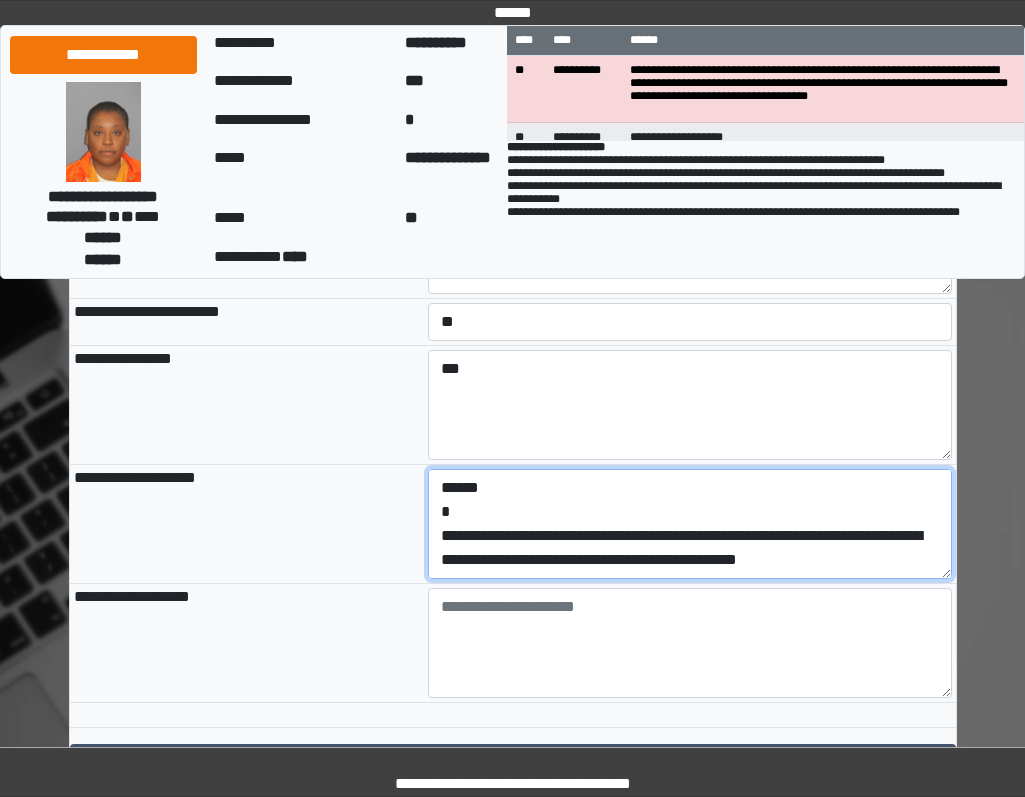 scroll, scrollTop: 48, scrollLeft: 0, axis: vertical 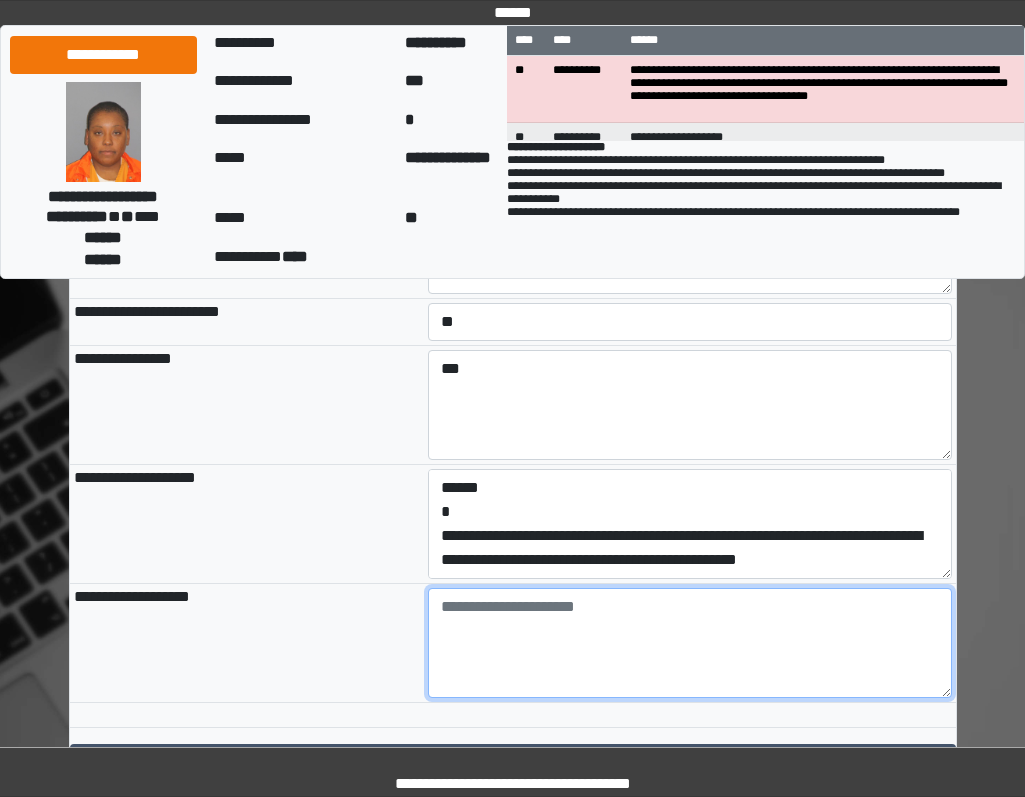 click at bounding box center [690, 643] 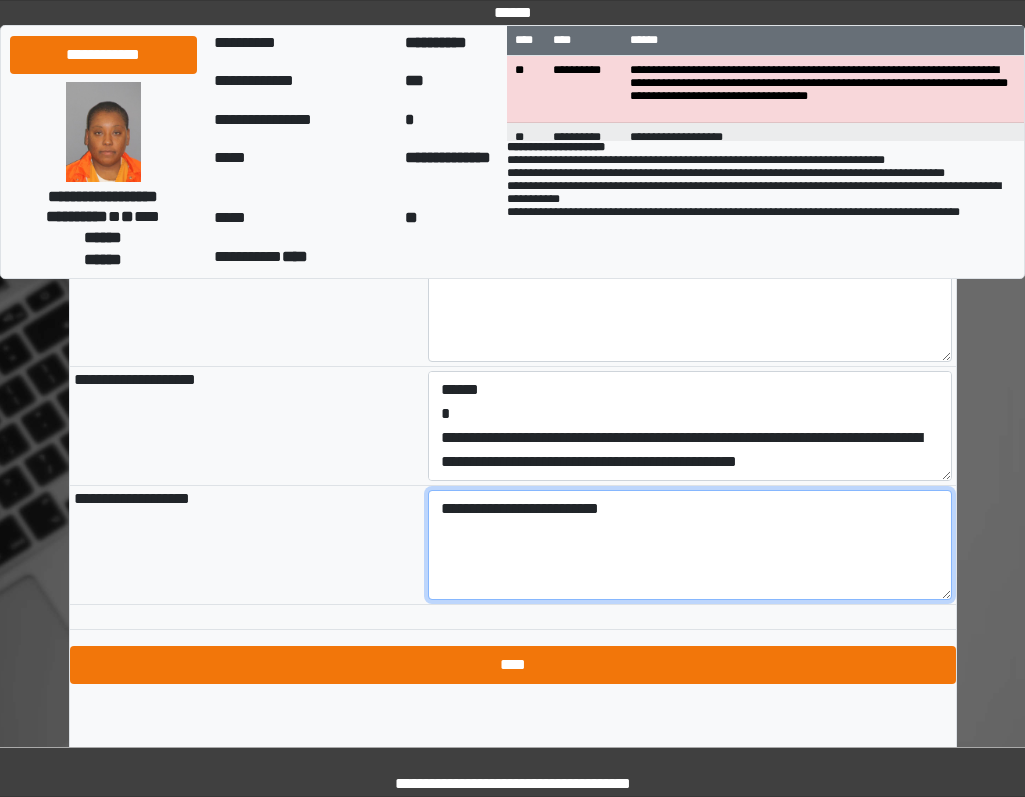scroll, scrollTop: 2315, scrollLeft: 0, axis: vertical 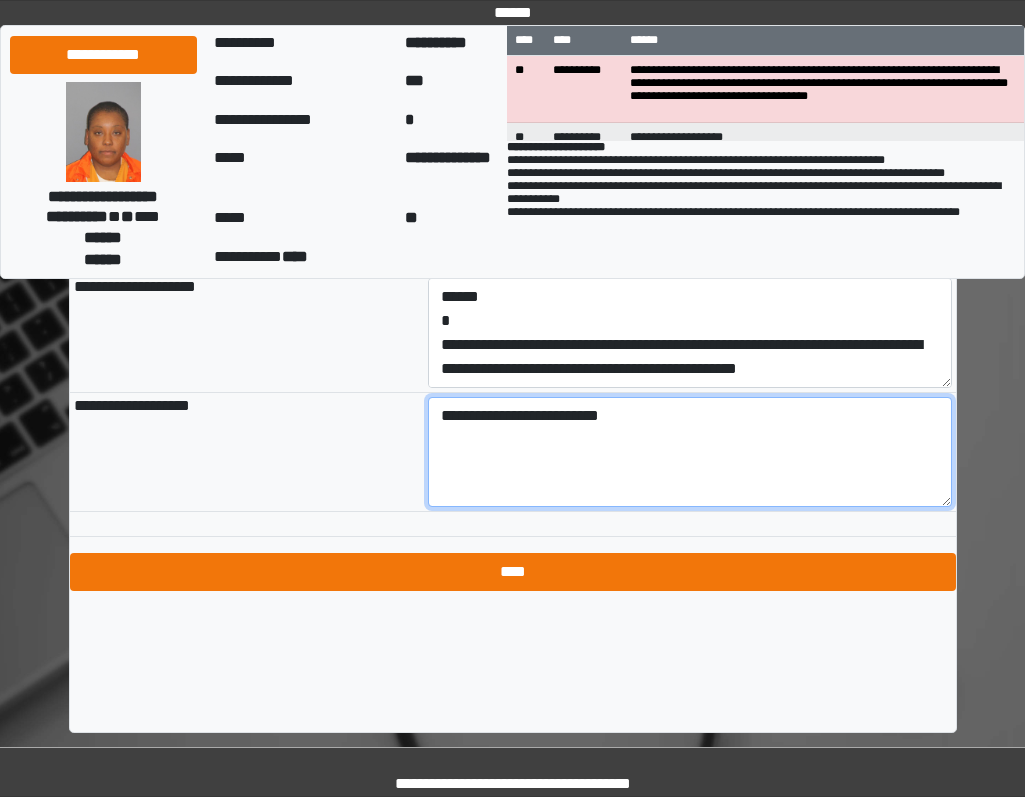 type on "**********" 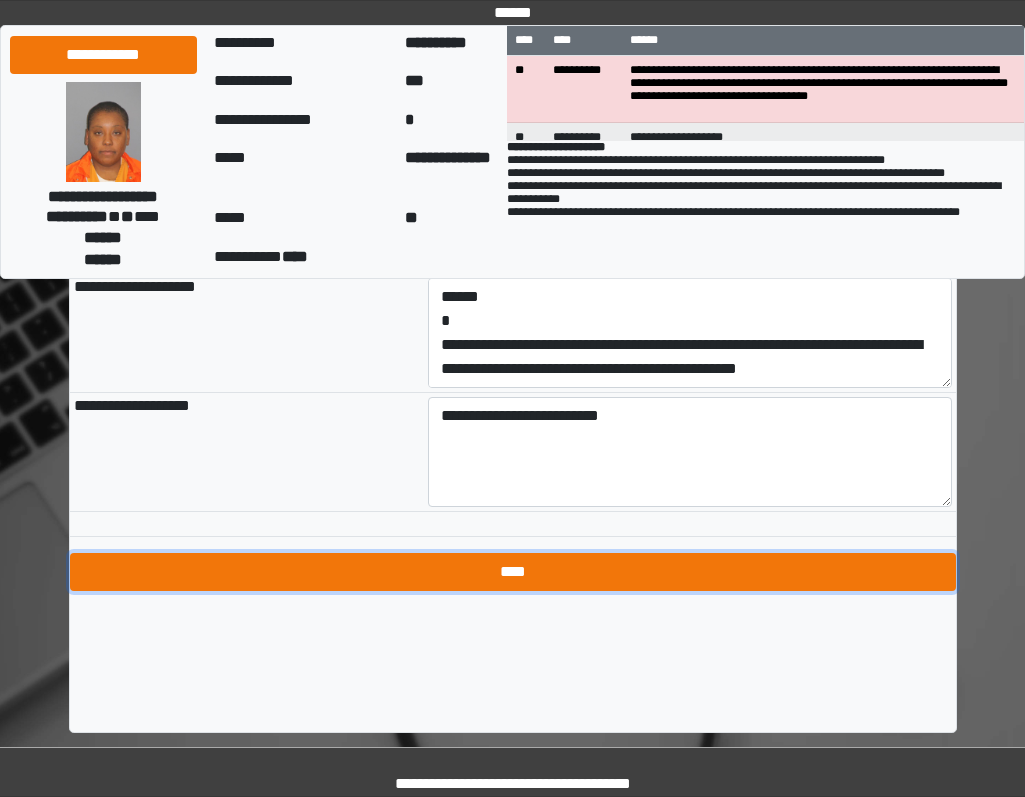 click on "****" at bounding box center [513, 572] 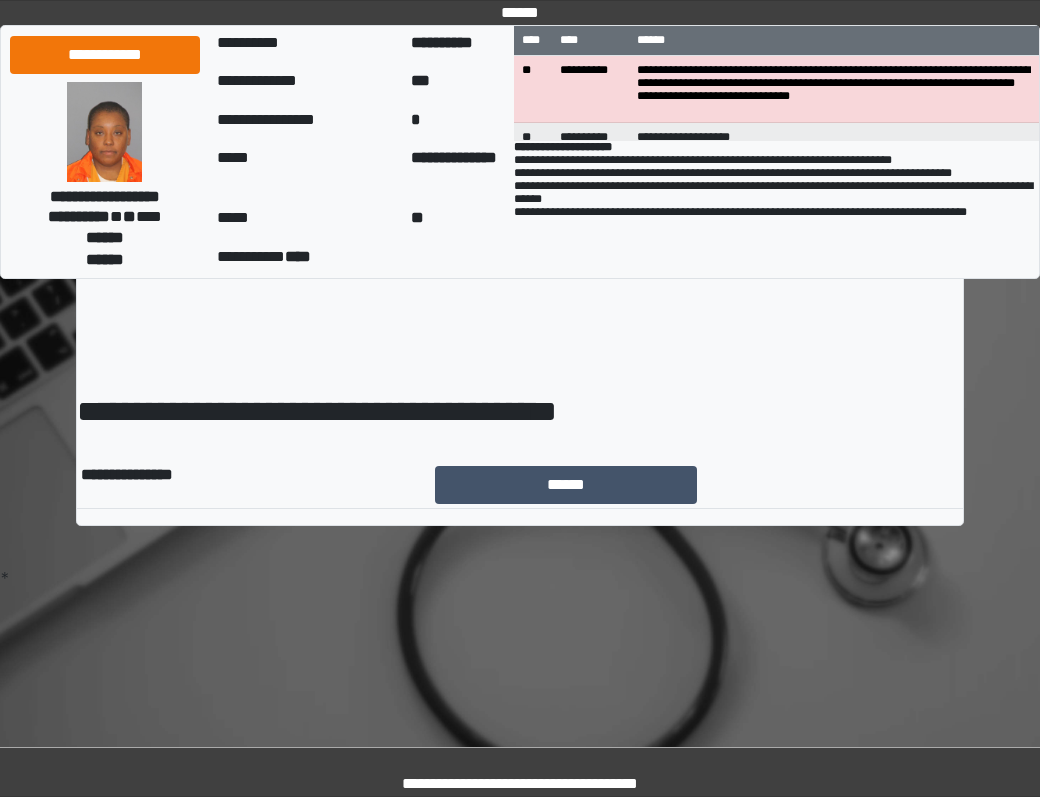 scroll, scrollTop: 0, scrollLeft: 0, axis: both 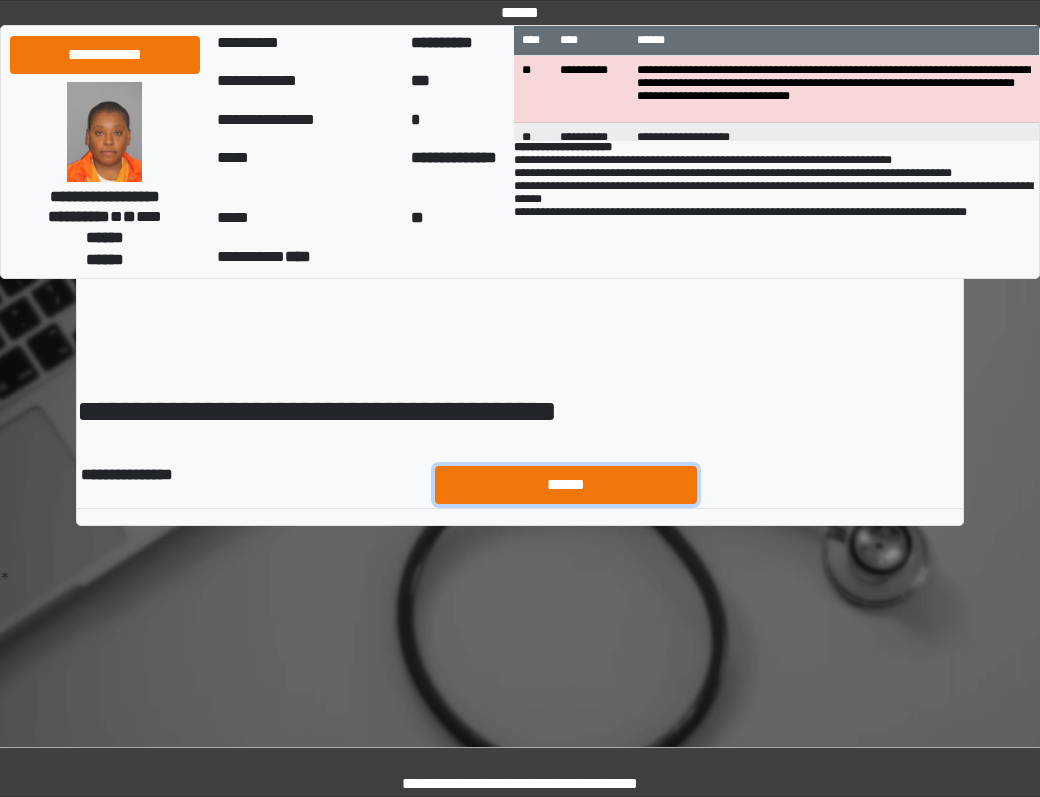 click on "******" at bounding box center [566, 485] 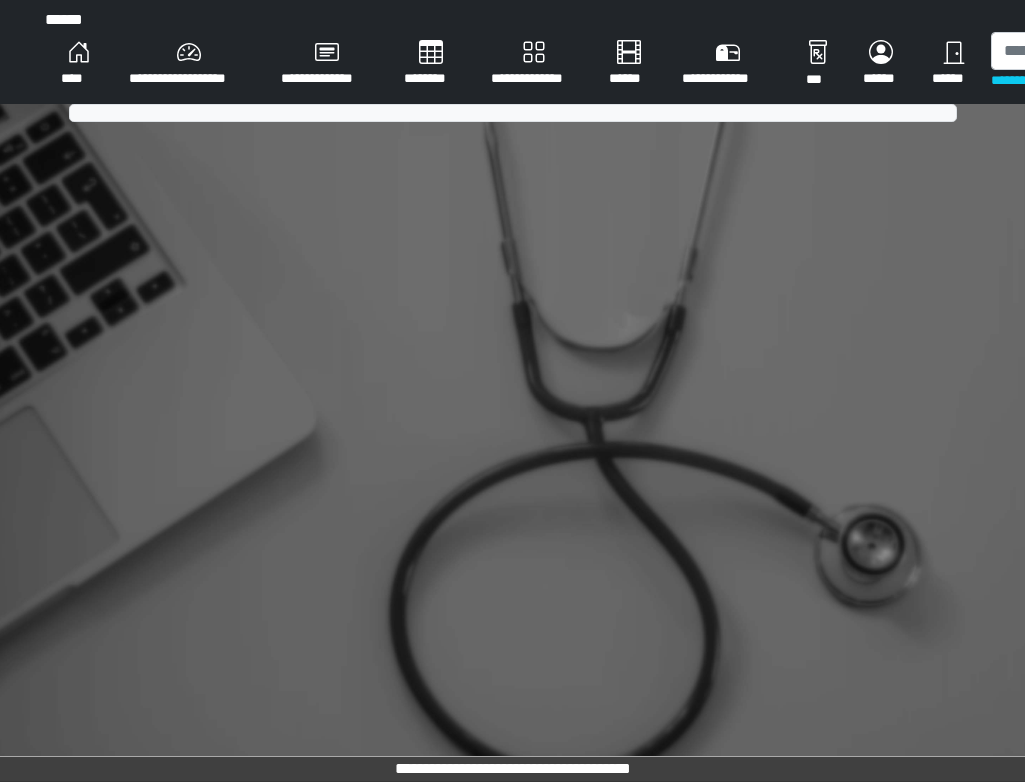 scroll, scrollTop: 0, scrollLeft: 0, axis: both 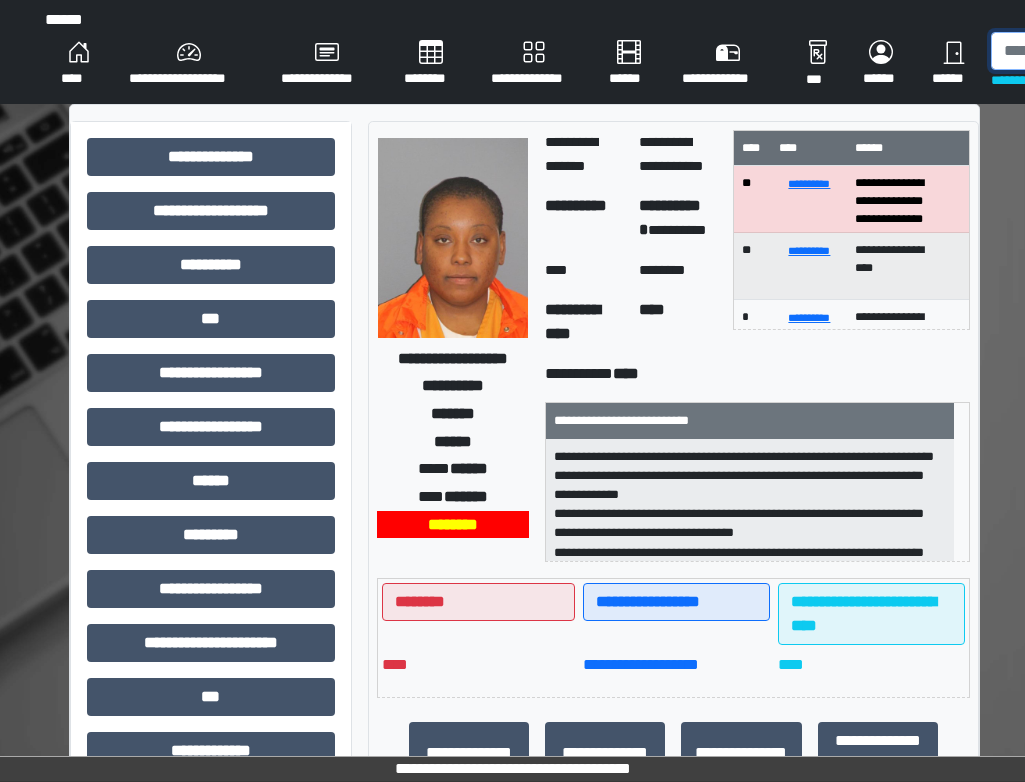 click at bounding box center (1094, 51) 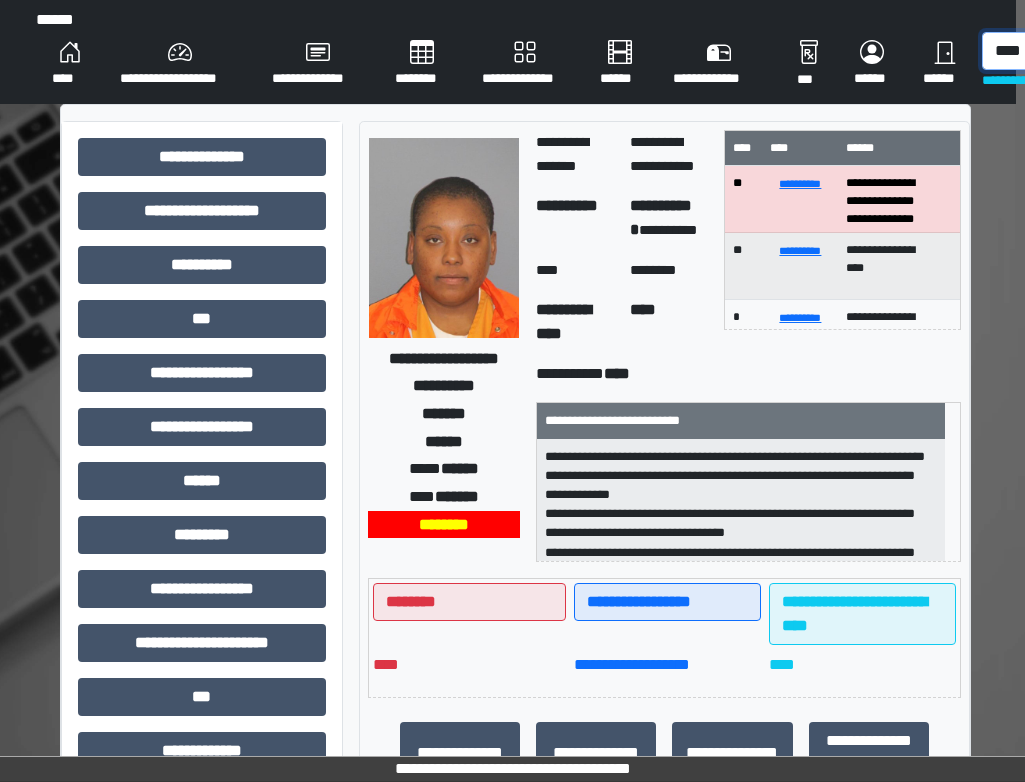 scroll, scrollTop: 0, scrollLeft: 19, axis: horizontal 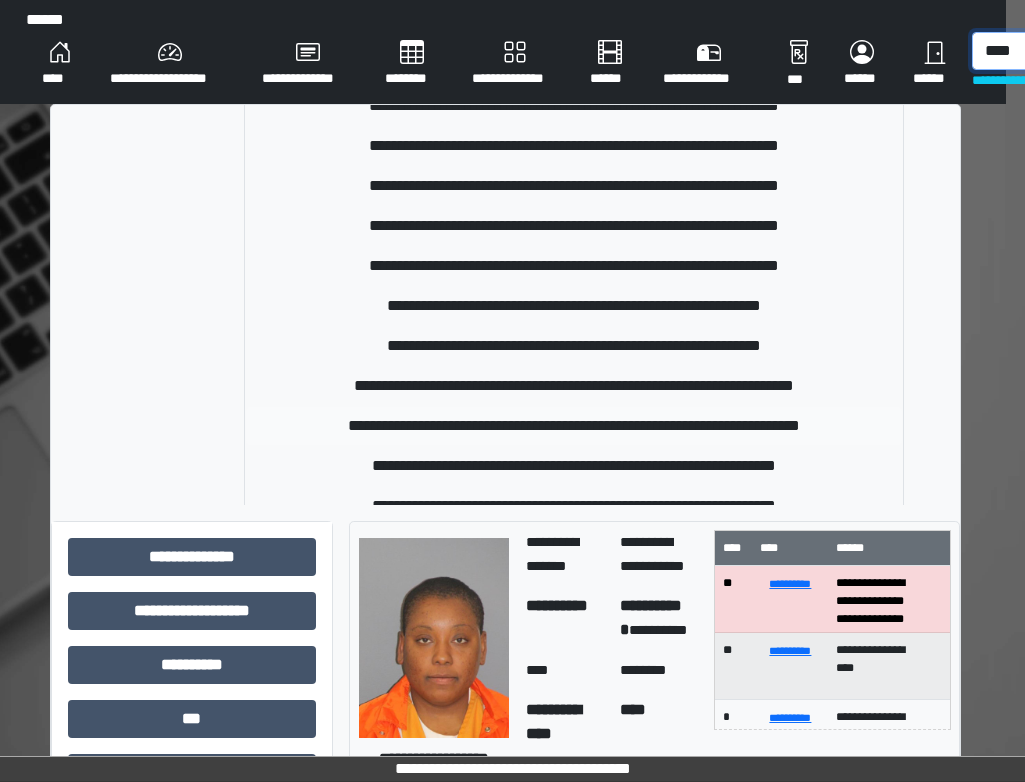type on "****" 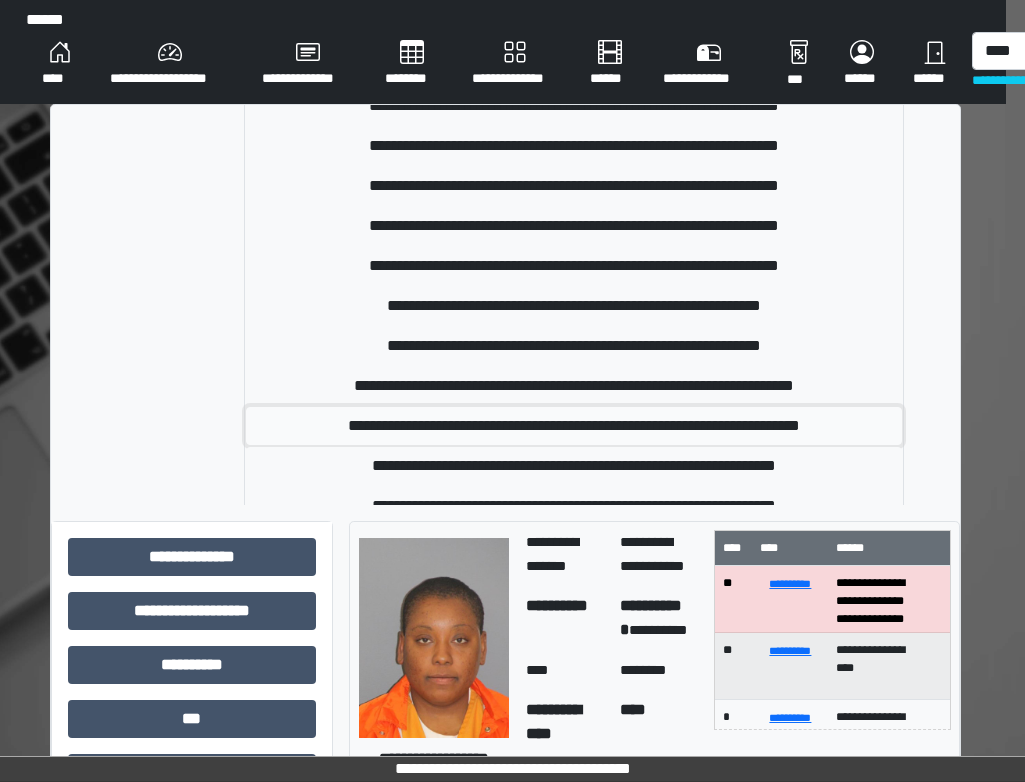 click on "**********" at bounding box center (574, 426) 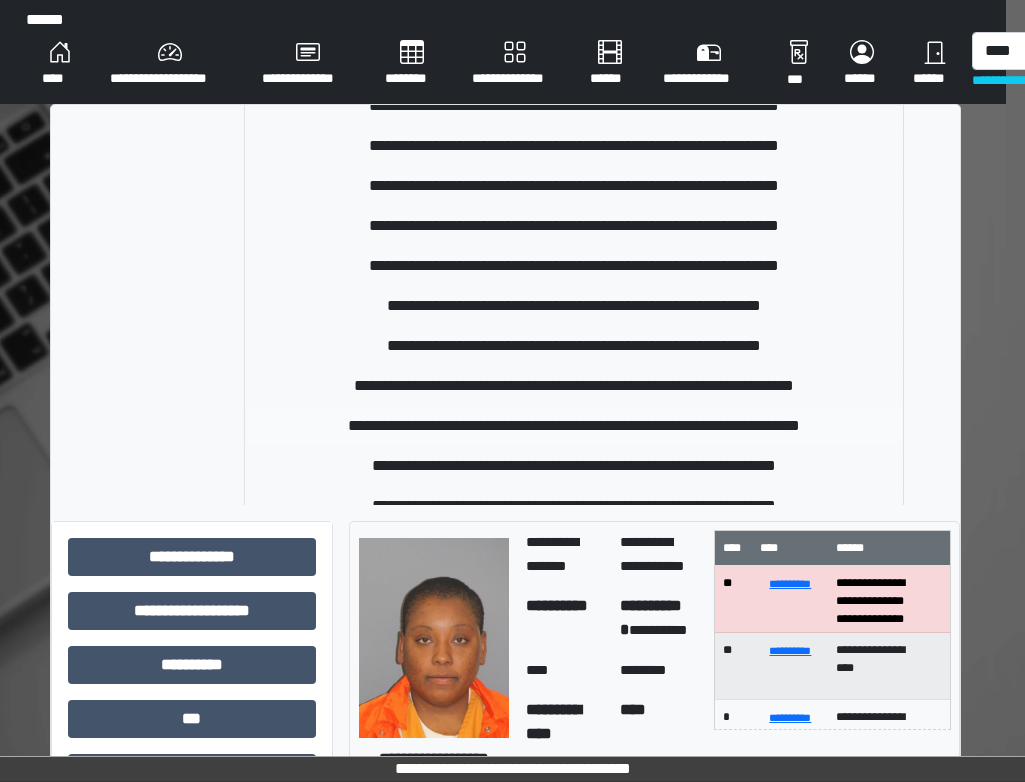 type 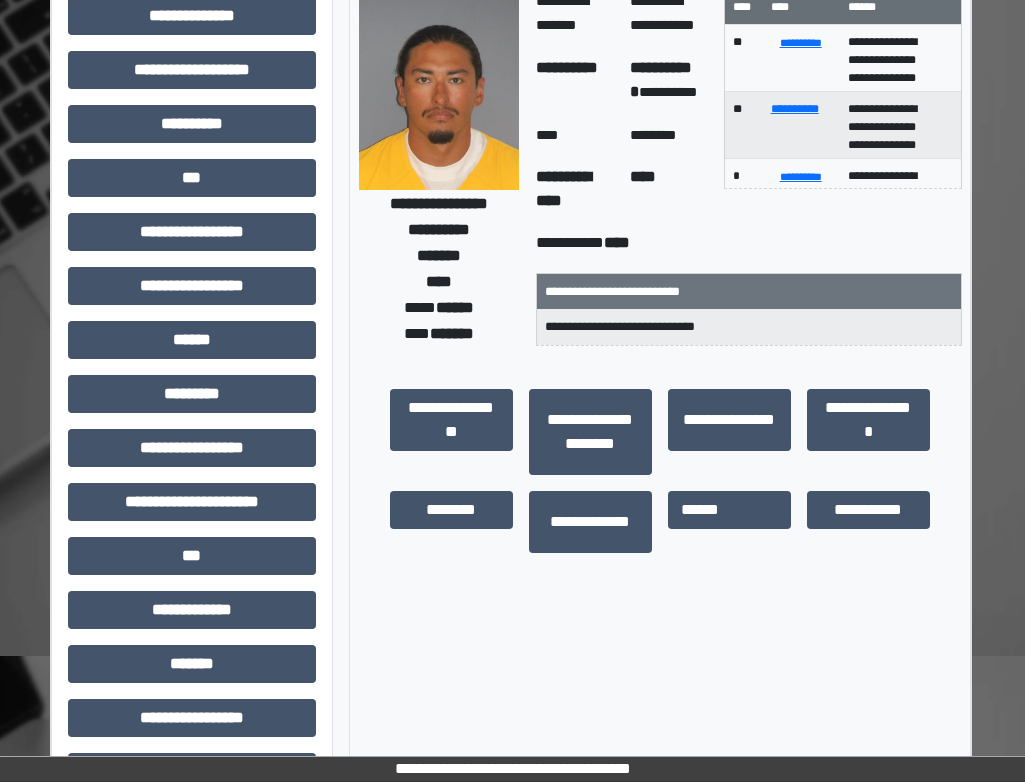 scroll, scrollTop: 400, scrollLeft: 19, axis: both 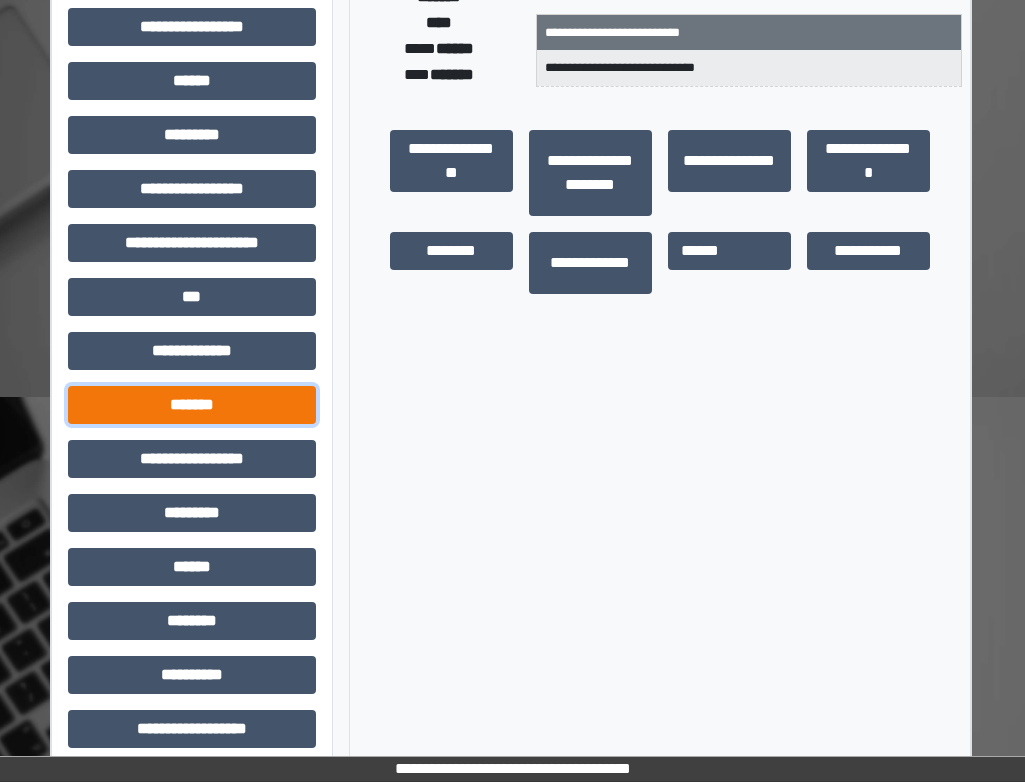 click on "*******" at bounding box center (192, 405) 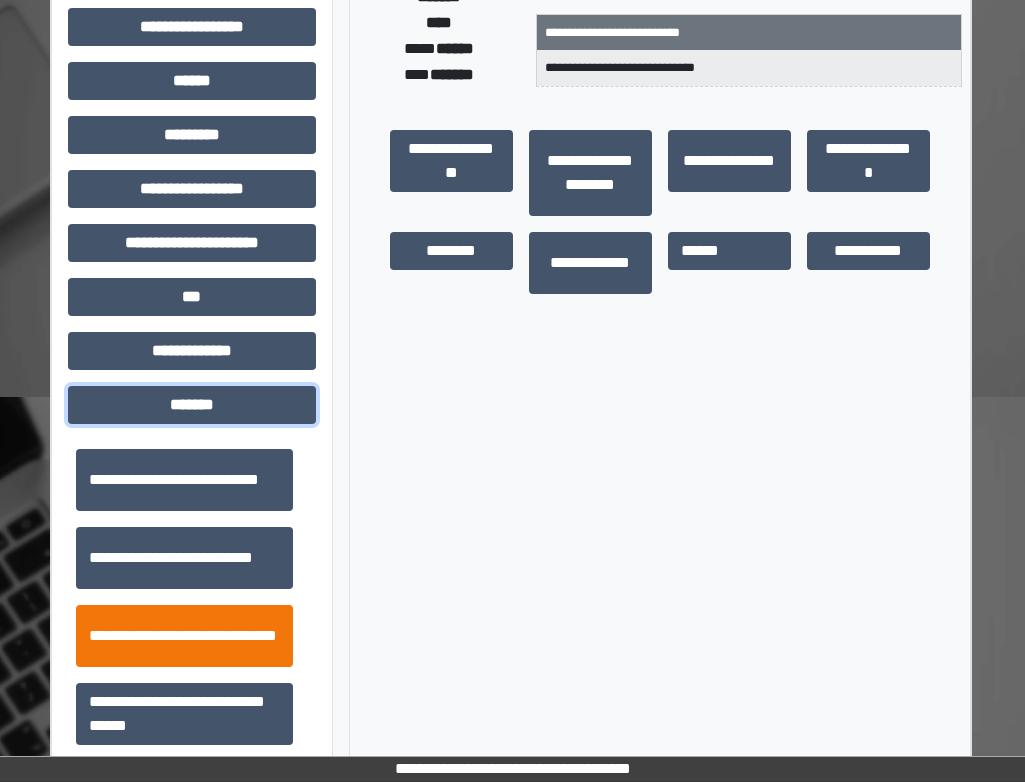 scroll, scrollTop: 600, scrollLeft: 0, axis: vertical 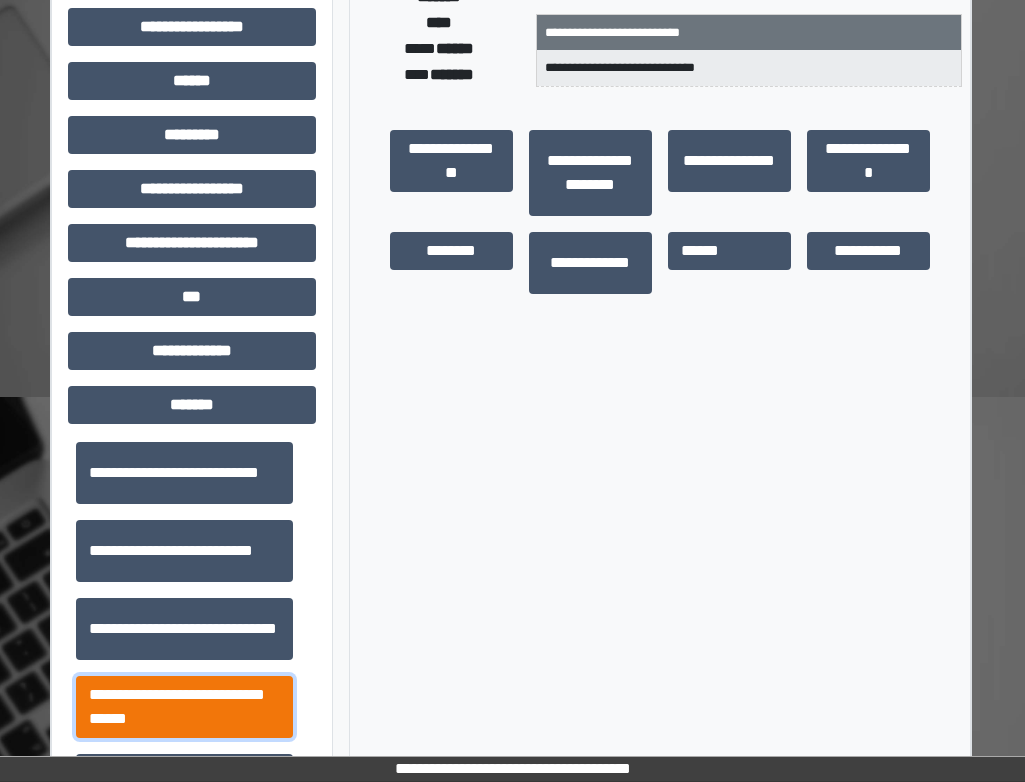 click on "**********" at bounding box center [184, 707] 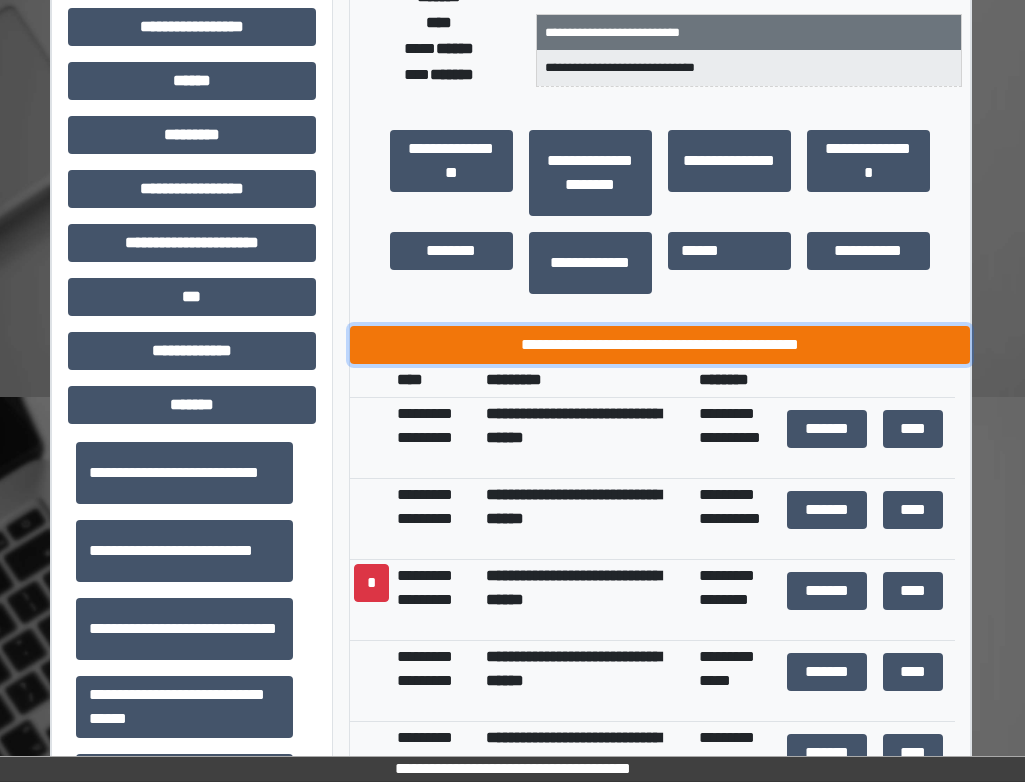 click on "**********" at bounding box center (660, 345) 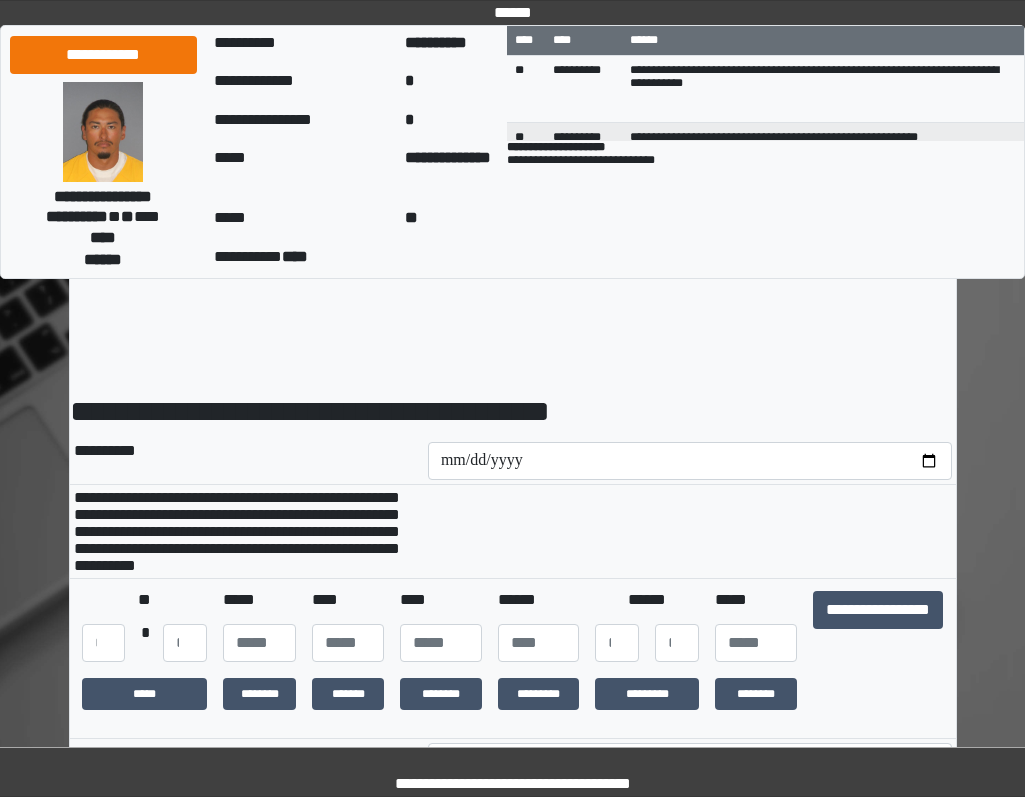 scroll, scrollTop: 0, scrollLeft: 0, axis: both 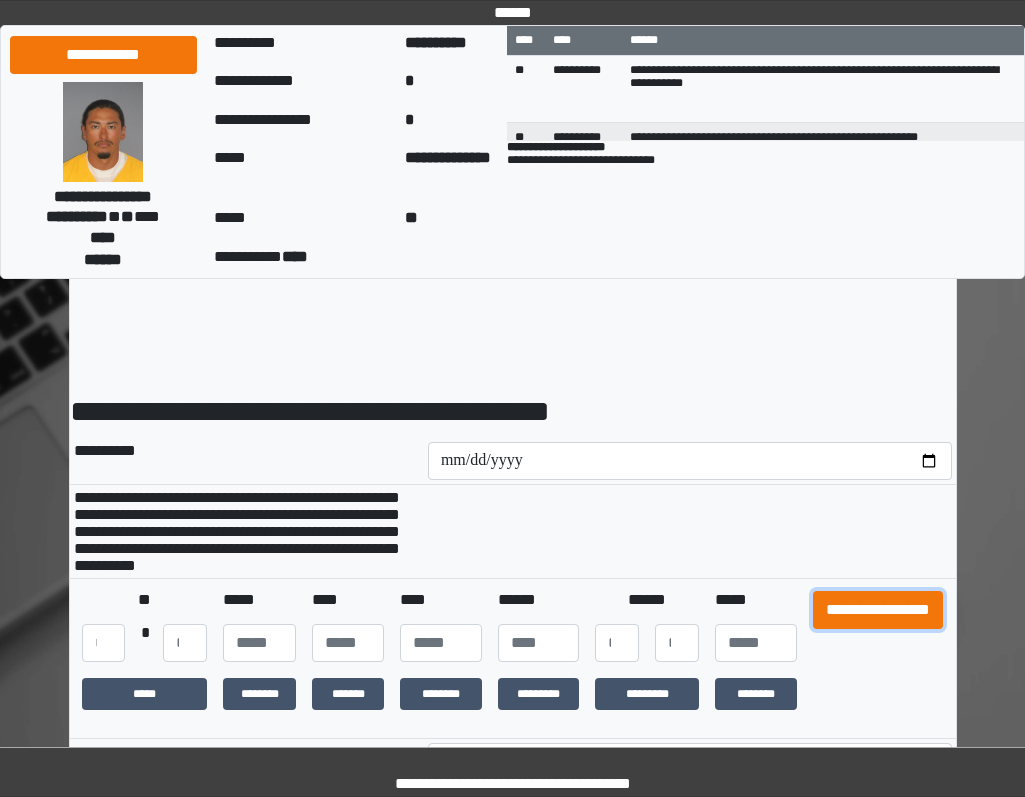 click on "**********" at bounding box center (878, 610) 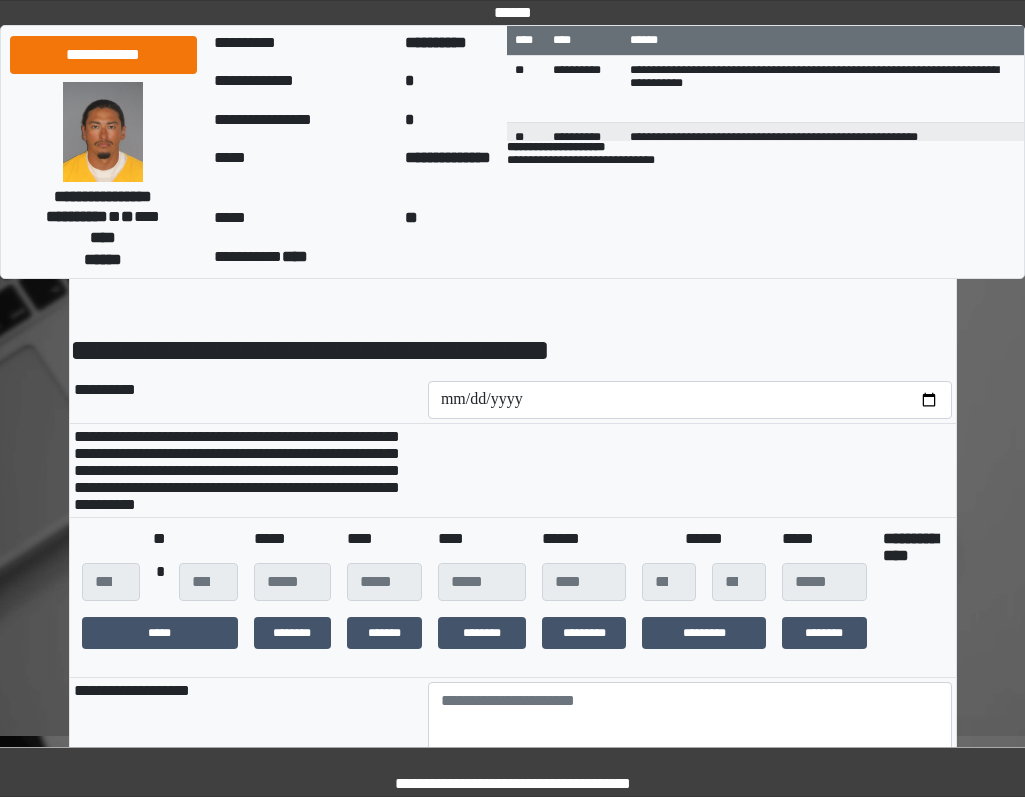 scroll, scrollTop: 300, scrollLeft: 0, axis: vertical 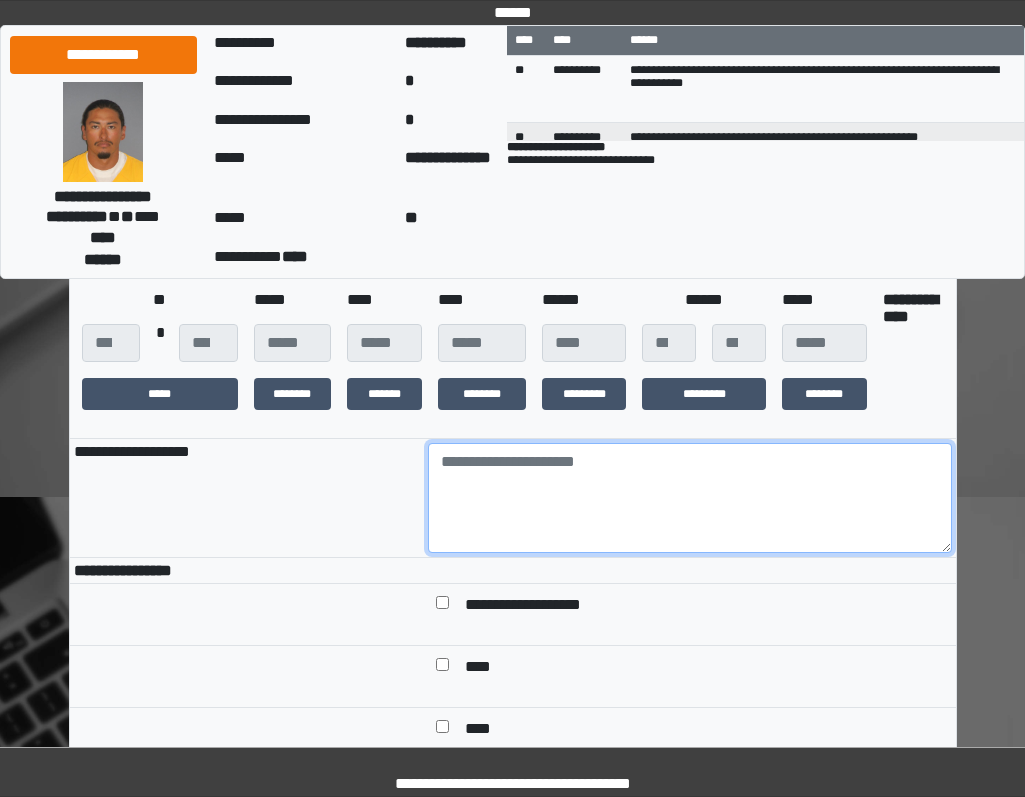 click at bounding box center (690, 498) 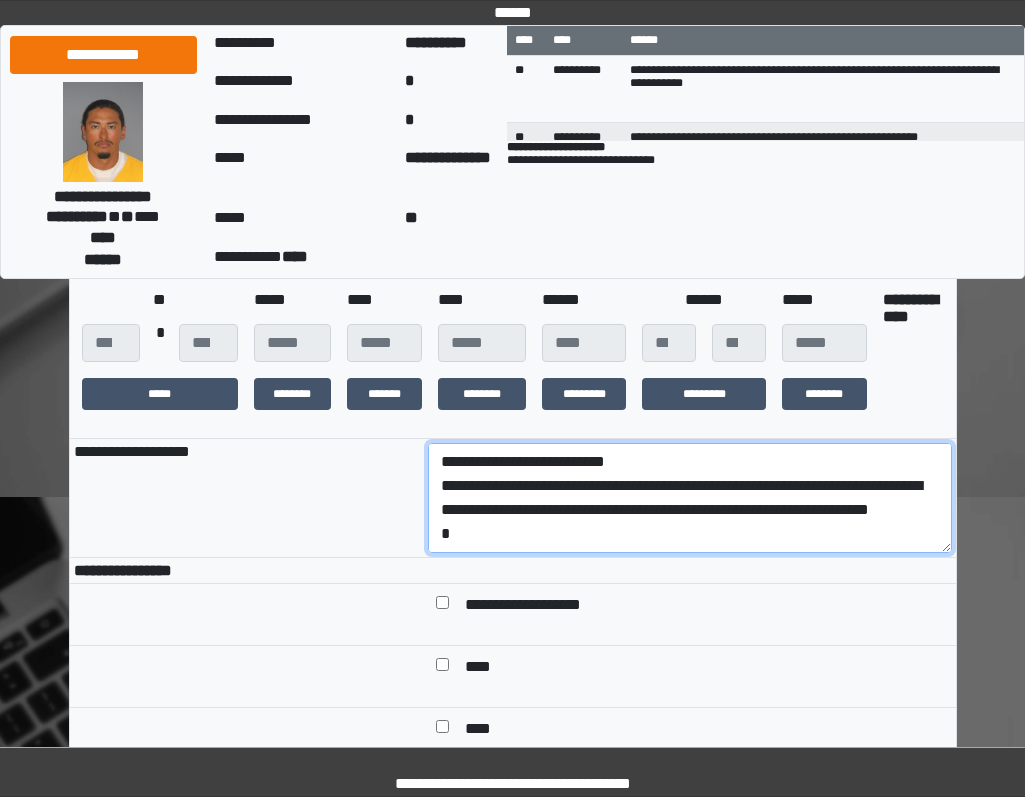 scroll, scrollTop: 136, scrollLeft: 0, axis: vertical 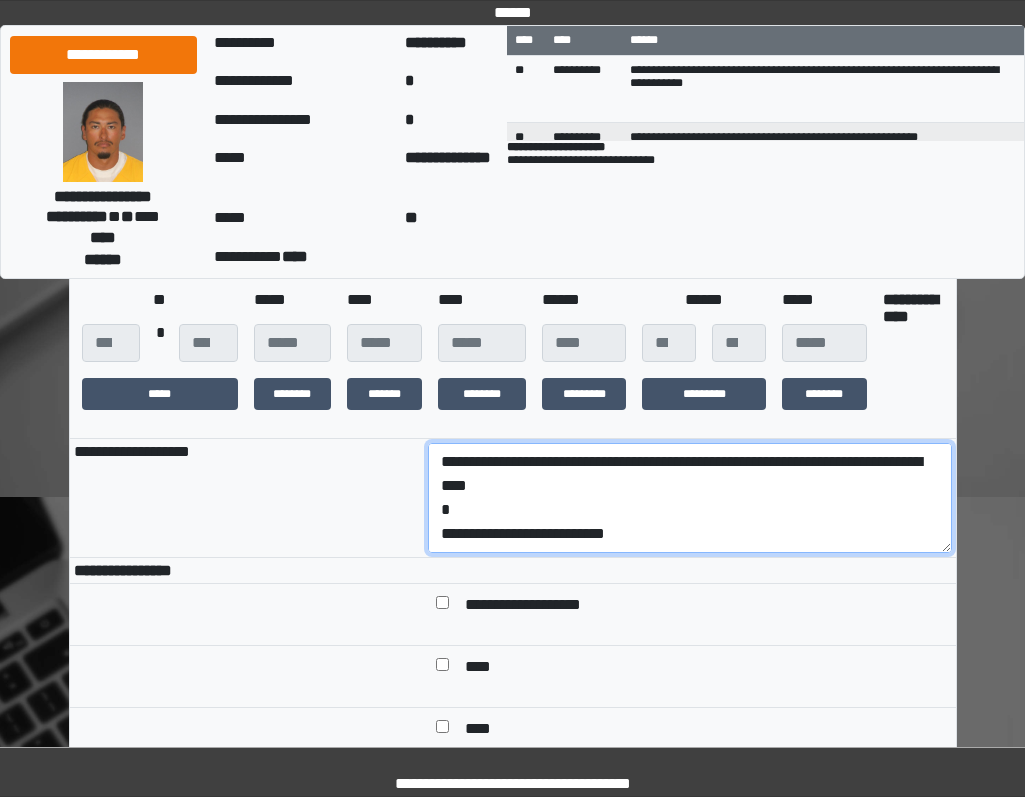 click on "**********" at bounding box center [690, 498] 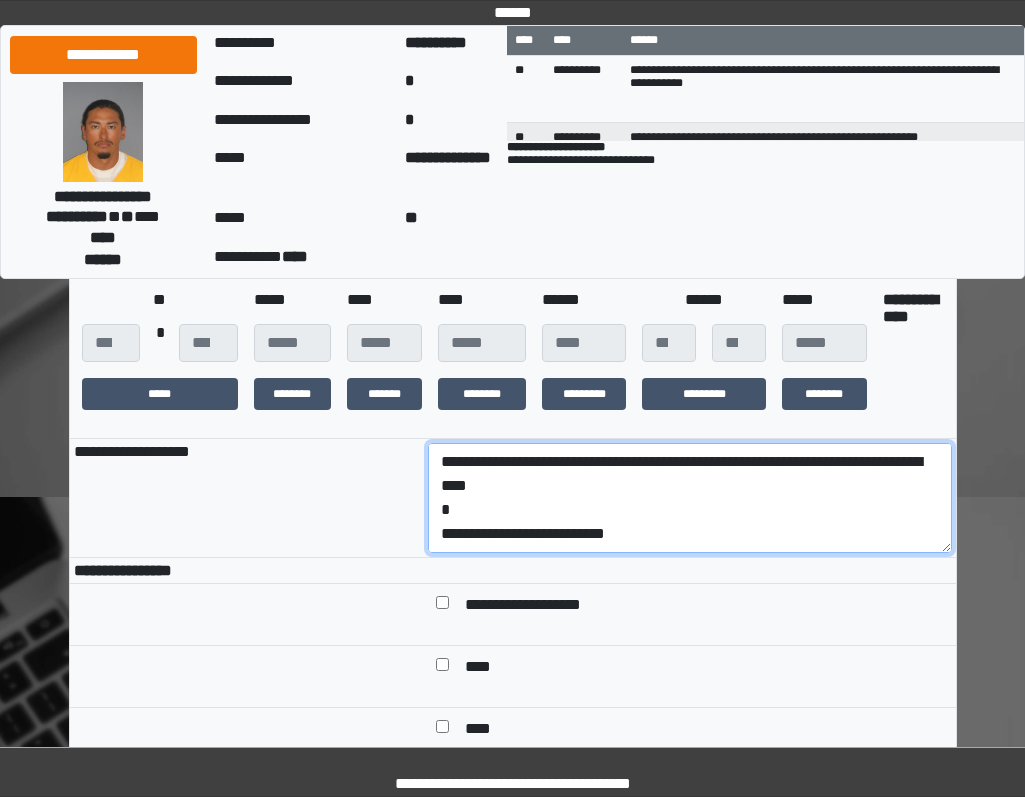 scroll, scrollTop: 0, scrollLeft: 0, axis: both 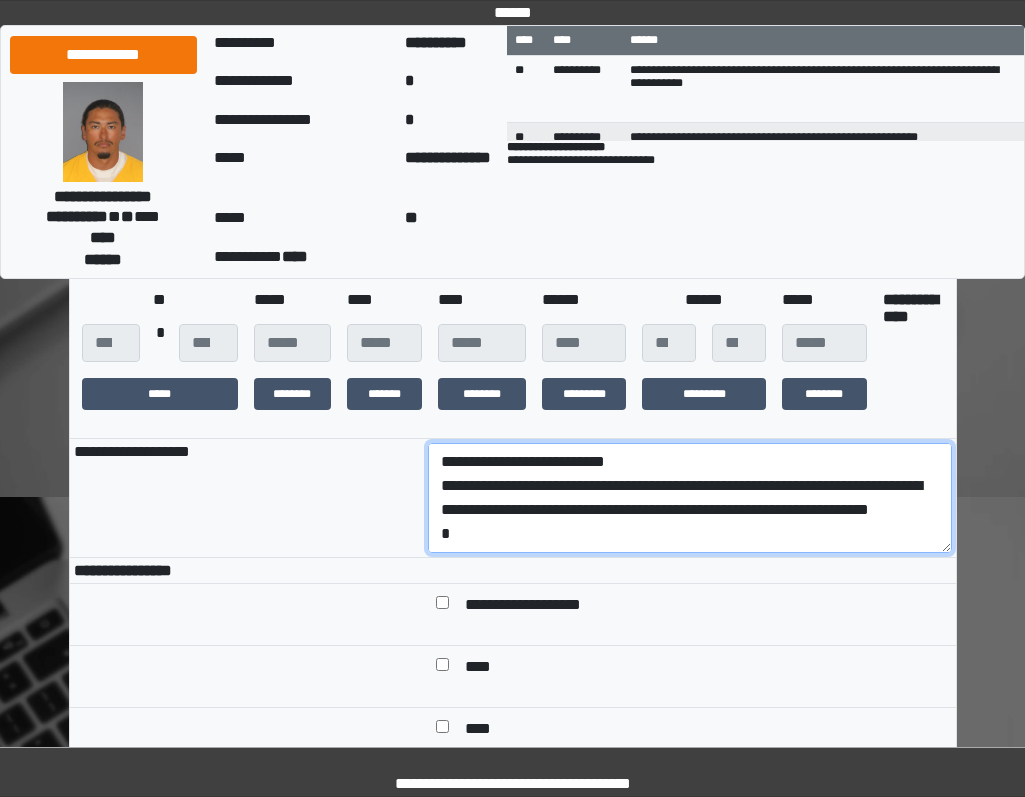 drag, startPoint x: 708, startPoint y: 540, endPoint x: 337, endPoint y: 508, distance: 372.3775 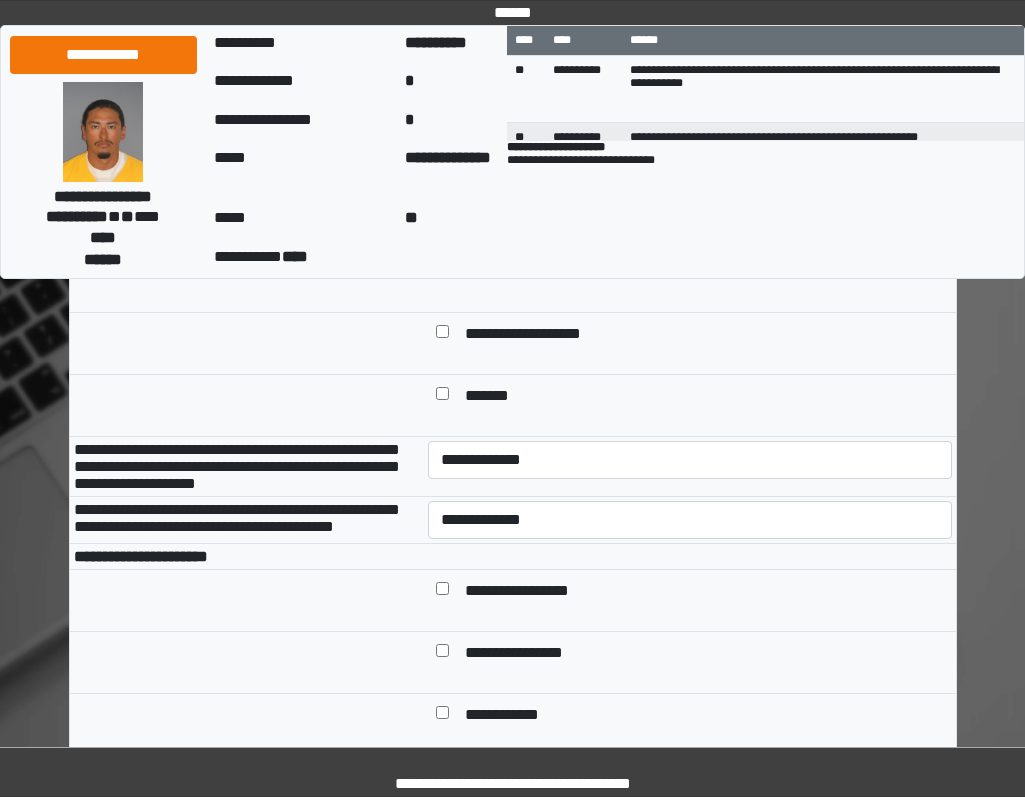 scroll, scrollTop: 800, scrollLeft: 0, axis: vertical 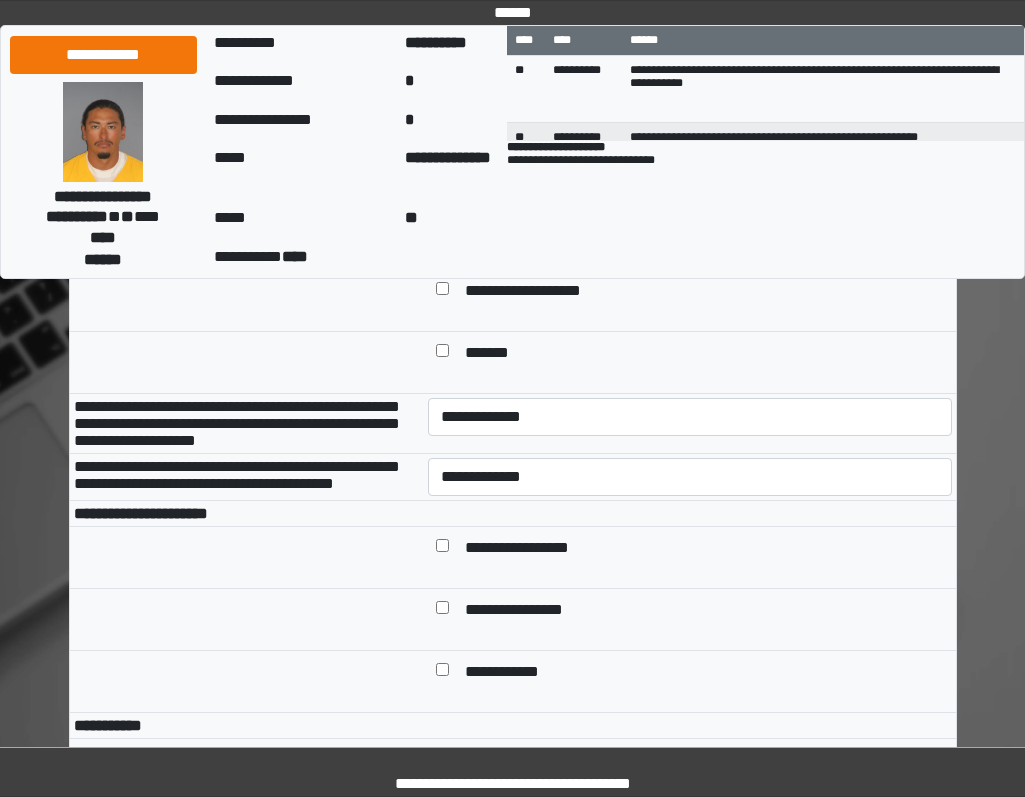 type on "**********" 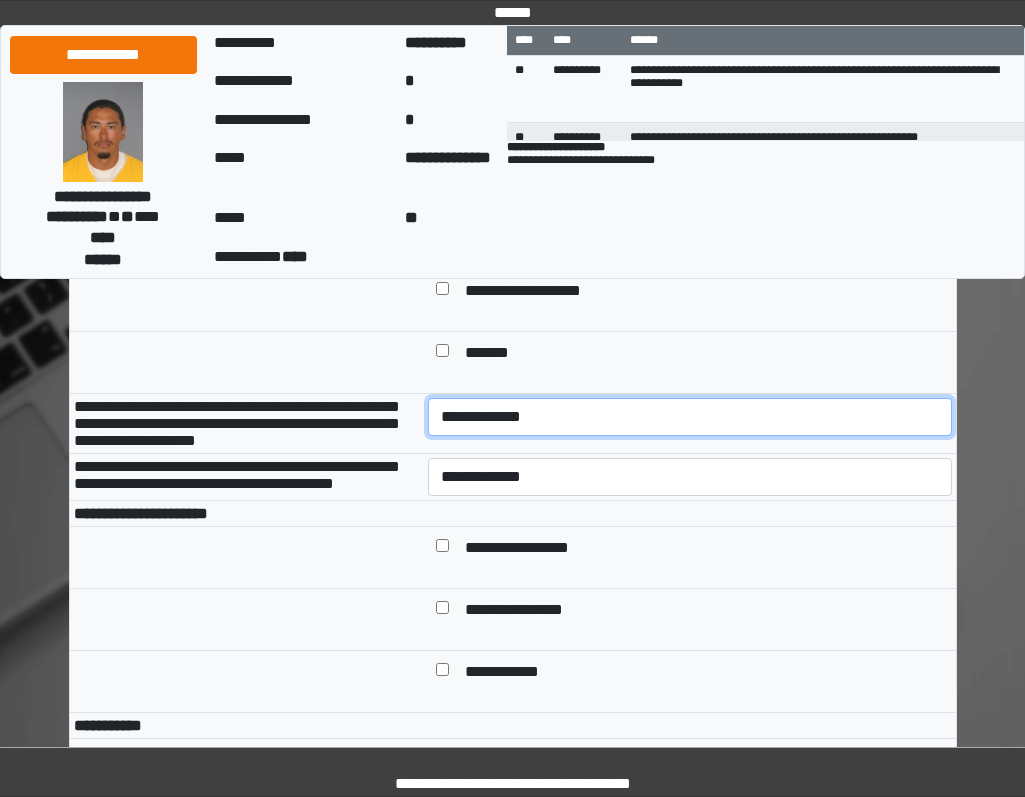 click on "**********" at bounding box center [690, 417] 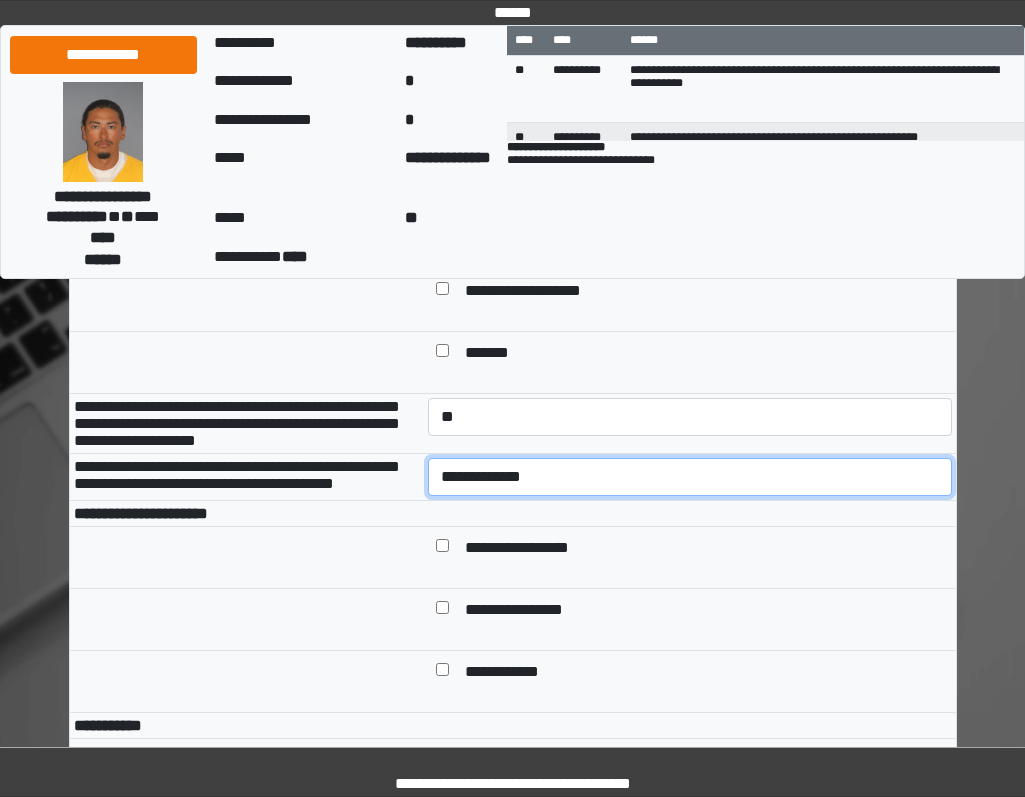 click on "**********" at bounding box center [690, 477] 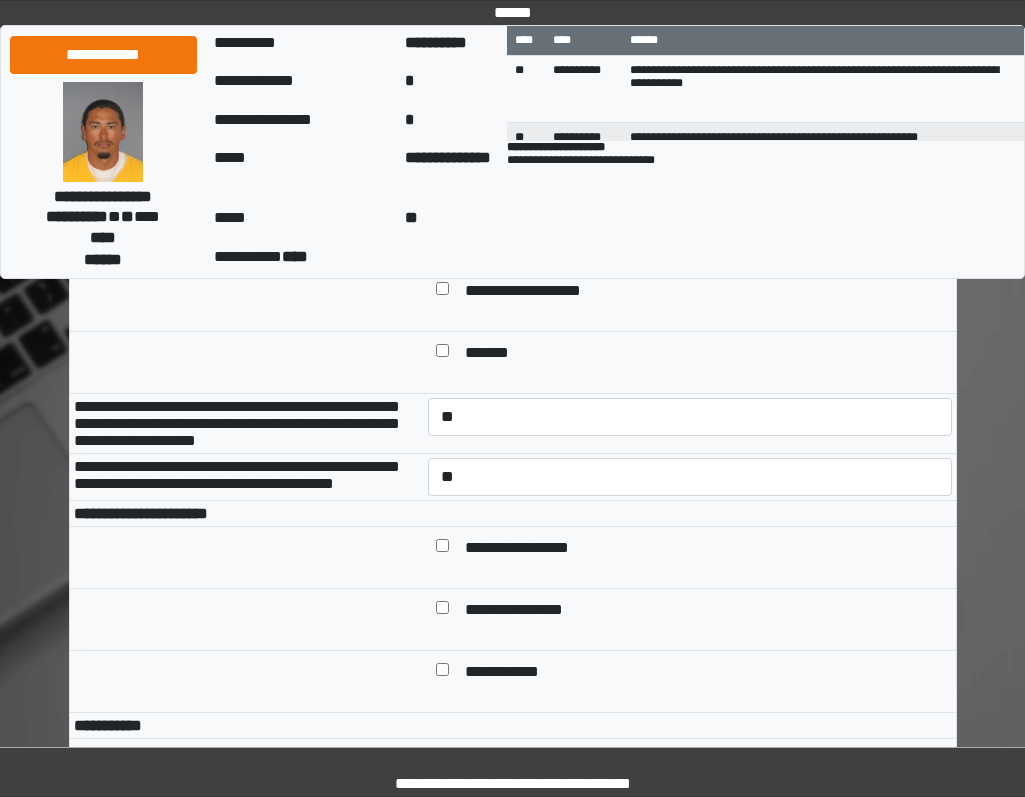 click at bounding box center [690, 513] 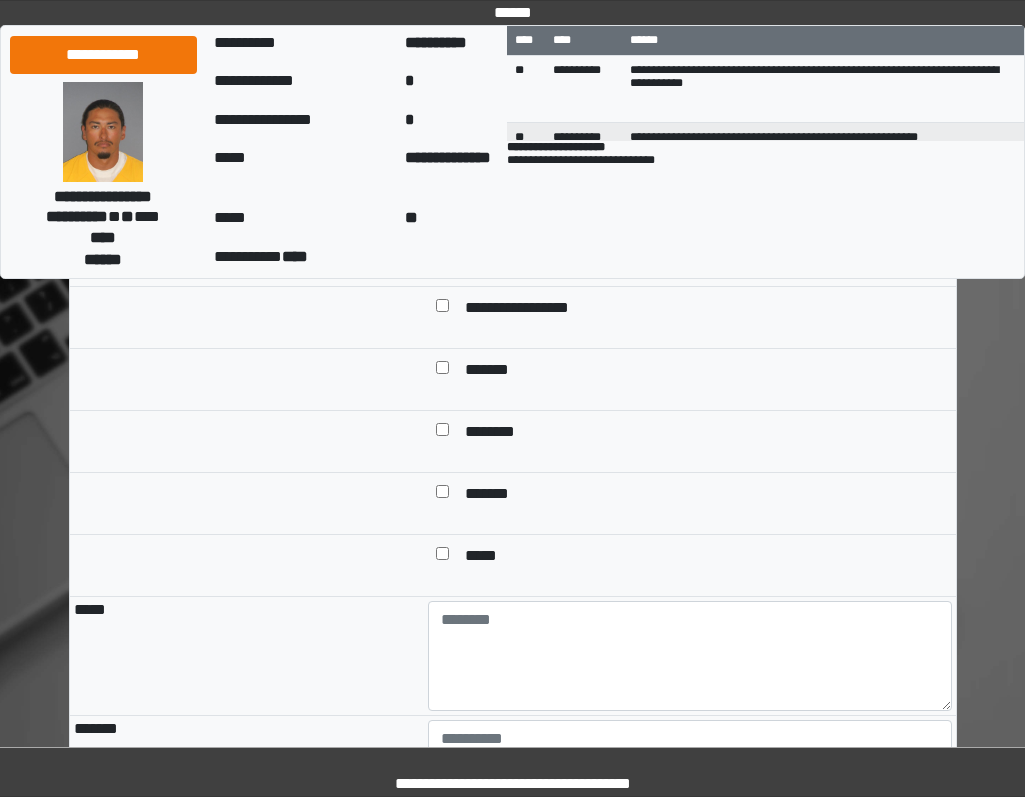 scroll, scrollTop: 1900, scrollLeft: 0, axis: vertical 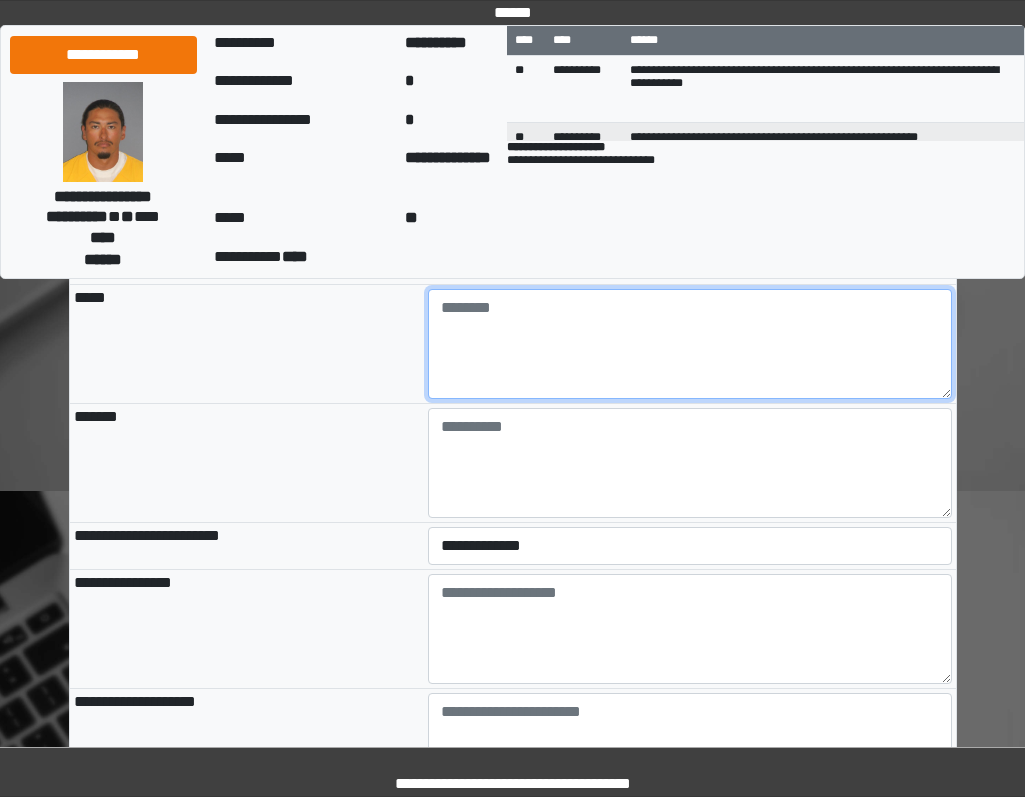 click at bounding box center [690, 344] 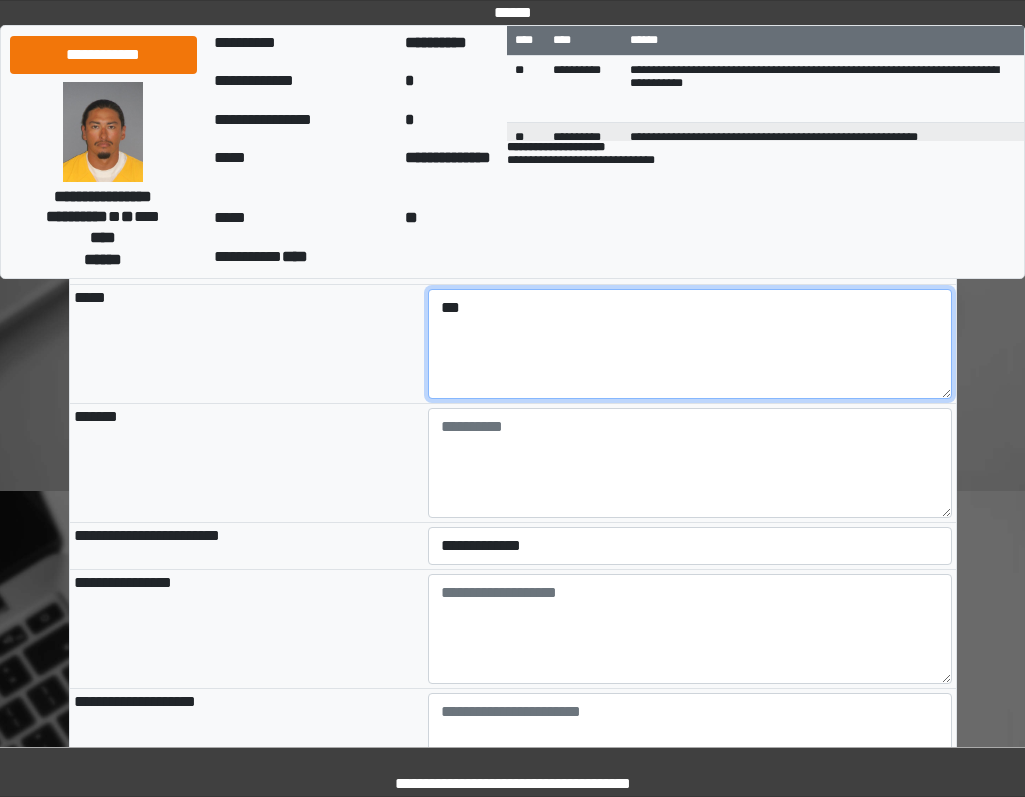 type on "***" 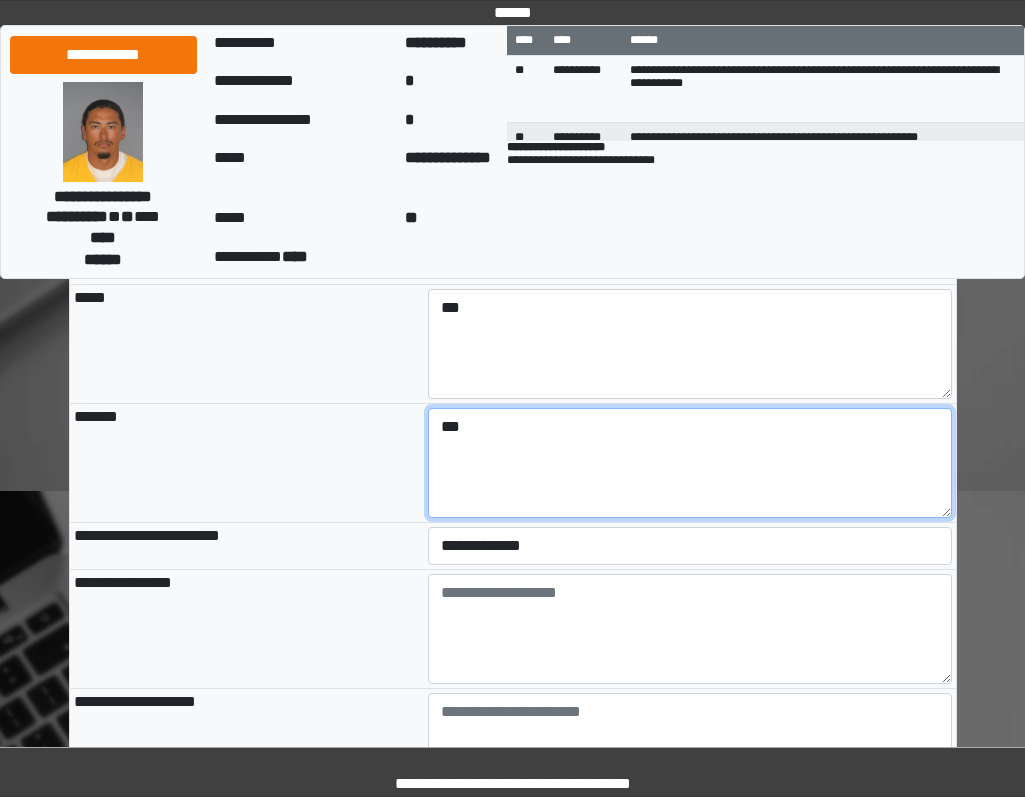 type on "***" 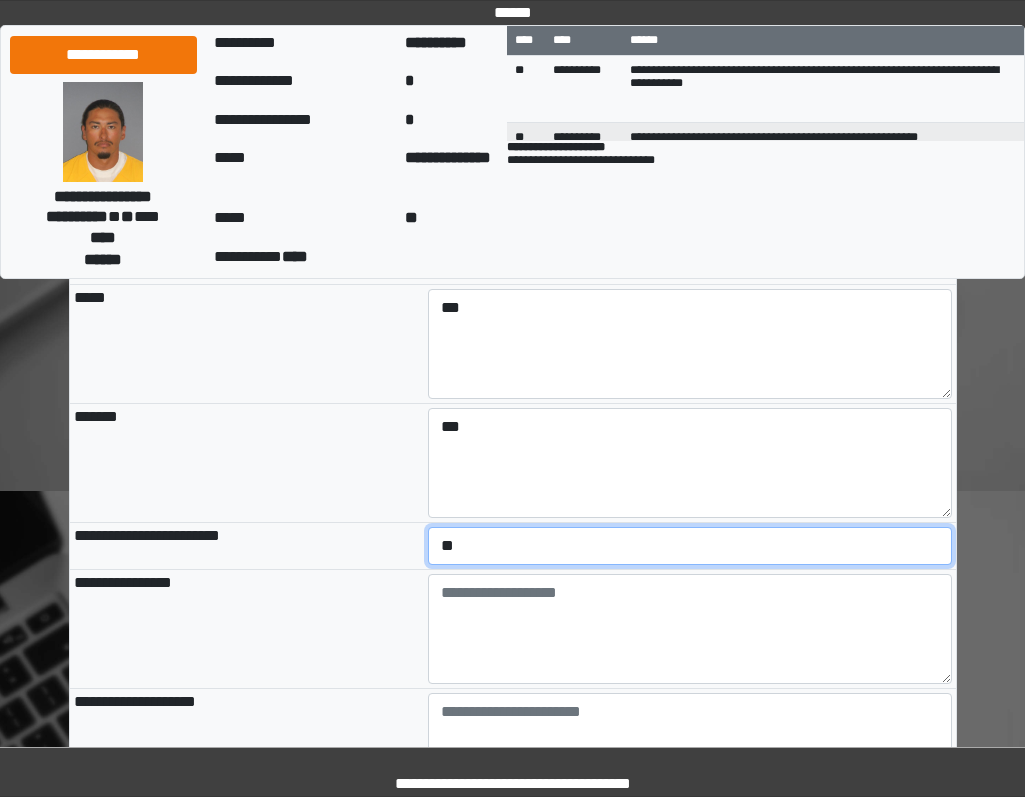 select on "*" 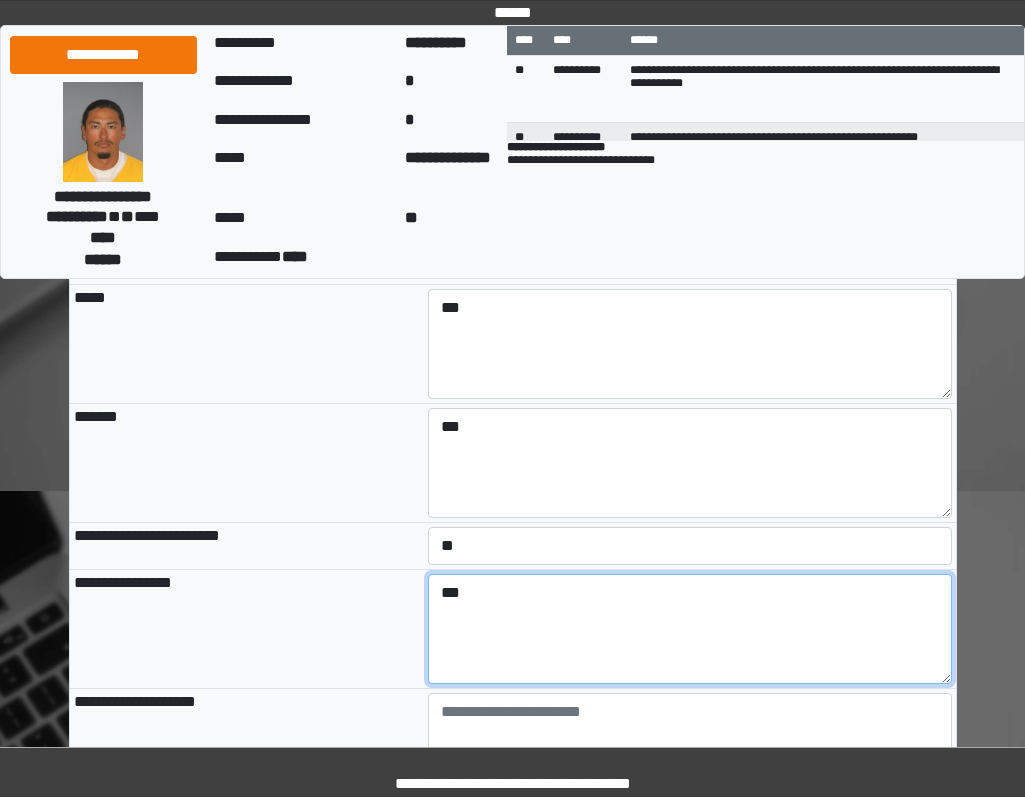 type on "***" 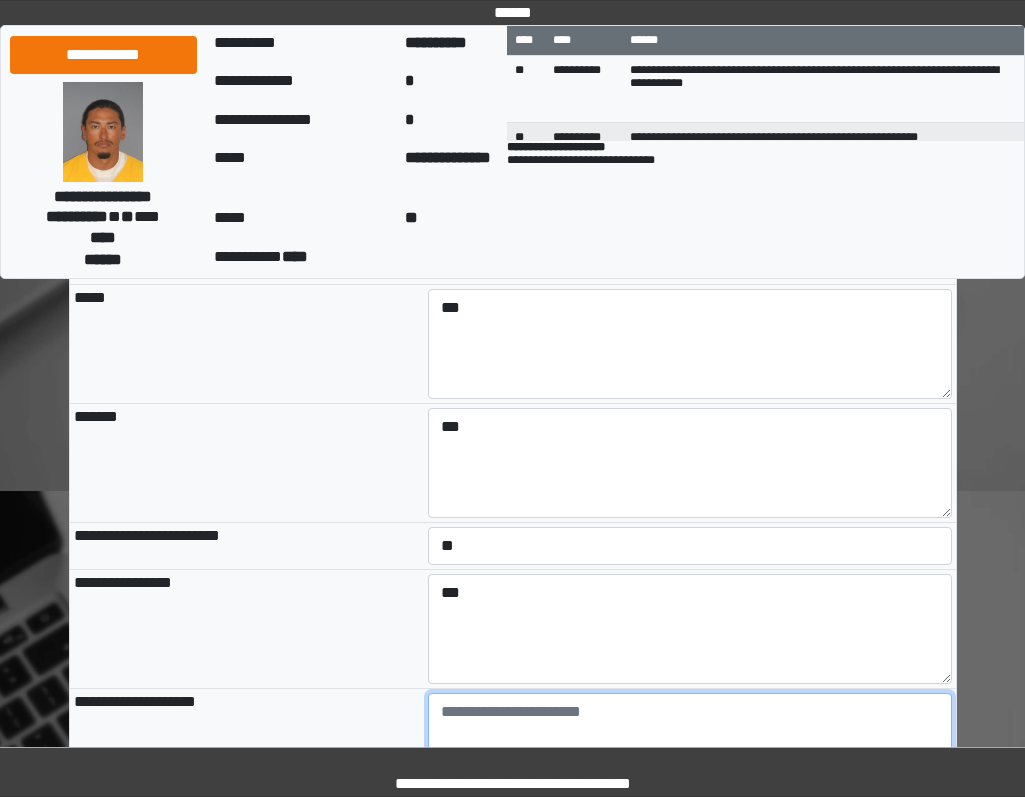 scroll, scrollTop: 1903, scrollLeft: 0, axis: vertical 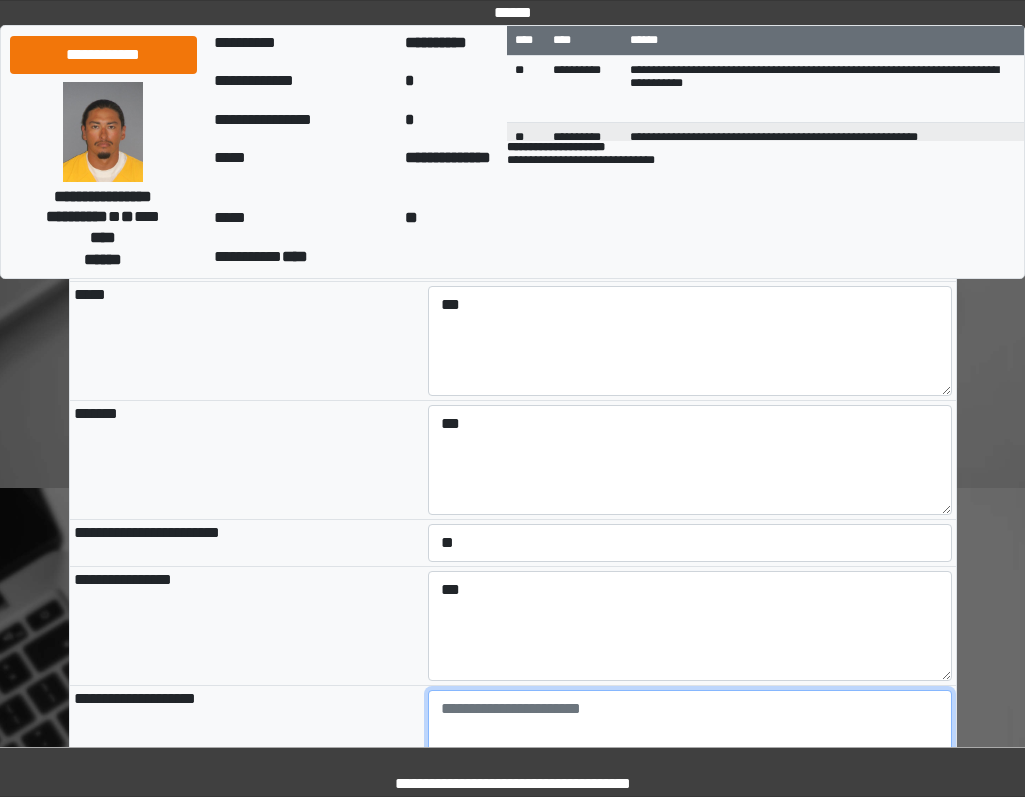 paste on "**********" 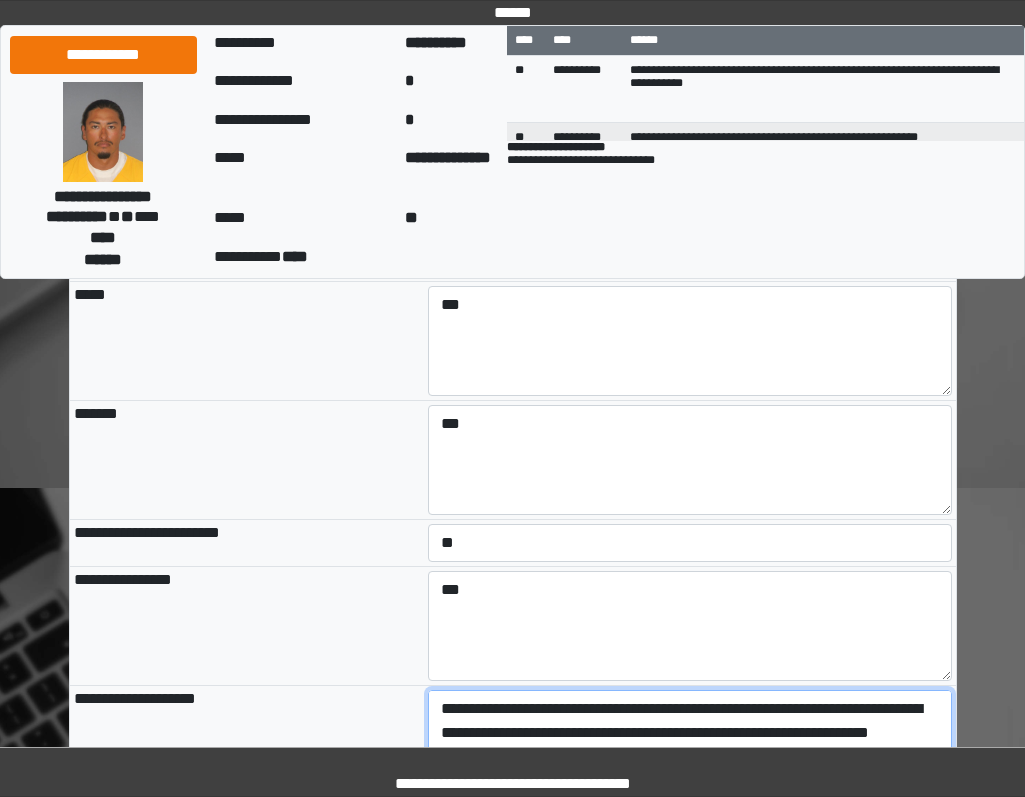 scroll, scrollTop: 88, scrollLeft: 0, axis: vertical 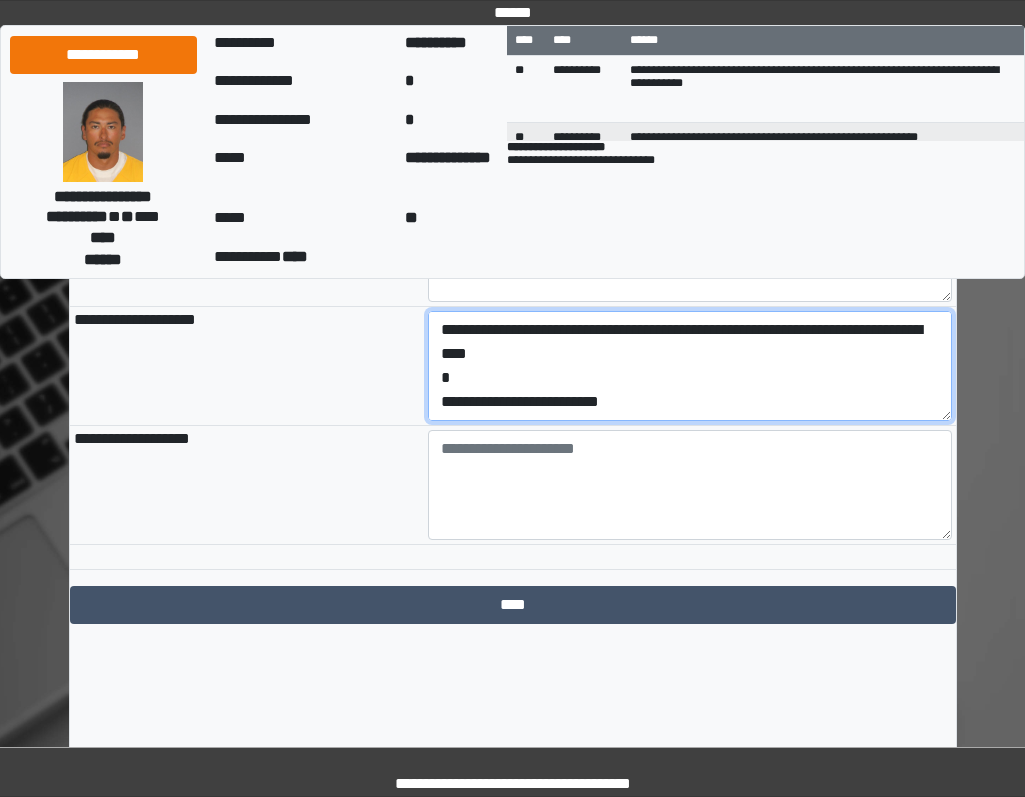 drag, startPoint x: 668, startPoint y: 491, endPoint x: 377, endPoint y: 496, distance: 291.04294 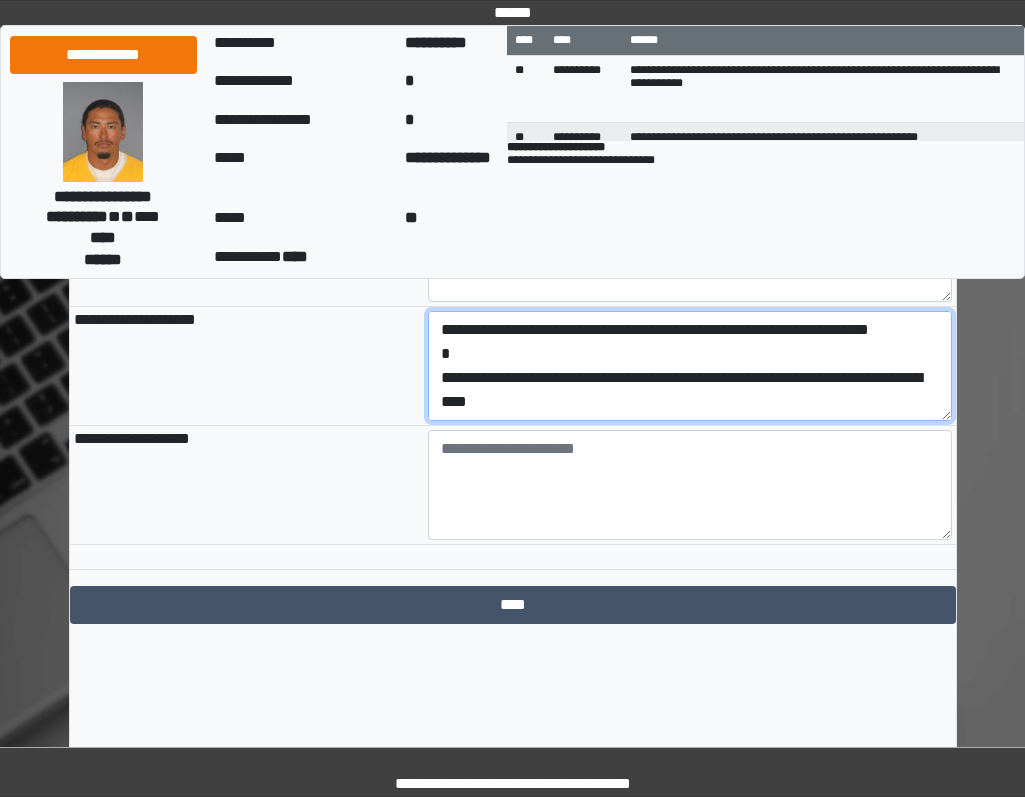 scroll, scrollTop: 48, scrollLeft: 0, axis: vertical 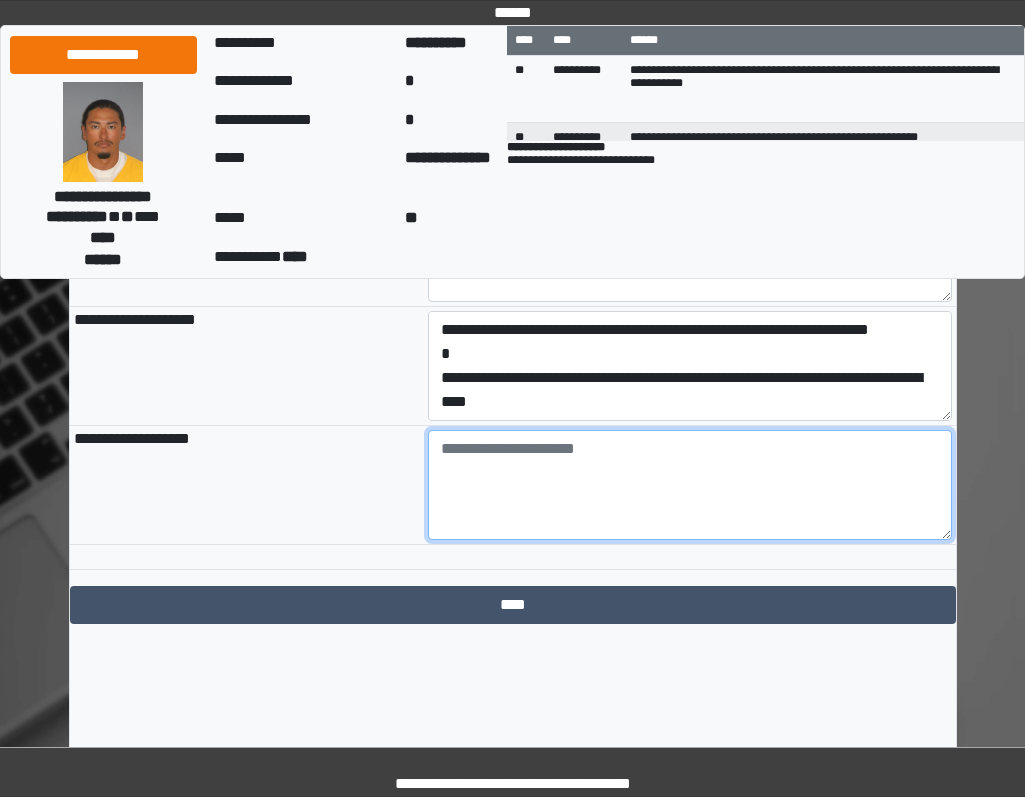 click at bounding box center (690, 485) 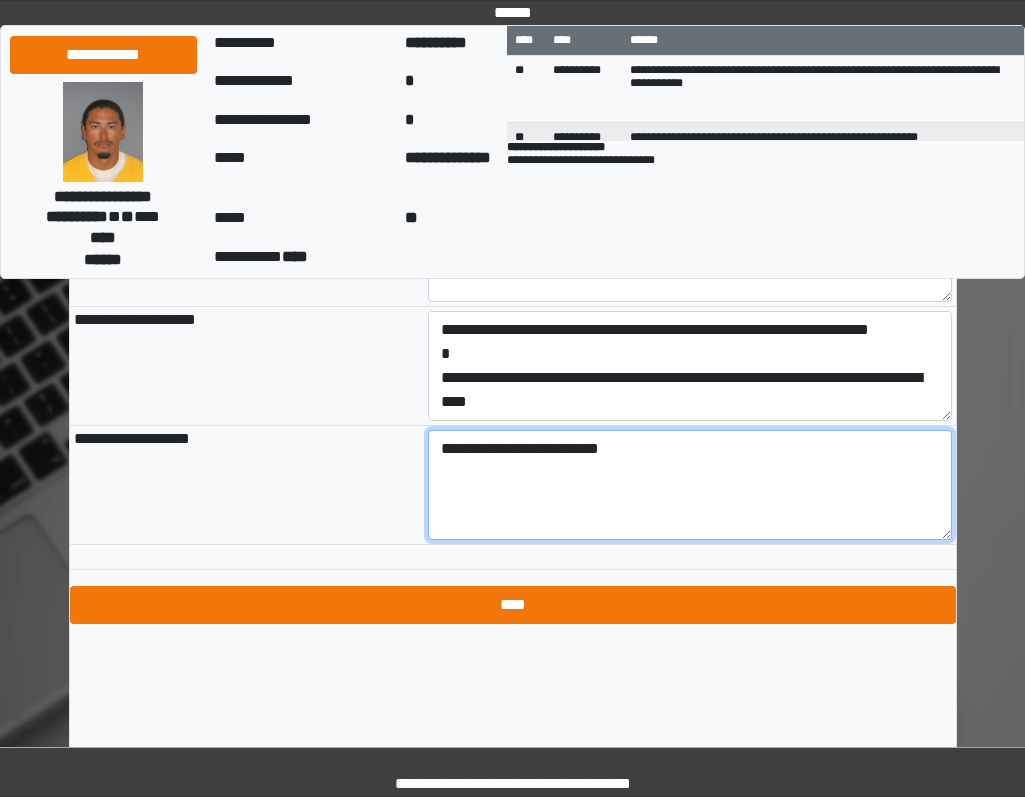 type on "**********" 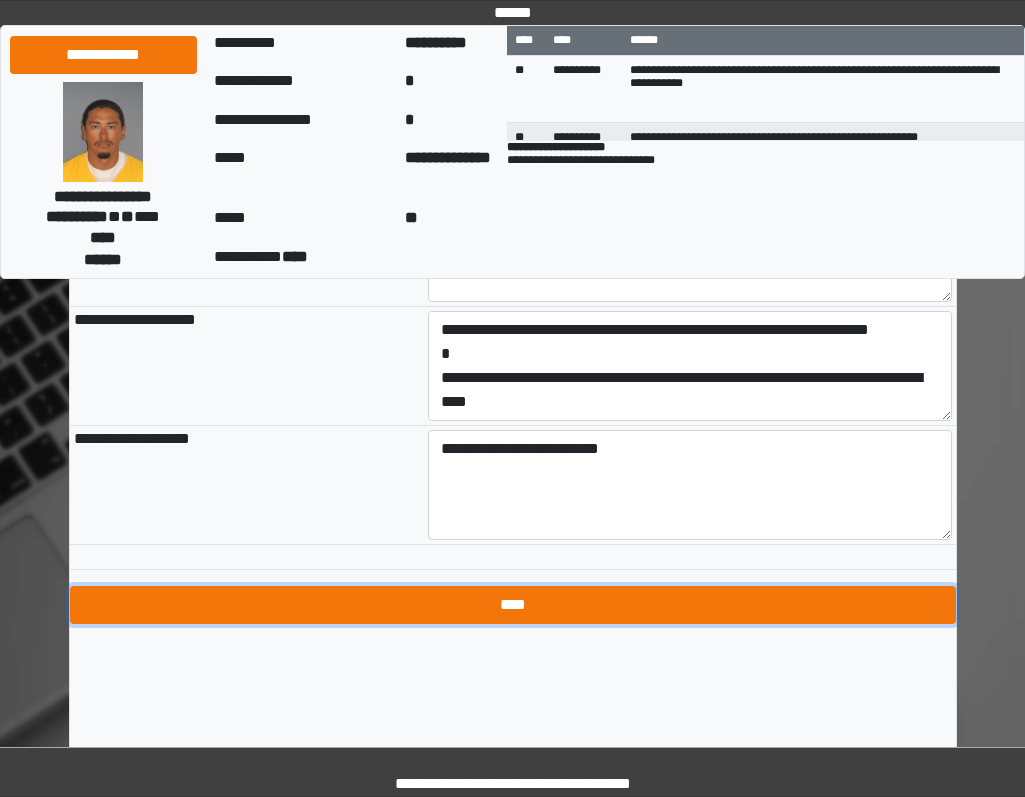 click on "****" at bounding box center [513, 605] 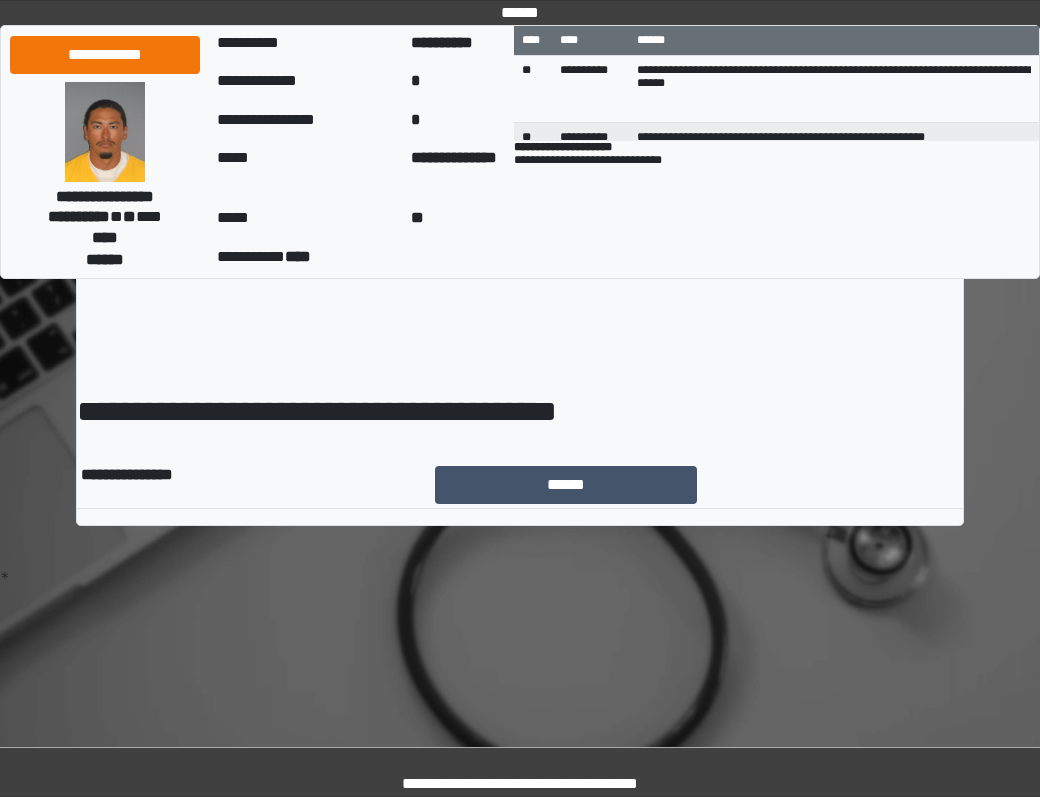 scroll, scrollTop: 0, scrollLeft: 0, axis: both 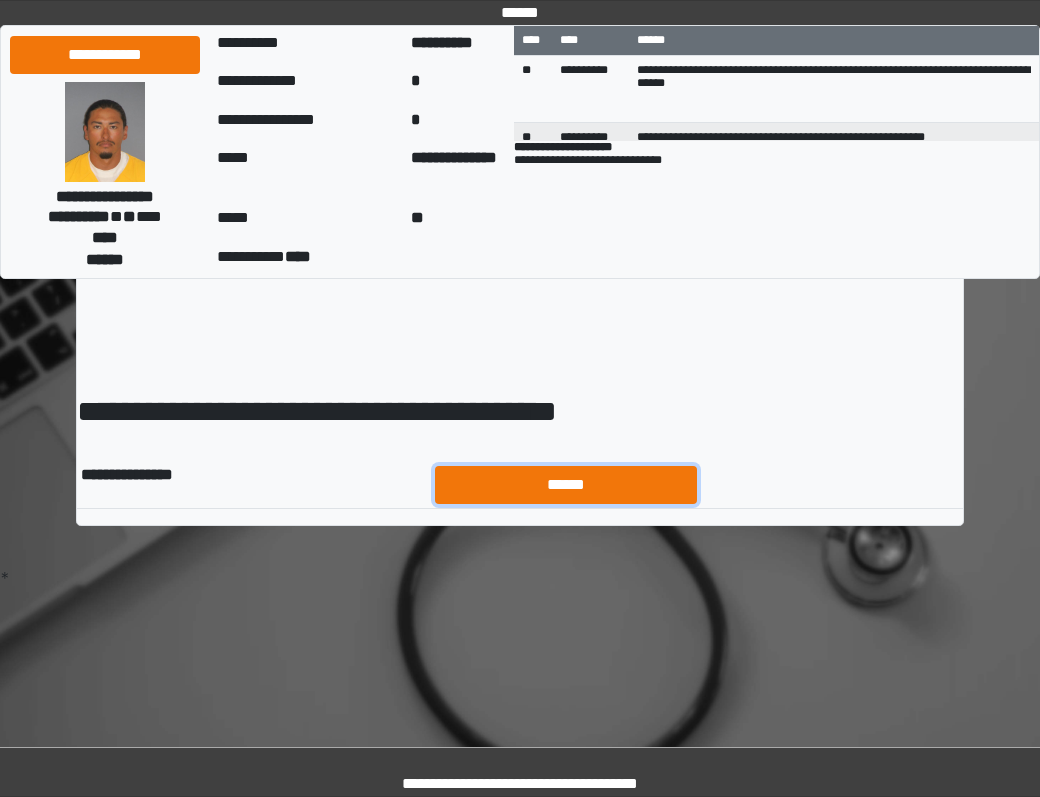 click on "******" at bounding box center (566, 485) 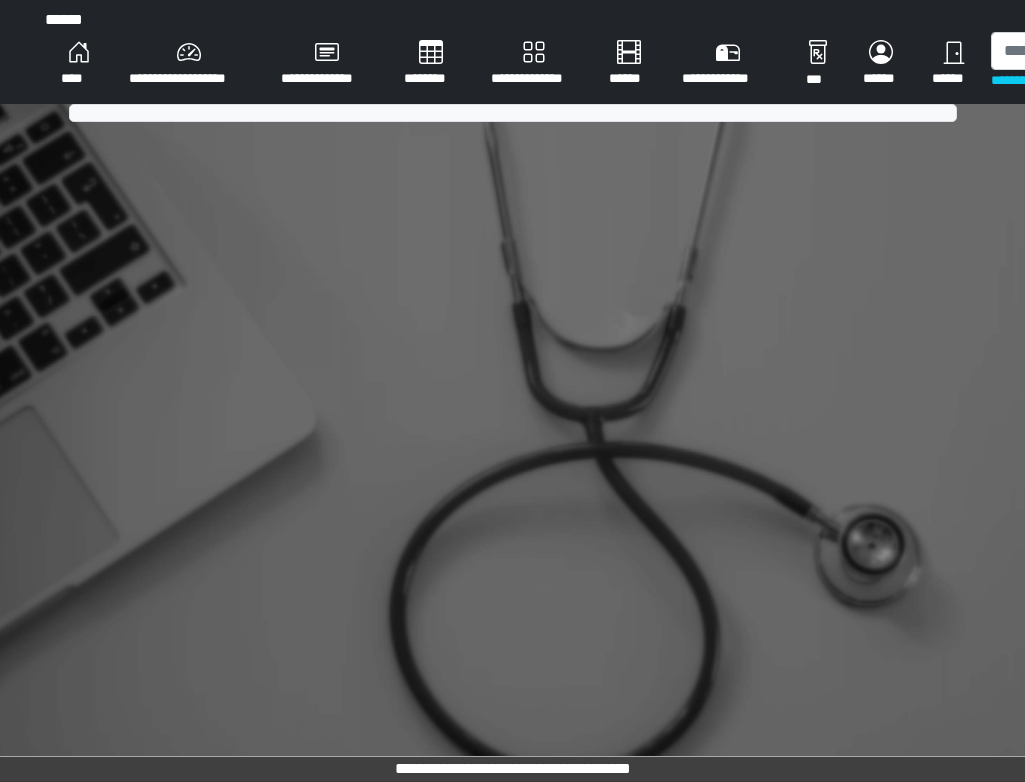 scroll, scrollTop: 0, scrollLeft: 0, axis: both 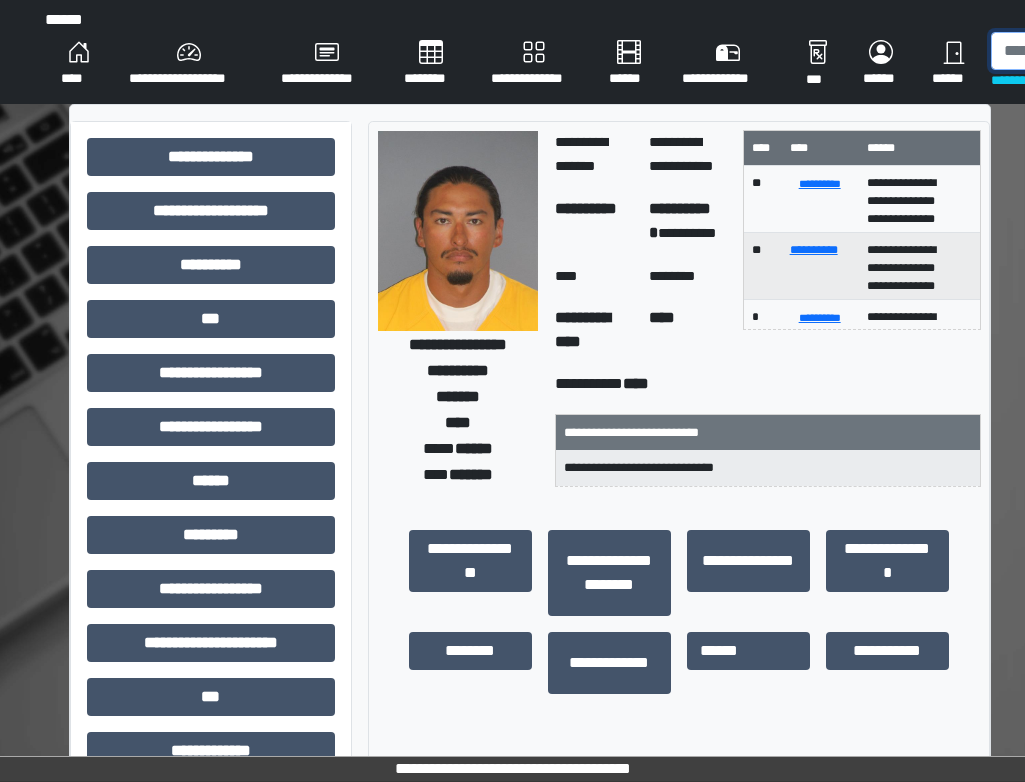 click at bounding box center [1094, 51] 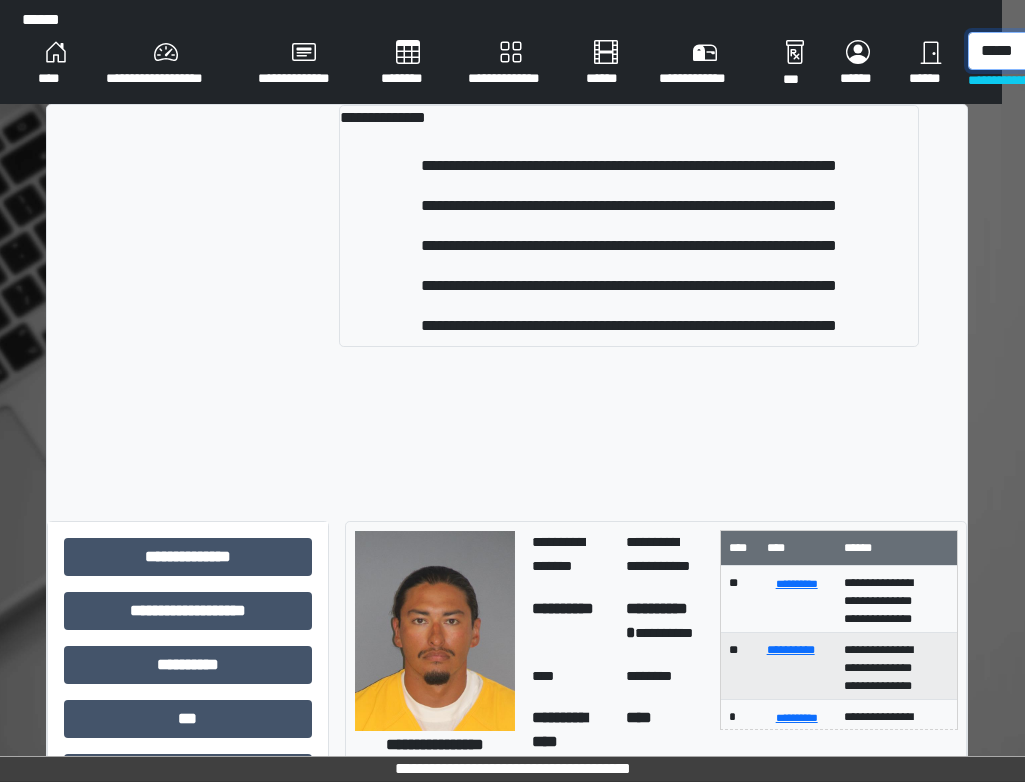 scroll, scrollTop: 0, scrollLeft: 31, axis: horizontal 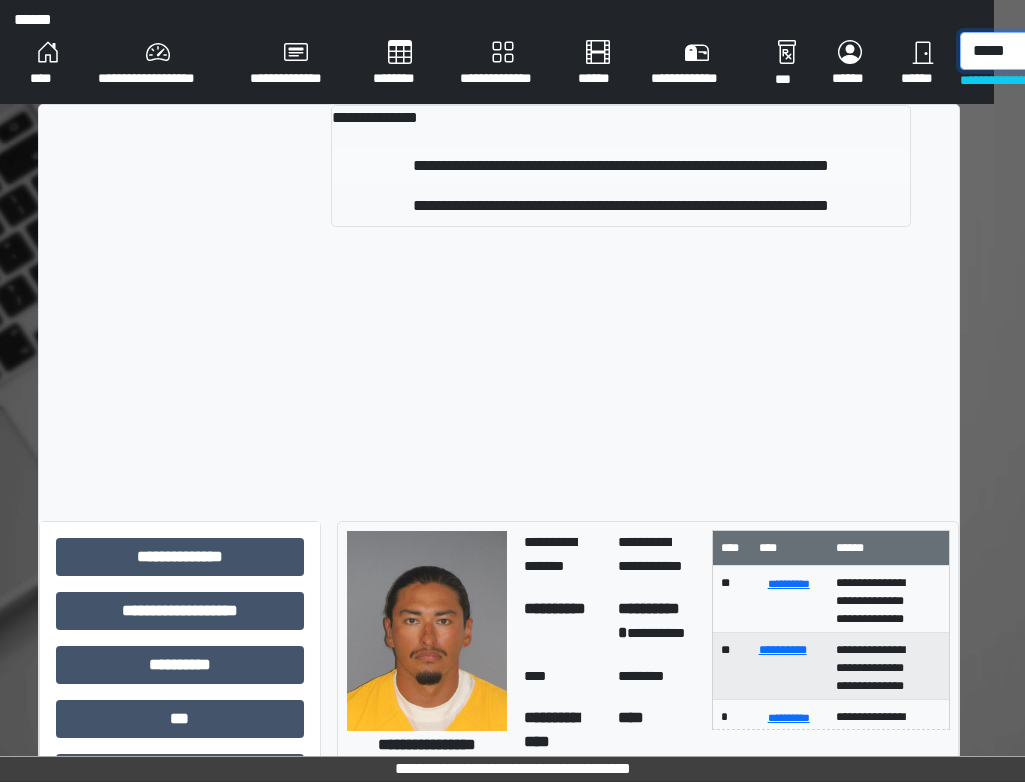 type on "*****" 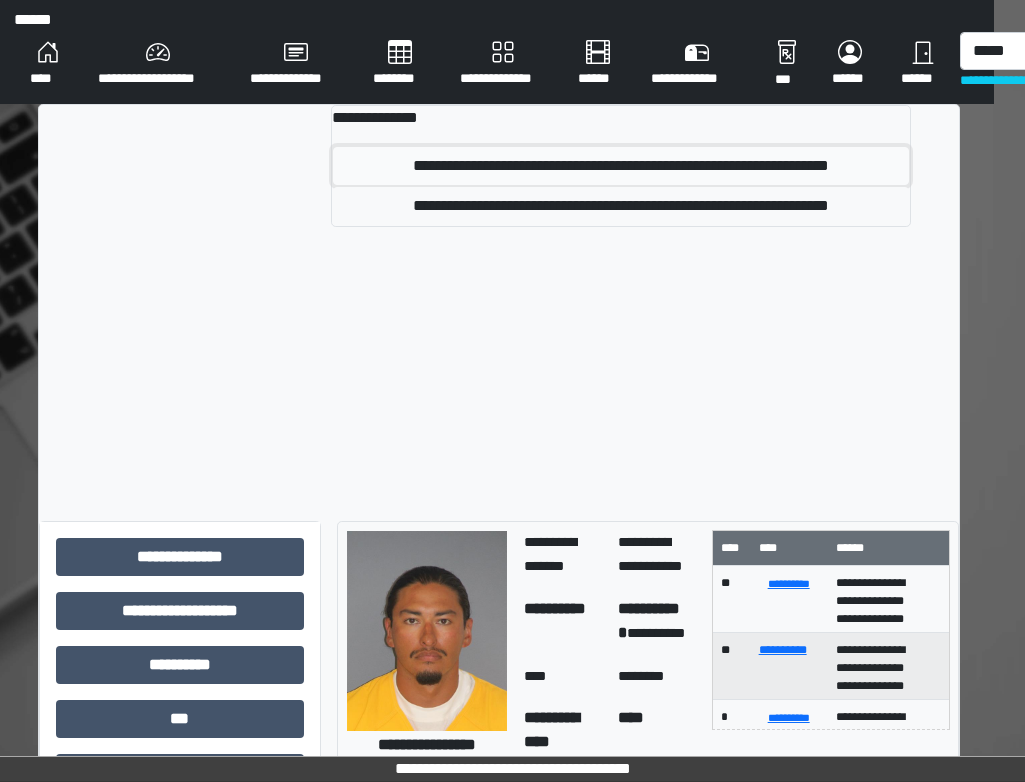 click on "**********" at bounding box center [621, 166] 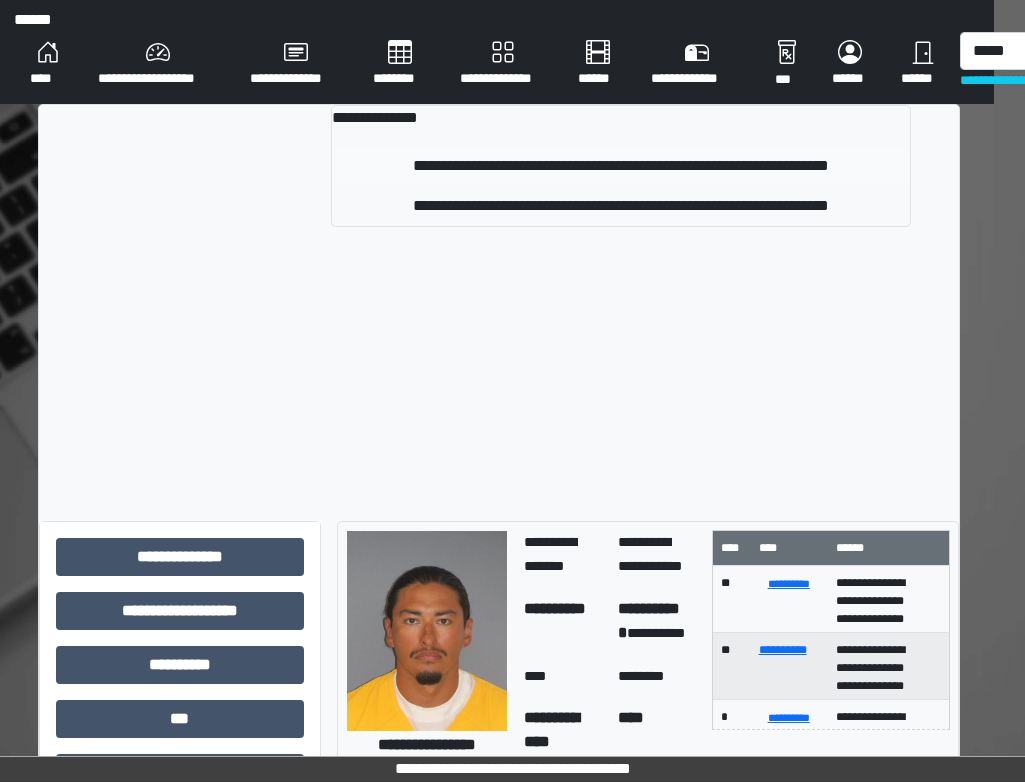 type 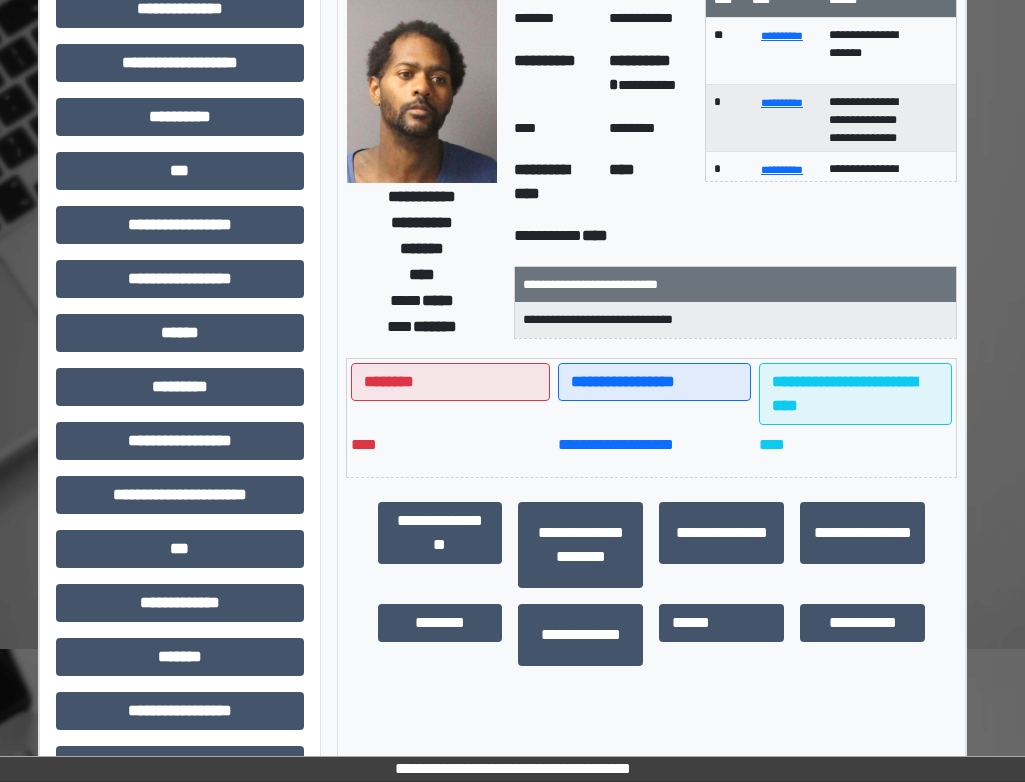 scroll, scrollTop: 400, scrollLeft: 31, axis: both 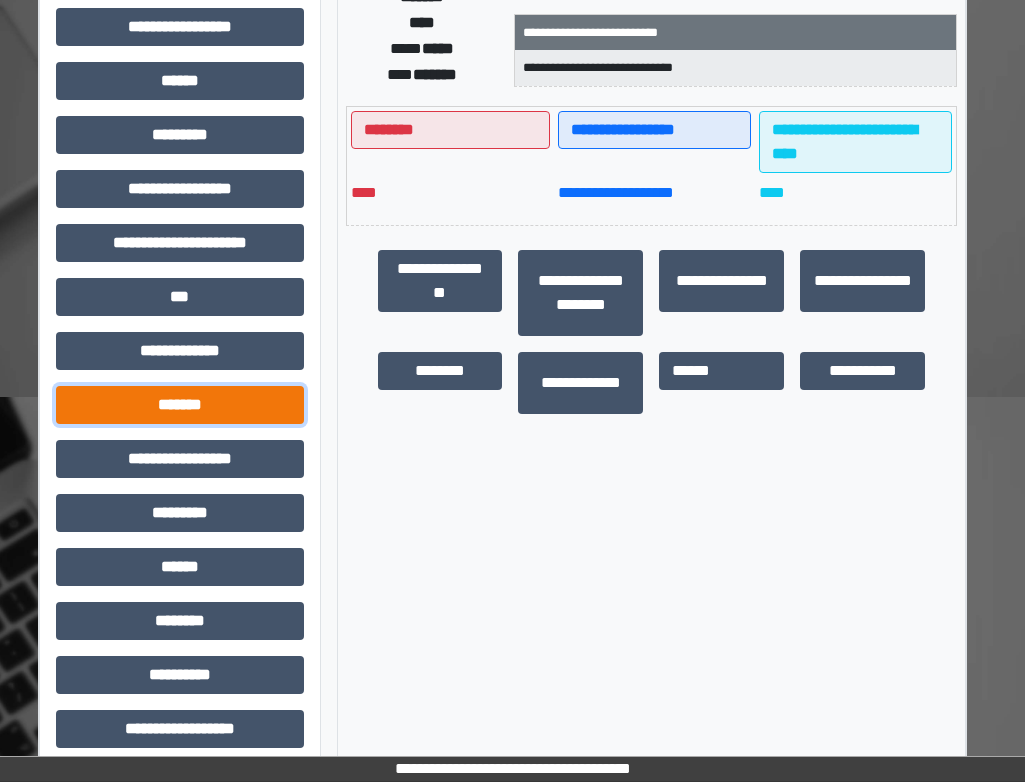 click on "*******" at bounding box center (180, 405) 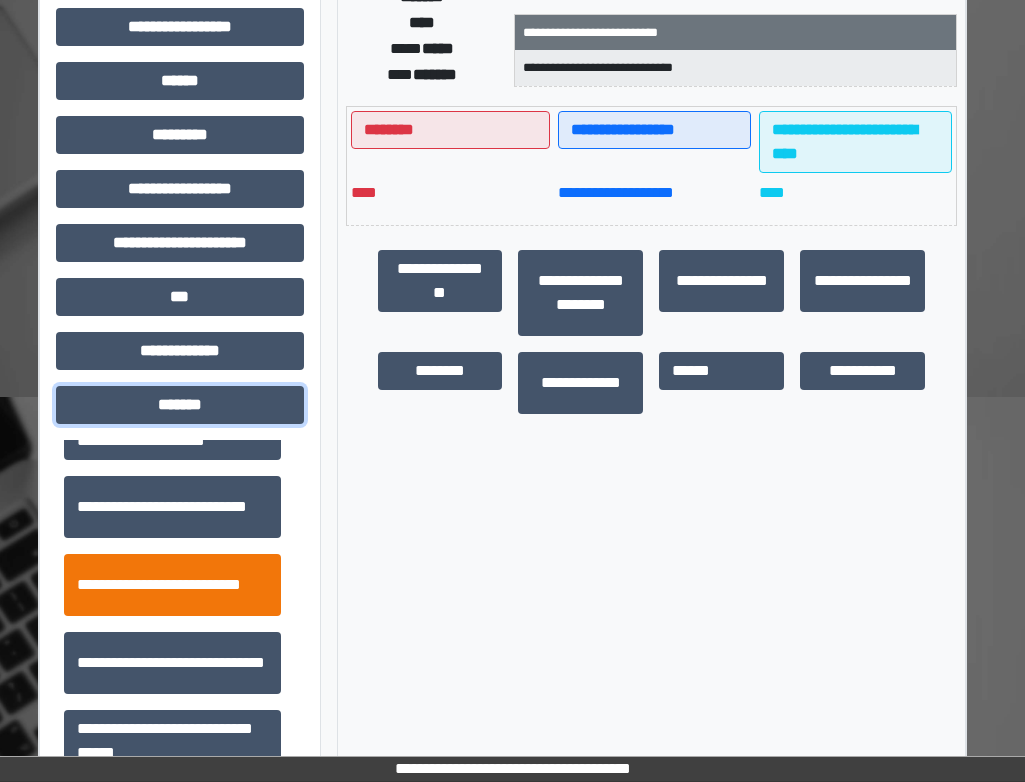 scroll, scrollTop: 700, scrollLeft: 0, axis: vertical 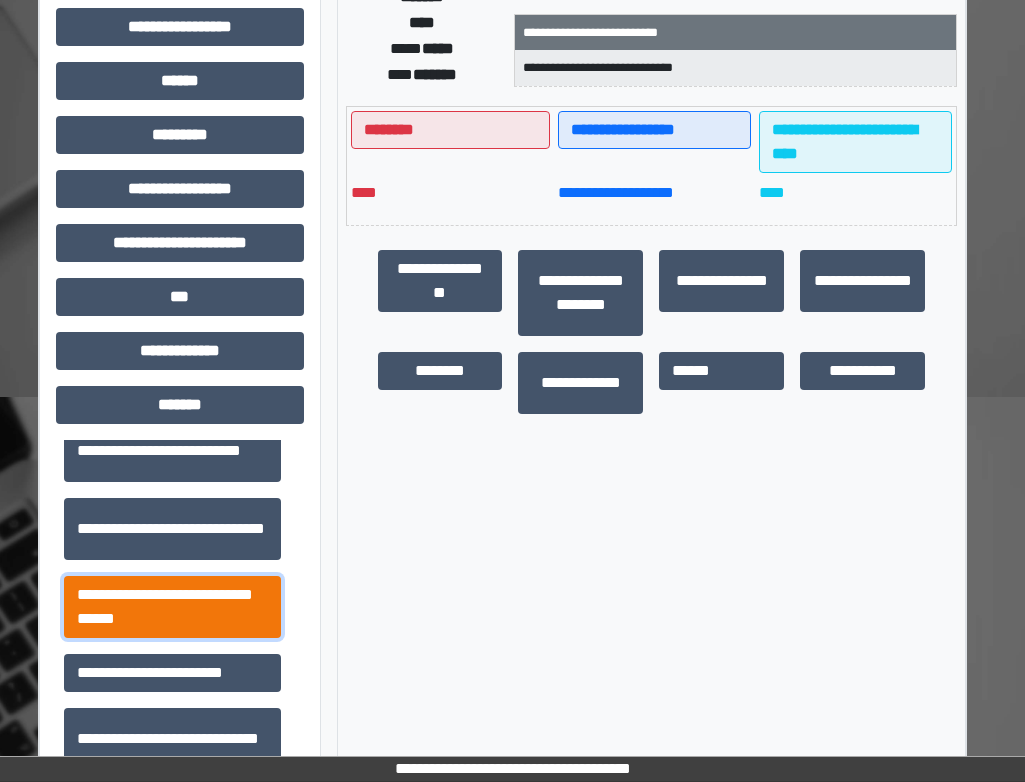 click on "**********" at bounding box center [172, 607] 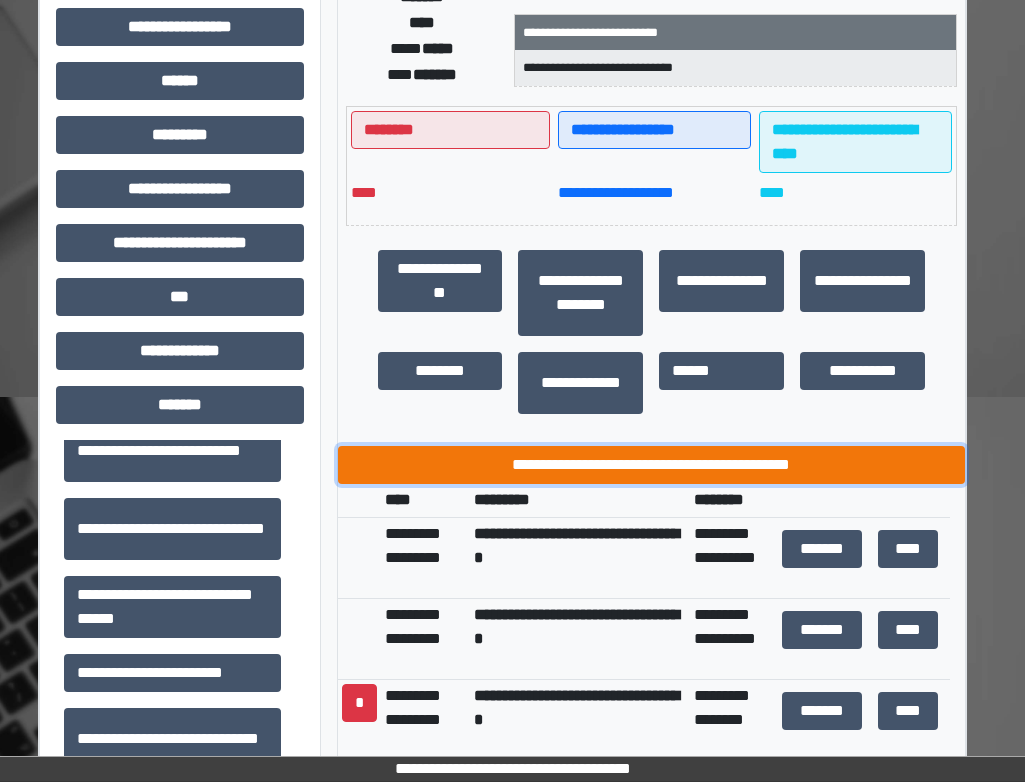 click on "**********" at bounding box center (652, 465) 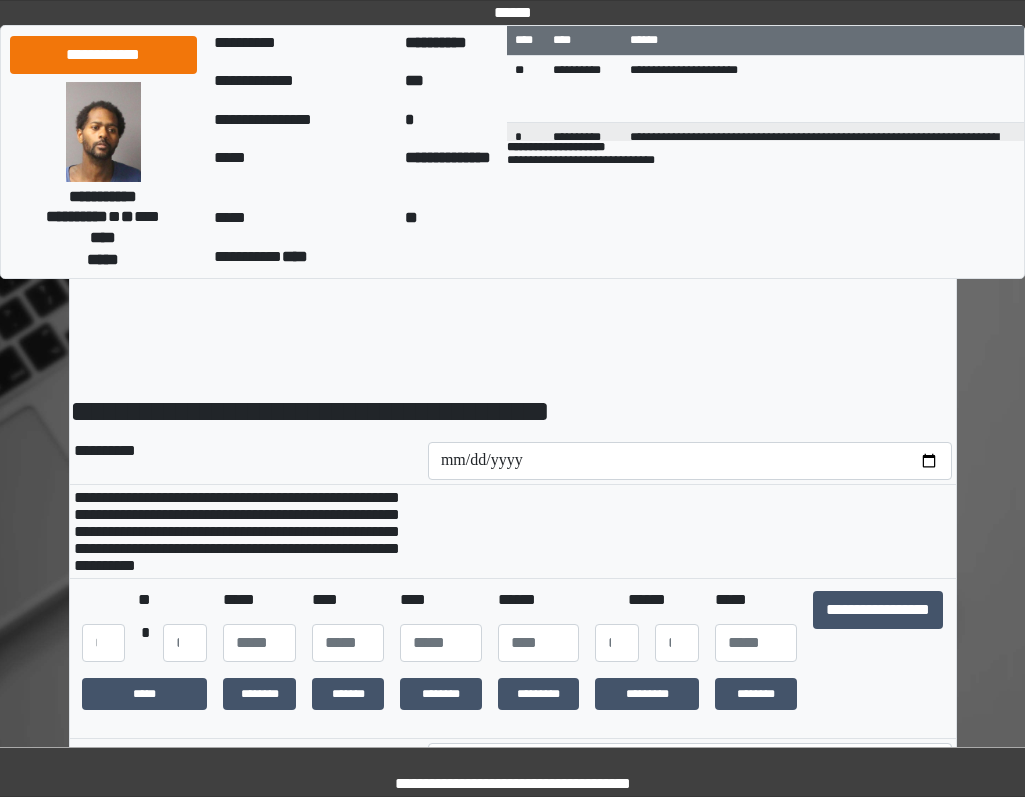 scroll, scrollTop: 0, scrollLeft: 0, axis: both 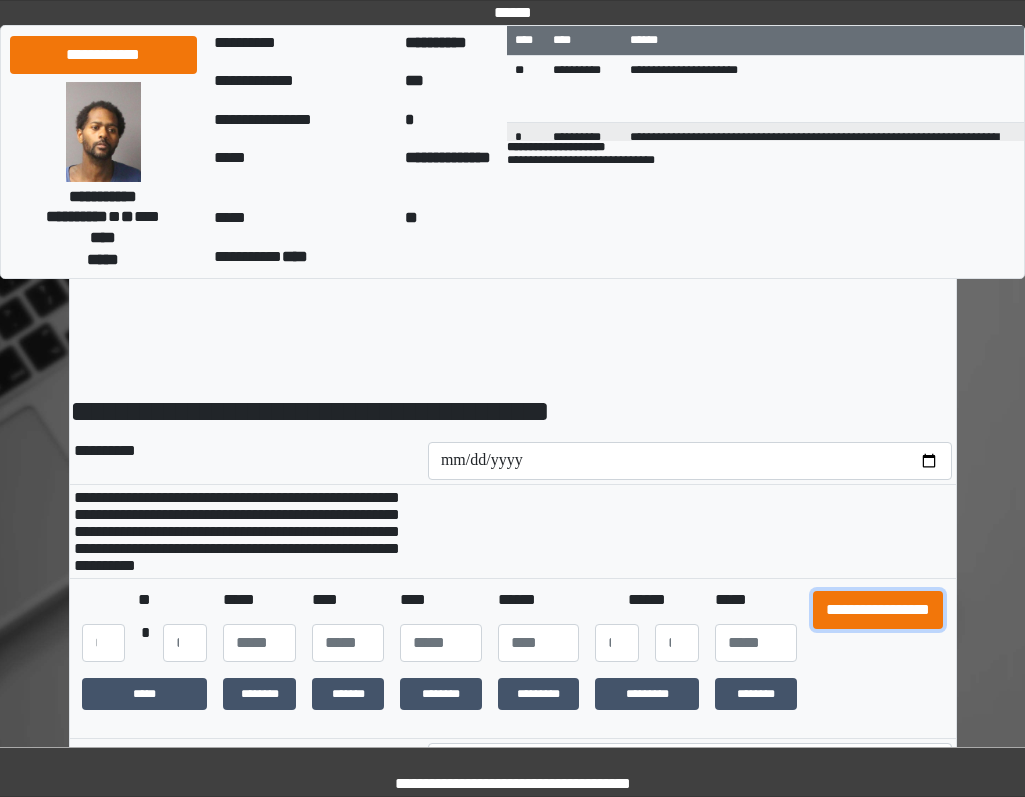 click on "**********" at bounding box center [878, 610] 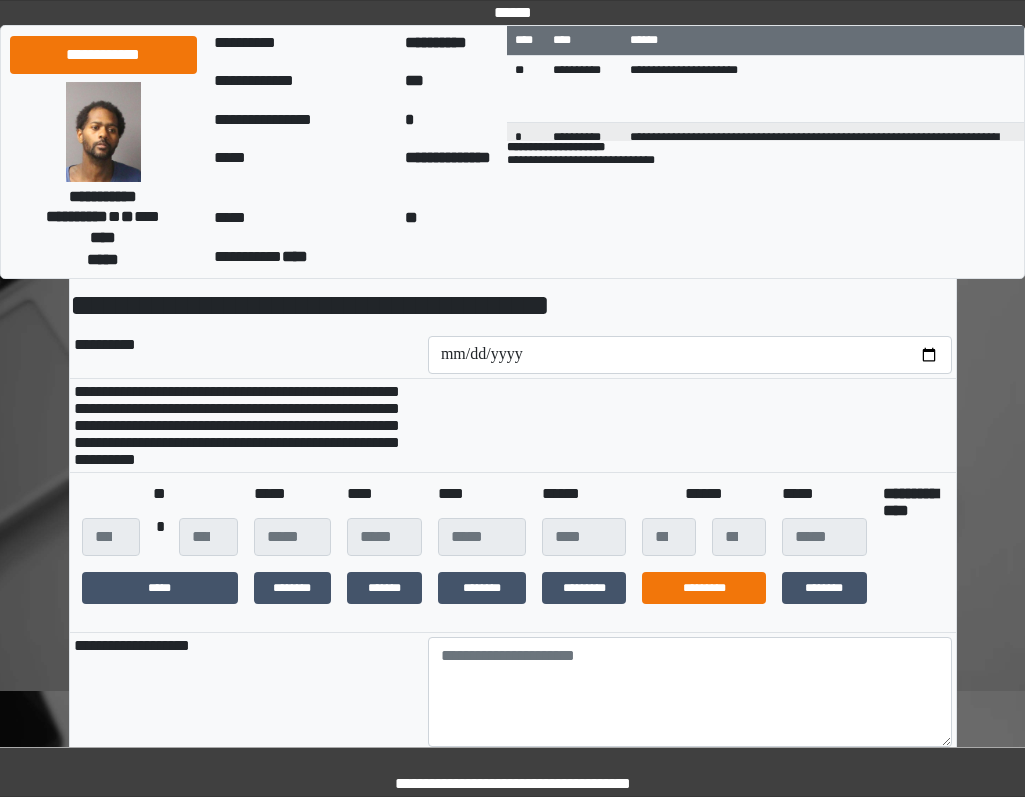 scroll, scrollTop: 200, scrollLeft: 0, axis: vertical 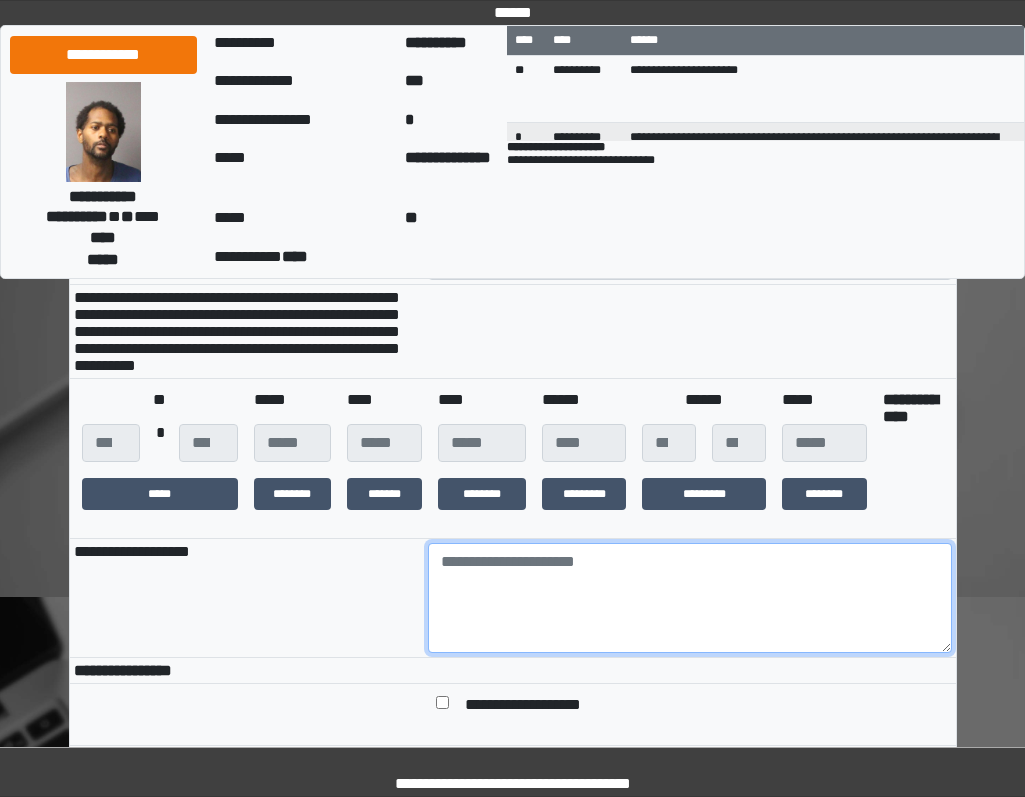 click at bounding box center [690, 598] 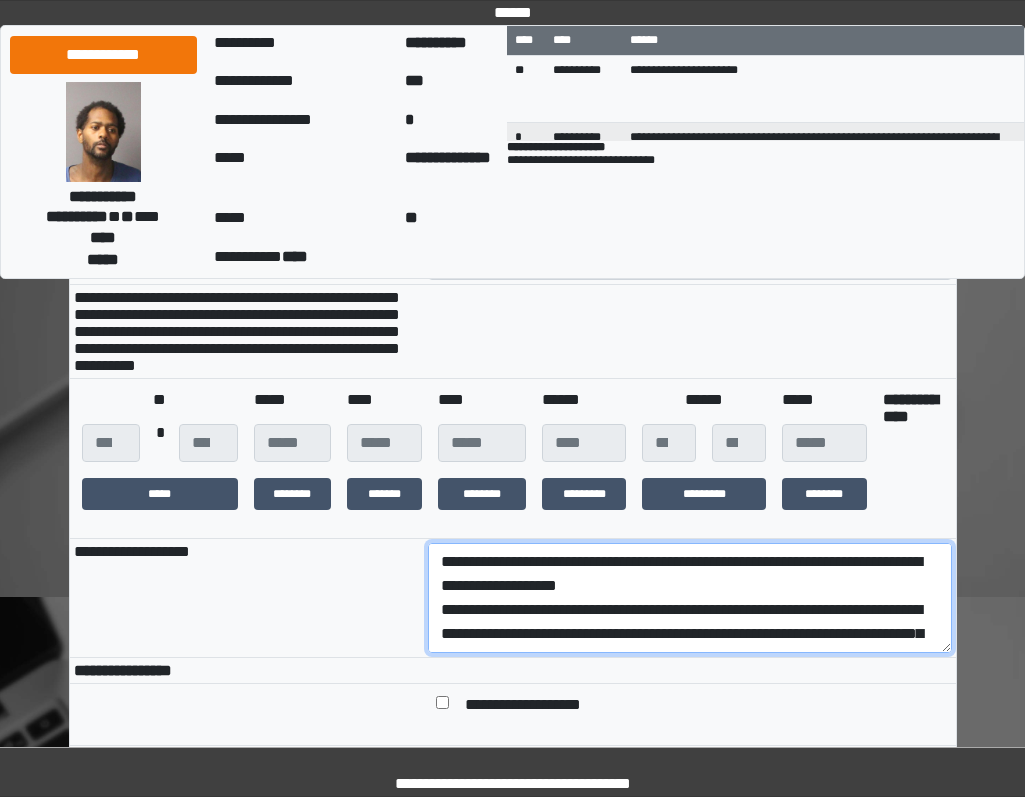 scroll, scrollTop: 160, scrollLeft: 0, axis: vertical 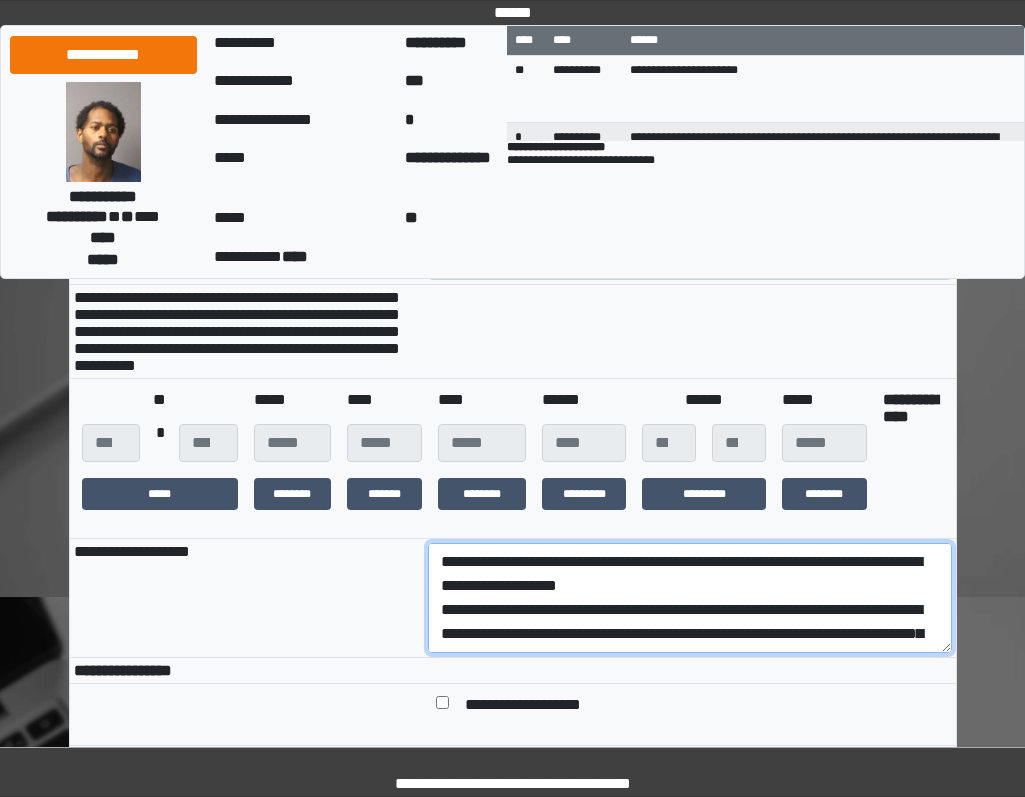 drag, startPoint x: 656, startPoint y: 633, endPoint x: 394, endPoint y: 624, distance: 262.15454 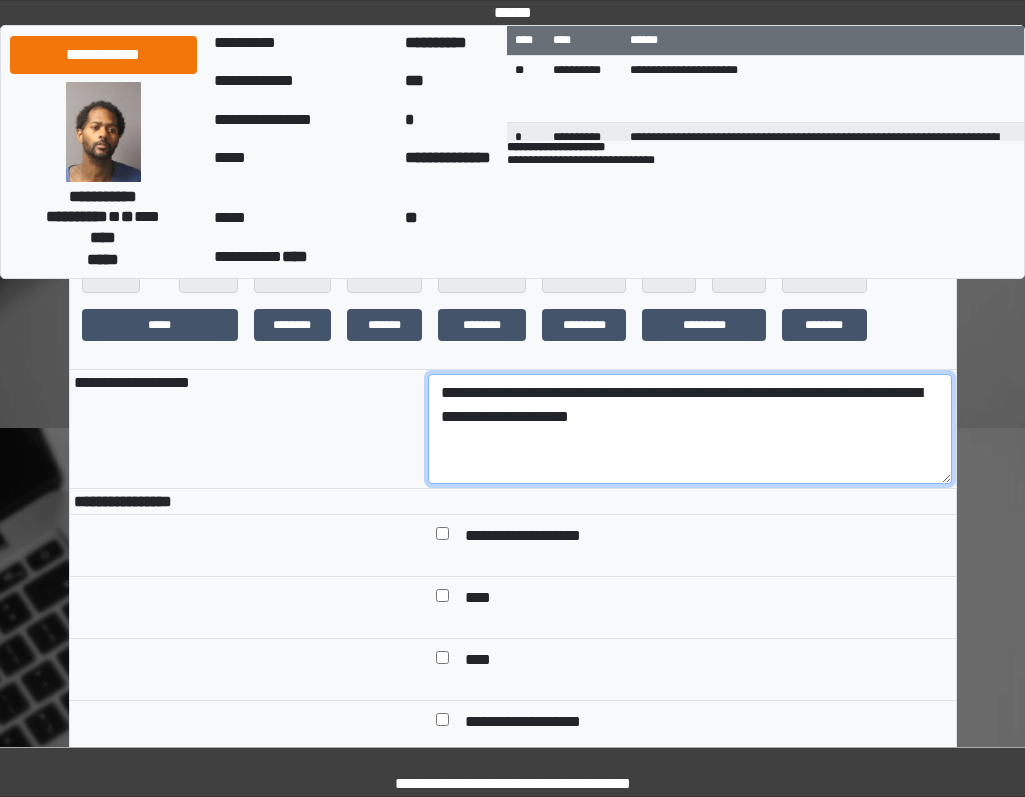 scroll, scrollTop: 600, scrollLeft: 0, axis: vertical 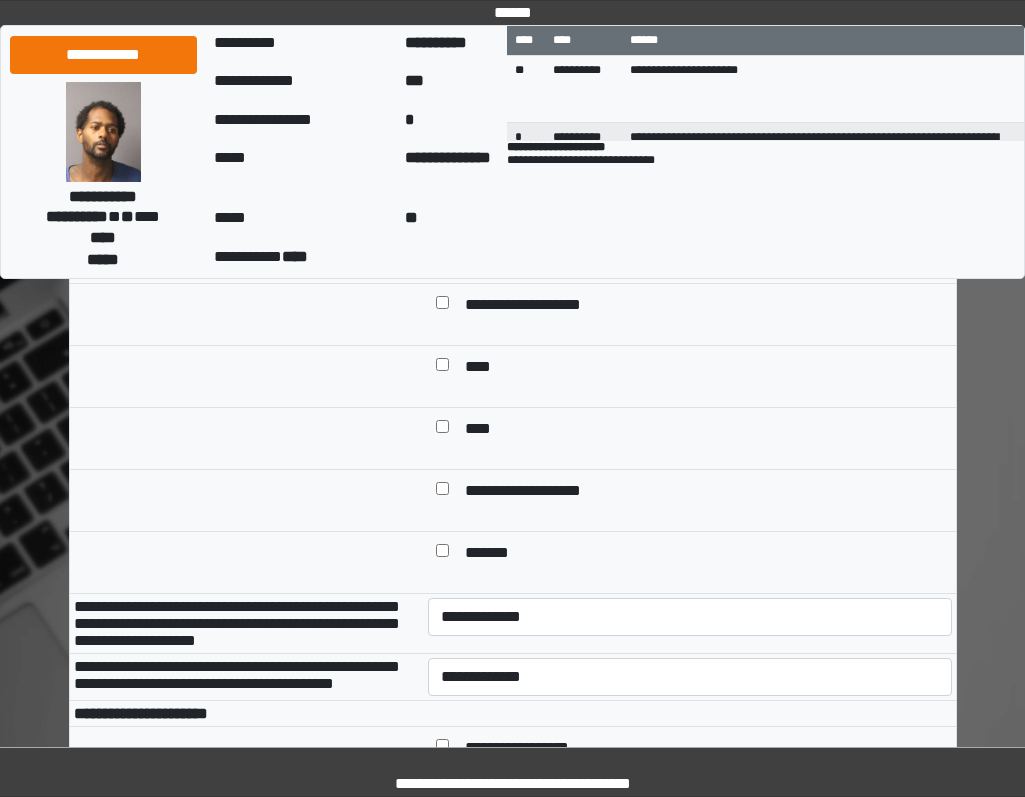 type on "**********" 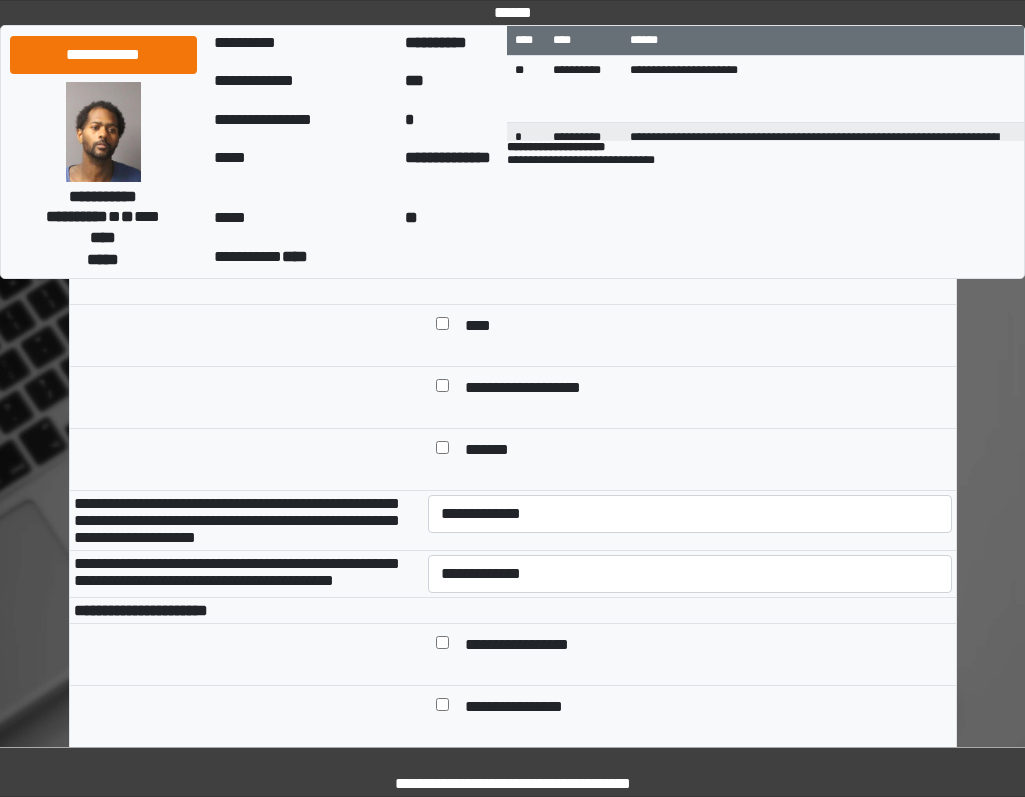scroll, scrollTop: 800, scrollLeft: 0, axis: vertical 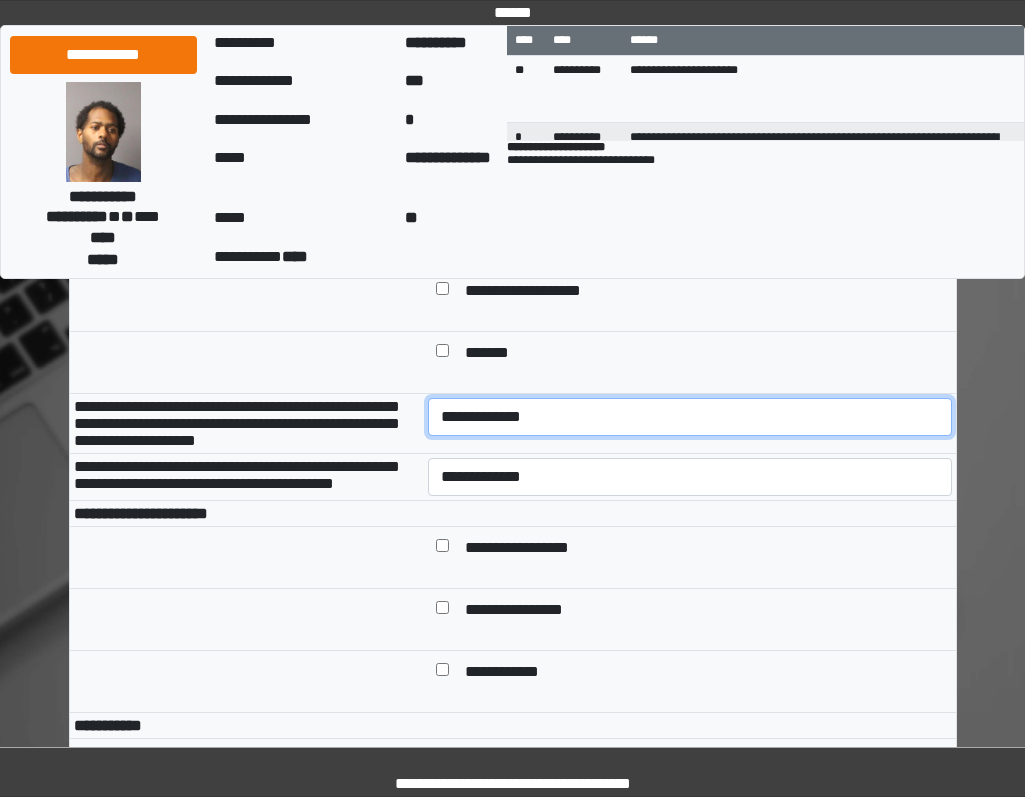 click on "**********" at bounding box center [690, 417] 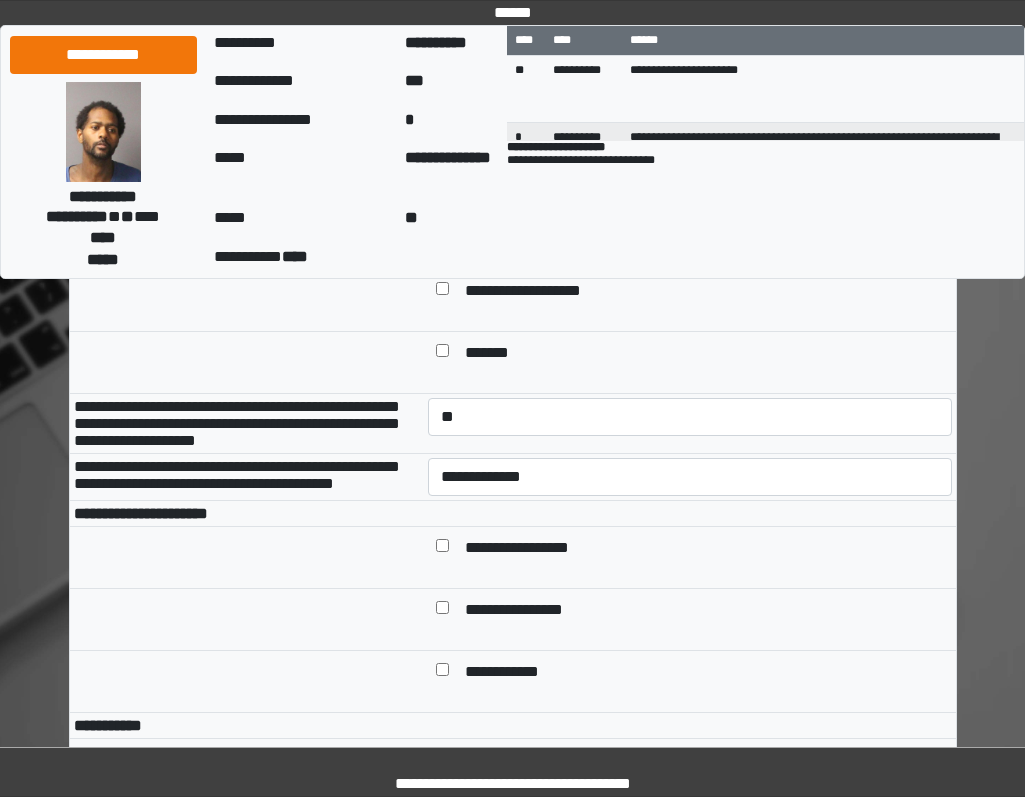 click on "**********" at bounding box center [690, 476] 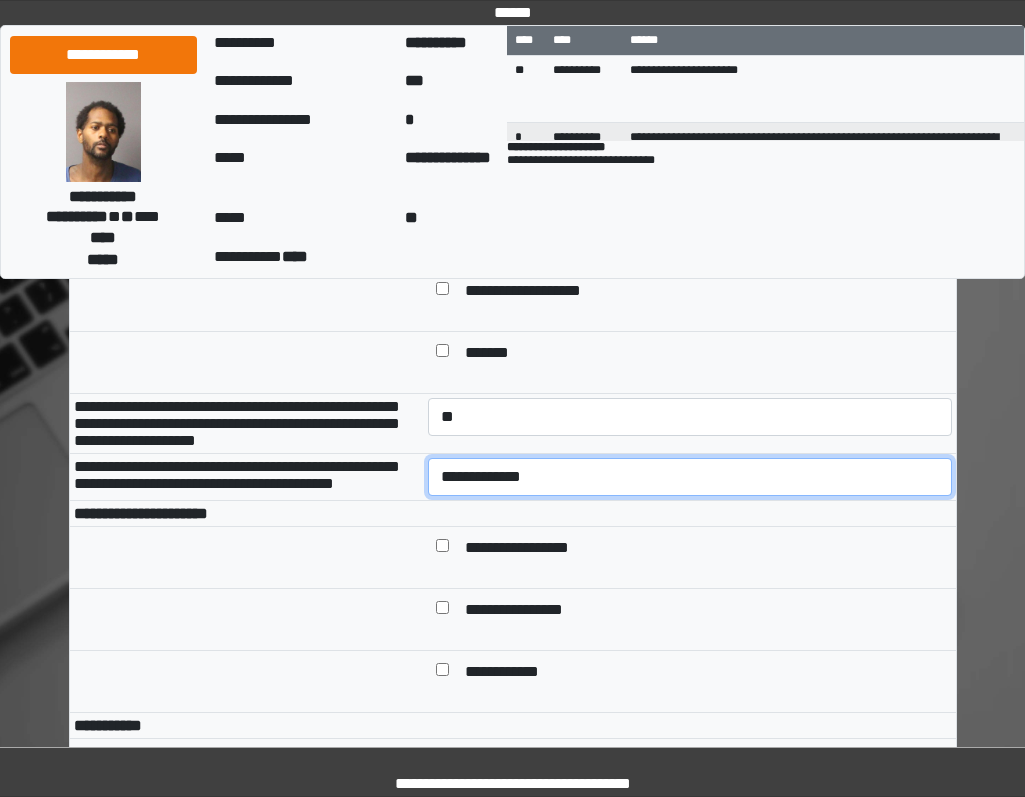 click on "**********" at bounding box center (690, 477) 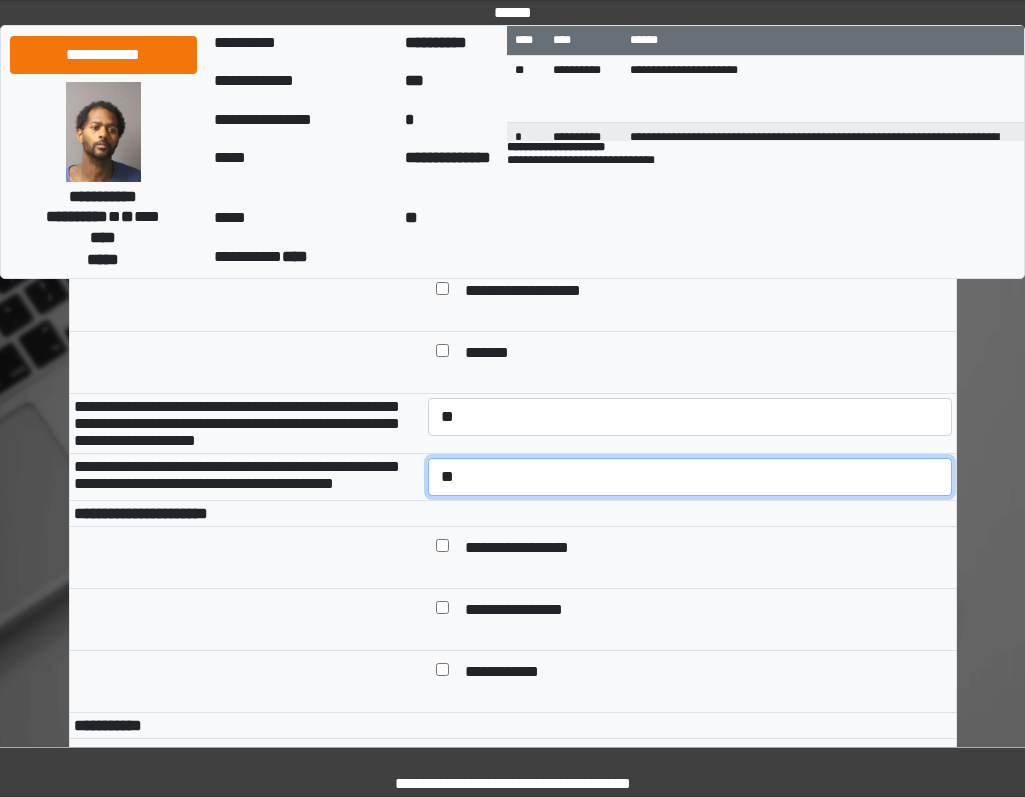 click on "**********" at bounding box center [690, 477] 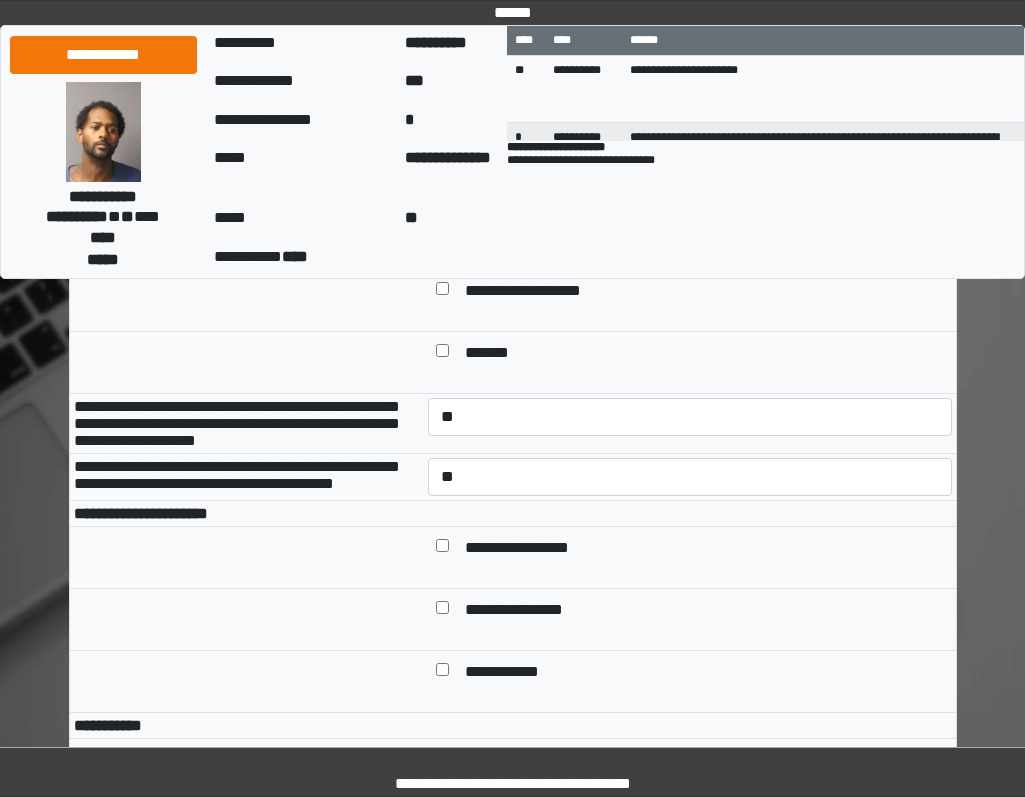 click on "**********" at bounding box center [690, 557] 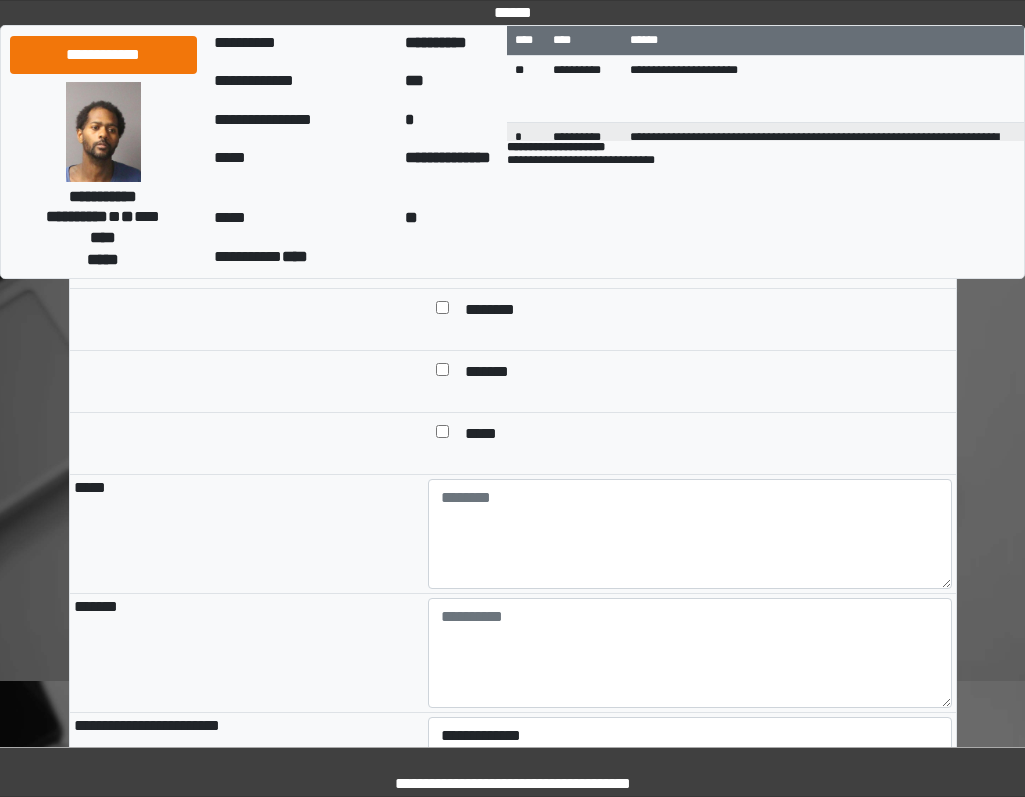 scroll, scrollTop: 1900, scrollLeft: 0, axis: vertical 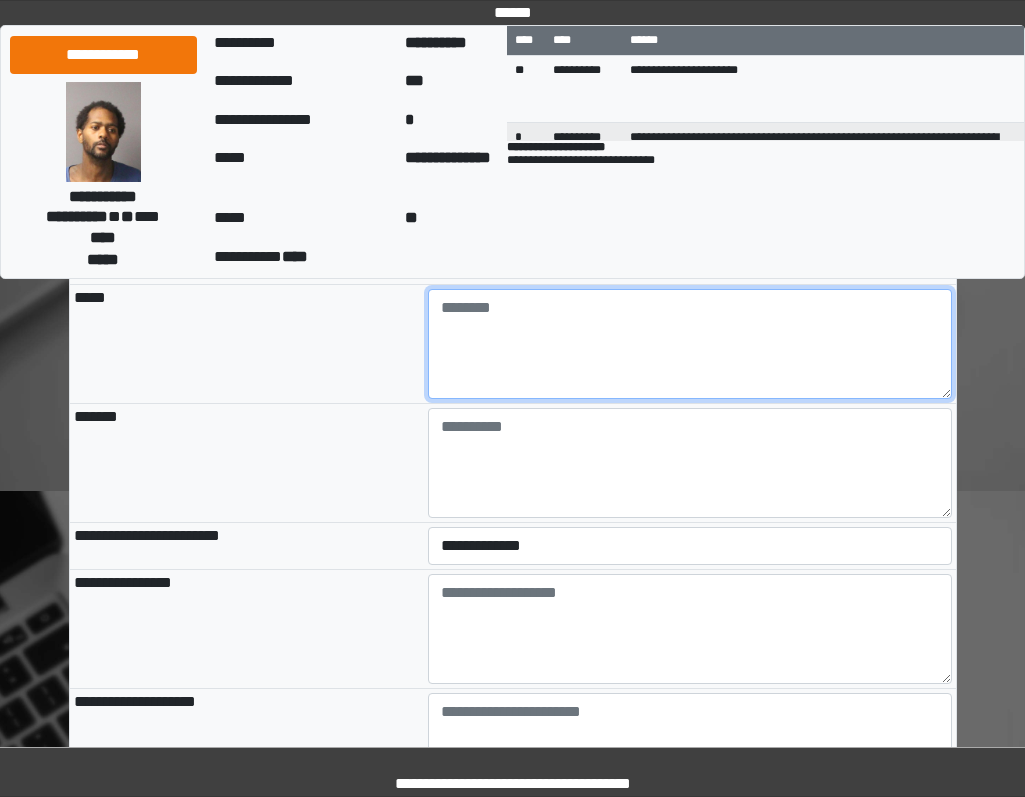 click at bounding box center [690, 344] 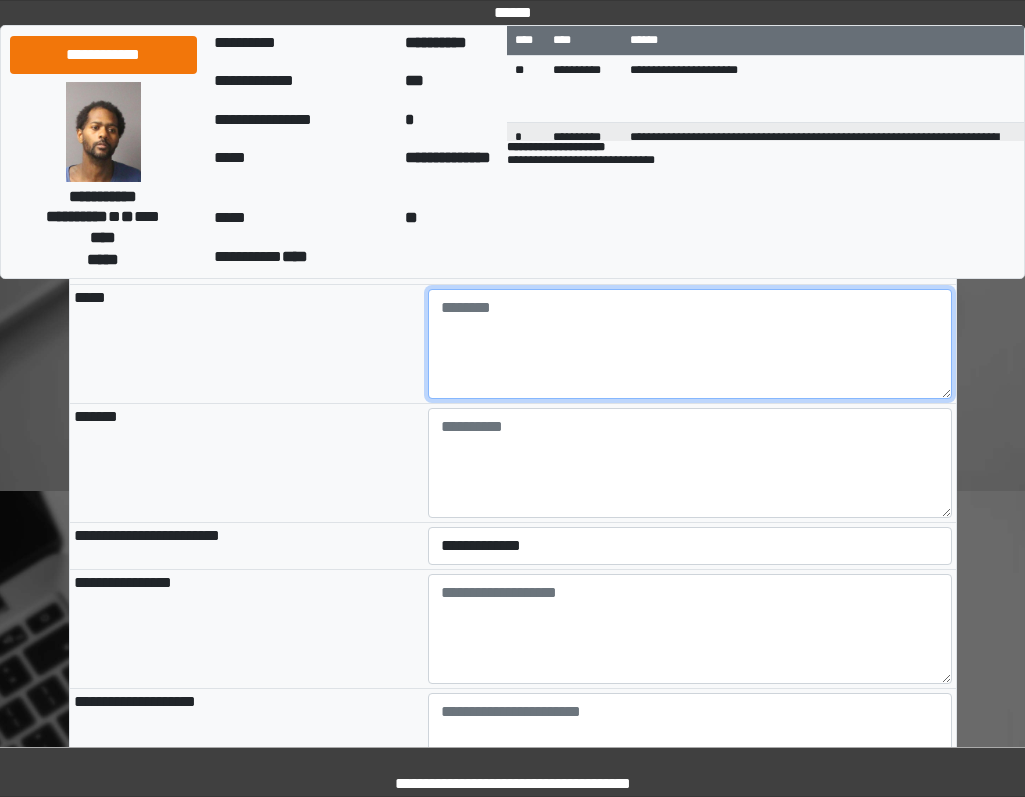 paste on "**********" 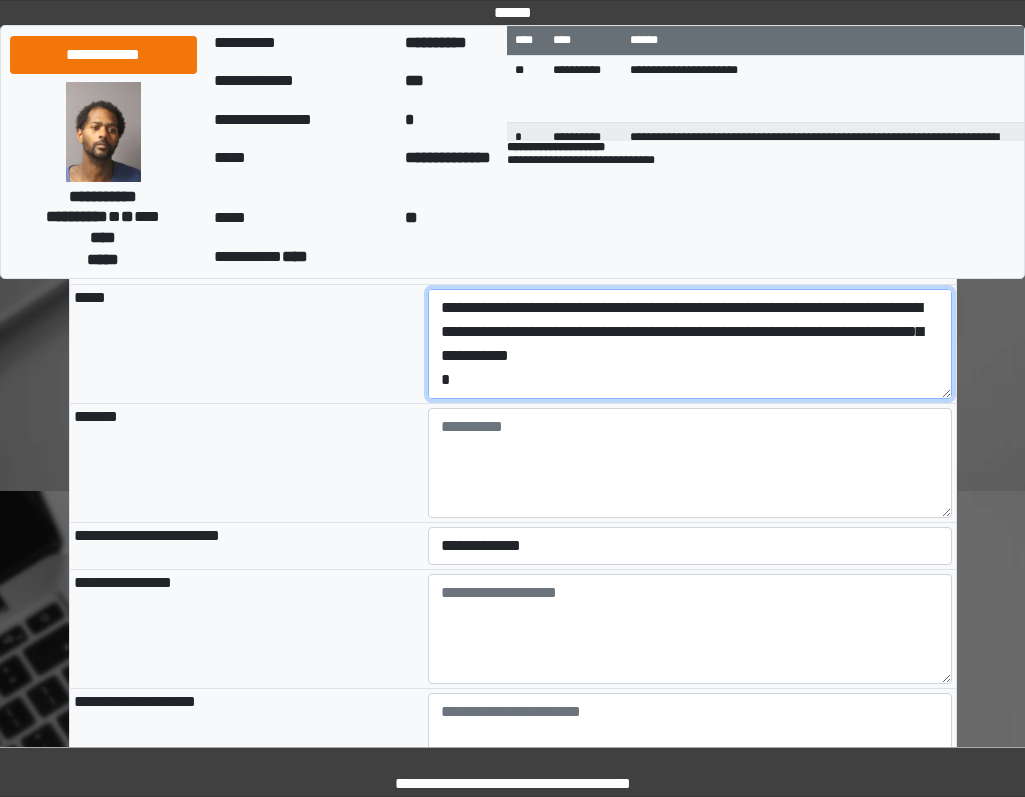scroll, scrollTop: 88, scrollLeft: 0, axis: vertical 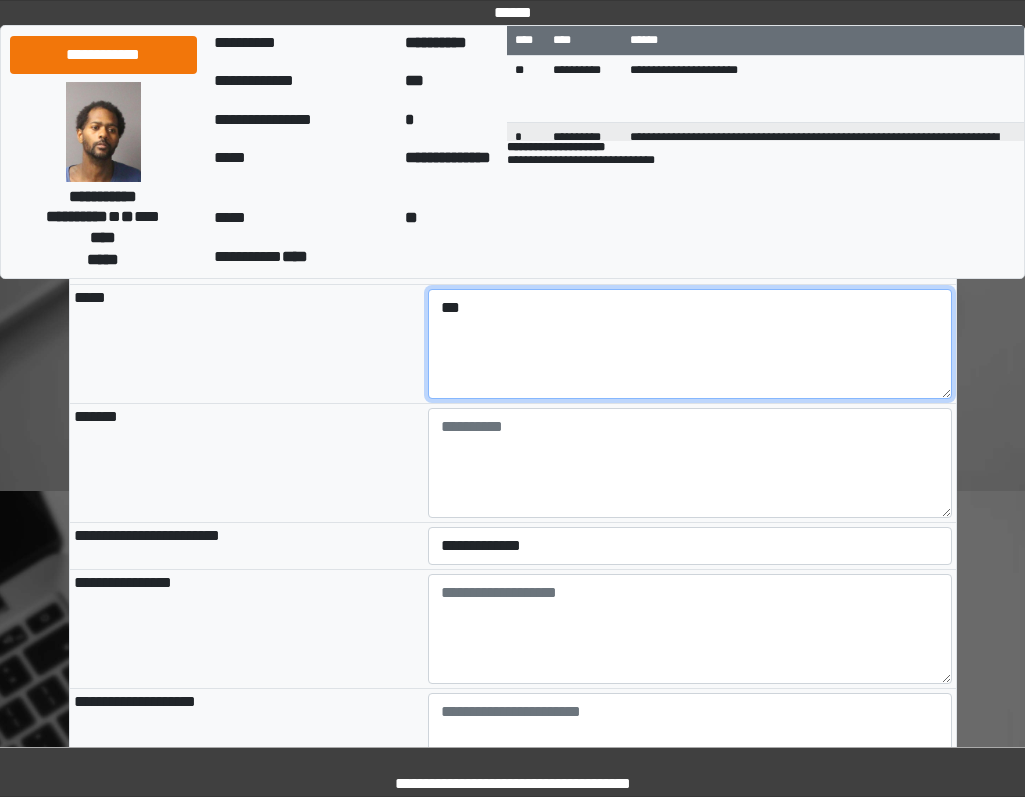 type on "***" 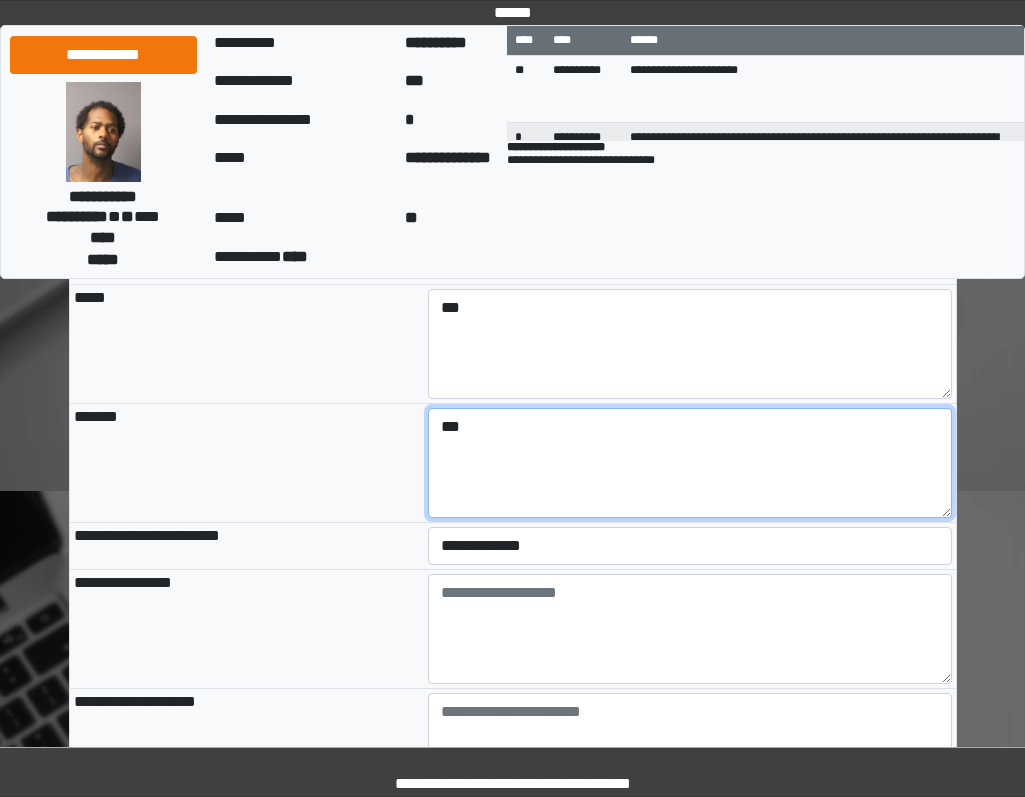 type on "***" 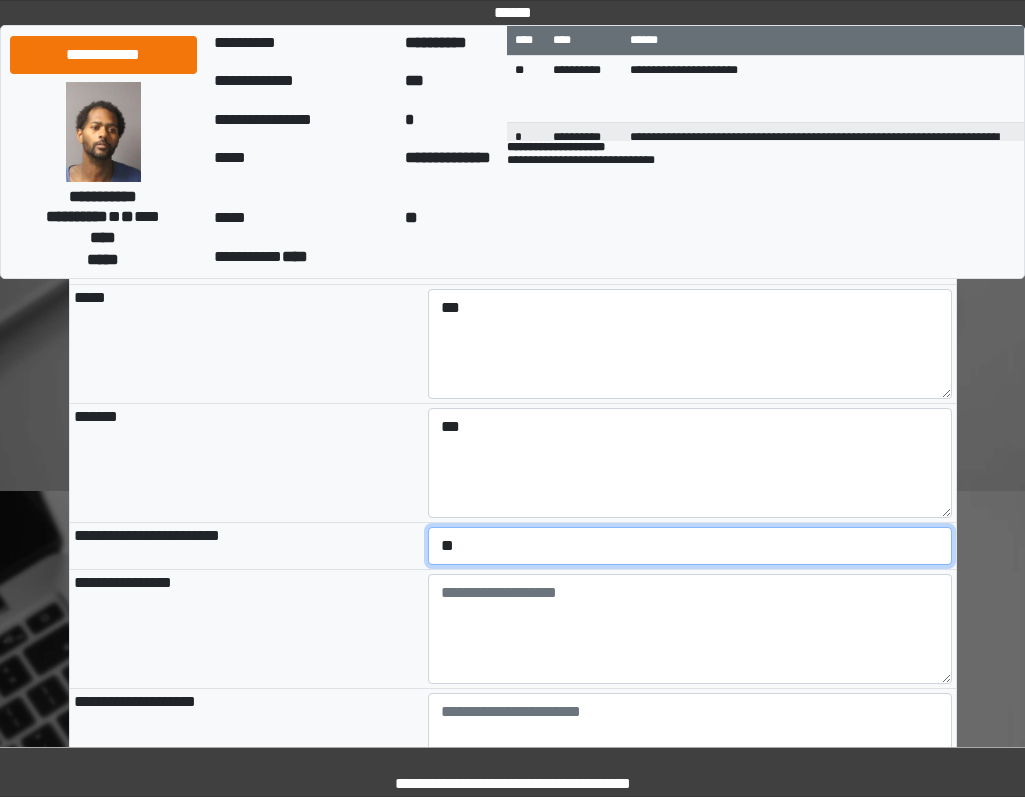 select on "*" 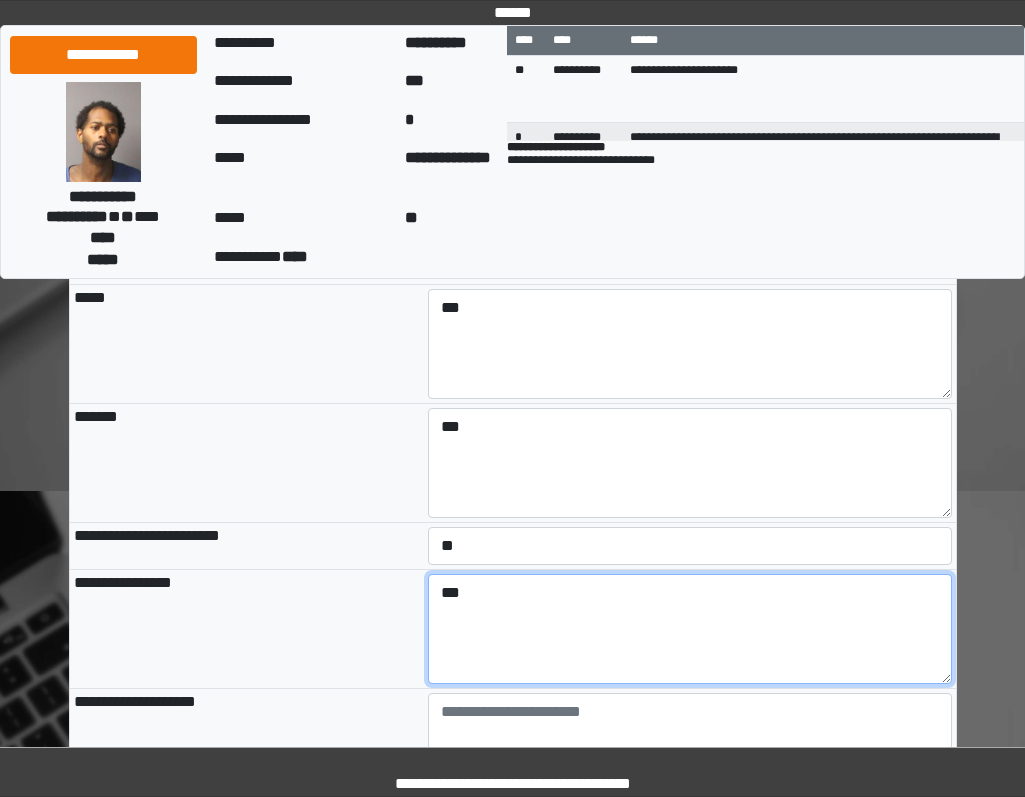 type on "***" 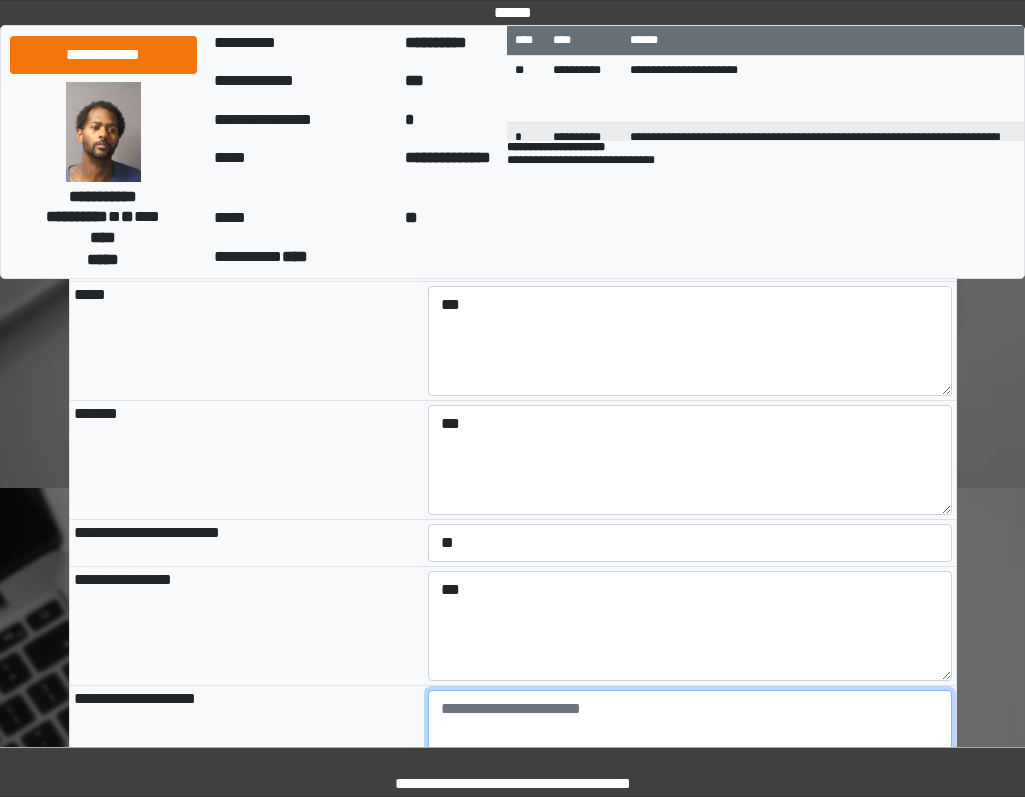 paste on "**********" 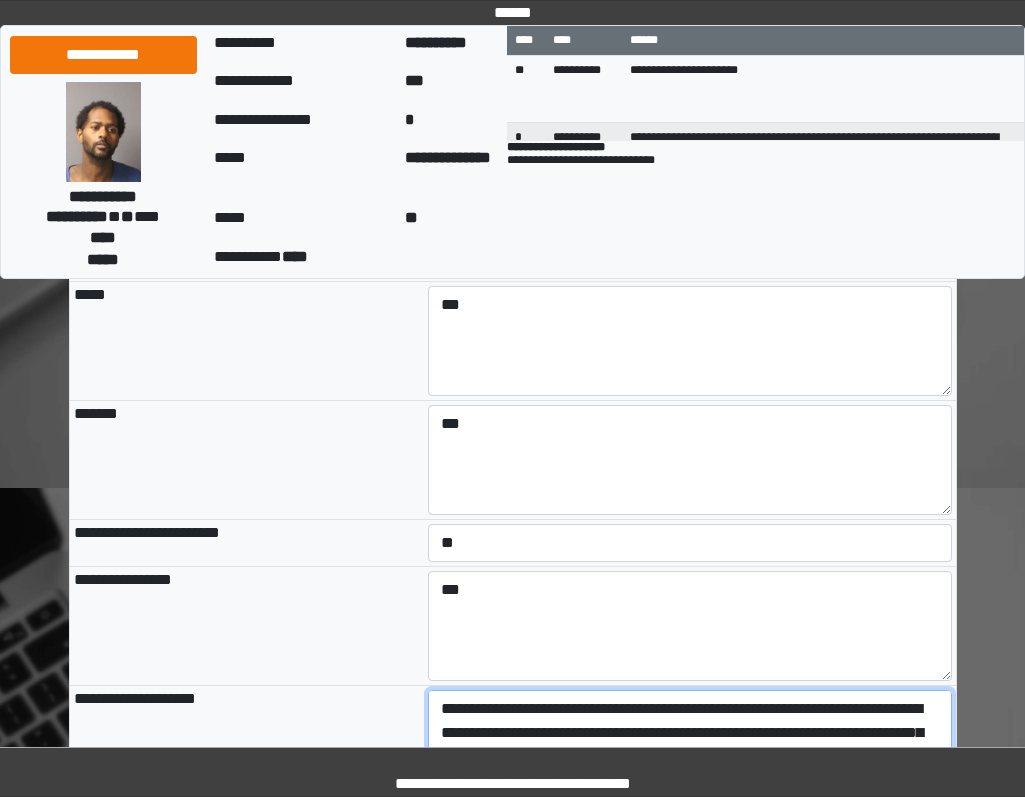 scroll, scrollTop: 1964, scrollLeft: 0, axis: vertical 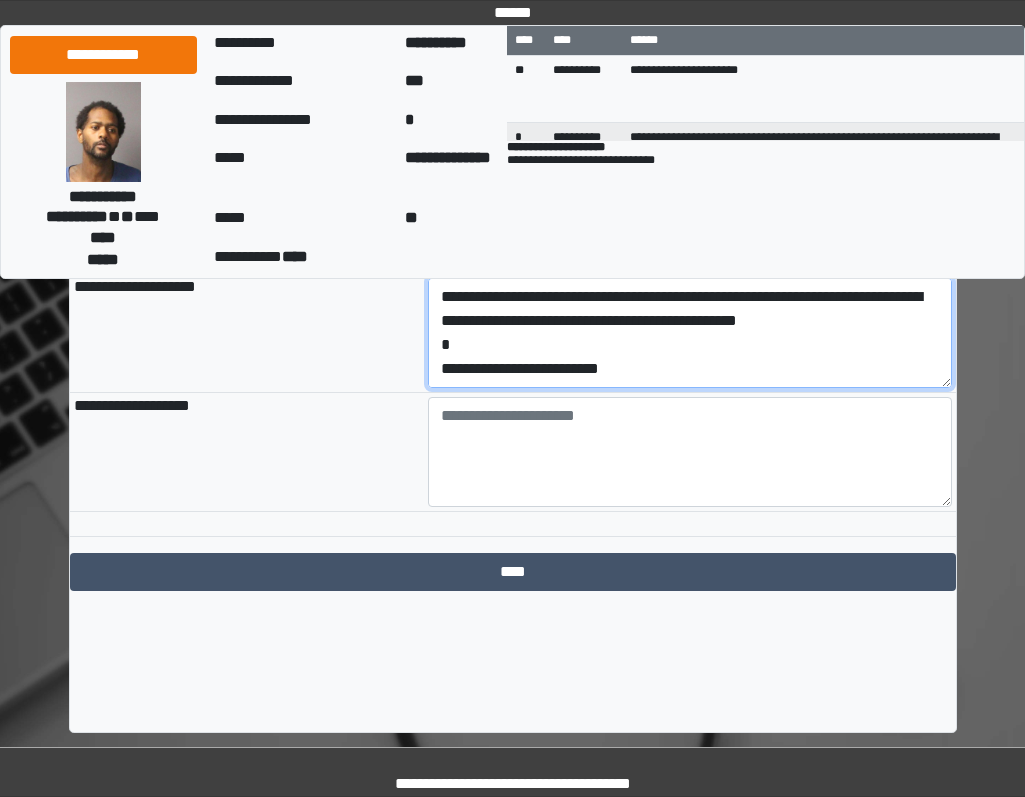 drag, startPoint x: 332, startPoint y: 474, endPoint x: 294, endPoint y: 472, distance: 38.052597 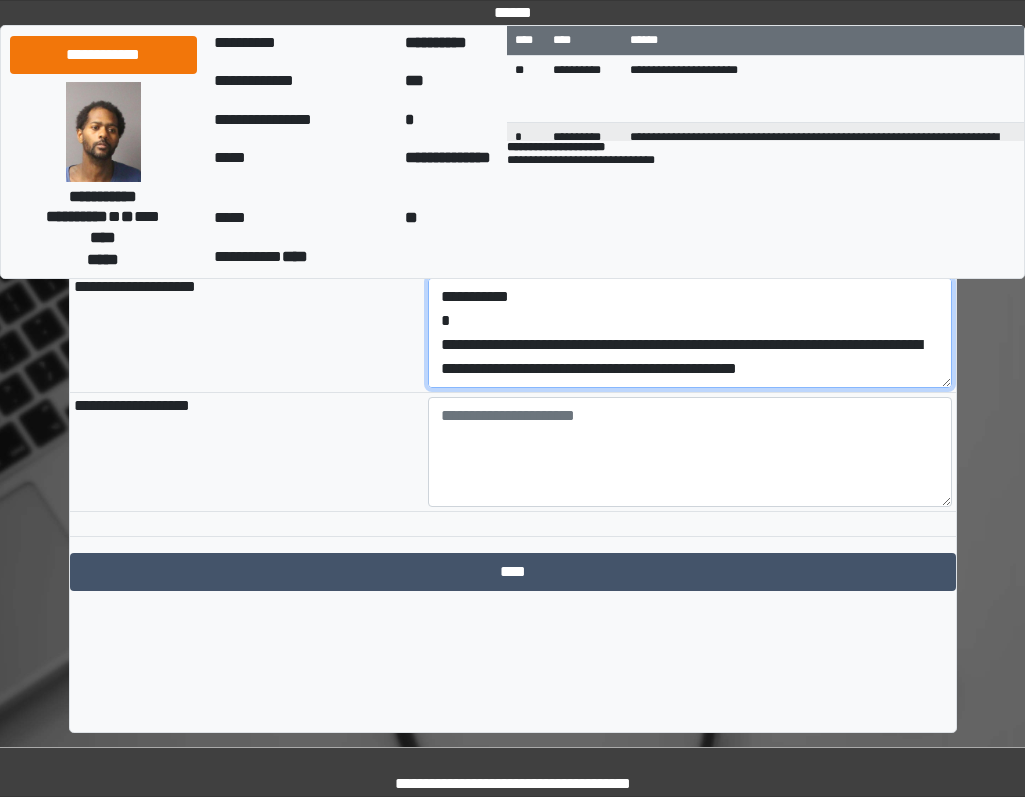 scroll, scrollTop: 48, scrollLeft: 0, axis: vertical 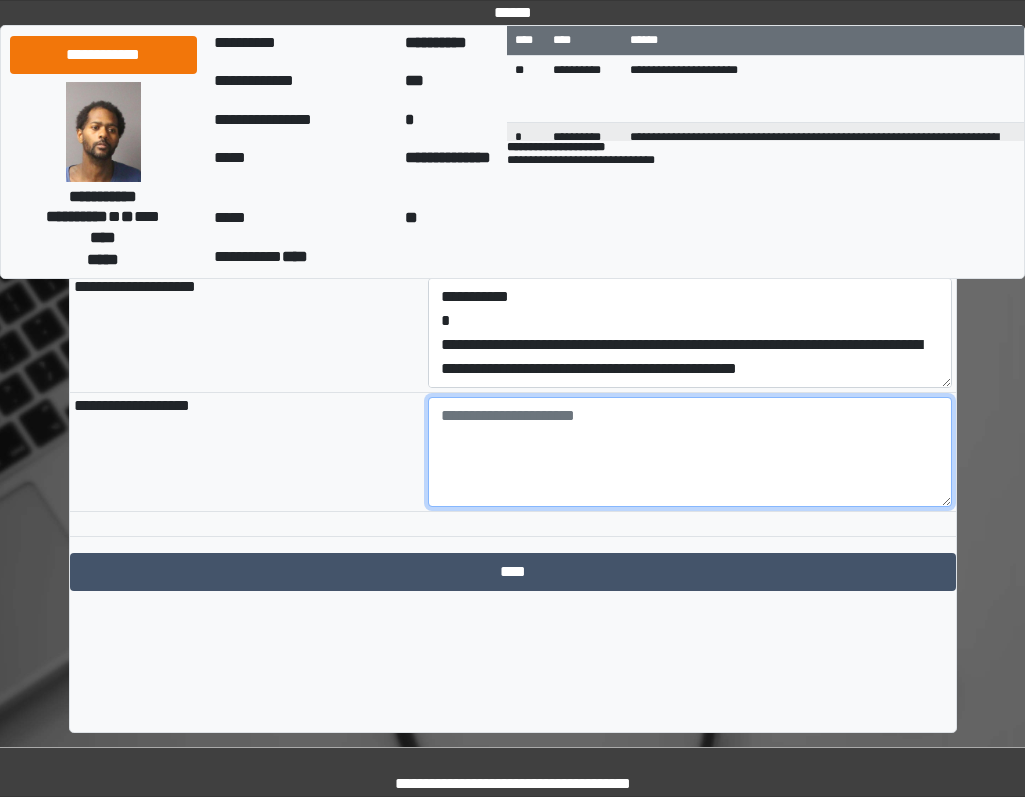 click at bounding box center (690, 452) 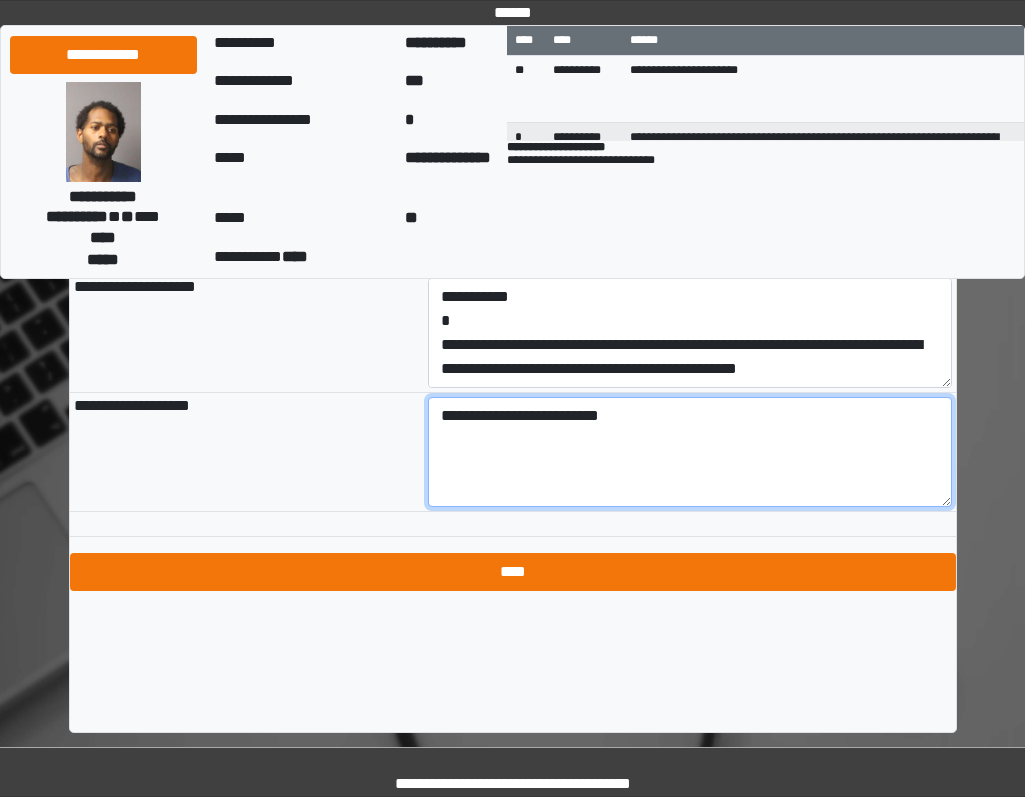 type on "**********" 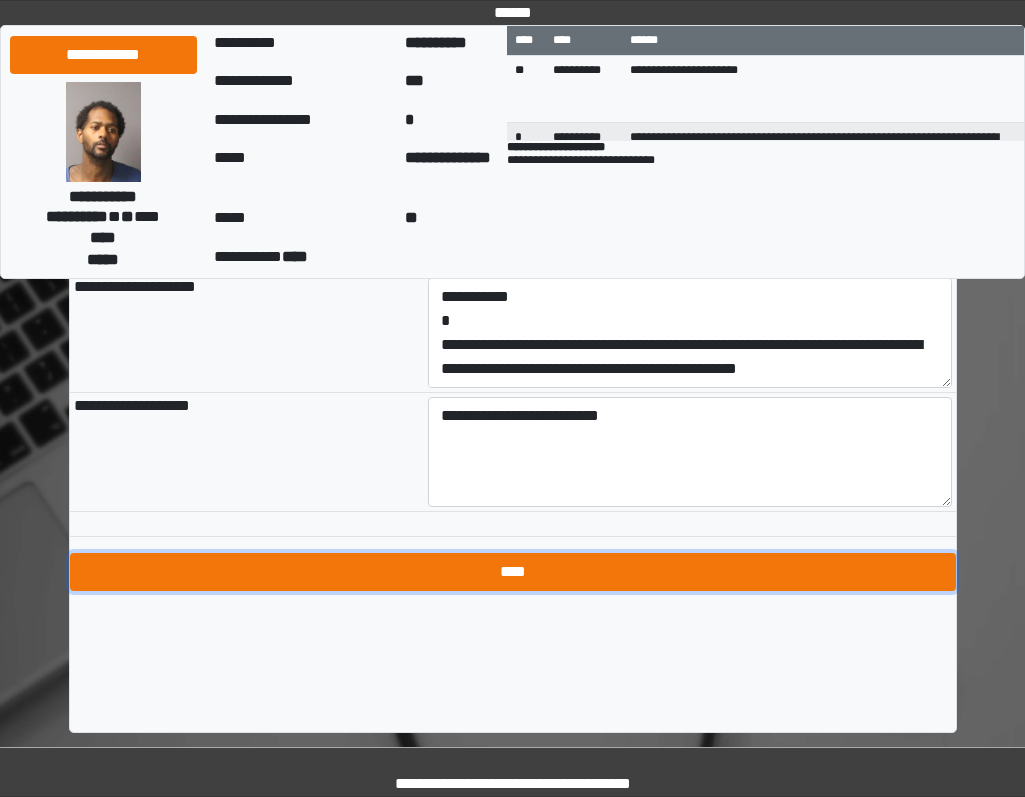click on "****" at bounding box center [513, 572] 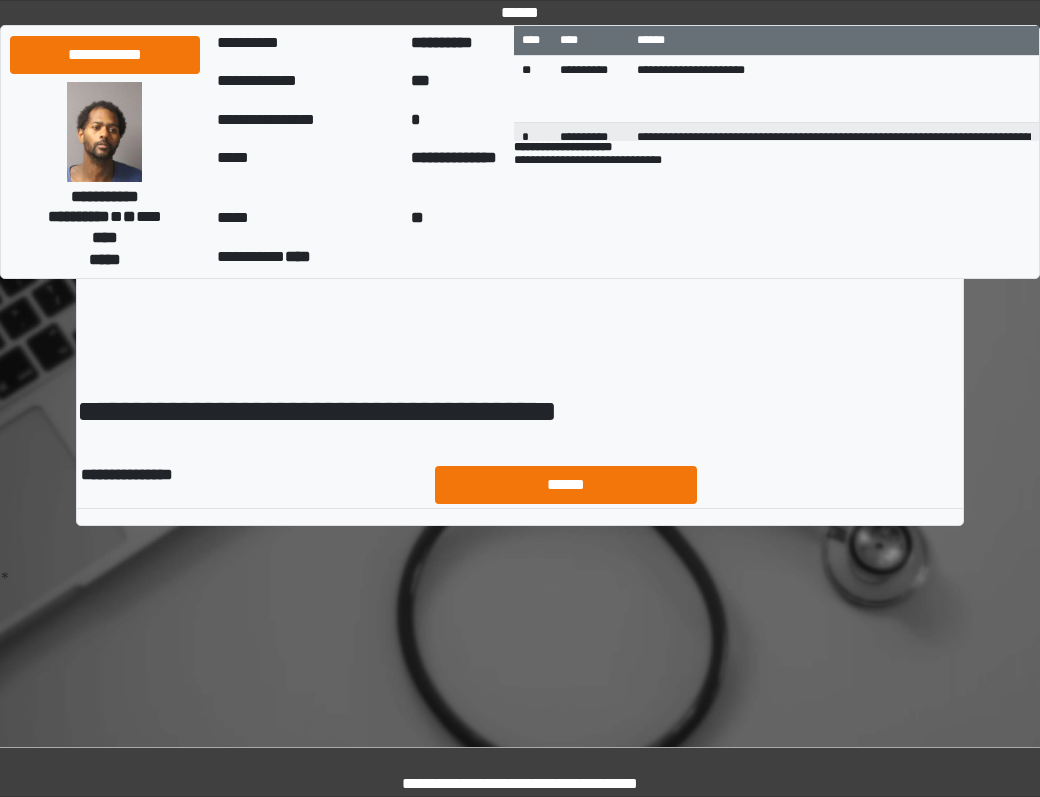 scroll, scrollTop: 0, scrollLeft: 0, axis: both 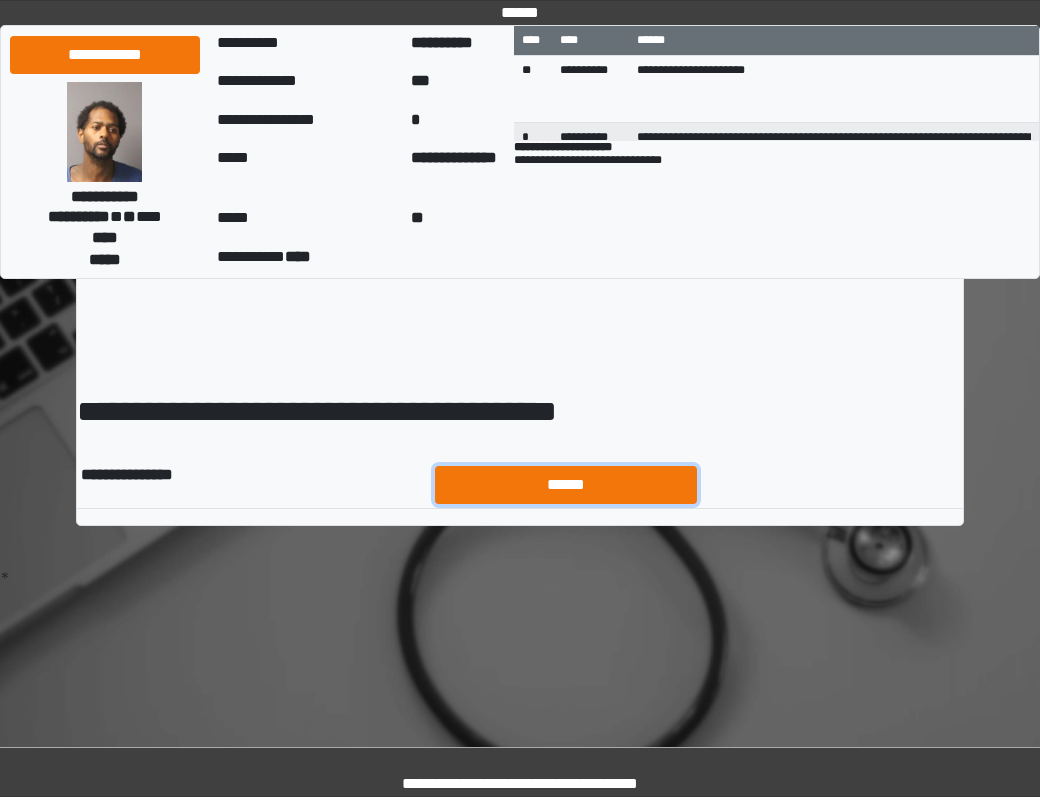 click on "******" at bounding box center (566, 485) 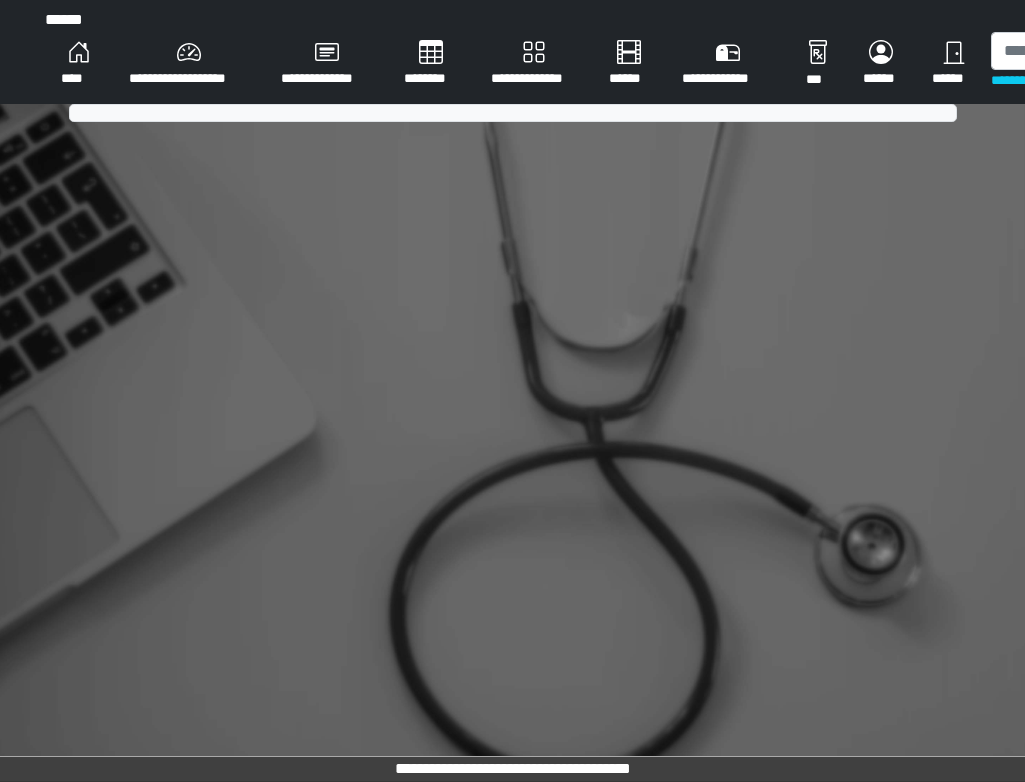 scroll, scrollTop: 0, scrollLeft: 0, axis: both 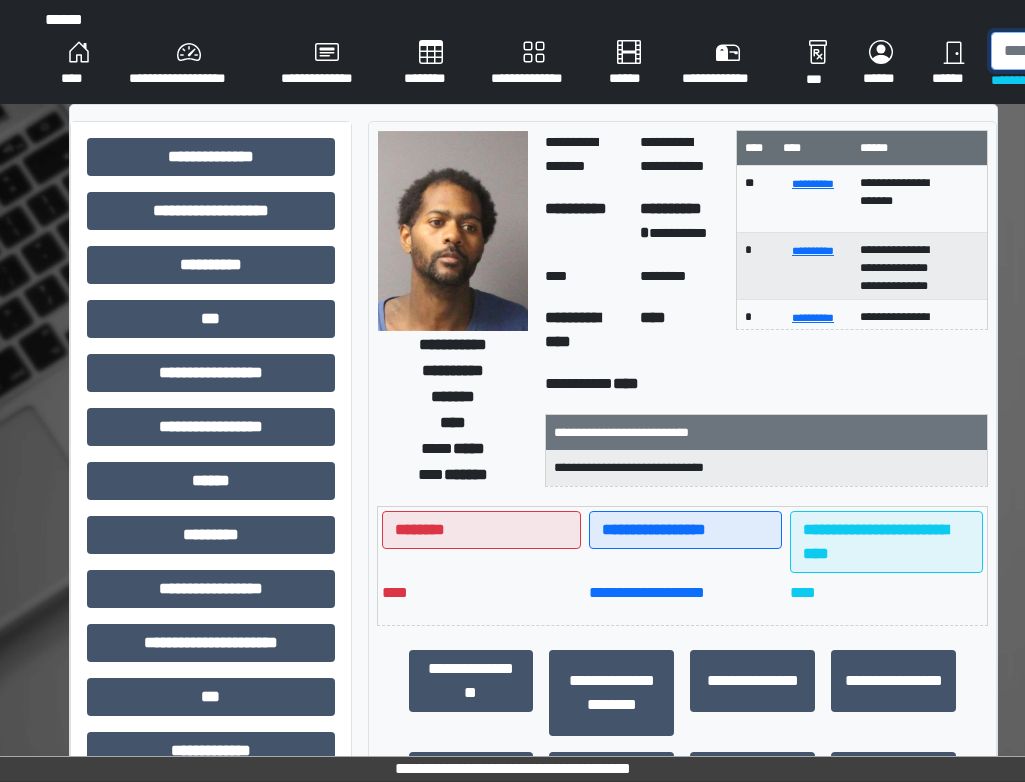 click at bounding box center [1094, 51] 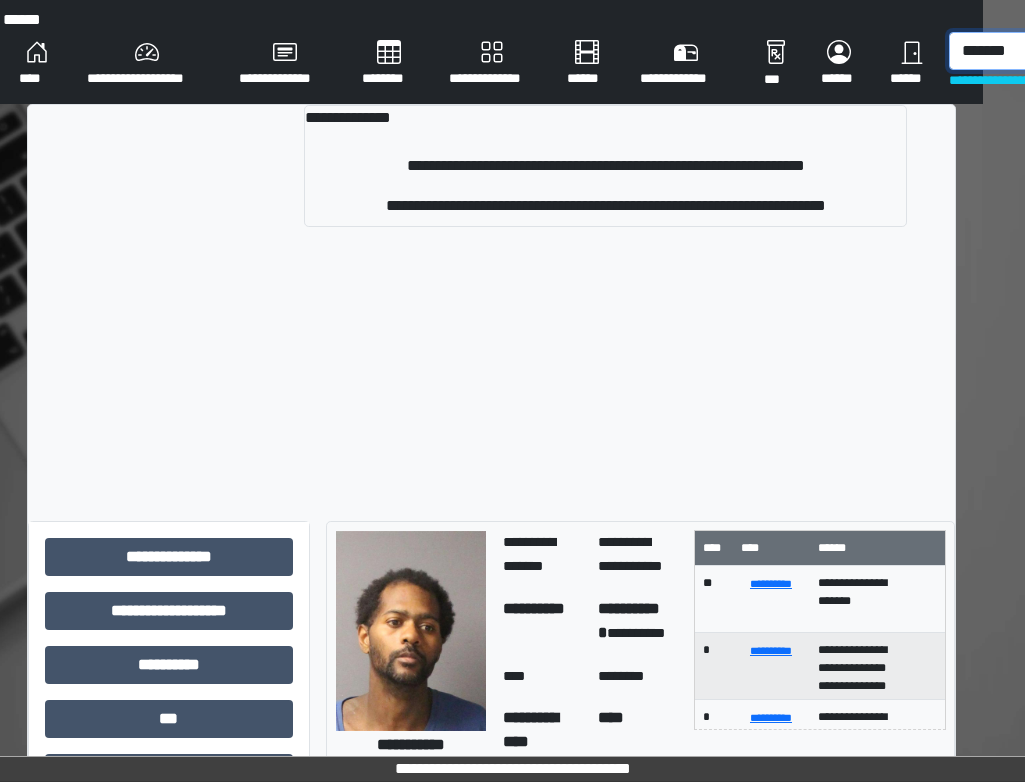 scroll, scrollTop: 0, scrollLeft: 46, axis: horizontal 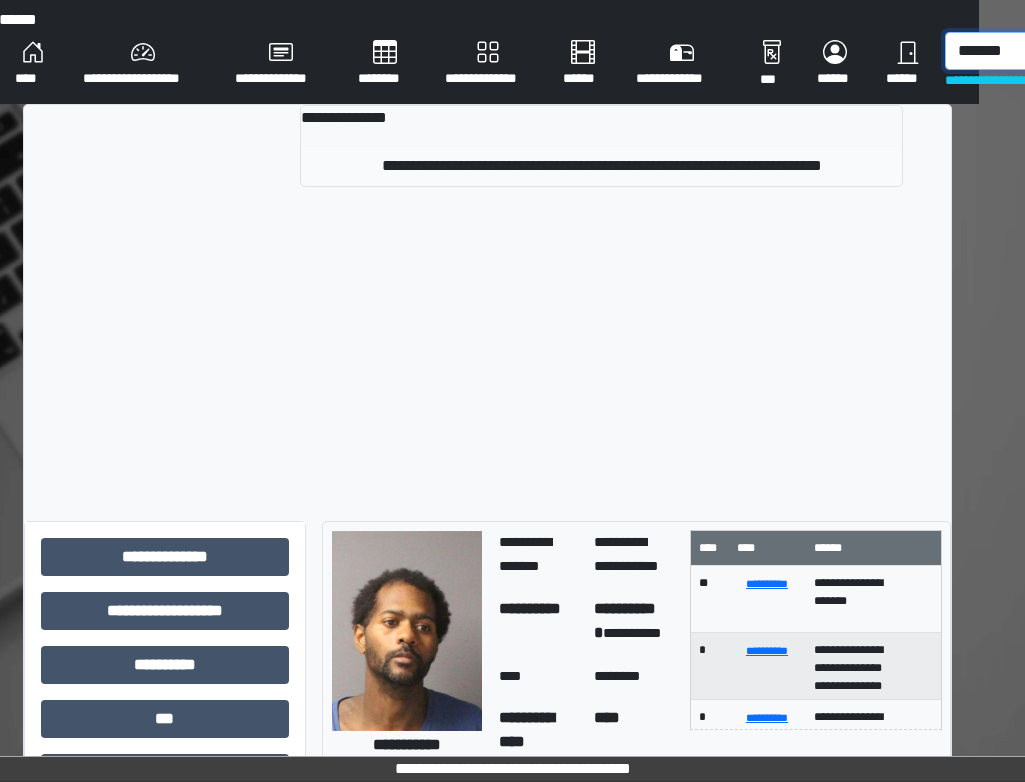 type on "*******" 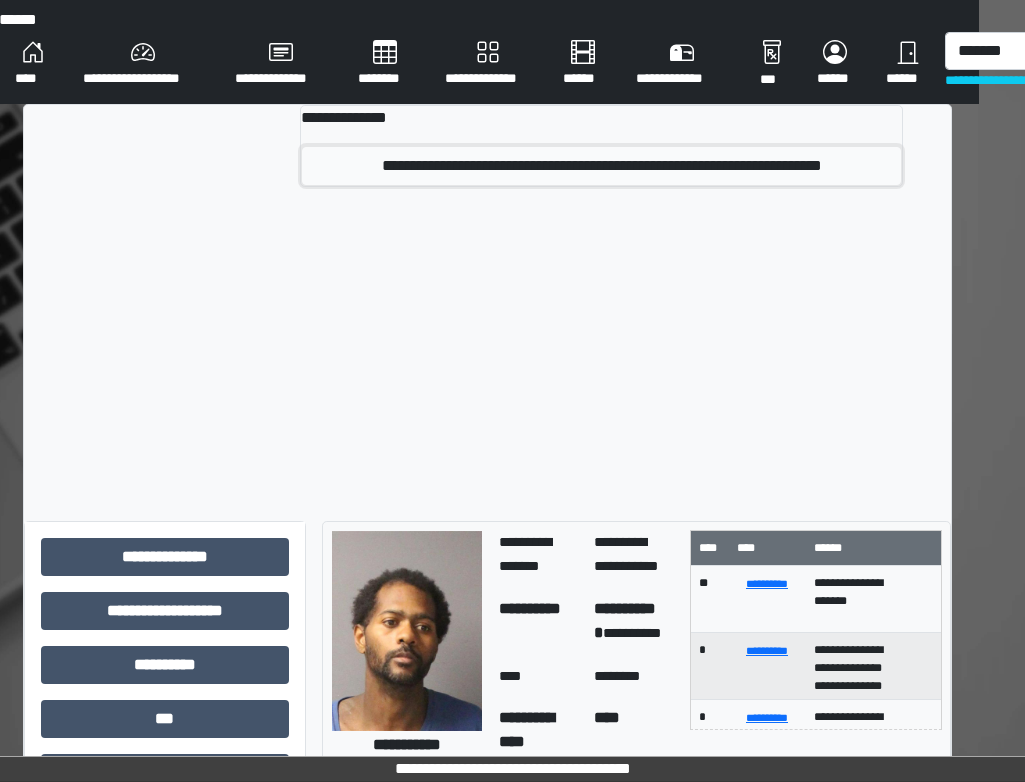 click on "**********" at bounding box center [601, 166] 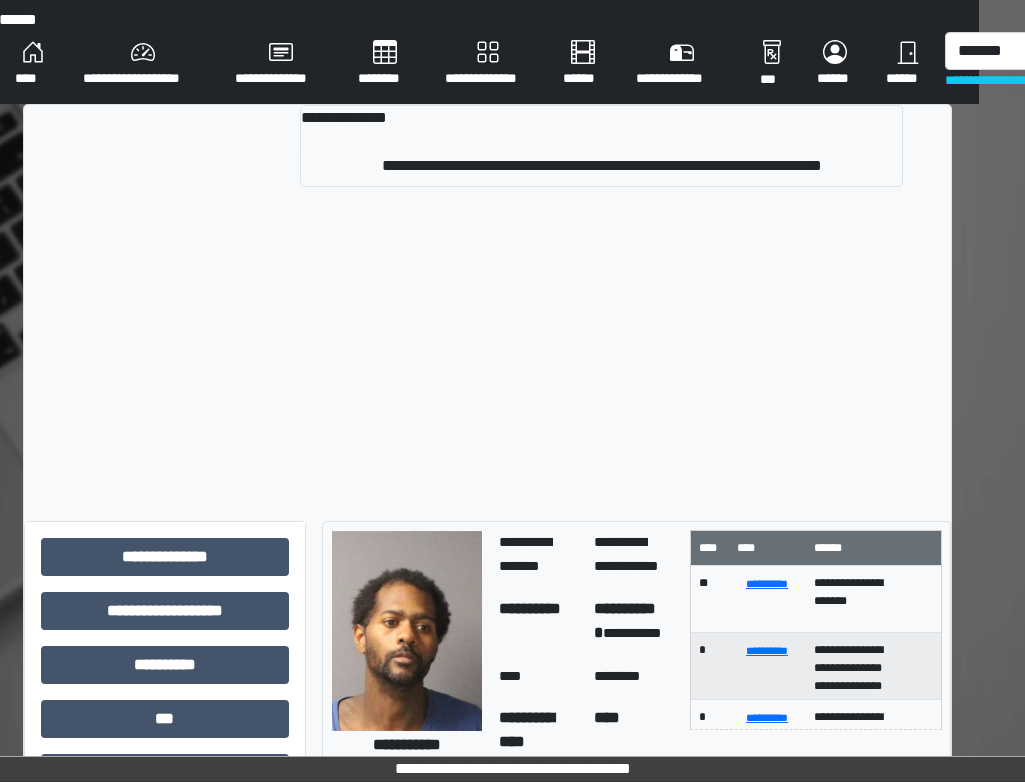 type 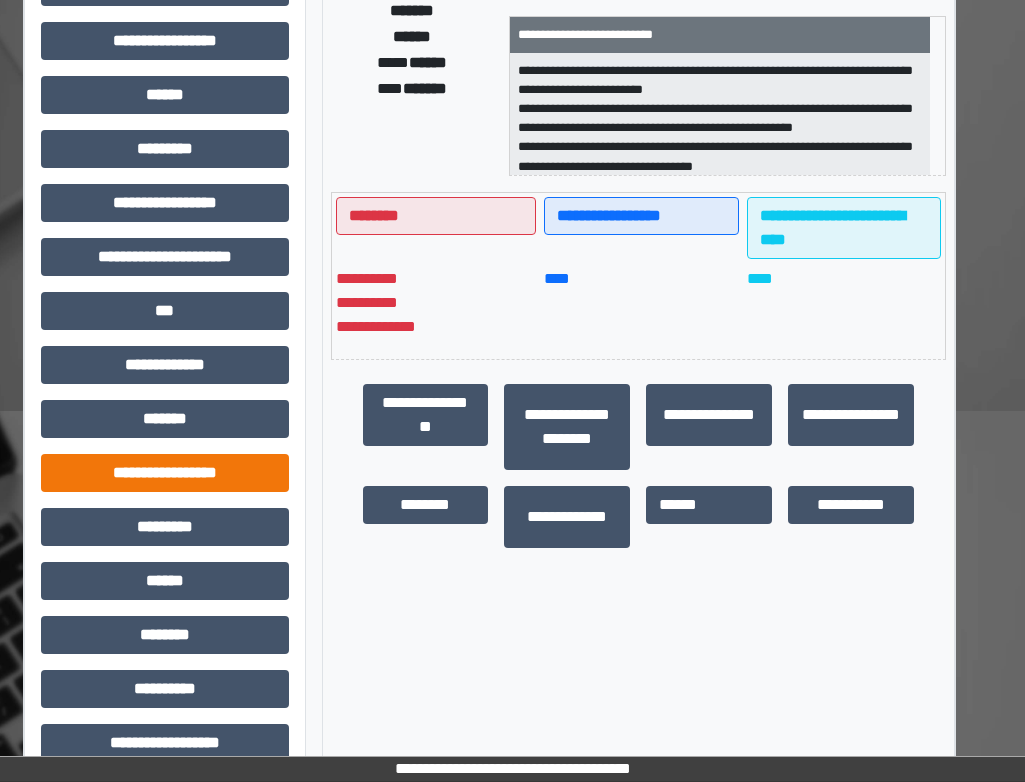 scroll, scrollTop: 400, scrollLeft: 46, axis: both 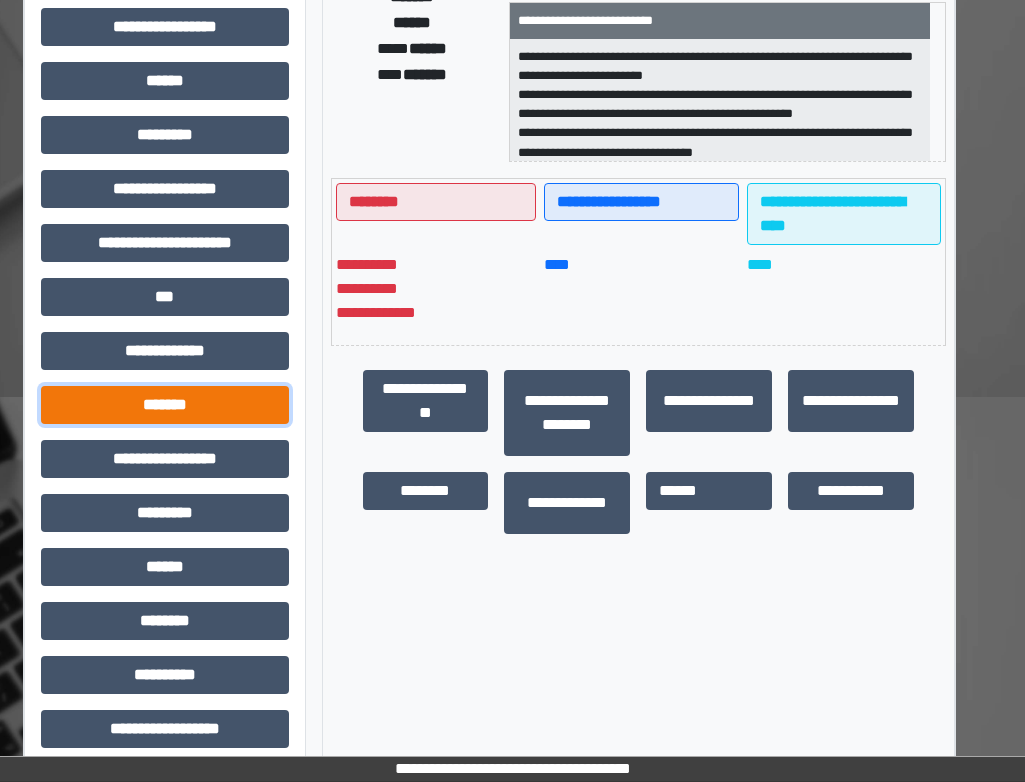 click on "*******" at bounding box center [165, 405] 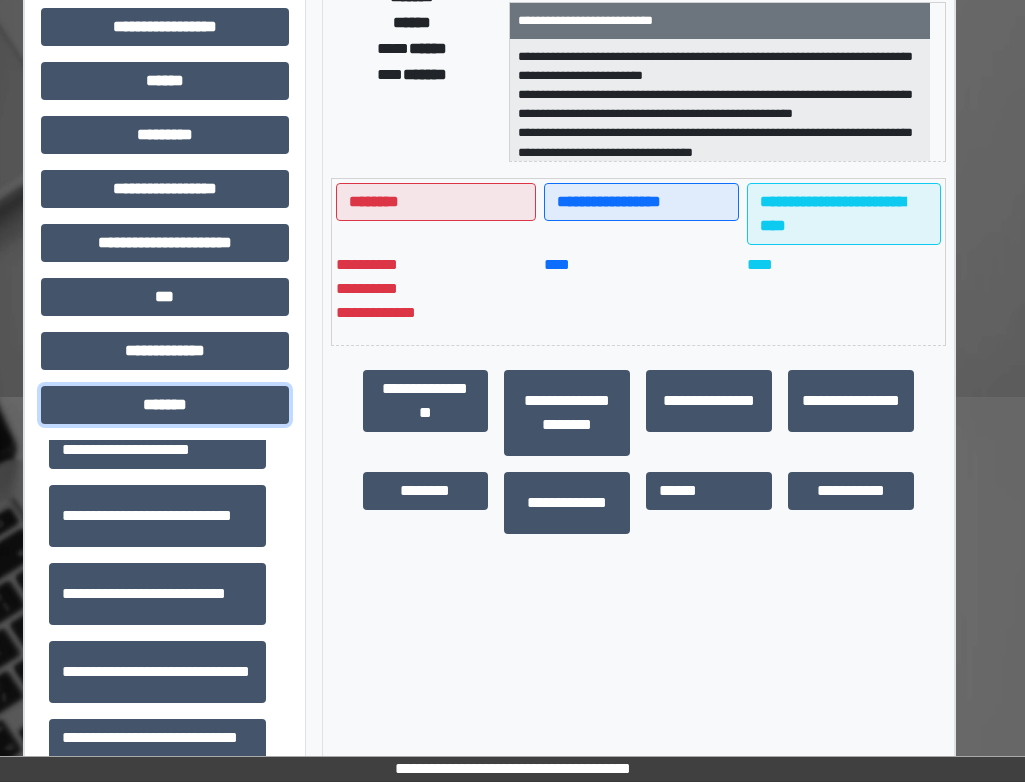 scroll, scrollTop: 600, scrollLeft: 0, axis: vertical 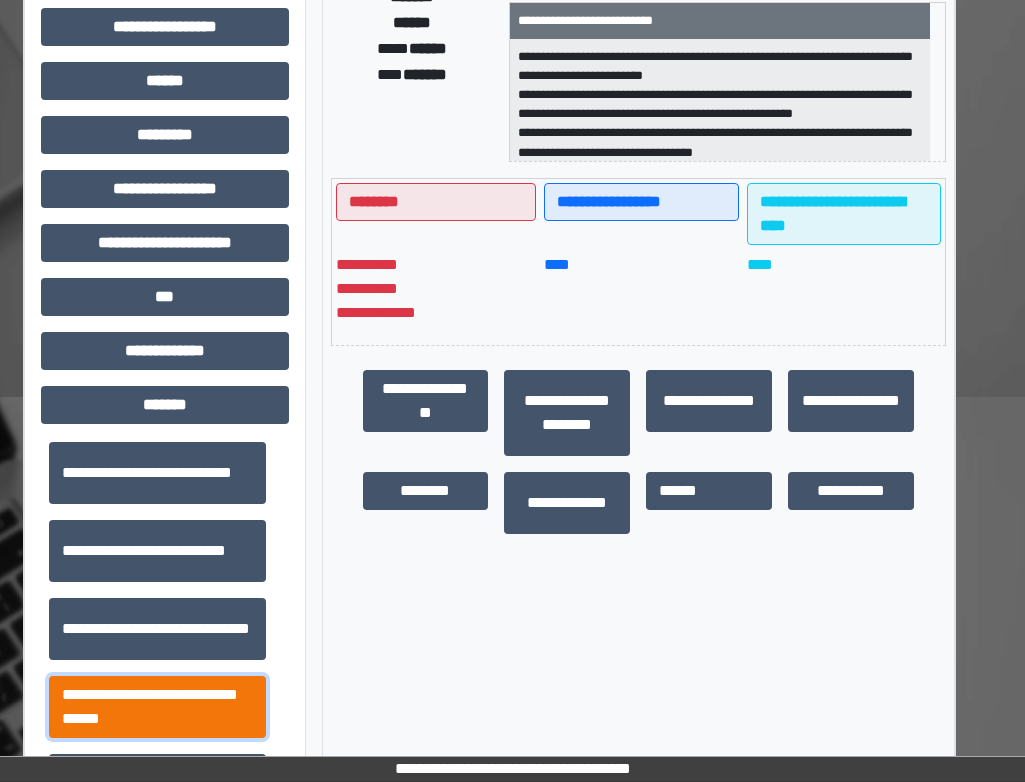 click on "**********" at bounding box center (157, 707) 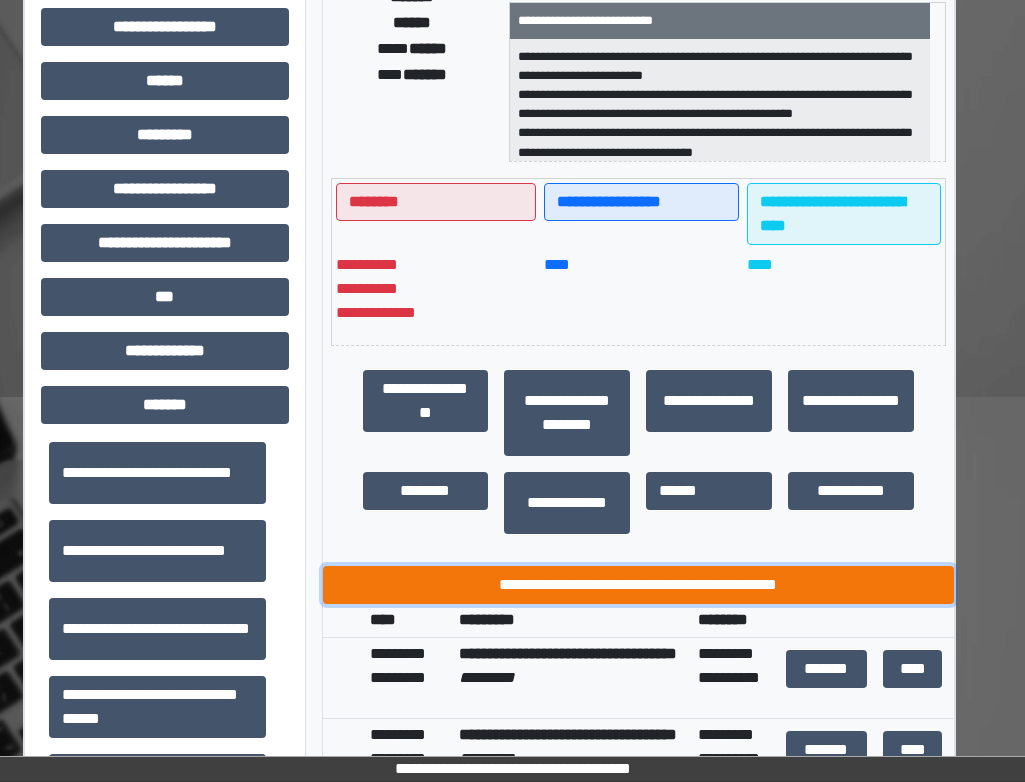 click on "**********" at bounding box center [639, 585] 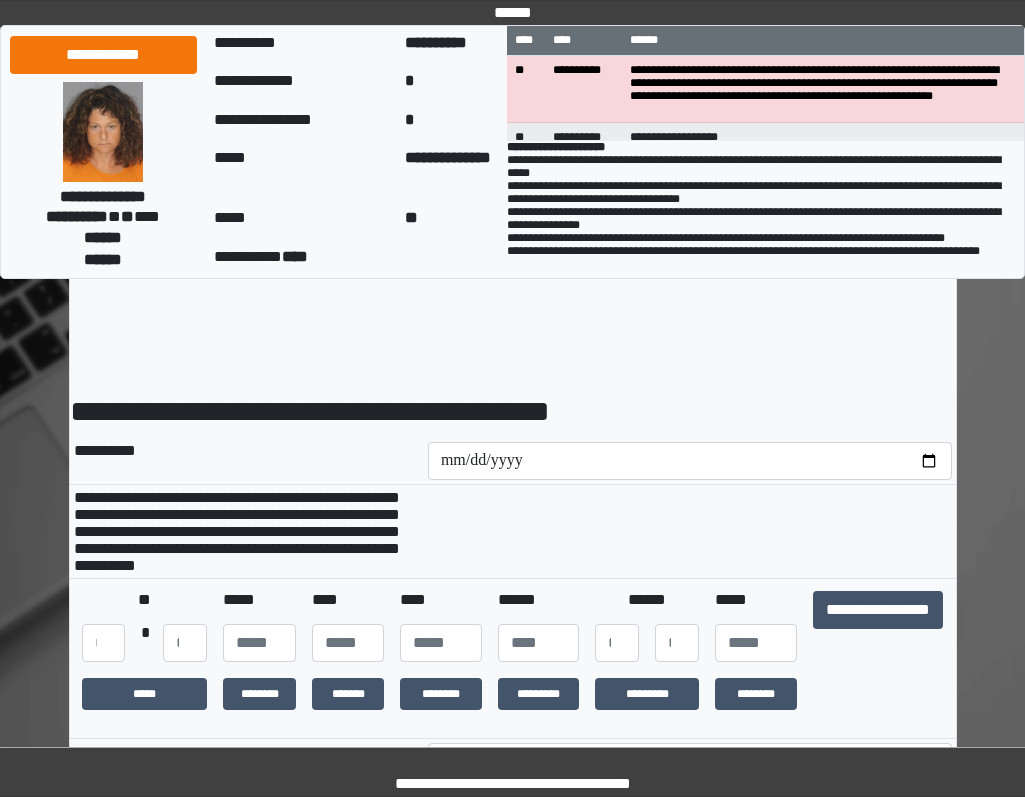 scroll, scrollTop: 0, scrollLeft: 0, axis: both 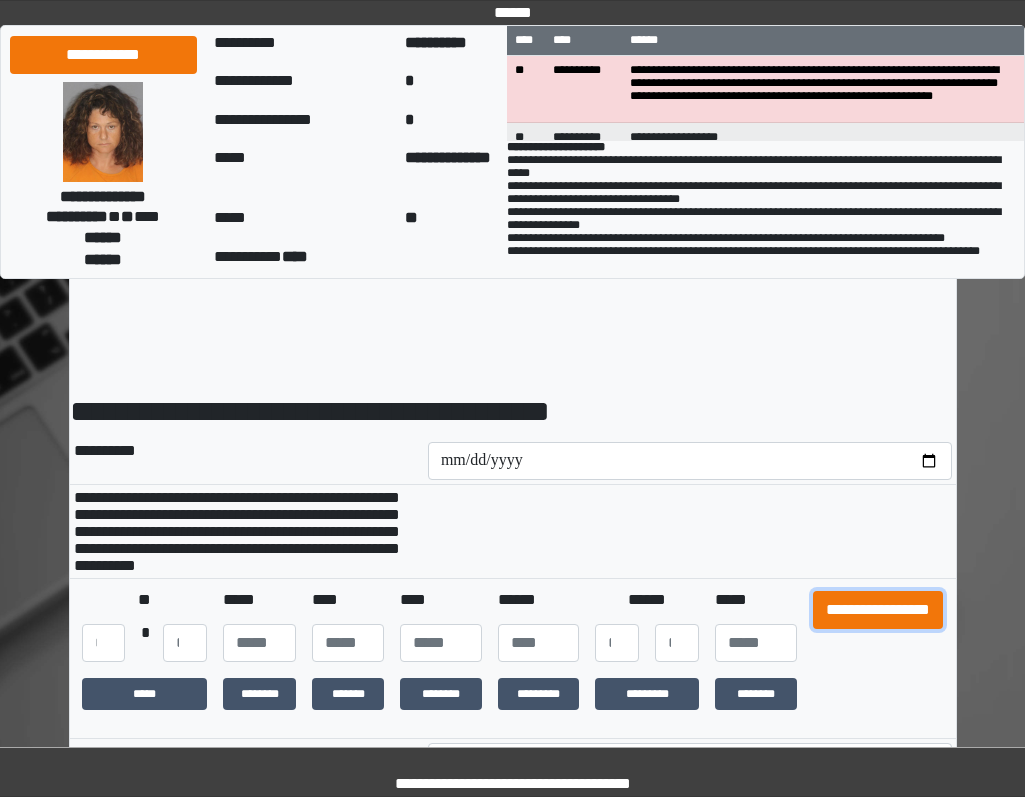 click on "**********" at bounding box center [878, 610] 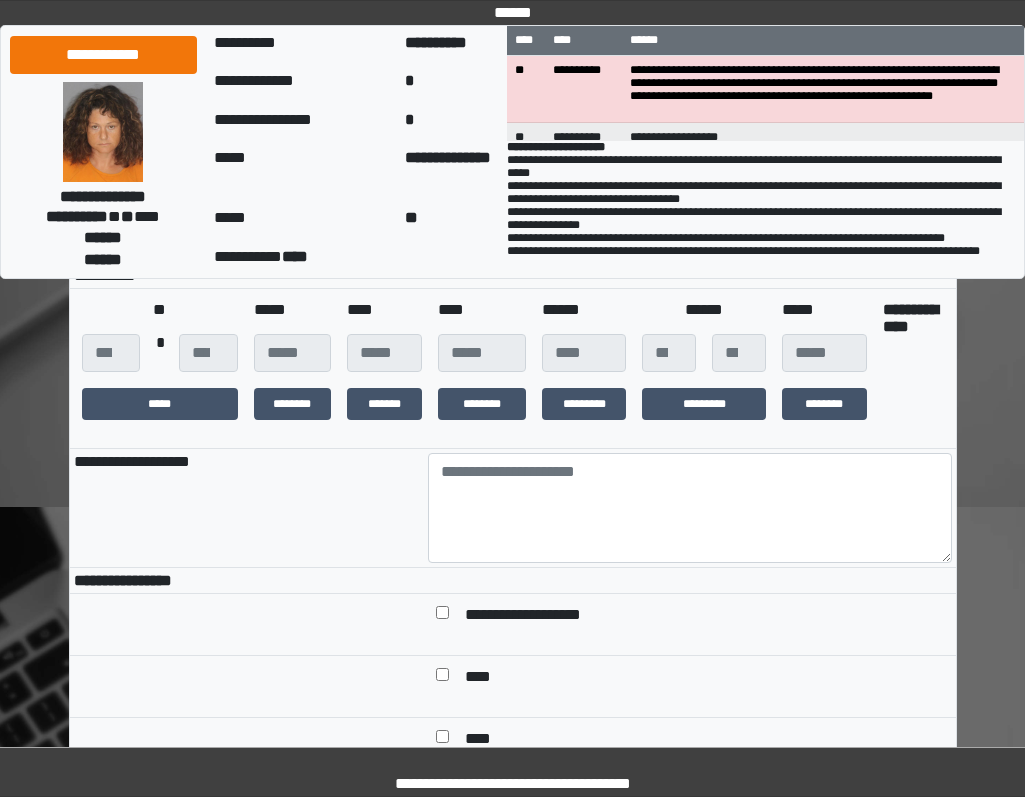 scroll, scrollTop: 300, scrollLeft: 0, axis: vertical 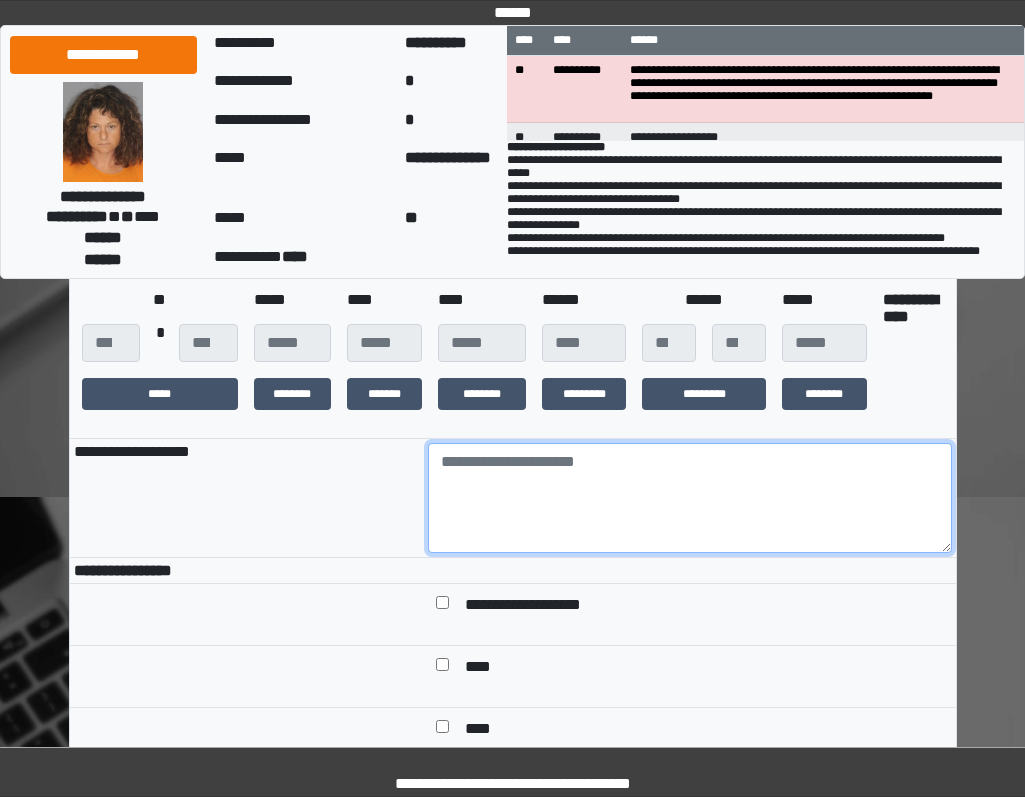 click at bounding box center [690, 498] 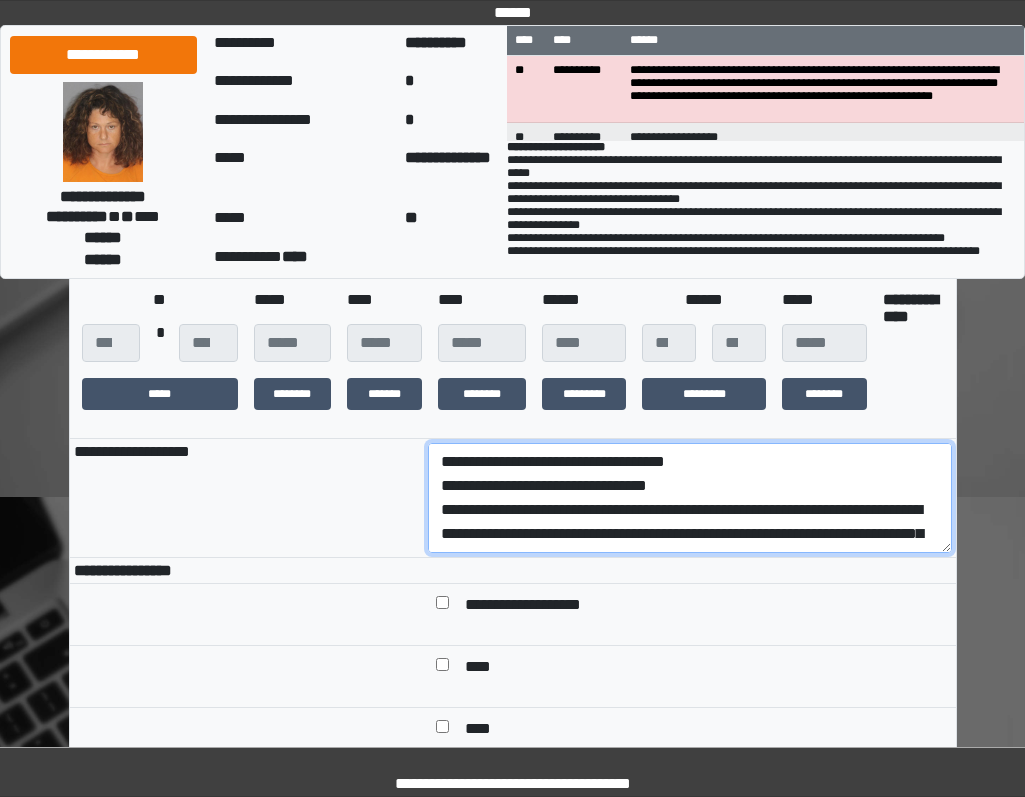 scroll, scrollTop: 208, scrollLeft: 0, axis: vertical 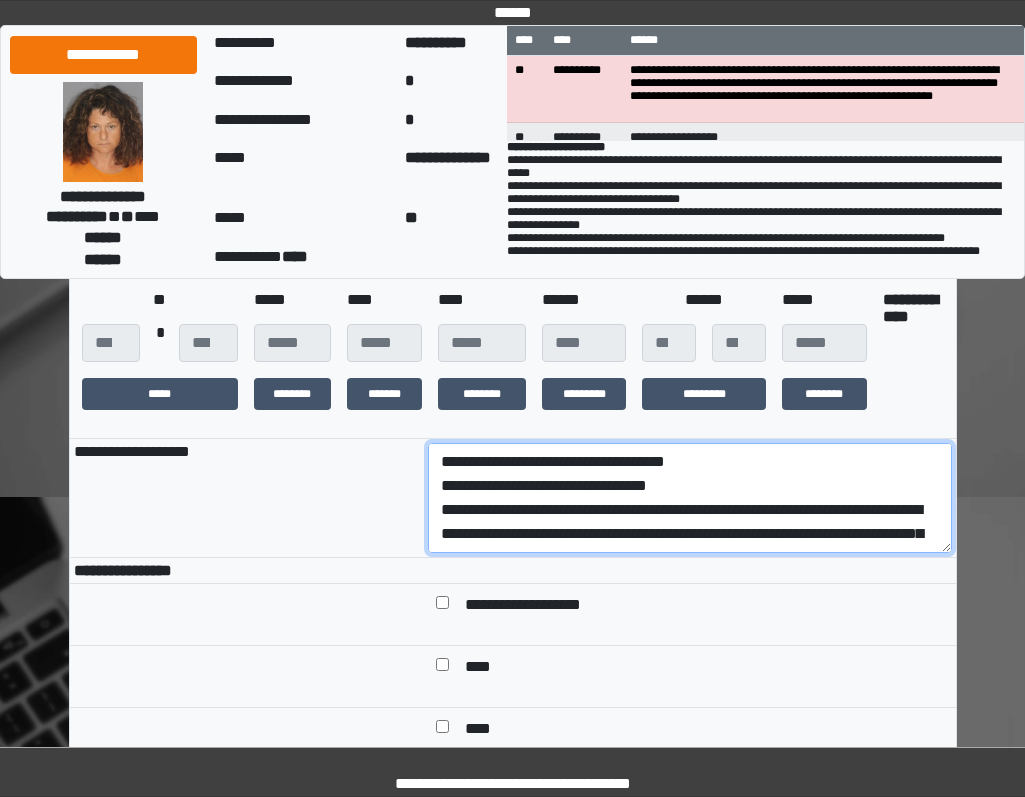 drag, startPoint x: 819, startPoint y: 543, endPoint x: 395, endPoint y: 502, distance: 425.9777 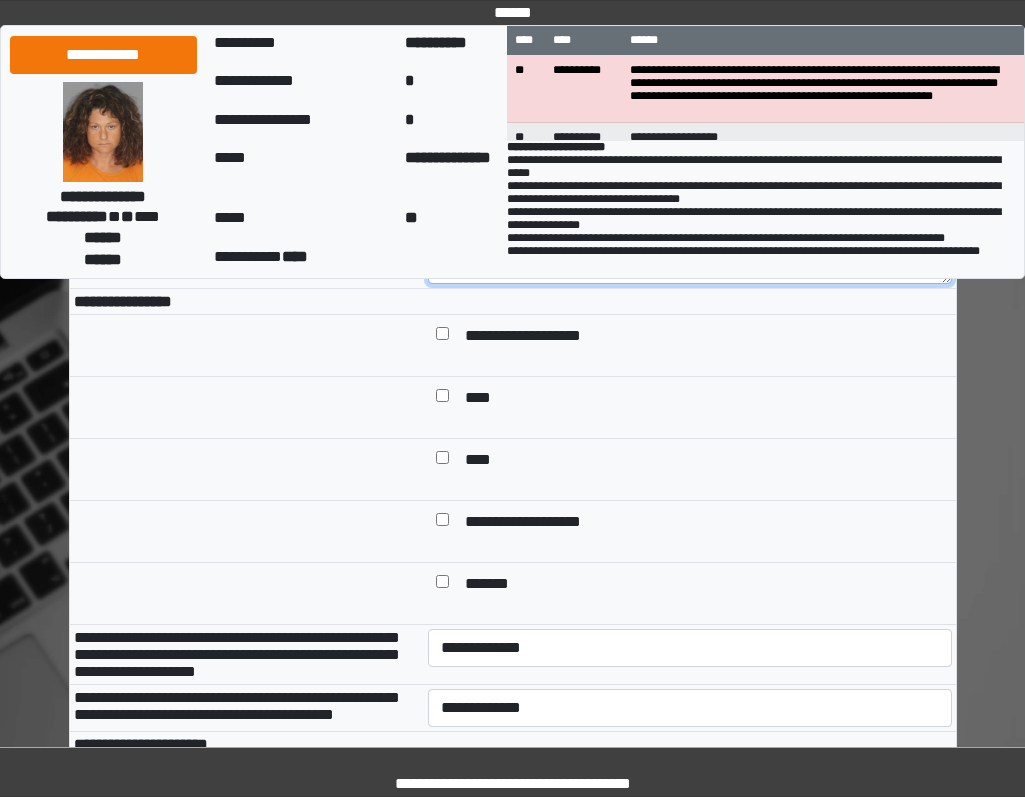 scroll, scrollTop: 600, scrollLeft: 0, axis: vertical 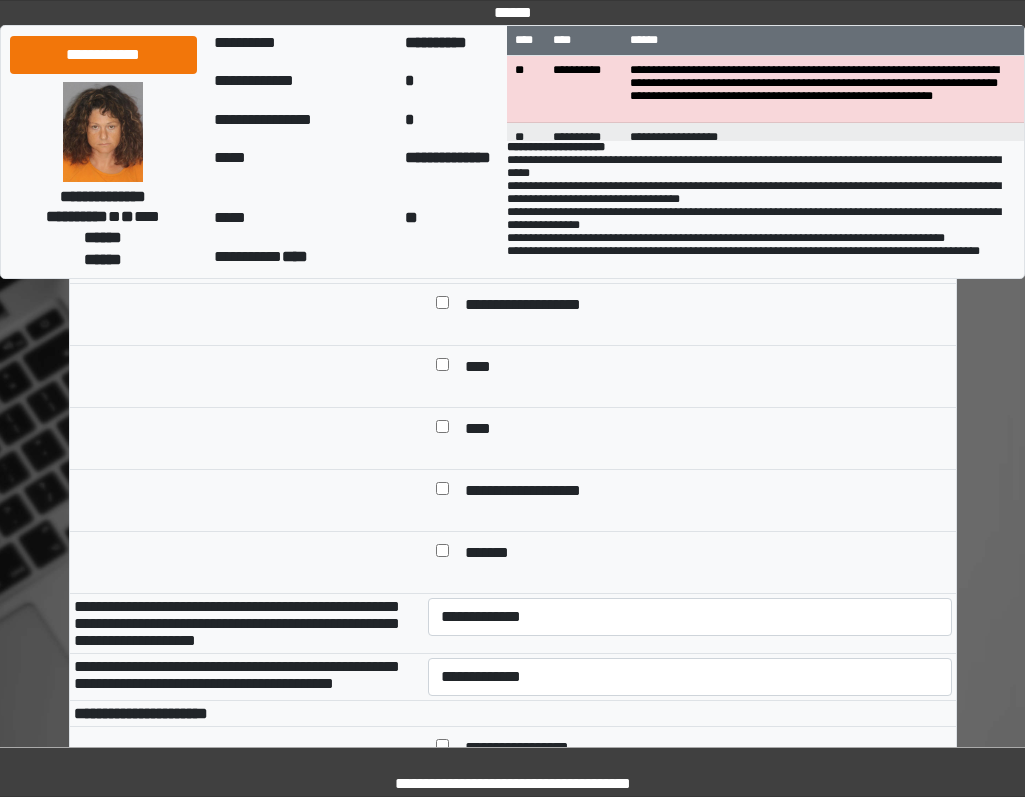 type on "**********" 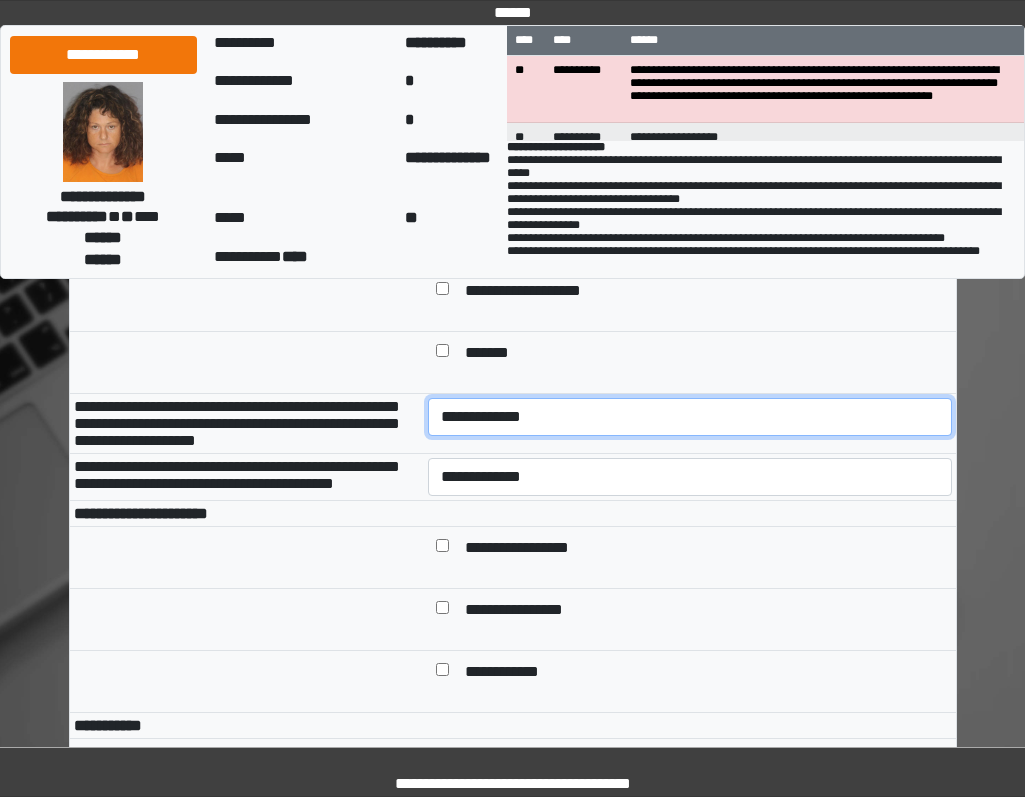 click on "**********" at bounding box center (690, 417) 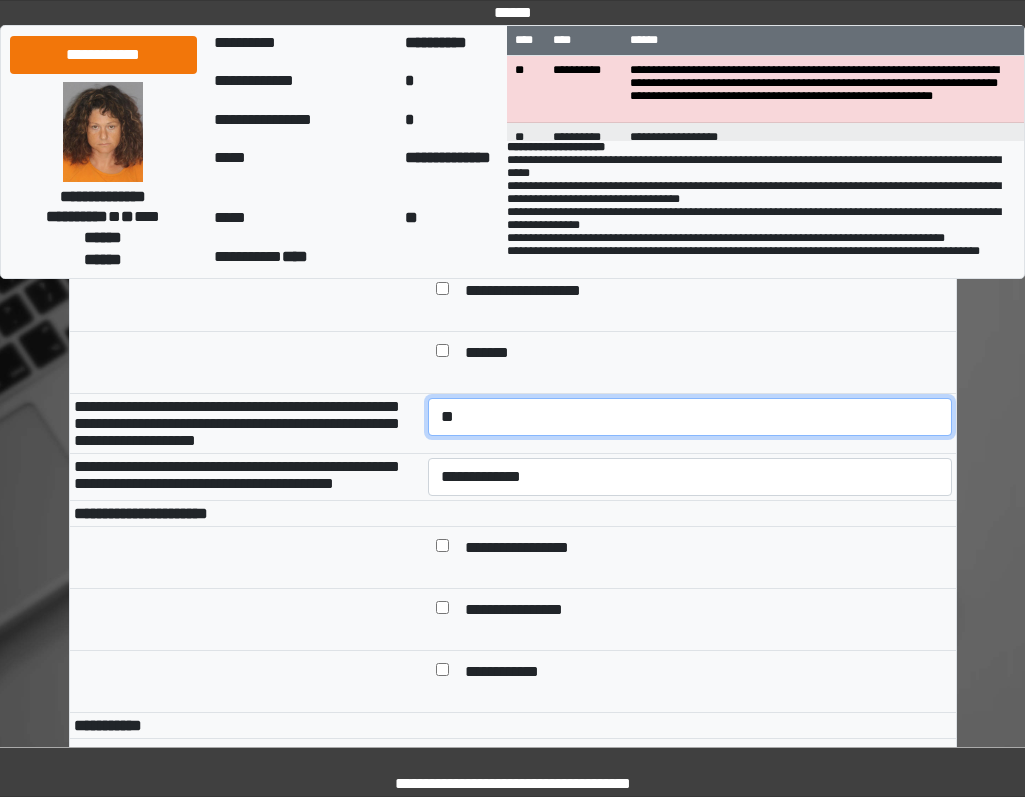 click on "**********" at bounding box center (690, 417) 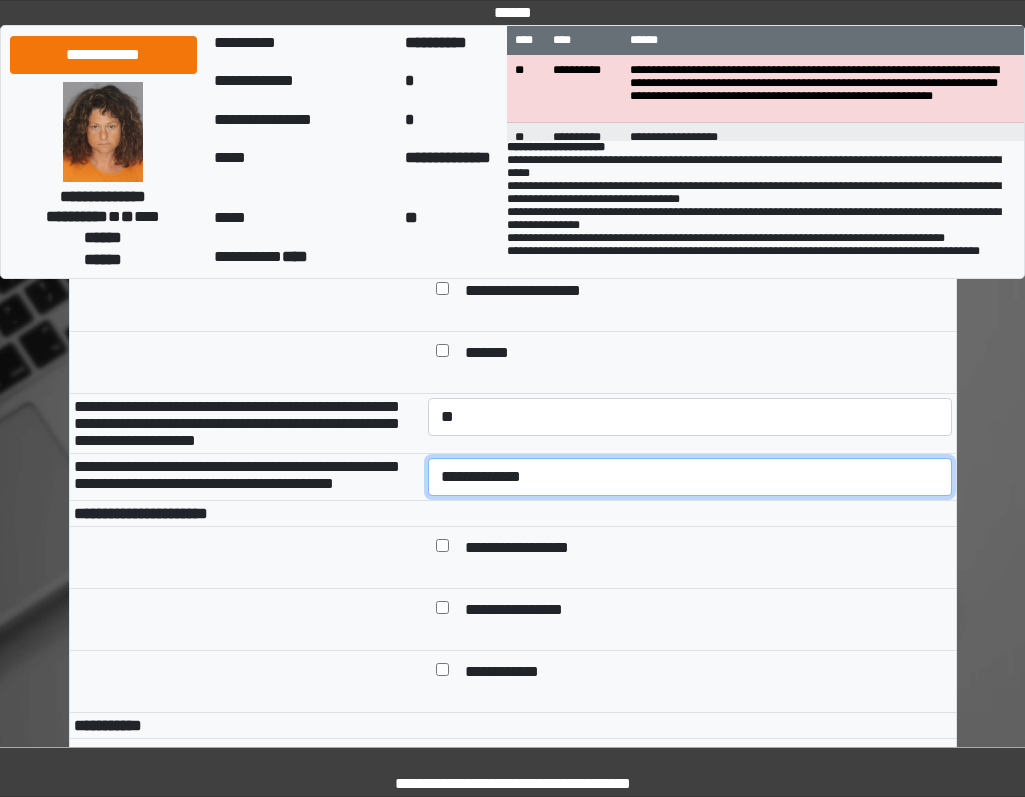 click on "**********" at bounding box center [690, 477] 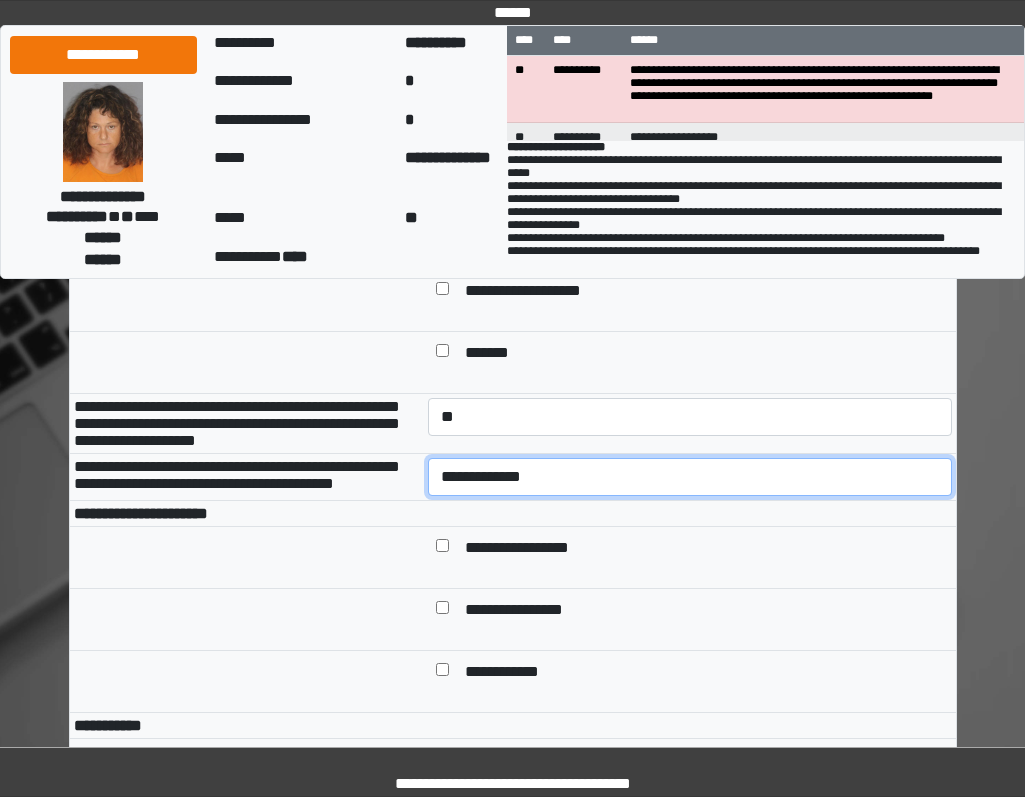 select on "*" 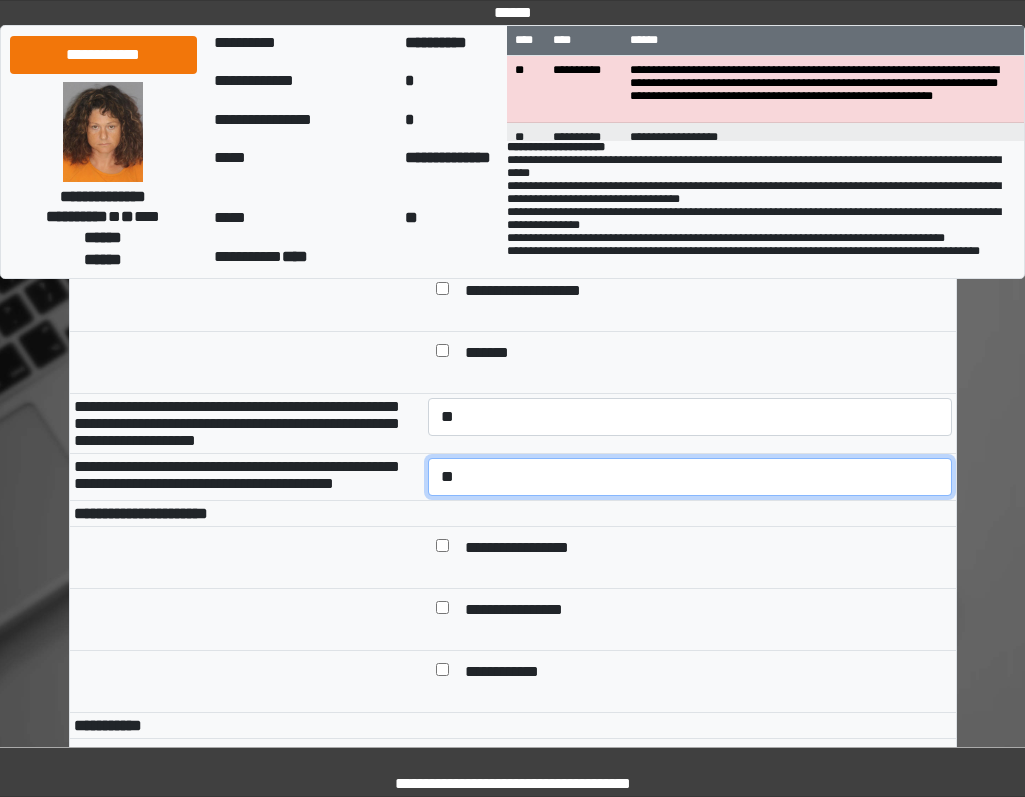 click on "**********" at bounding box center [690, 477] 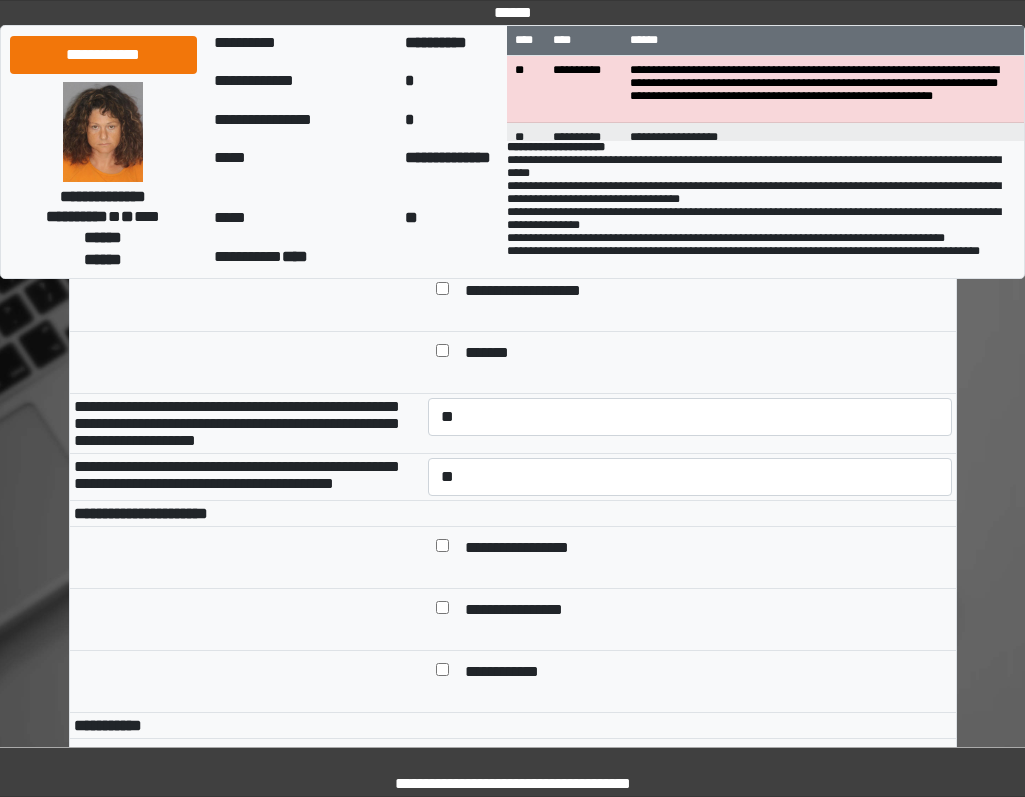 click at bounding box center [690, 513] 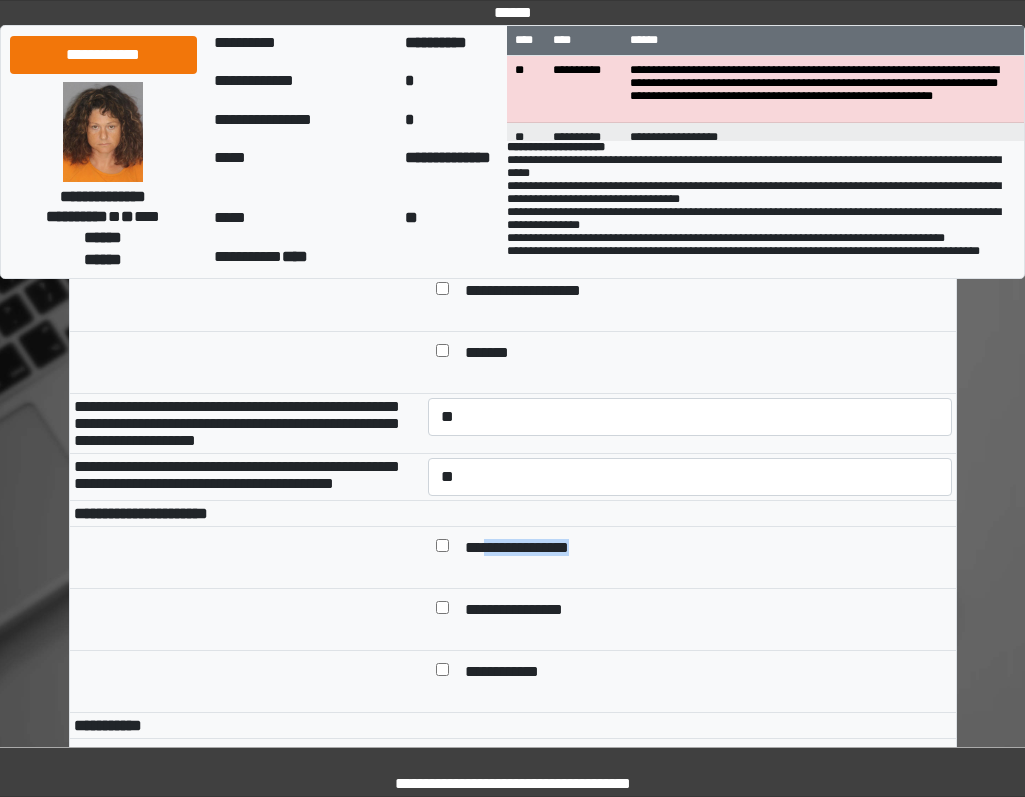 click on "**********" at bounding box center [704, 549] 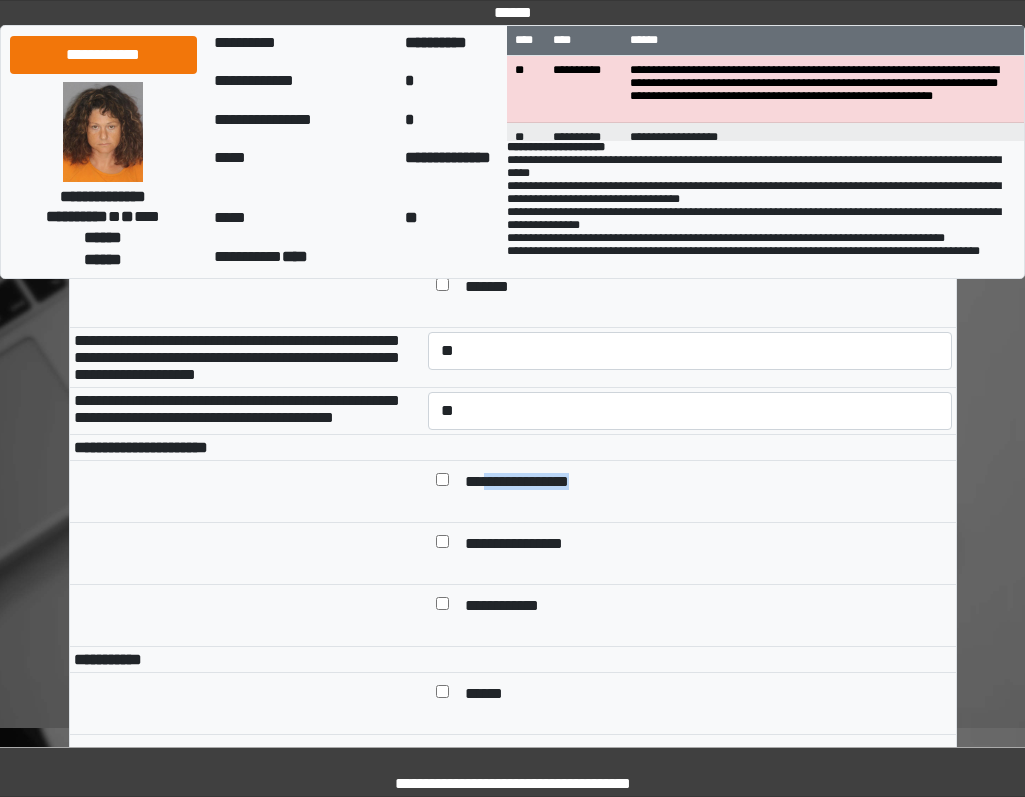 scroll, scrollTop: 900, scrollLeft: 0, axis: vertical 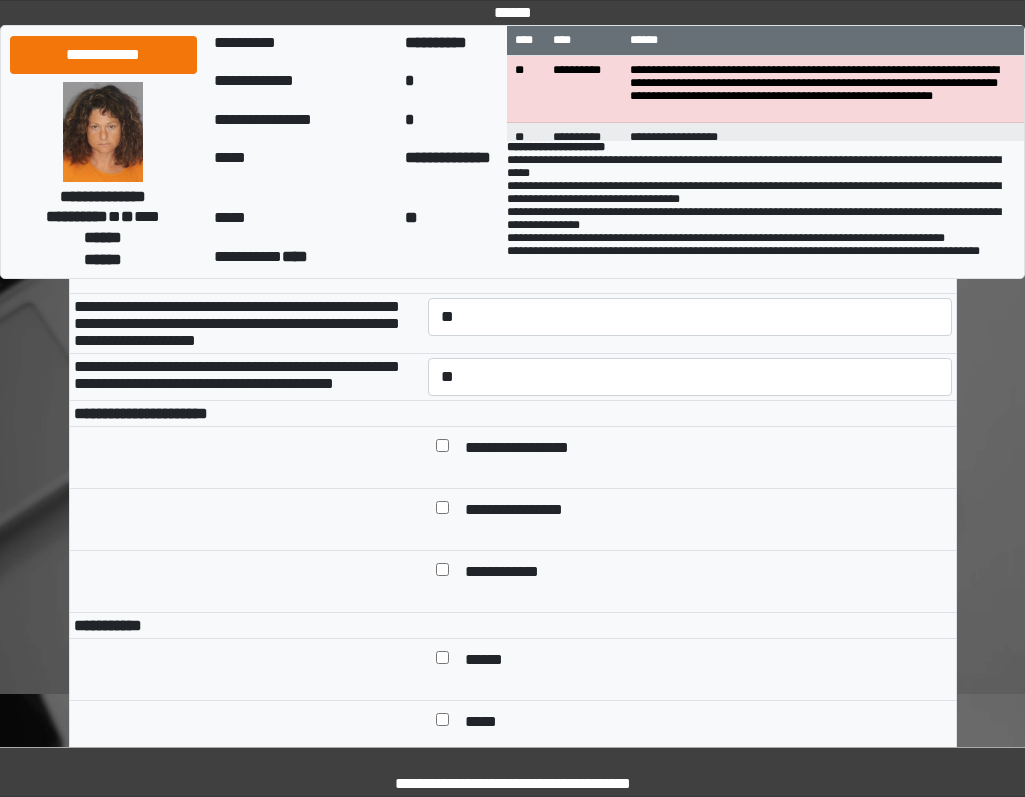 click at bounding box center (442, 449) 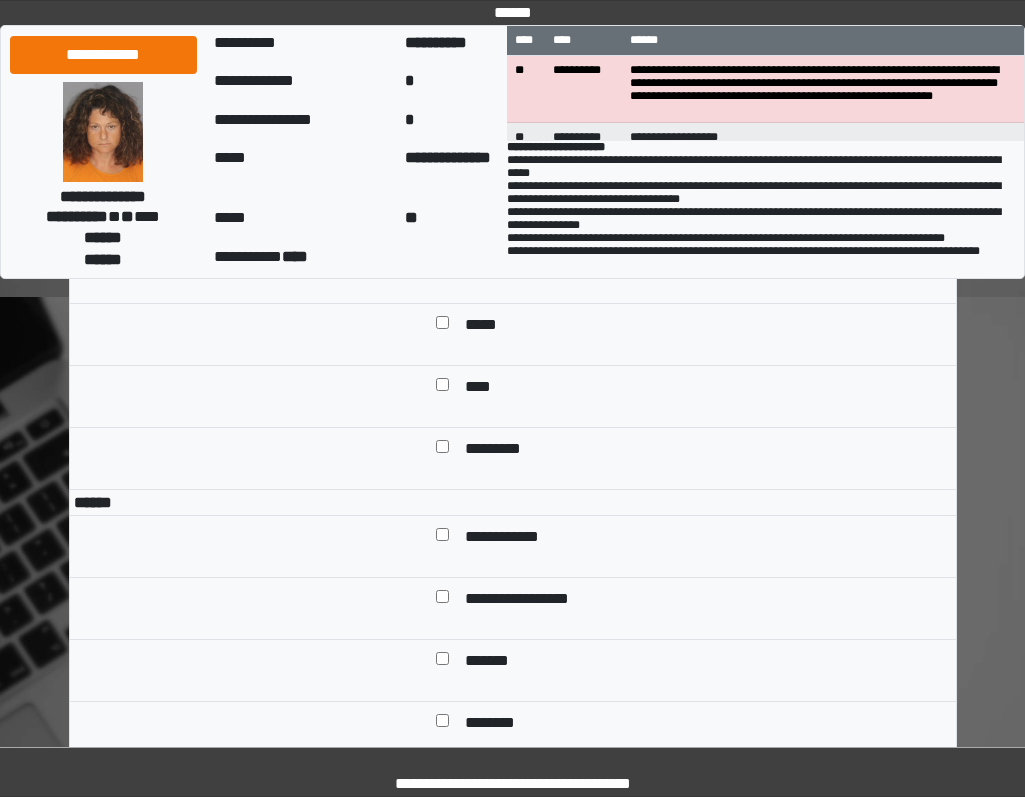 scroll, scrollTop: 1300, scrollLeft: 0, axis: vertical 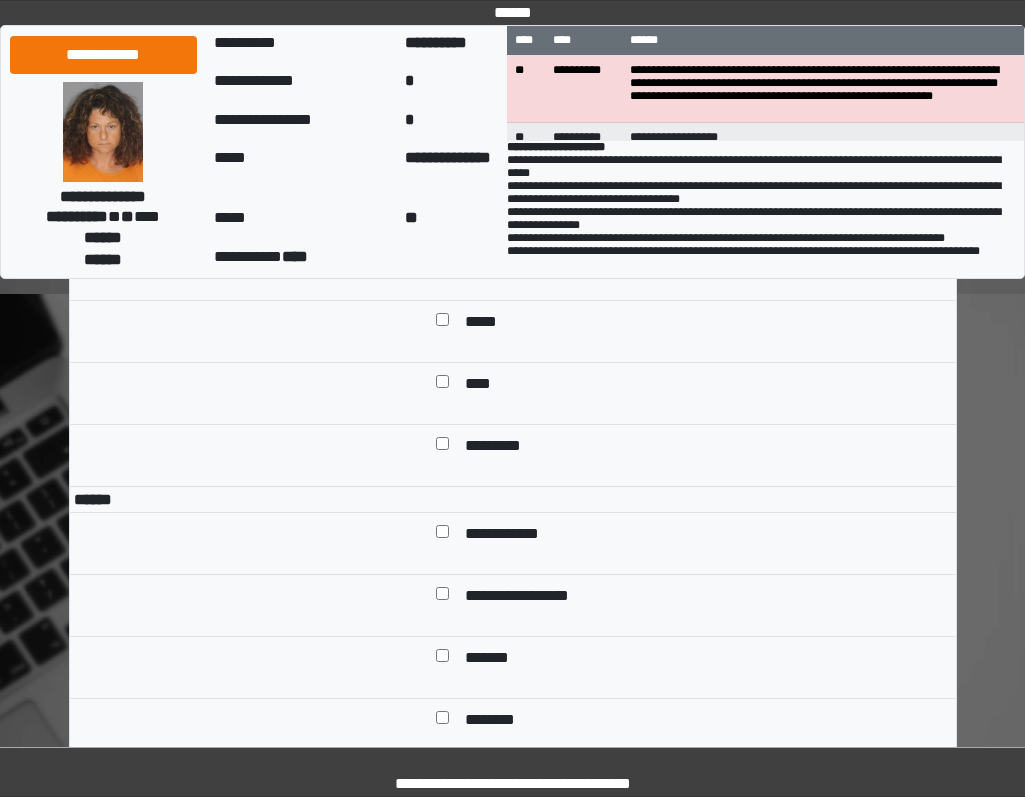 click on "******" at bounding box center (491, 261) 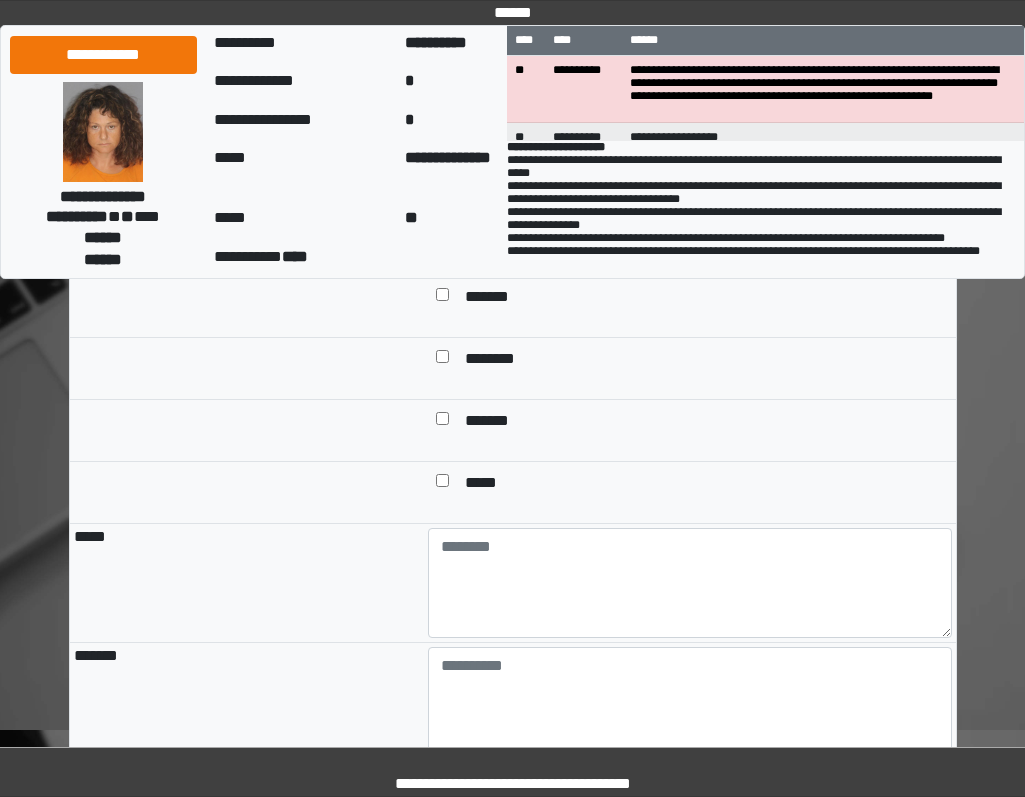 scroll, scrollTop: 1700, scrollLeft: 0, axis: vertical 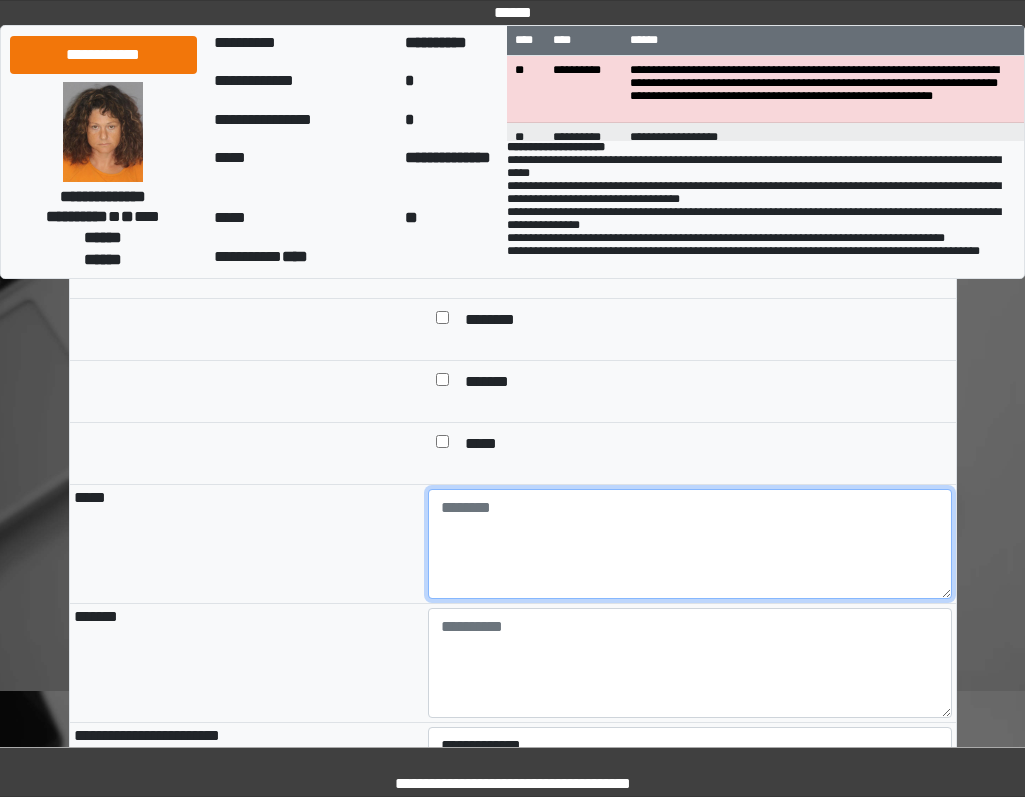 click at bounding box center (690, 544) 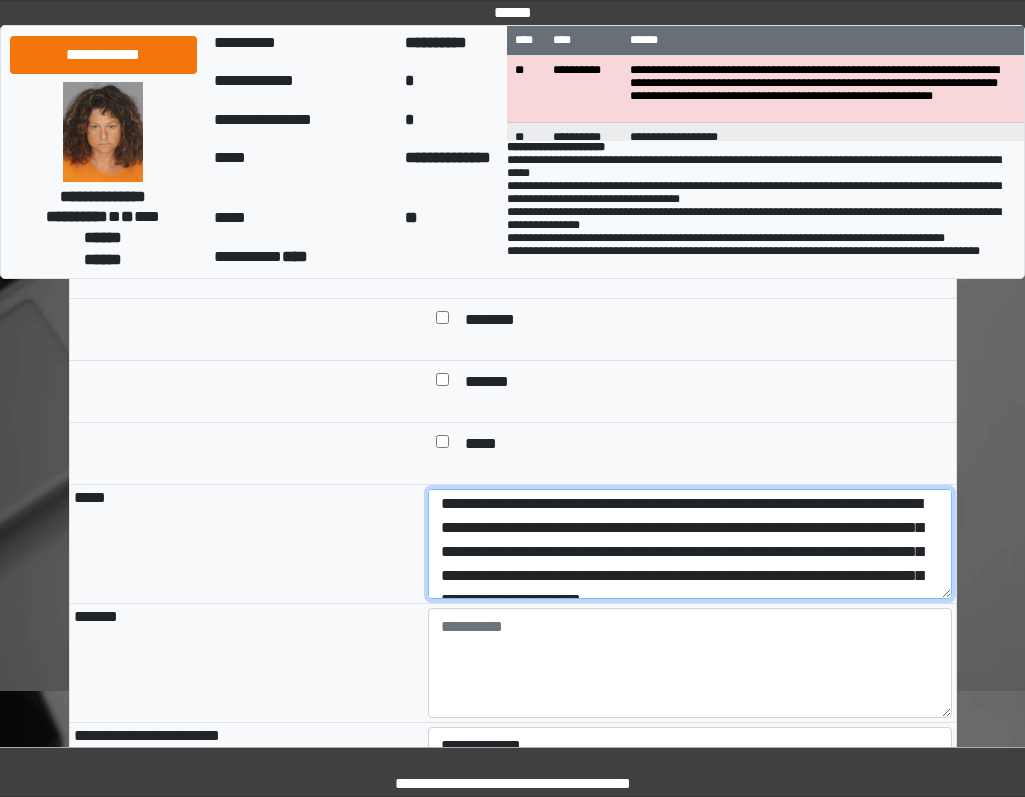 scroll, scrollTop: 0, scrollLeft: 0, axis: both 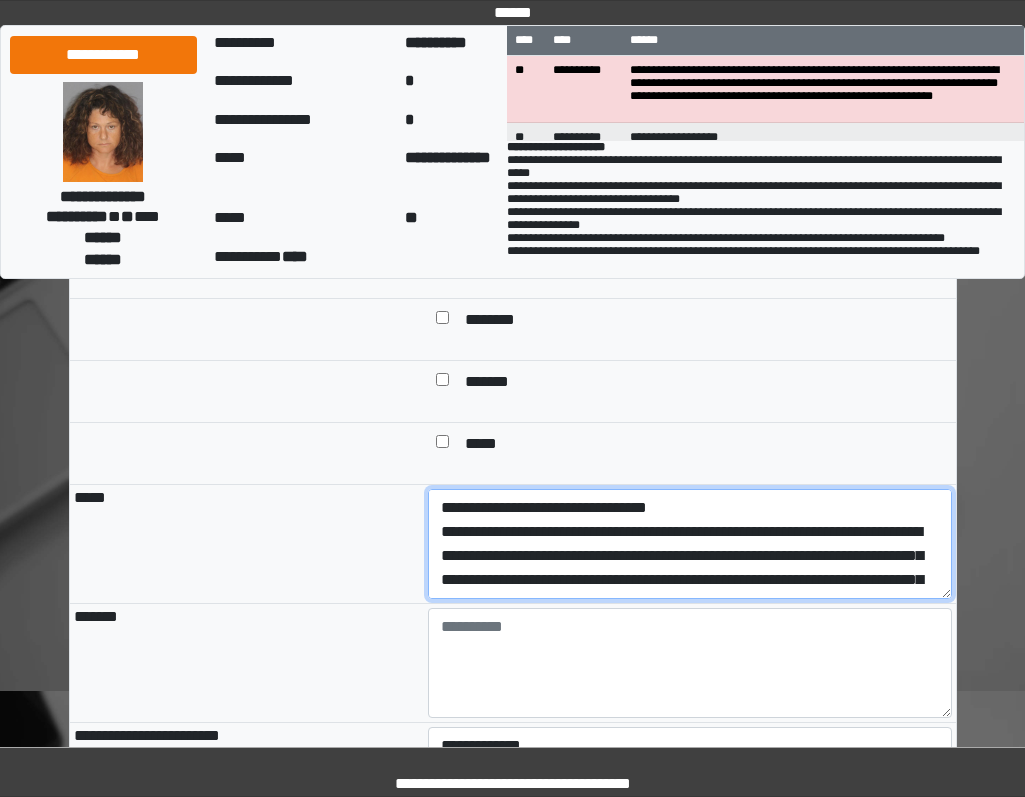 drag, startPoint x: 837, startPoint y: 665, endPoint x: 420, endPoint y: 591, distance: 423.51505 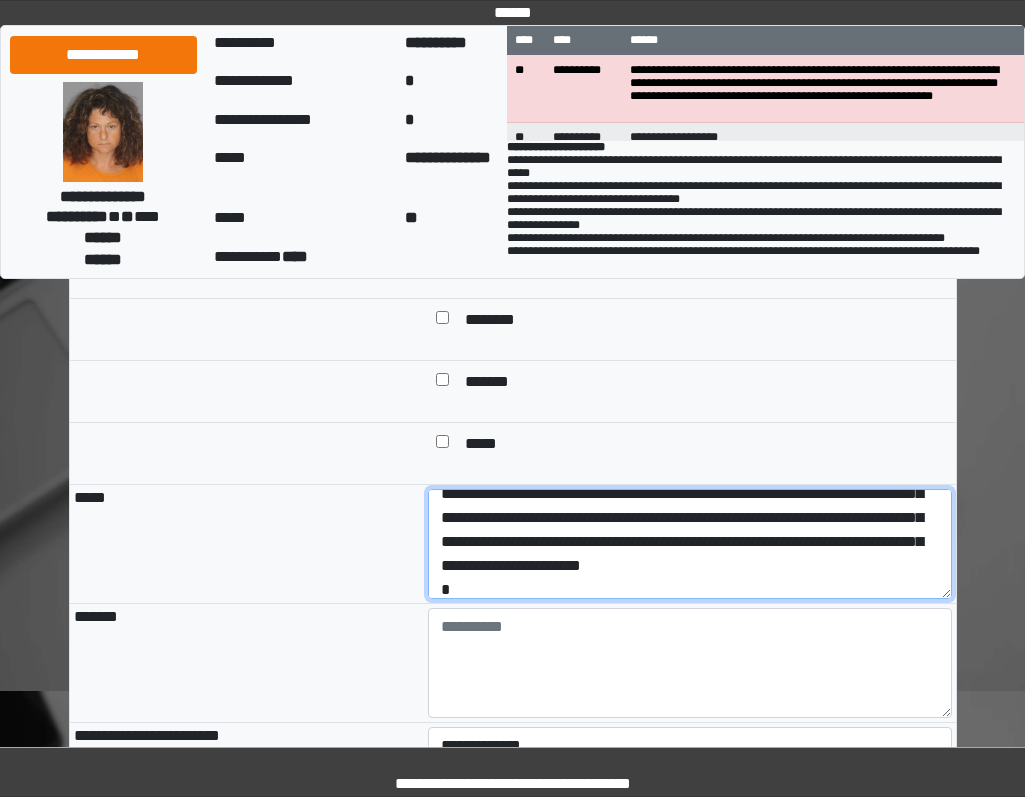 scroll, scrollTop: 0, scrollLeft: 0, axis: both 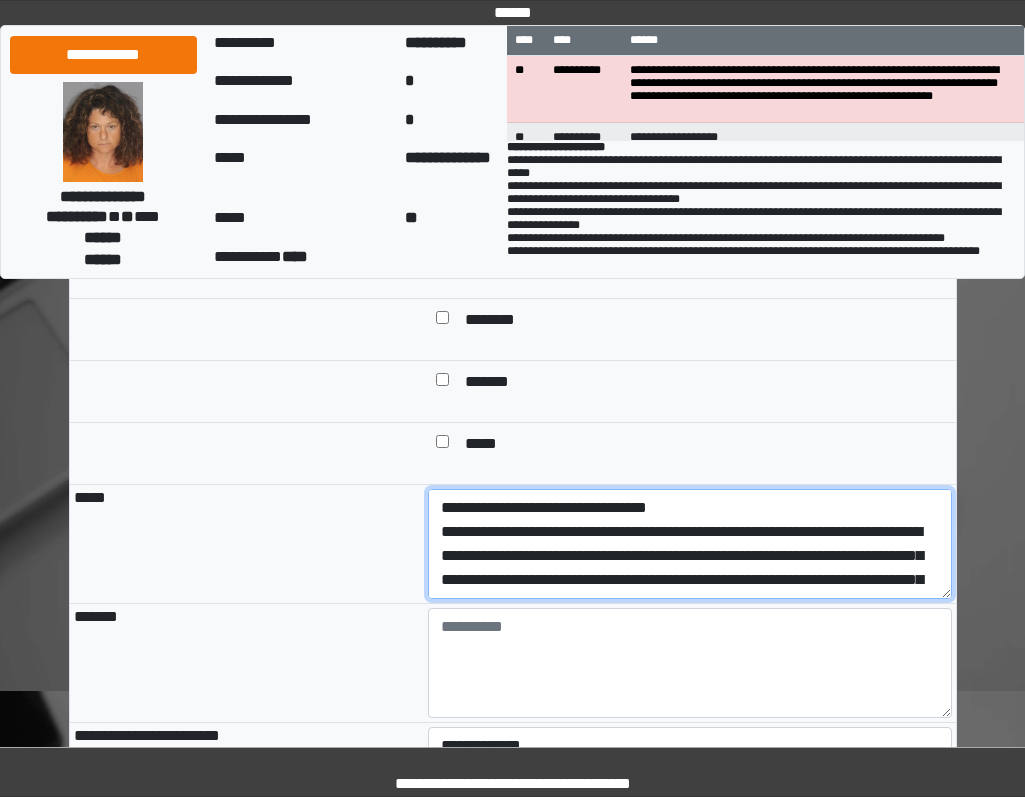 drag, startPoint x: 827, startPoint y: 661, endPoint x: 340, endPoint y: 603, distance: 490.44165 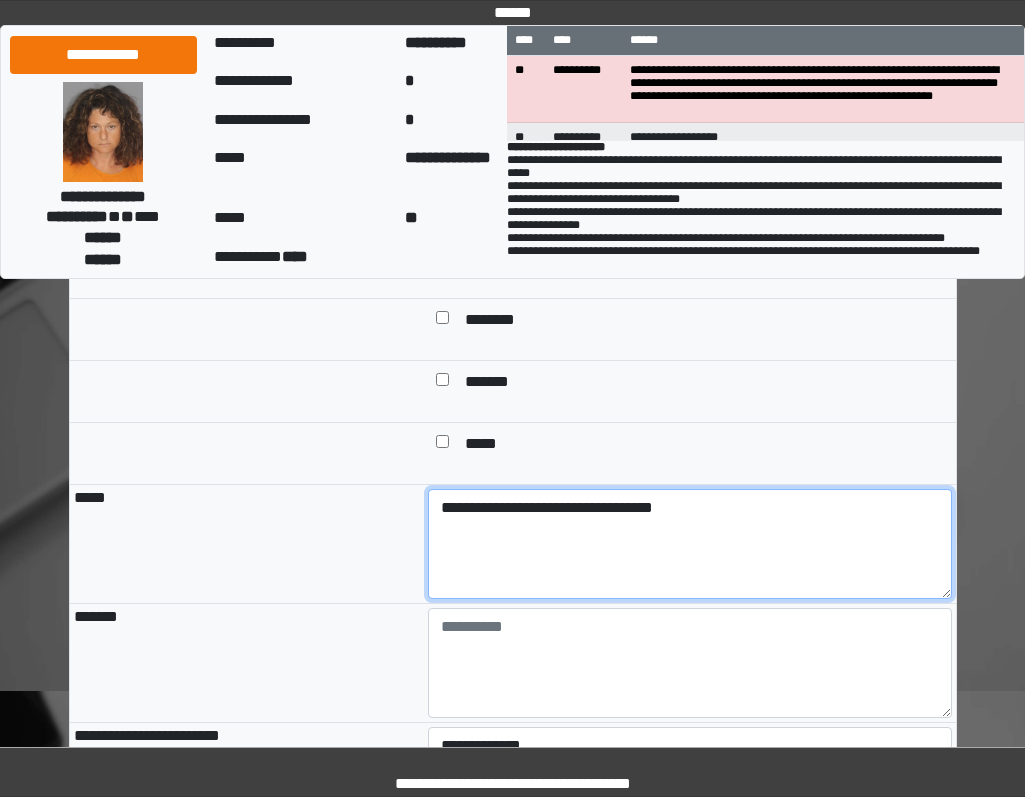 type on "**********" 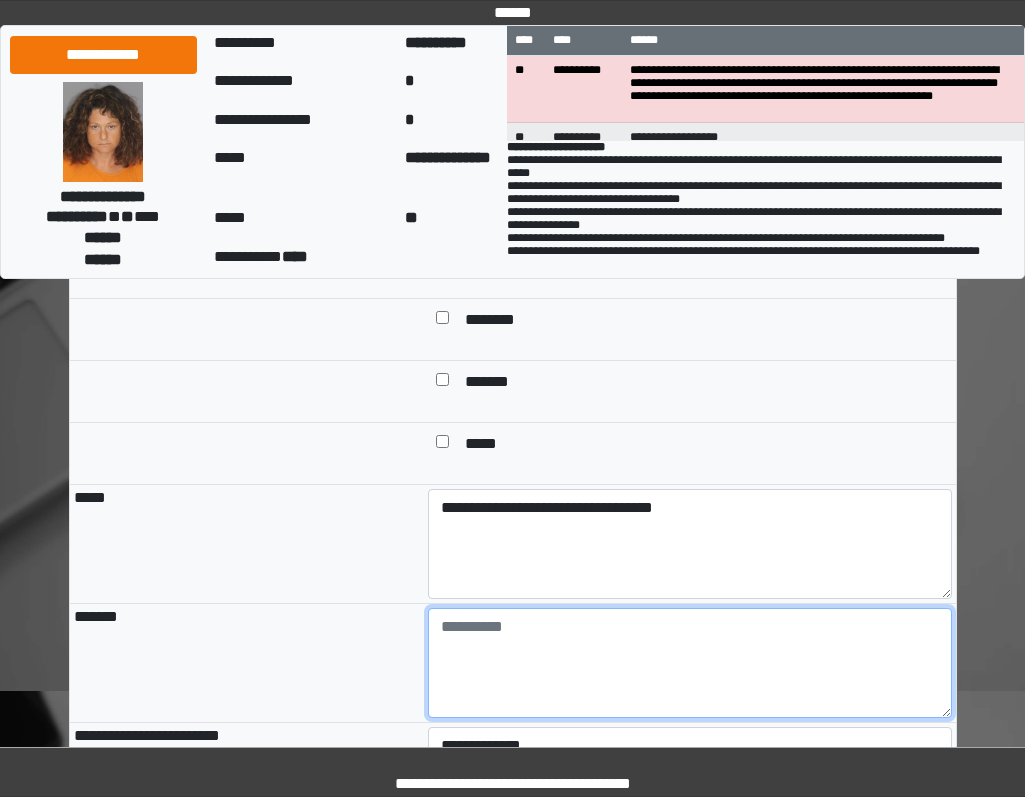 click at bounding box center (690, 663) 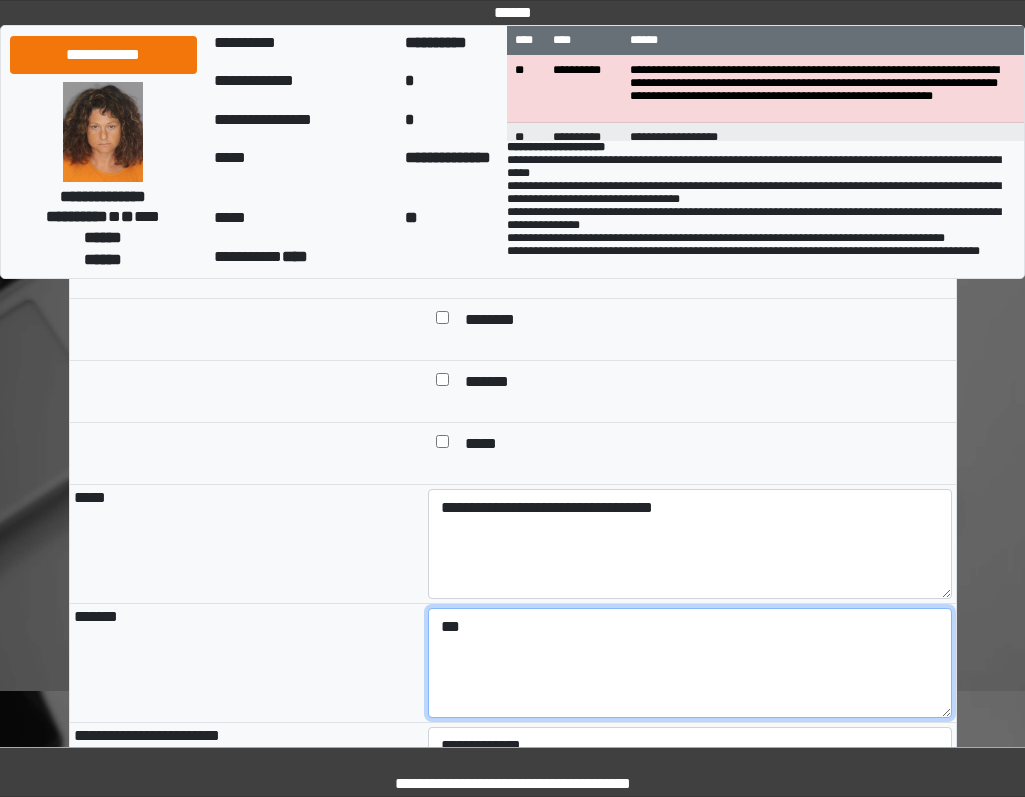 type on "***" 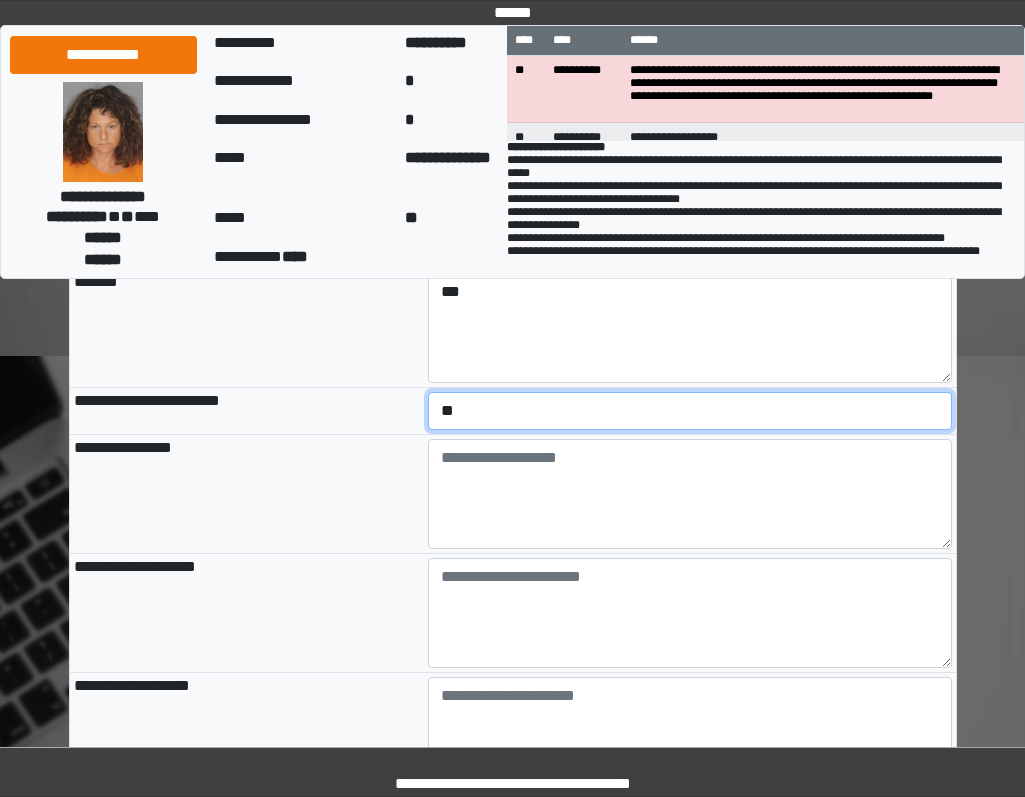 scroll, scrollTop: 2124, scrollLeft: 0, axis: vertical 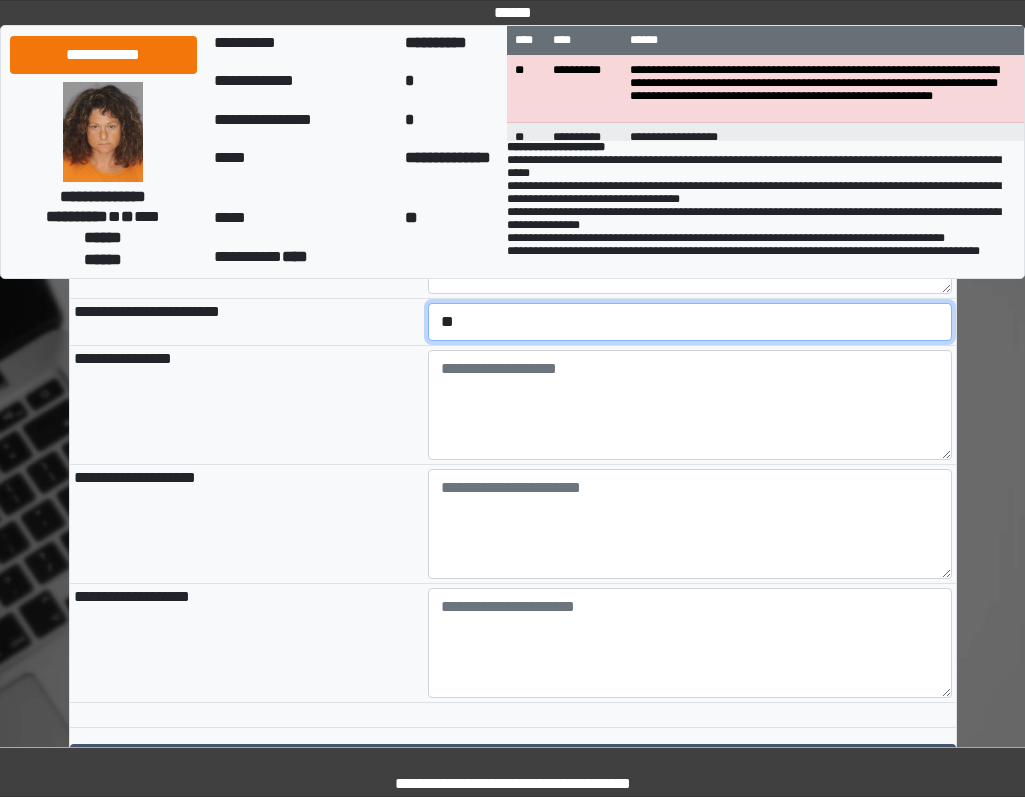 select on "*" 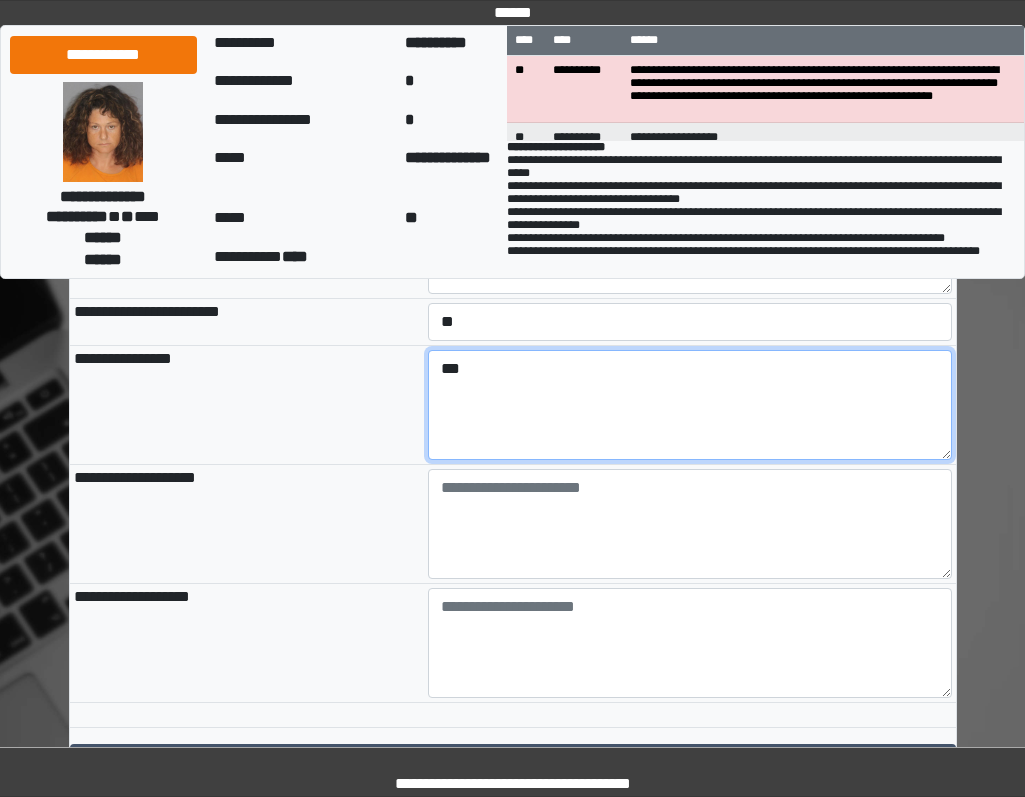type on "***" 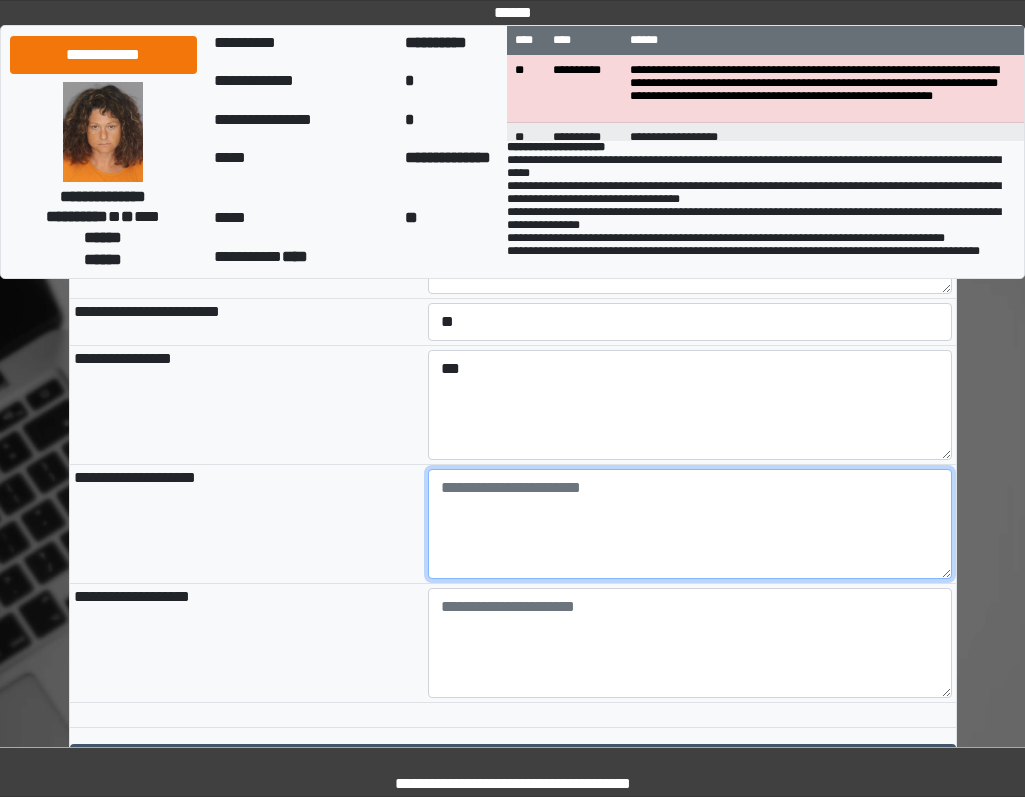 paste on "**********" 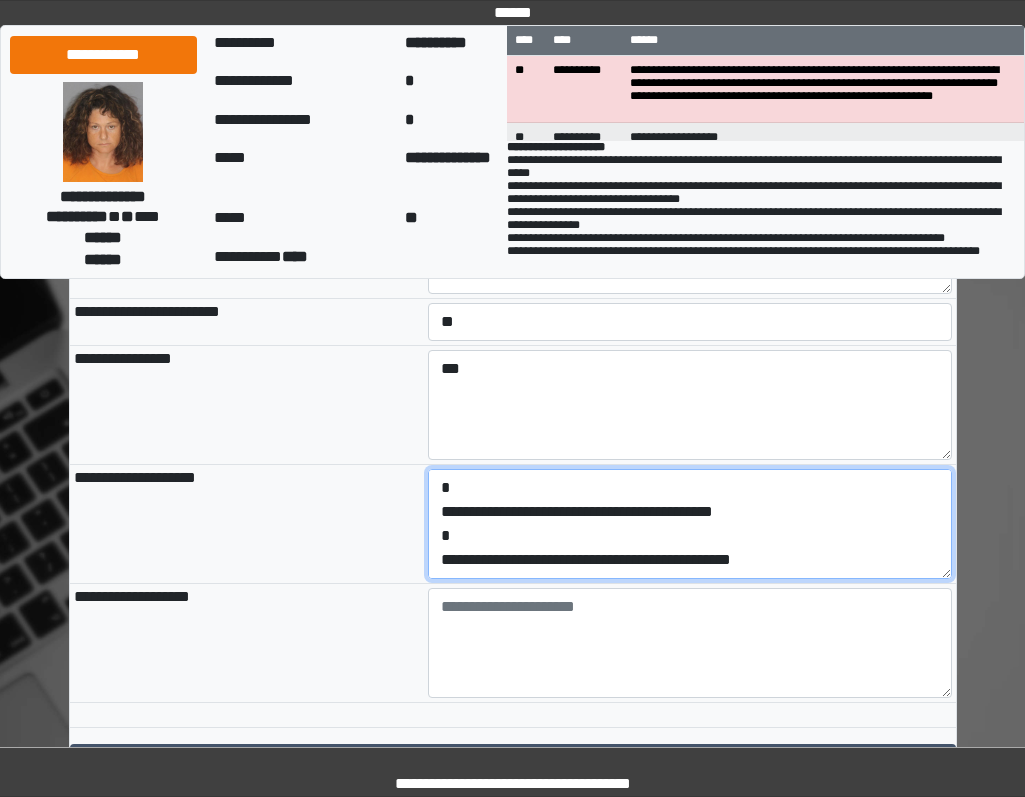 scroll, scrollTop: 144, scrollLeft: 0, axis: vertical 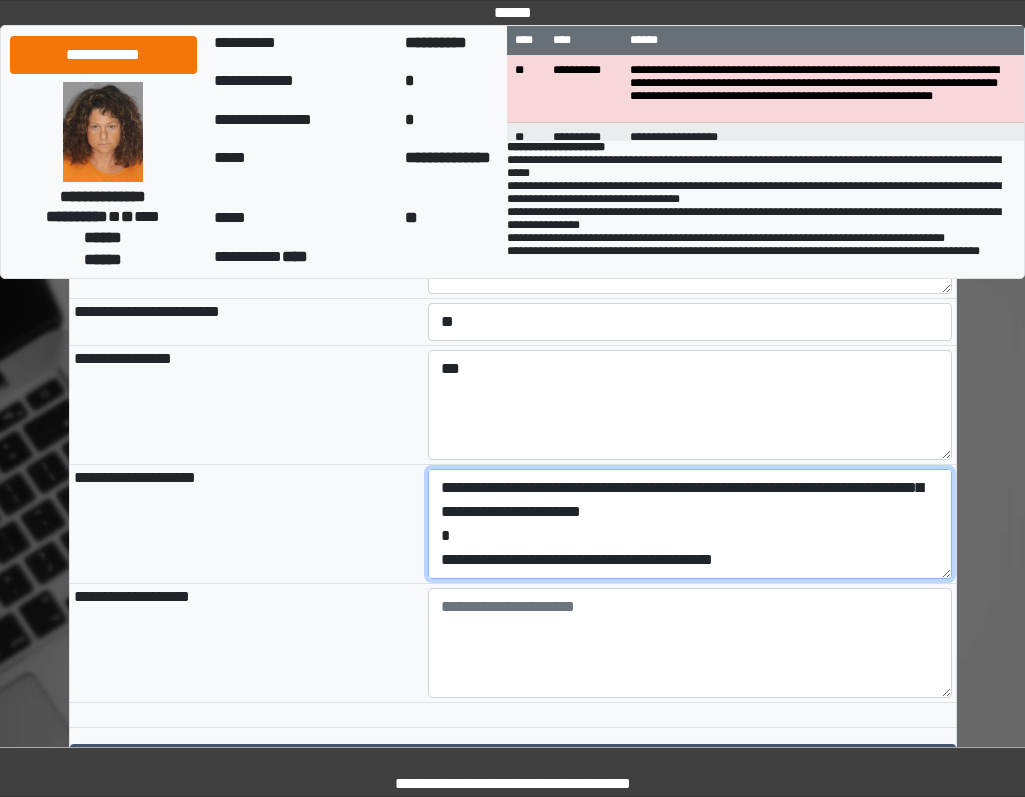 type on "**********" 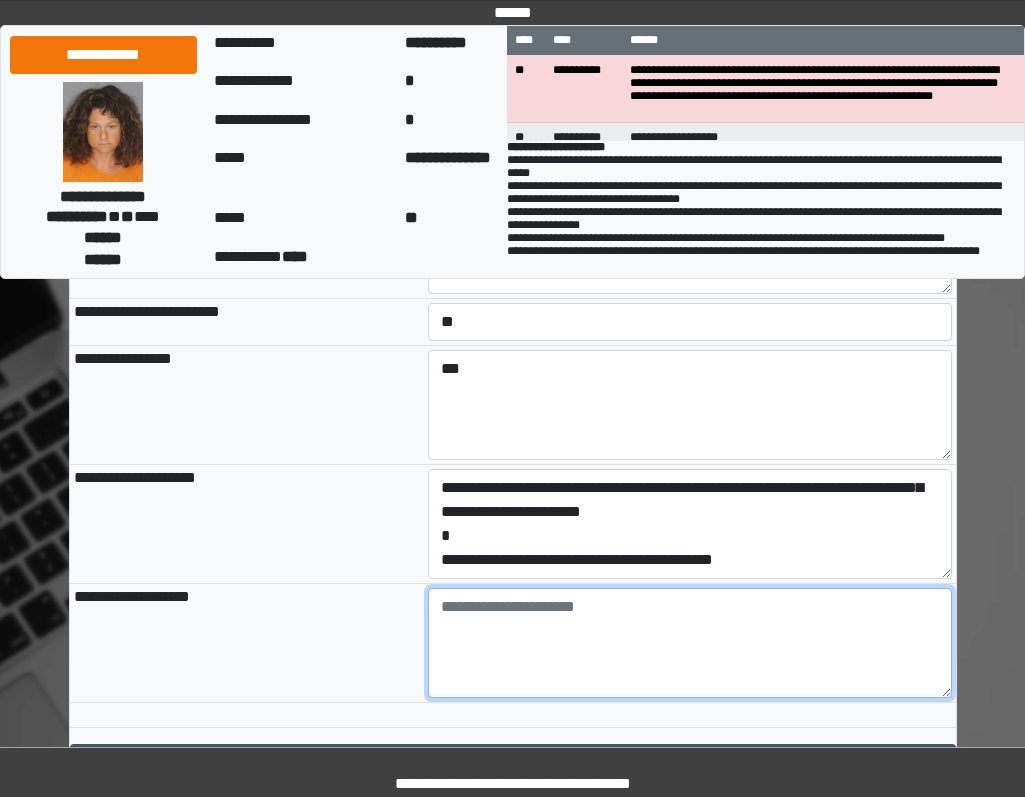 click at bounding box center (690, 643) 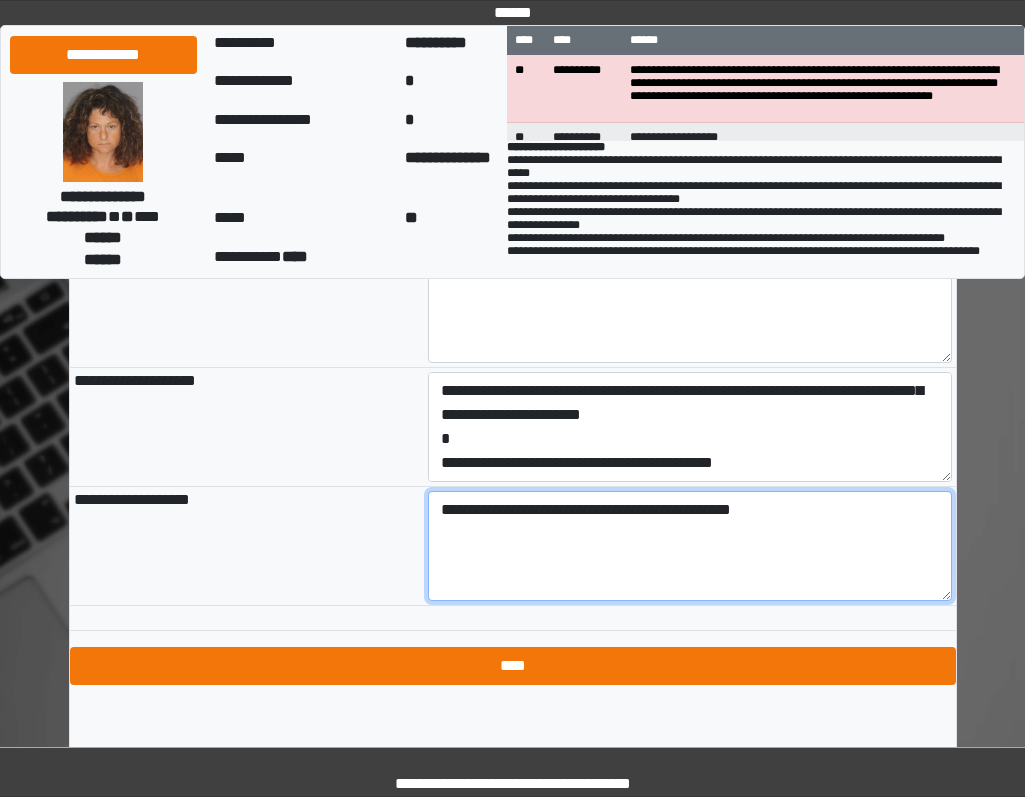 scroll, scrollTop: 2315, scrollLeft: 0, axis: vertical 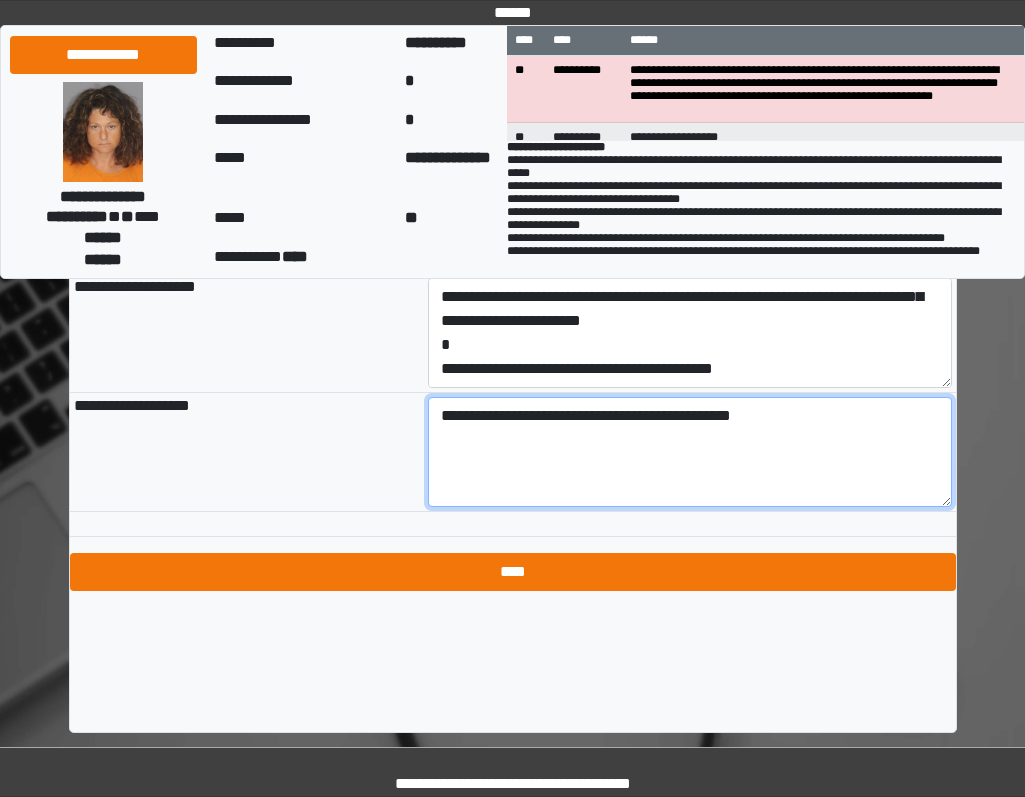 type on "**********" 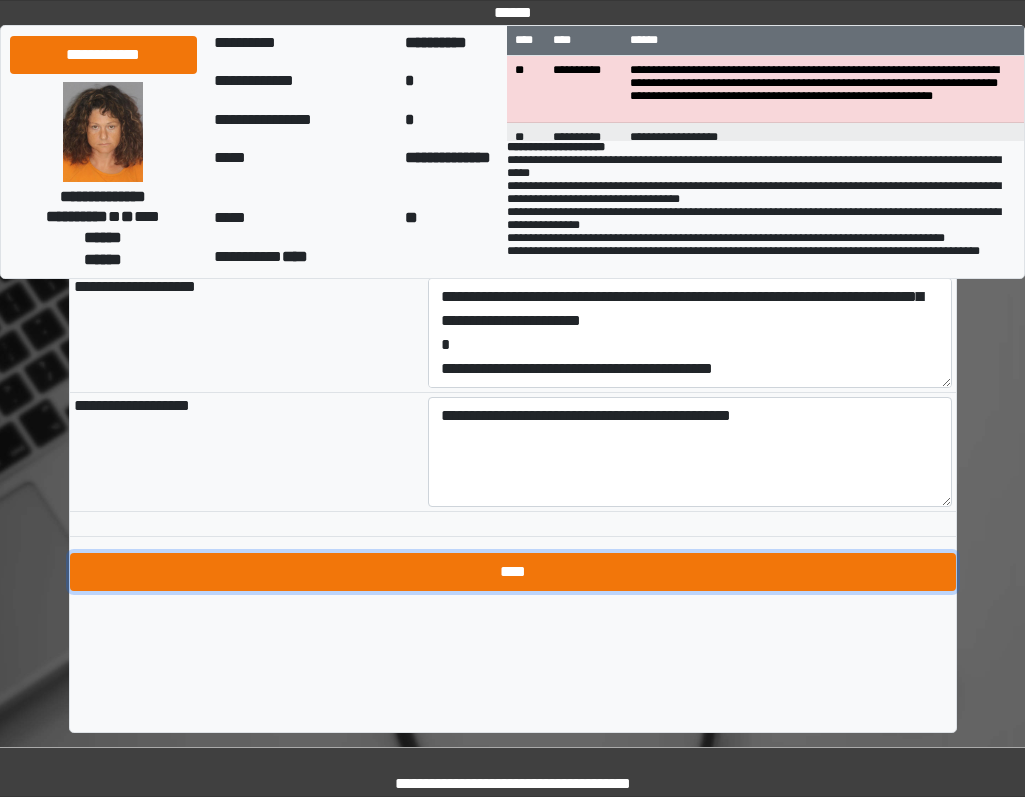 click on "****" at bounding box center (513, 572) 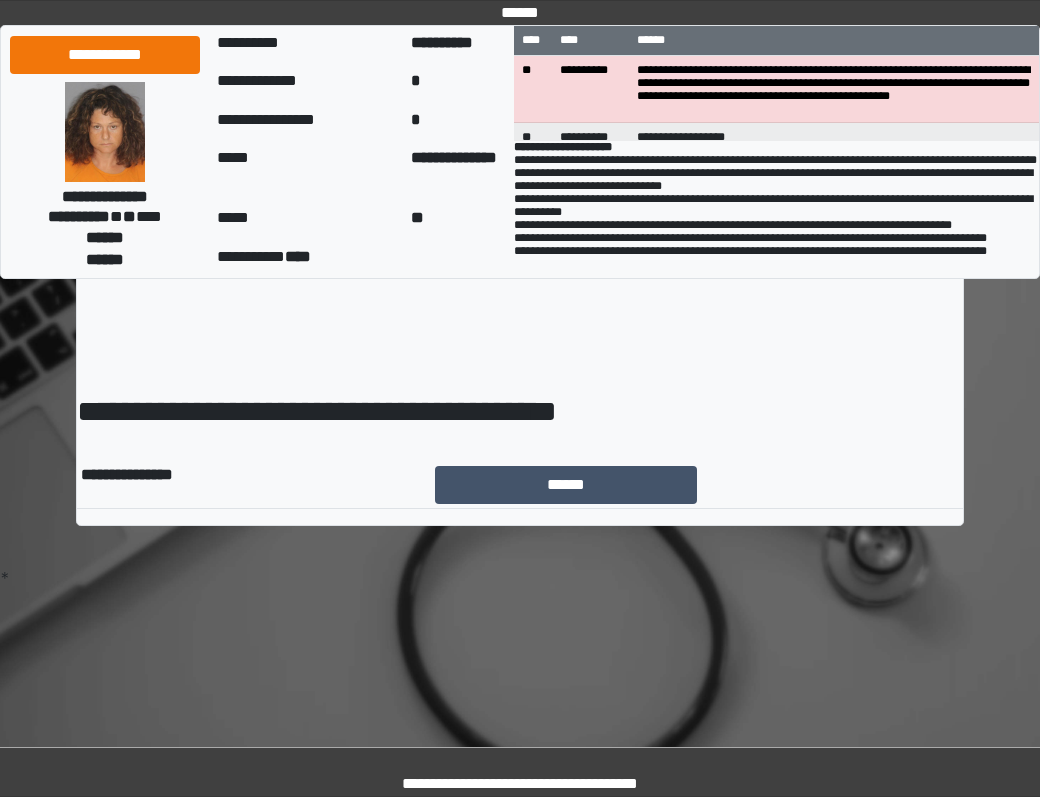 scroll, scrollTop: 0, scrollLeft: 0, axis: both 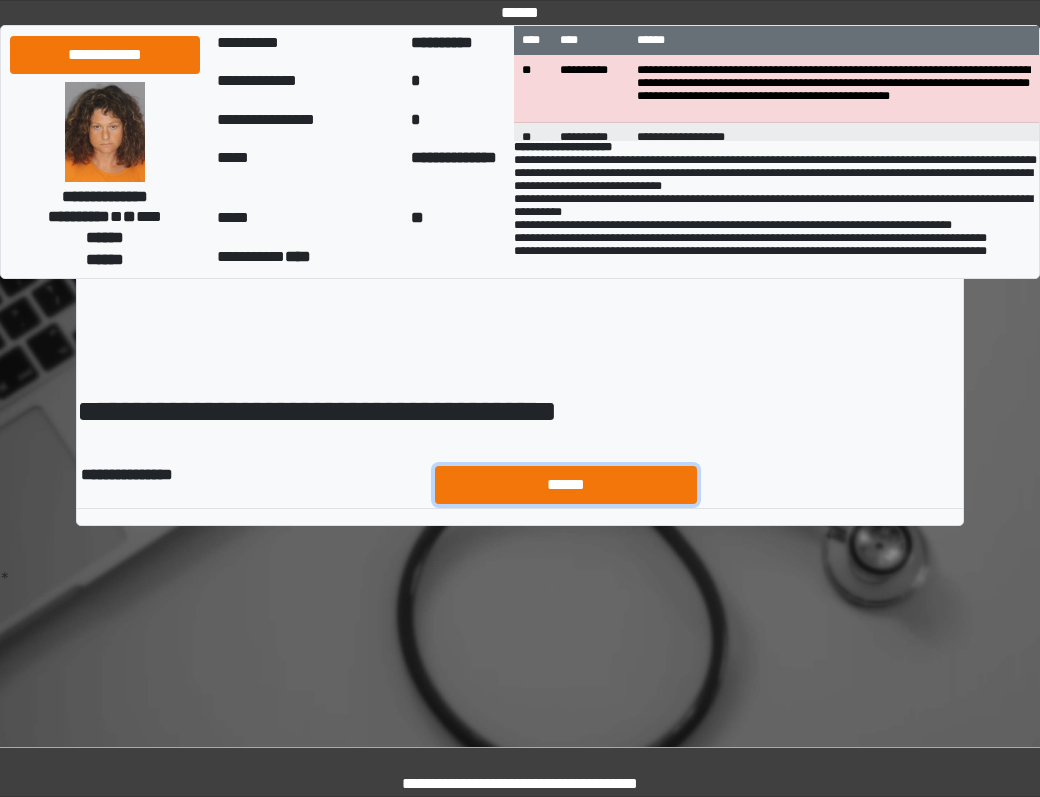 click on "******" at bounding box center (566, 485) 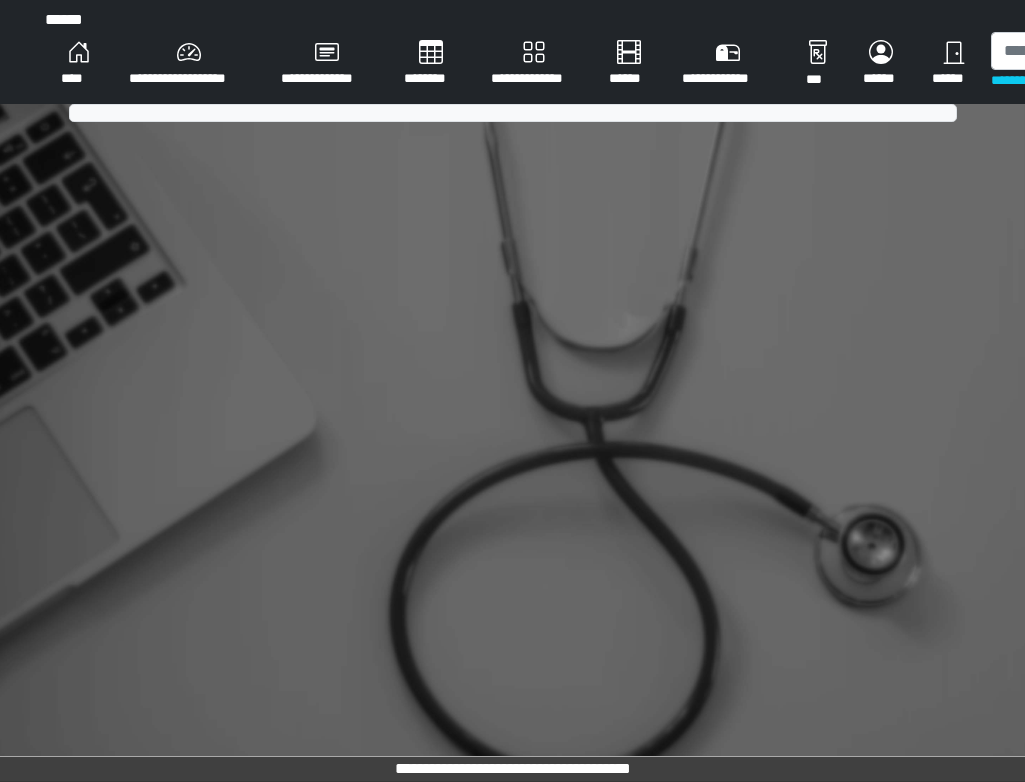 scroll, scrollTop: 0, scrollLeft: 0, axis: both 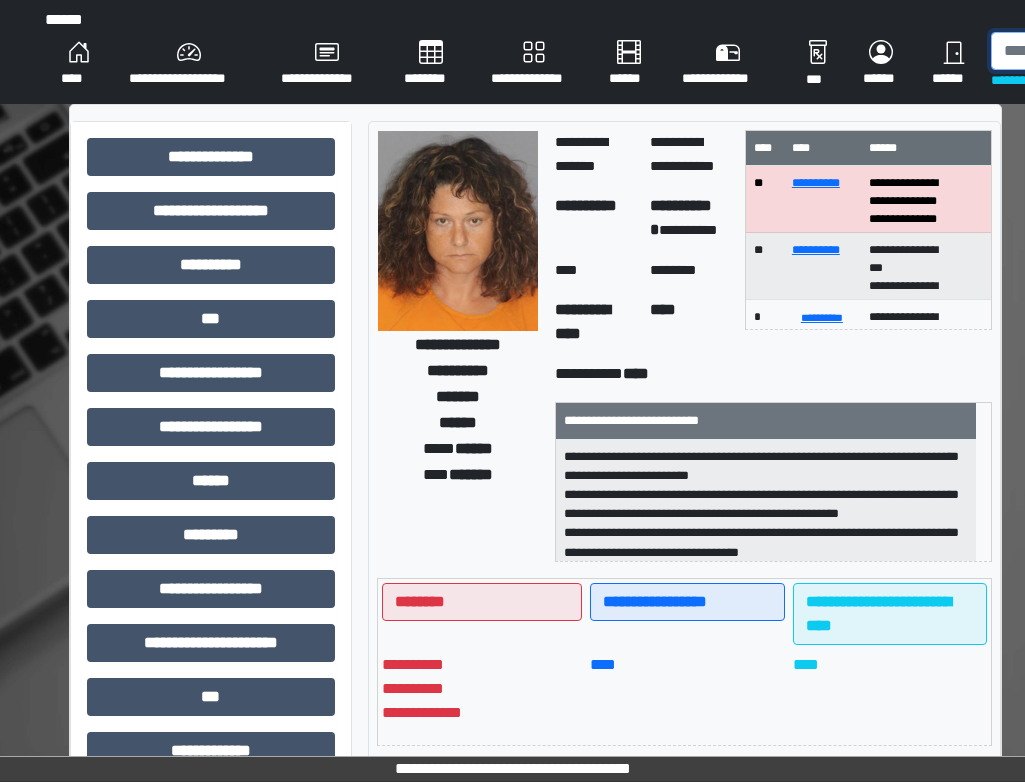 click at bounding box center (1094, 51) 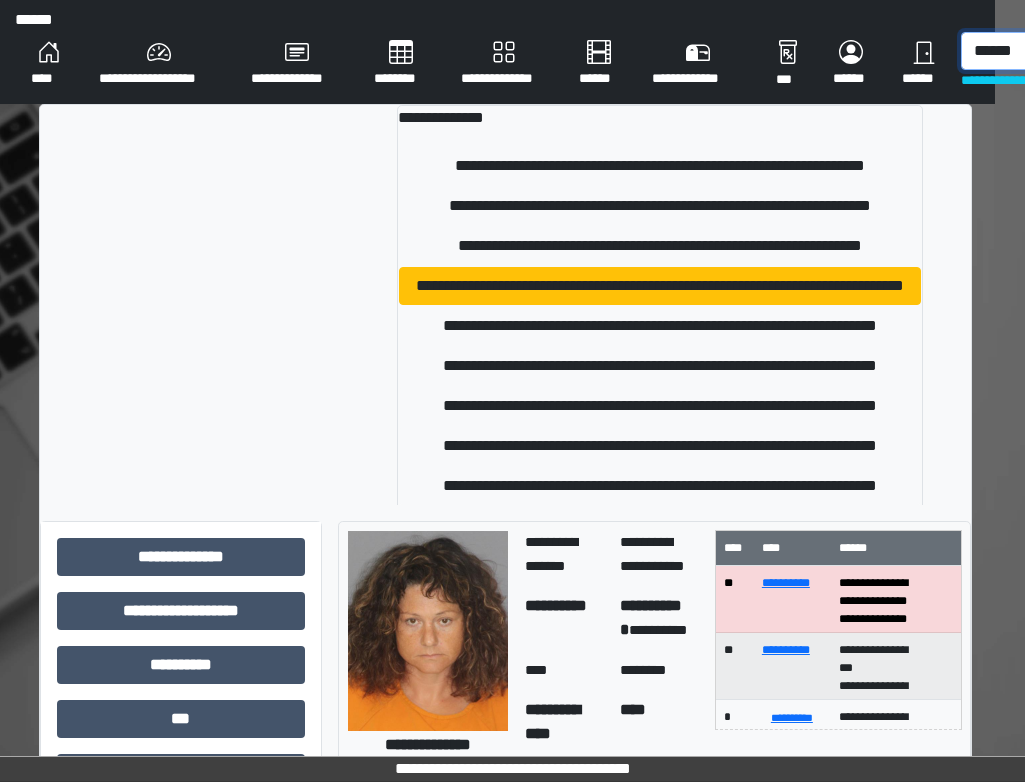 scroll, scrollTop: 0, scrollLeft: 42, axis: horizontal 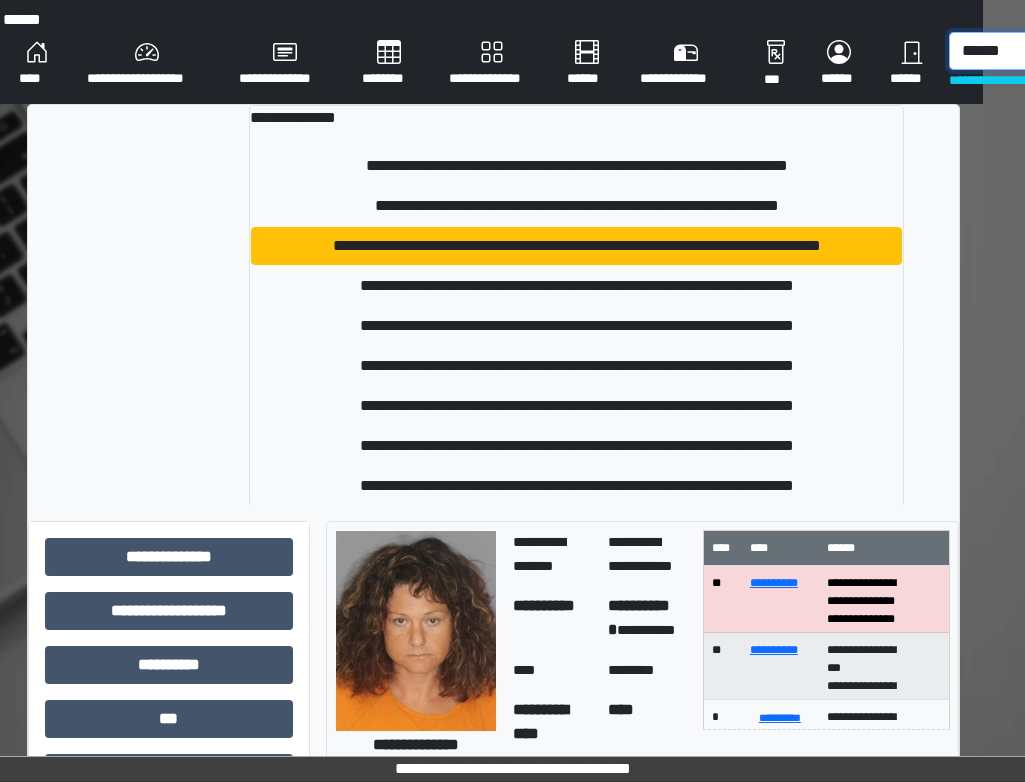 type on "******" 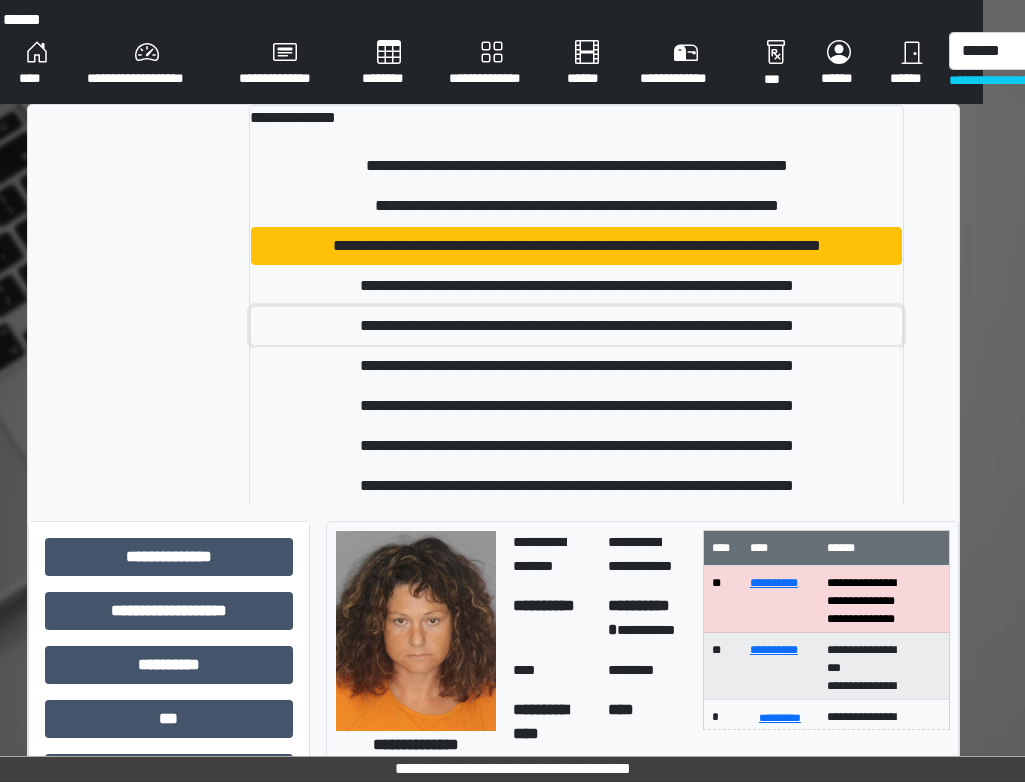click on "**********" at bounding box center (576, 326) 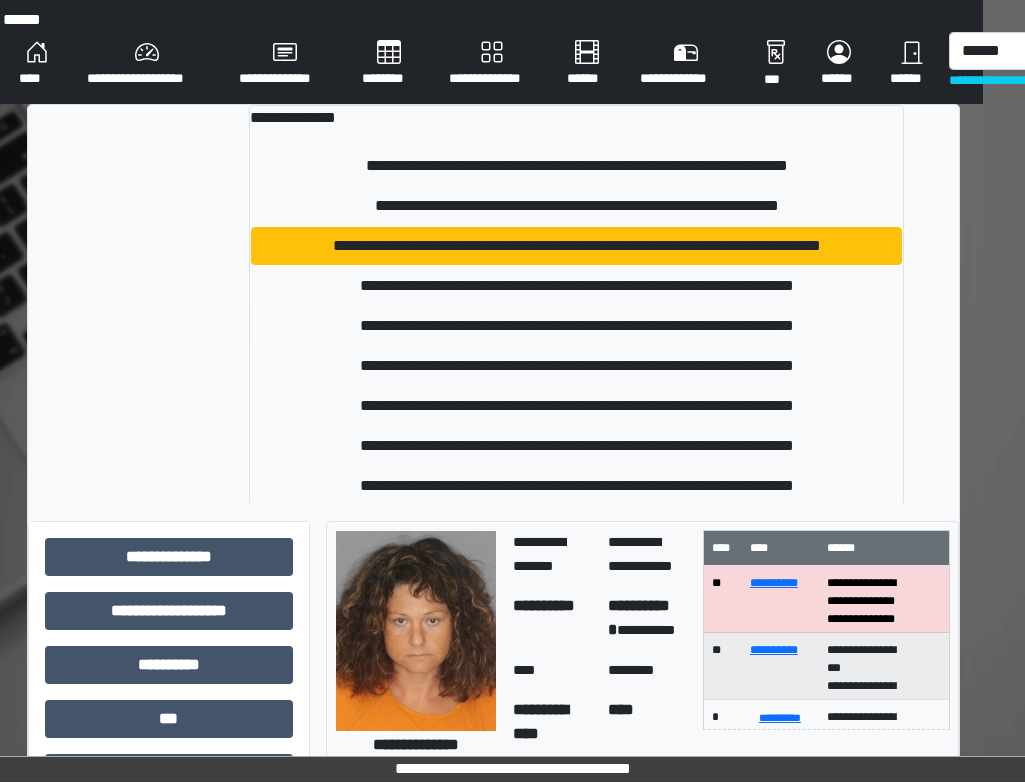 type 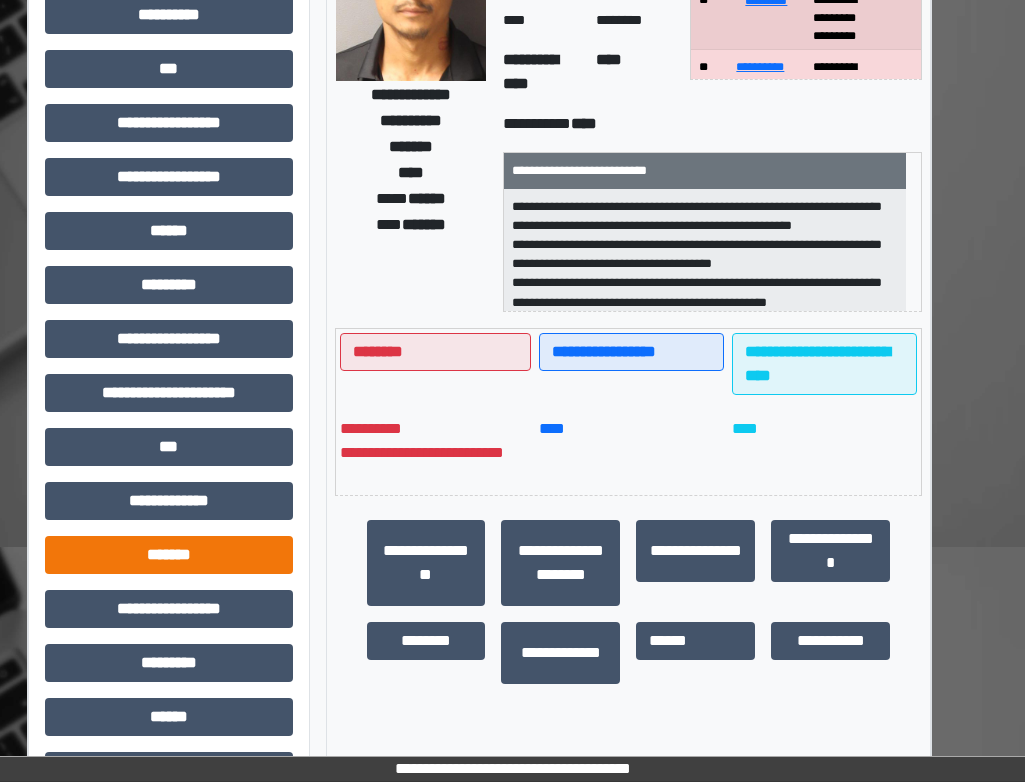 scroll, scrollTop: 416, scrollLeft: 42, axis: both 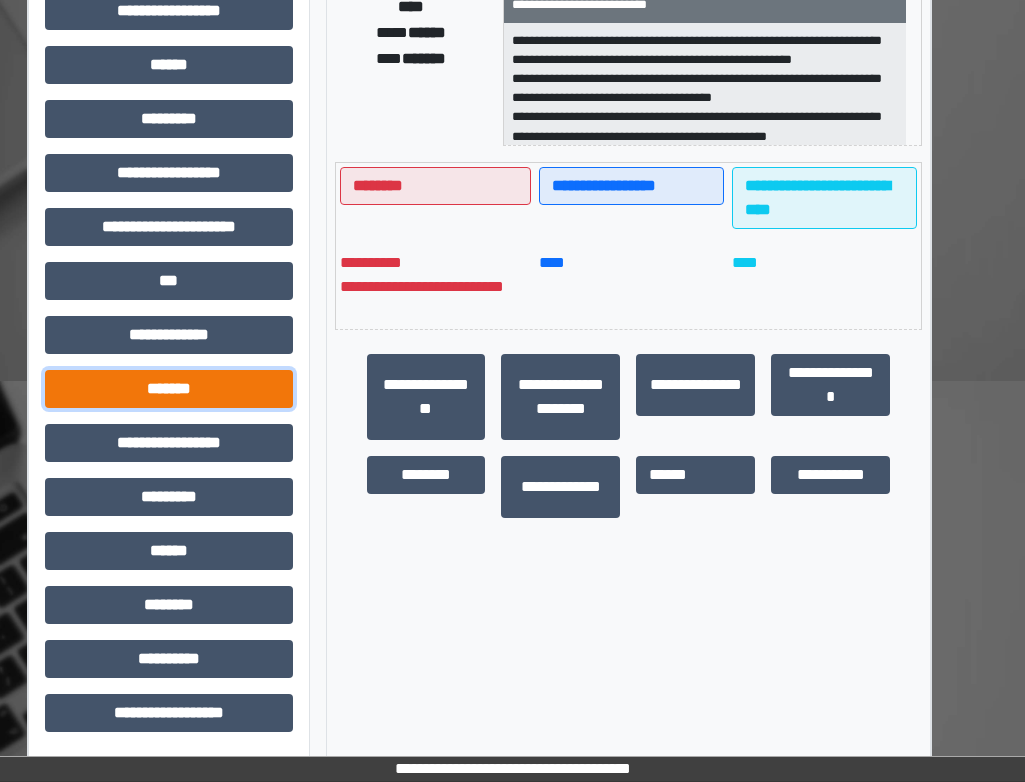 click on "*******" at bounding box center [169, 389] 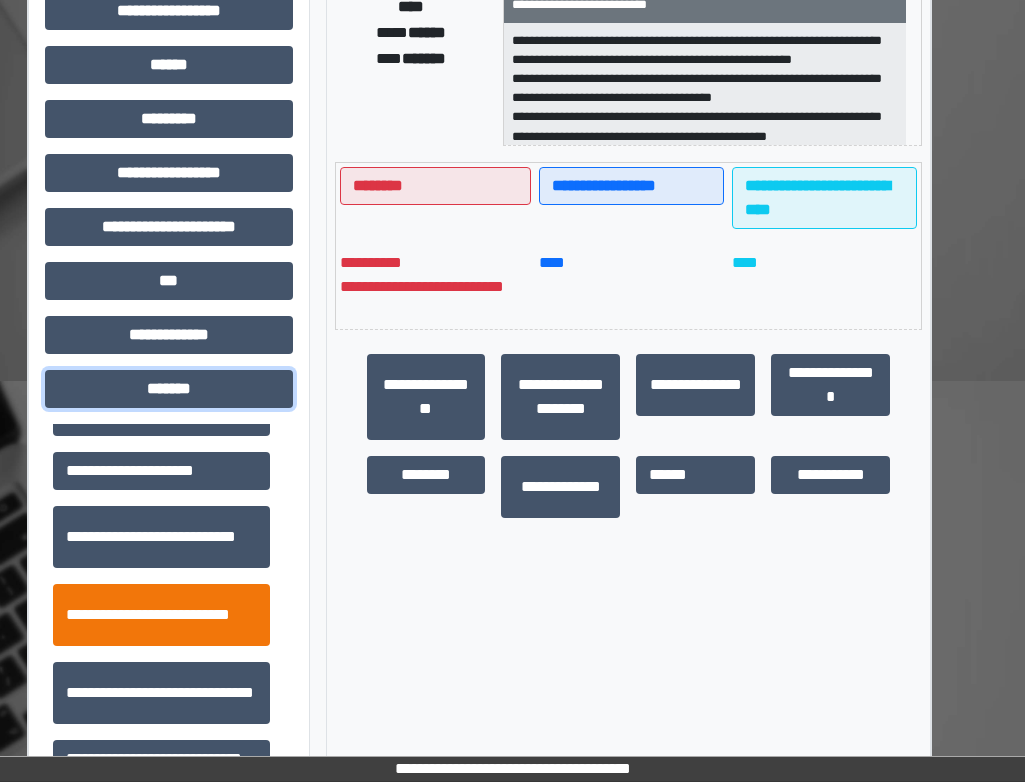 scroll, scrollTop: 600, scrollLeft: 0, axis: vertical 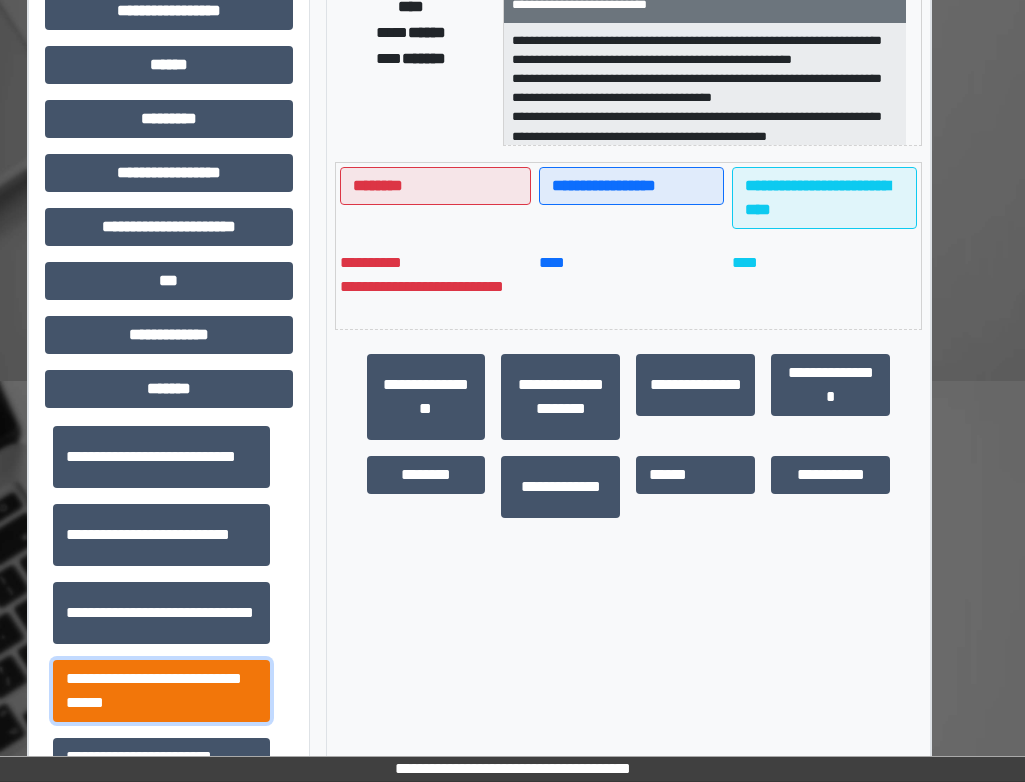click on "**********" at bounding box center (161, 691) 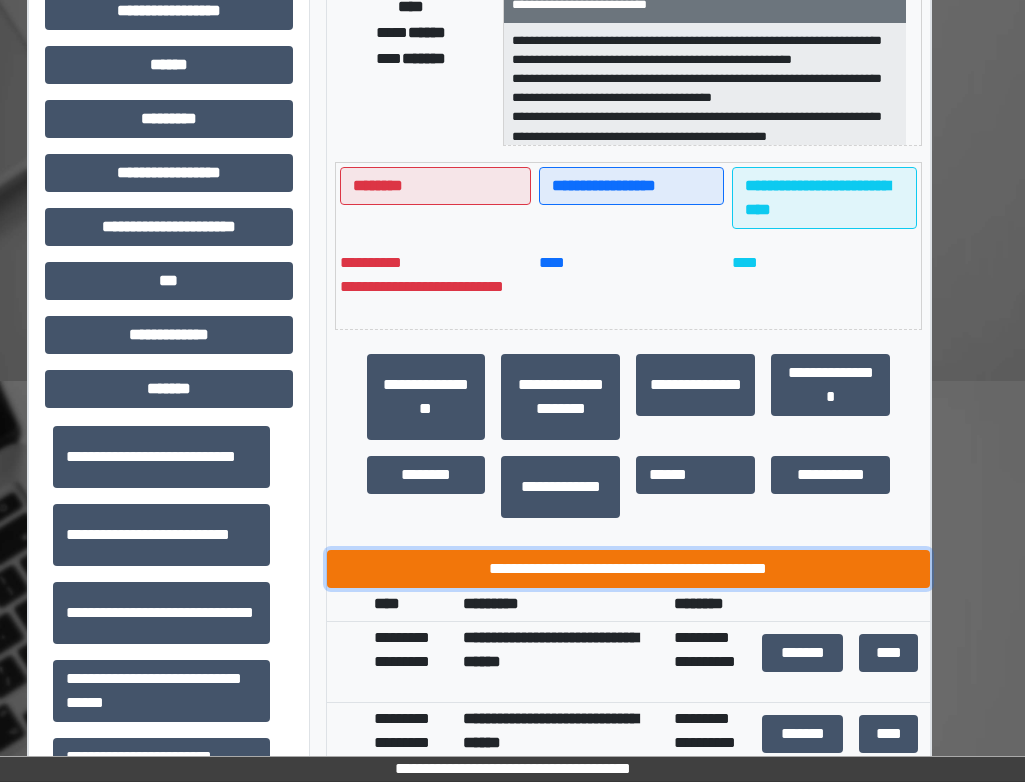 click on "**********" at bounding box center [629, 569] 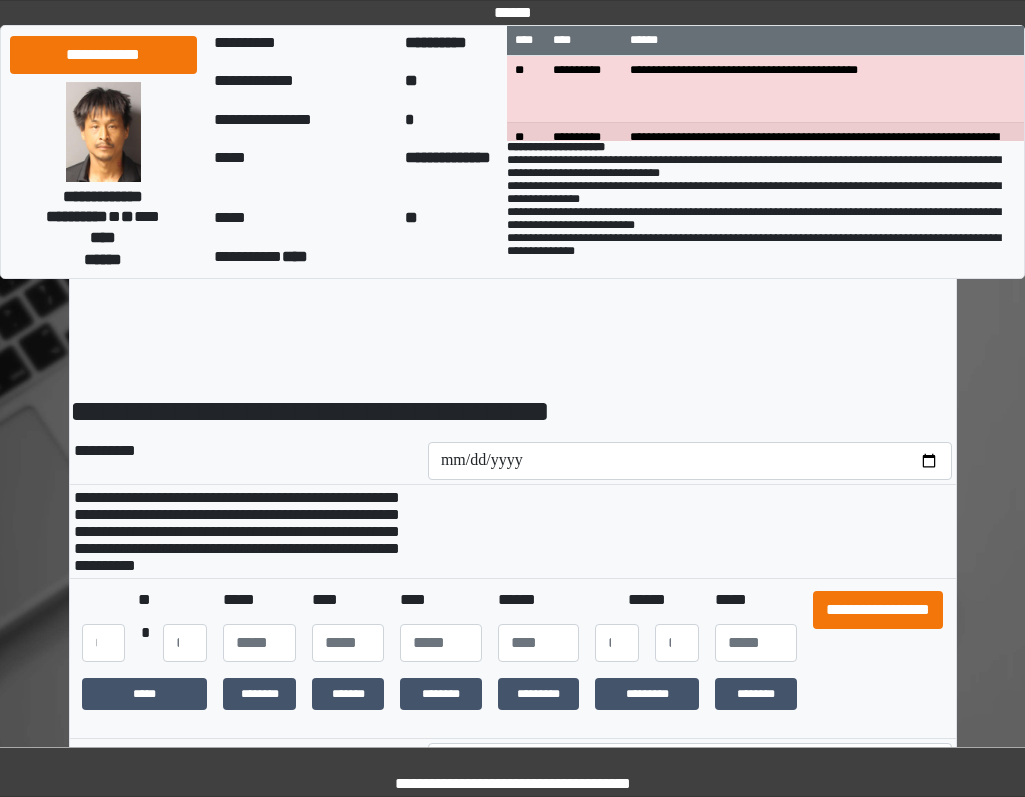 scroll, scrollTop: 0, scrollLeft: 0, axis: both 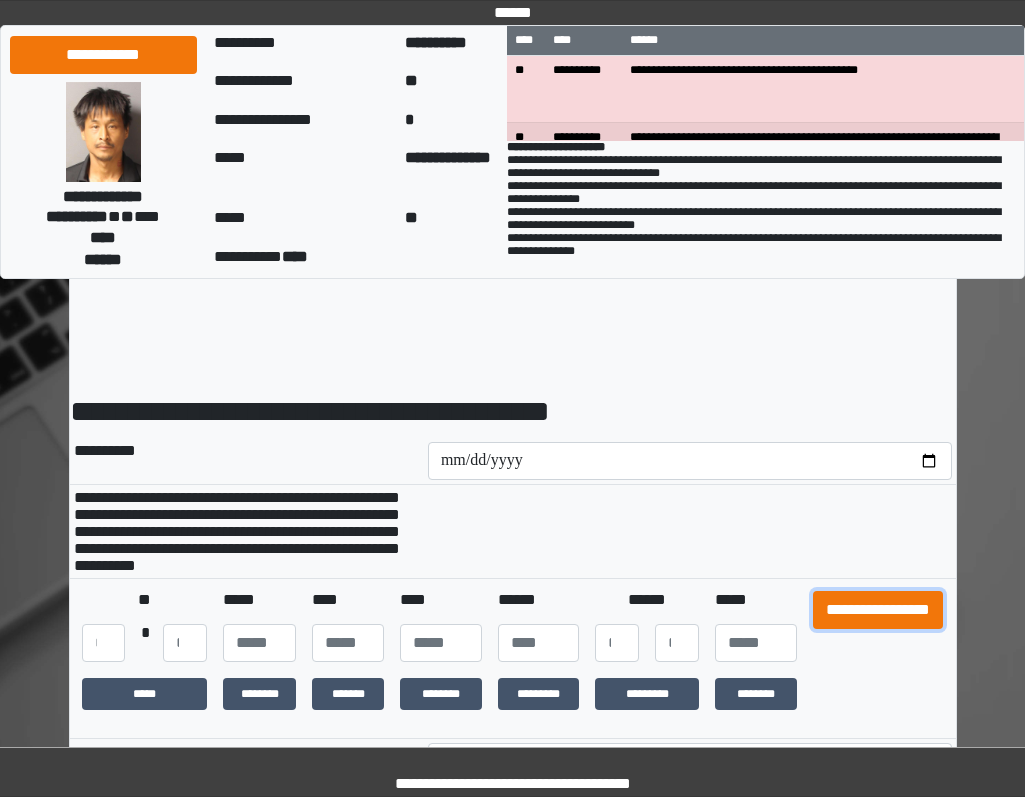 click on "**********" at bounding box center (878, 610) 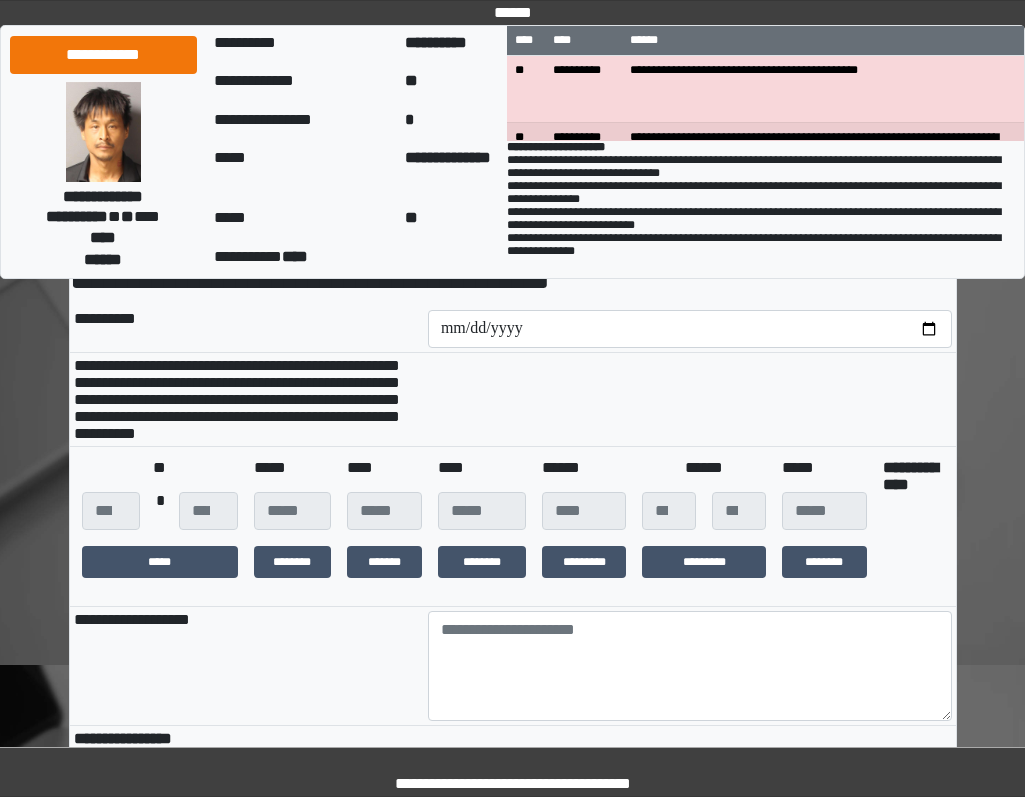 scroll, scrollTop: 300, scrollLeft: 0, axis: vertical 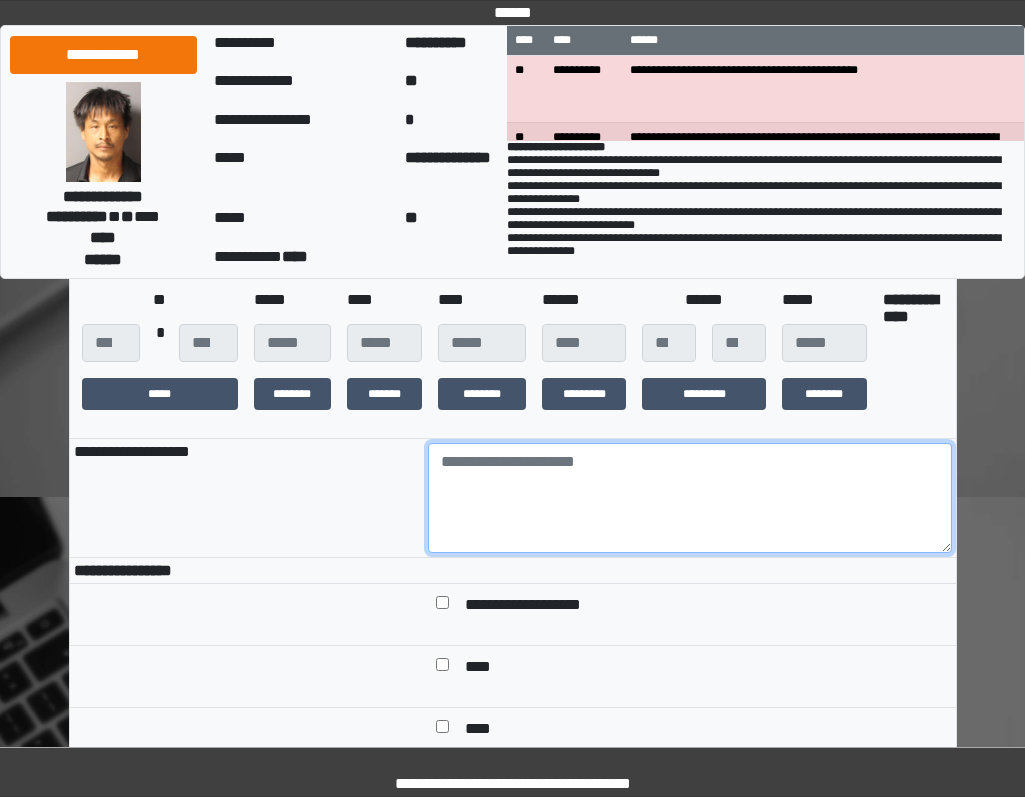 click at bounding box center (690, 498) 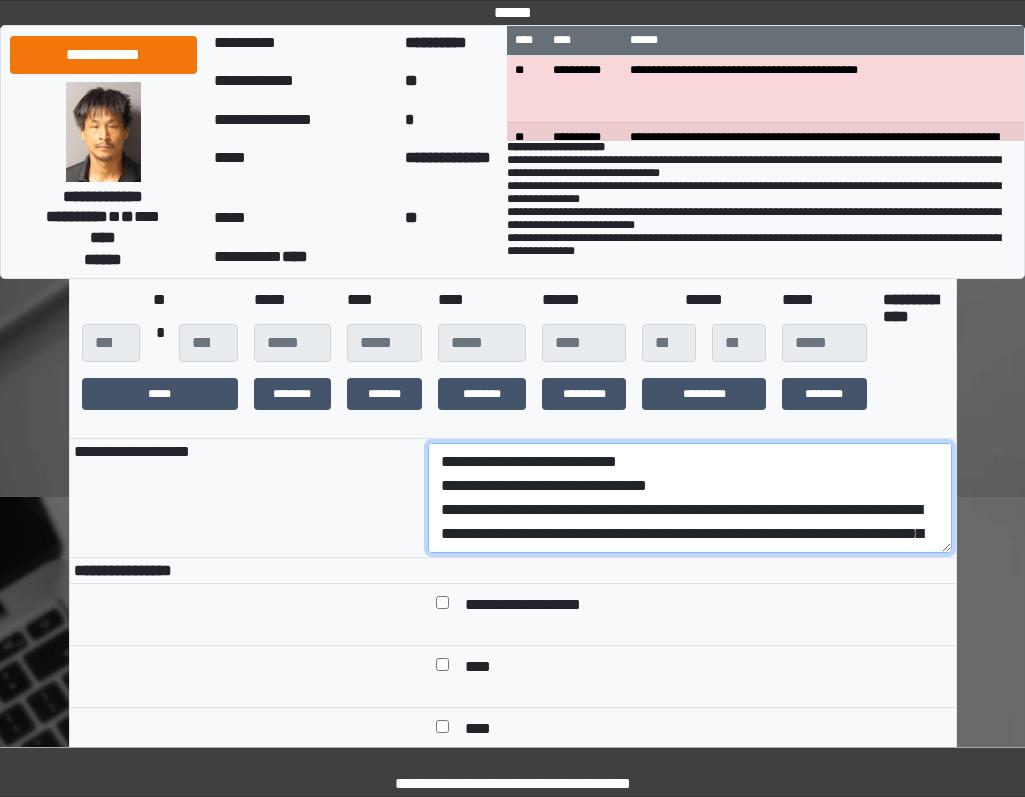 scroll, scrollTop: 208, scrollLeft: 0, axis: vertical 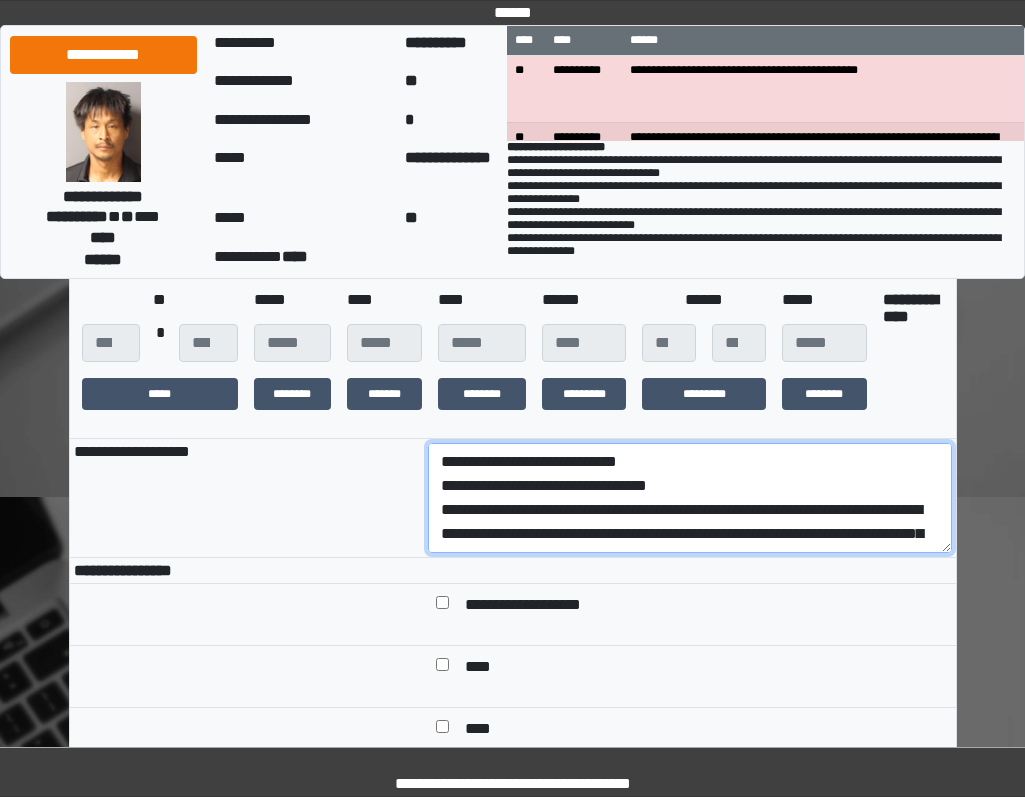 drag, startPoint x: 816, startPoint y: 533, endPoint x: 263, endPoint y: 504, distance: 553.7599 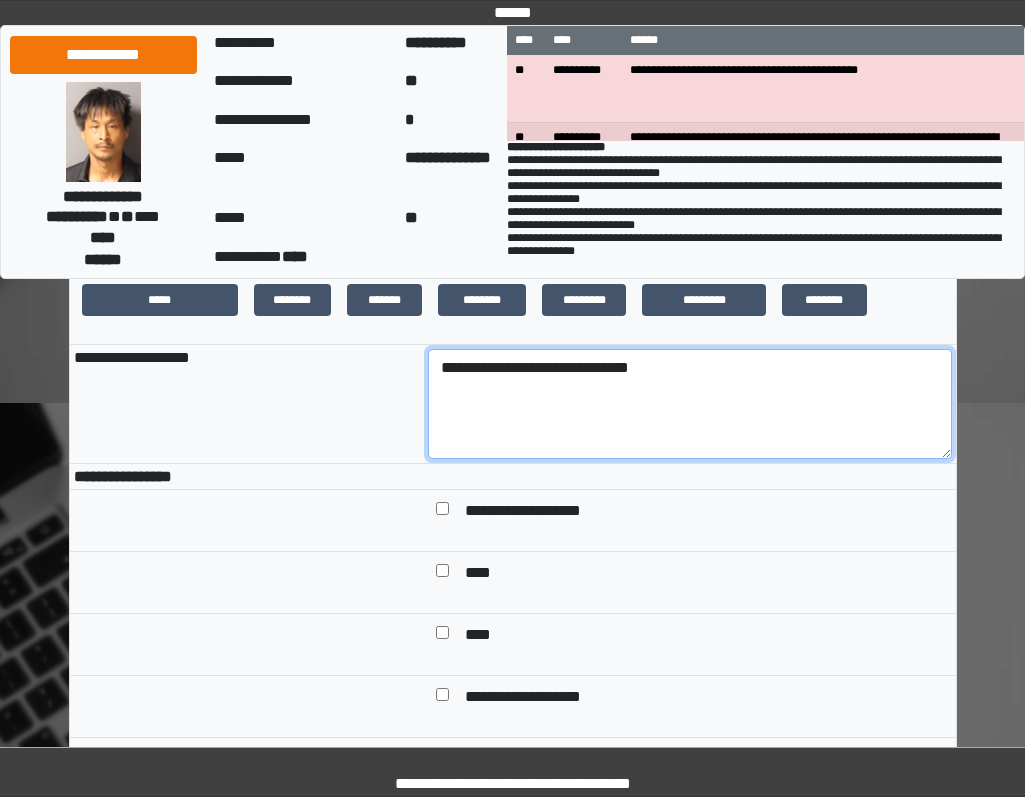 scroll, scrollTop: 600, scrollLeft: 0, axis: vertical 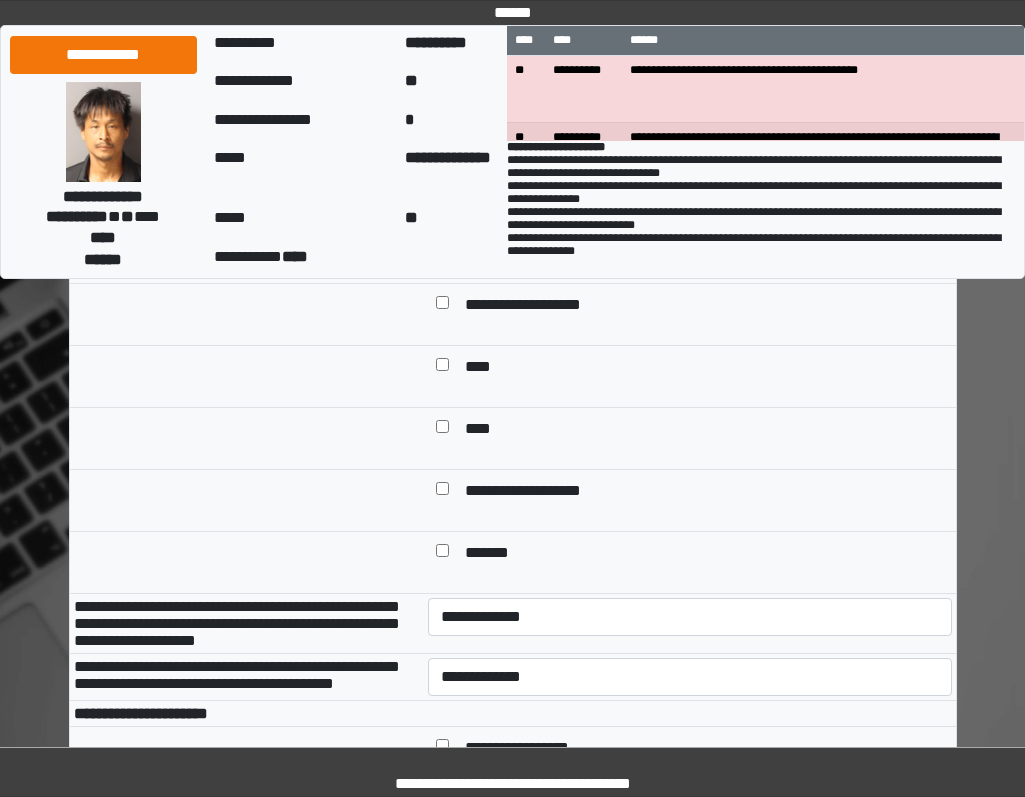 type on "**********" 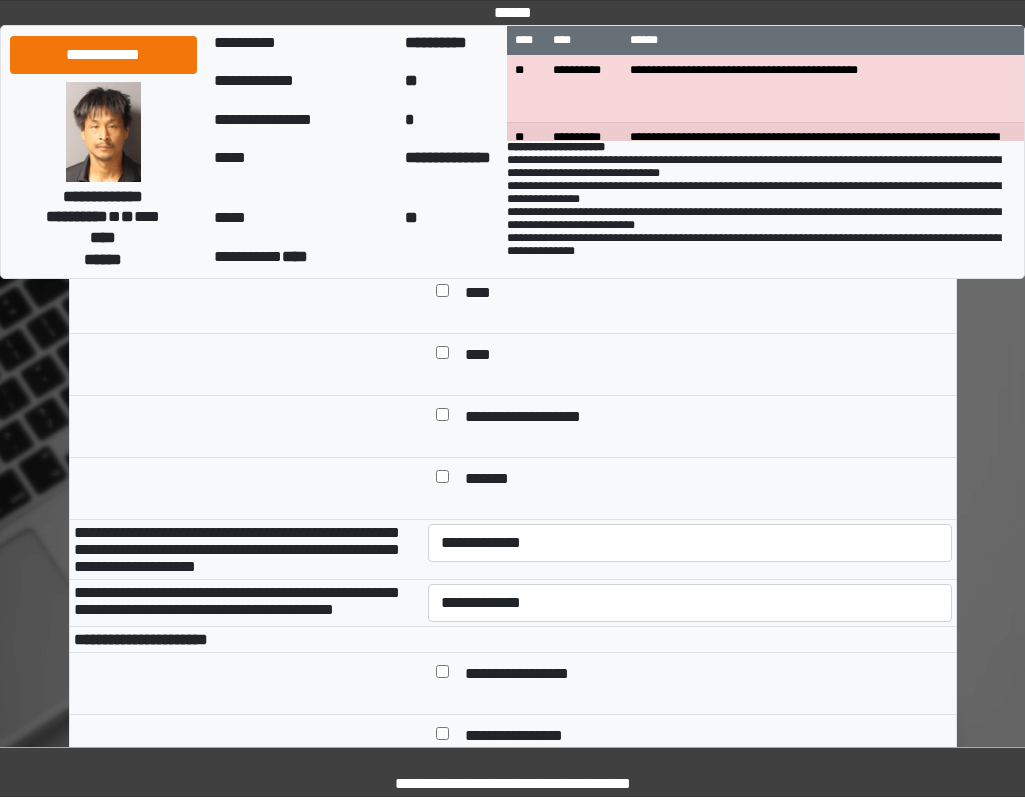 scroll, scrollTop: 800, scrollLeft: 0, axis: vertical 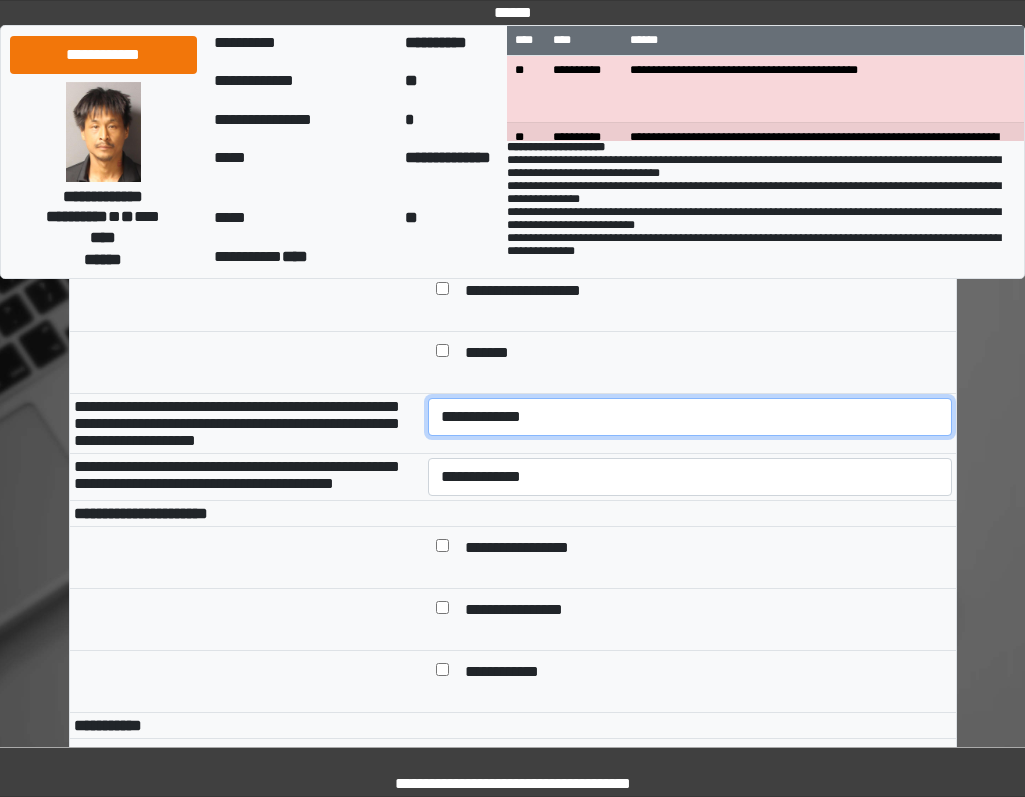 click on "**********" at bounding box center (690, 417) 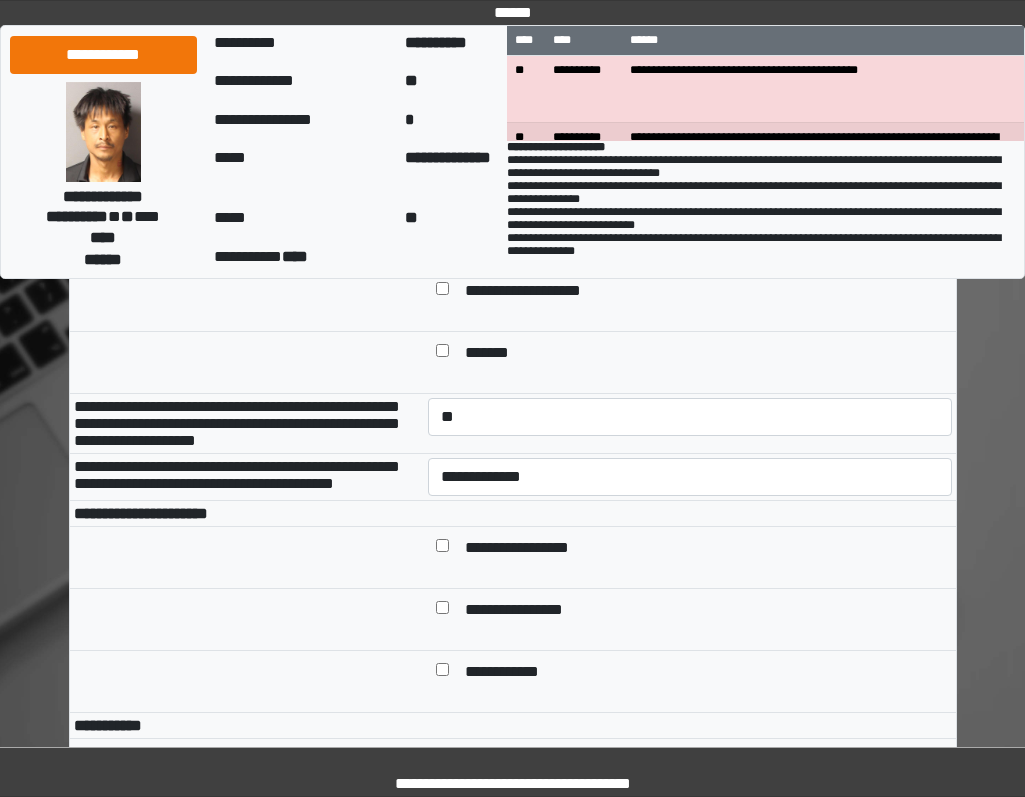 click on "**********" at bounding box center (690, 476) 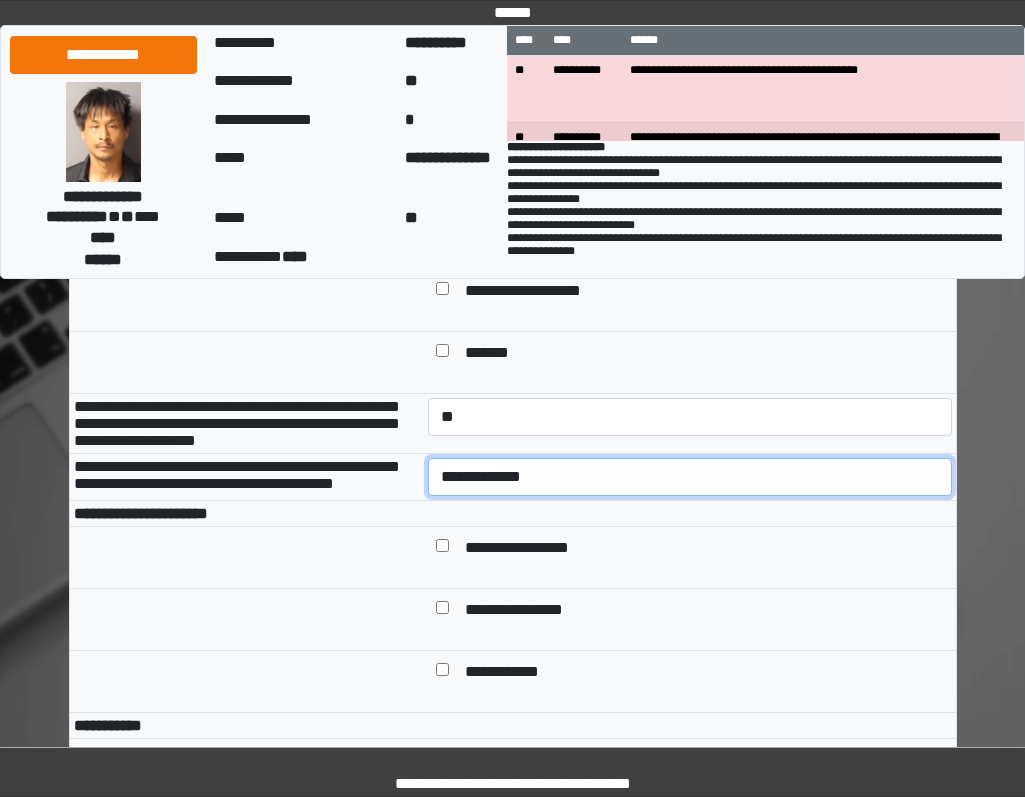 click on "**********" at bounding box center [690, 477] 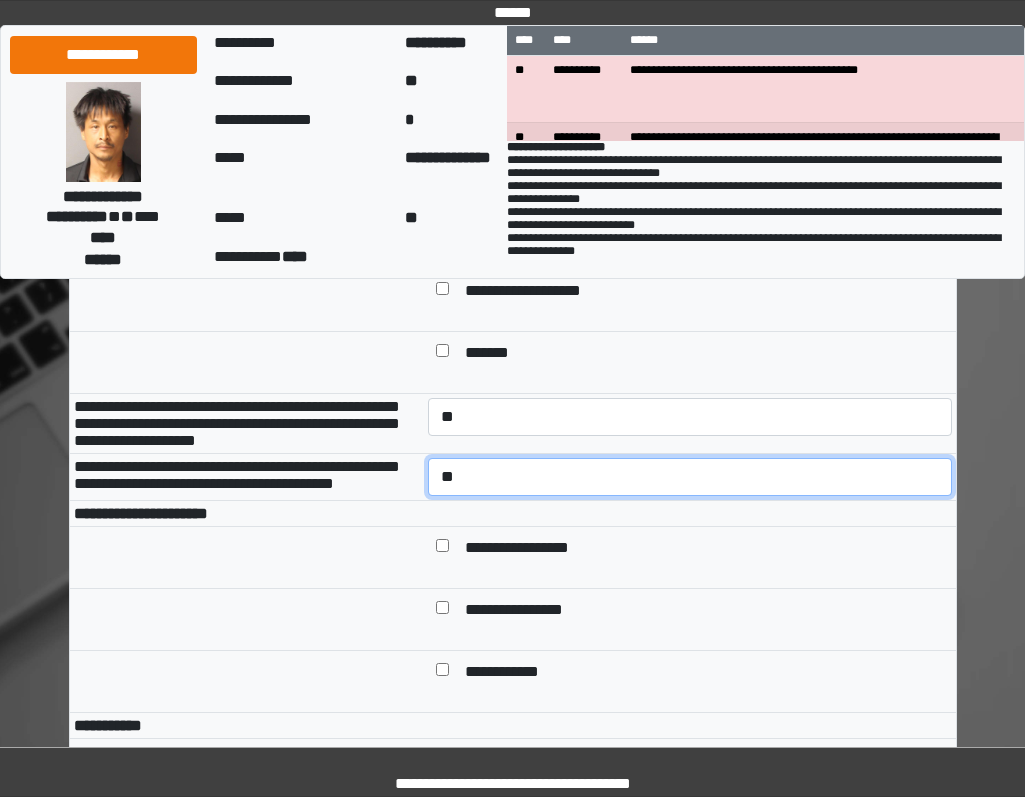 click on "**********" at bounding box center [690, 477] 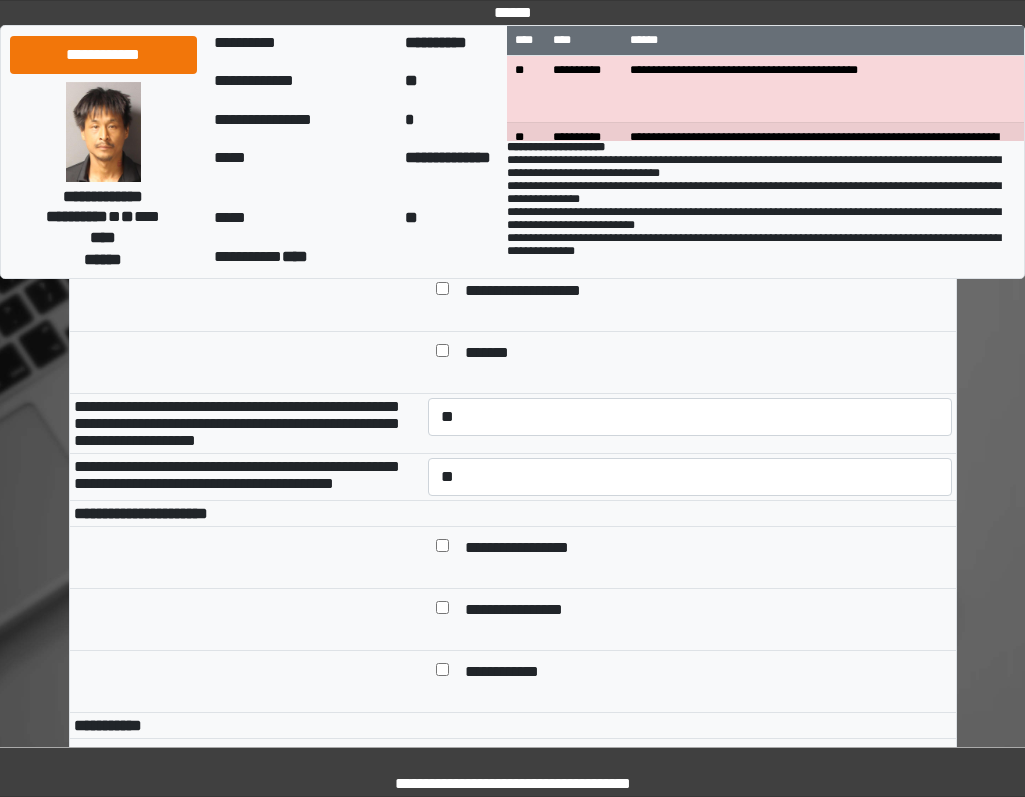 click on "**********" at bounding box center [532, 549] 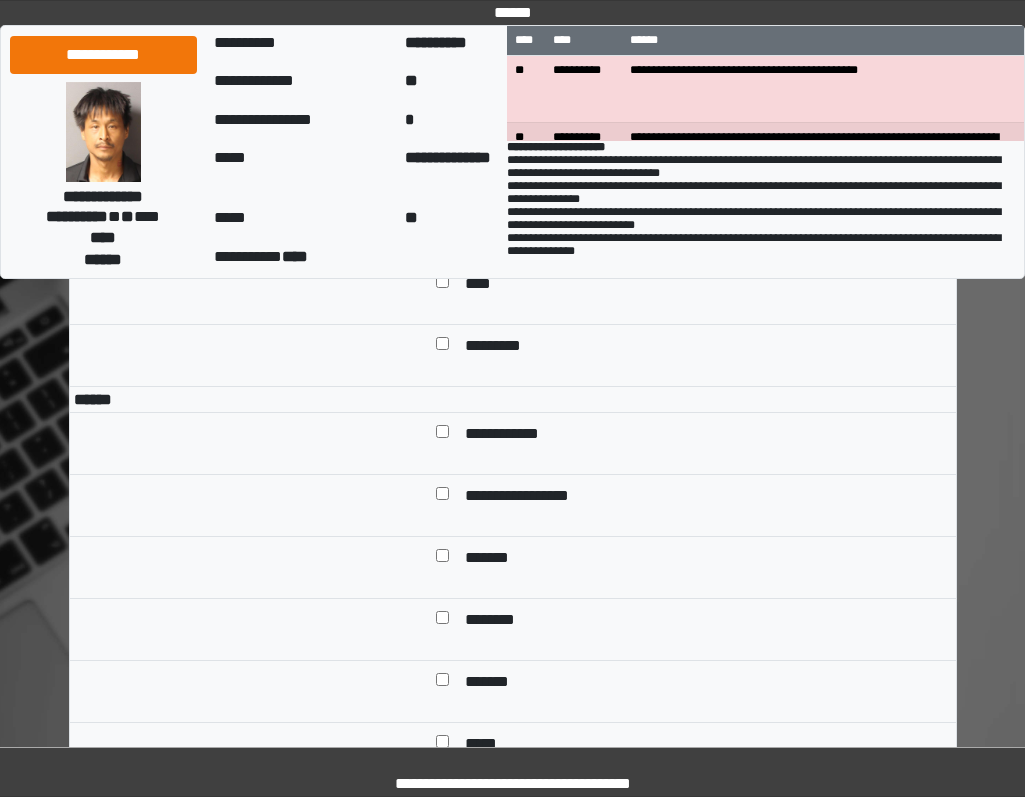 scroll, scrollTop: 1300, scrollLeft: 0, axis: vertical 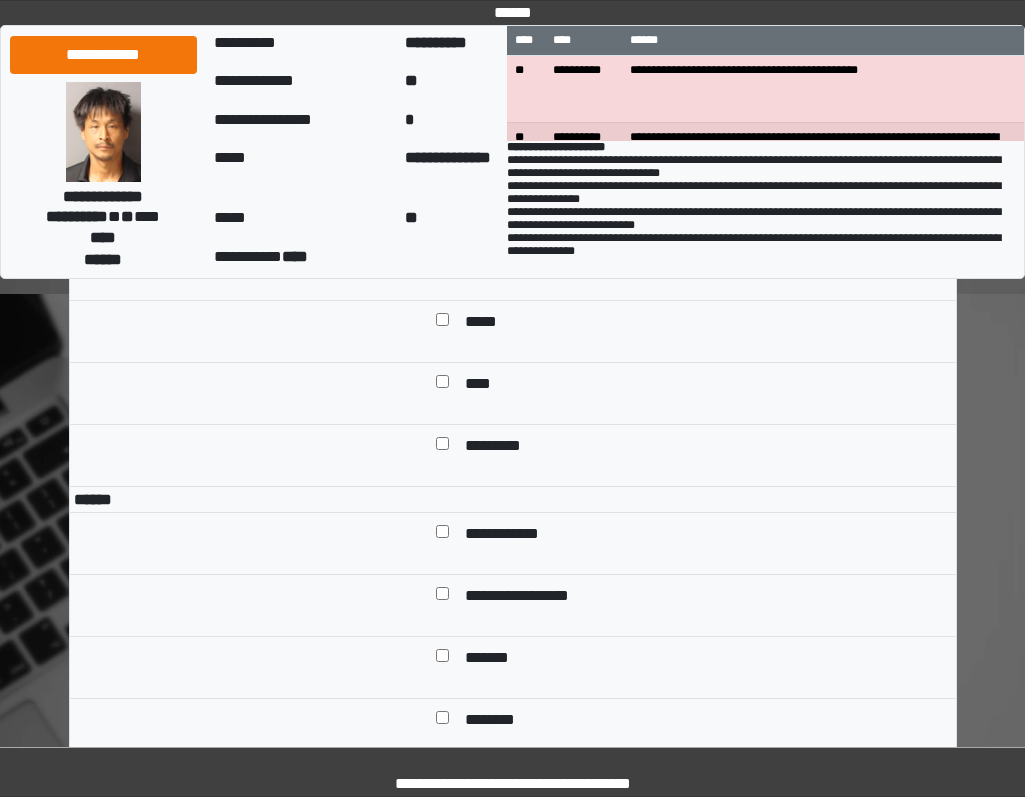 click on "******" at bounding box center (491, 261) 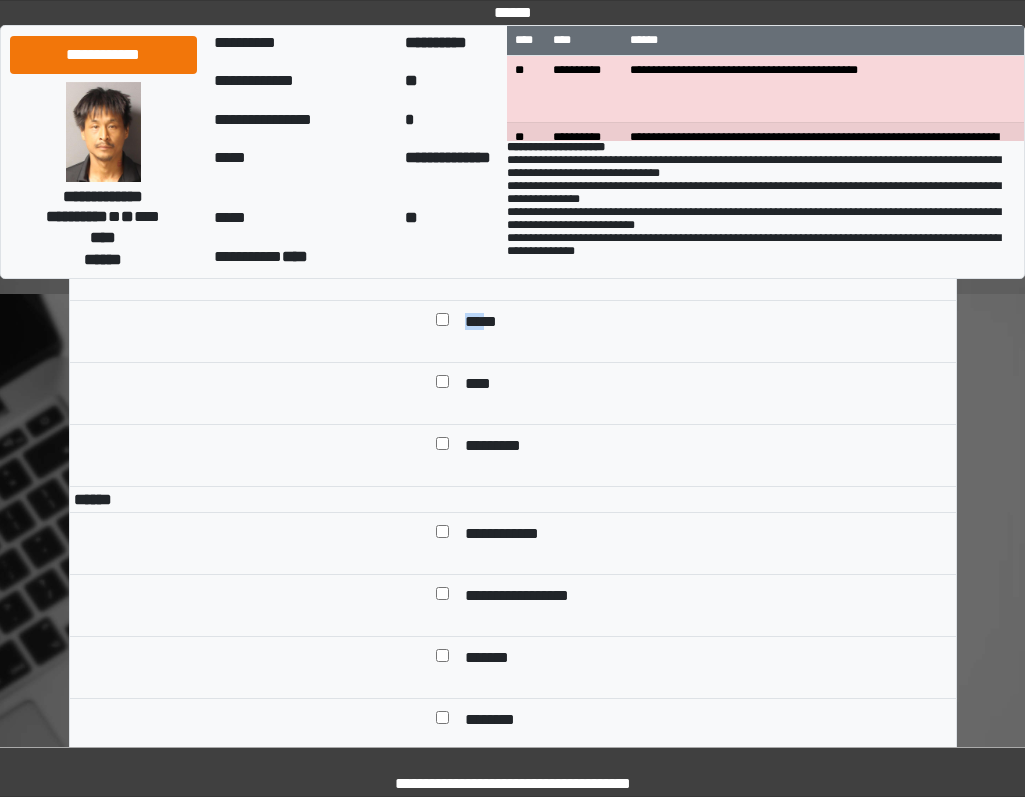 click on "*****" at bounding box center (485, 323) 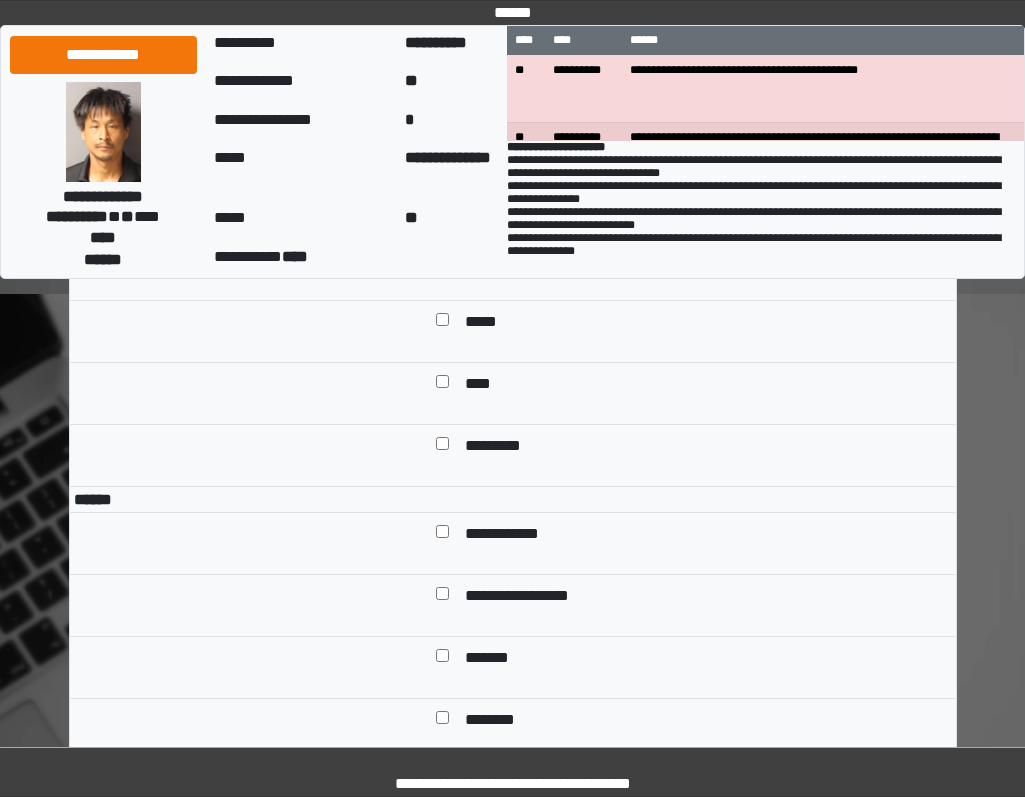 drag, startPoint x: 495, startPoint y: 460, endPoint x: 500, endPoint y: 497, distance: 37.336308 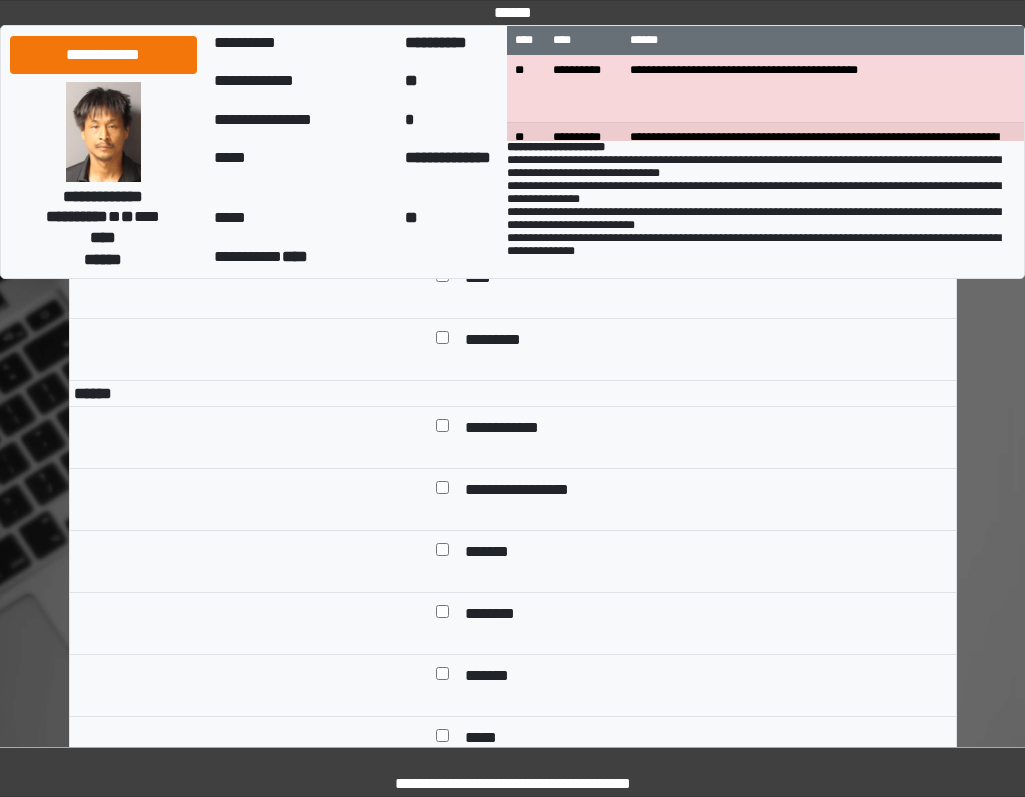 scroll, scrollTop: 1800, scrollLeft: 0, axis: vertical 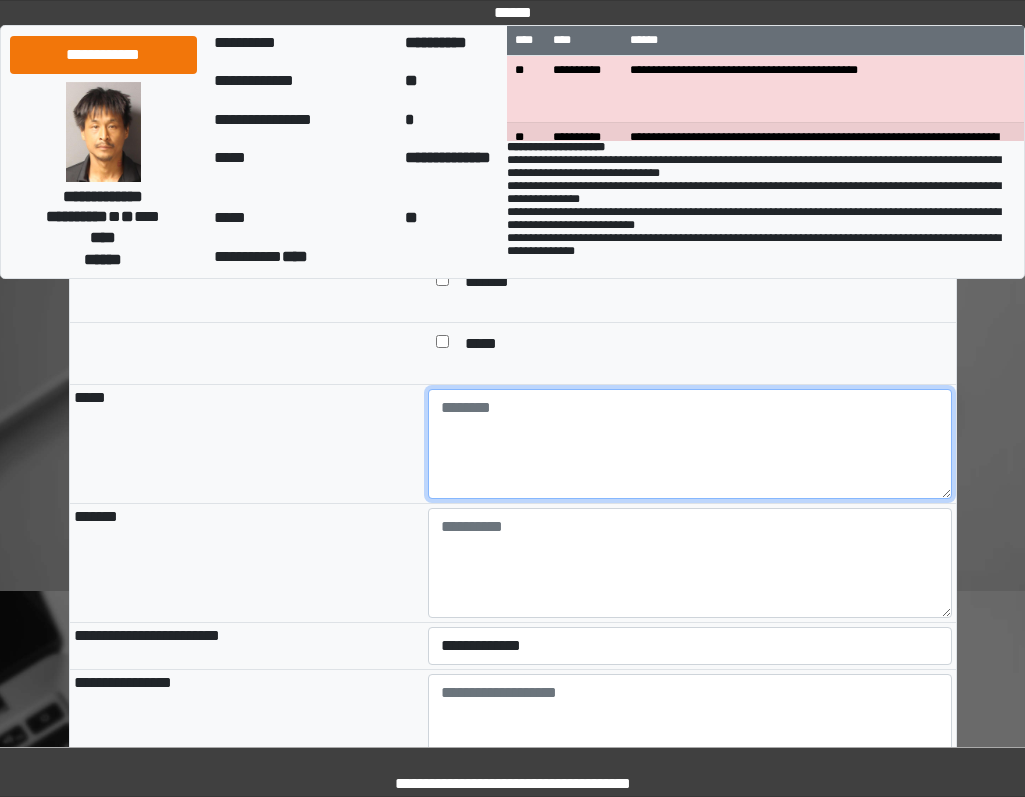 click at bounding box center (690, 444) 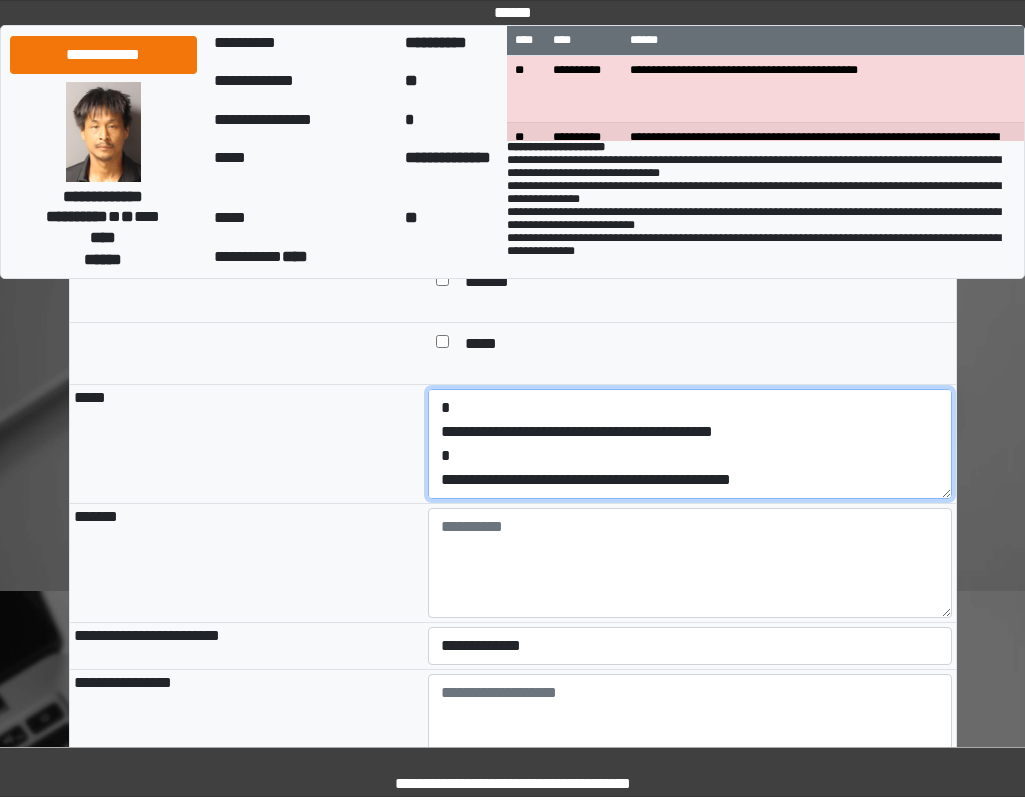 scroll, scrollTop: 0, scrollLeft: 0, axis: both 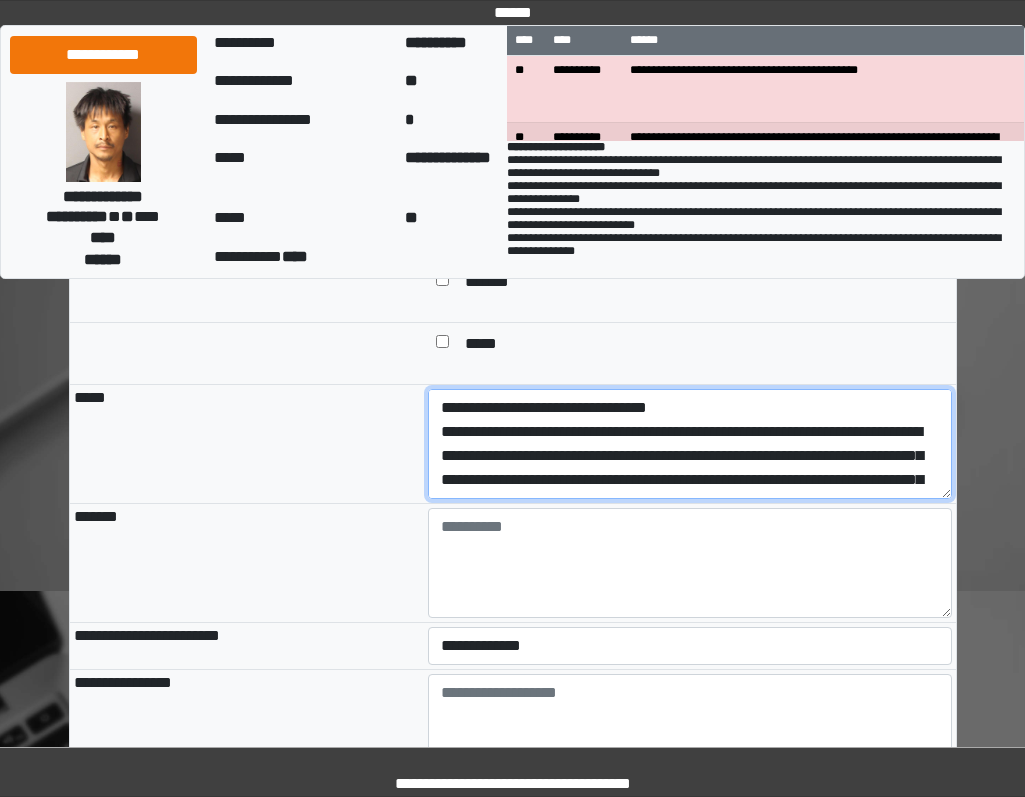 drag, startPoint x: 852, startPoint y: 567, endPoint x: 294, endPoint y: 504, distance: 561.54517 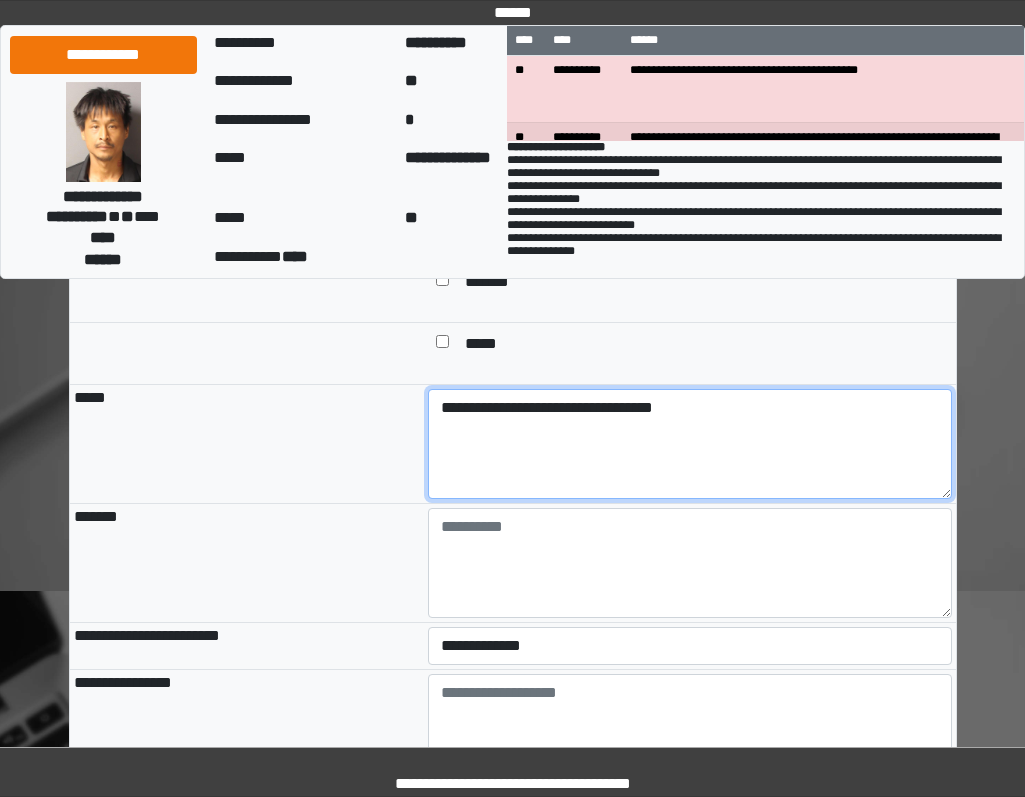 type on "**********" 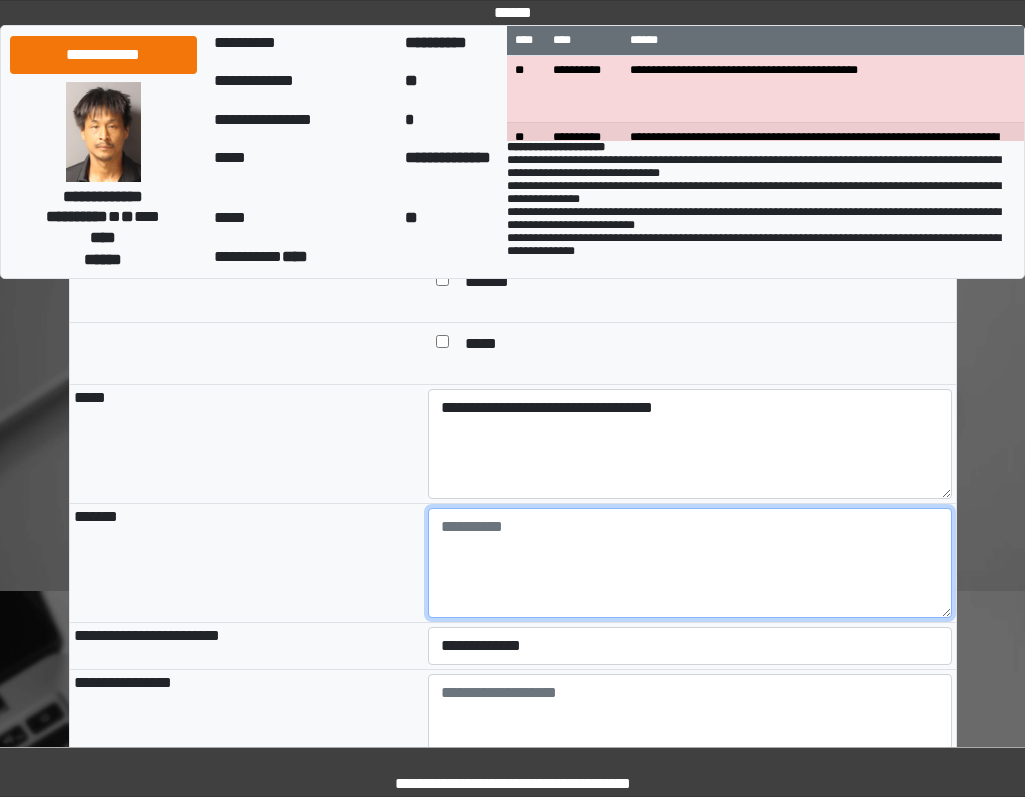 click at bounding box center (690, 563) 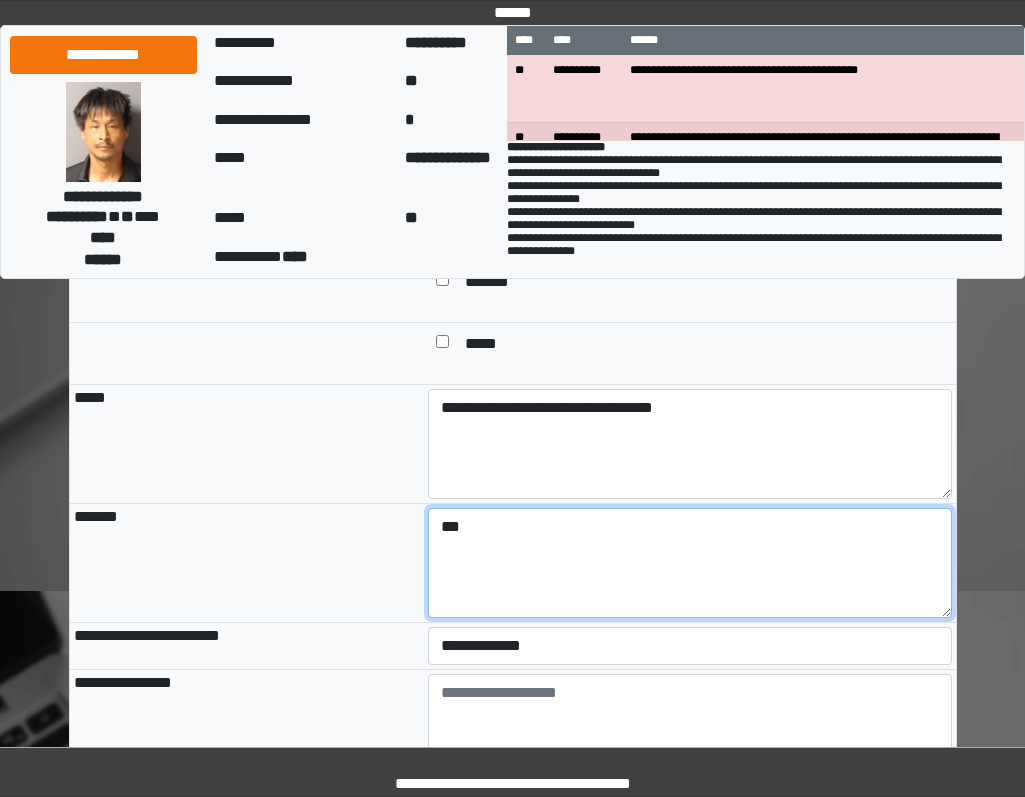 type on "***" 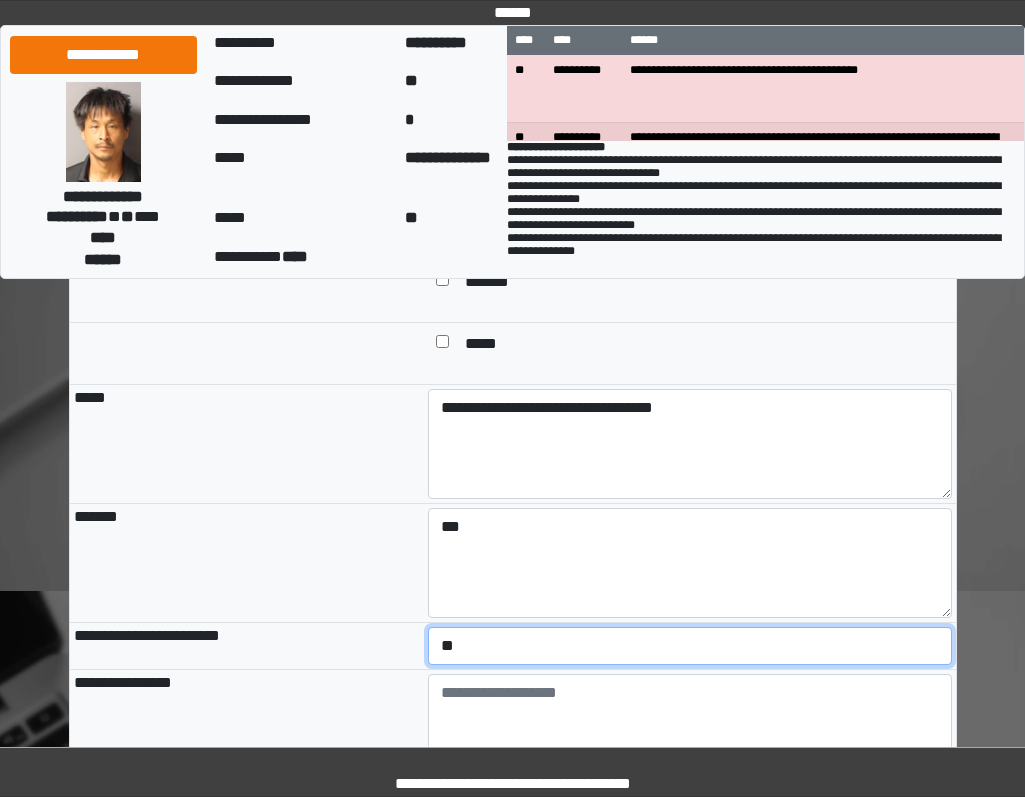 select on "*" 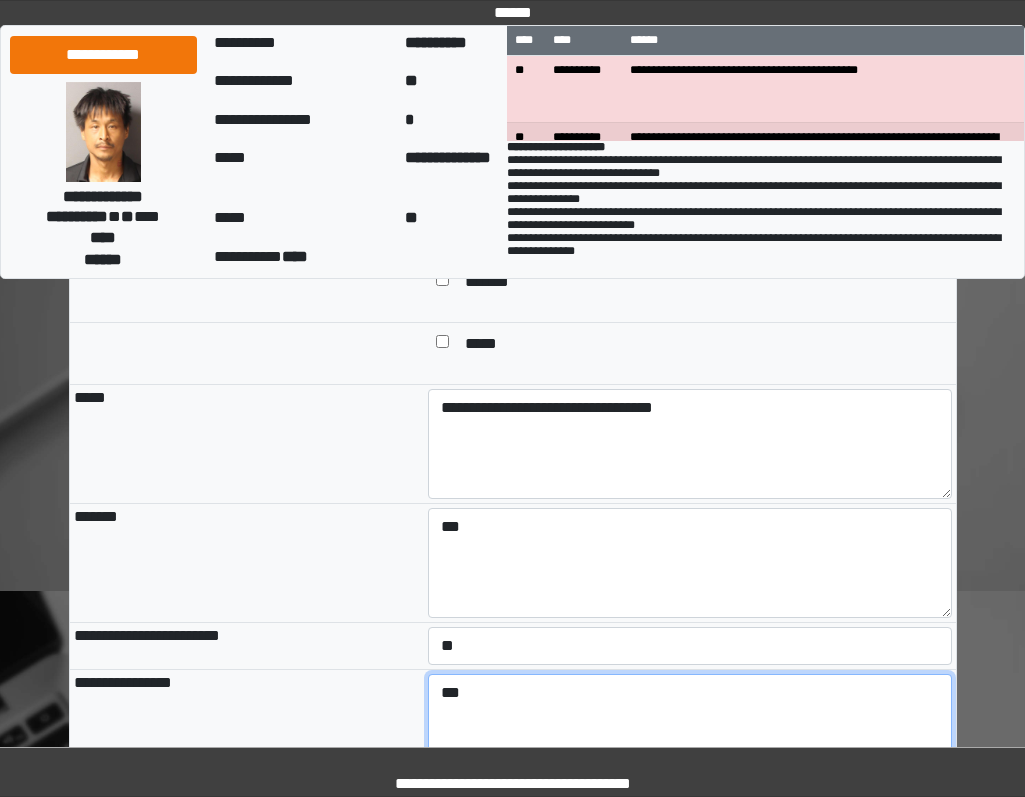 type on "***" 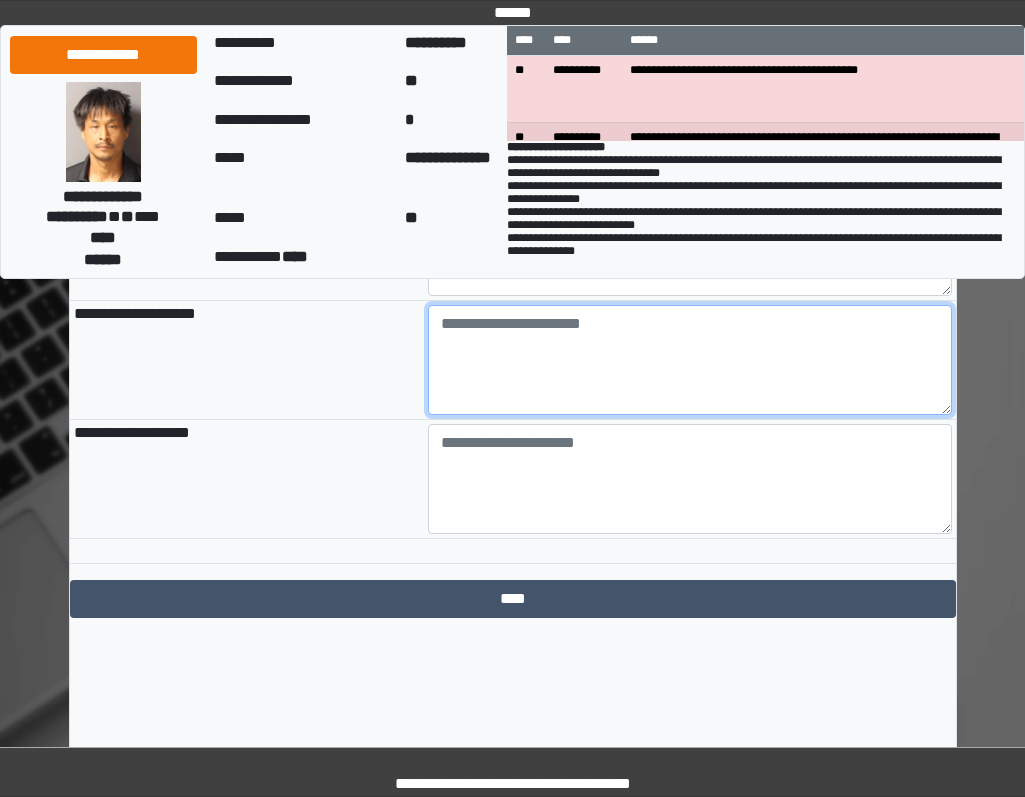 paste on "**********" 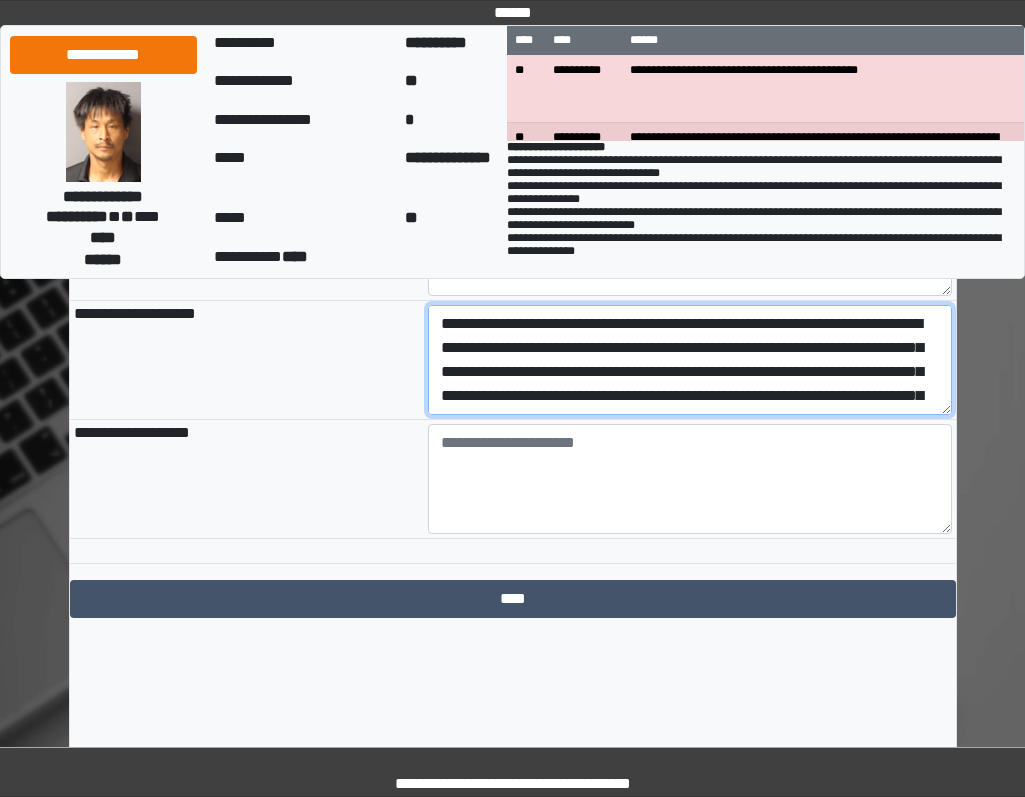 scroll, scrollTop: 2291, scrollLeft: 0, axis: vertical 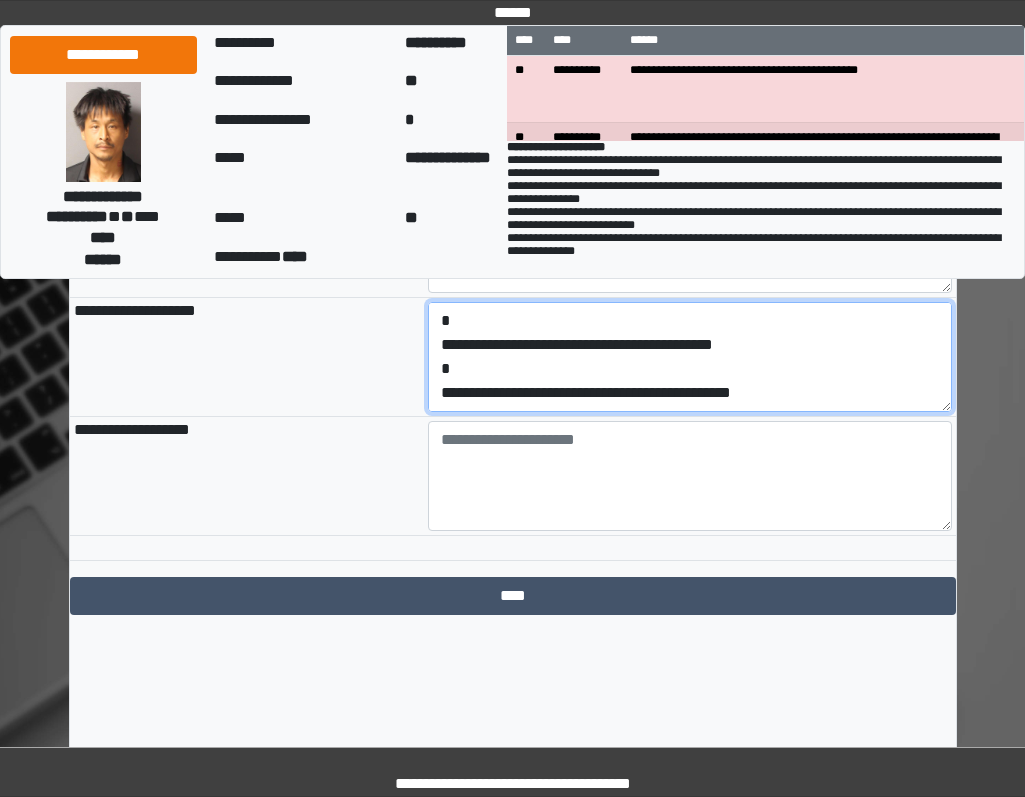 drag, startPoint x: 844, startPoint y: 479, endPoint x: 338, endPoint y: 479, distance: 506 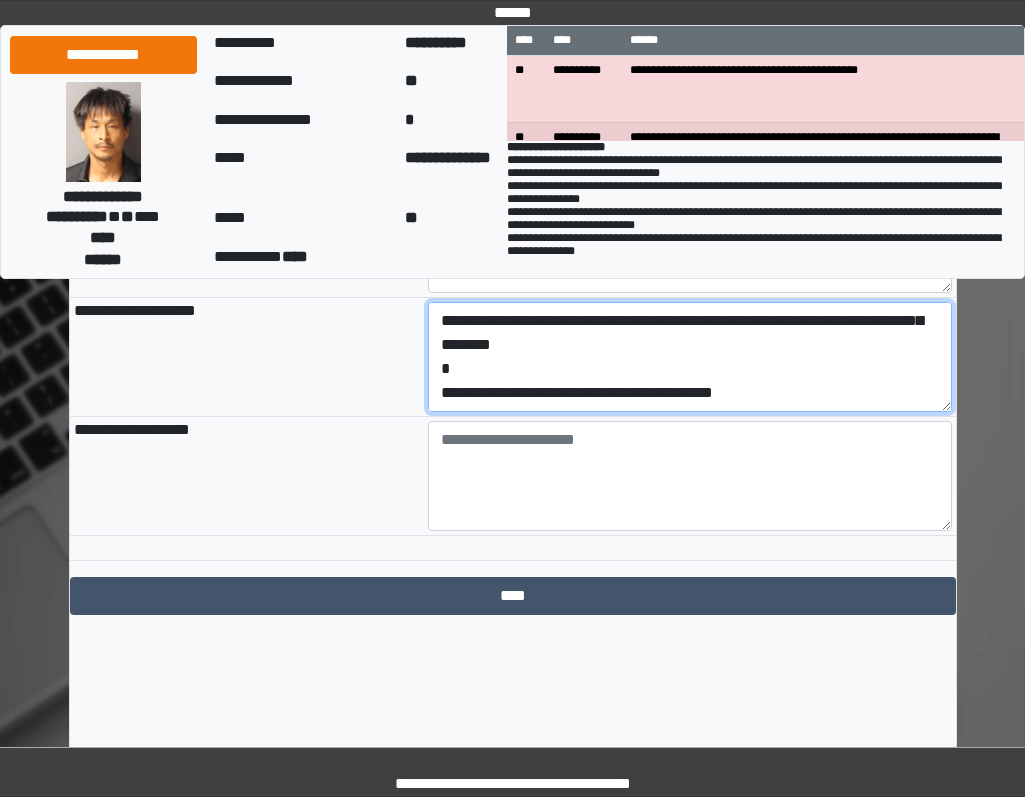 scroll, scrollTop: 96, scrollLeft: 0, axis: vertical 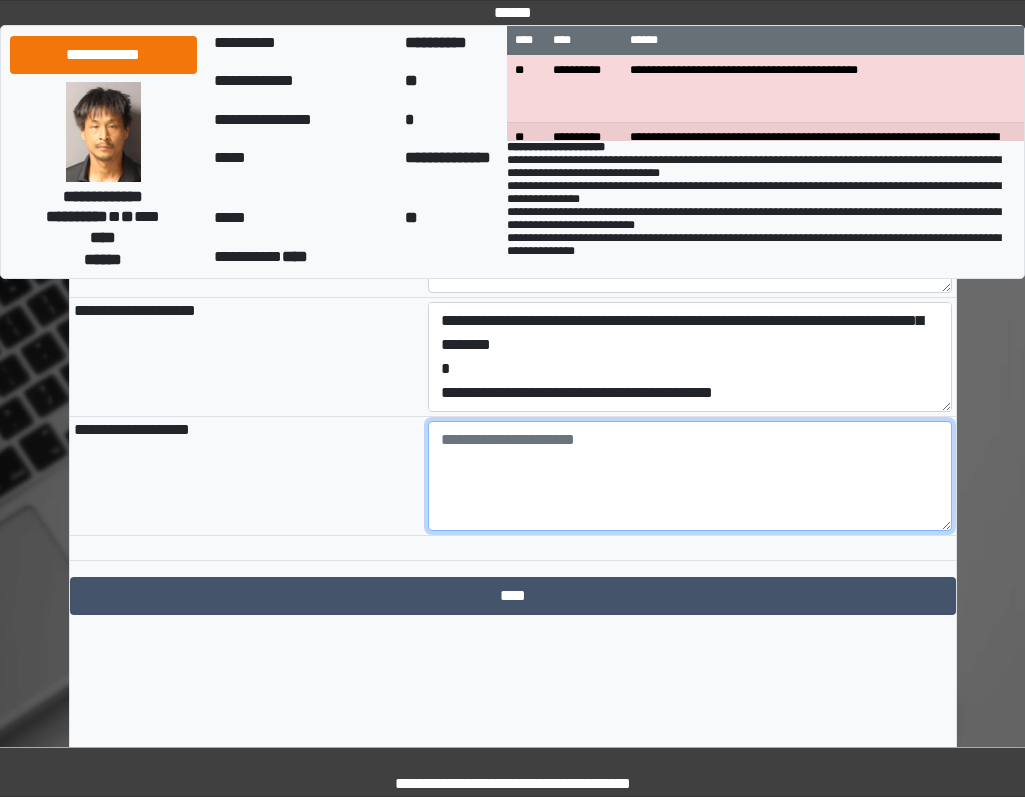click at bounding box center [690, 476] 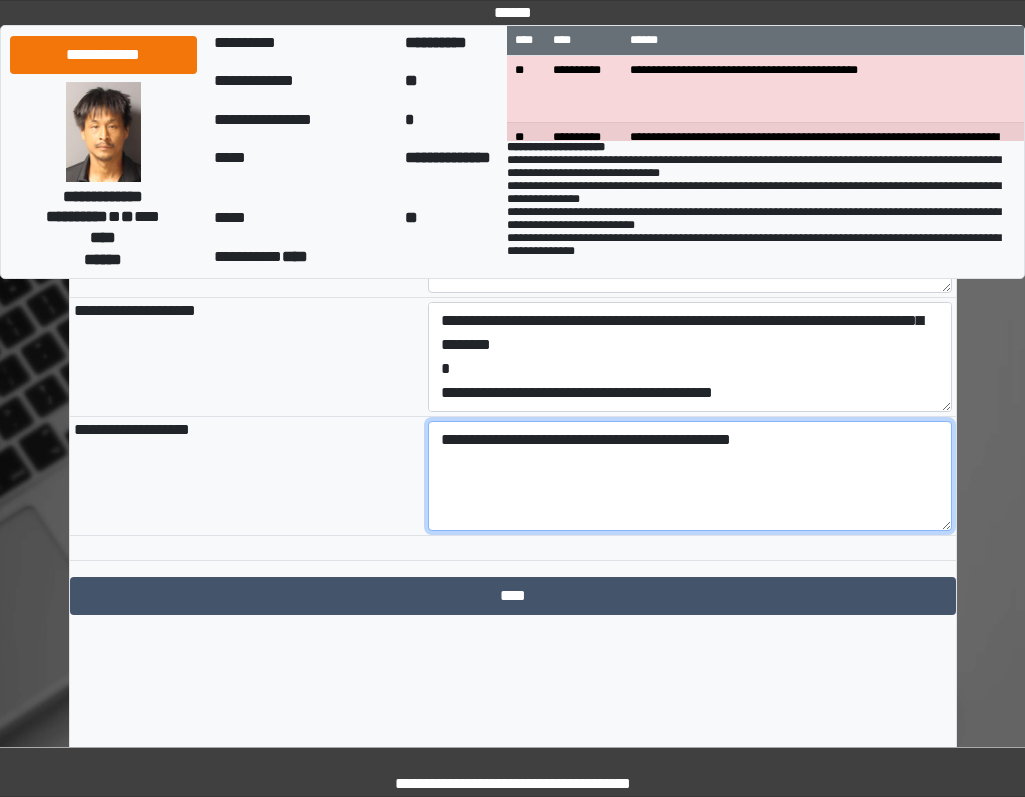 type on "**********" 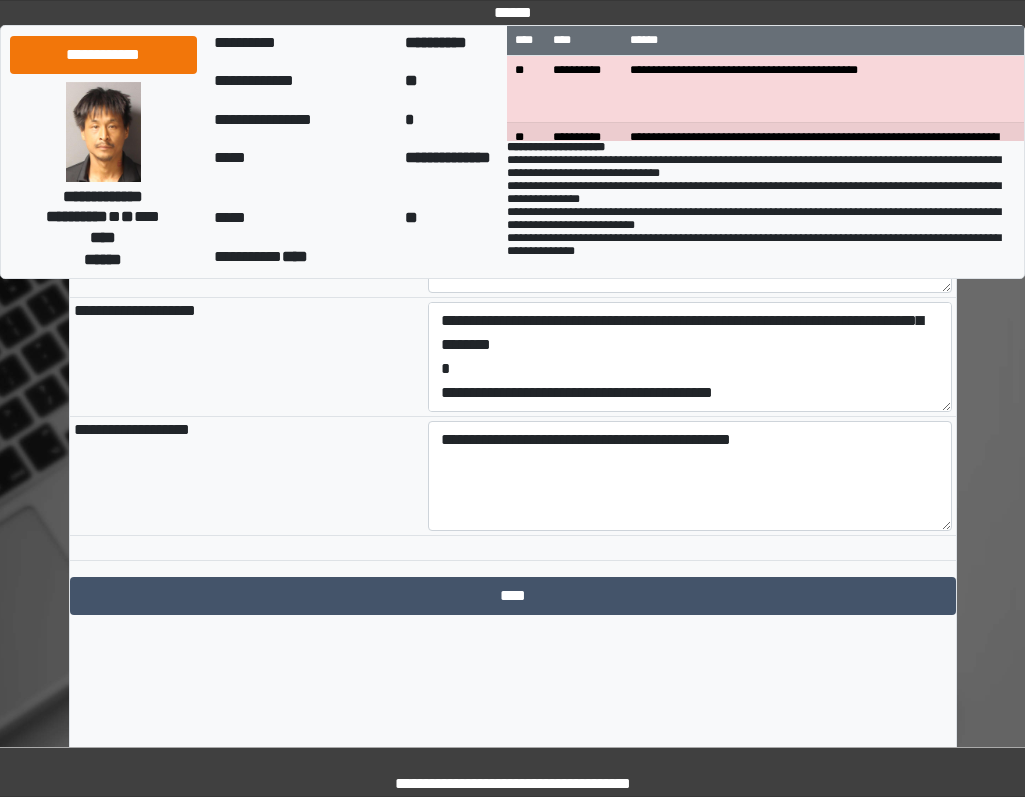 click on "**********" at bounding box center [513, -549] 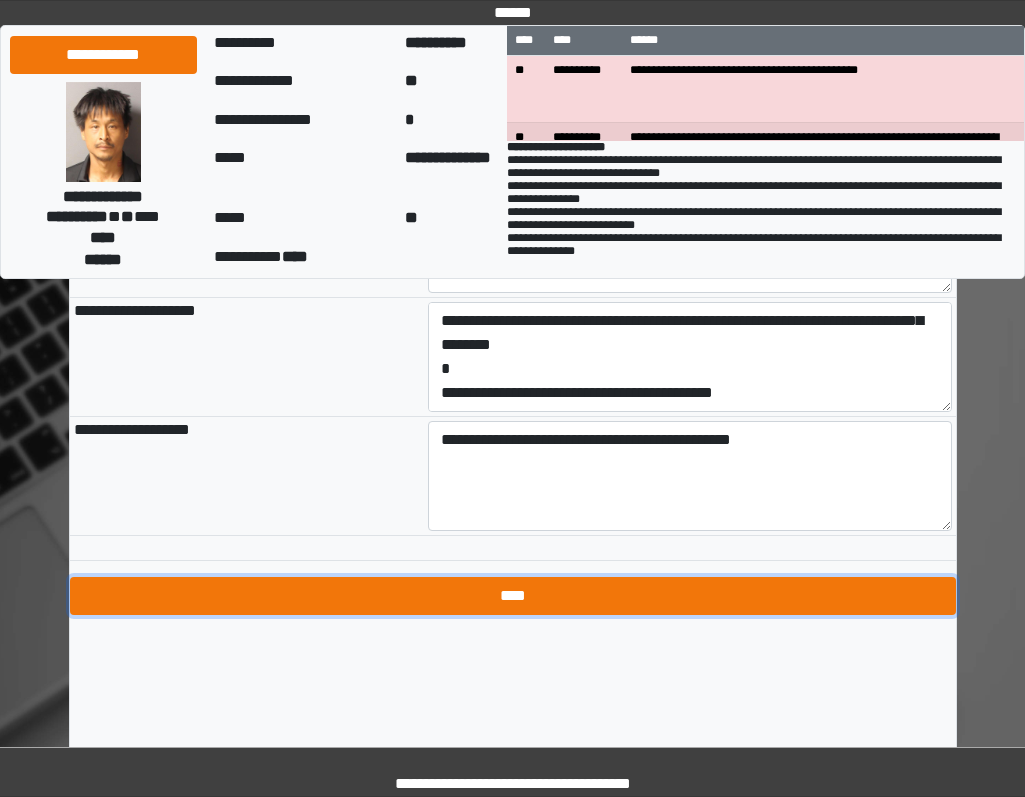 click on "****" at bounding box center (513, 596) 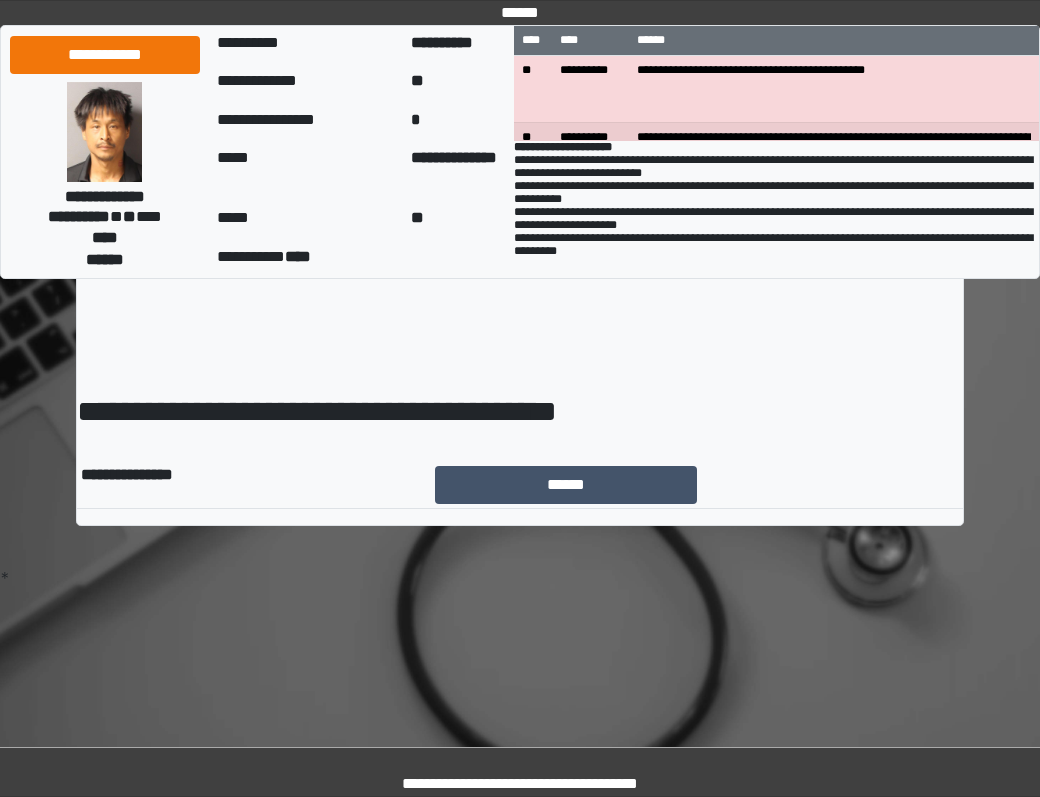 scroll, scrollTop: 0, scrollLeft: 0, axis: both 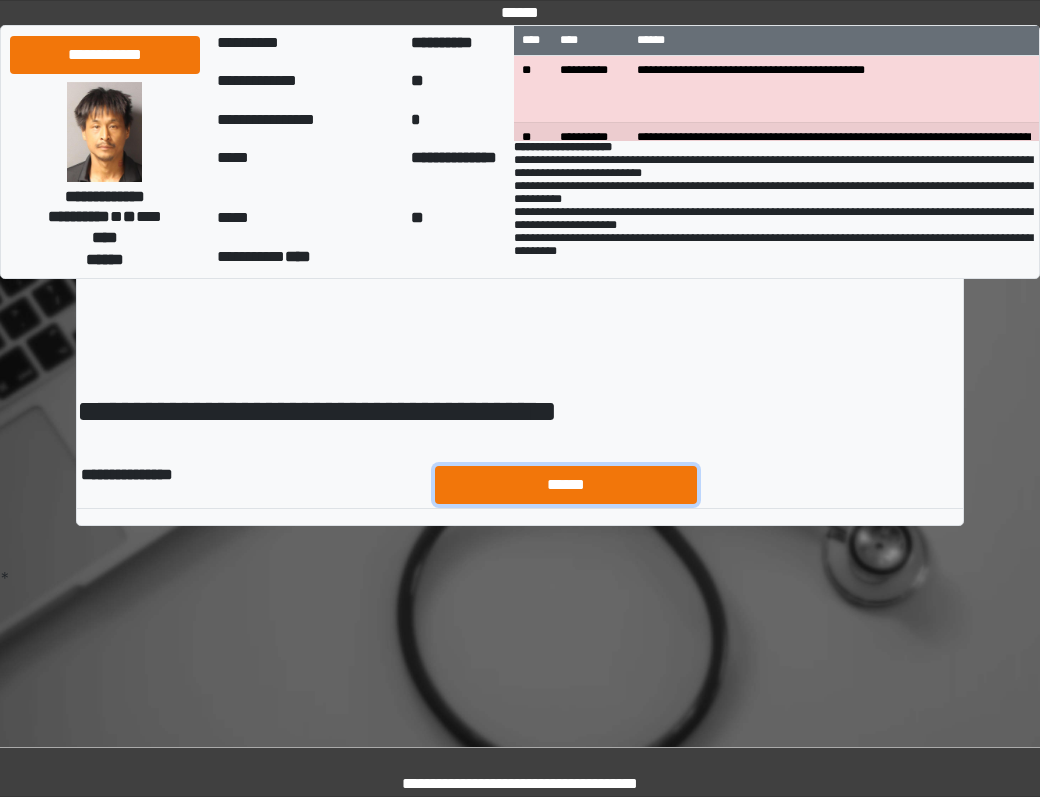 click on "******" at bounding box center [566, 485] 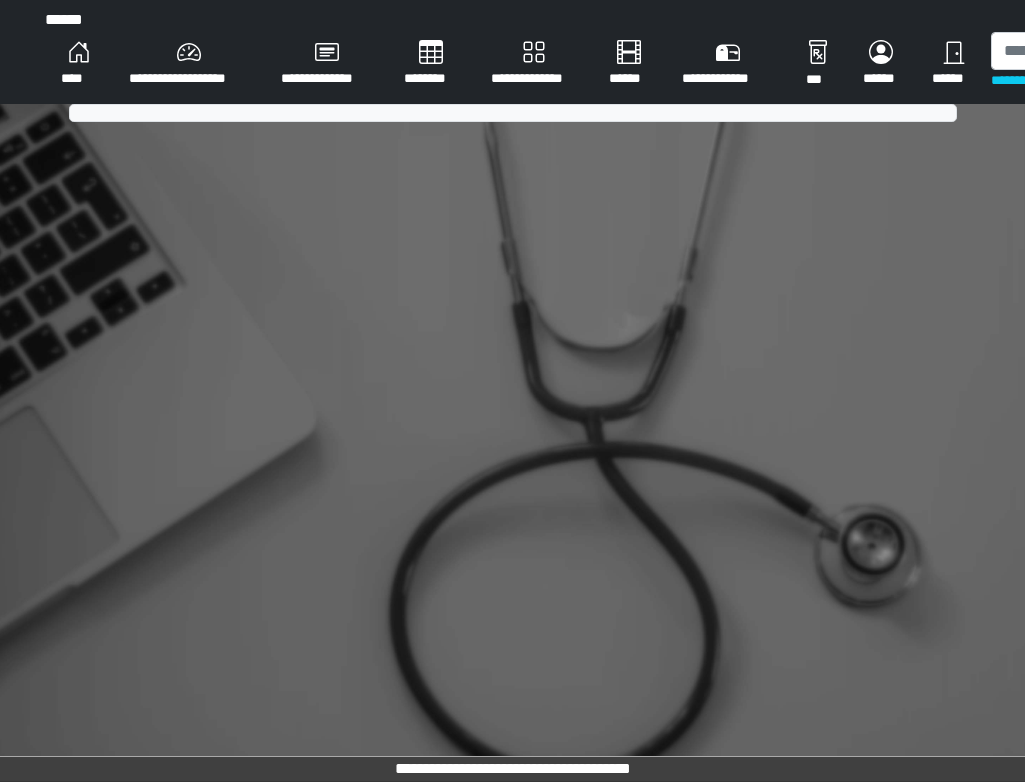 scroll, scrollTop: 0, scrollLeft: 0, axis: both 